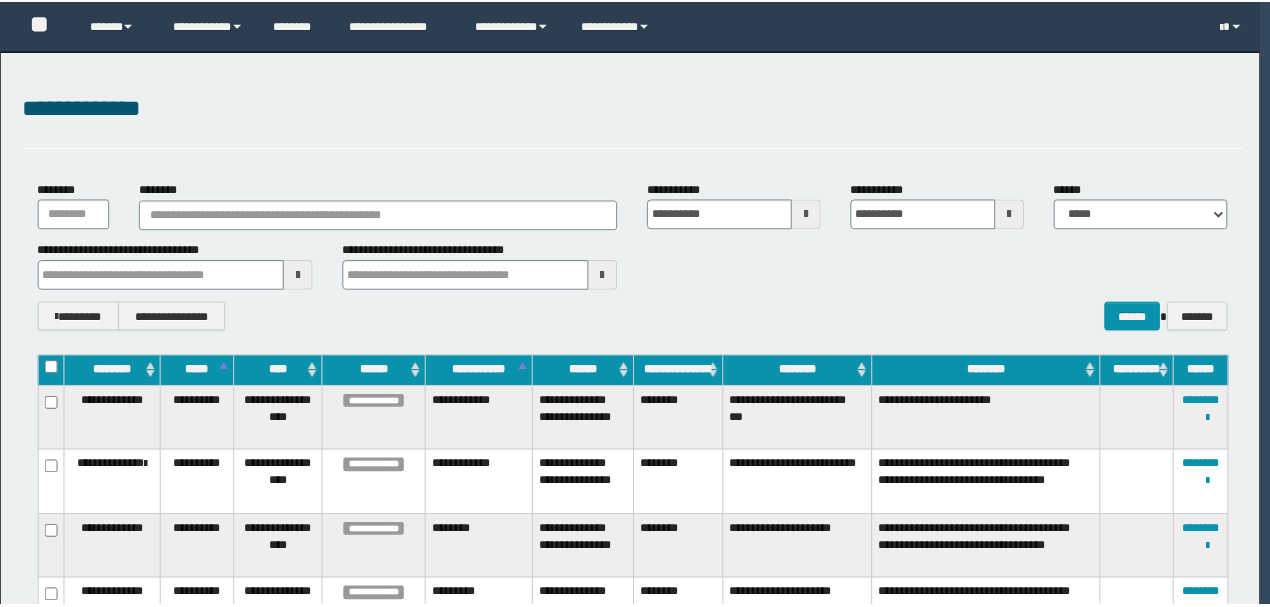 scroll, scrollTop: 0, scrollLeft: 0, axis: both 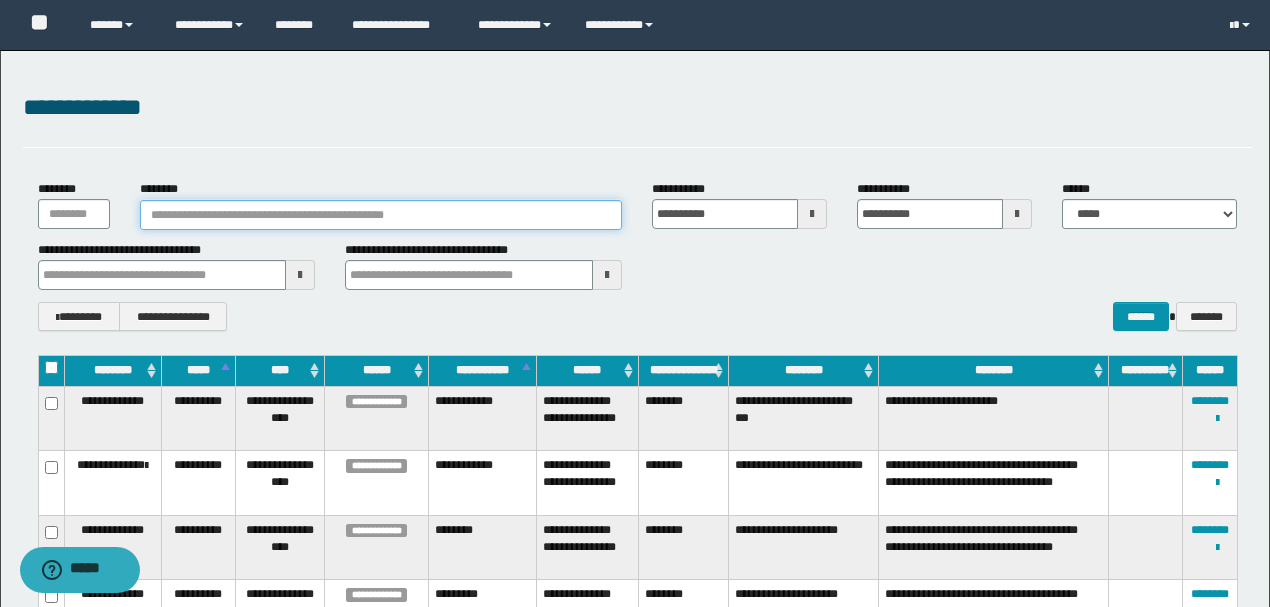 click on "********" at bounding box center [381, 215] 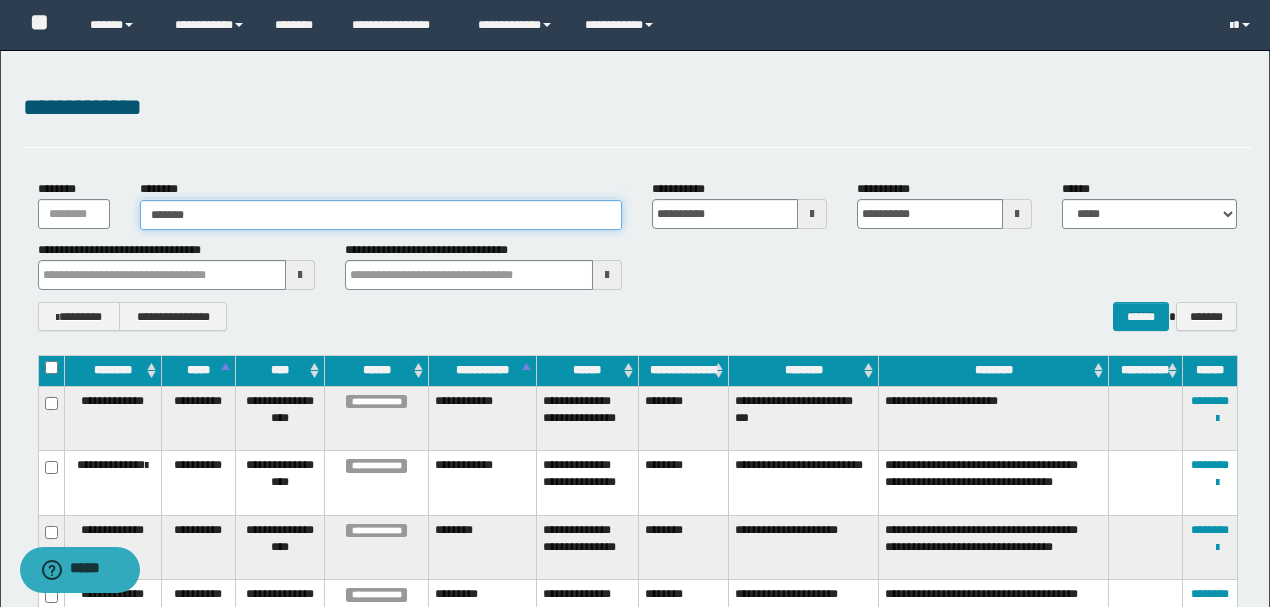 type on "*******" 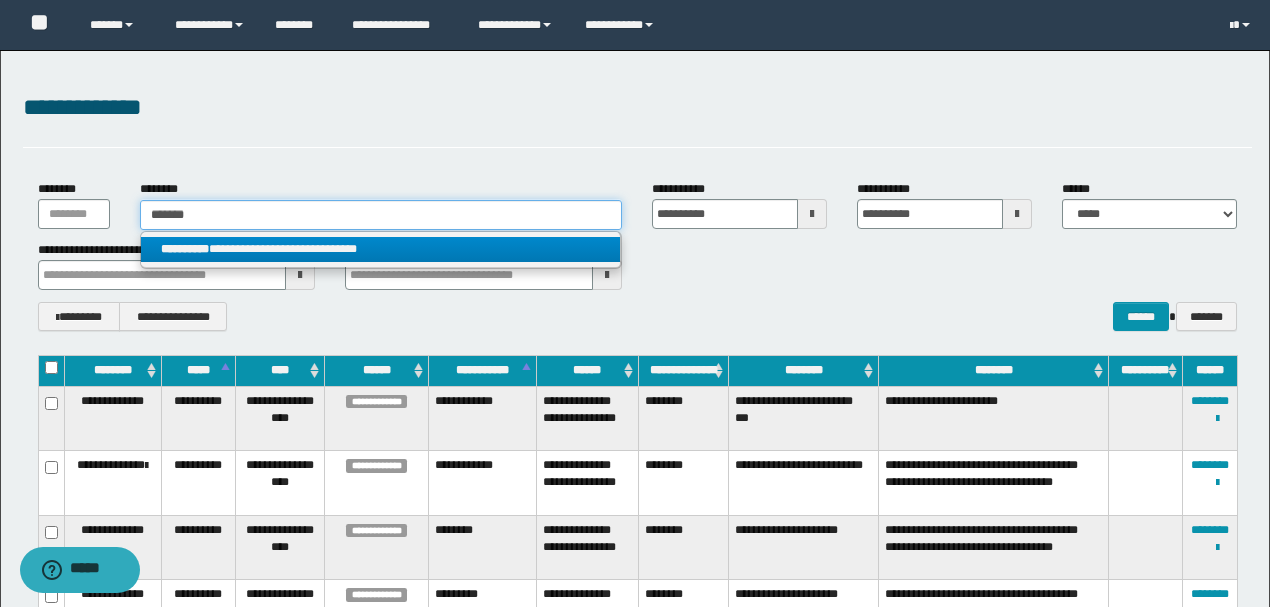 type on "*******" 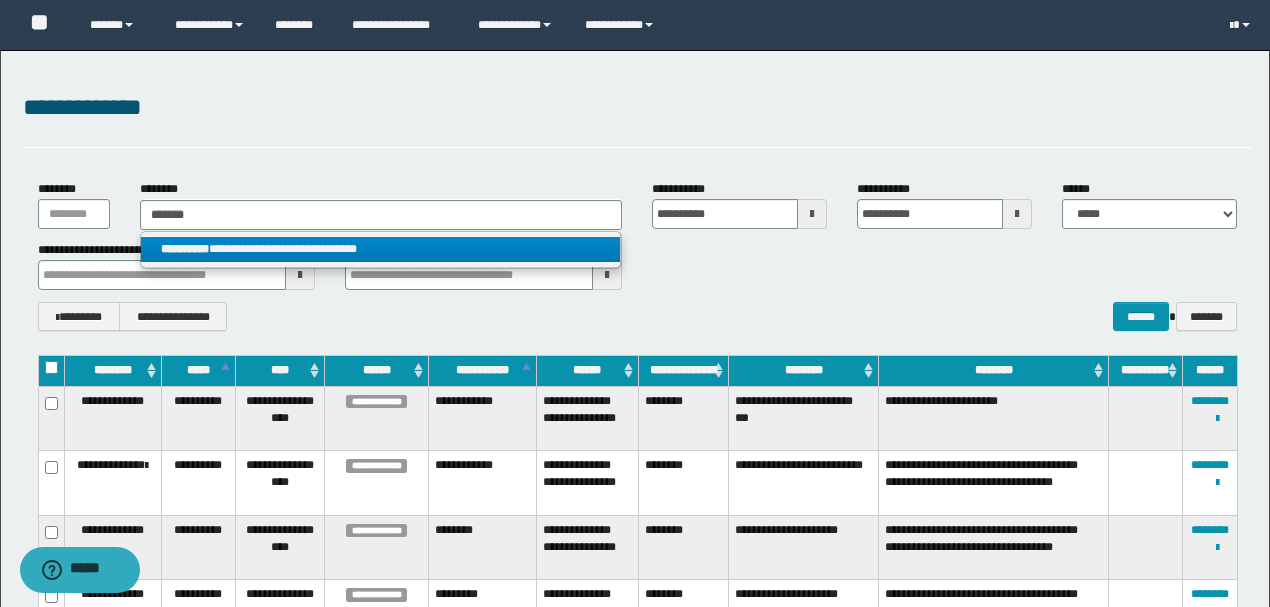 click on "**********" at bounding box center [380, 249] 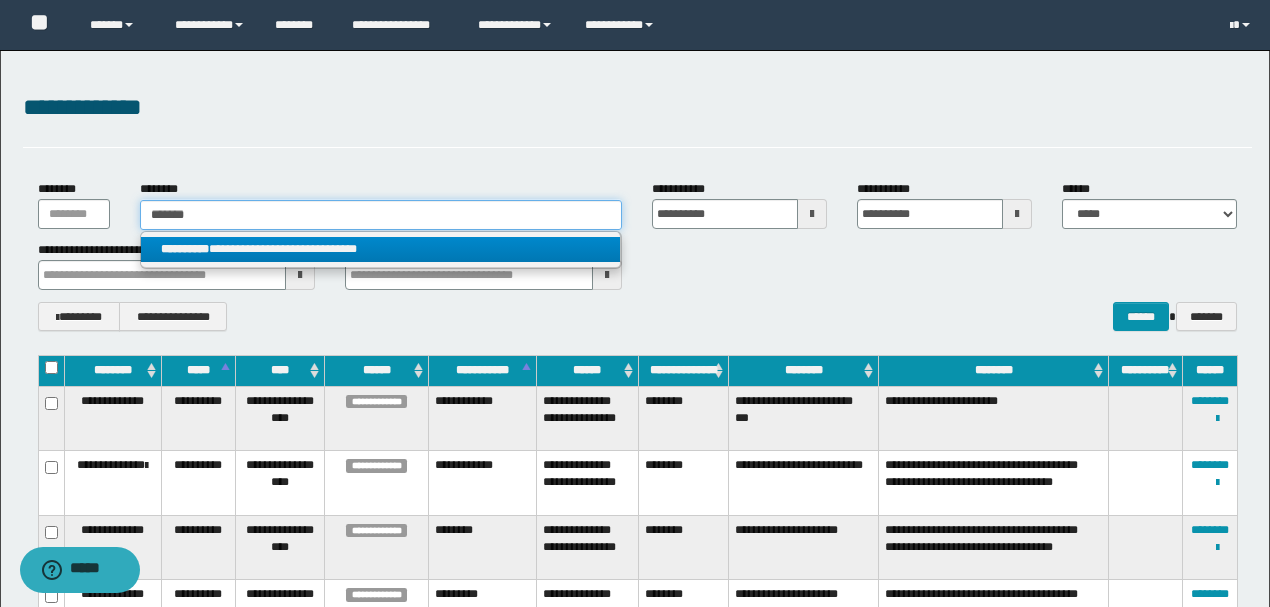 type 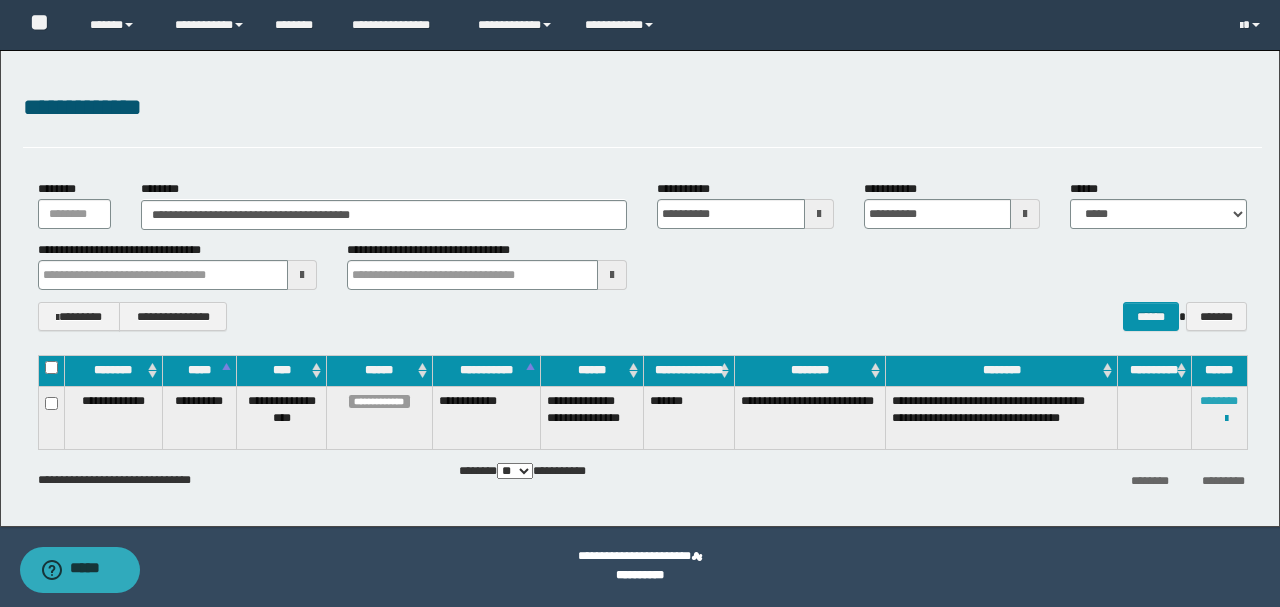 click on "********" at bounding box center [1219, 401] 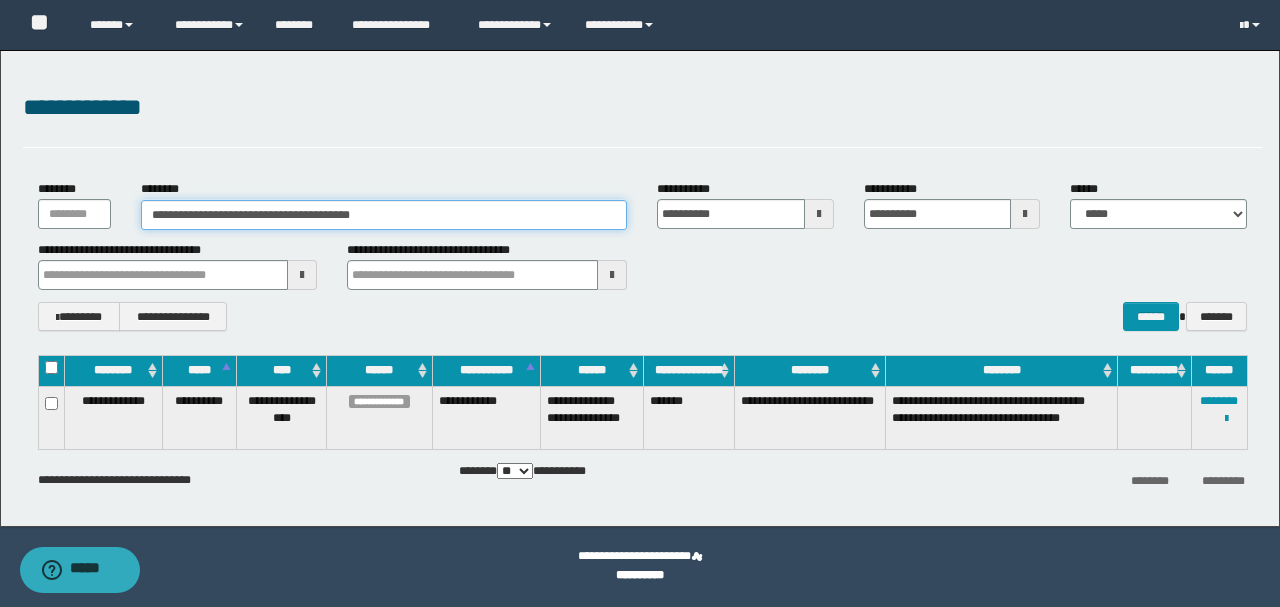click on "**********" at bounding box center [384, 215] 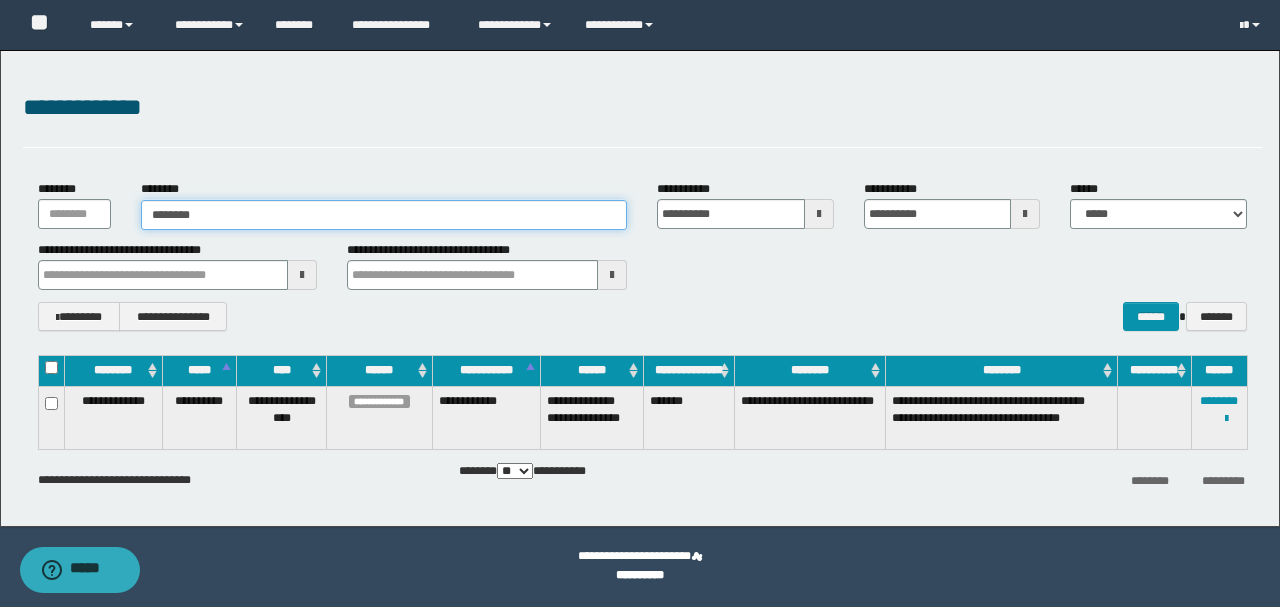 type on "********" 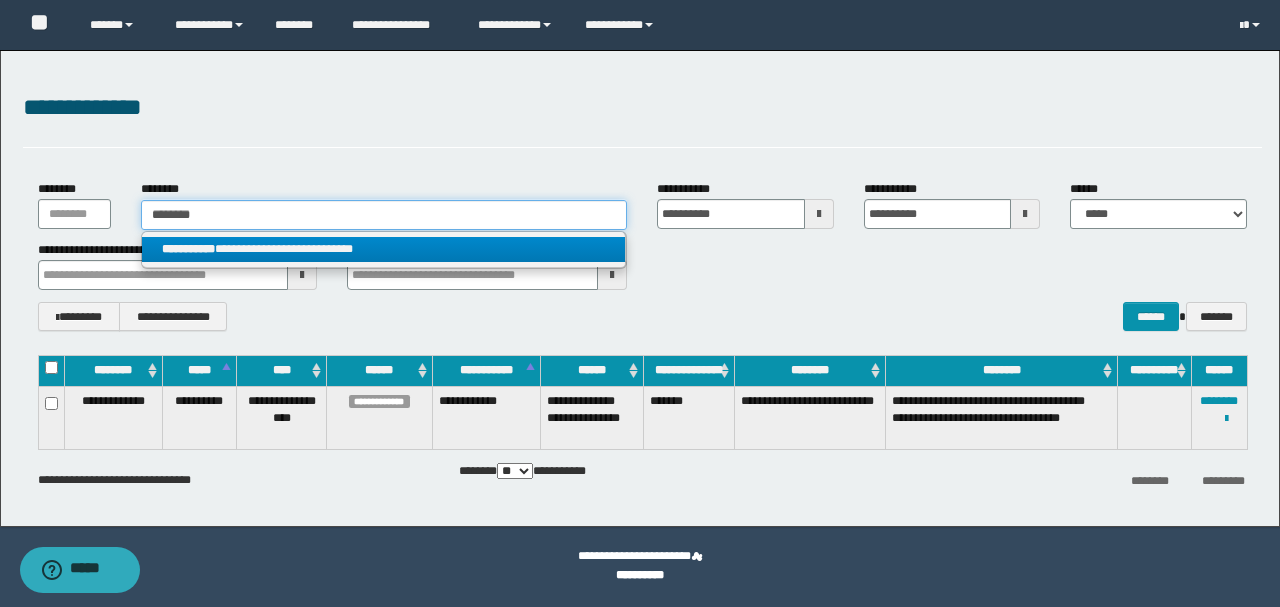 type on "********" 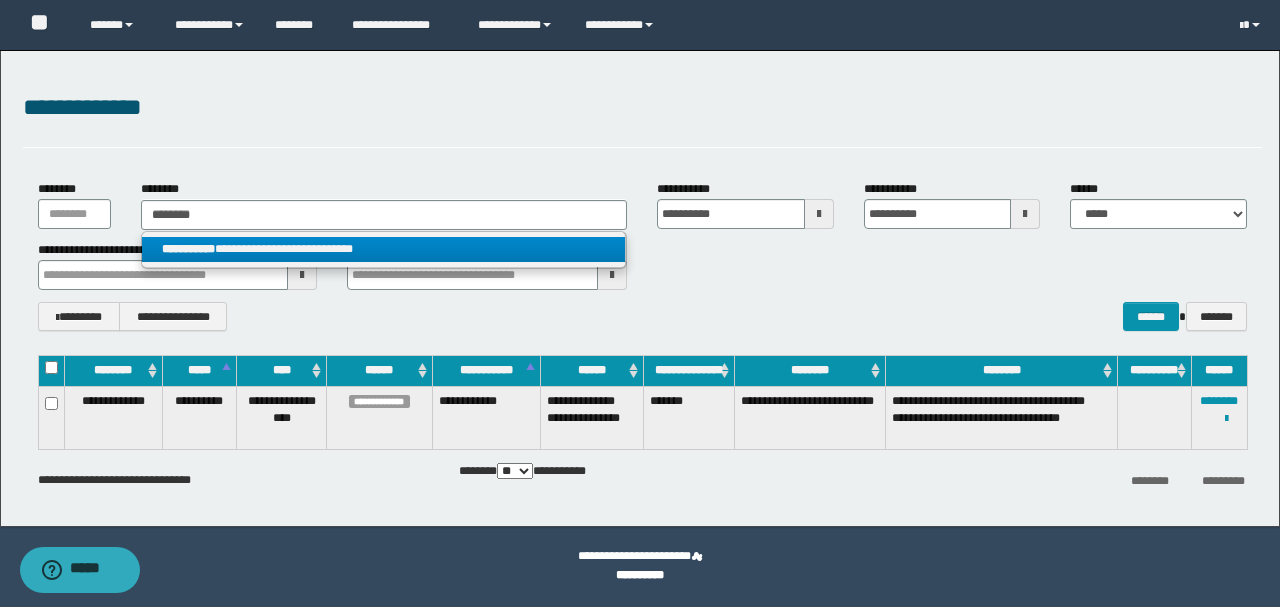 click on "**********" at bounding box center [384, 249] 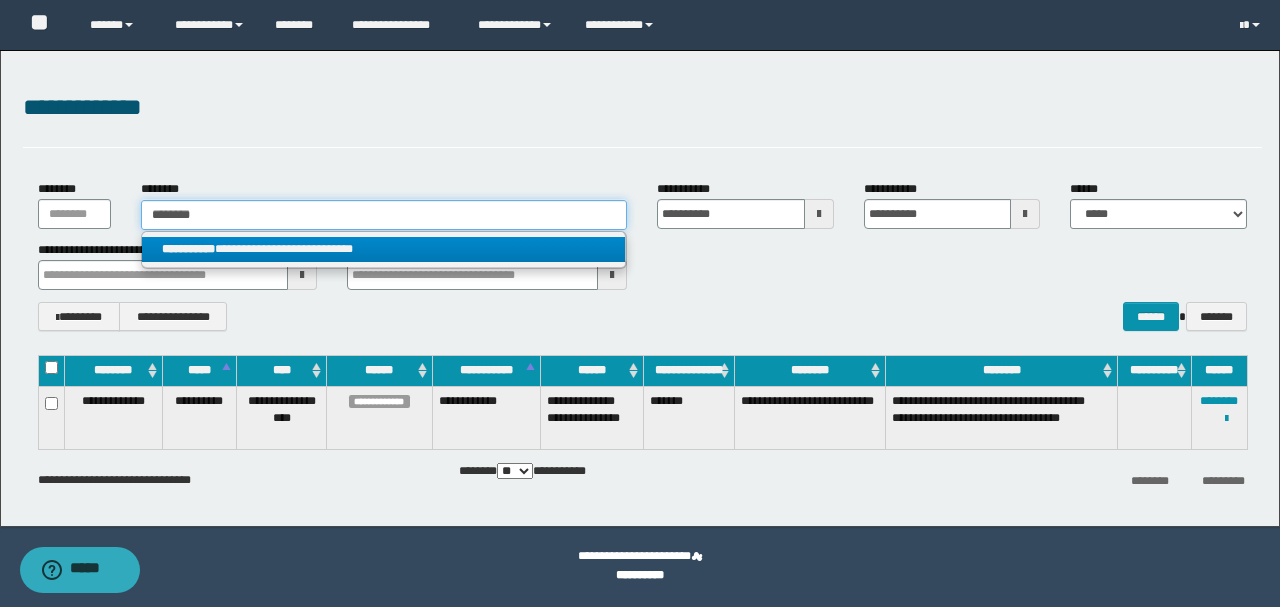 type 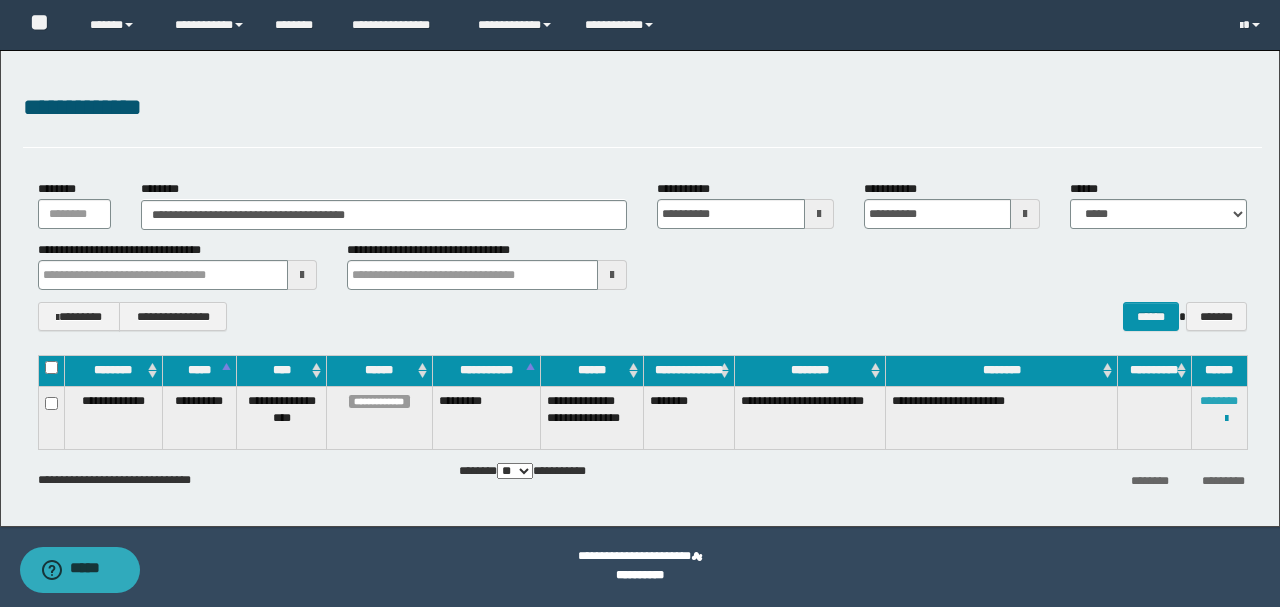 click on "********" at bounding box center (1219, 401) 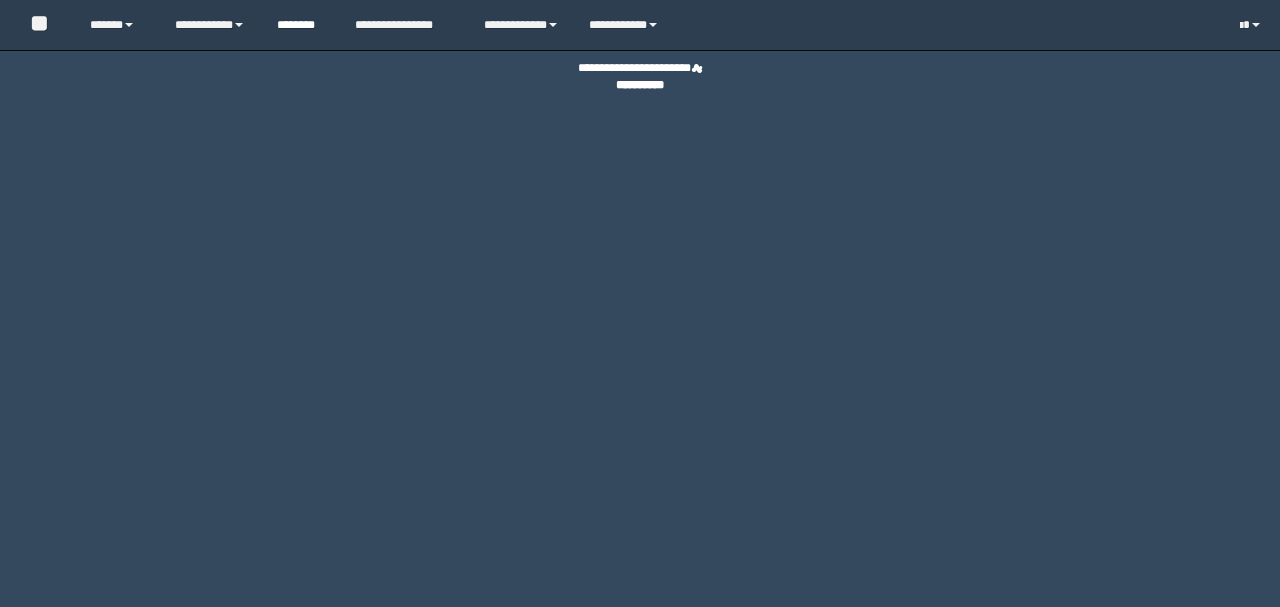 scroll, scrollTop: 0, scrollLeft: 0, axis: both 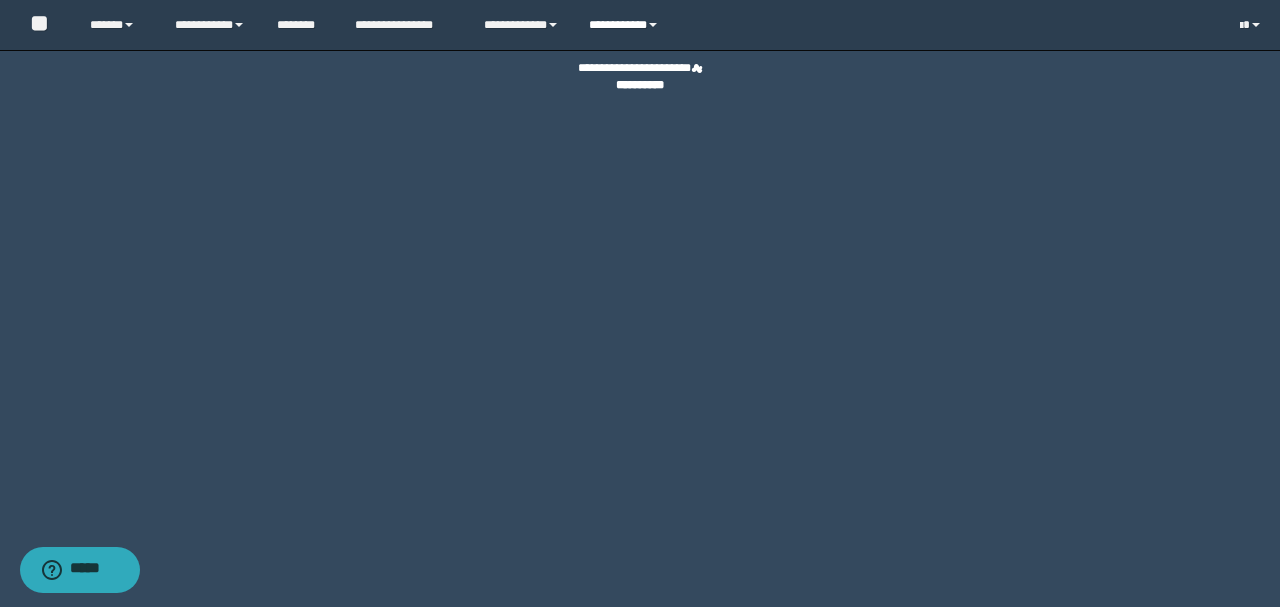 click on "**********" at bounding box center (626, 25) 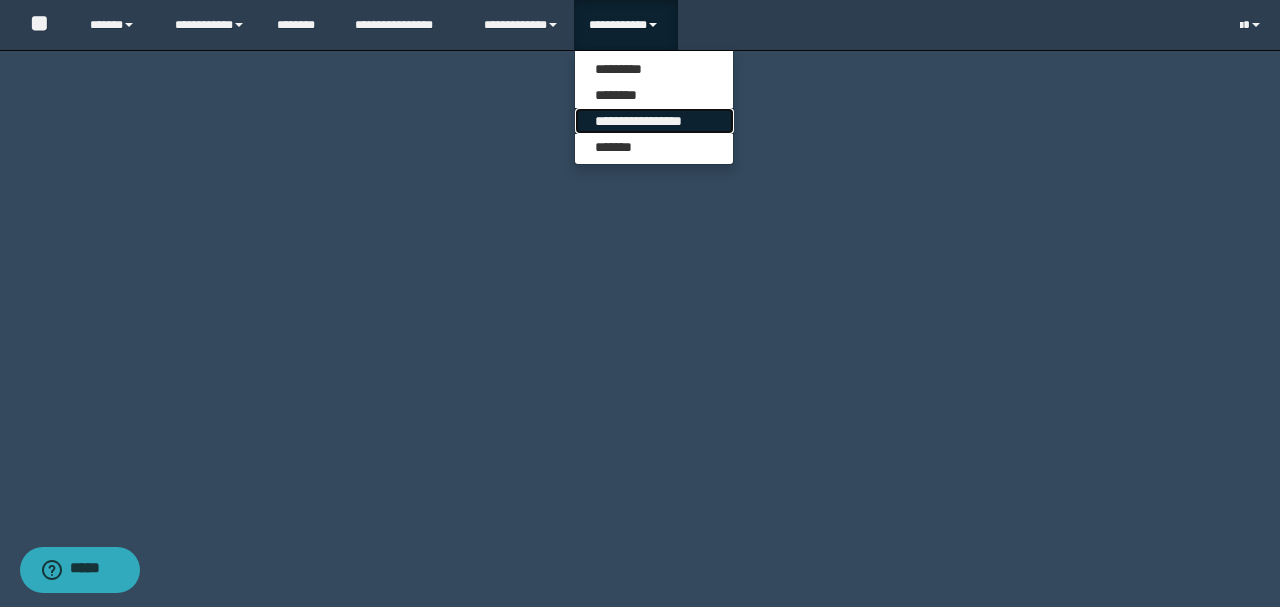 click on "**********" at bounding box center [654, 121] 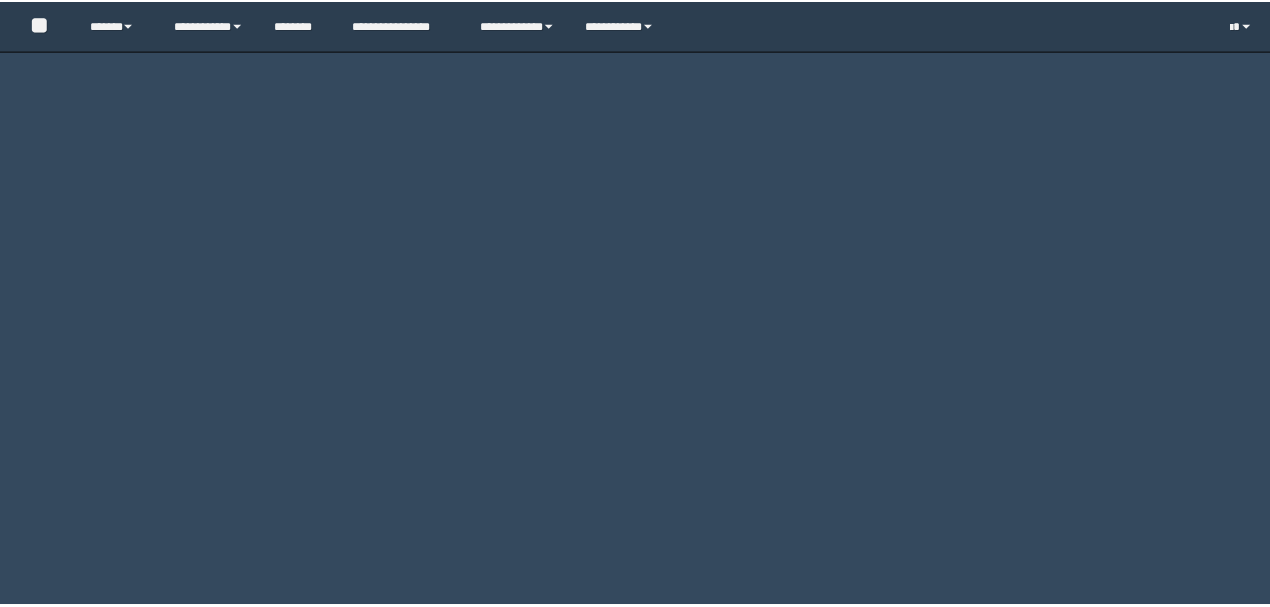 scroll, scrollTop: 0, scrollLeft: 0, axis: both 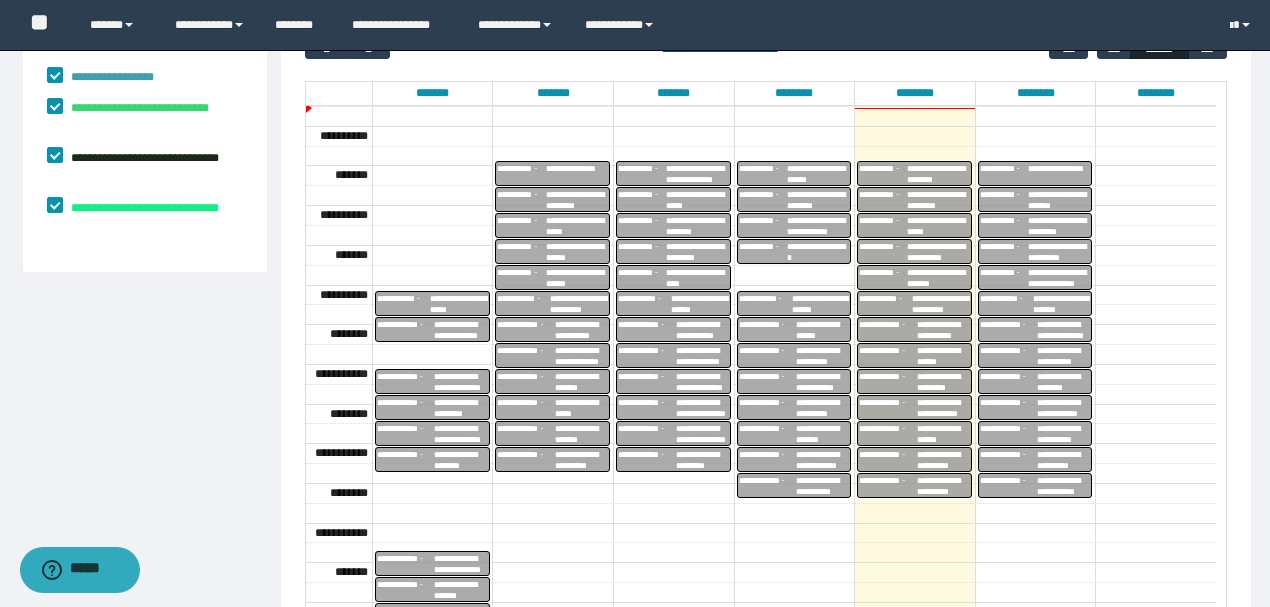 click on "**********" at bounding box center (768, 382) 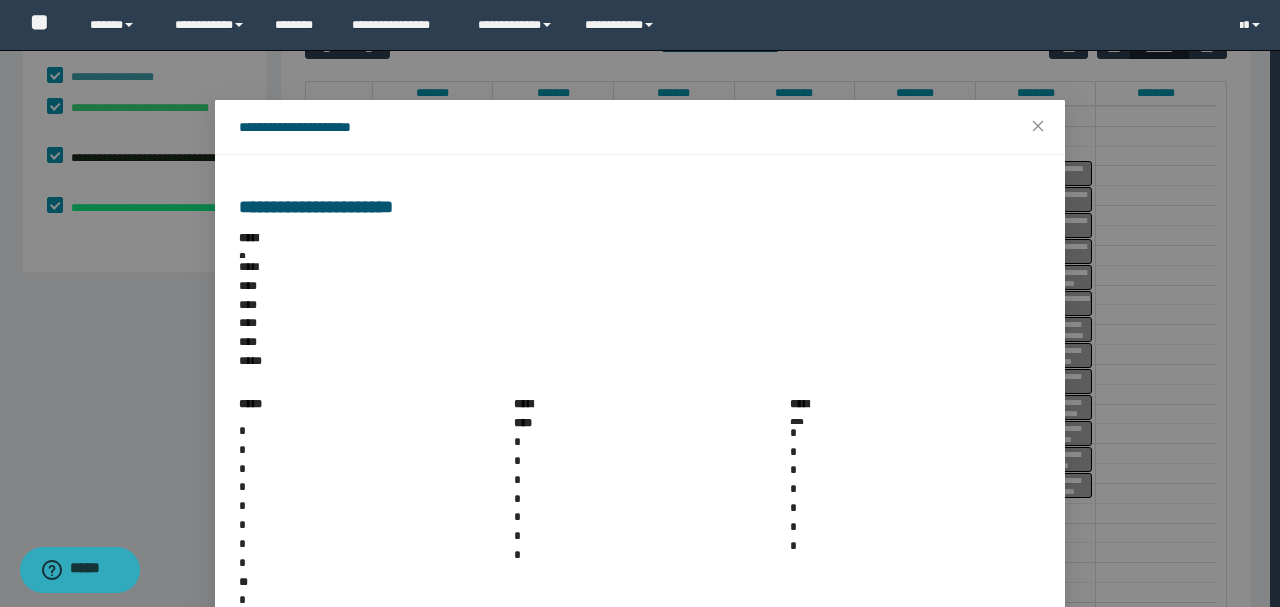 drag, startPoint x: 506, startPoint y: 488, endPoint x: 564, endPoint y: 498, distance: 58.855755 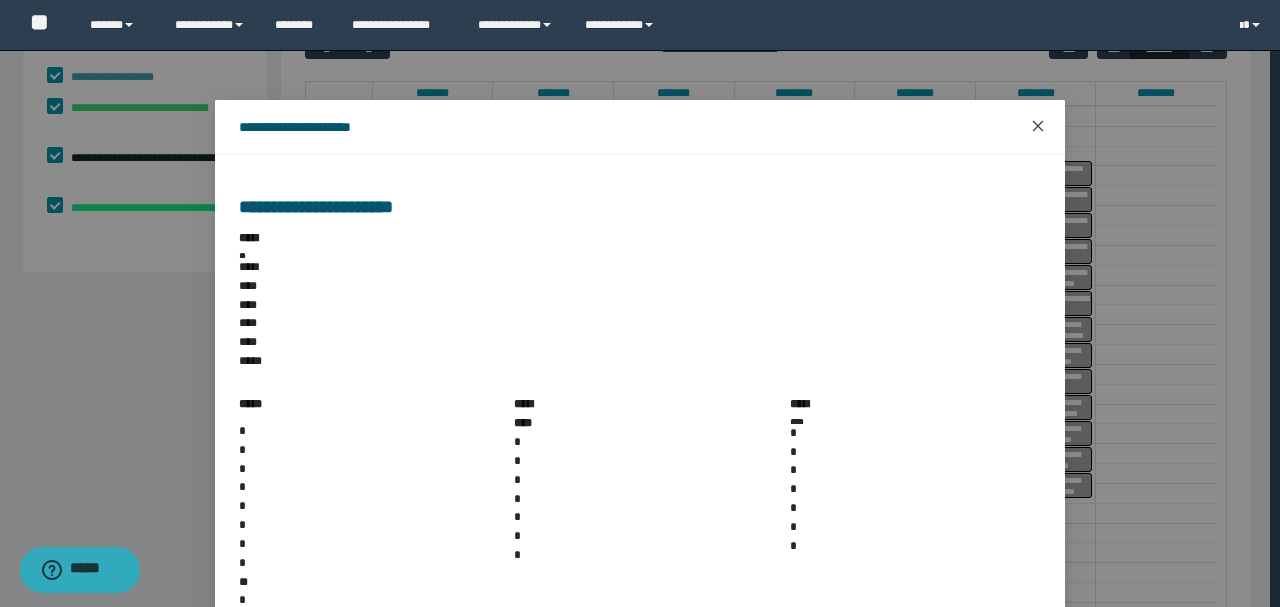 click 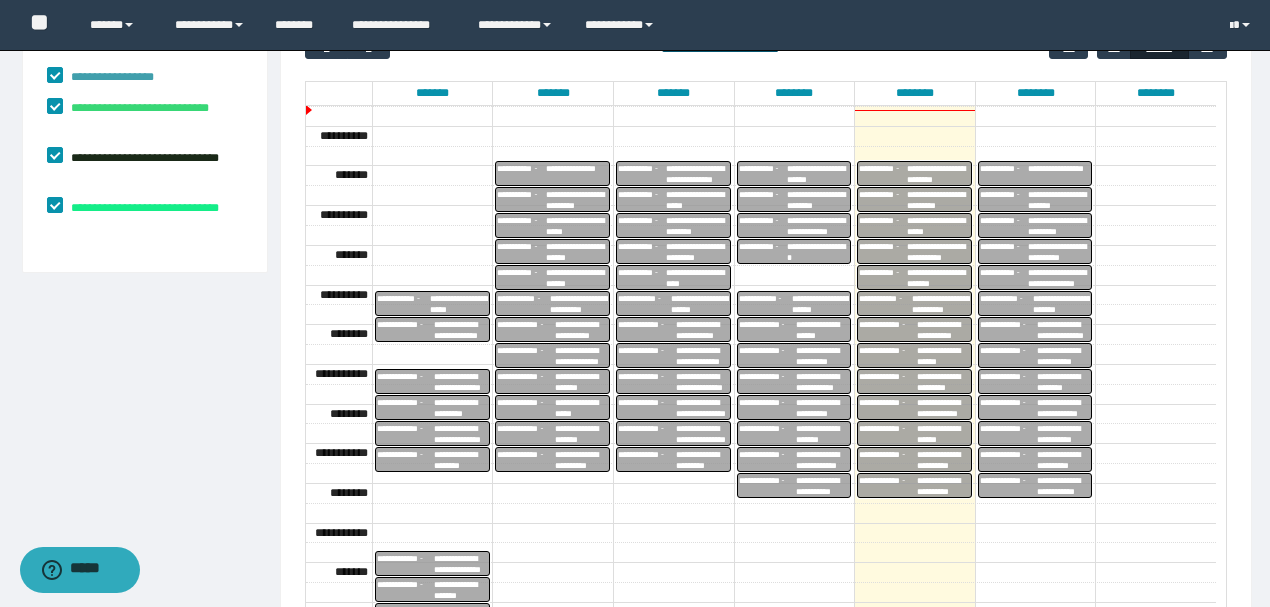 click on "**********" at bounding box center (768, 408) 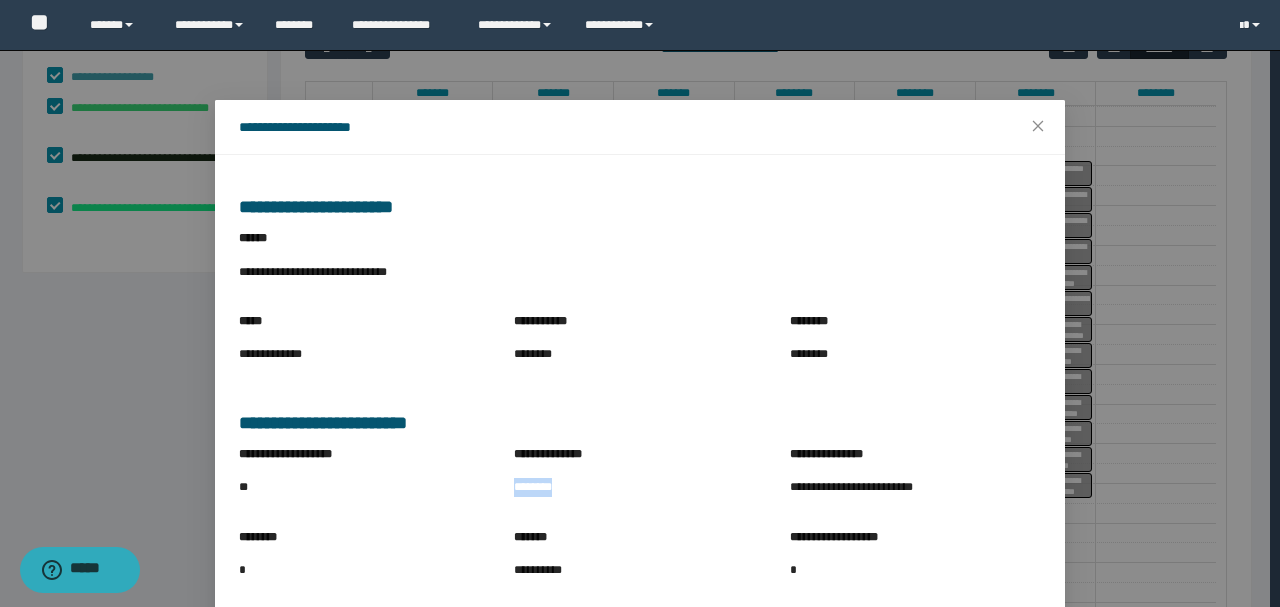 drag, startPoint x: 506, startPoint y: 488, endPoint x: 581, endPoint y: 500, distance: 75.95393 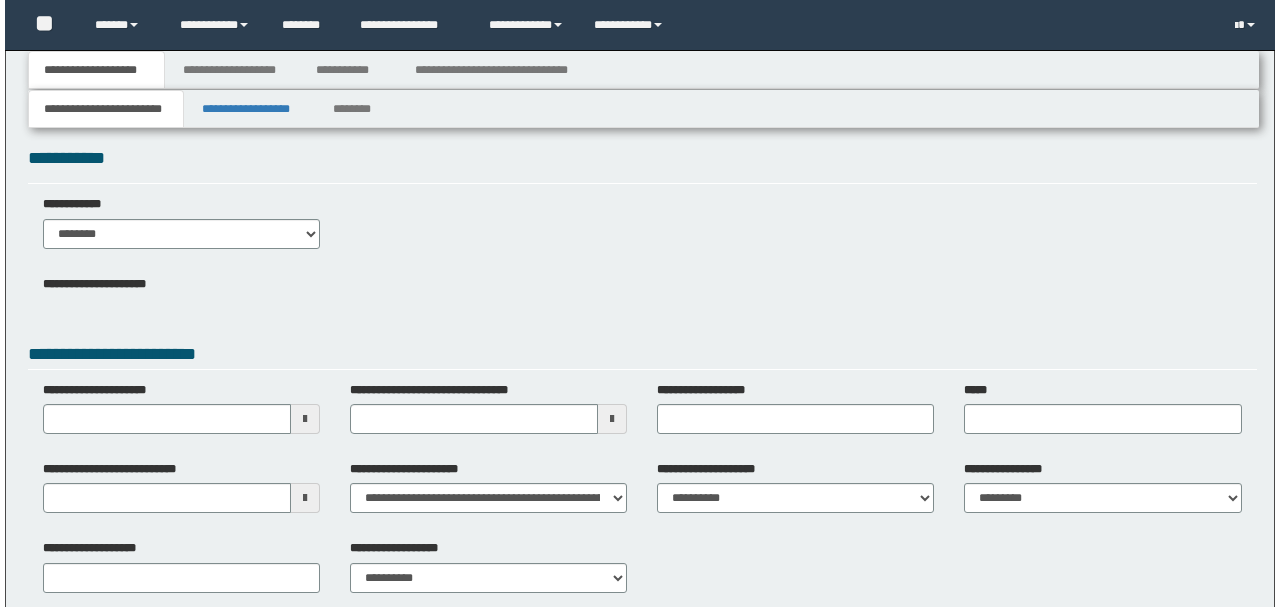 scroll, scrollTop: 0, scrollLeft: 0, axis: both 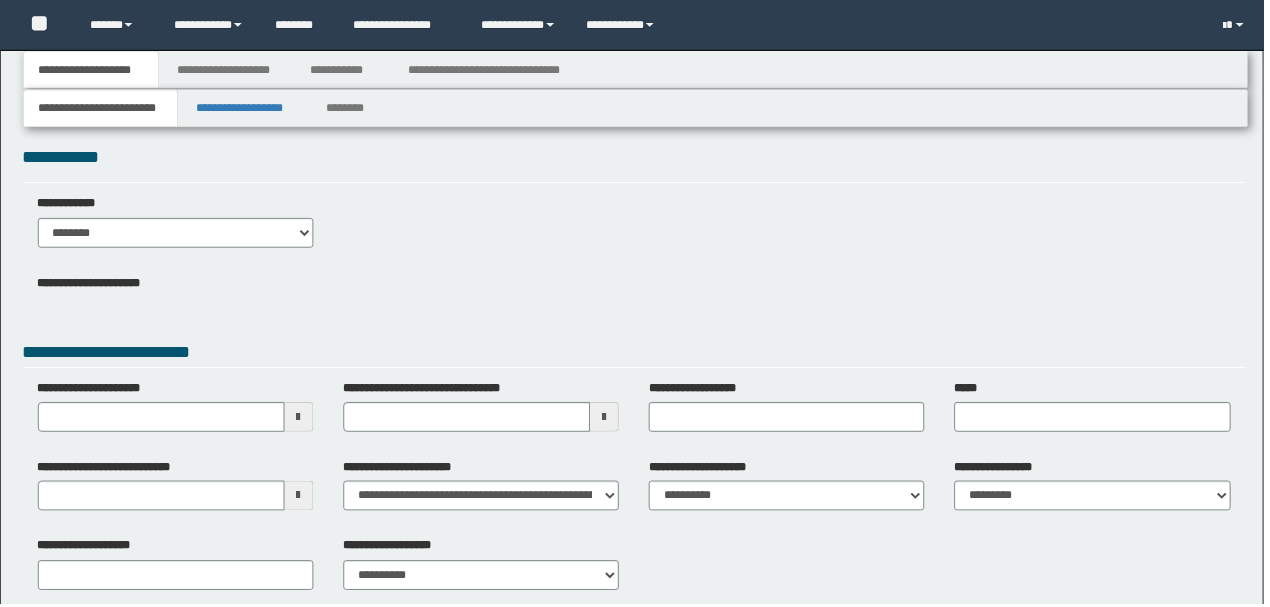 type 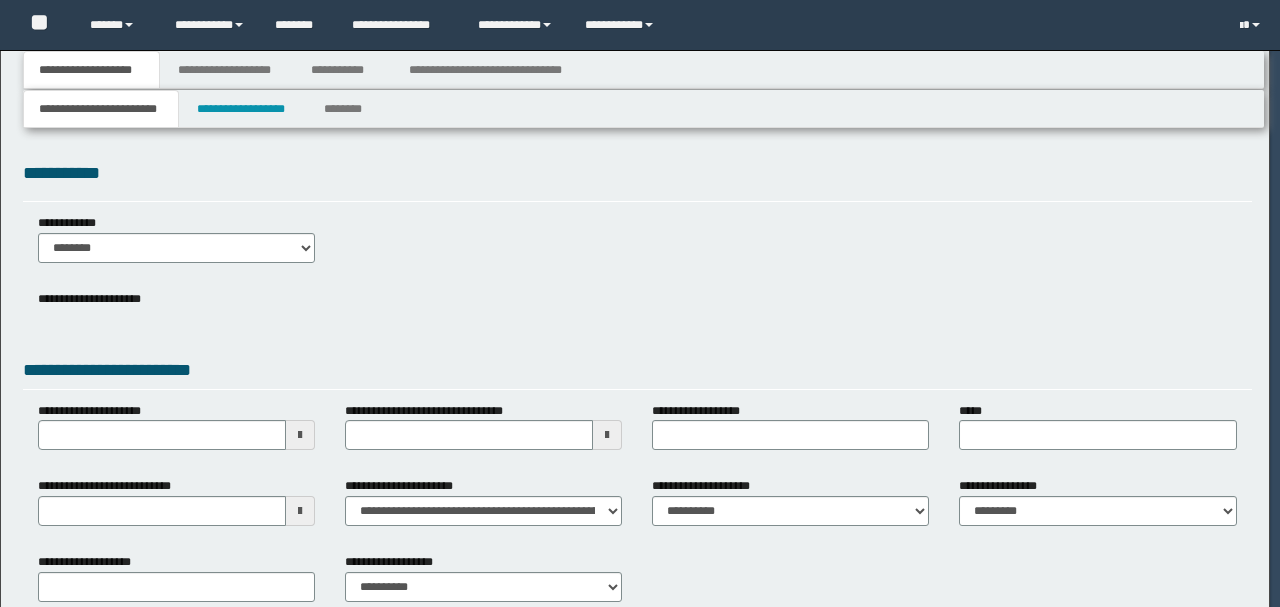 scroll, scrollTop: 0, scrollLeft: 0, axis: both 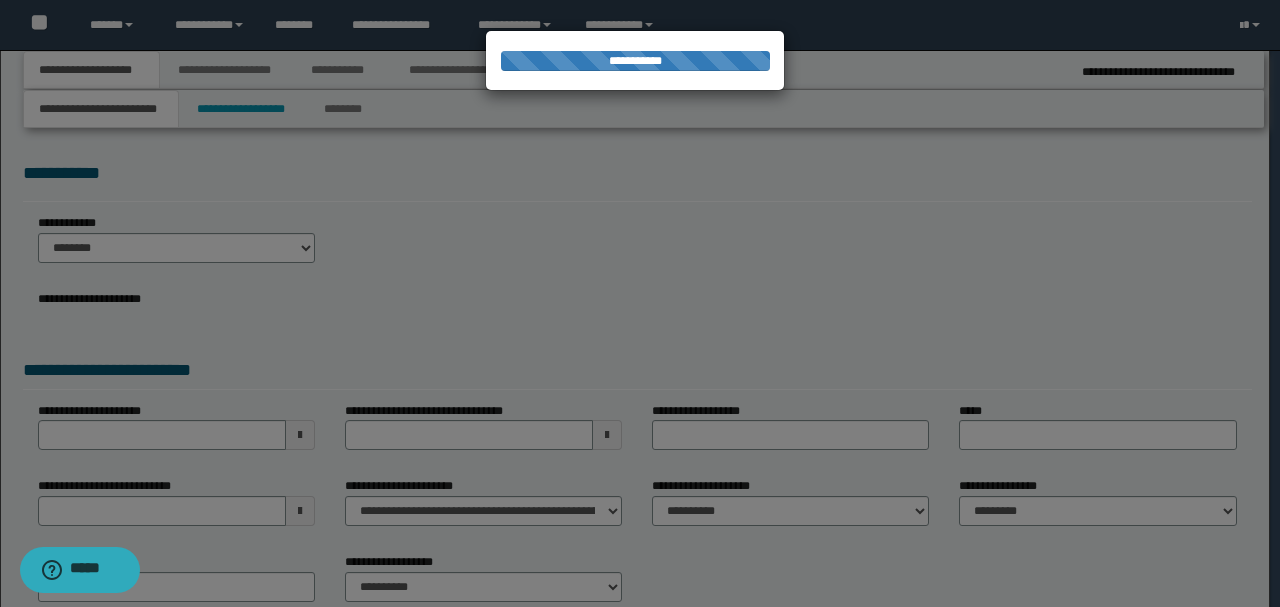 type on "**********" 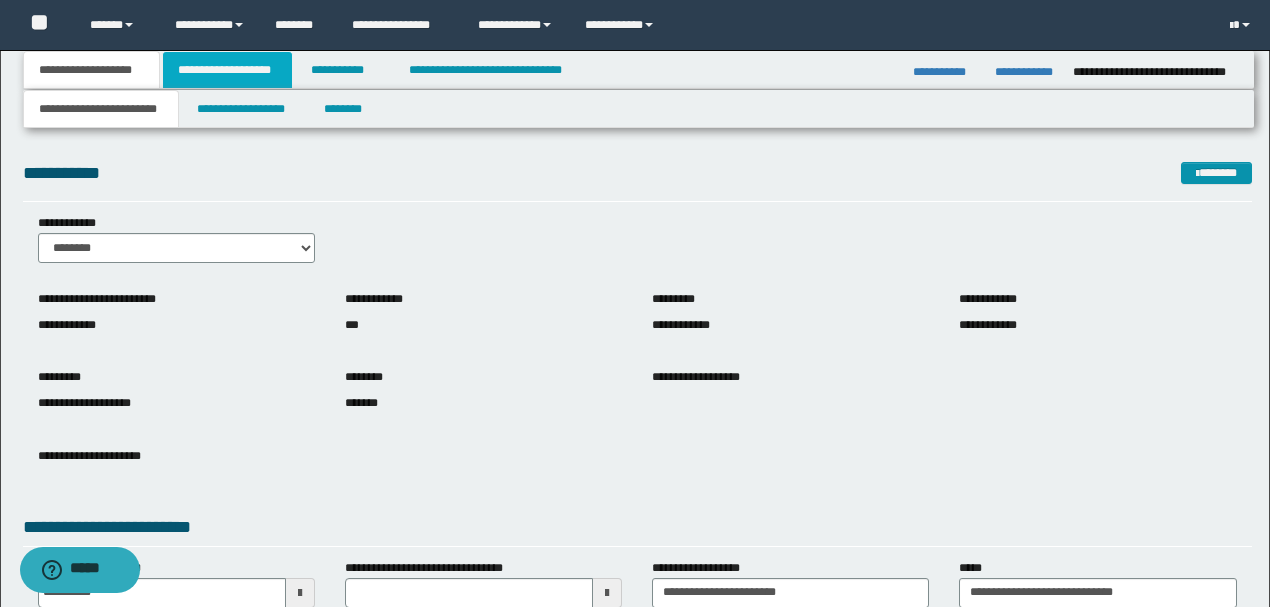 click on "**********" at bounding box center (227, 70) 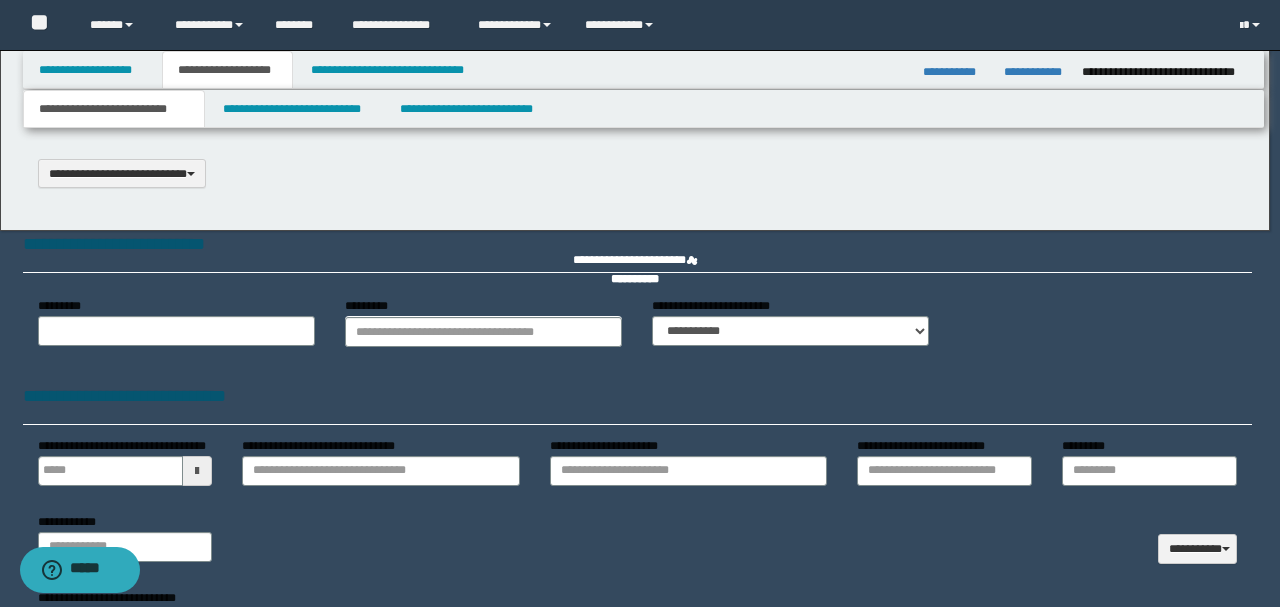scroll, scrollTop: 0, scrollLeft: 0, axis: both 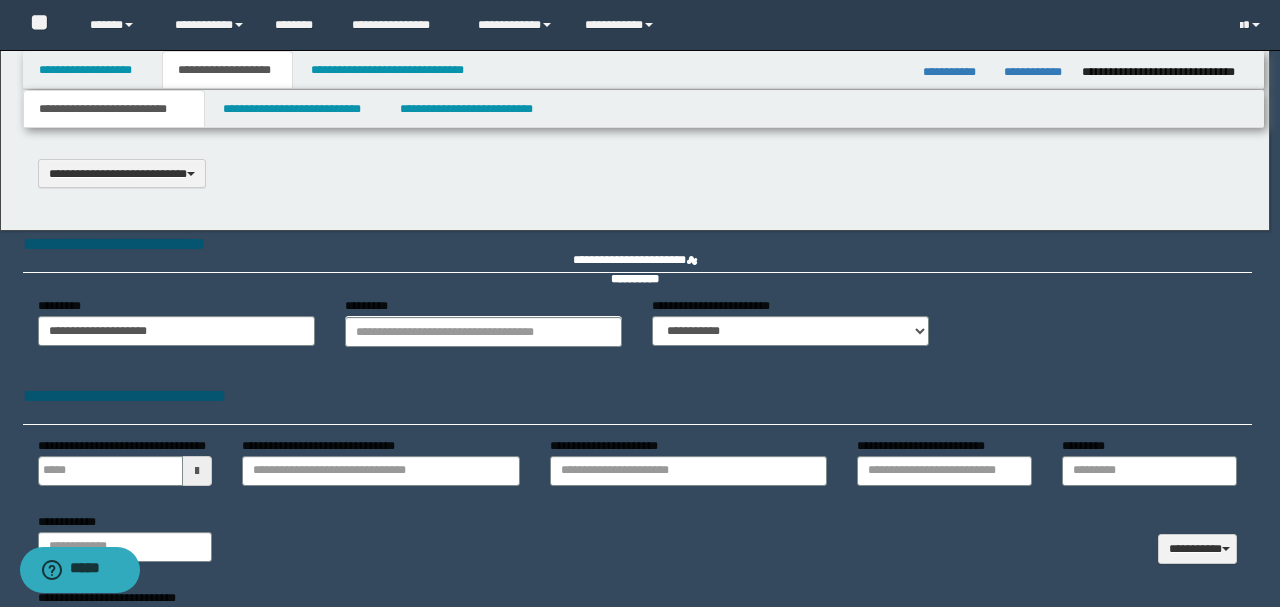 type on "**********" 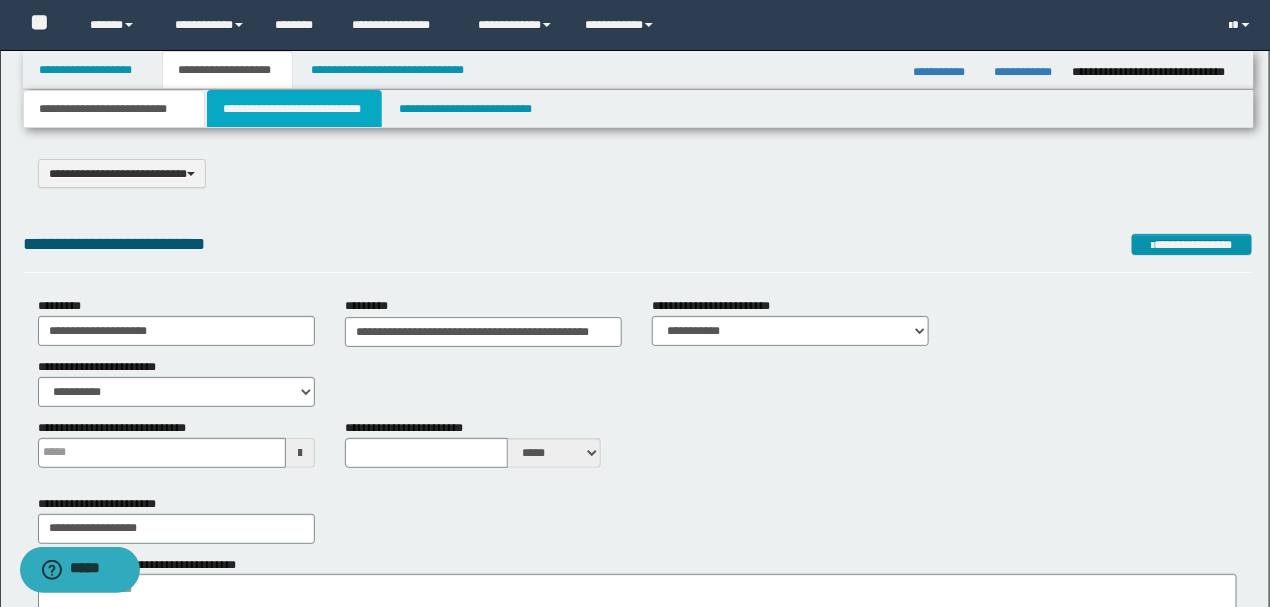 click on "**********" at bounding box center [294, 109] 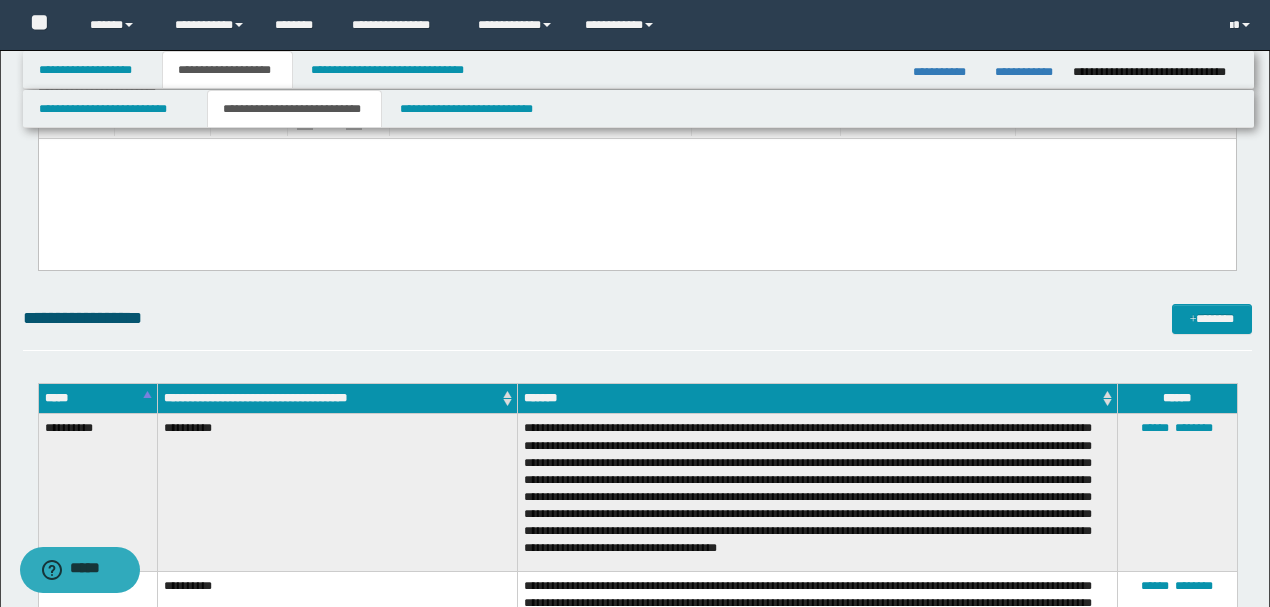 scroll, scrollTop: 333, scrollLeft: 0, axis: vertical 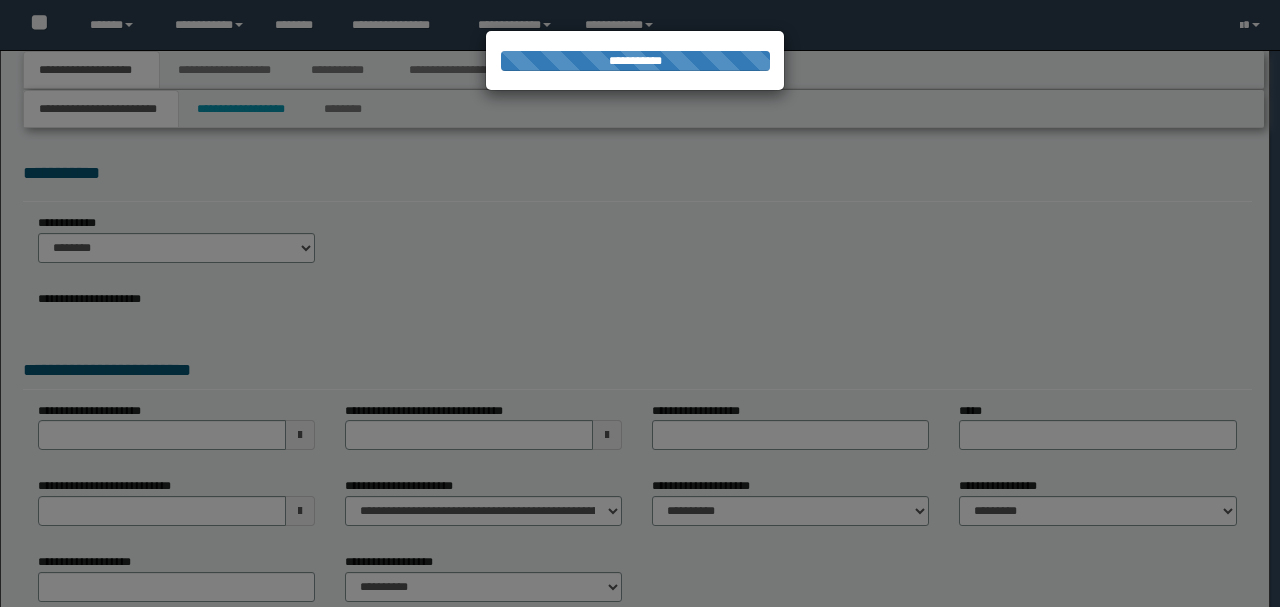 type on "**********" 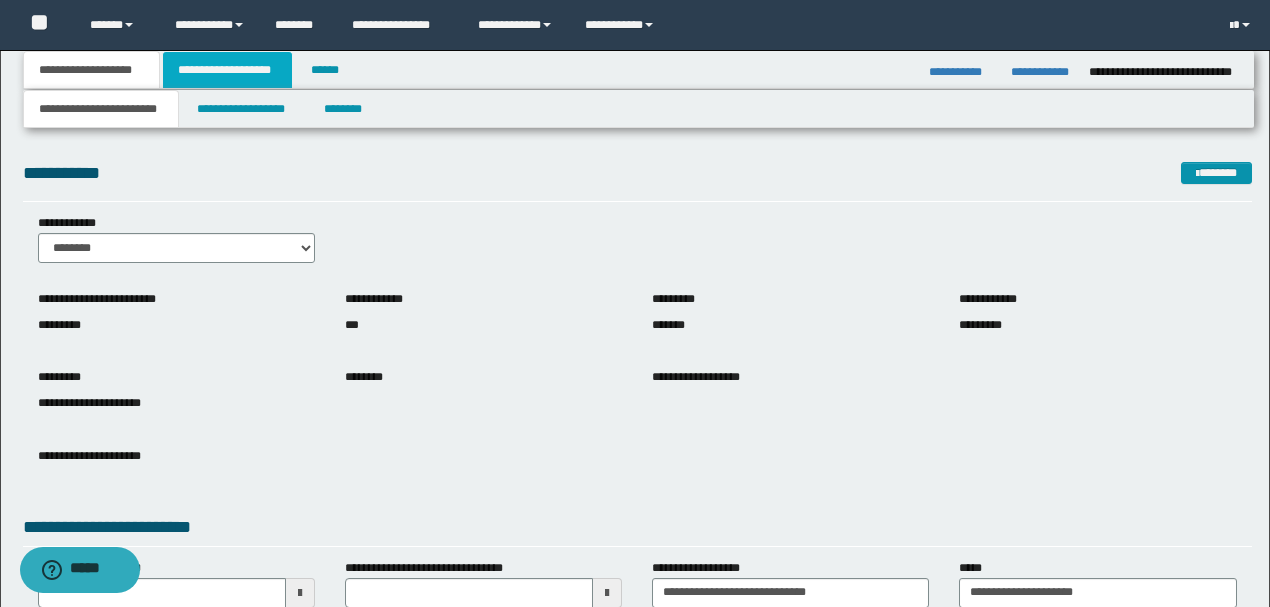 click on "**********" at bounding box center (227, 70) 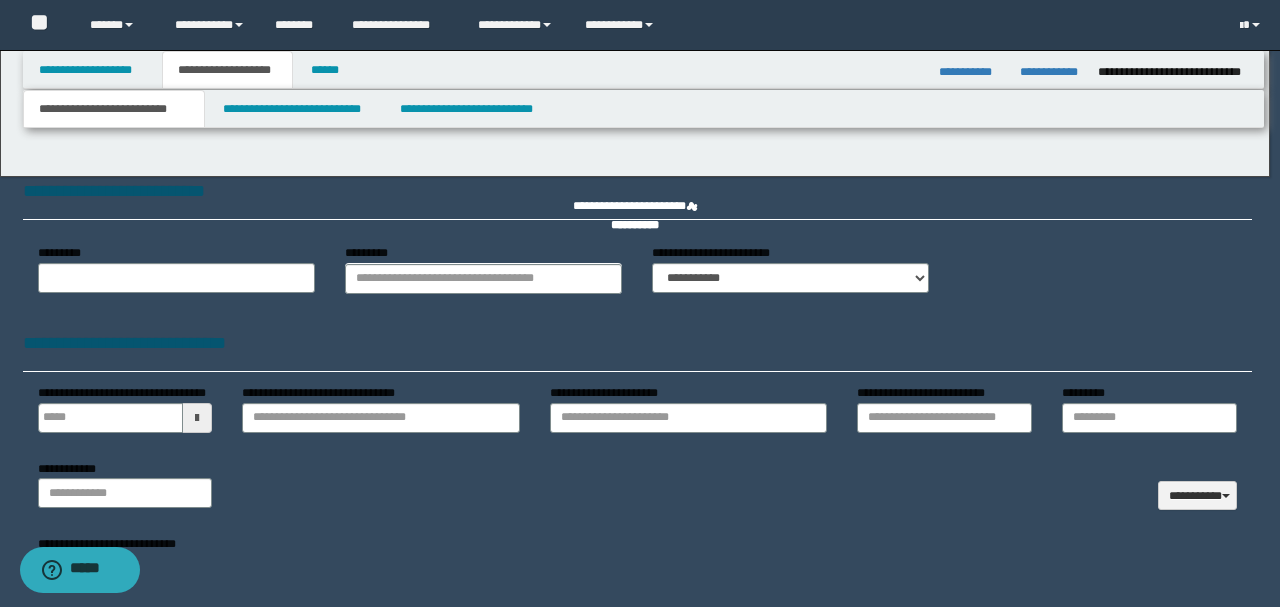 type 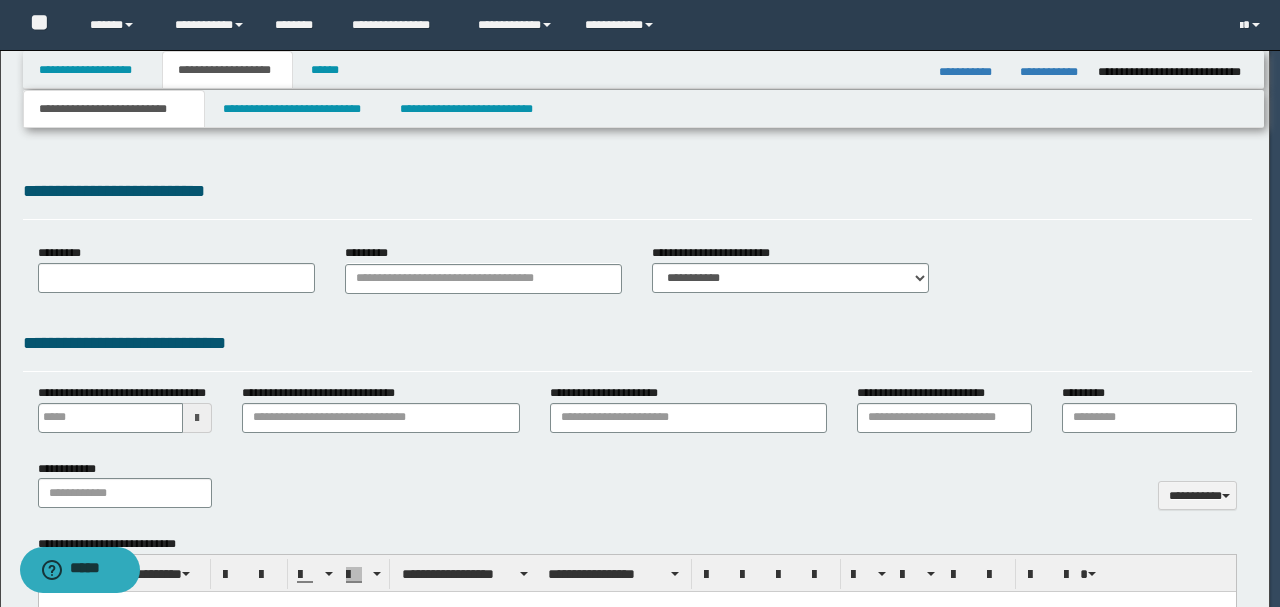 type on "**********" 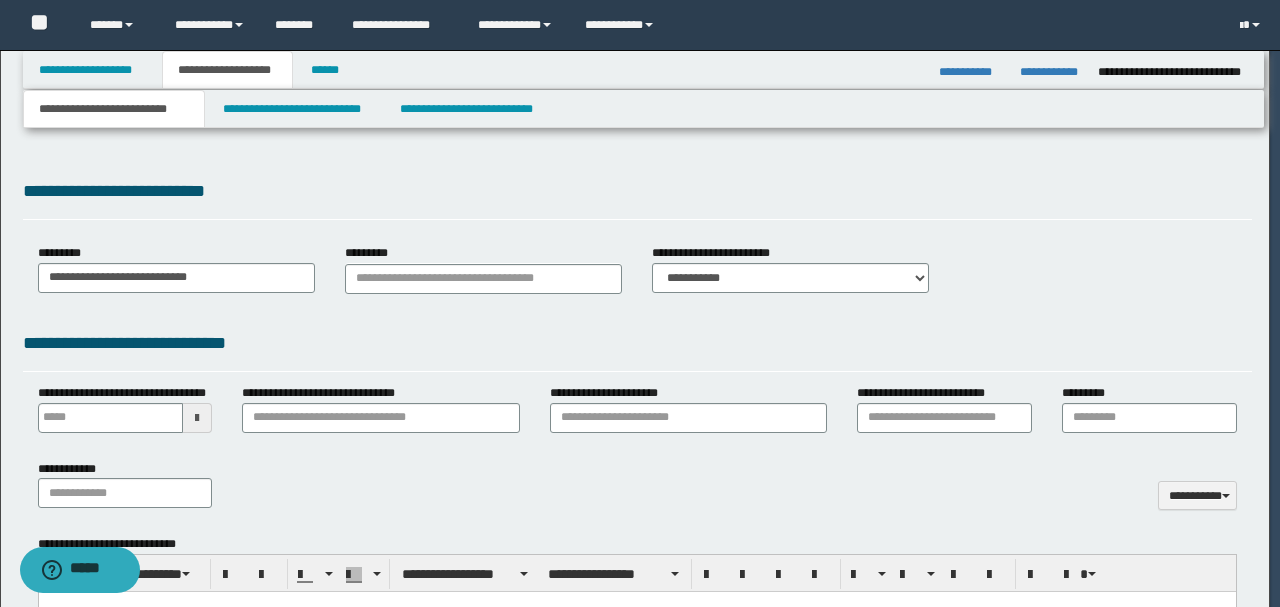scroll, scrollTop: 0, scrollLeft: 0, axis: both 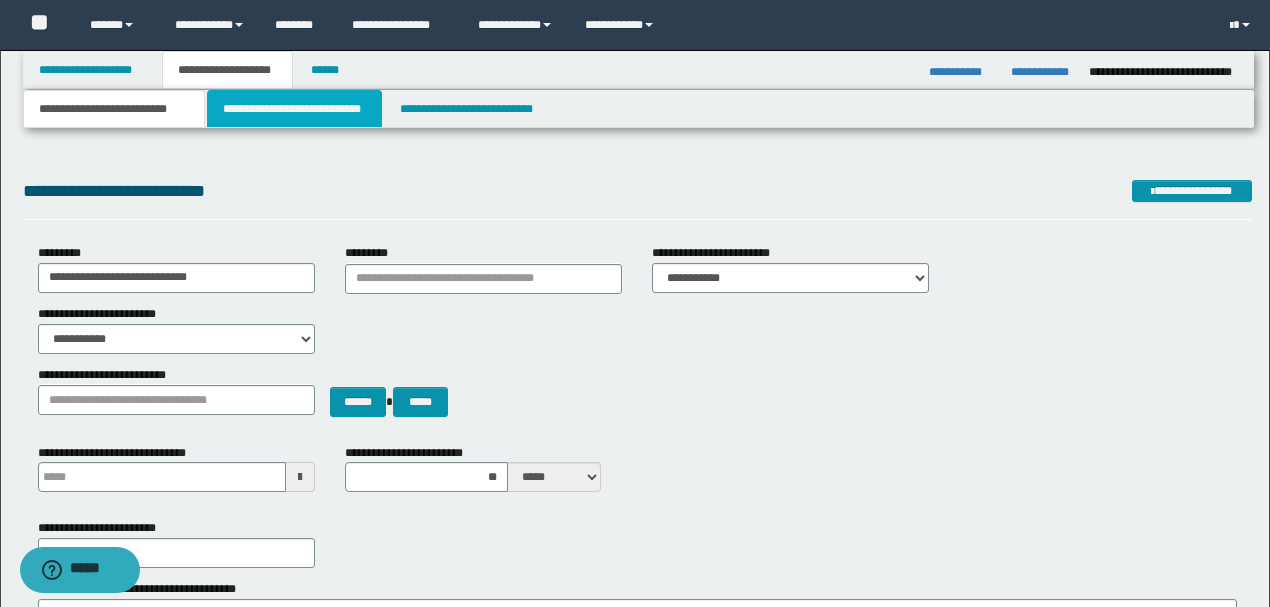 click on "**********" at bounding box center [294, 109] 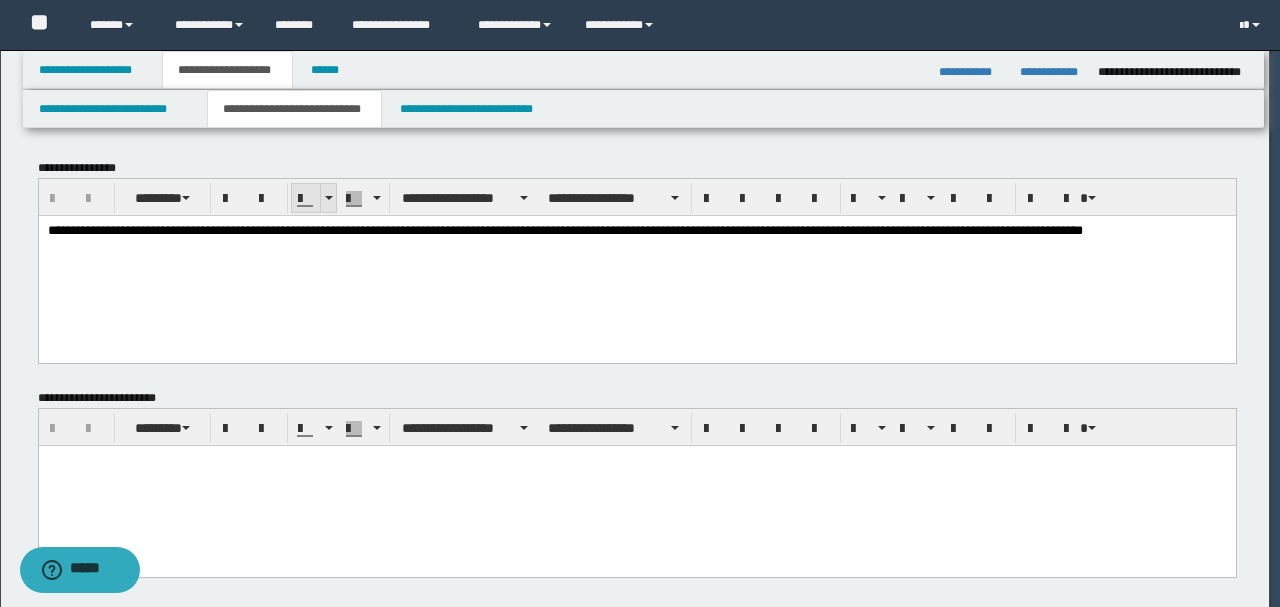 scroll, scrollTop: 0, scrollLeft: 0, axis: both 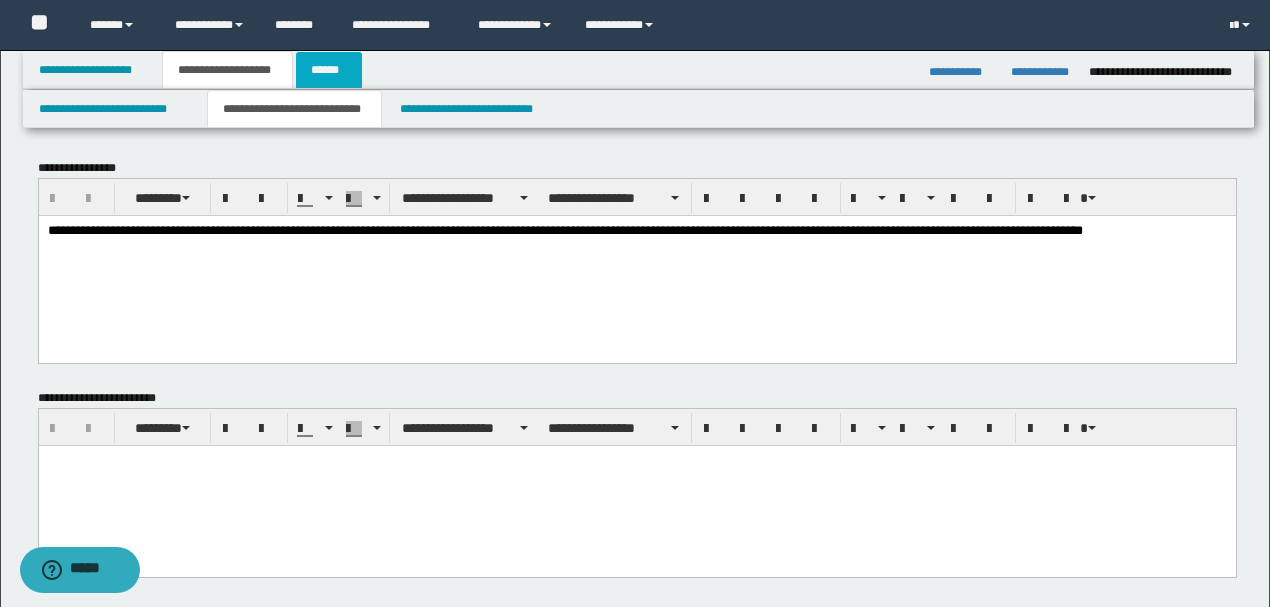 click on "******" at bounding box center [329, 70] 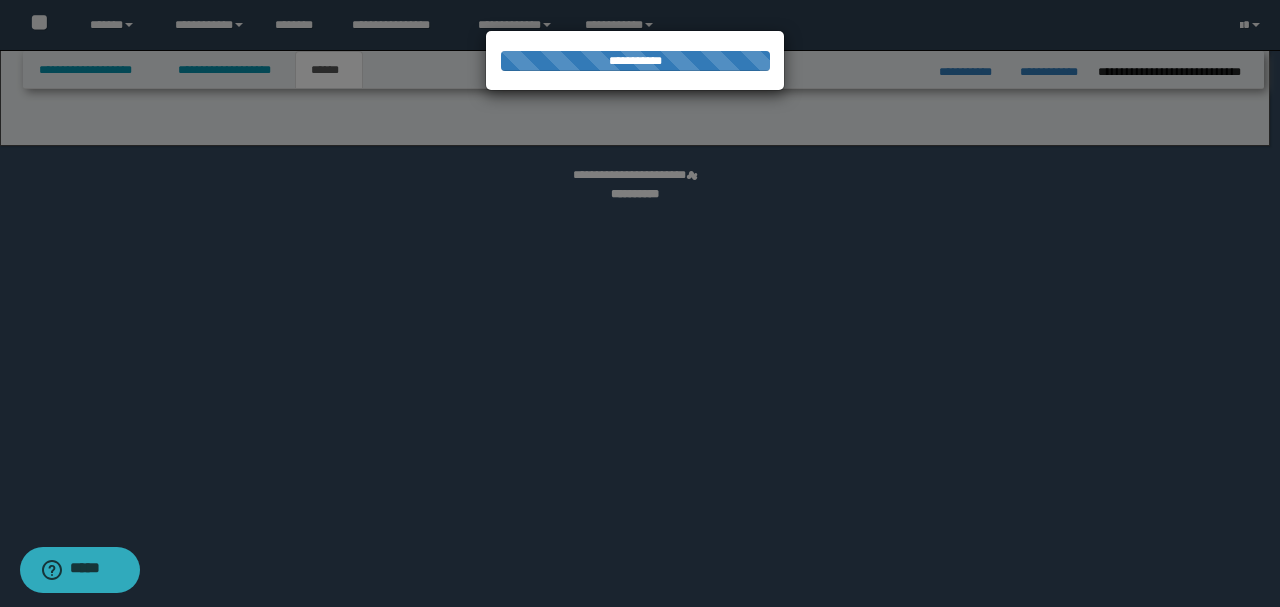 select on "*" 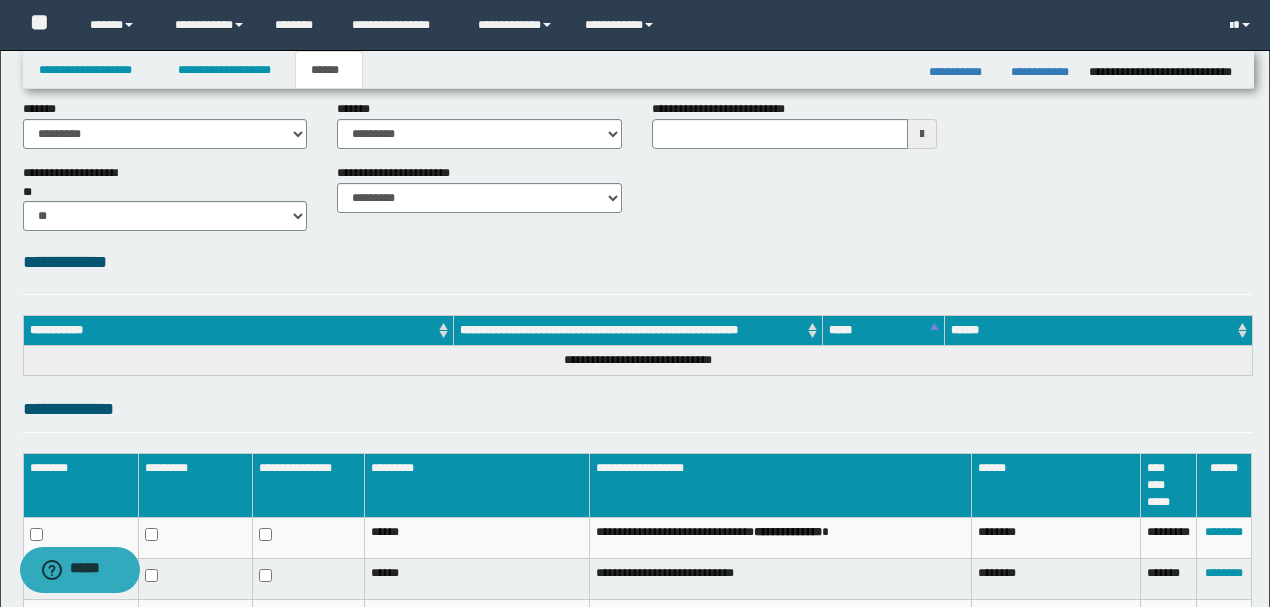 scroll, scrollTop: 222, scrollLeft: 0, axis: vertical 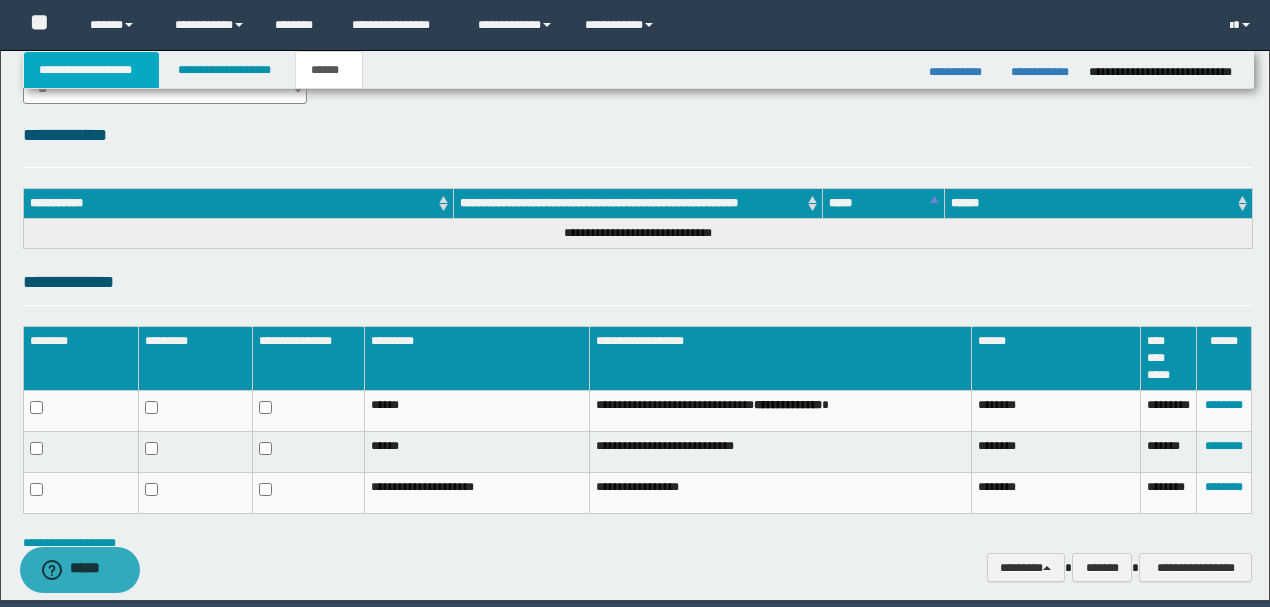 click on "**********" at bounding box center (92, 70) 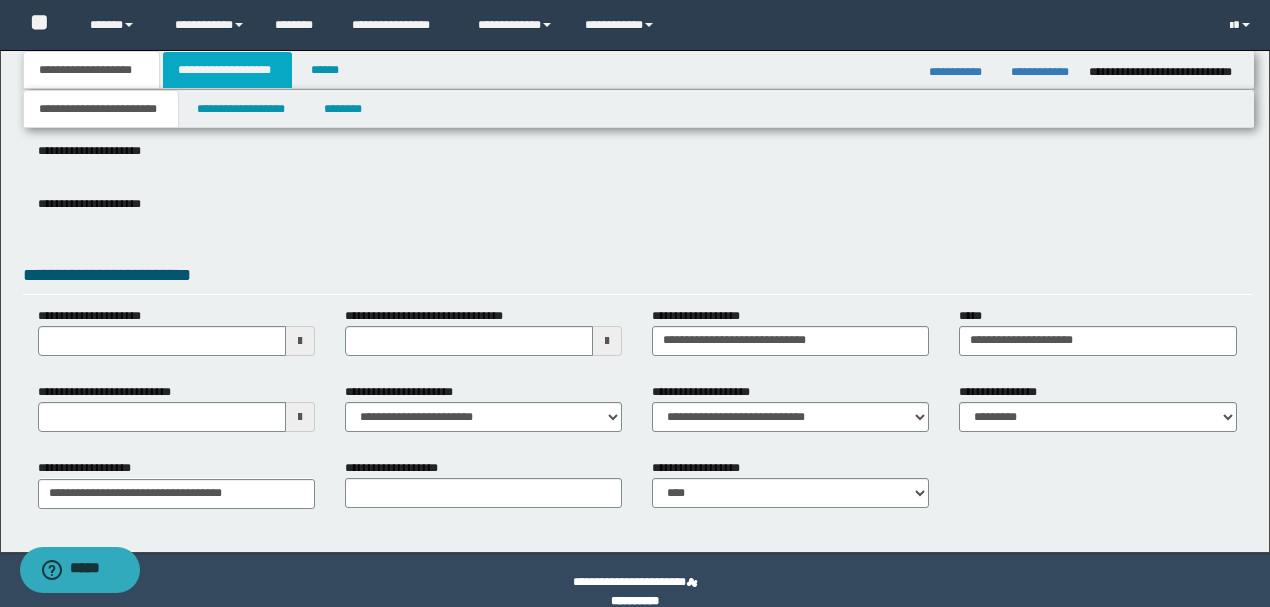 click on "**********" at bounding box center (227, 70) 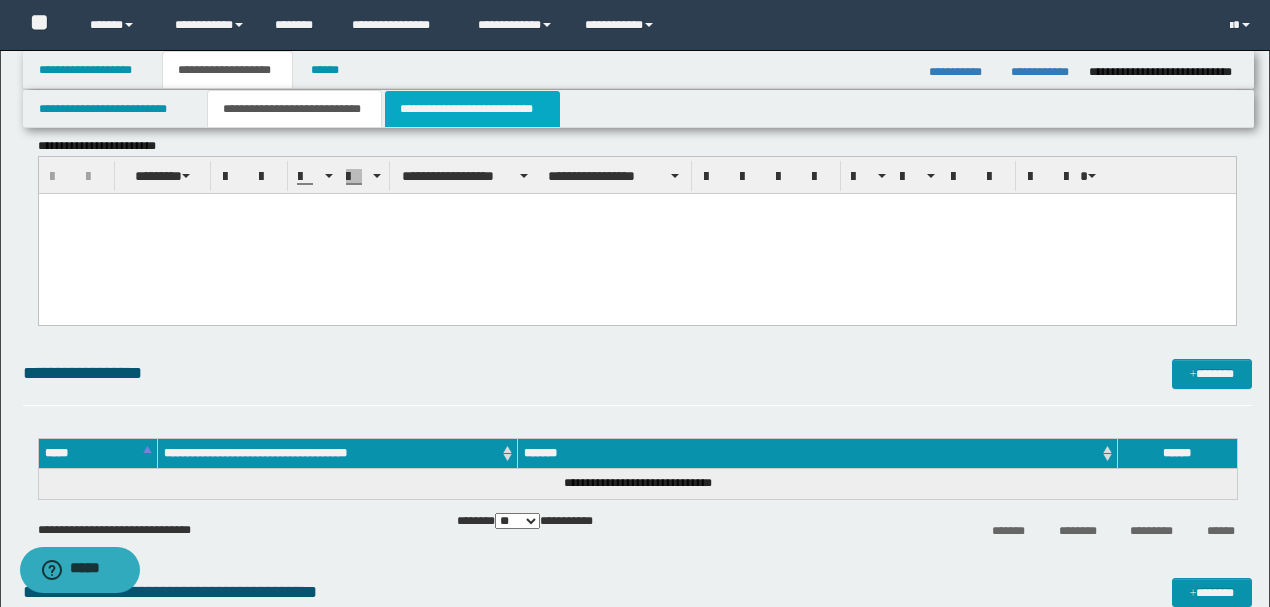 click on "**********" at bounding box center (472, 109) 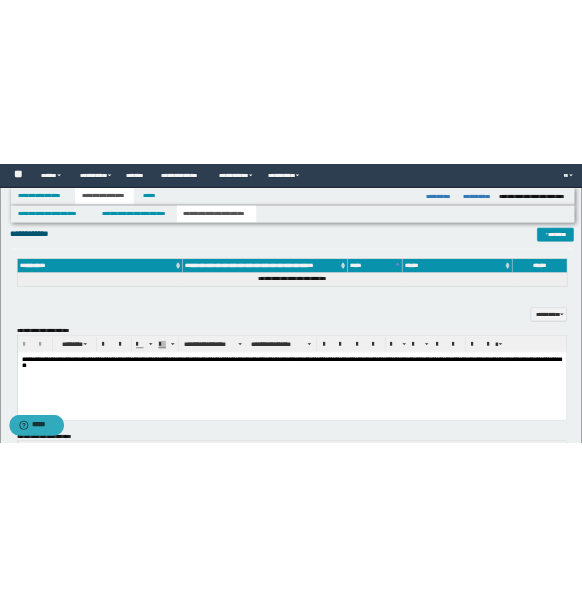 scroll, scrollTop: 666, scrollLeft: 0, axis: vertical 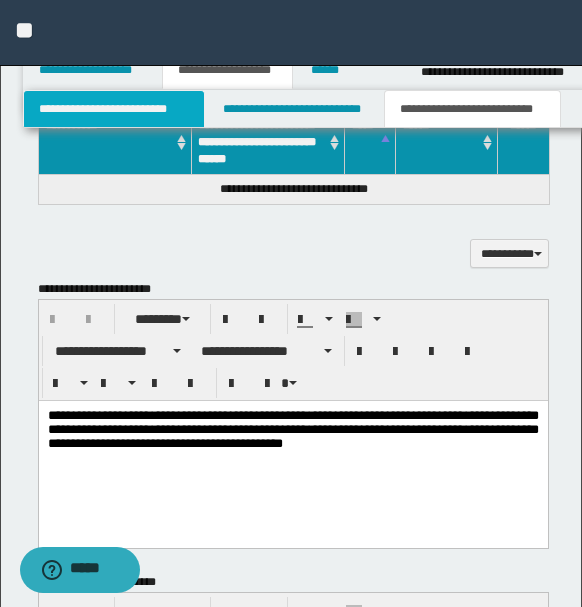 click on "**********" at bounding box center [114, 109] 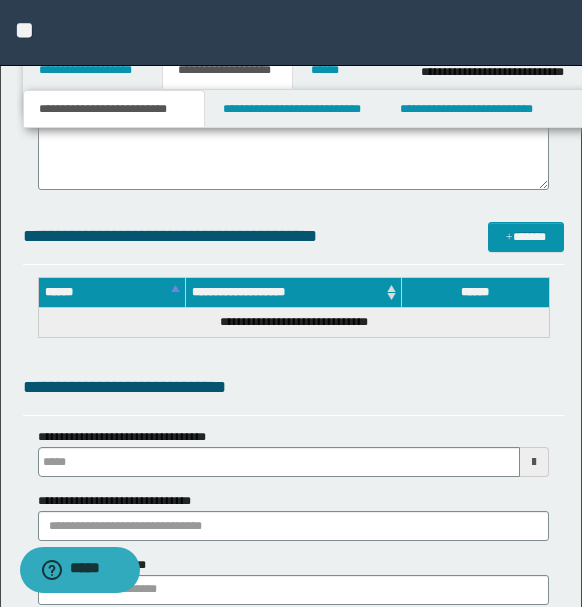 scroll, scrollTop: 1111, scrollLeft: 0, axis: vertical 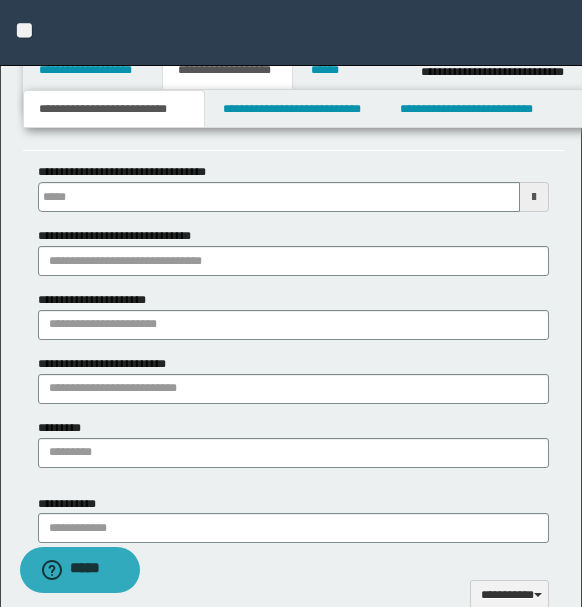 type 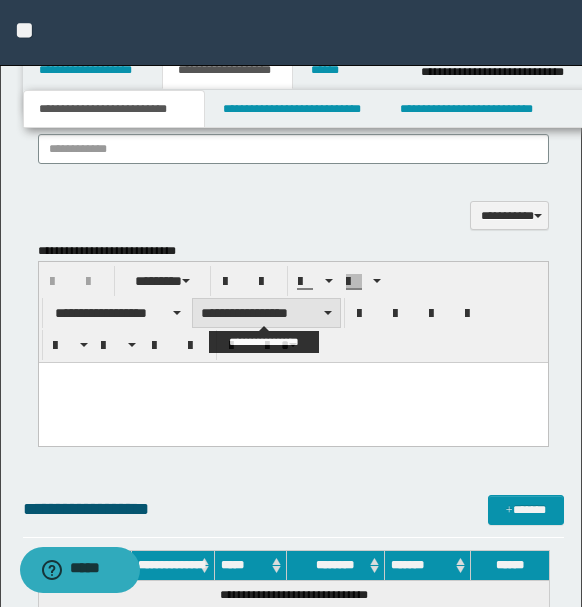 scroll, scrollTop: 1778, scrollLeft: 0, axis: vertical 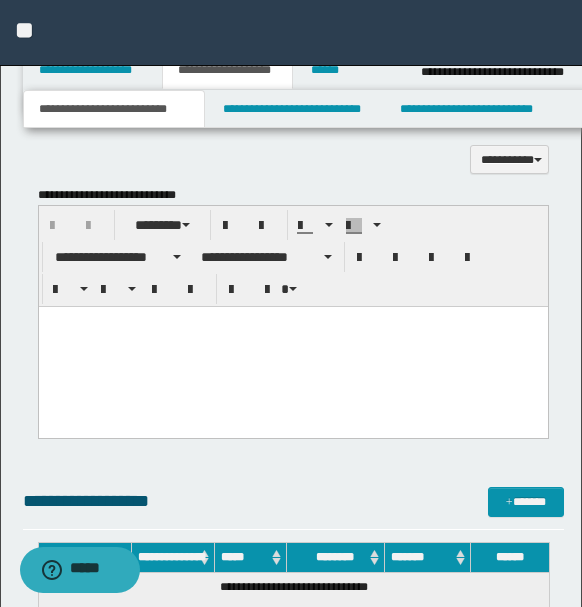 click at bounding box center (292, 347) 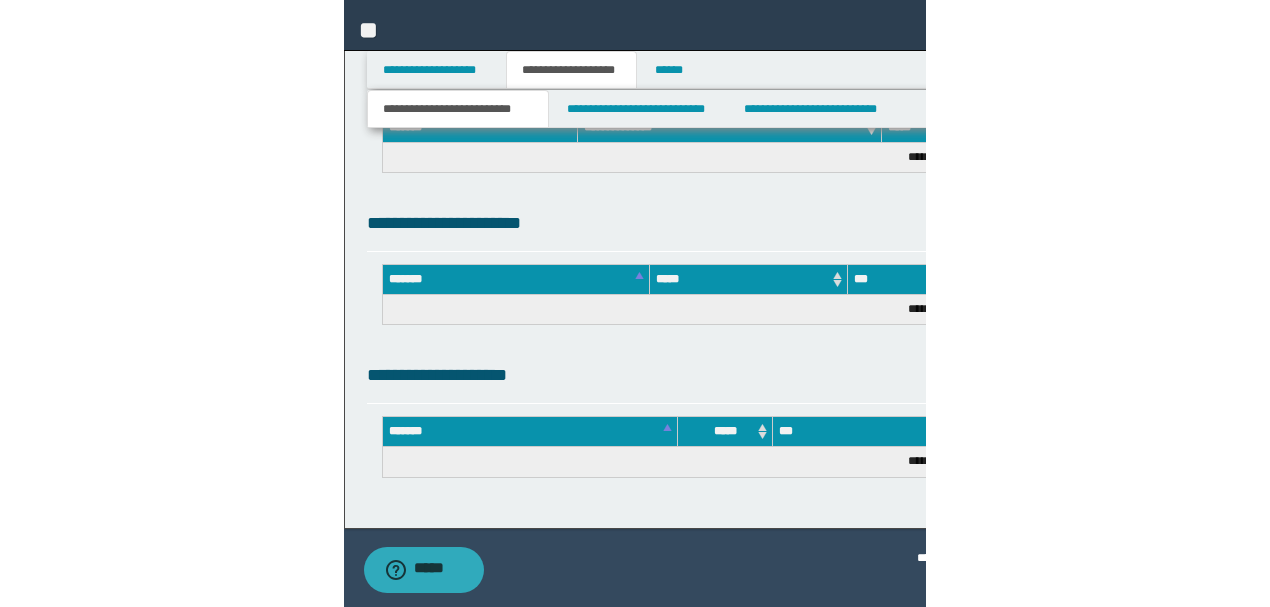 scroll, scrollTop: 1345, scrollLeft: 0, axis: vertical 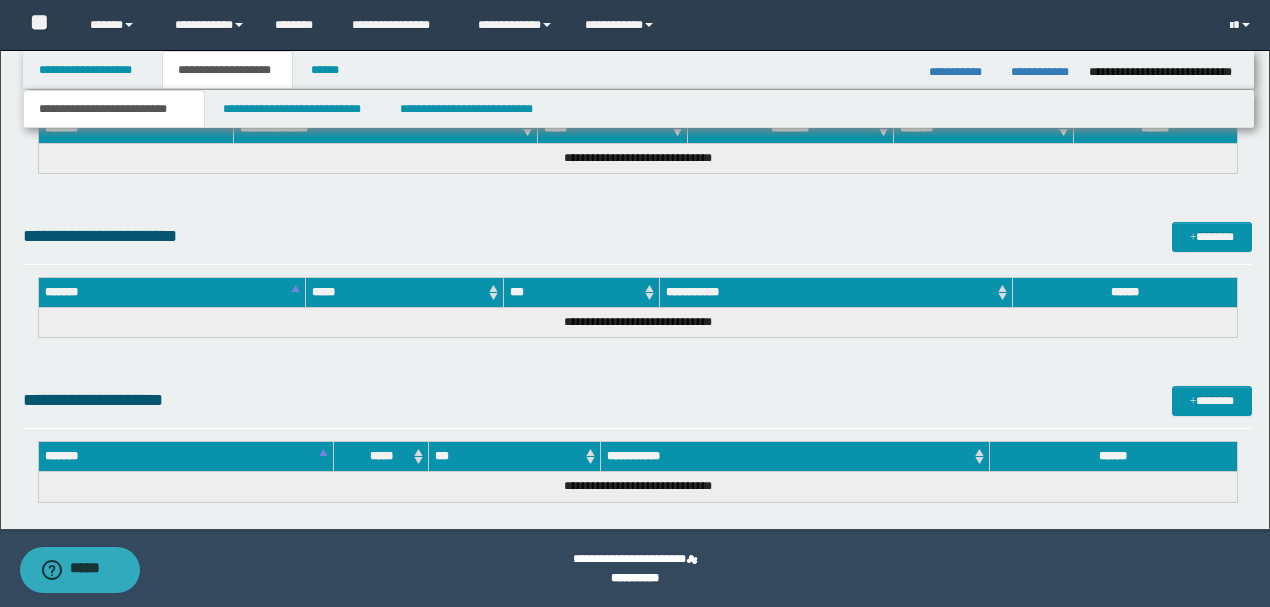 click on "**********" at bounding box center (114, 109) 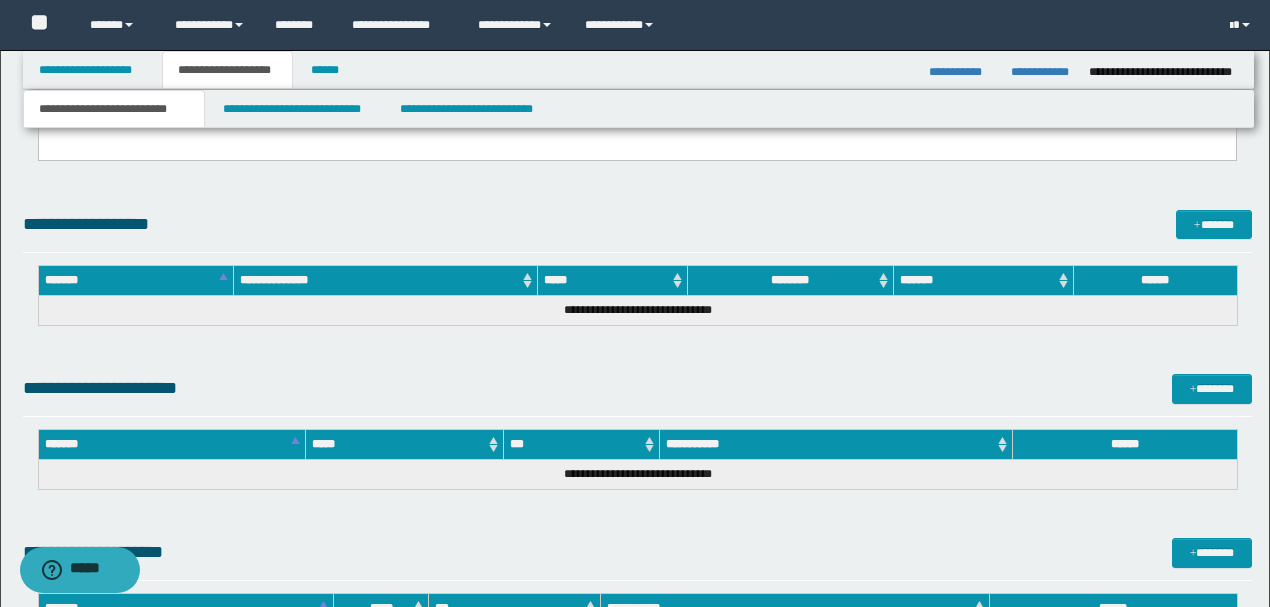 scroll, scrollTop: 1012, scrollLeft: 0, axis: vertical 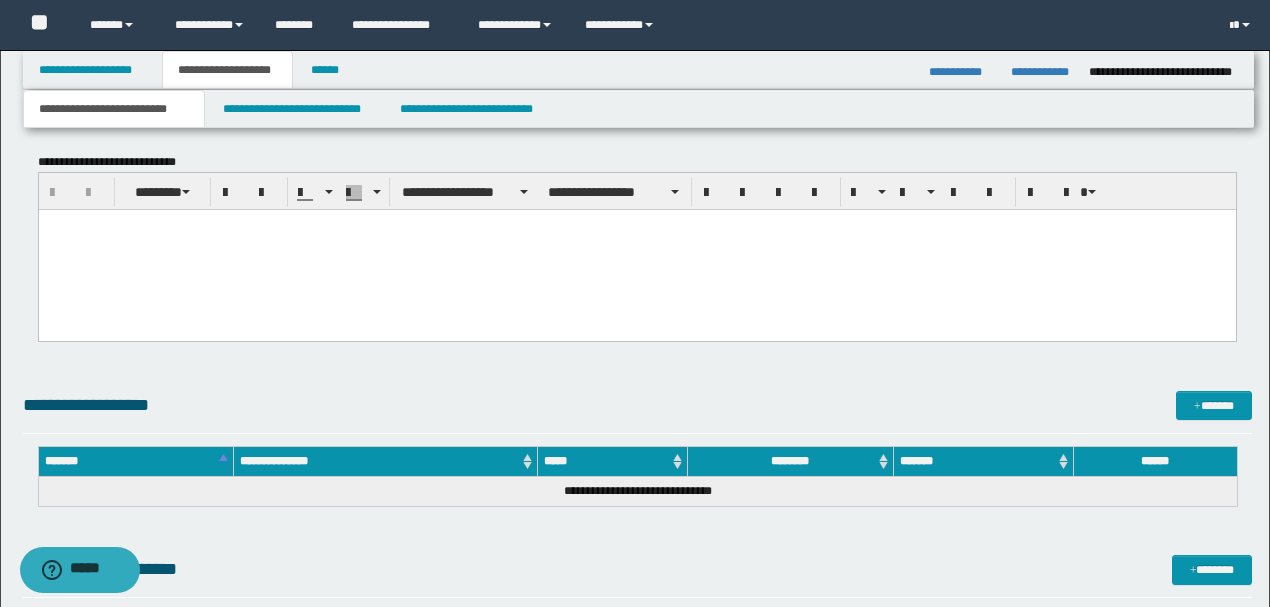 click at bounding box center [636, 249] 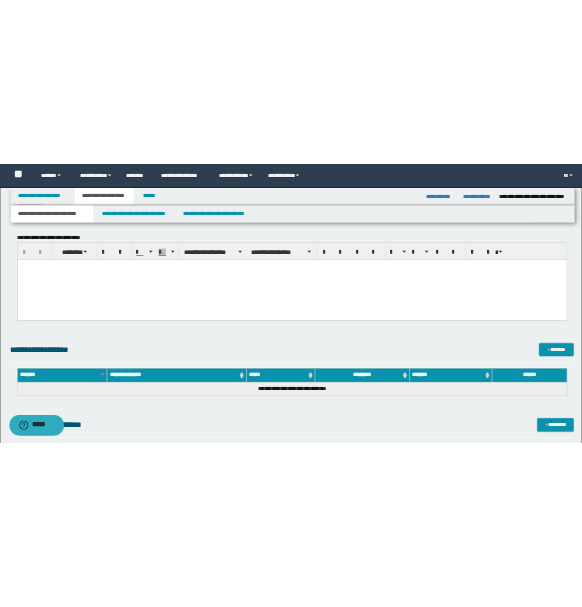 scroll, scrollTop: 1505, scrollLeft: 0, axis: vertical 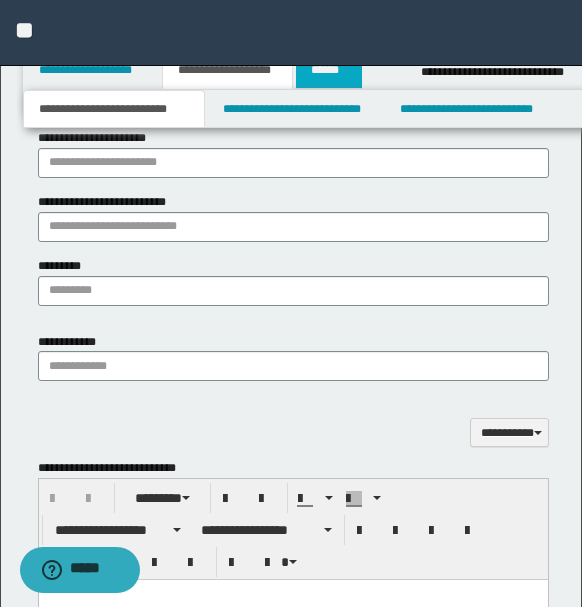 click on "******" at bounding box center (329, 70) 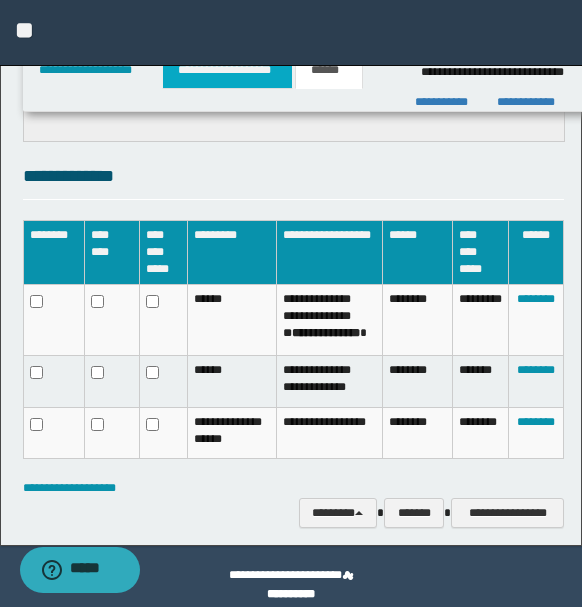 click on "**********" at bounding box center [227, 70] 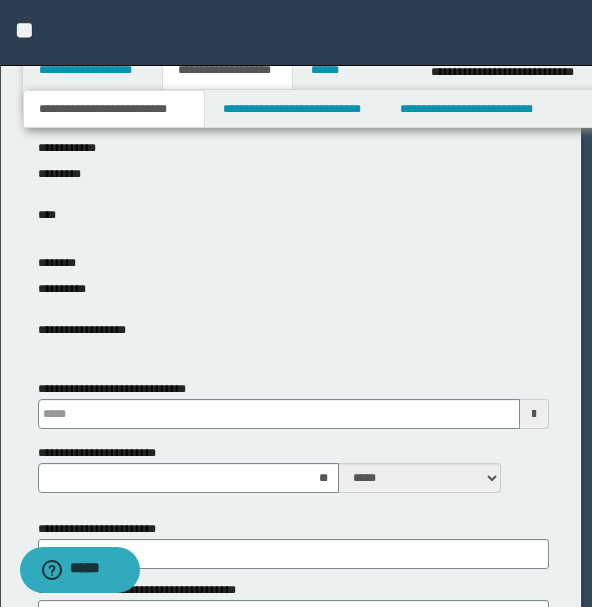 type 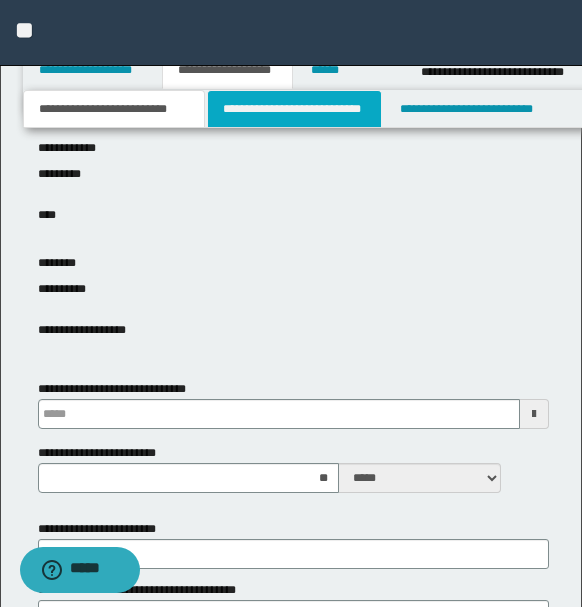 click on "**********" at bounding box center (294, 109) 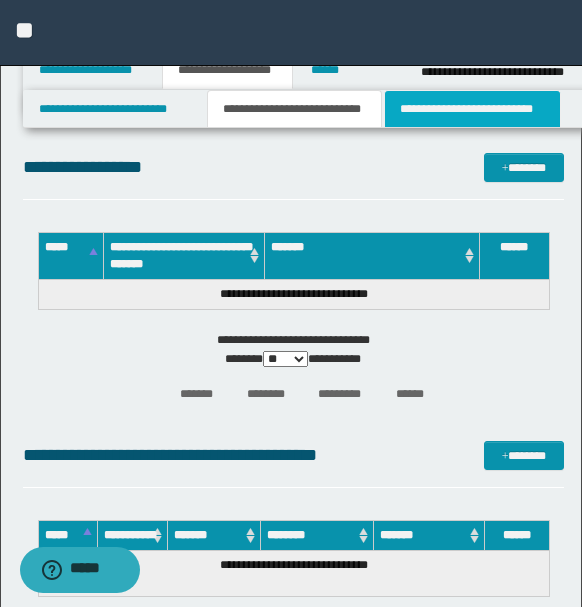 click on "**********" at bounding box center [472, 109] 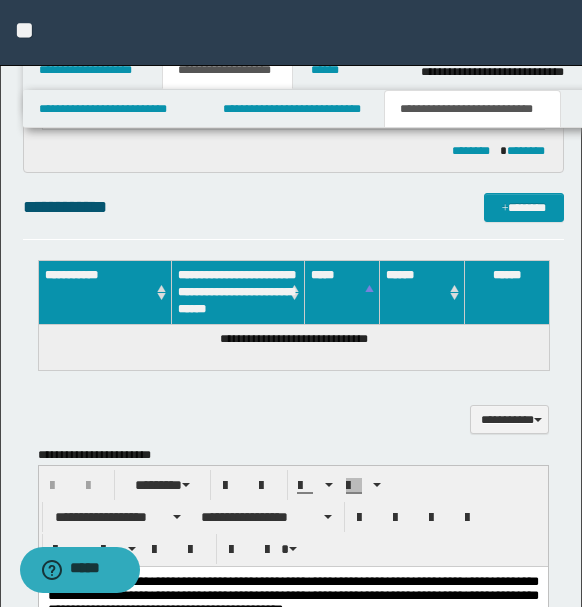 scroll, scrollTop: 473, scrollLeft: 0, axis: vertical 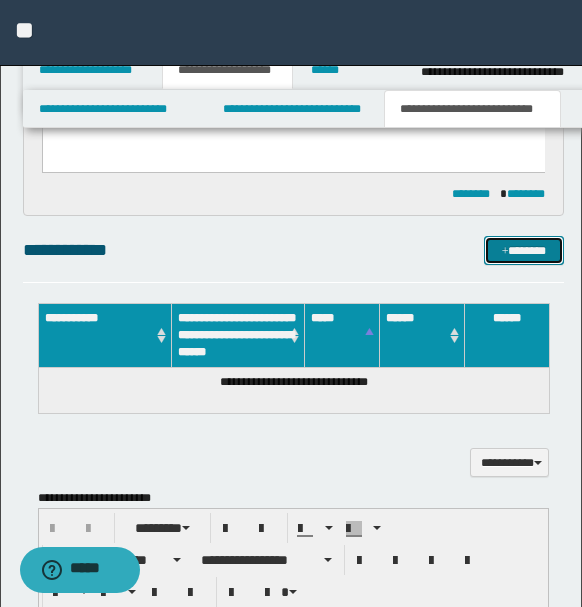 click on "*******" at bounding box center [523, 250] 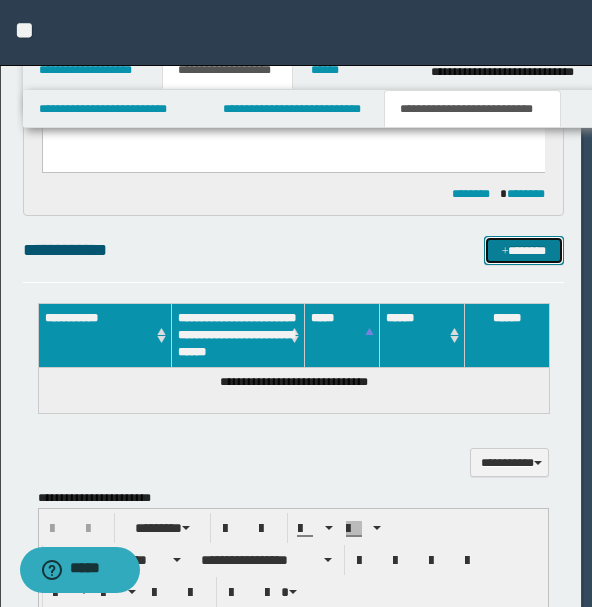 type 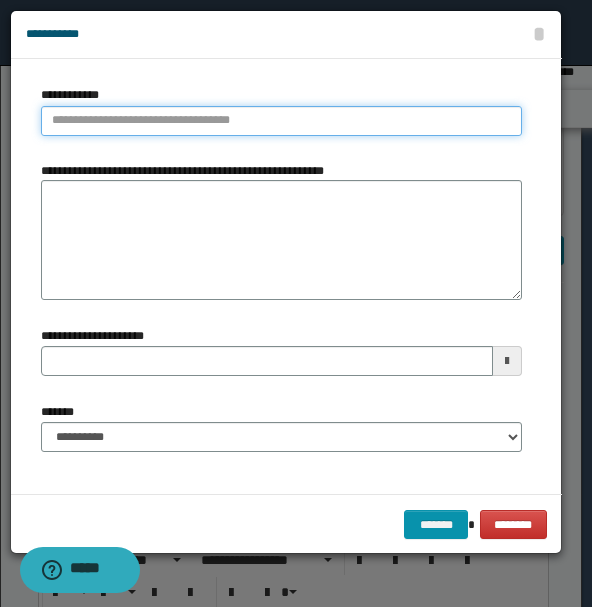 click on "**********" at bounding box center (281, 121) 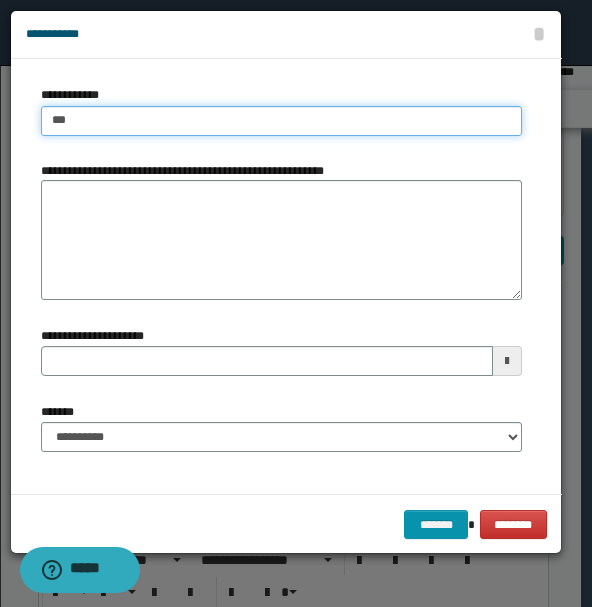 type on "****" 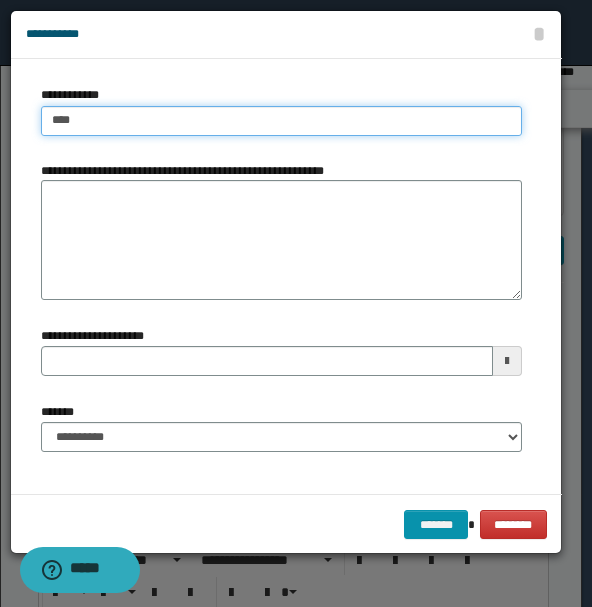 type on "****" 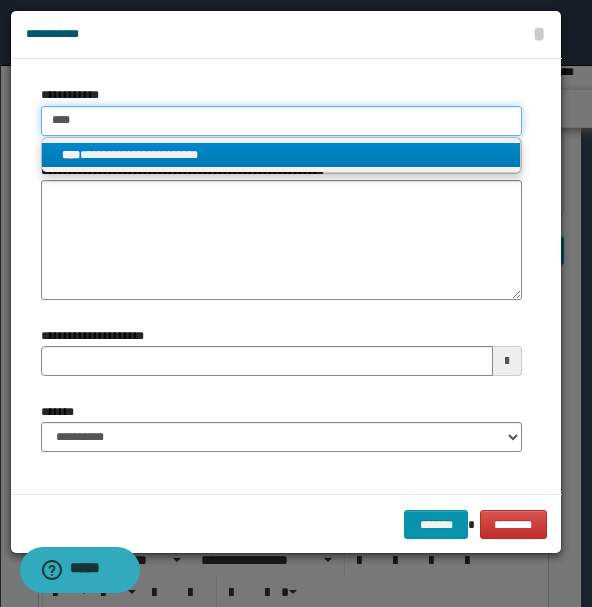 type on "****" 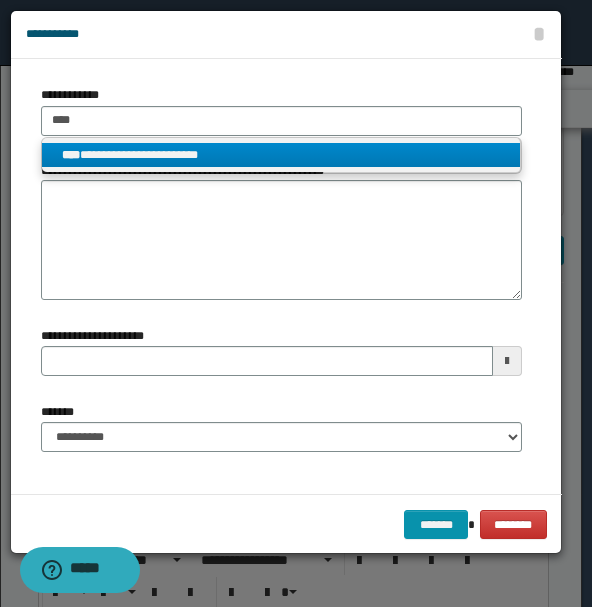 click on "**********" at bounding box center (281, 155) 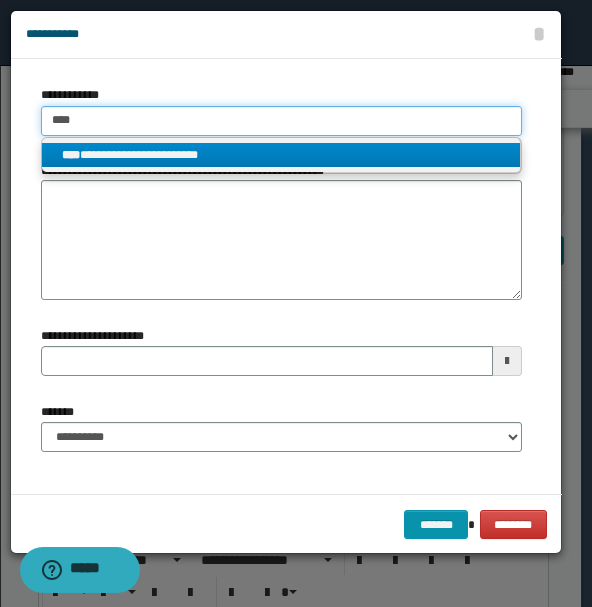 type 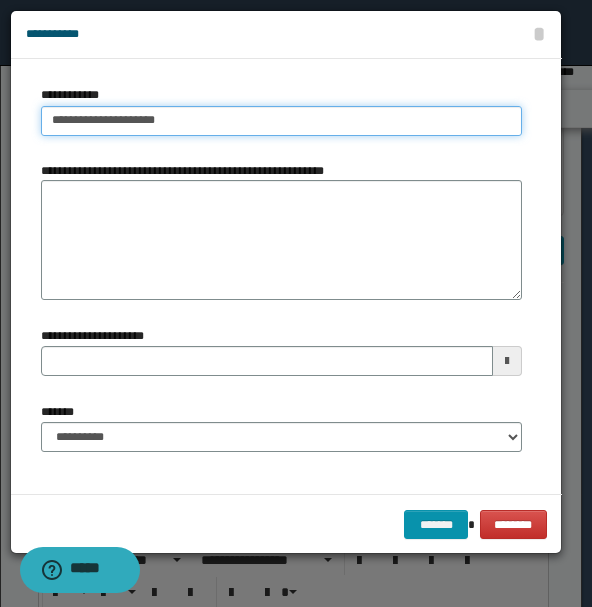 type 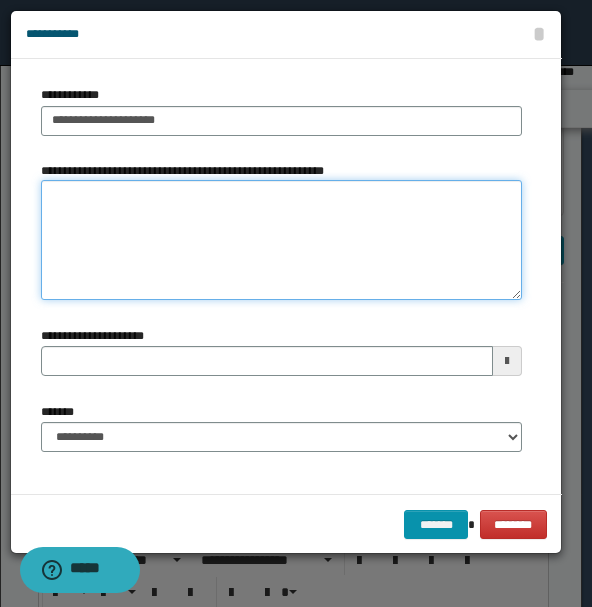 click on "**********" at bounding box center (281, 240) 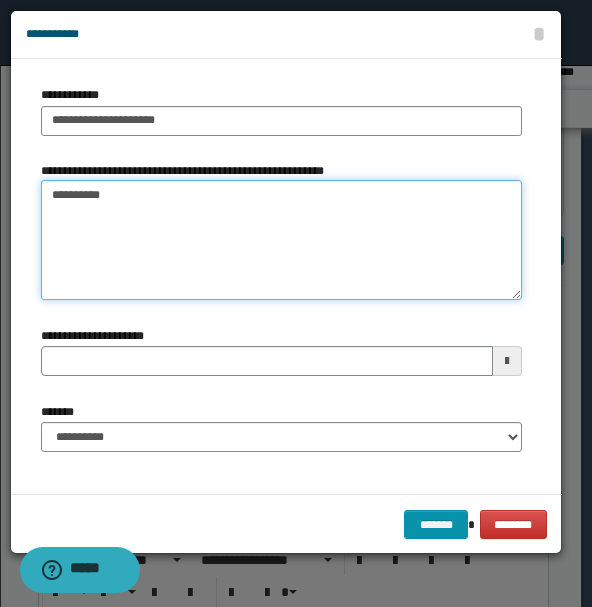 type on "*********" 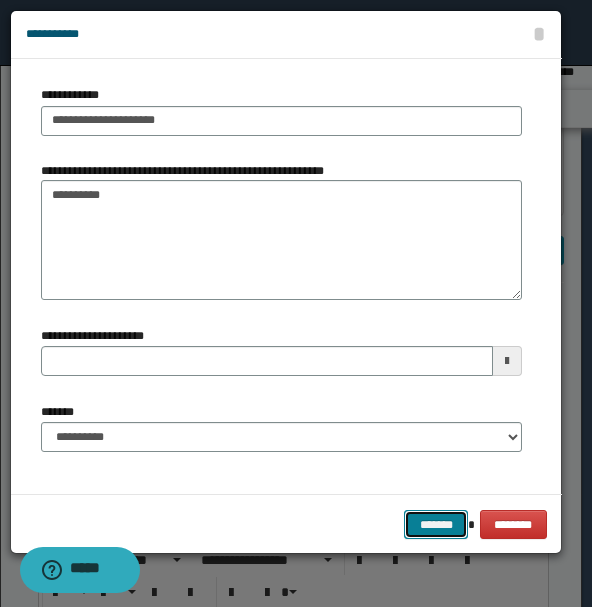 click on "*******" at bounding box center (436, 524) 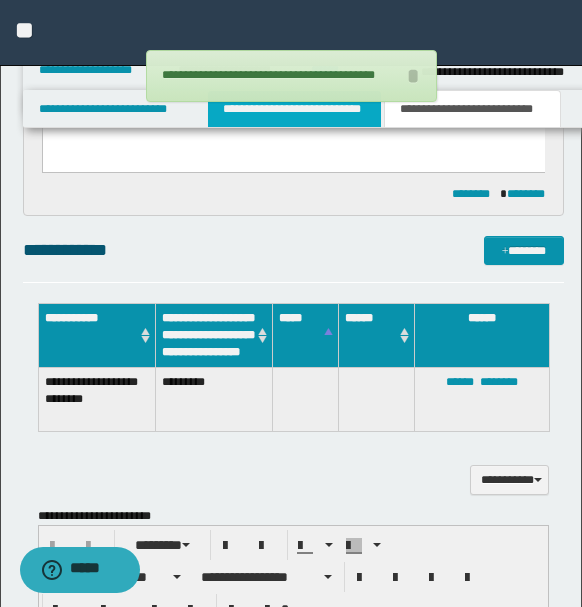 click on "**********" at bounding box center (294, 109) 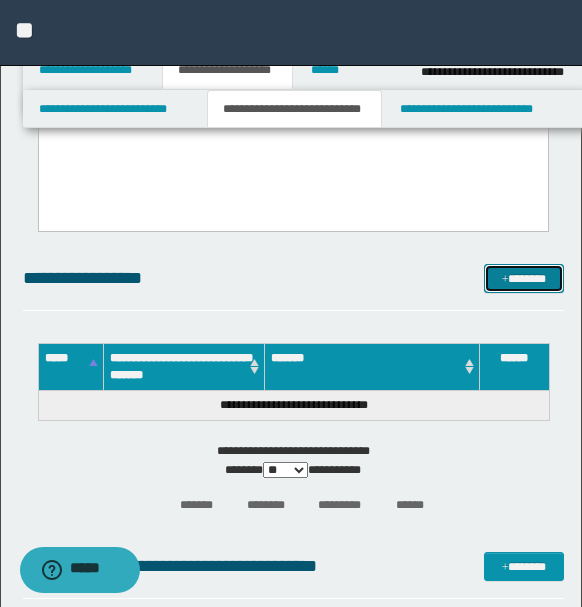 click on "*******" at bounding box center [523, 278] 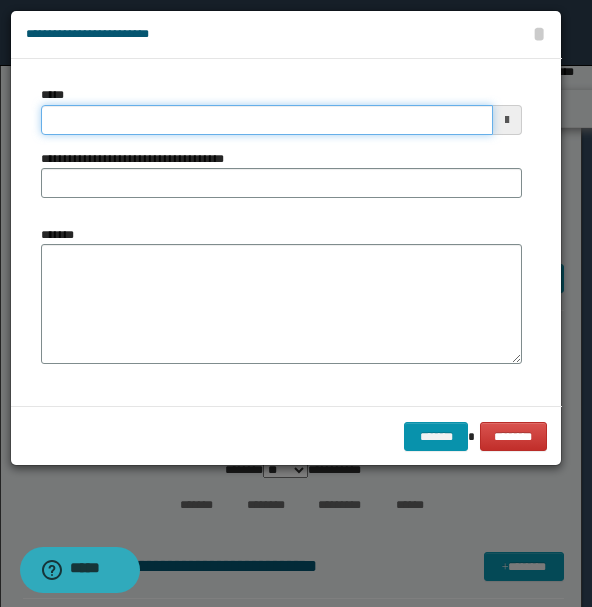 click on "*****" at bounding box center (267, 120) 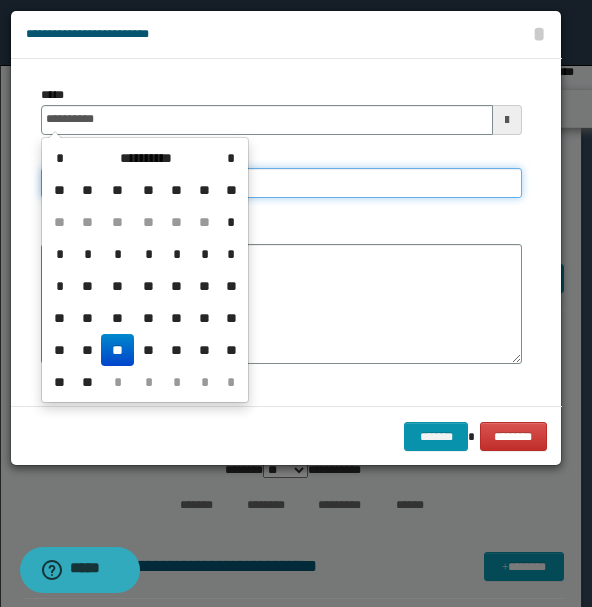 type on "**********" 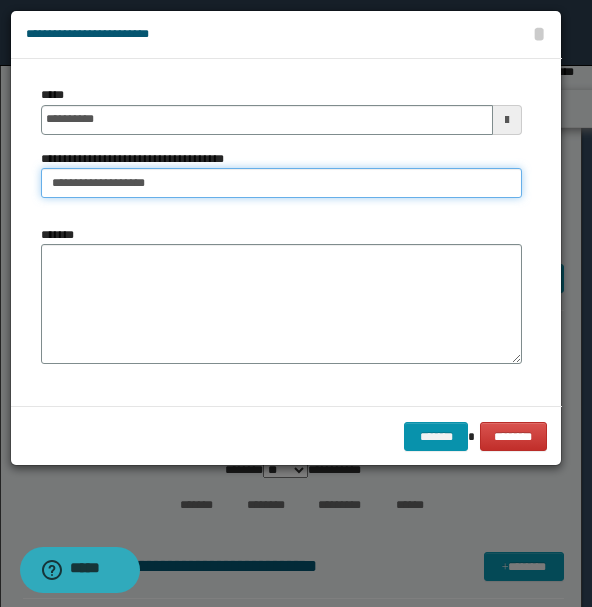 type on "**********" 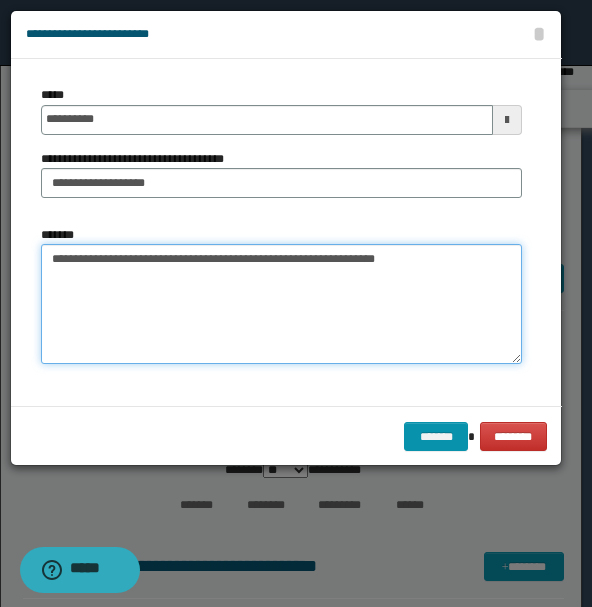 click on "**********" at bounding box center [281, 304] 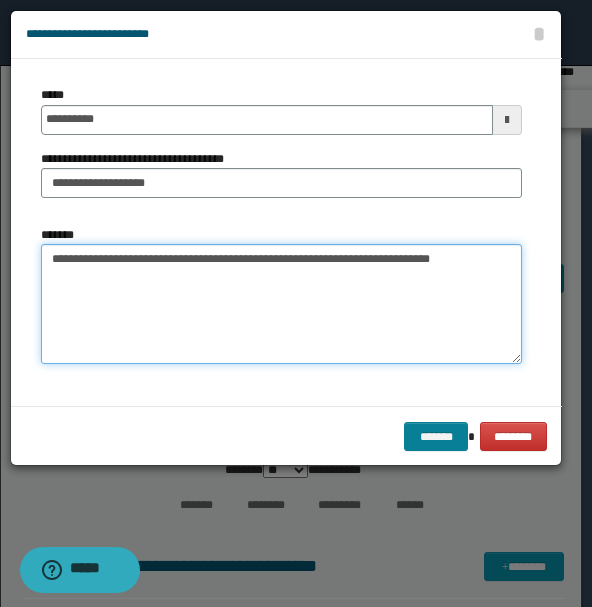 type on "**********" 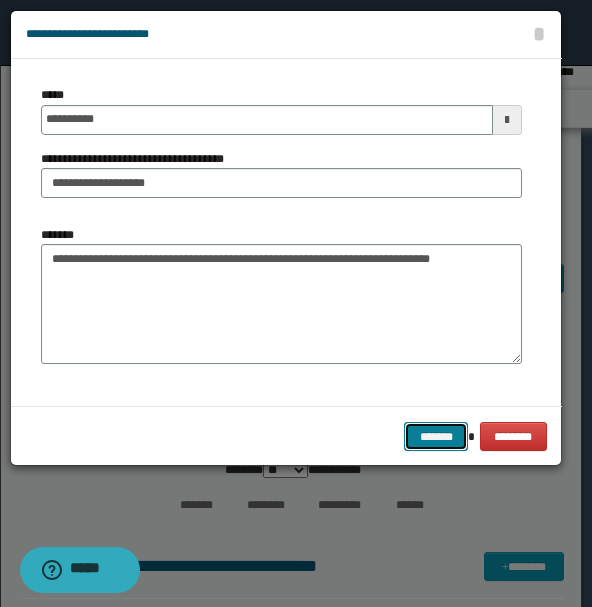 click on "*******" at bounding box center [436, 436] 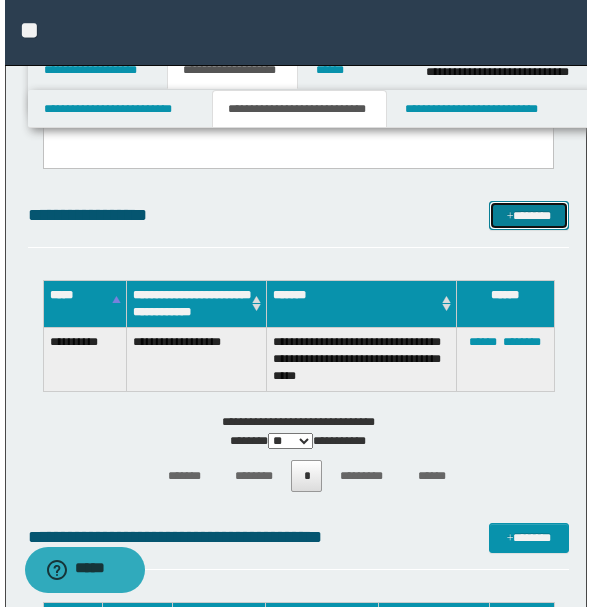 scroll, scrollTop: 473, scrollLeft: 0, axis: vertical 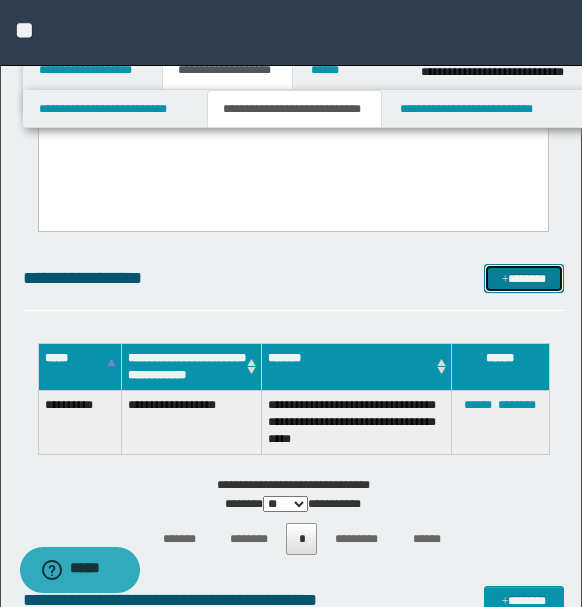 click on "*******" at bounding box center (523, 278) 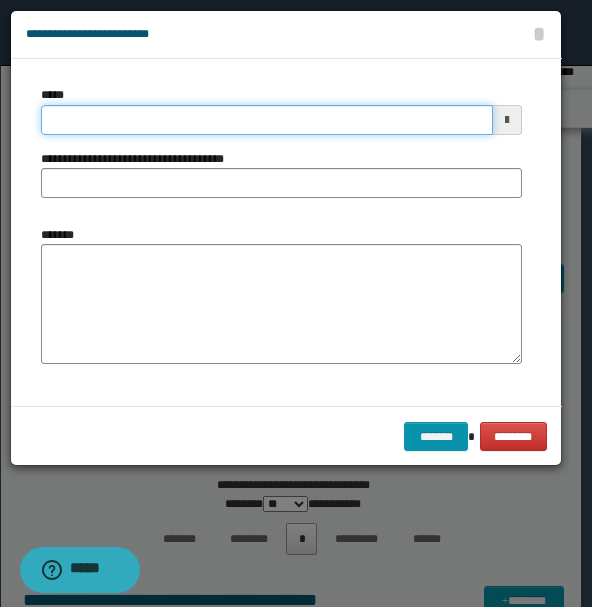 click on "*****" at bounding box center [267, 120] 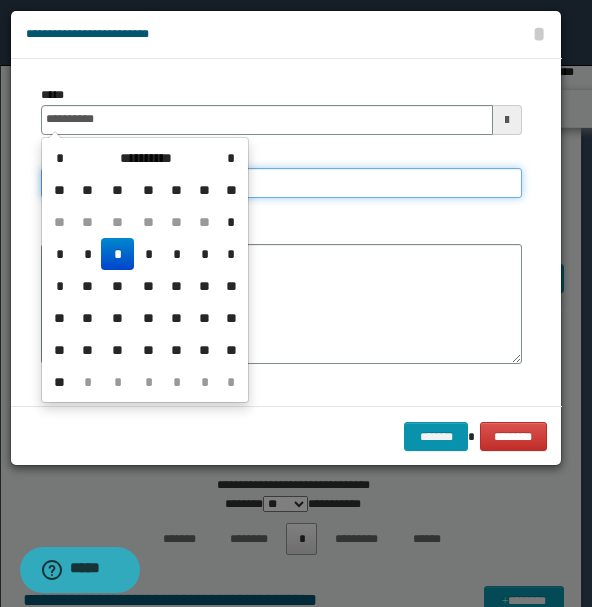 type on "**********" 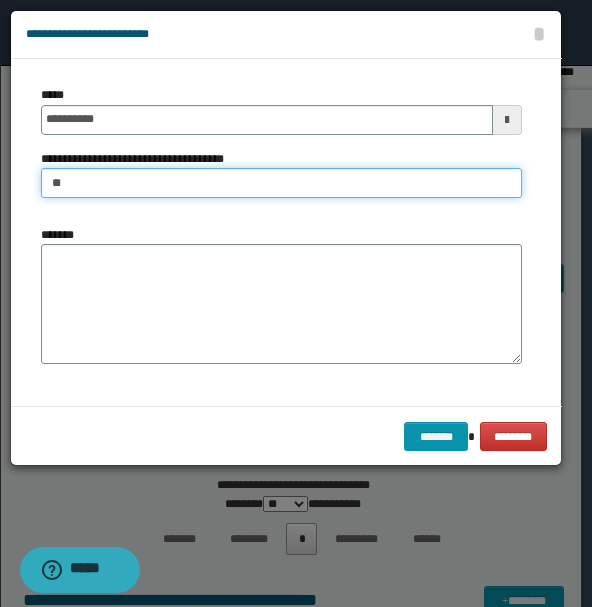 type on "*" 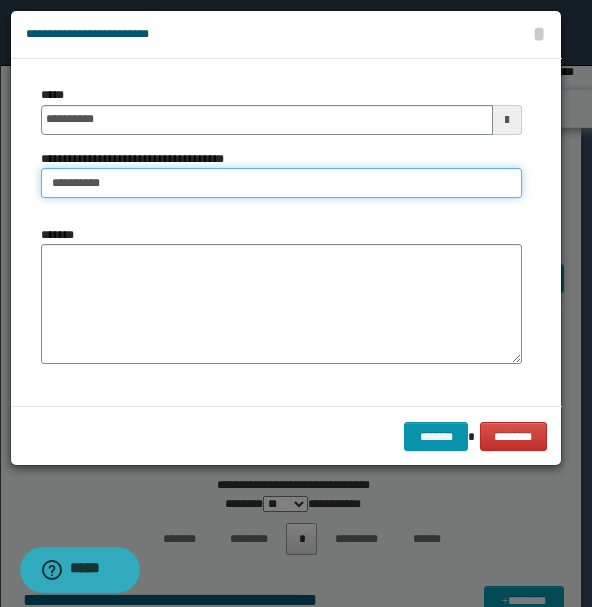 type on "*********" 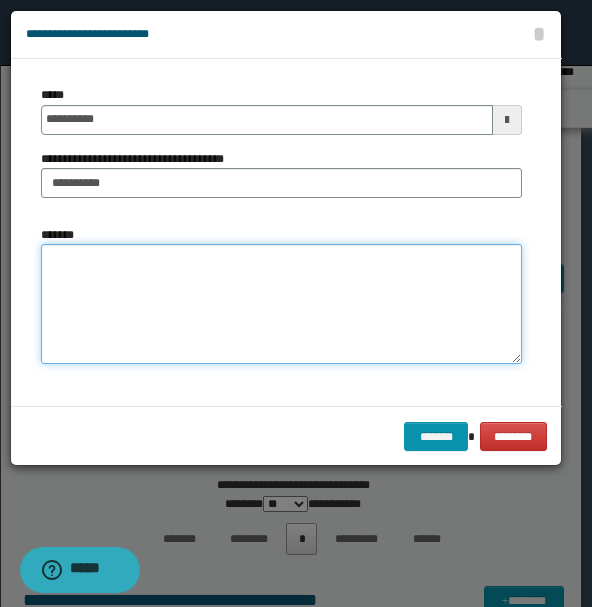 click on "*******" at bounding box center (281, 304) 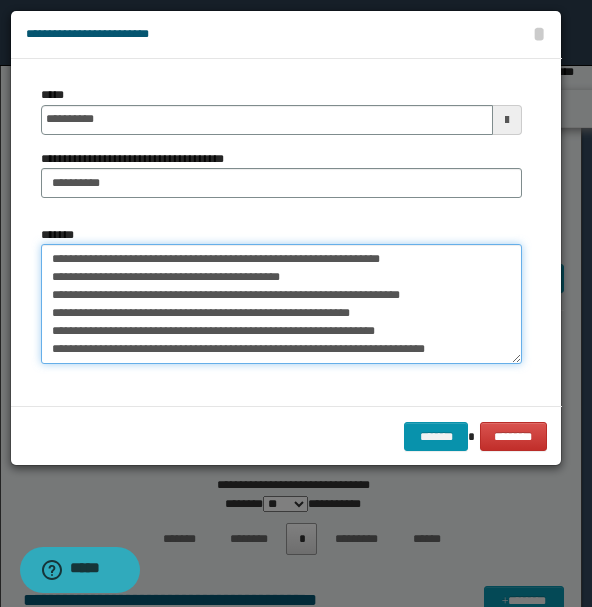 scroll, scrollTop: 54, scrollLeft: 0, axis: vertical 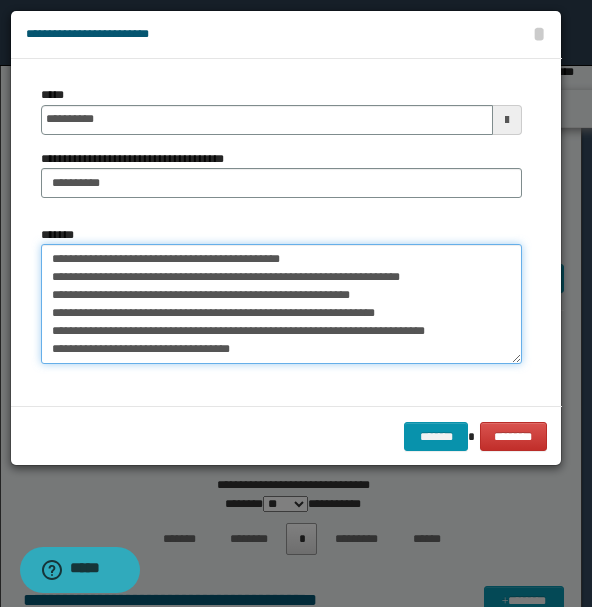 click on "**********" at bounding box center [281, 303] 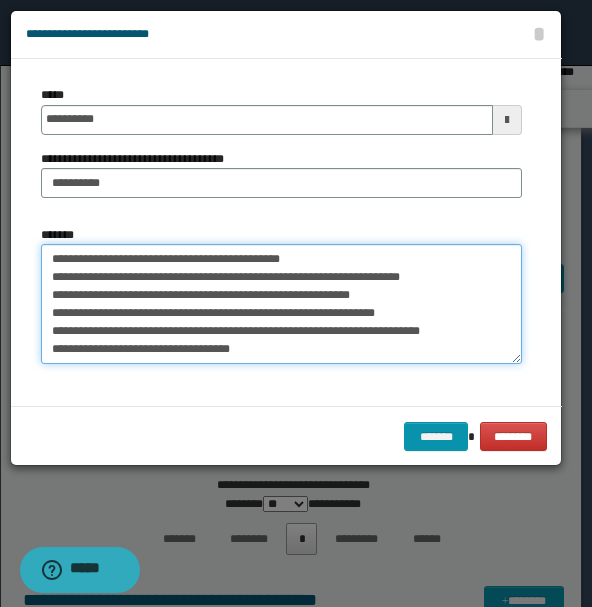 click on "**********" at bounding box center (281, 303) 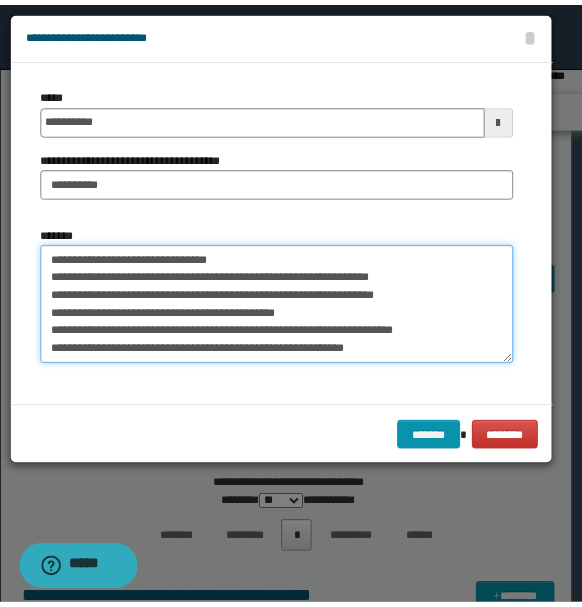 scroll, scrollTop: 54, scrollLeft: 0, axis: vertical 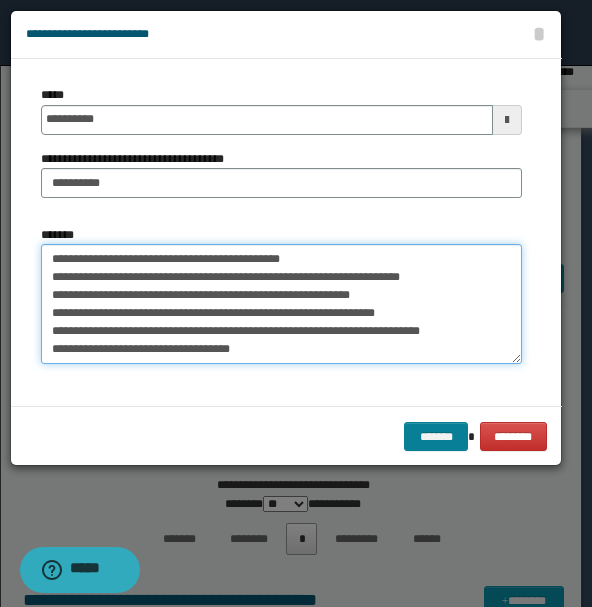type on "**********" 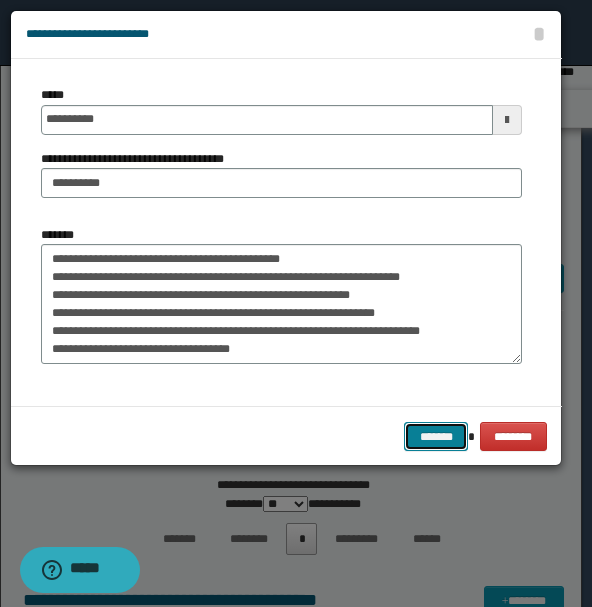 click on "*******" at bounding box center (436, 436) 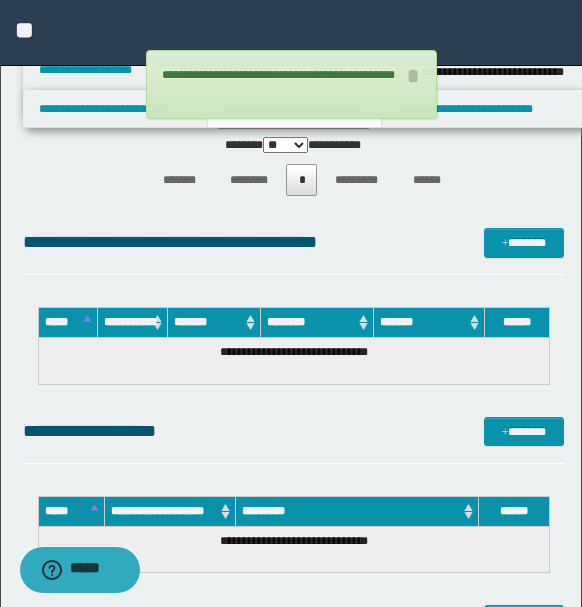 scroll, scrollTop: 1251, scrollLeft: 0, axis: vertical 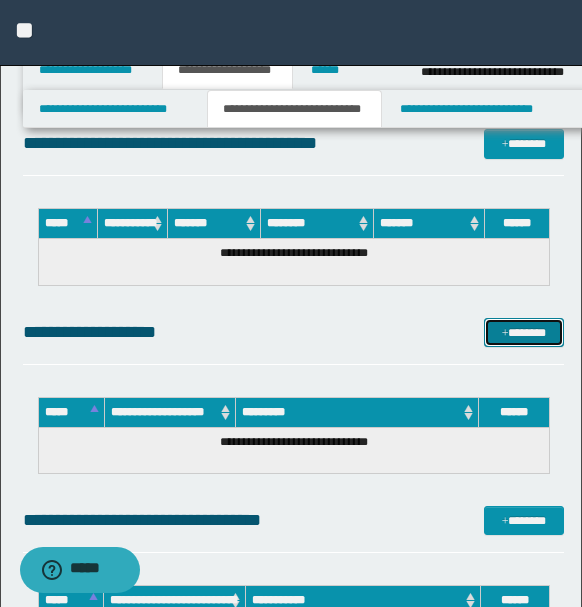 click on "*******" at bounding box center [523, 332] 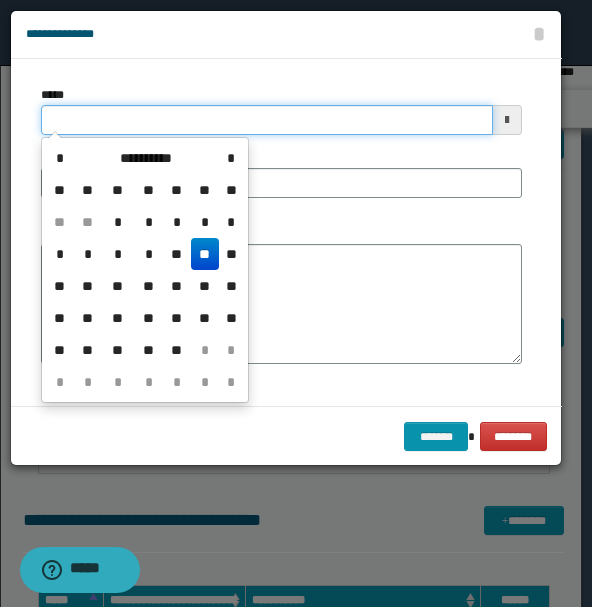 click on "*****" at bounding box center [267, 120] 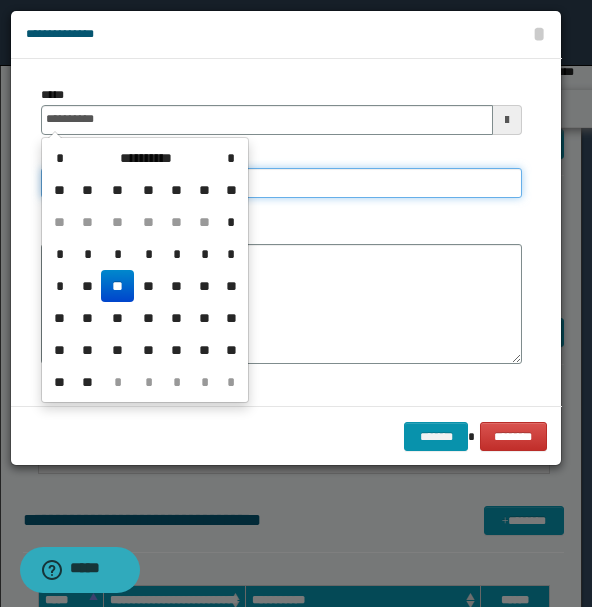 type on "**********" 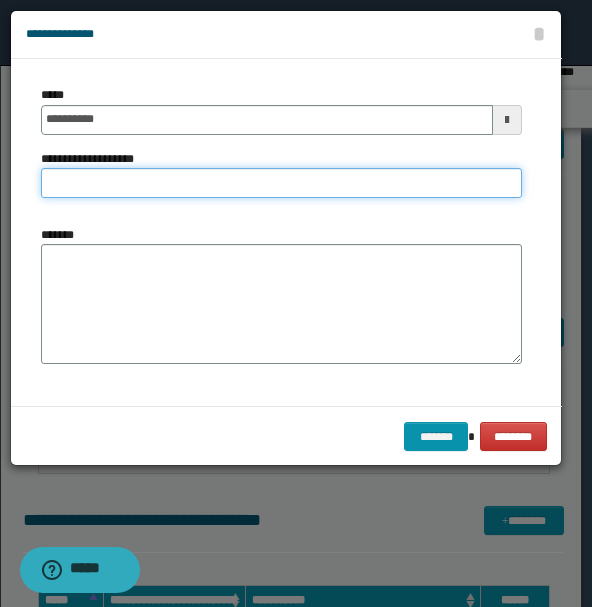 type on "*" 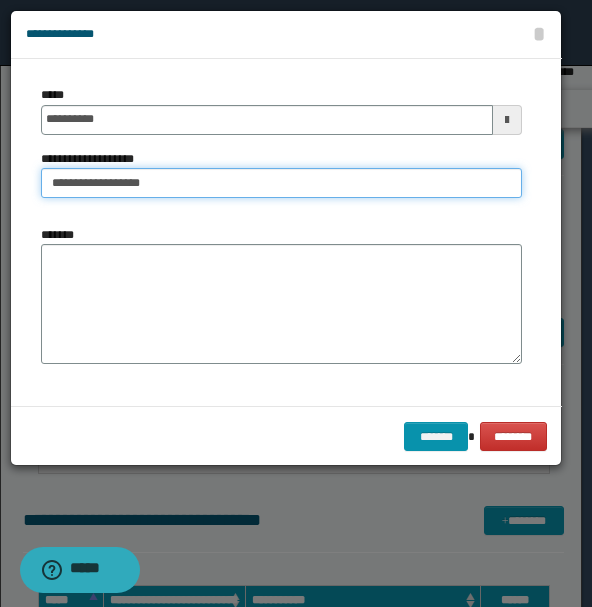 type on "**********" 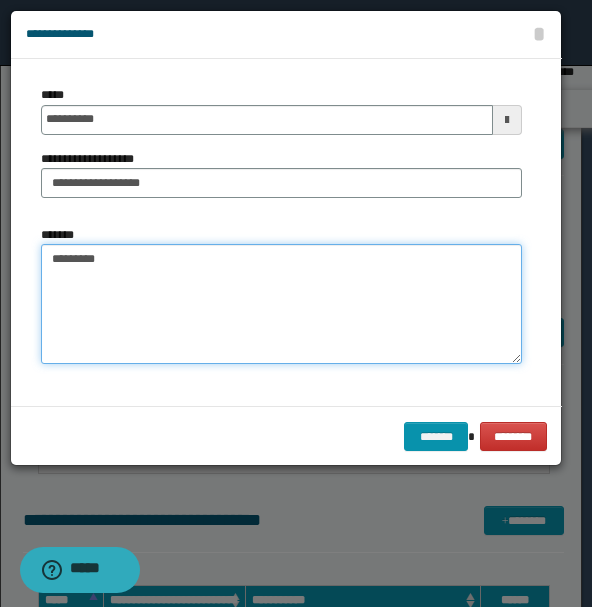 click on "********" at bounding box center [281, 304] 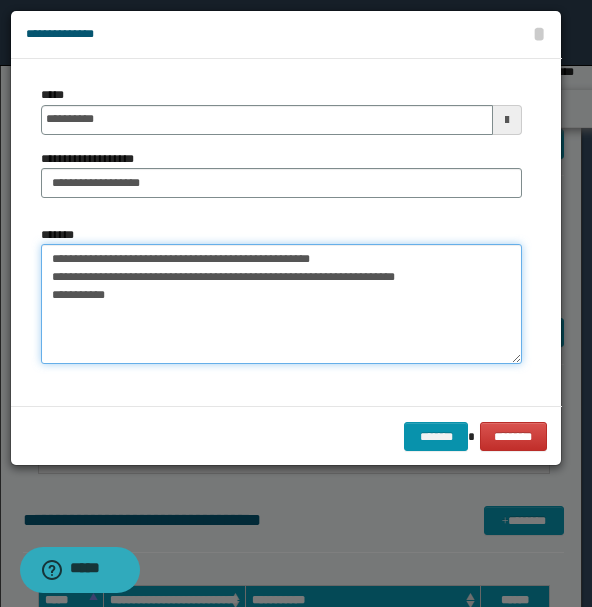 click on "**********" at bounding box center (281, 304) 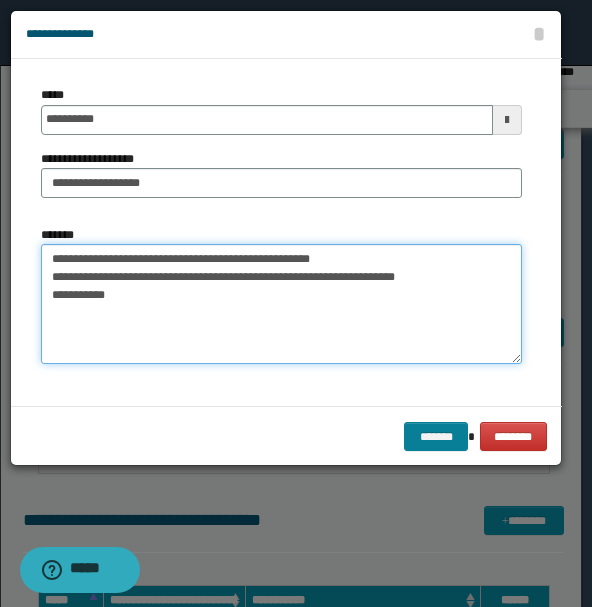 type on "**********" 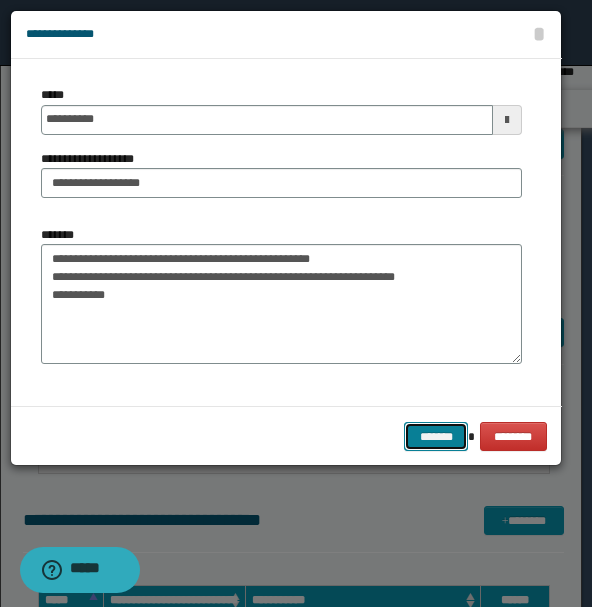 click on "*******" at bounding box center [436, 436] 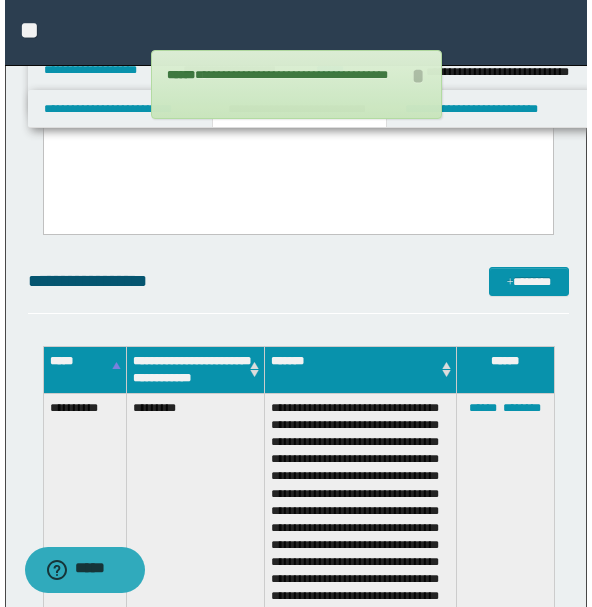 scroll, scrollTop: 362, scrollLeft: 0, axis: vertical 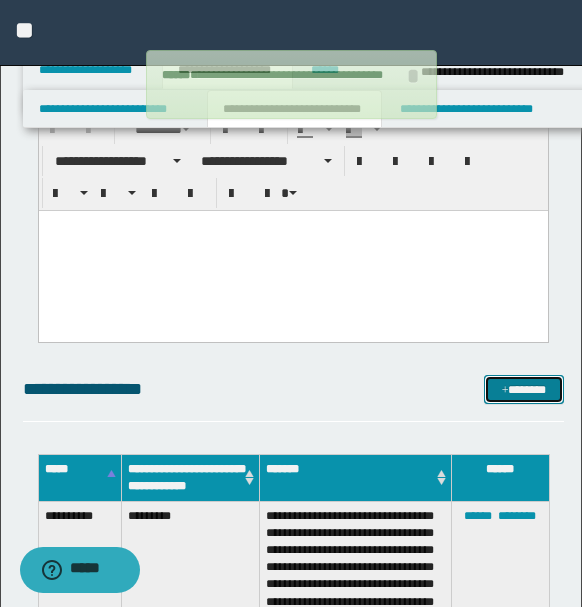 click on "*******" at bounding box center (523, 389) 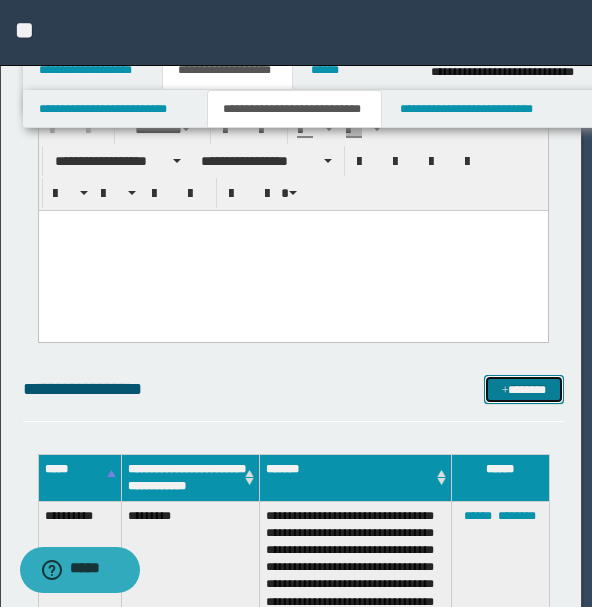 scroll, scrollTop: 0, scrollLeft: 0, axis: both 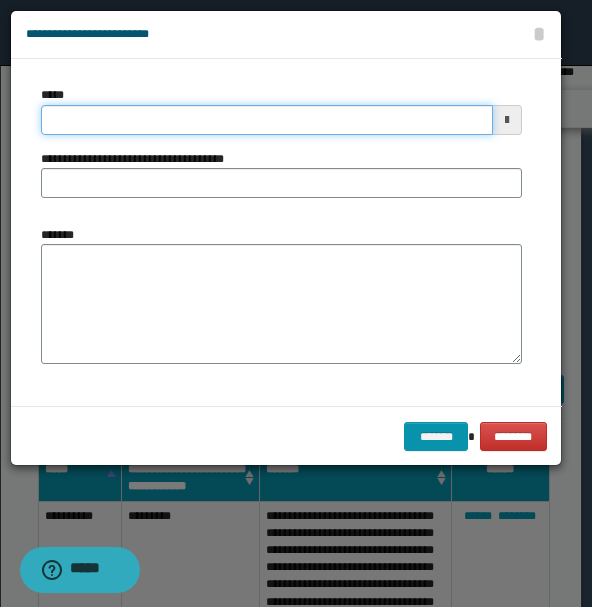 click on "*****" at bounding box center [267, 120] 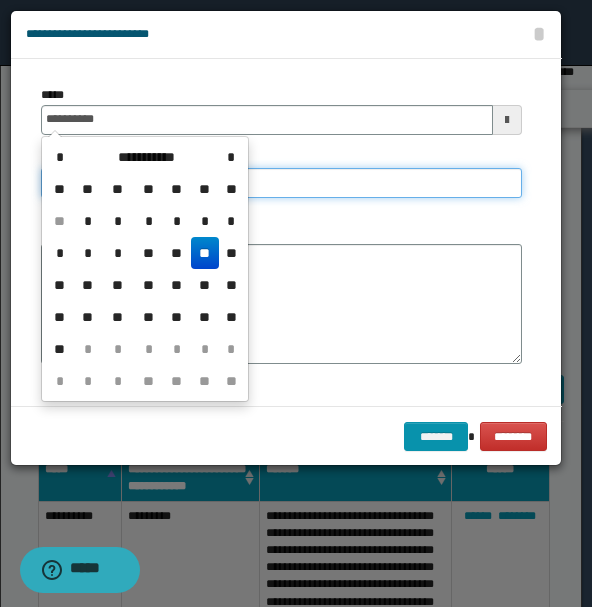 type on "**********" 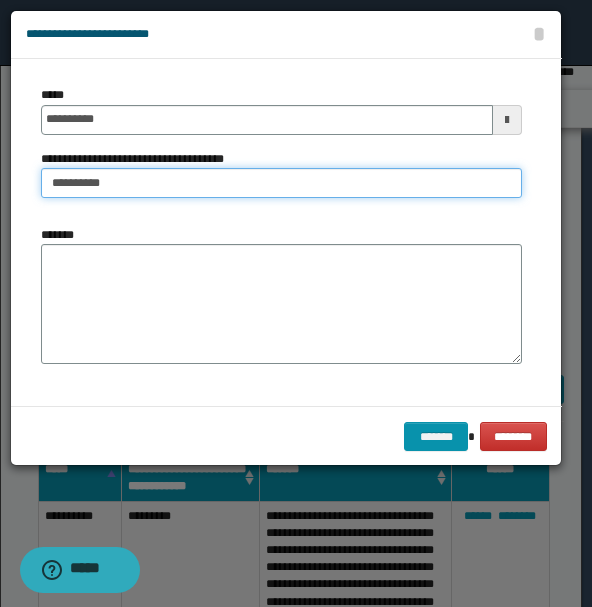 type on "*********" 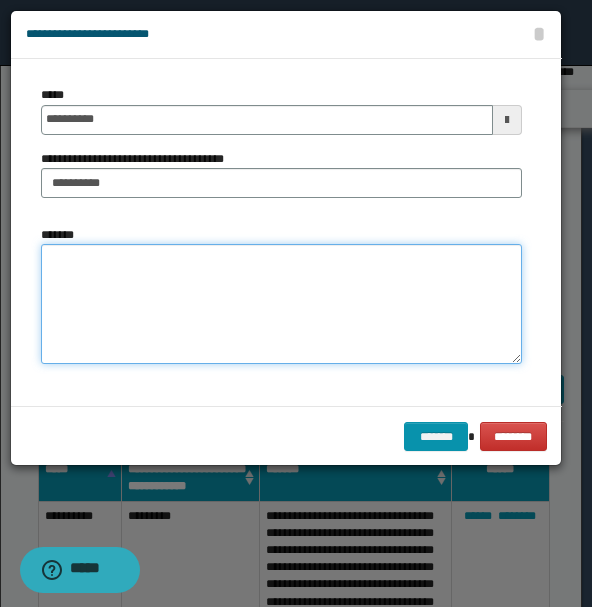 click on "*******" at bounding box center (281, 303) 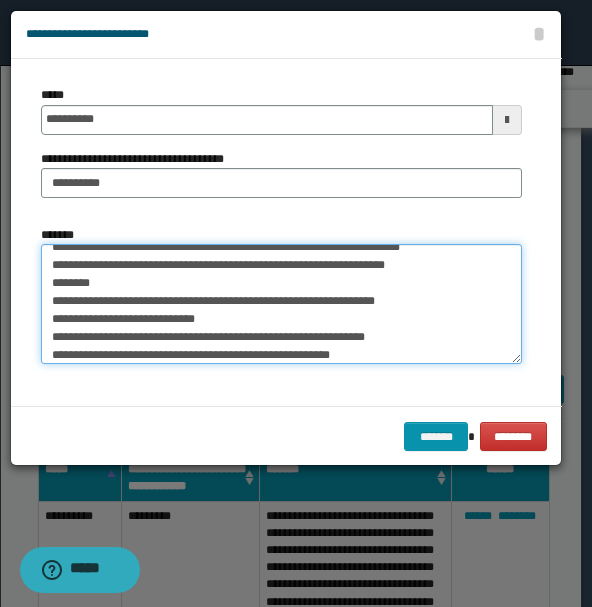 scroll, scrollTop: 0, scrollLeft: 0, axis: both 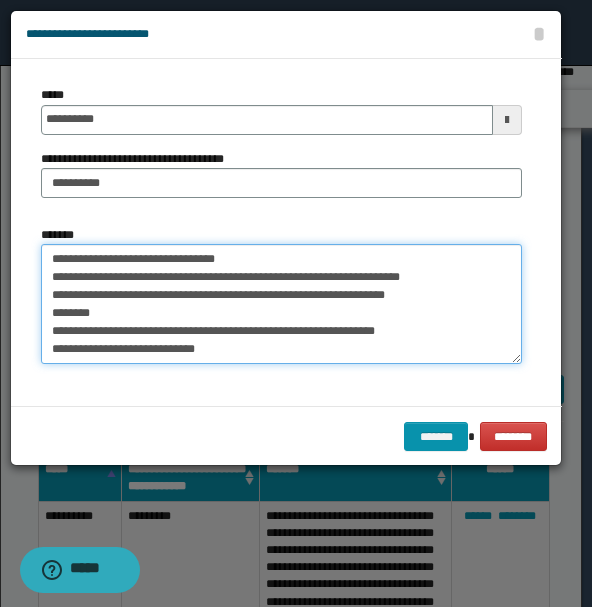 click on "**********" at bounding box center [281, 303] 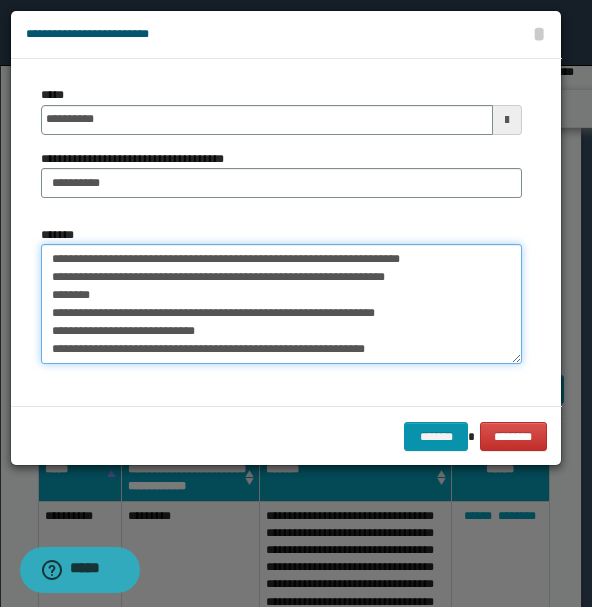 scroll, scrollTop: 36, scrollLeft: 0, axis: vertical 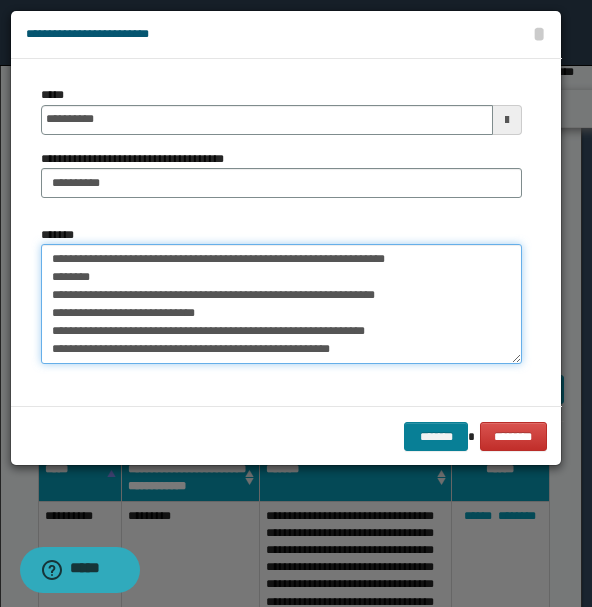 type on "**********" 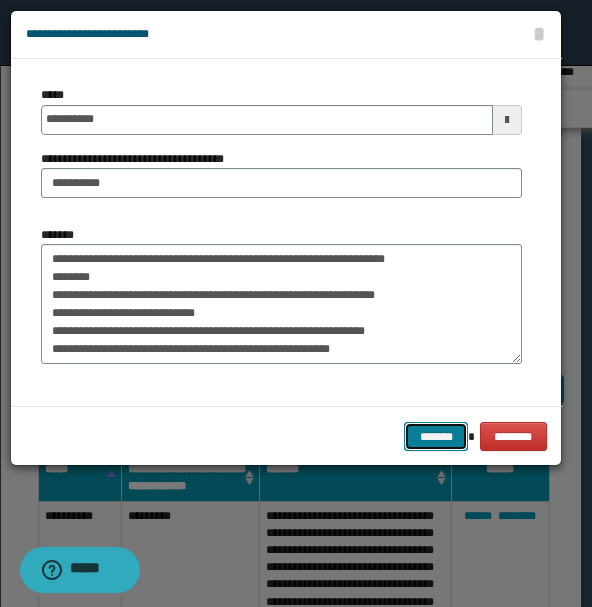 click on "*******" at bounding box center [436, 436] 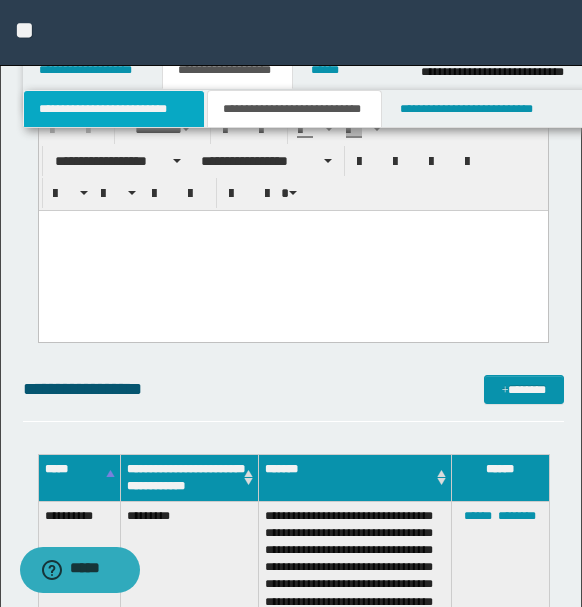 click on "**********" at bounding box center [114, 109] 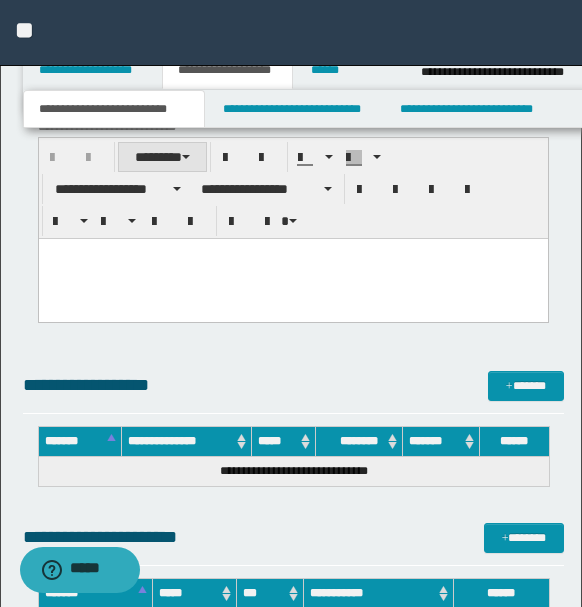 scroll, scrollTop: 1778, scrollLeft: 0, axis: vertical 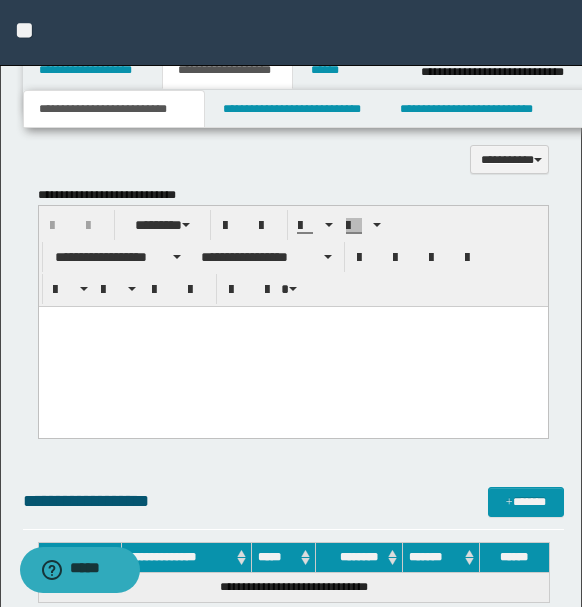 click at bounding box center (292, 347) 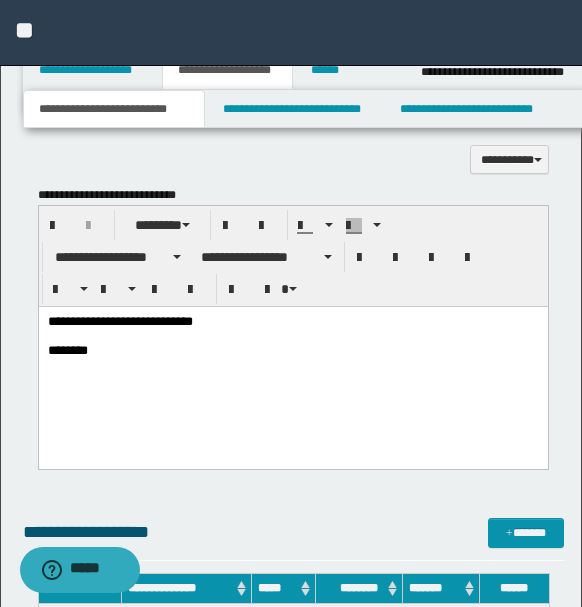 click on "********" at bounding box center (293, 351) 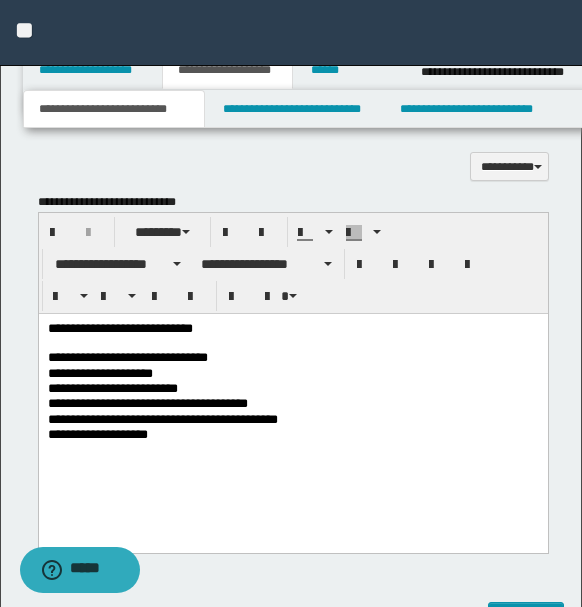 scroll, scrollTop: 1864, scrollLeft: 0, axis: vertical 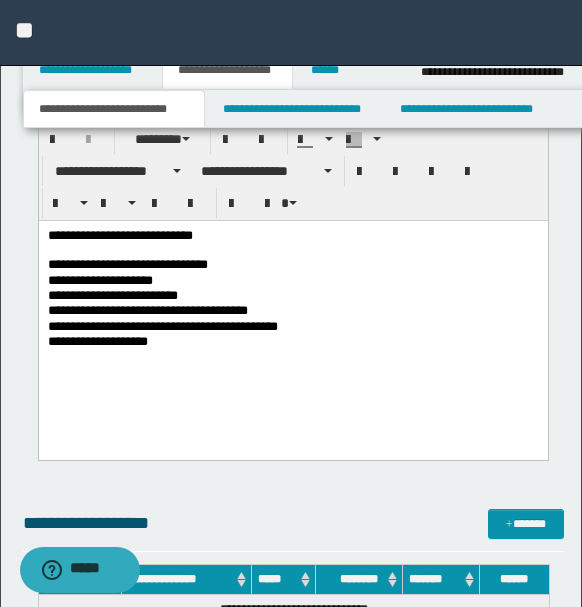 click on "**********" at bounding box center (293, 342) 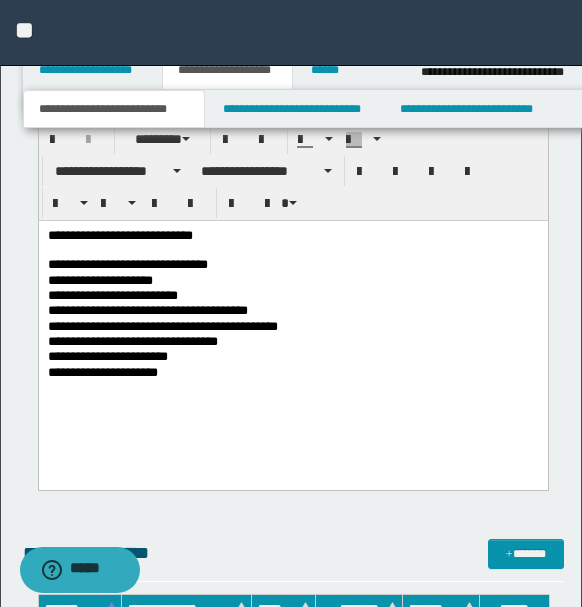 click on "**********" at bounding box center [293, 281] 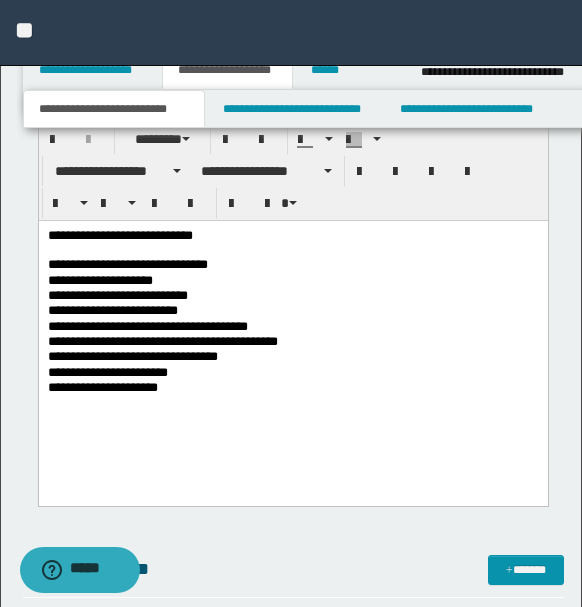 click on "**********" at bounding box center (293, 296) 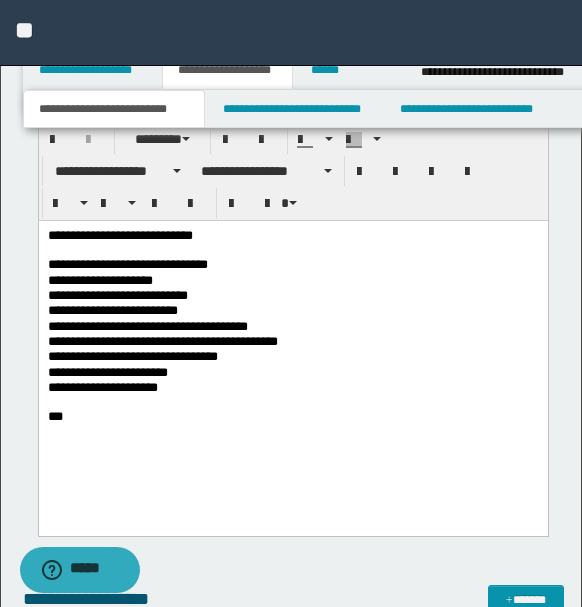 click on "***" at bounding box center (293, 417) 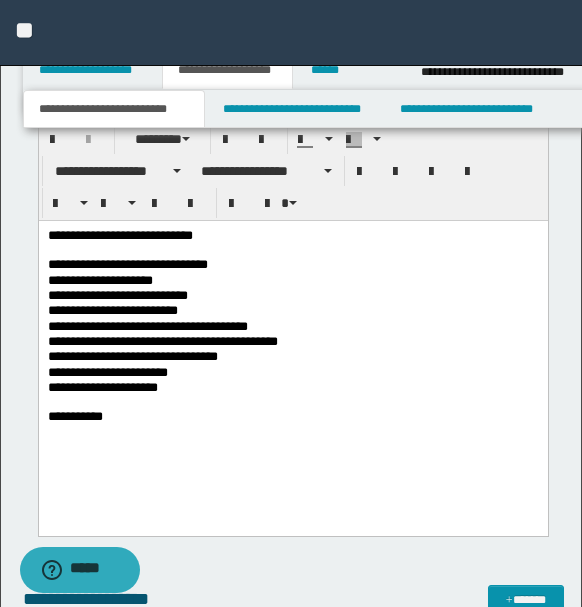click on "**********" at bounding box center (293, 417) 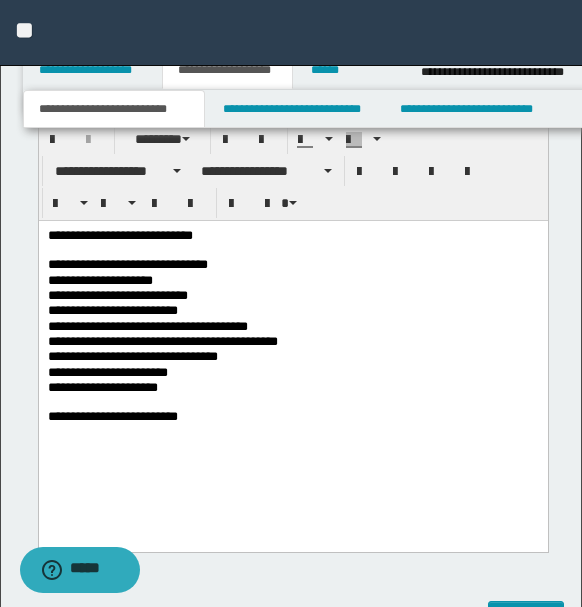 click on "**********" at bounding box center (293, 417) 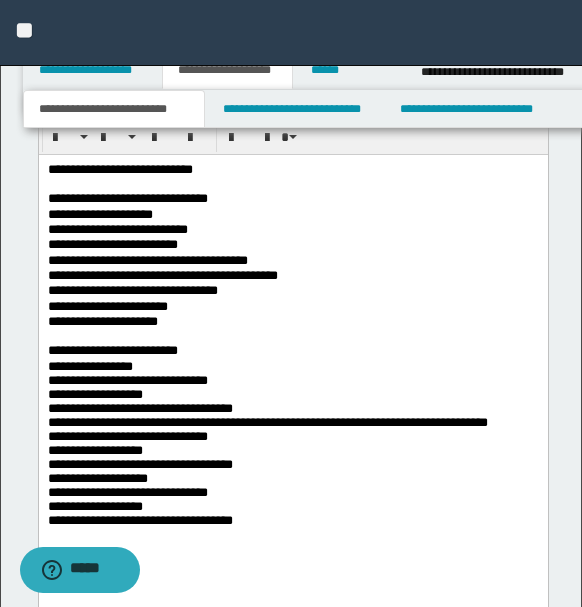 scroll, scrollTop: 1975, scrollLeft: 0, axis: vertical 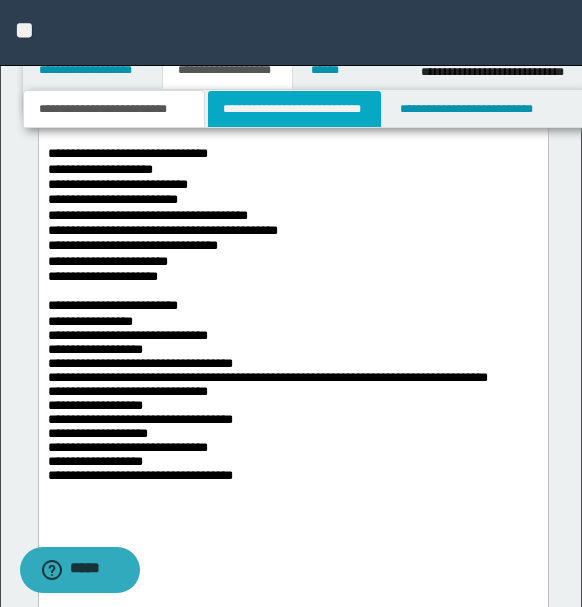click on "**********" at bounding box center [294, 109] 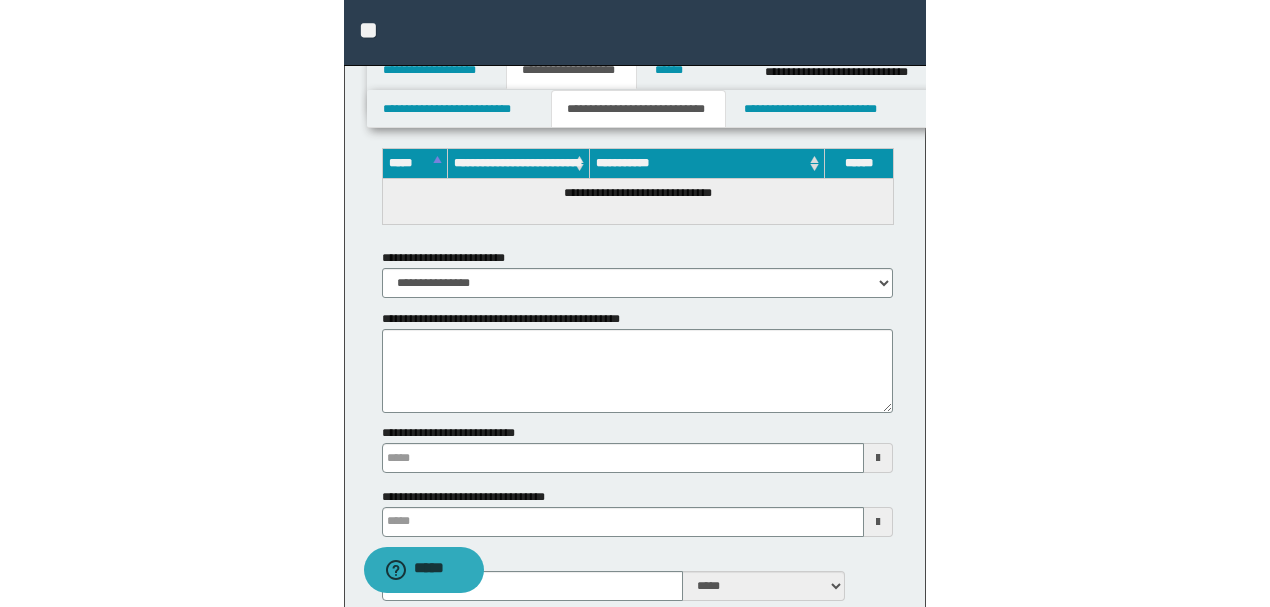 scroll, scrollTop: 1272, scrollLeft: 0, axis: vertical 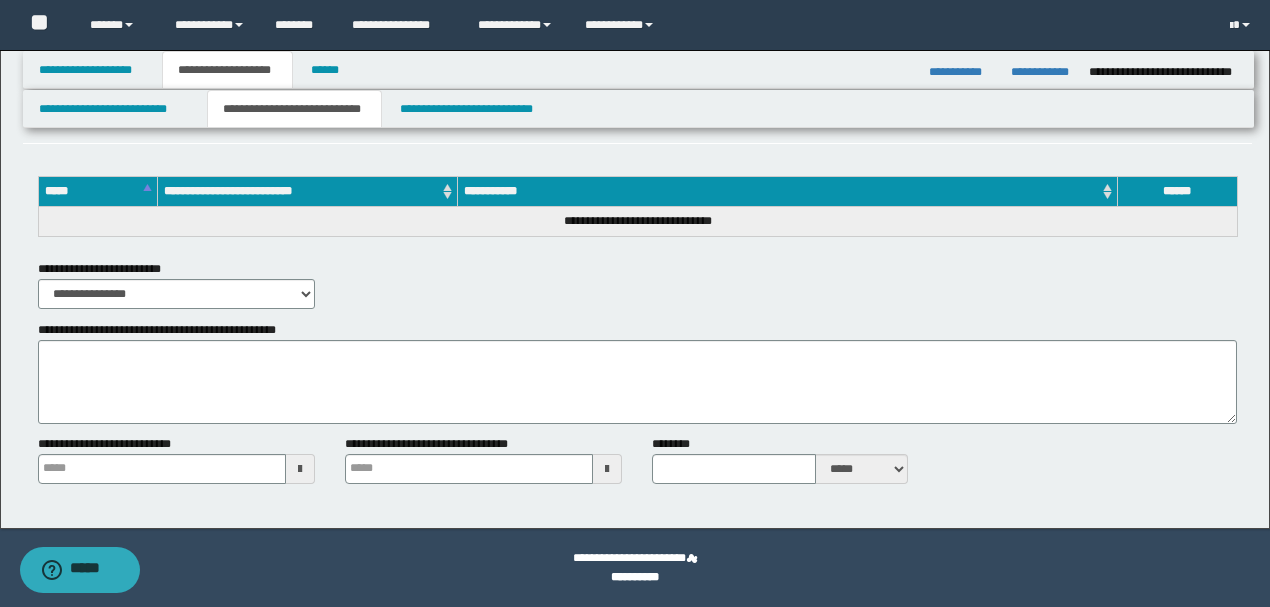 type 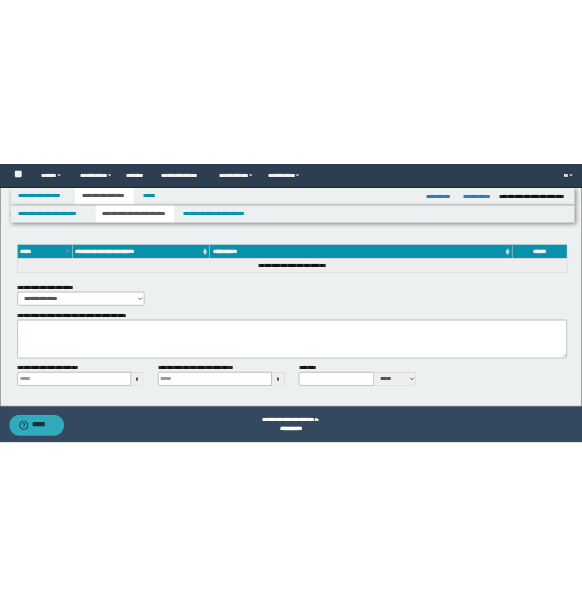 scroll, scrollTop: 1975, scrollLeft: 0, axis: vertical 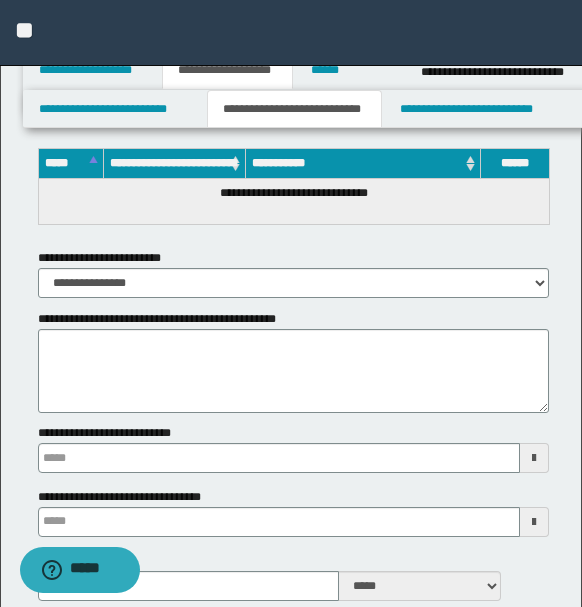 type 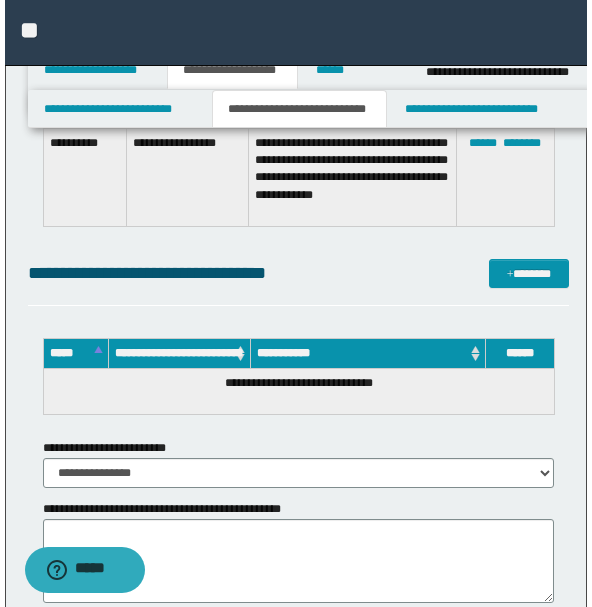 scroll, scrollTop: 1642, scrollLeft: 0, axis: vertical 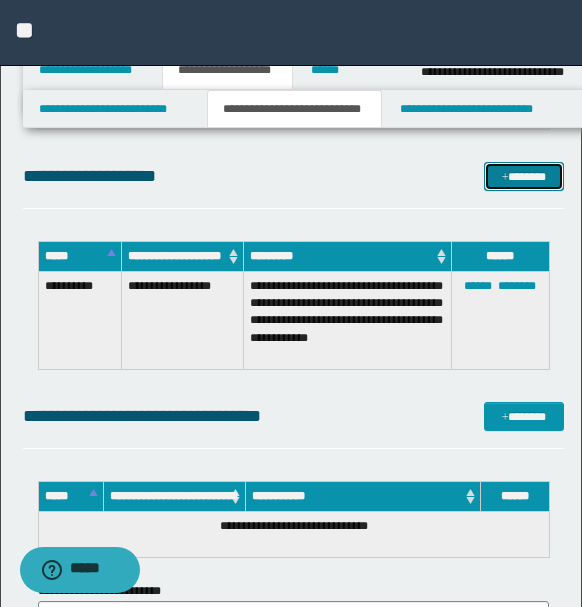 click on "*******" at bounding box center (523, 176) 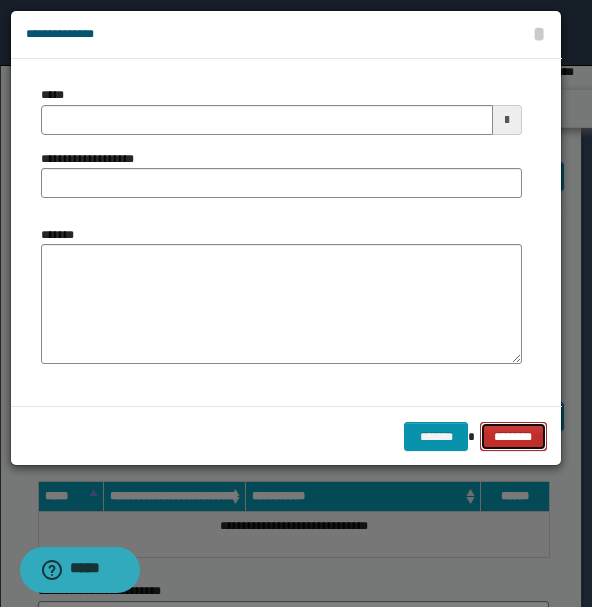 click on "********" at bounding box center [513, 436] 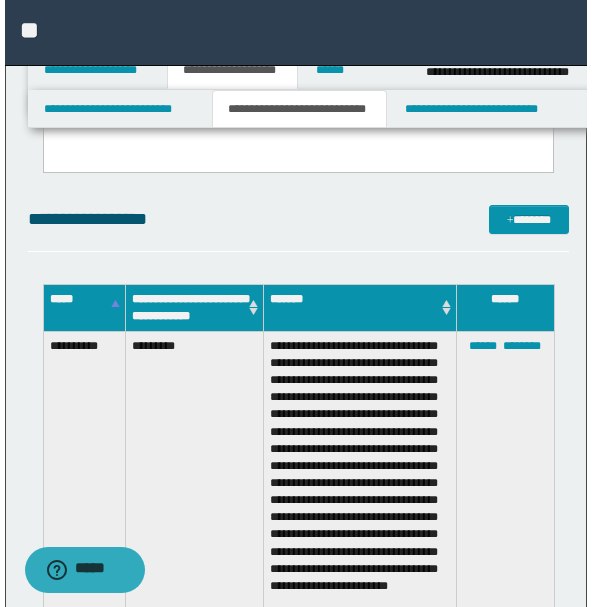 scroll, scrollTop: 530, scrollLeft: 0, axis: vertical 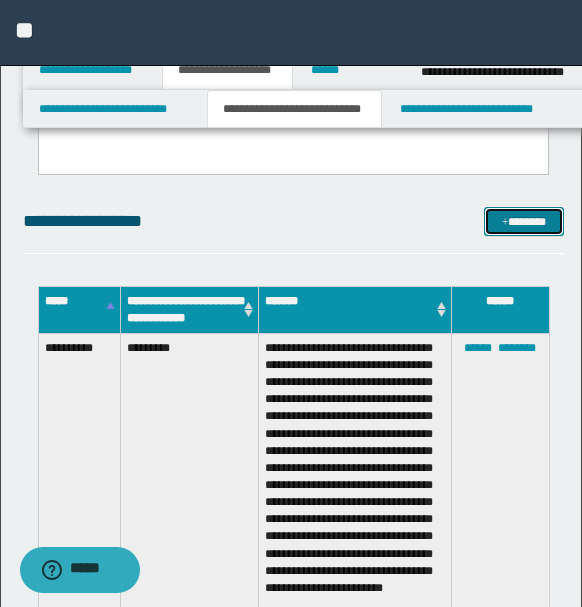click on "*******" at bounding box center (523, 221) 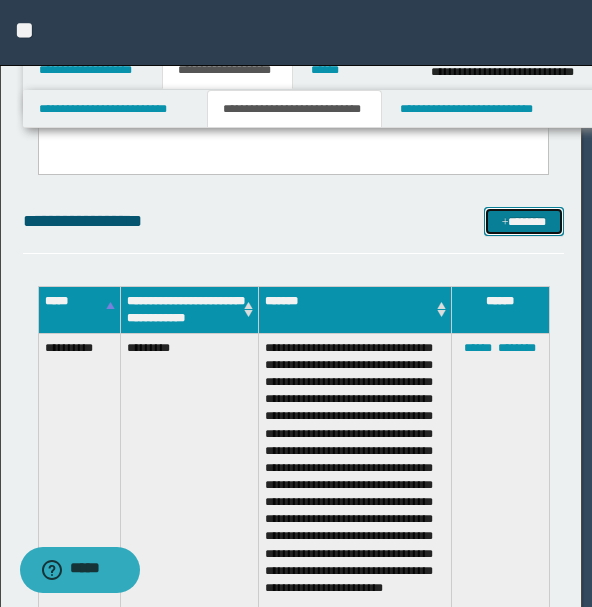scroll, scrollTop: 0, scrollLeft: 0, axis: both 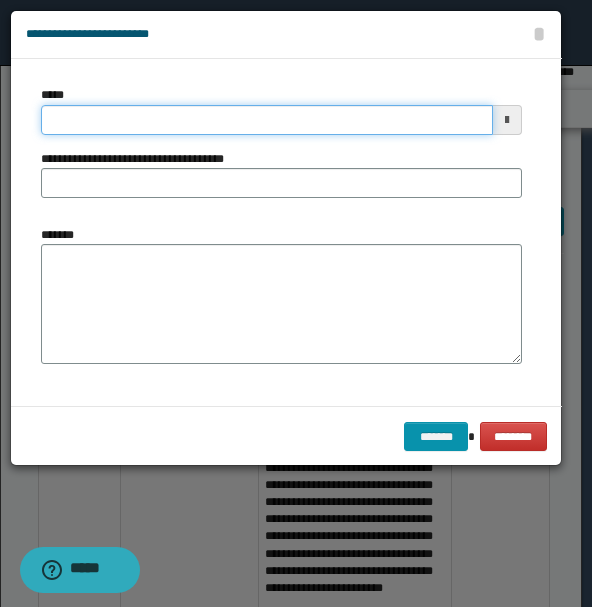 click on "*****" at bounding box center [267, 120] 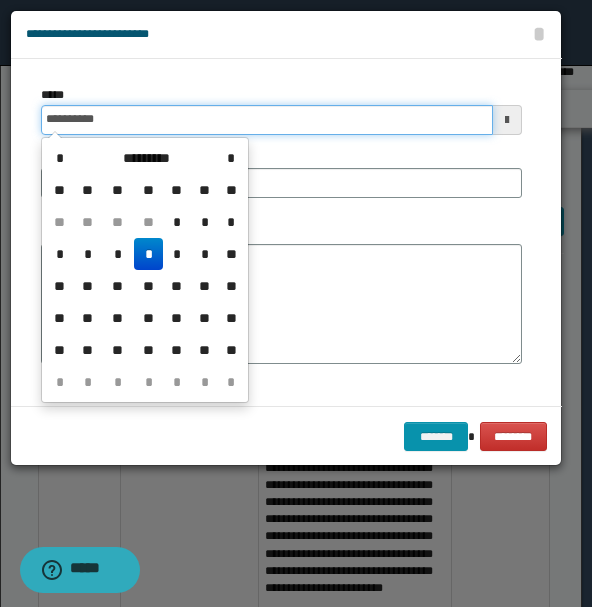 click on "**********" at bounding box center (267, 120) 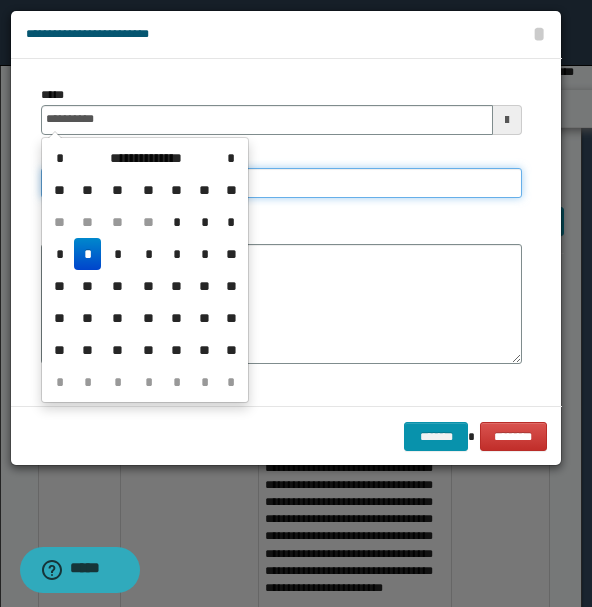 type on "**********" 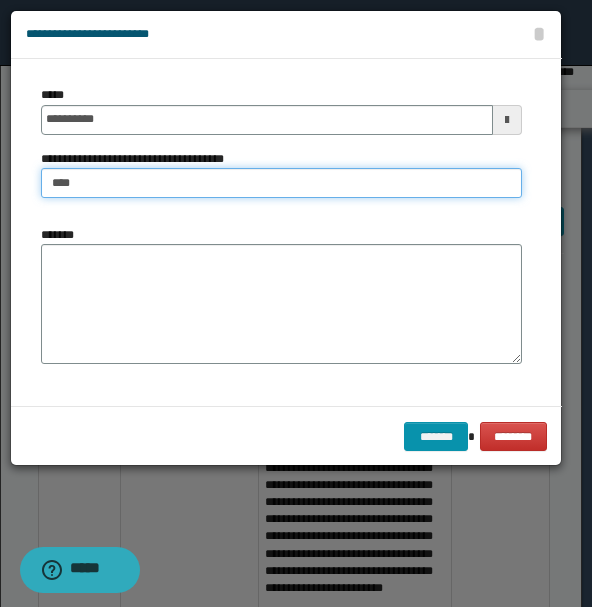 type on "**********" 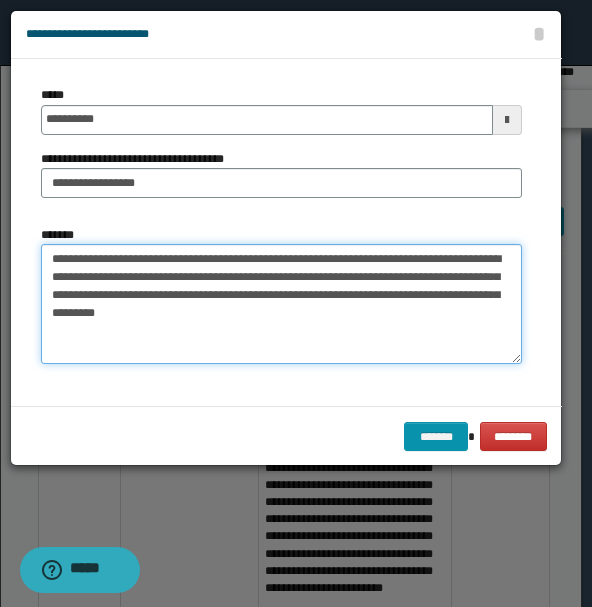 click on "**********" at bounding box center (281, 303) 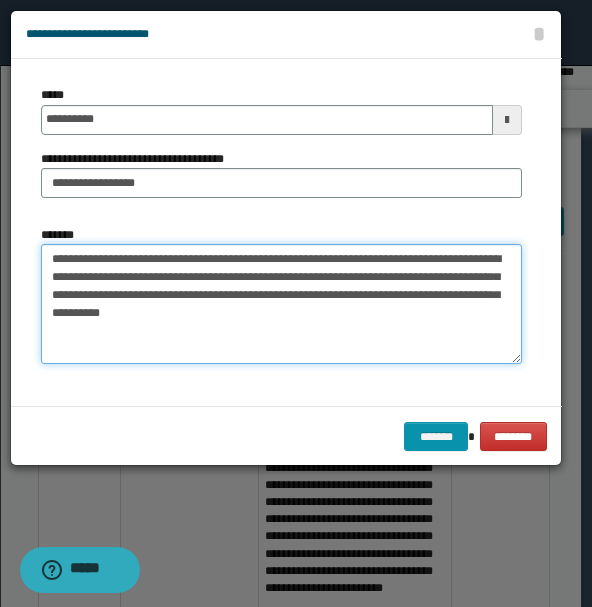 drag, startPoint x: 448, startPoint y: 280, endPoint x: 320, endPoint y: 265, distance: 128.87592 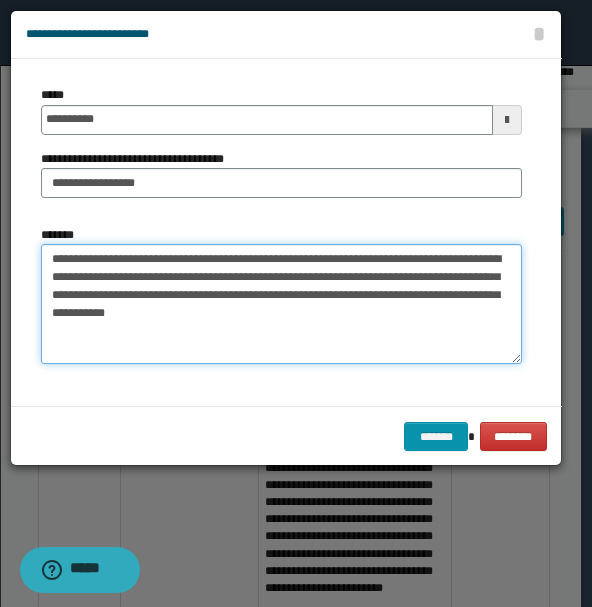click on "**********" at bounding box center (281, 303) 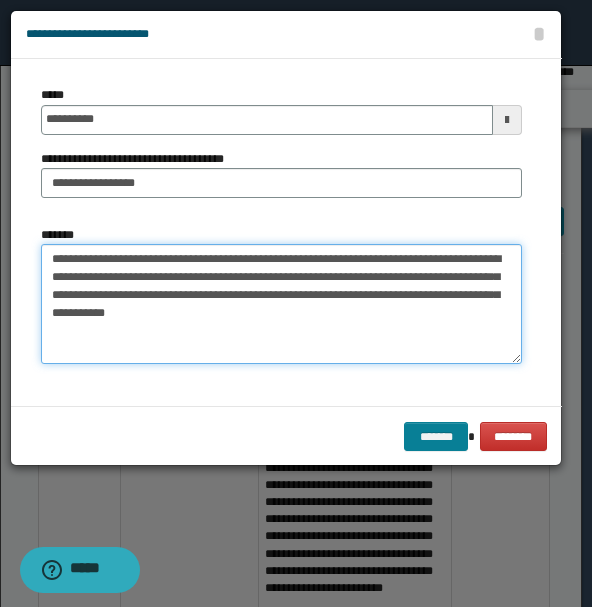type on "**********" 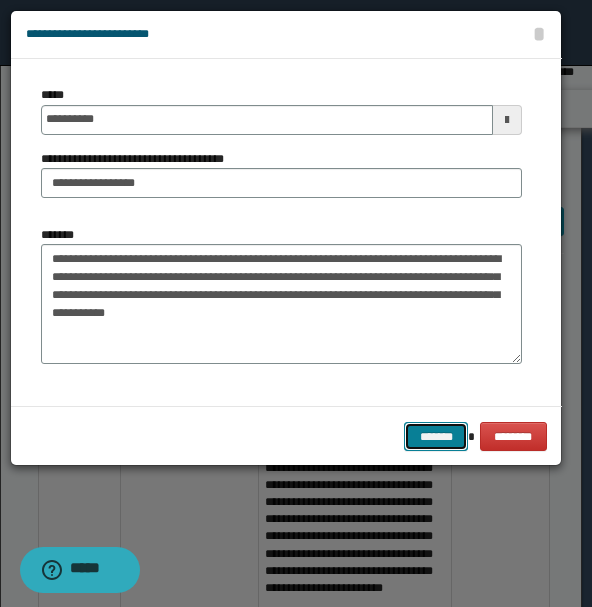 click on "*******" at bounding box center (436, 436) 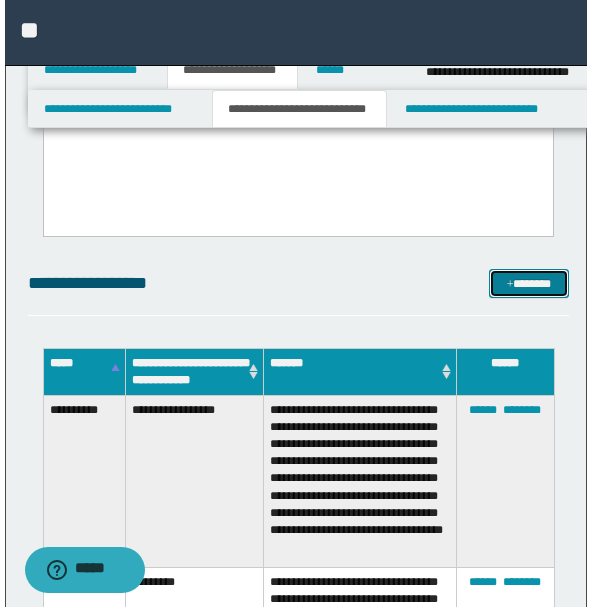 scroll, scrollTop: 419, scrollLeft: 0, axis: vertical 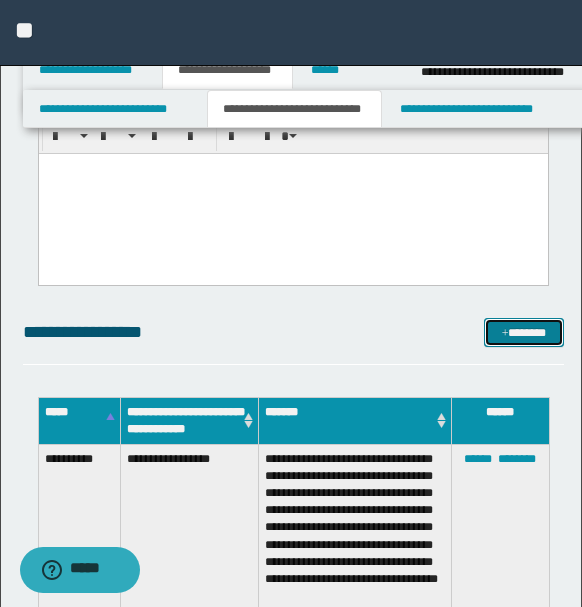 click on "*******" at bounding box center [523, 332] 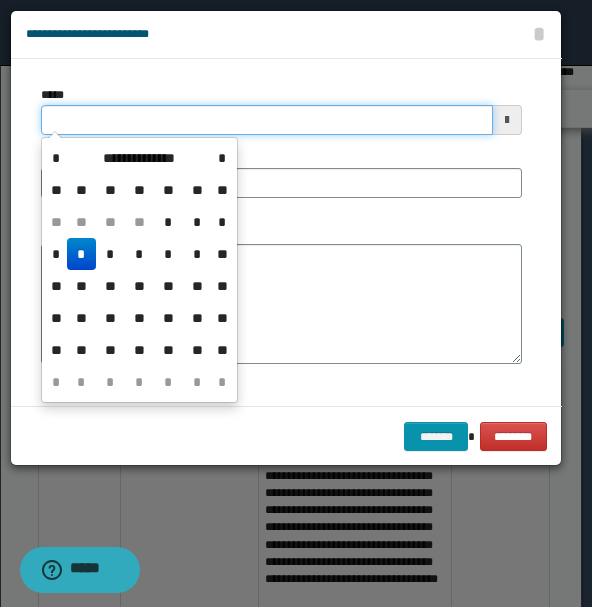click on "*****" at bounding box center (267, 120) 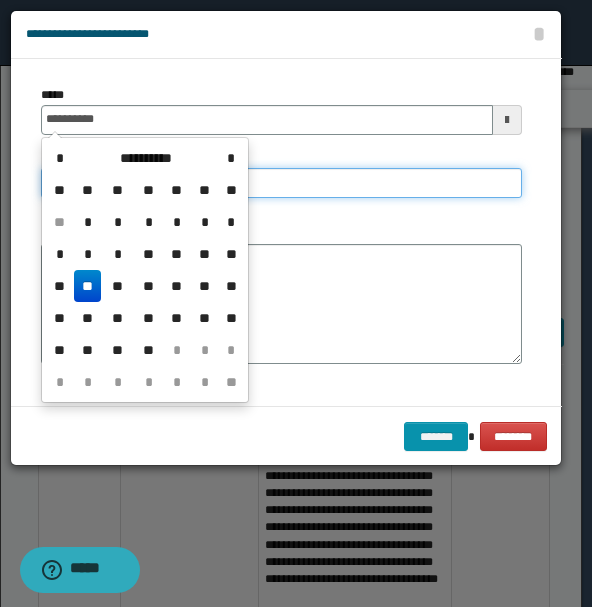type on "**********" 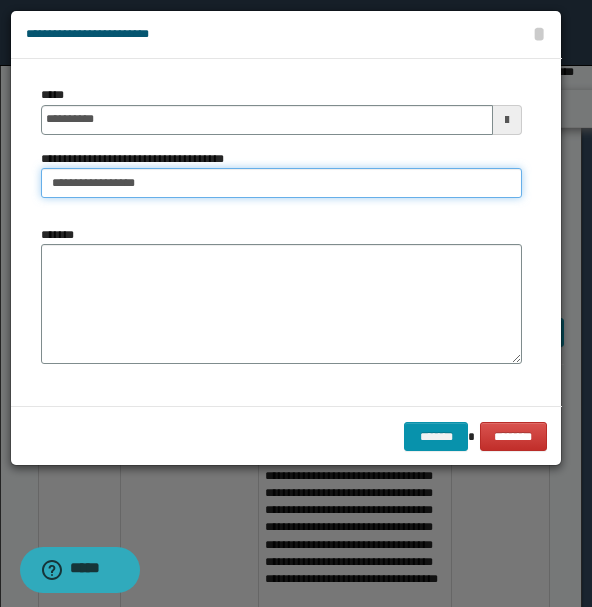type on "**********" 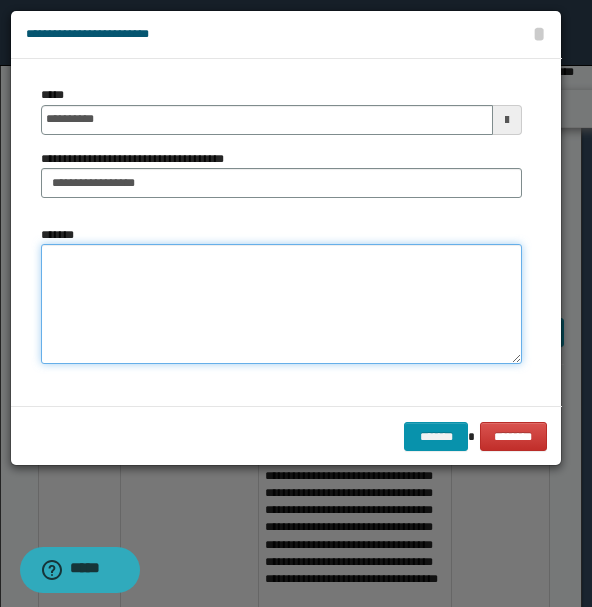 click on "*******" at bounding box center (281, 303) 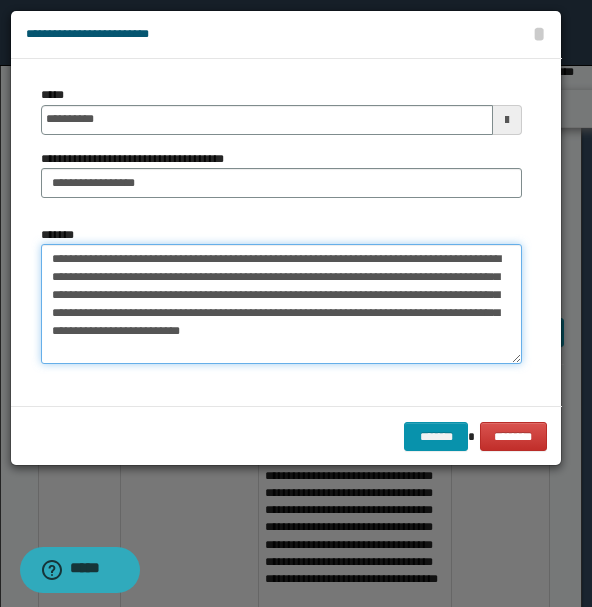 scroll, scrollTop: 0, scrollLeft: 0, axis: both 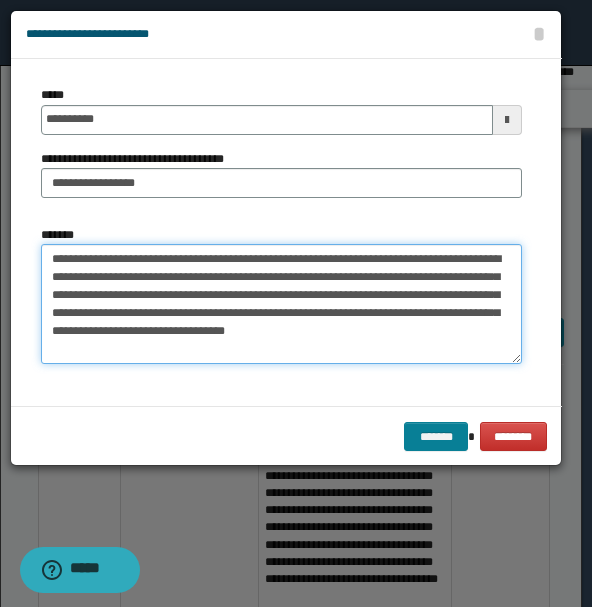 type on "**********" 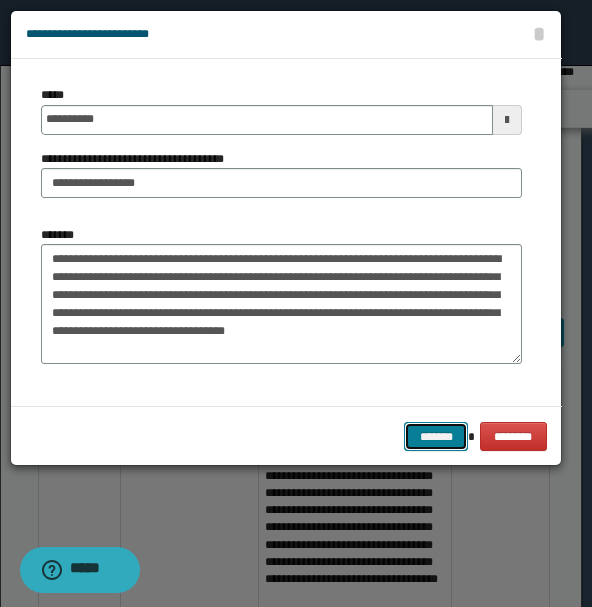click on "*******" at bounding box center [436, 436] 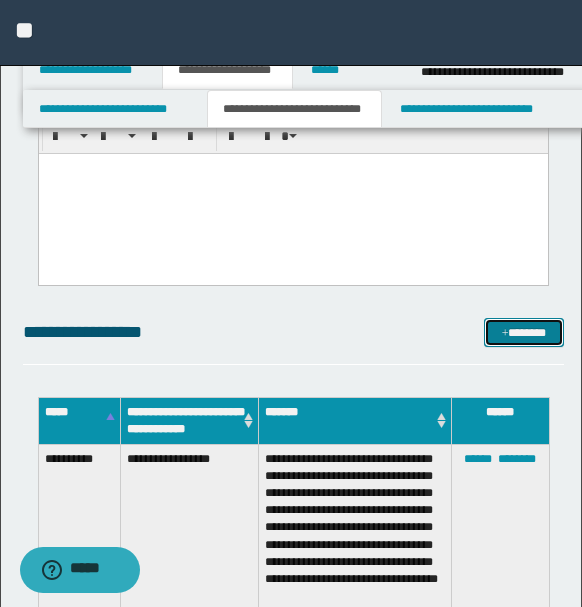 click at bounding box center (505, 334) 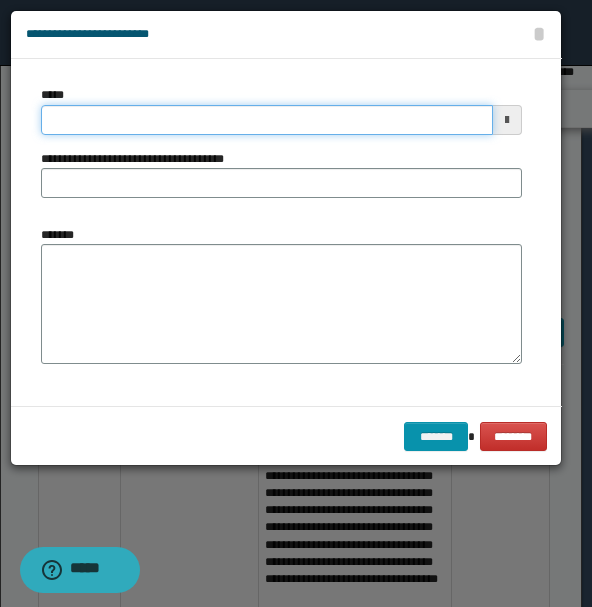click on "*****" at bounding box center (267, 120) 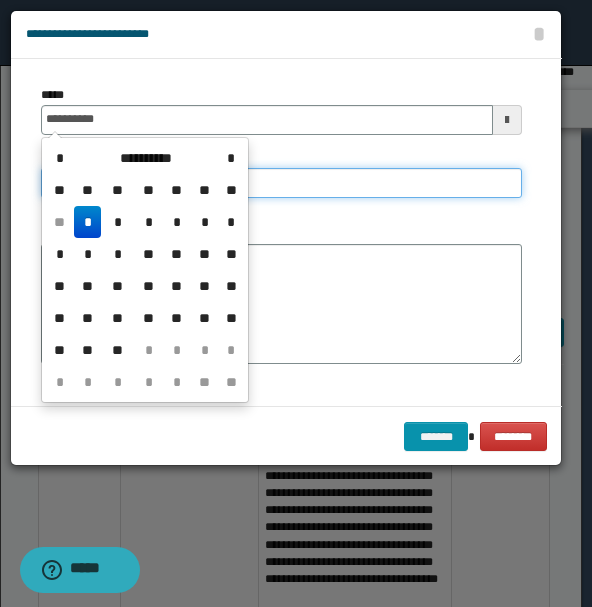 type on "**********" 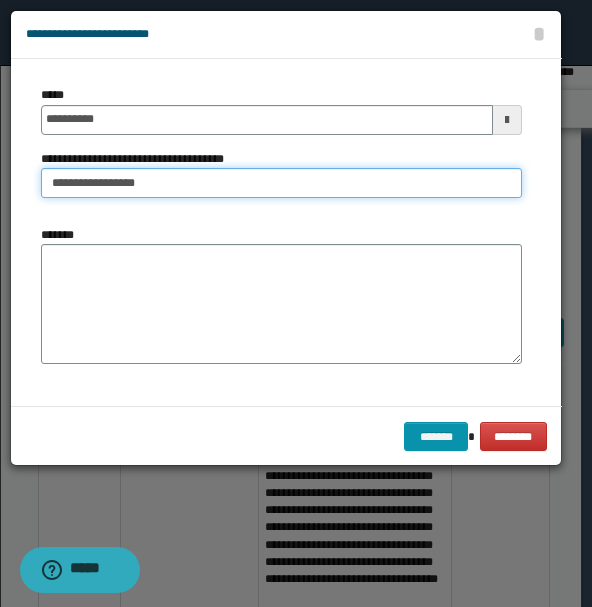 type on "**********" 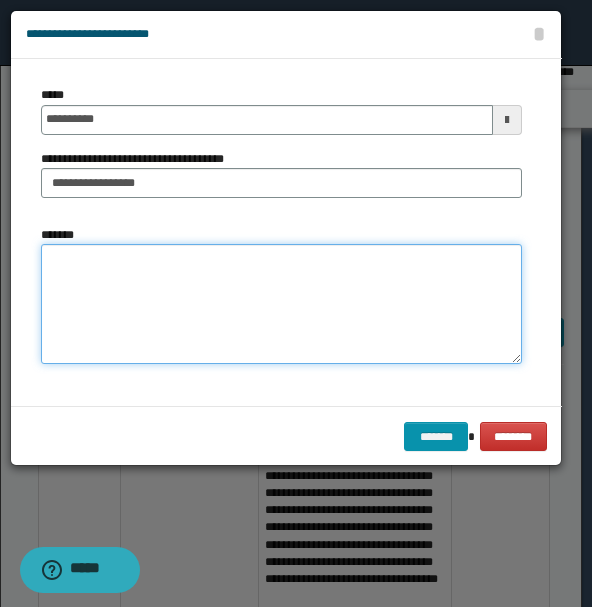 click on "*******" at bounding box center [281, 303] 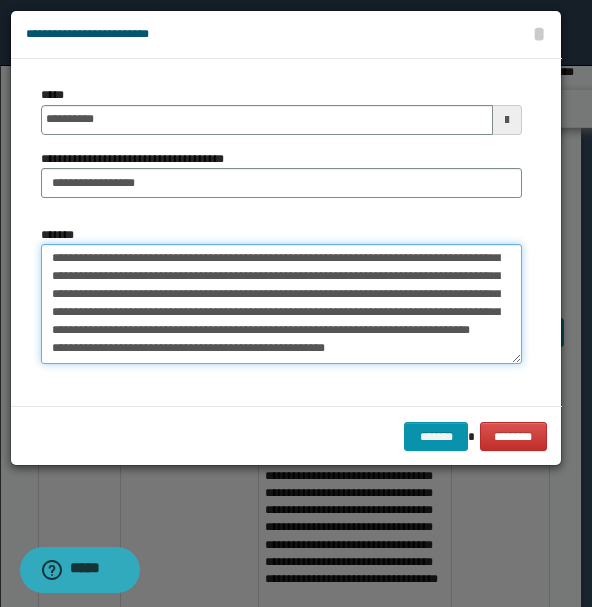 scroll, scrollTop: 0, scrollLeft: 0, axis: both 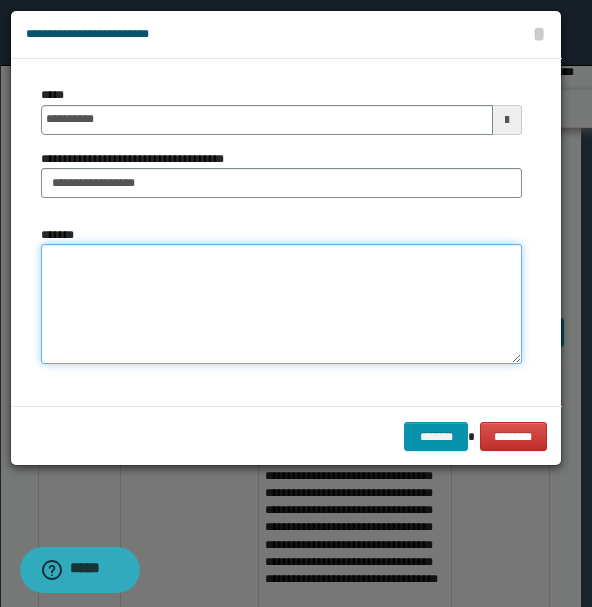 click on "*******" at bounding box center [281, 303] 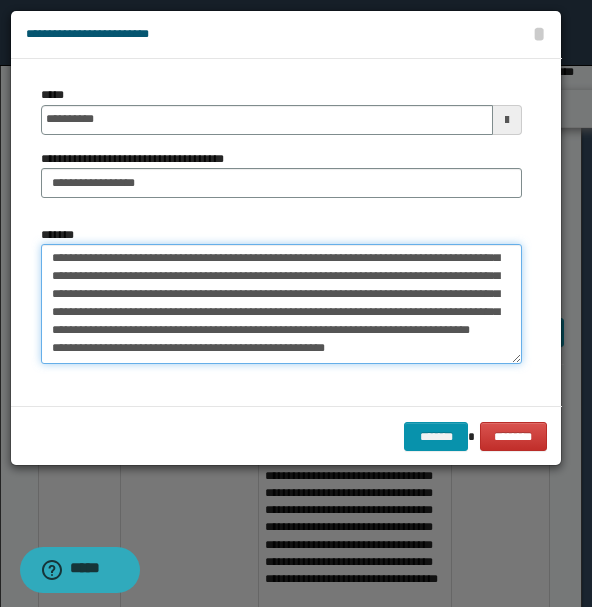scroll, scrollTop: 0, scrollLeft: 0, axis: both 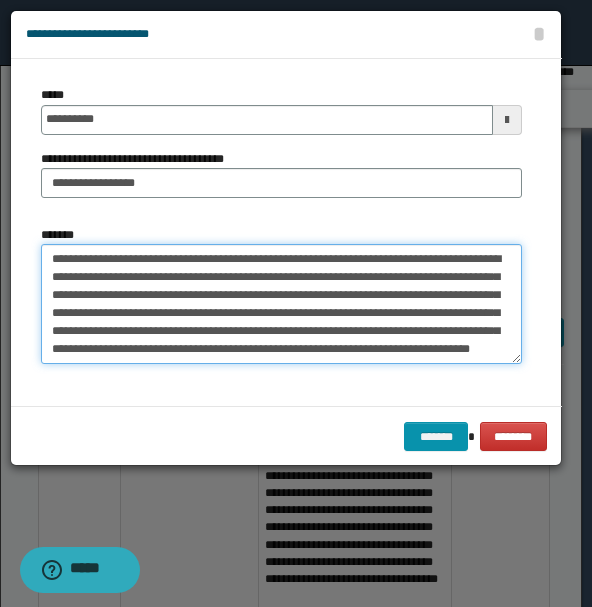 click on "**********" at bounding box center (281, 303) 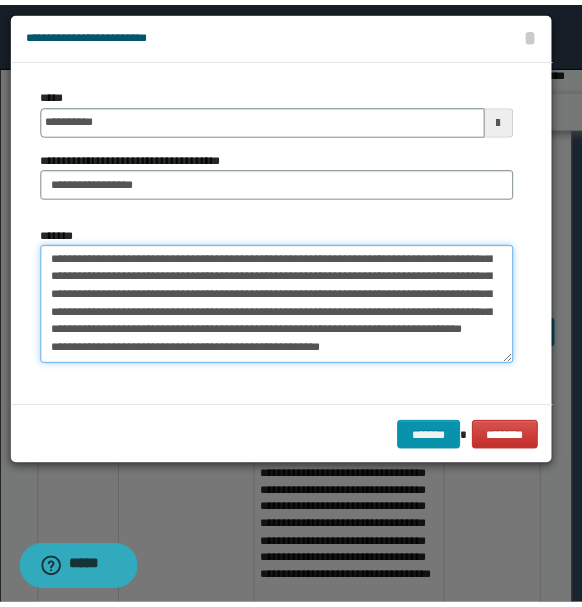 scroll, scrollTop: 54, scrollLeft: 0, axis: vertical 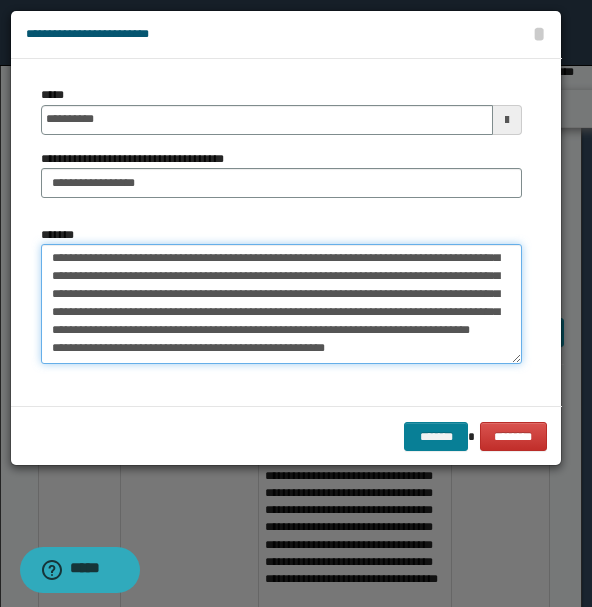type on "**********" 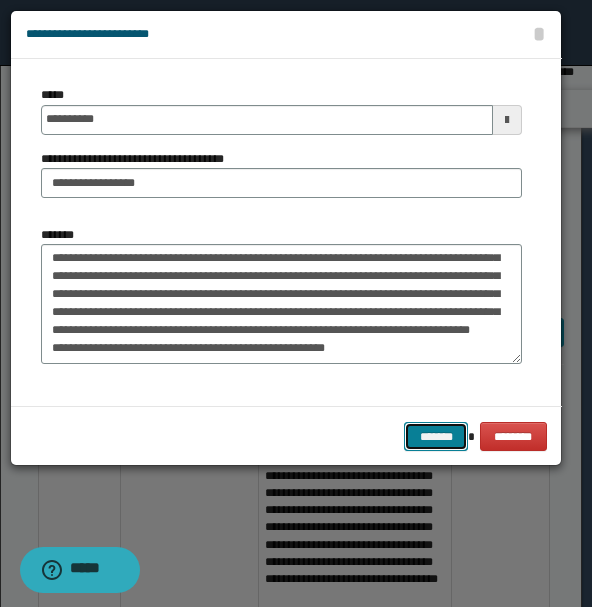 click on "*******" at bounding box center (436, 436) 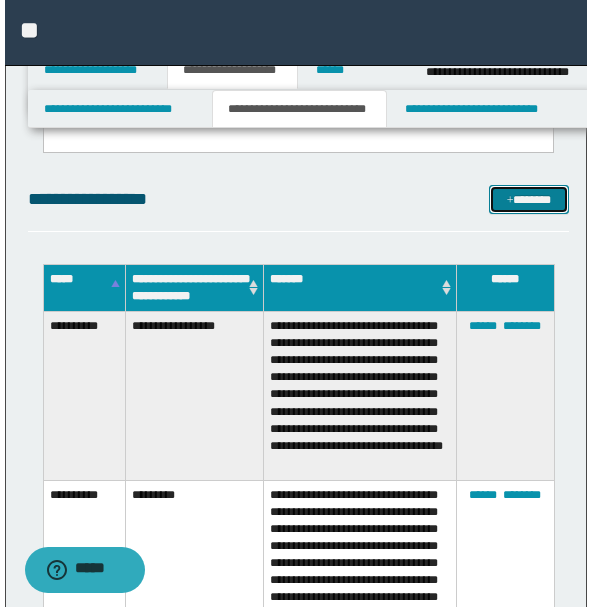 scroll, scrollTop: 419, scrollLeft: 0, axis: vertical 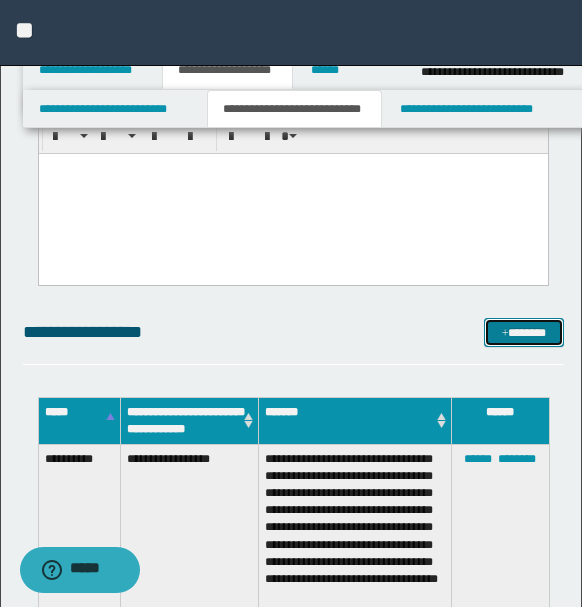 click on "*******" at bounding box center (523, 332) 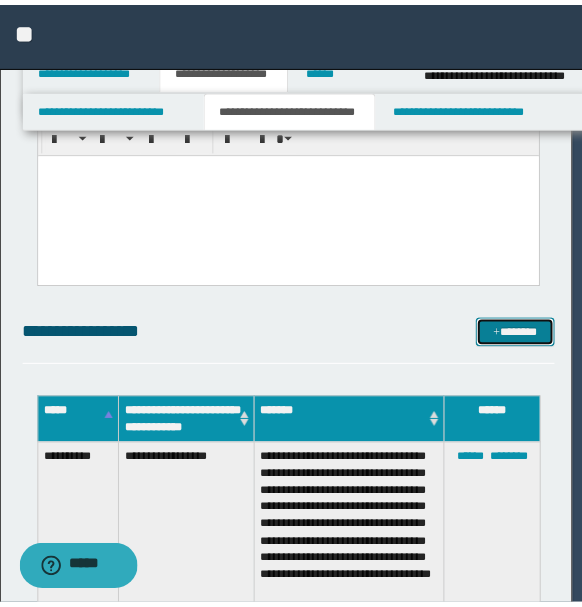 scroll, scrollTop: 0, scrollLeft: 0, axis: both 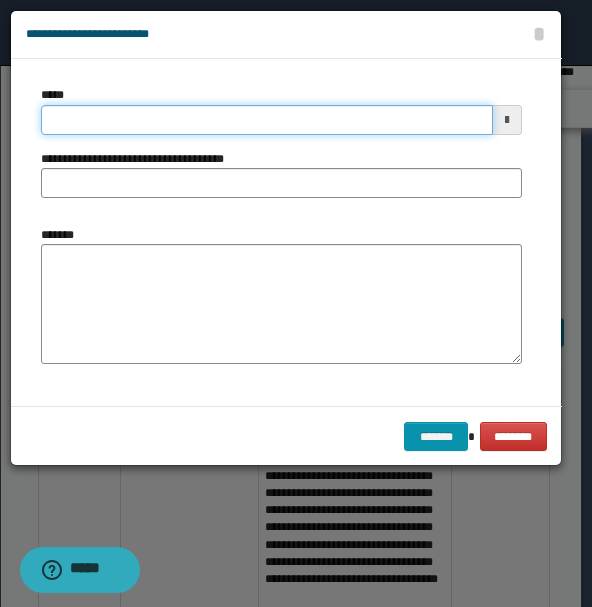 click on "*****" at bounding box center [267, 120] 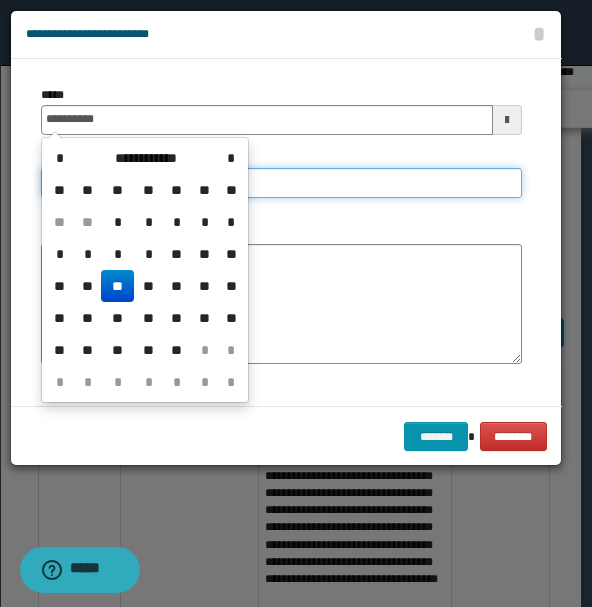 type on "**********" 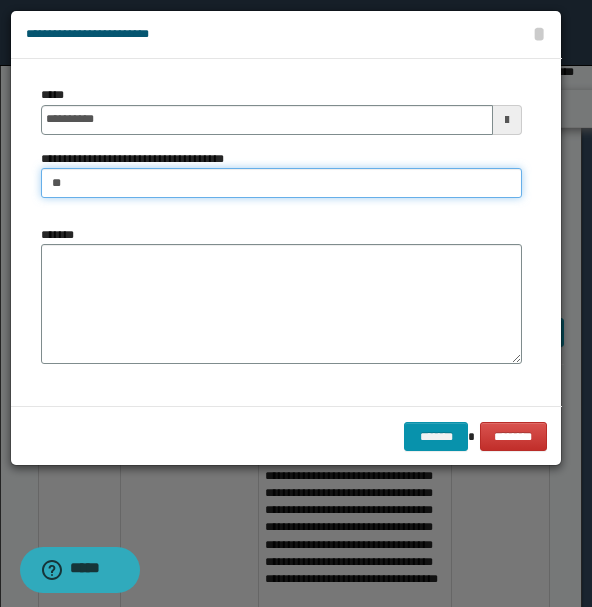 type on "*" 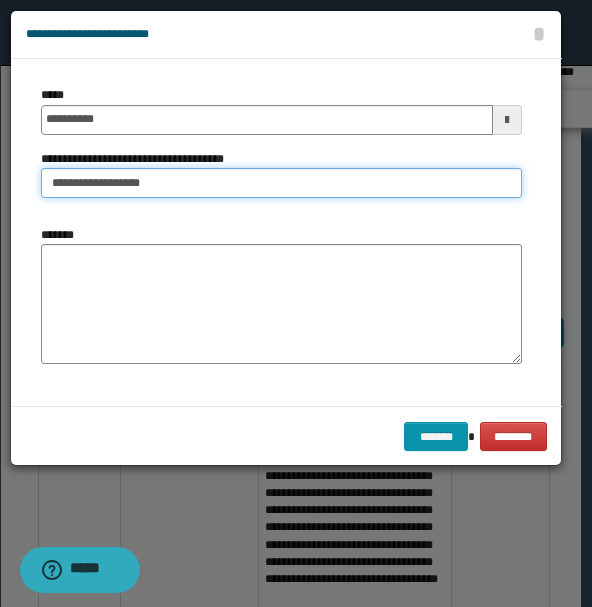 type on "**********" 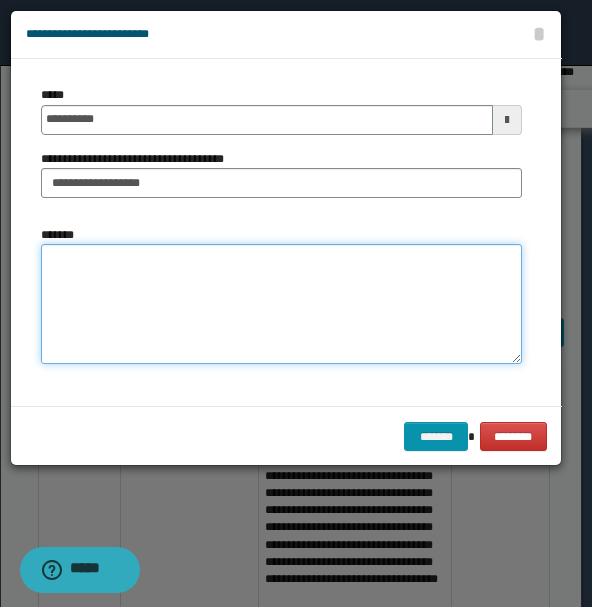 type on "*" 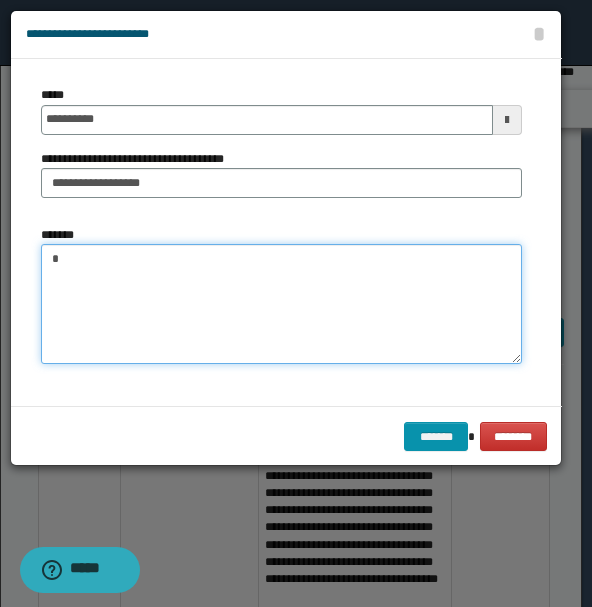 click on "*" at bounding box center [281, 303] 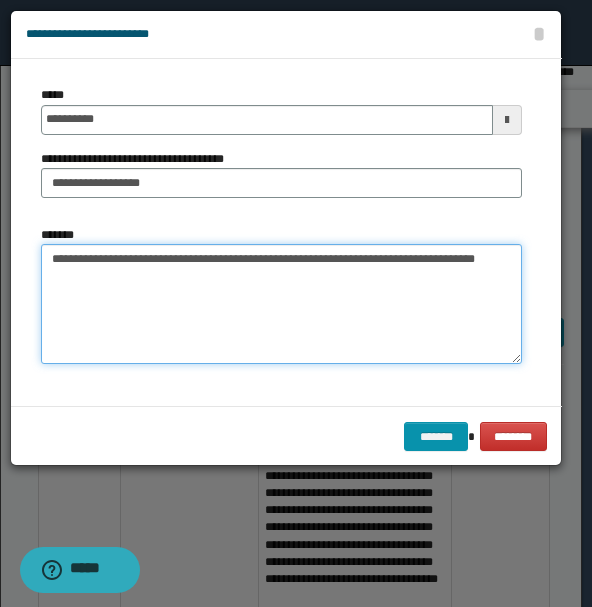 click on "**********" at bounding box center [281, 303] 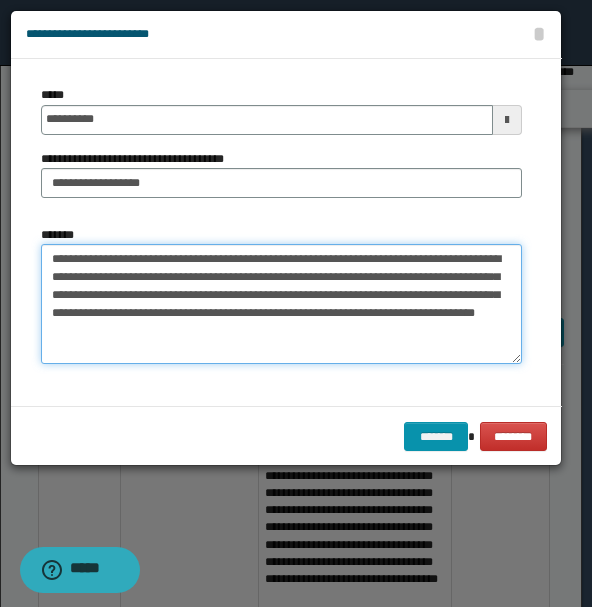 click on "**********" at bounding box center (281, 303) 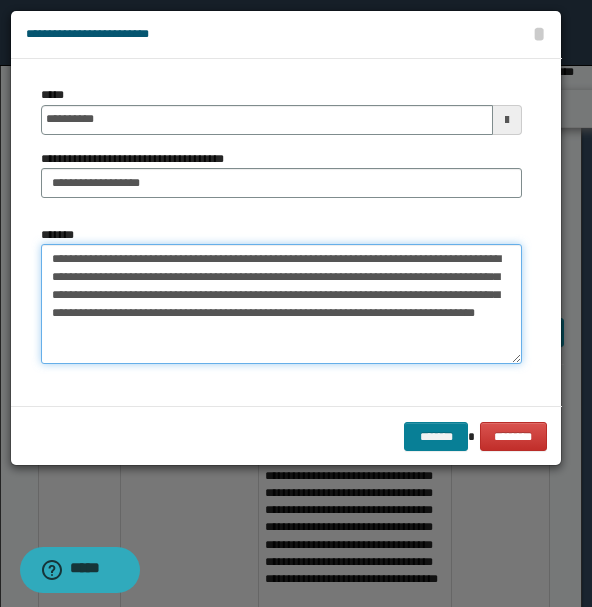 type on "**********" 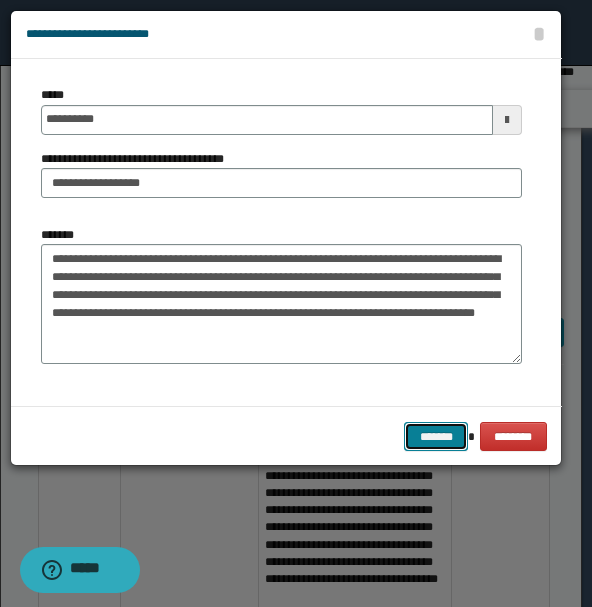 click on "*******" at bounding box center (436, 436) 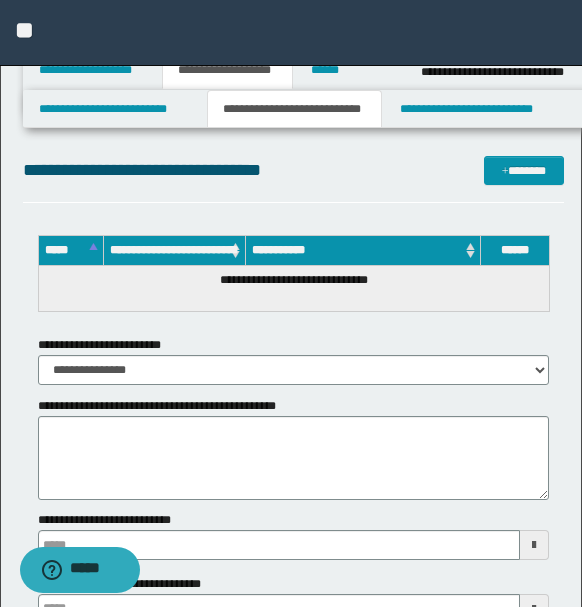 type 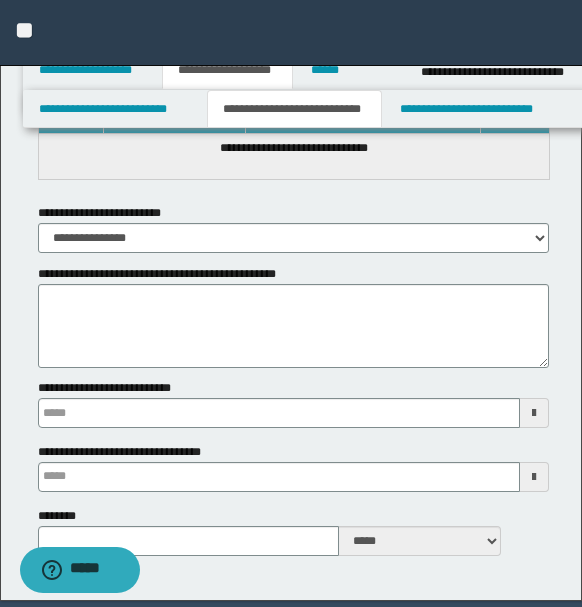 scroll, scrollTop: 3068, scrollLeft: 0, axis: vertical 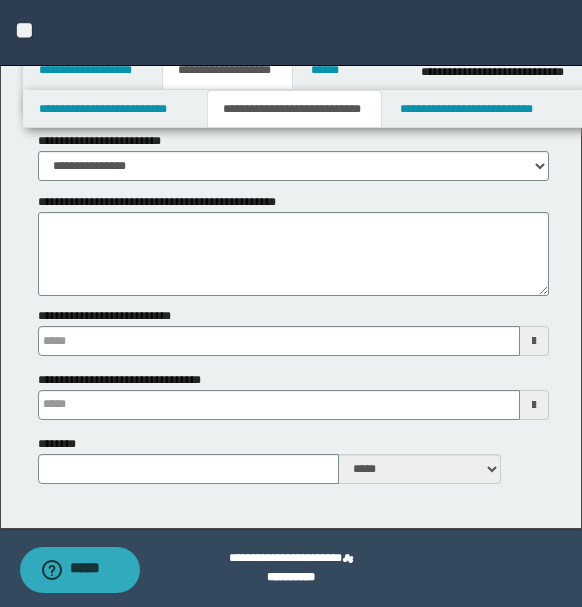 type 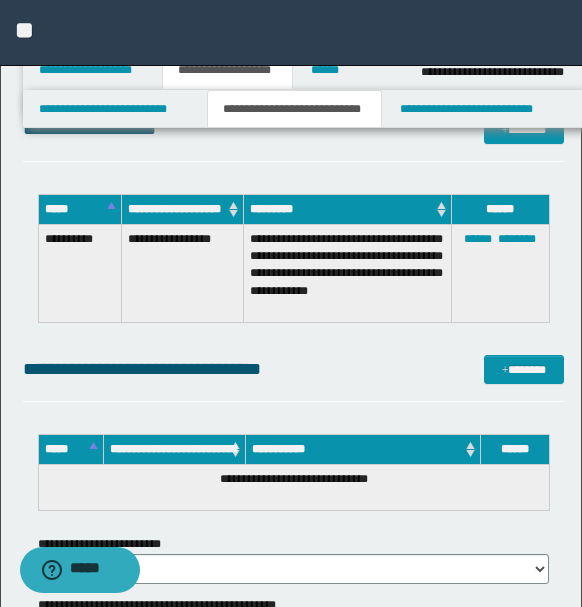 scroll, scrollTop: 2623, scrollLeft: 0, axis: vertical 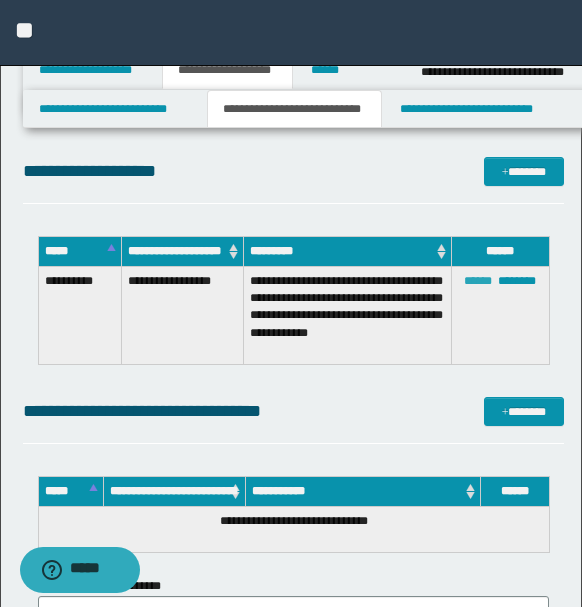 click on "******" at bounding box center [478, 281] 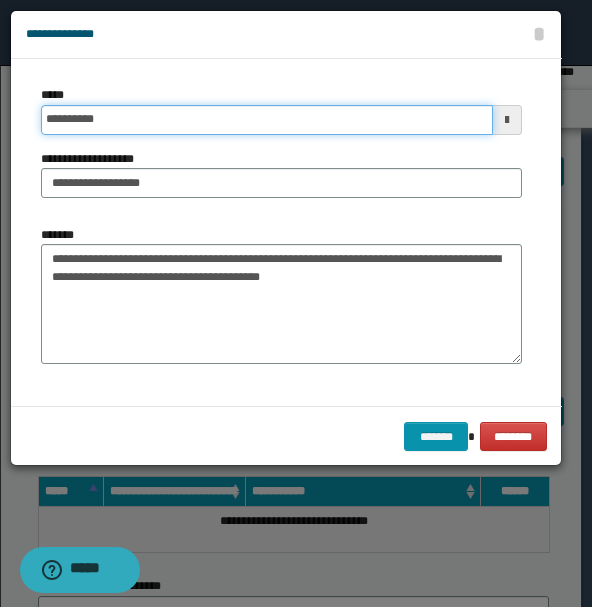 click on "**********" at bounding box center (267, 120) 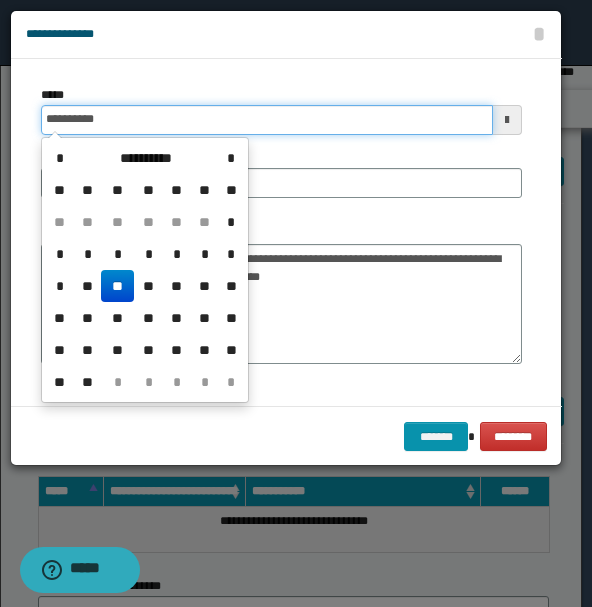 click on "**********" at bounding box center (267, 120) 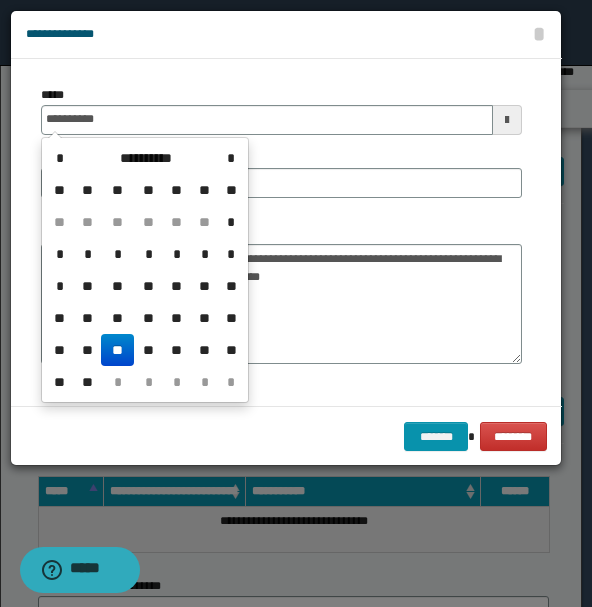 type on "**********" 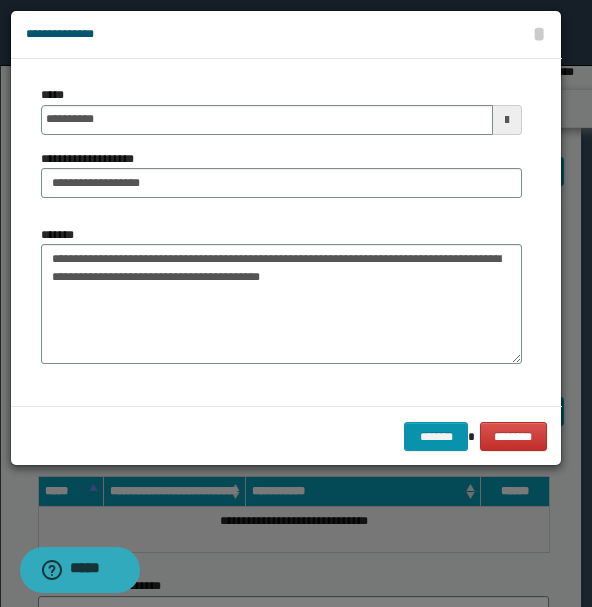 drag, startPoint x: 354, startPoint y: 162, endPoint x: 364, endPoint y: 205, distance: 44.14748 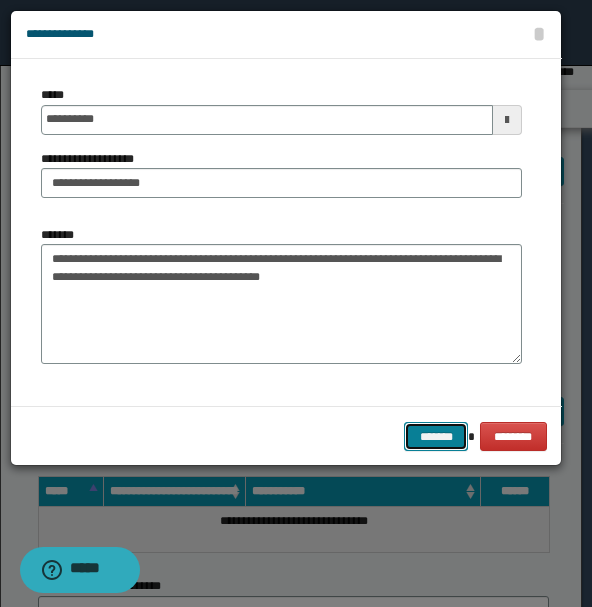 click on "*******" at bounding box center (436, 436) 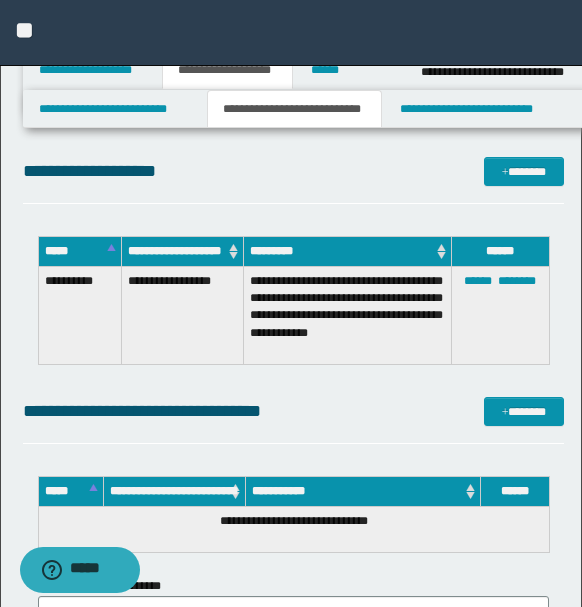 scroll, scrollTop: 2512, scrollLeft: 0, axis: vertical 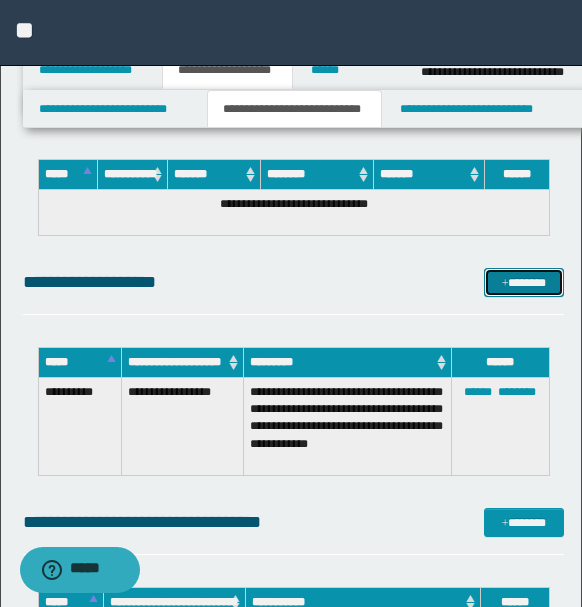 click at bounding box center [505, 284] 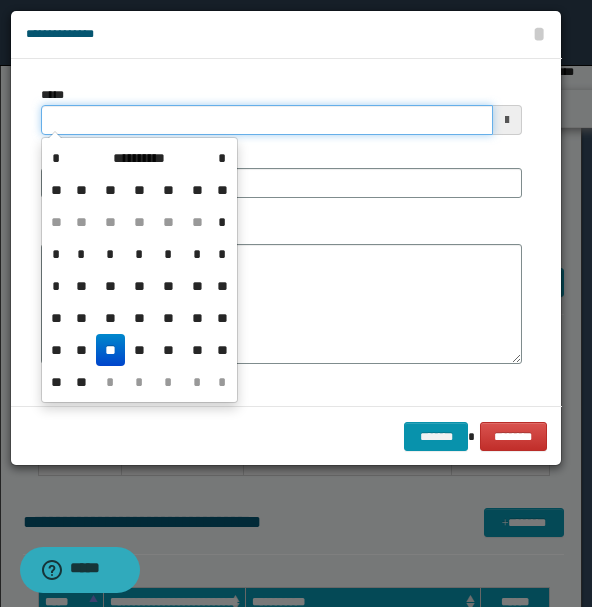 click on "*****" at bounding box center [267, 120] 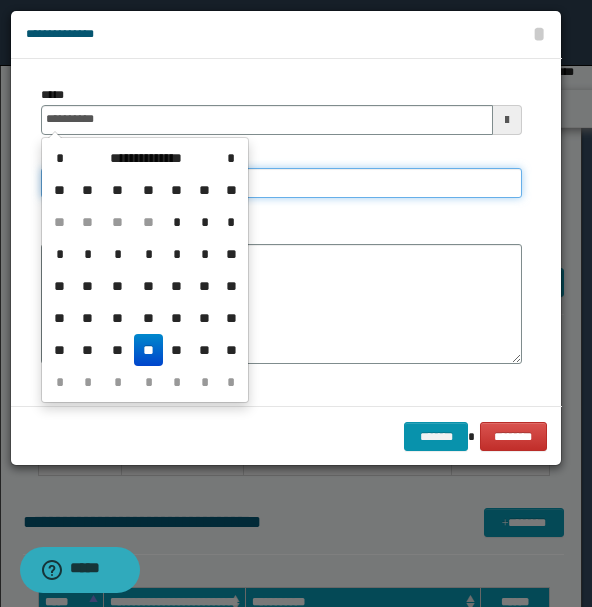 type on "**********" 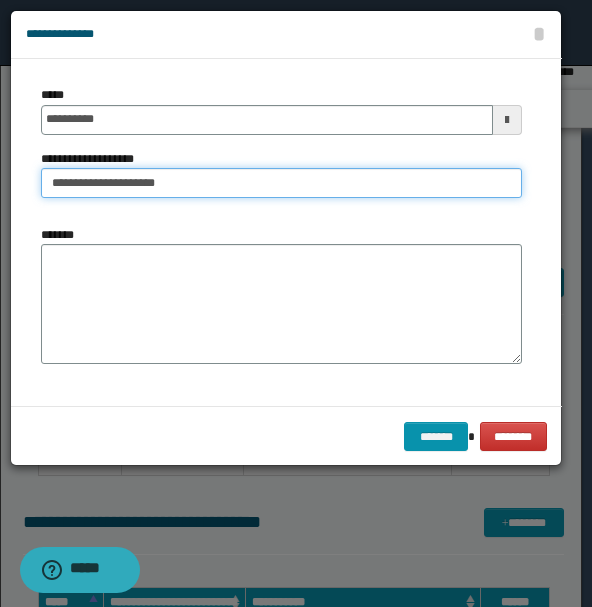 type on "**********" 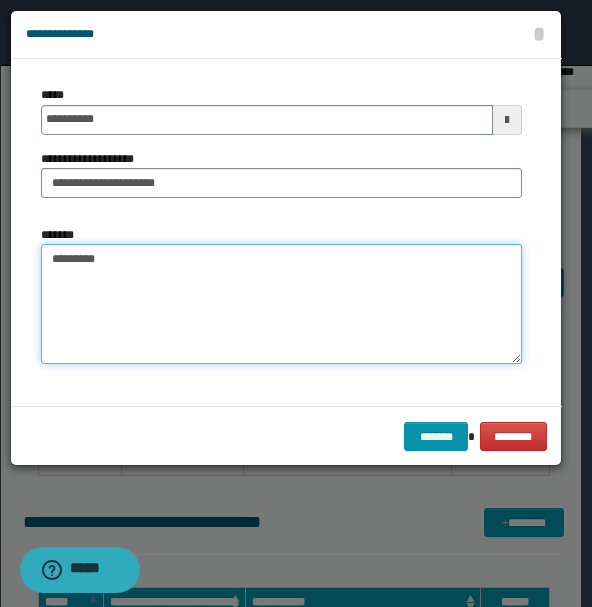 click on "********" at bounding box center [281, 304] 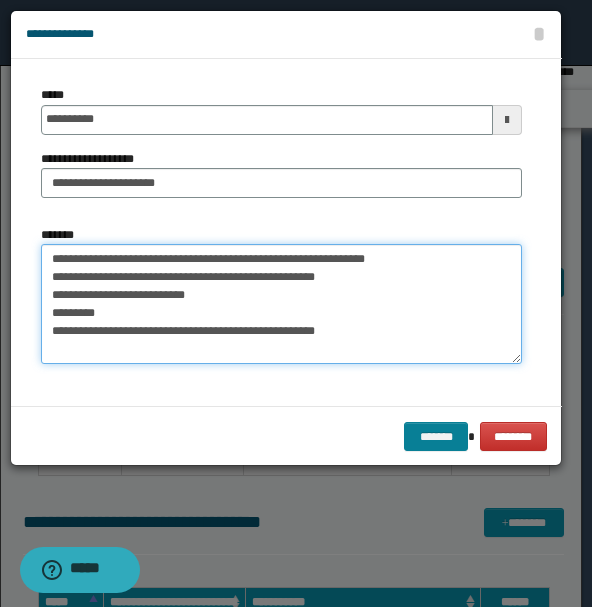 type on "**********" 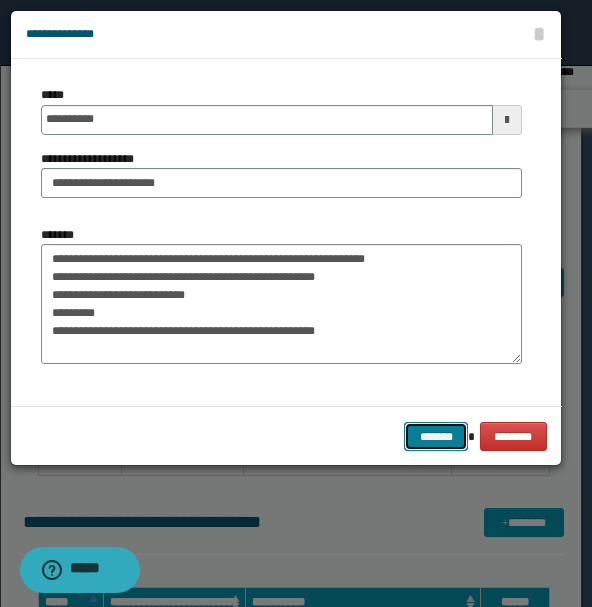 click on "*******" at bounding box center [436, 436] 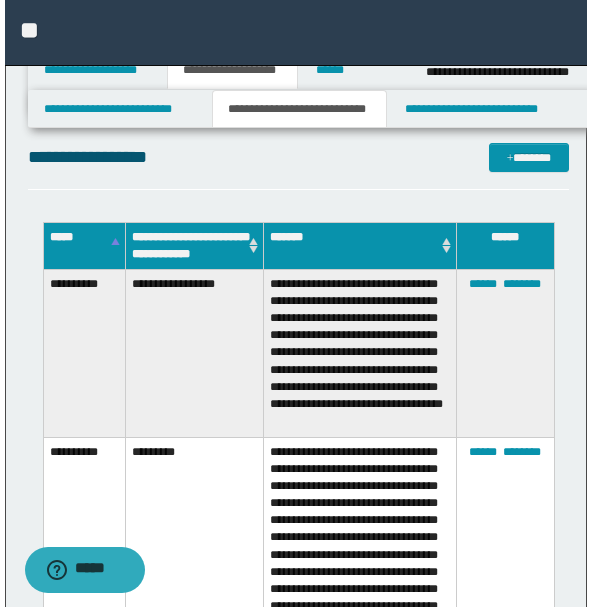 scroll, scrollTop: 512, scrollLeft: 0, axis: vertical 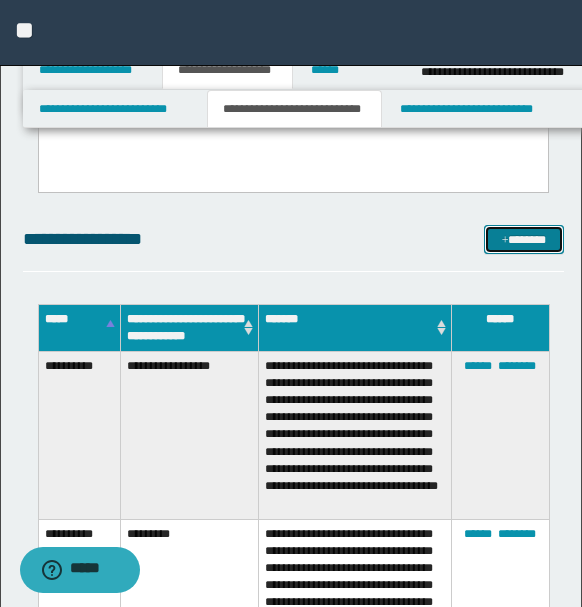 click on "*******" at bounding box center [523, 239] 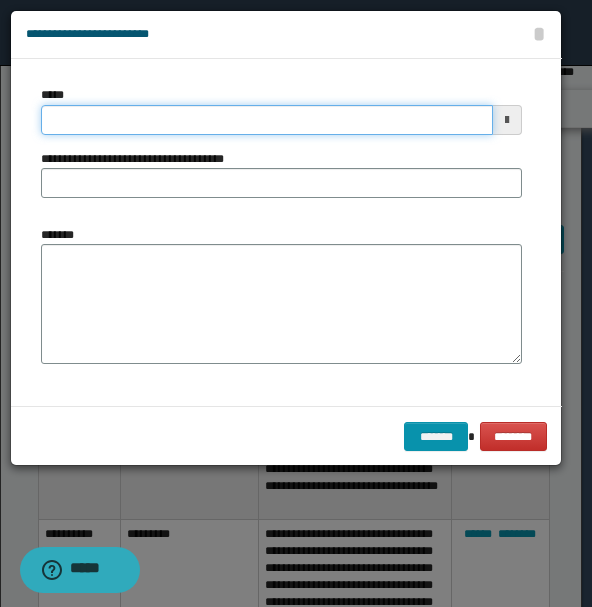 click on "*****" at bounding box center [267, 120] 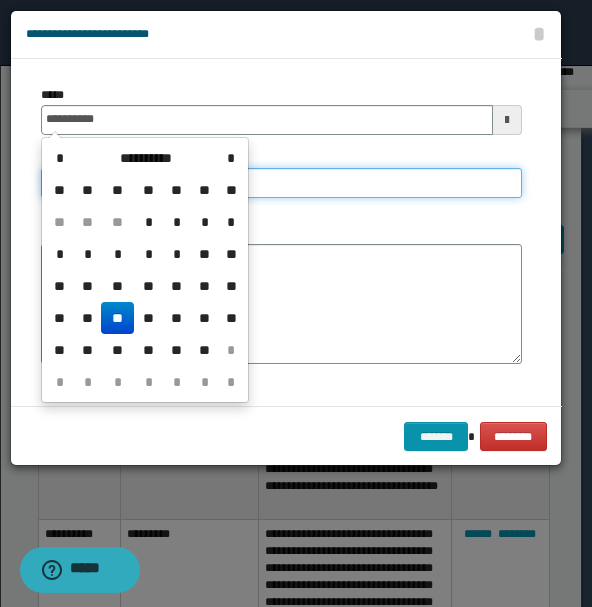 type on "**********" 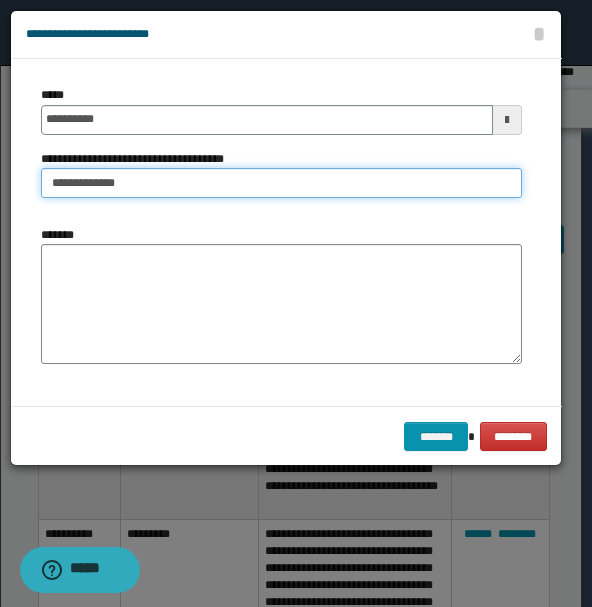 type on "**********" 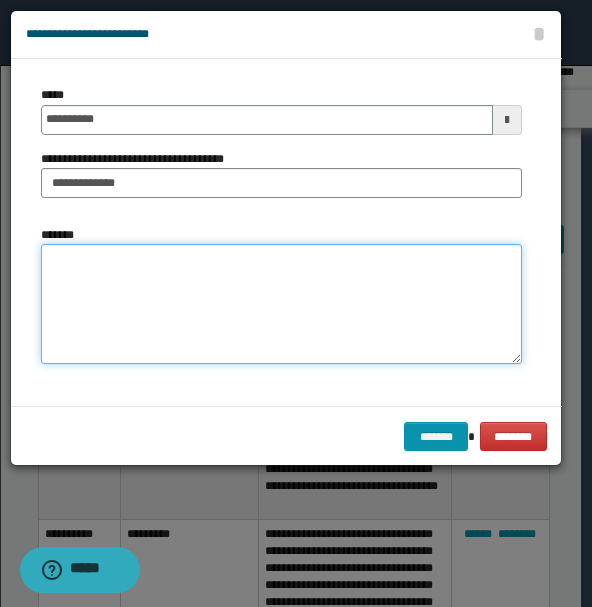 click on "*******" at bounding box center [281, 303] 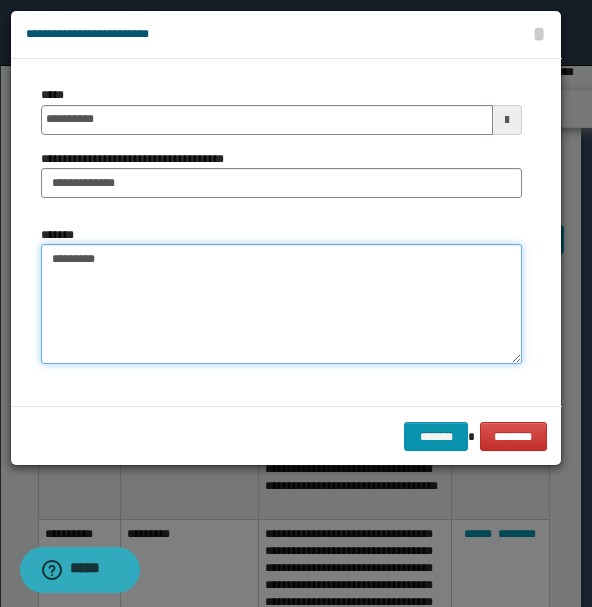 paste on "**********" 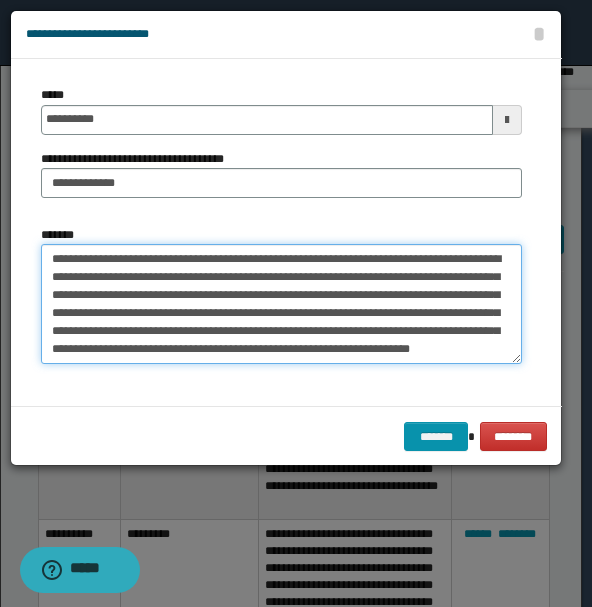 scroll, scrollTop: 210, scrollLeft: 0, axis: vertical 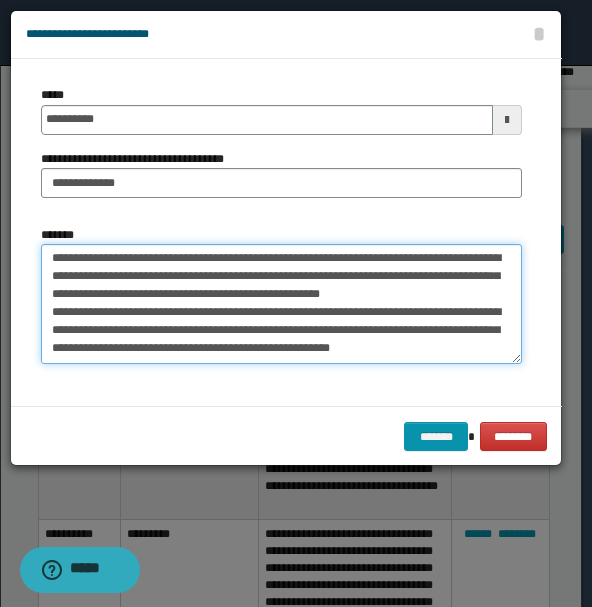 click on "*******" at bounding box center (281, 303) 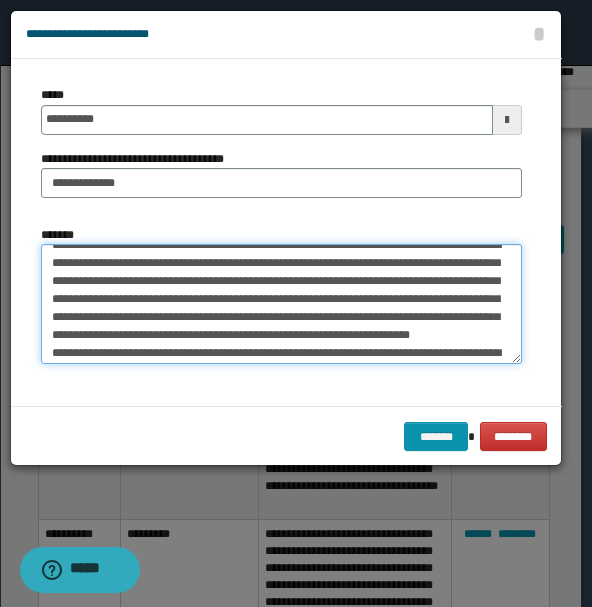 scroll, scrollTop: 0, scrollLeft: 0, axis: both 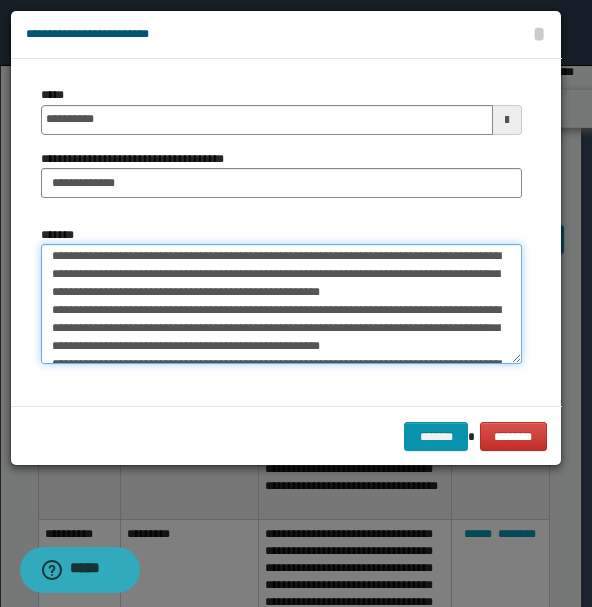 drag, startPoint x: 176, startPoint y: 294, endPoint x: 154, endPoint y: 307, distance: 25.553865 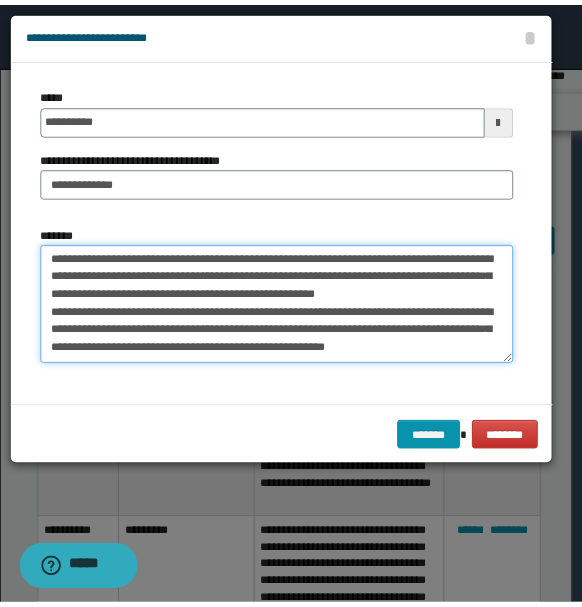 scroll, scrollTop: 216, scrollLeft: 0, axis: vertical 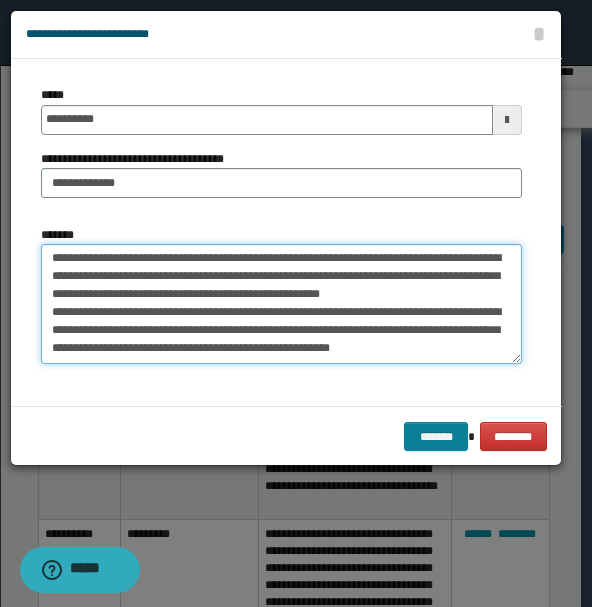type on "**********" 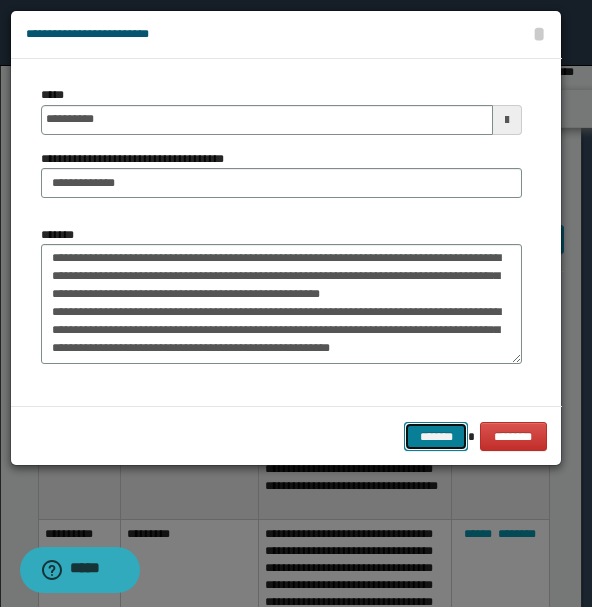 click on "*******" at bounding box center (436, 436) 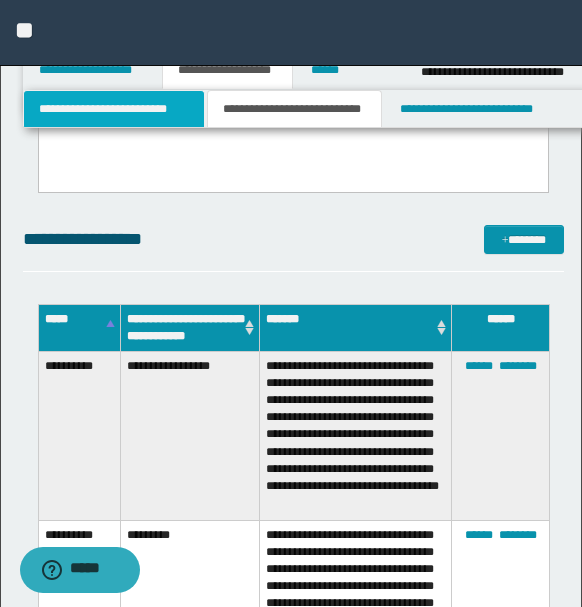 click on "**********" at bounding box center (114, 109) 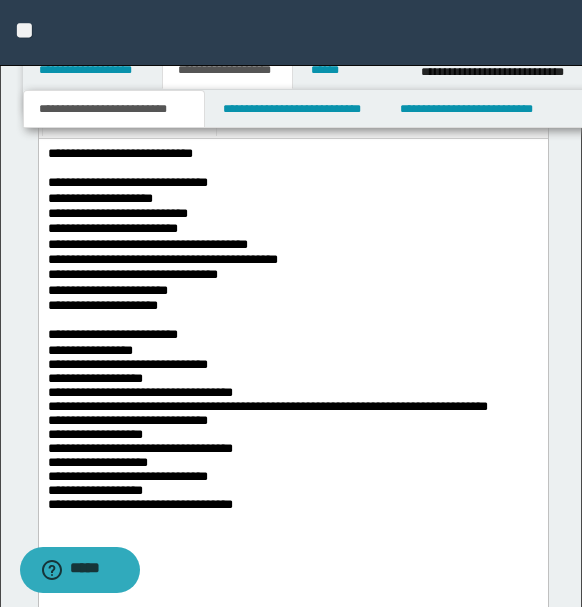scroll, scrollTop: 2068, scrollLeft: 0, axis: vertical 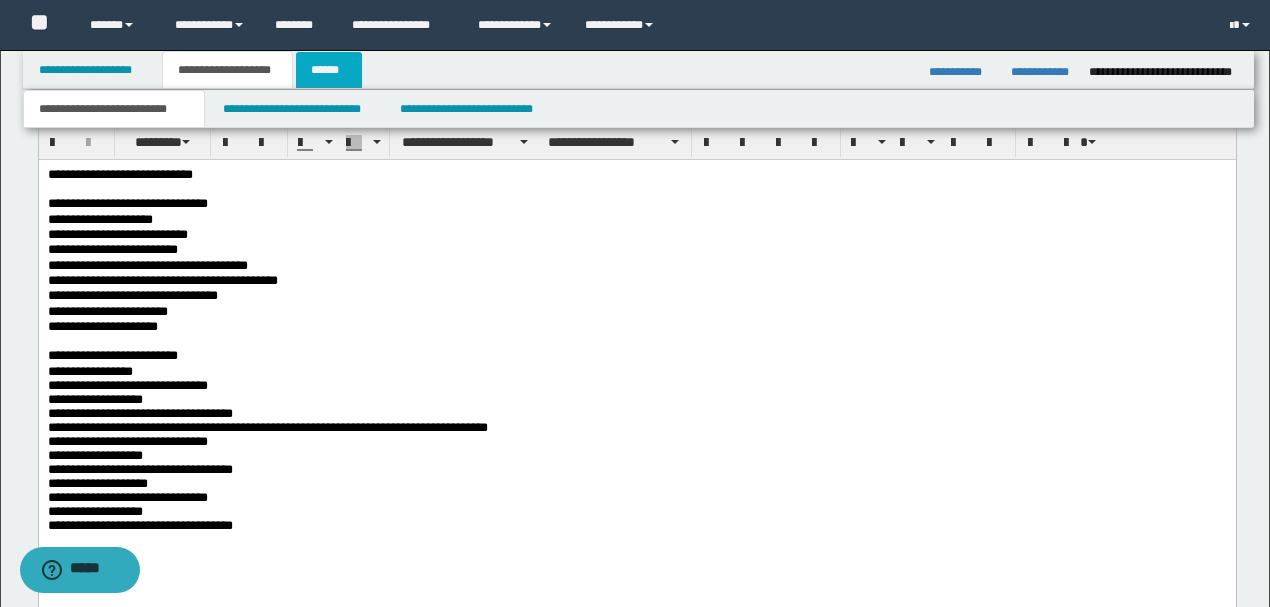 click on "******" at bounding box center [329, 70] 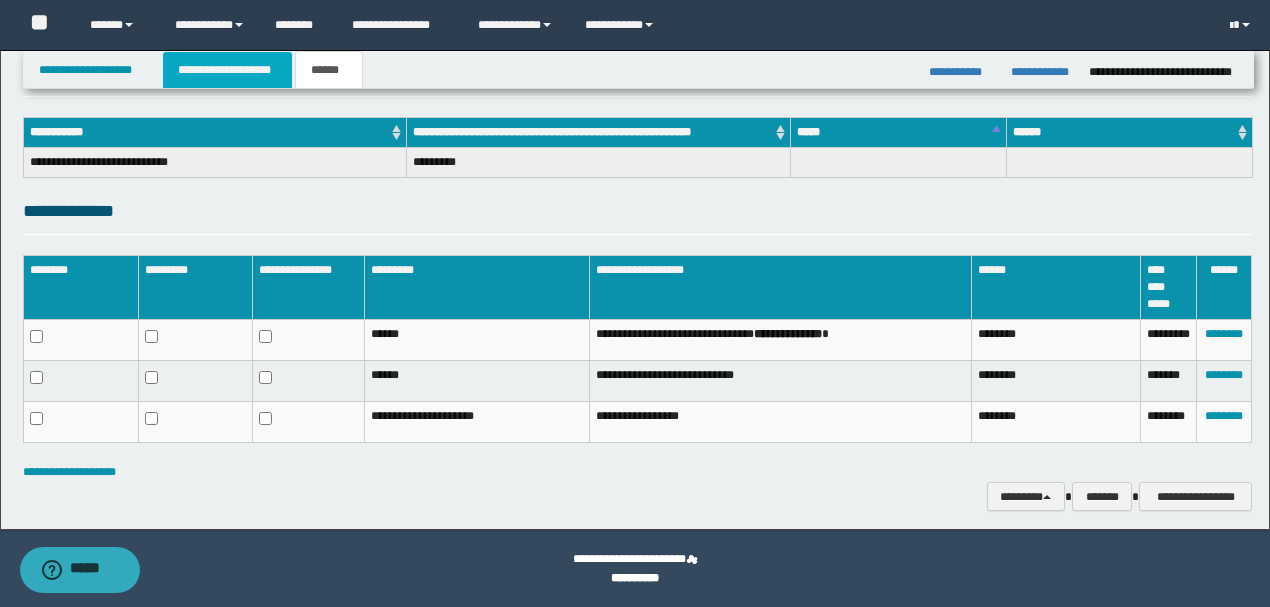 click on "**********" at bounding box center (227, 70) 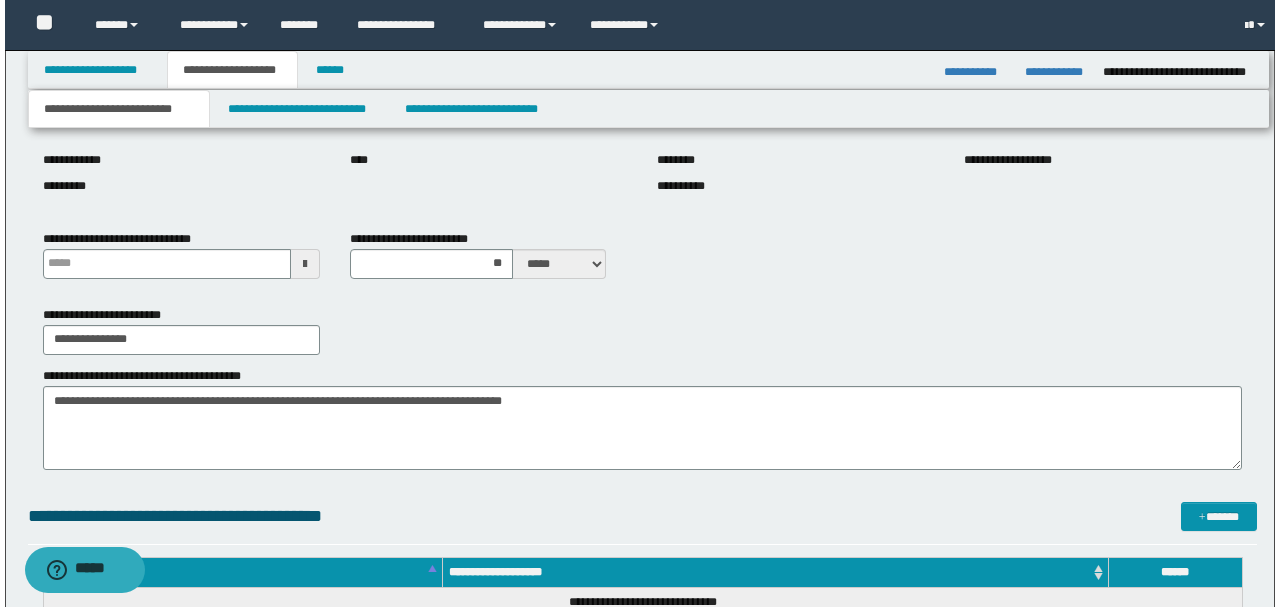 scroll, scrollTop: 324, scrollLeft: 0, axis: vertical 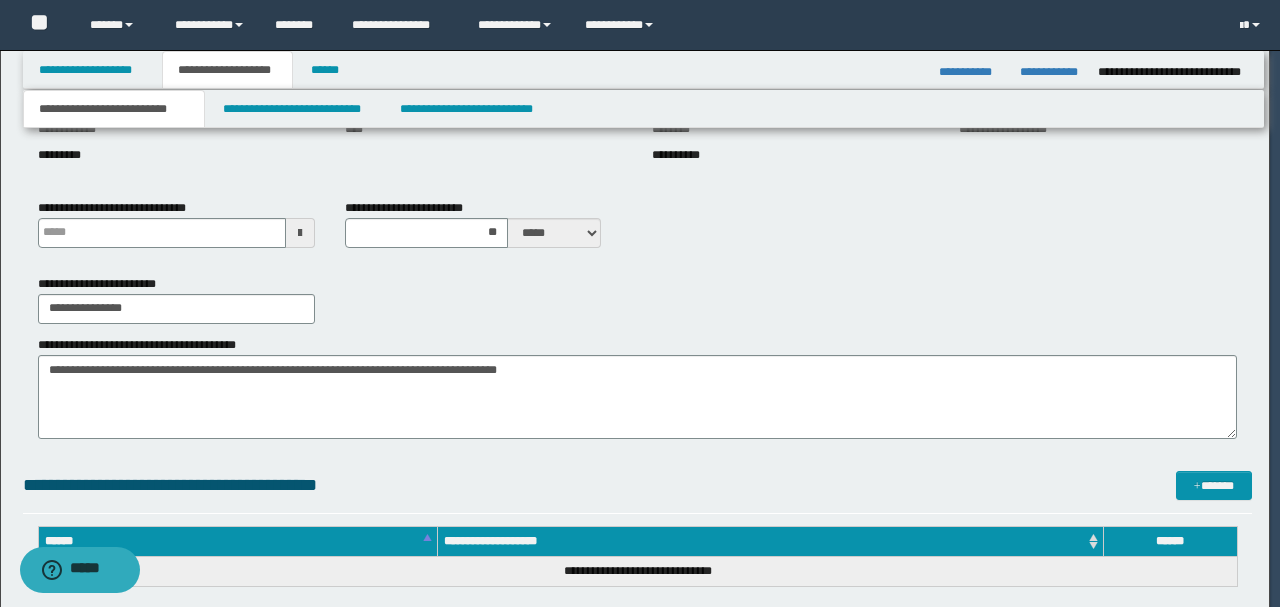 type 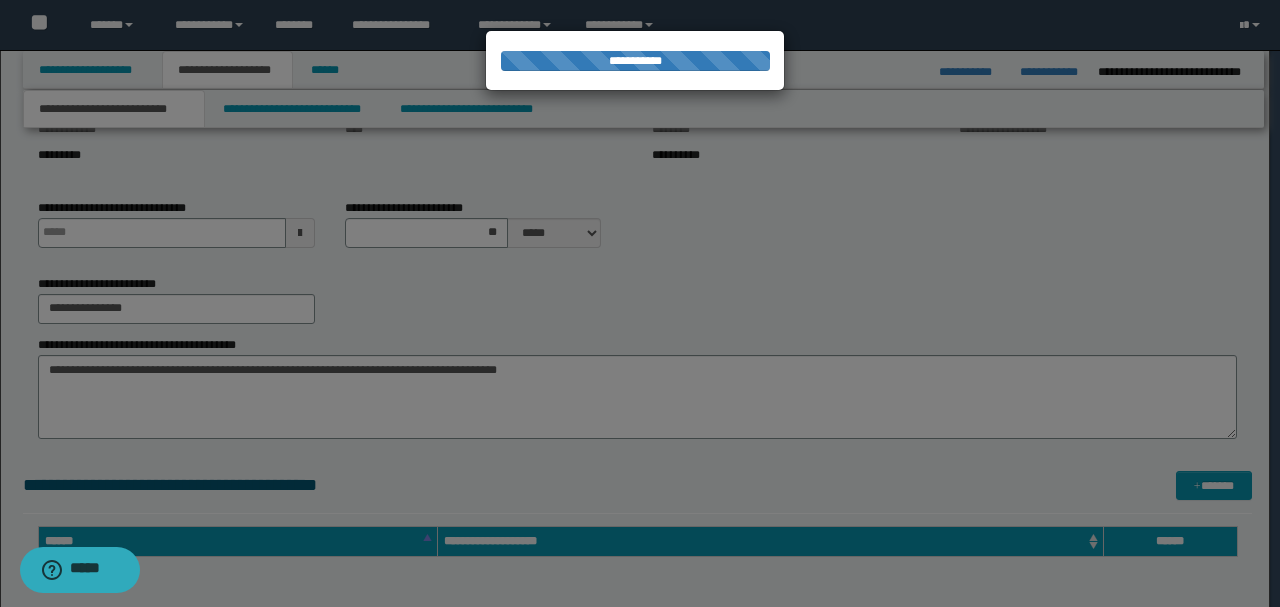 type 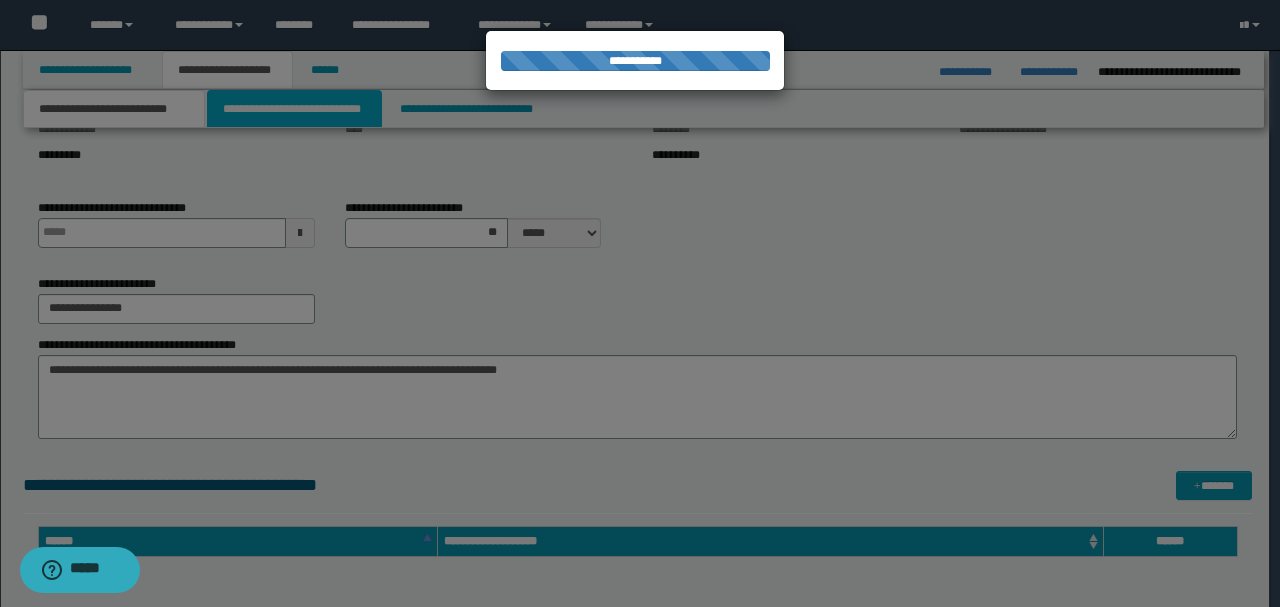 click on "**********" at bounding box center [294, 109] 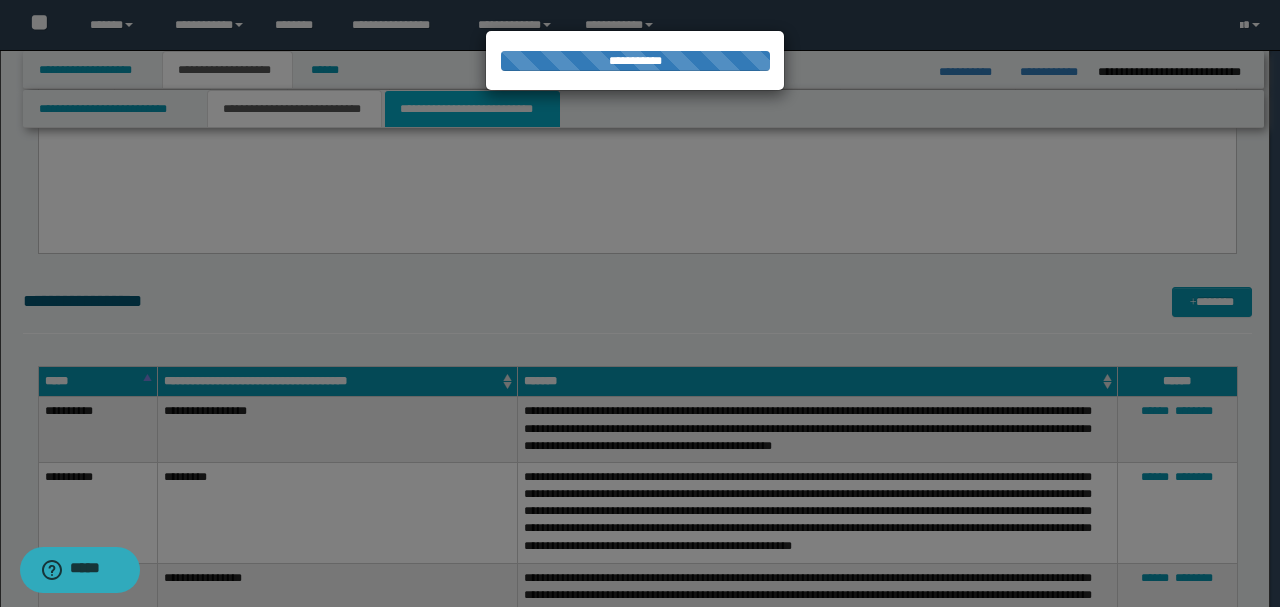 click on "**********" at bounding box center [472, 109] 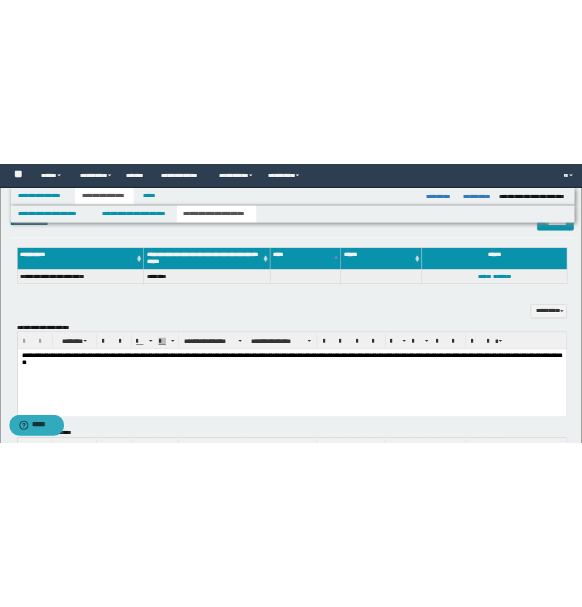 scroll, scrollTop: 388, scrollLeft: 0, axis: vertical 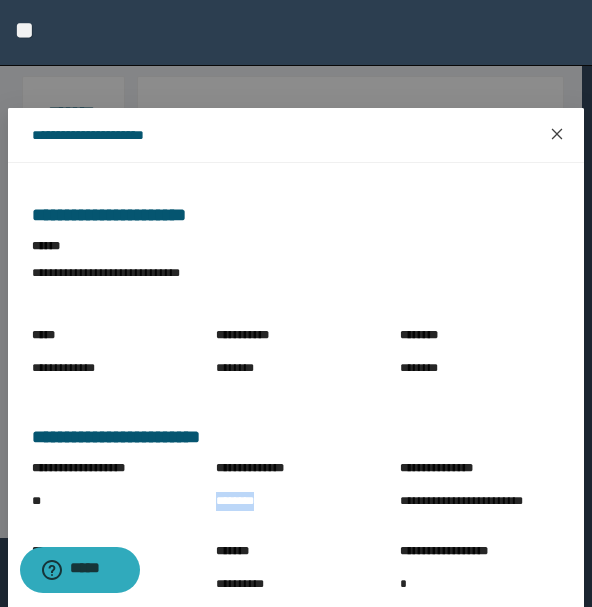click 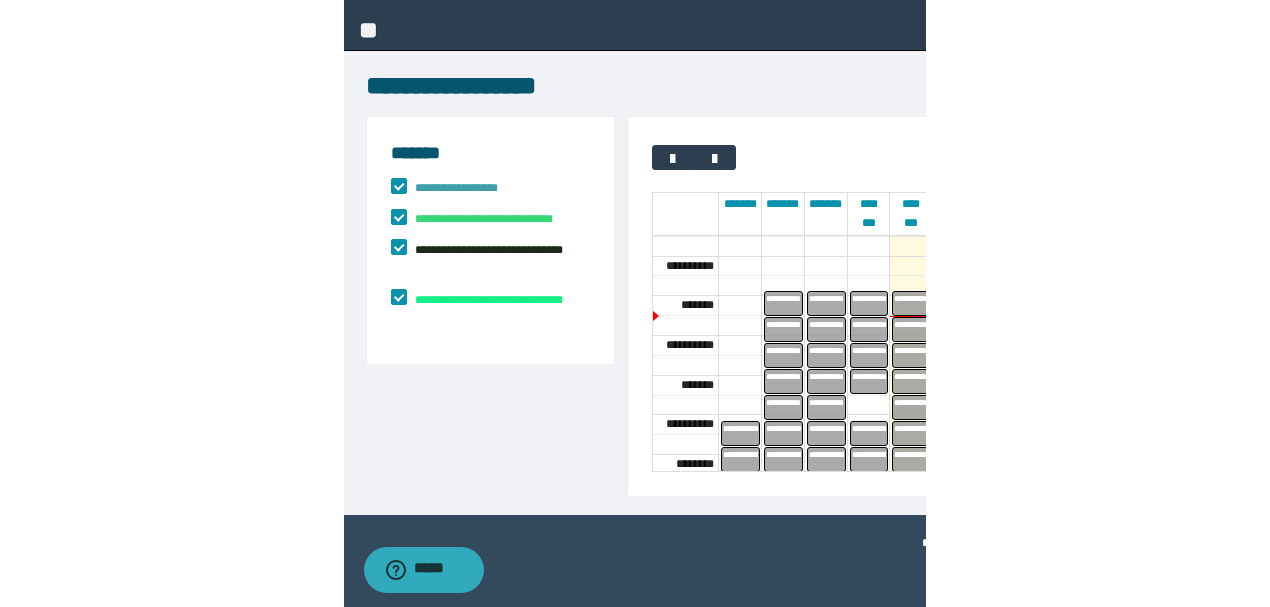 scroll, scrollTop: 0, scrollLeft: 0, axis: both 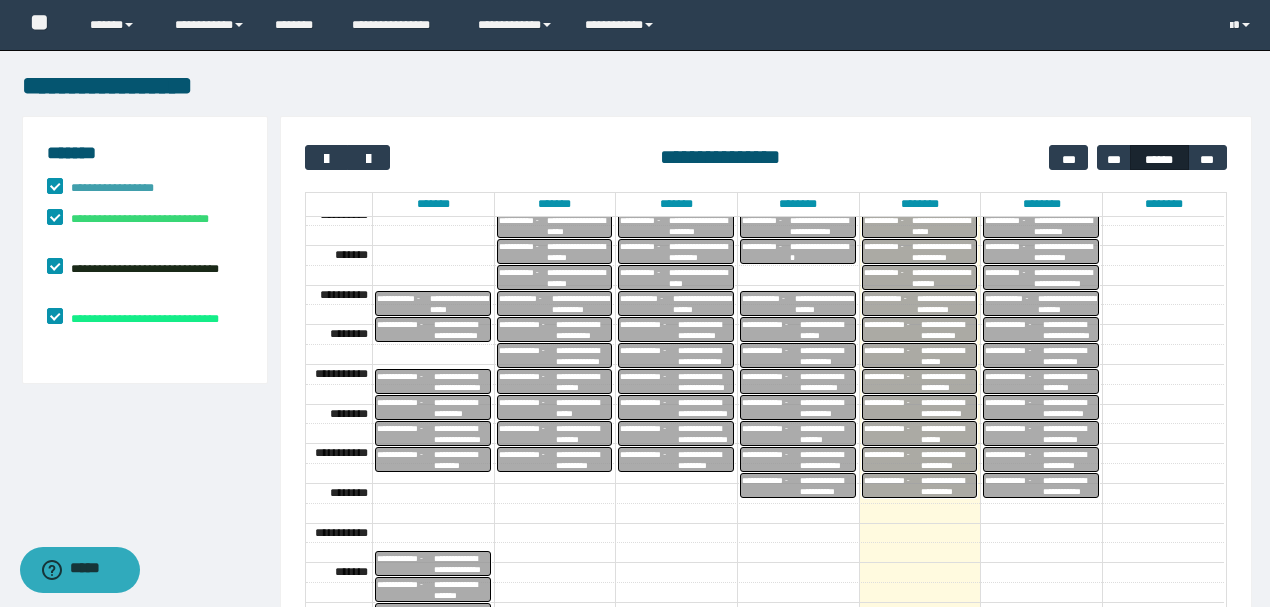 click on "**********" at bounding box center [827, 434] 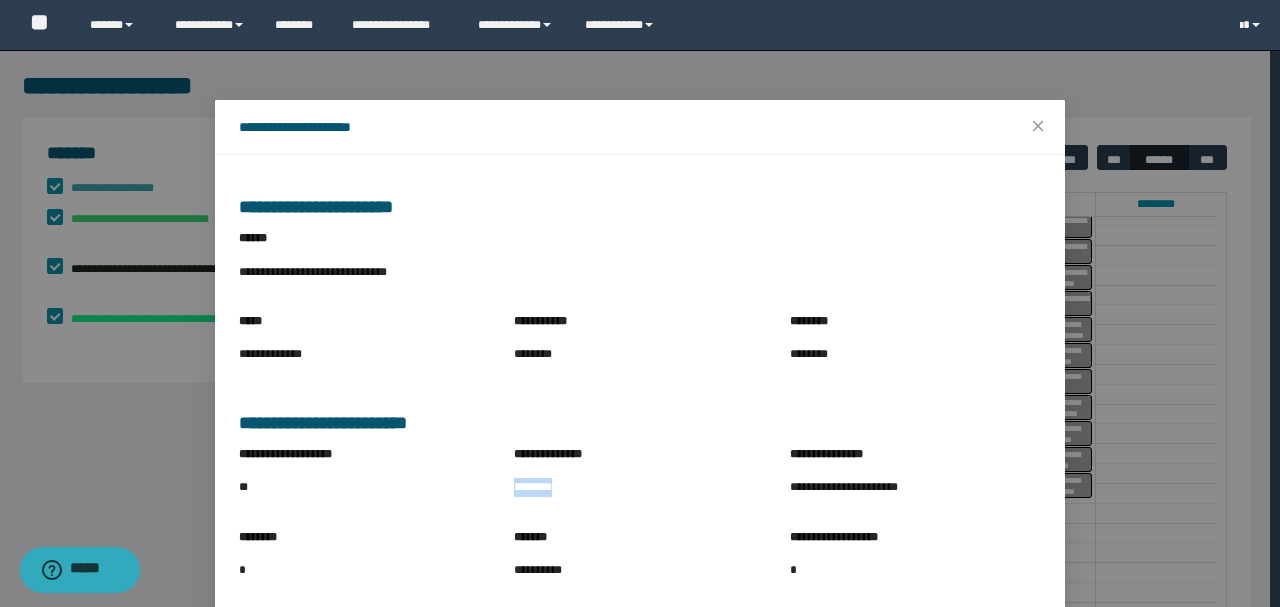 drag, startPoint x: 522, startPoint y: 492, endPoint x: 588, endPoint y: 507, distance: 67.68308 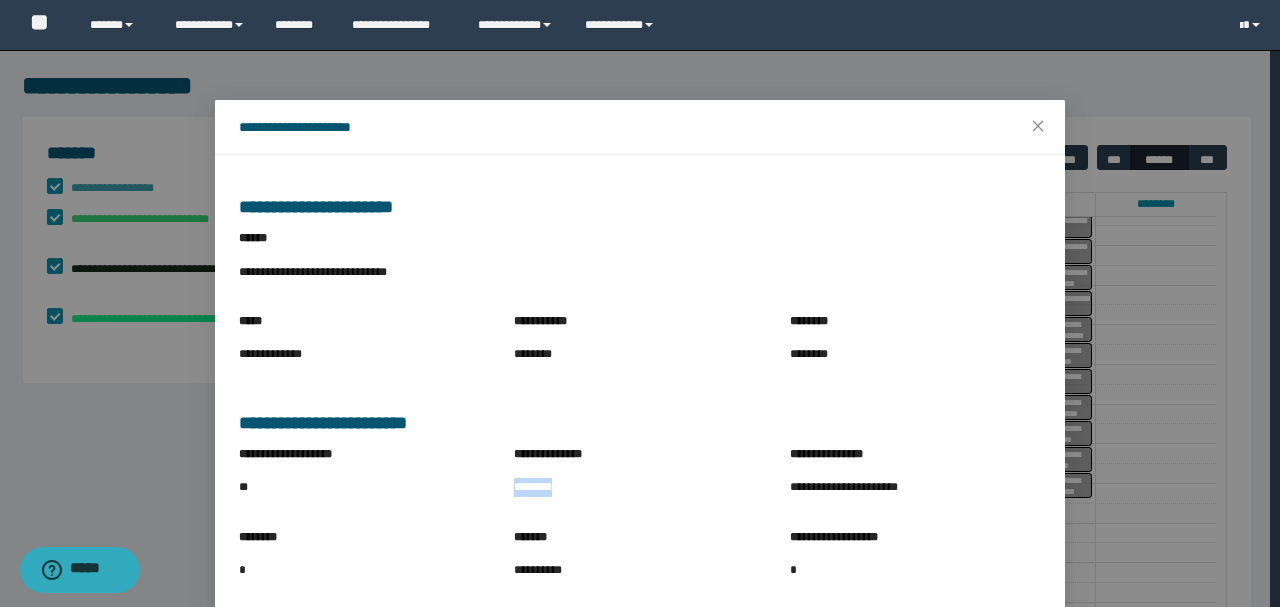copy on "********" 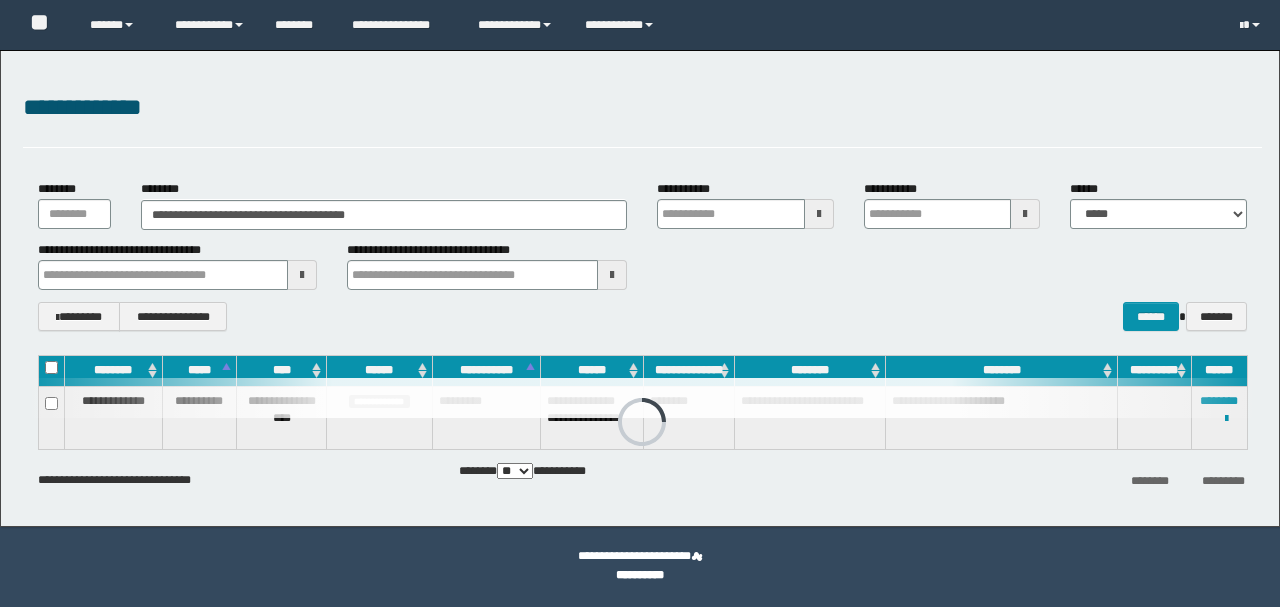scroll, scrollTop: 0, scrollLeft: 0, axis: both 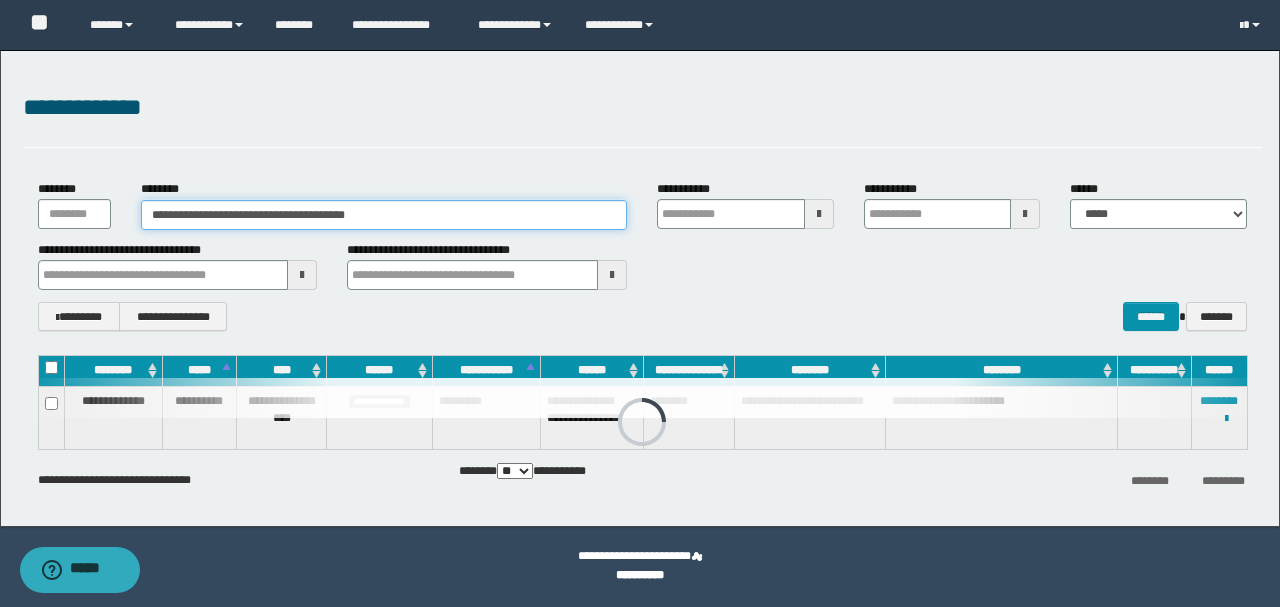 click on "**********" at bounding box center [384, 215] 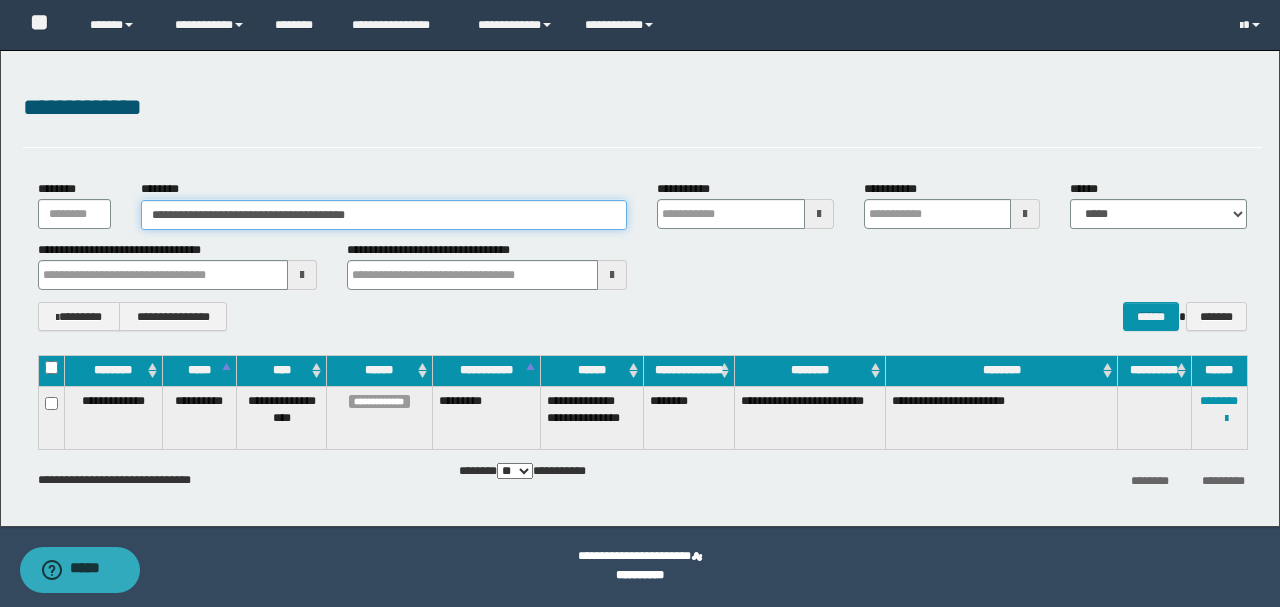 click on "**********" at bounding box center (384, 215) 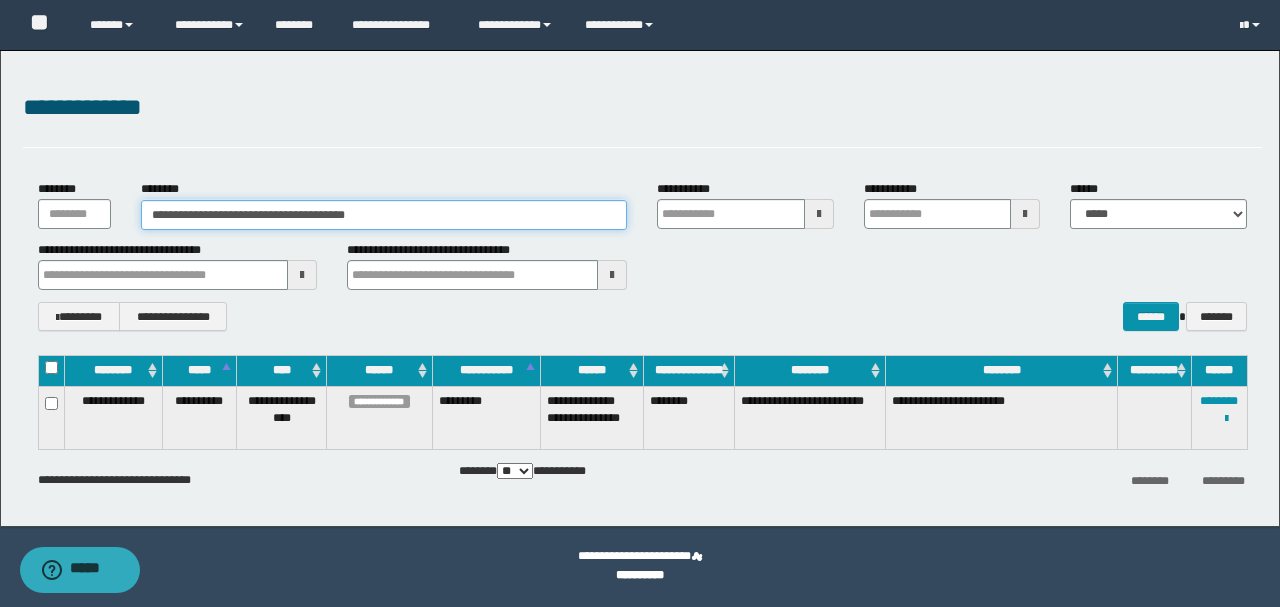 click on "**********" at bounding box center (384, 215) 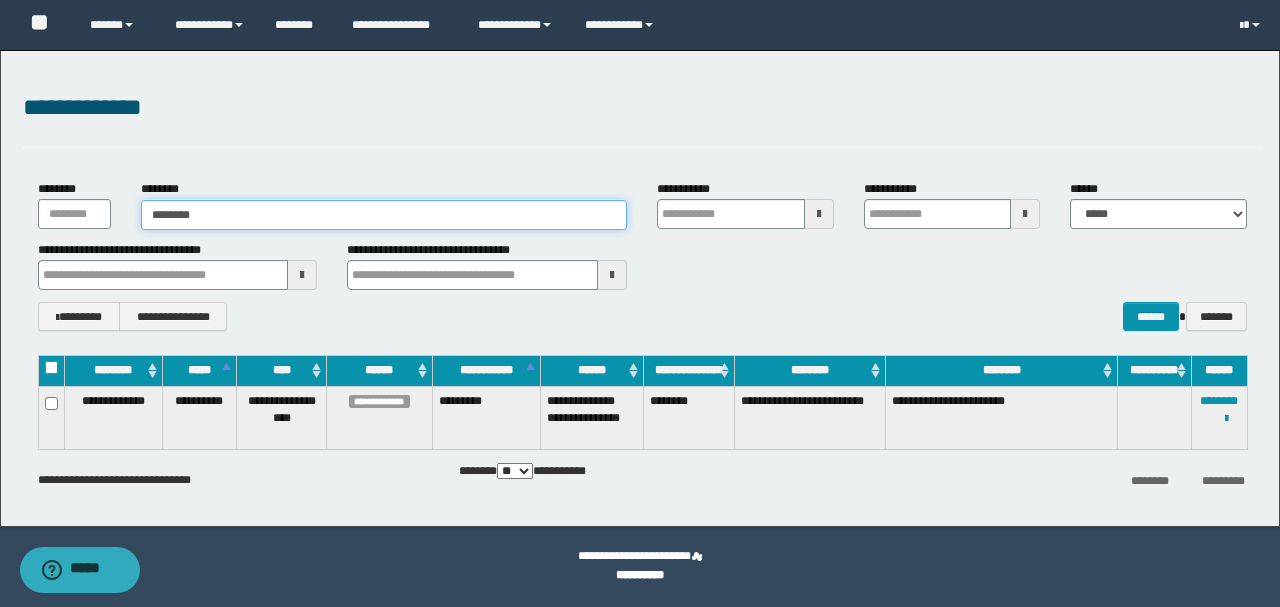 type on "********" 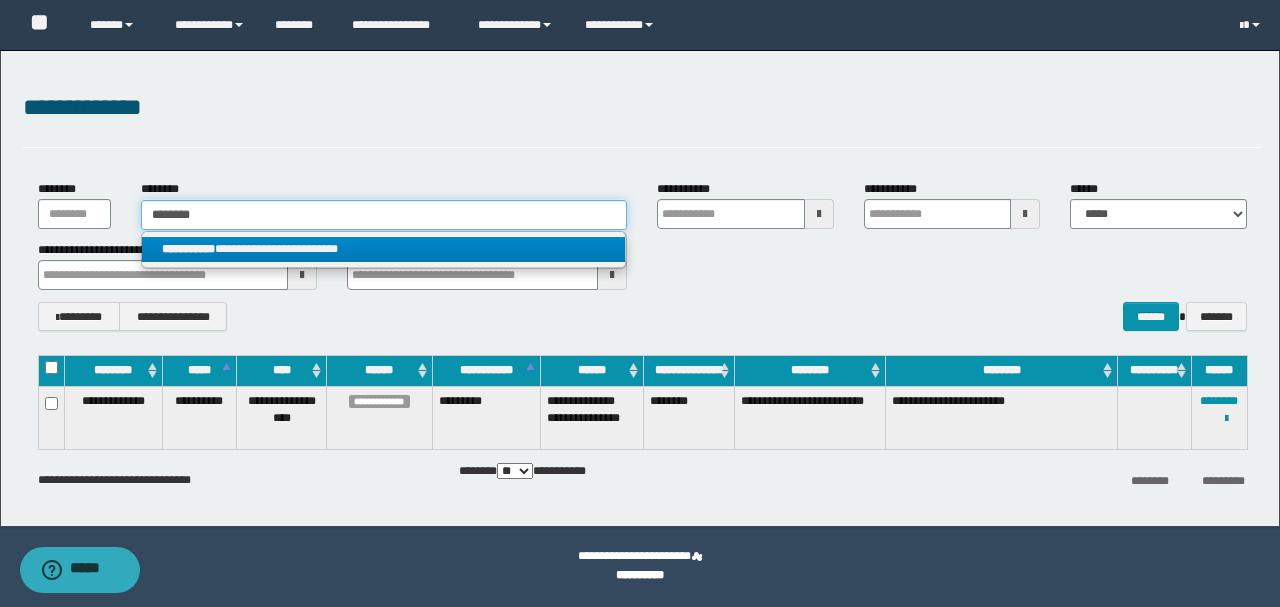 type on "********" 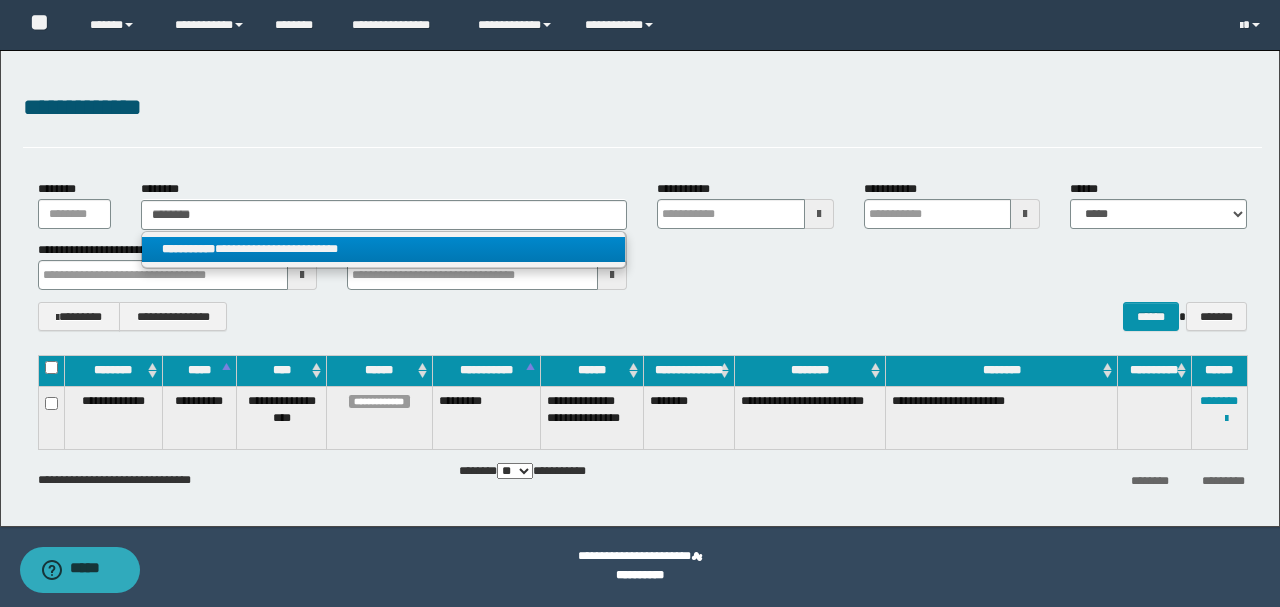 click on "**********" at bounding box center [384, 249] 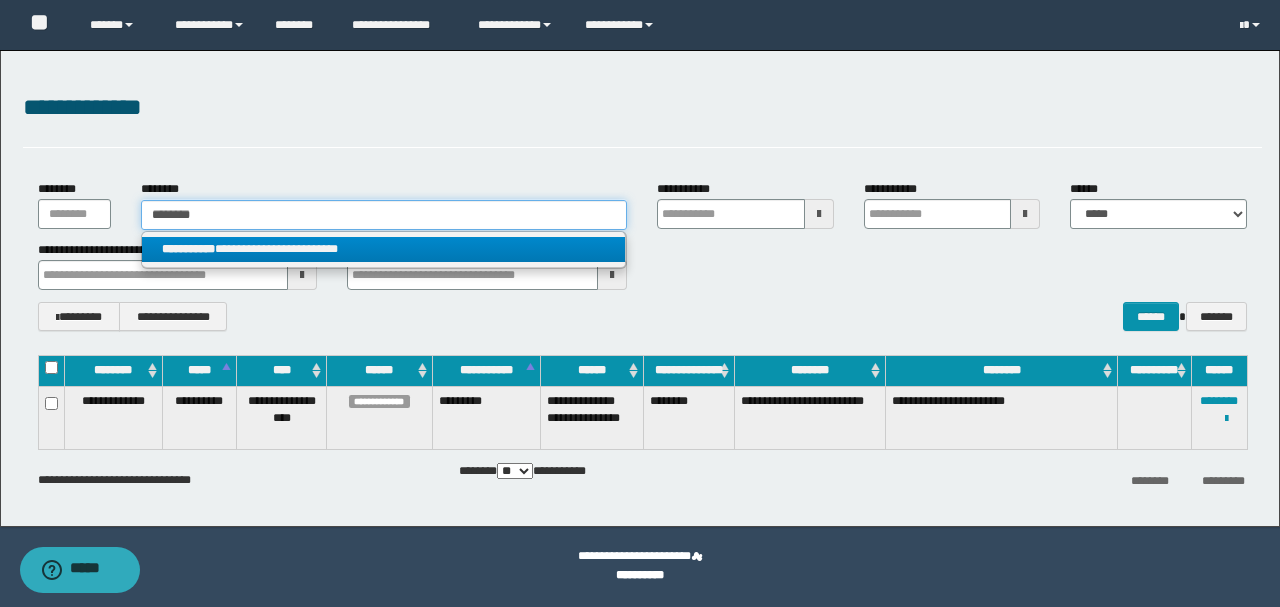 type 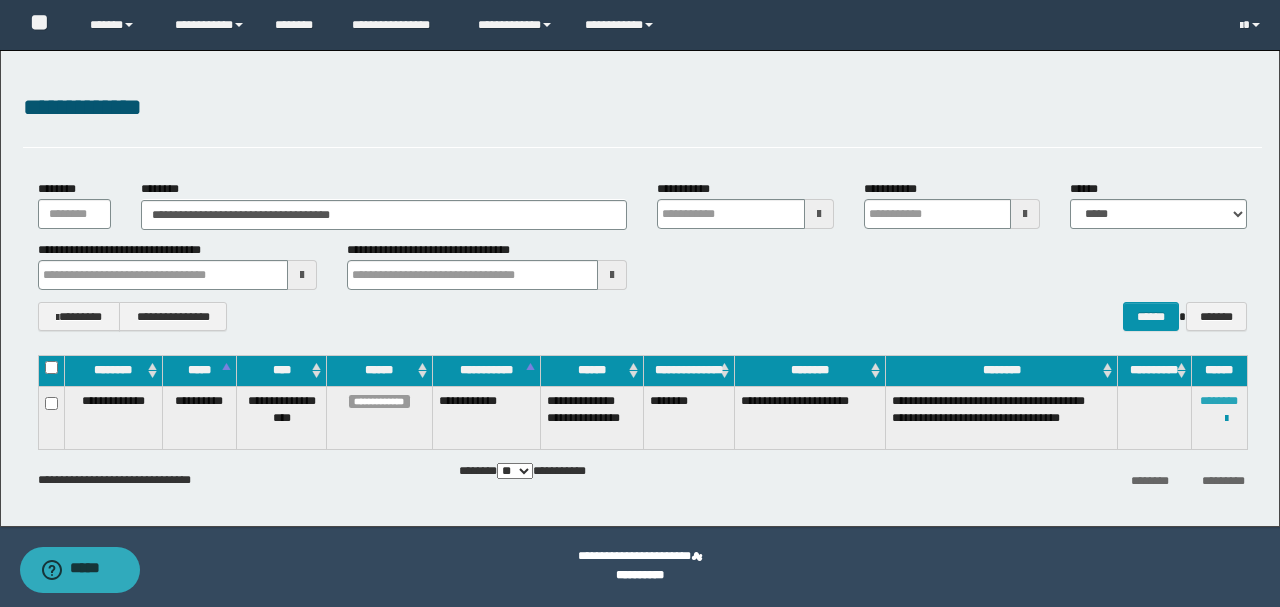 click on "********" at bounding box center (1219, 401) 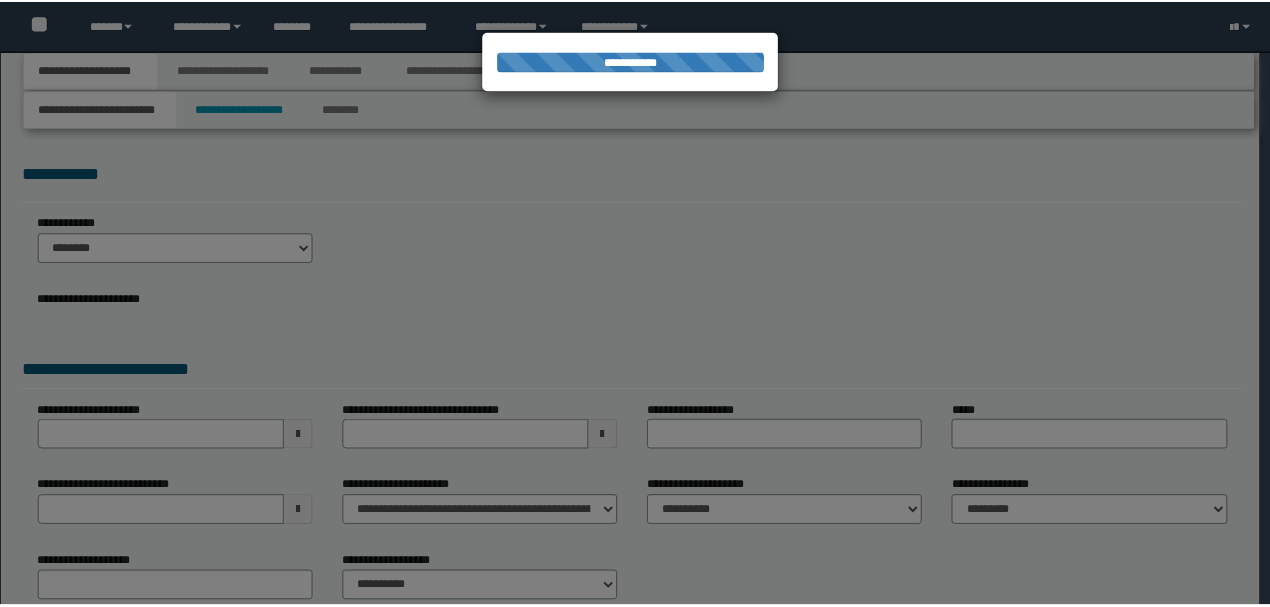 scroll, scrollTop: 0, scrollLeft: 0, axis: both 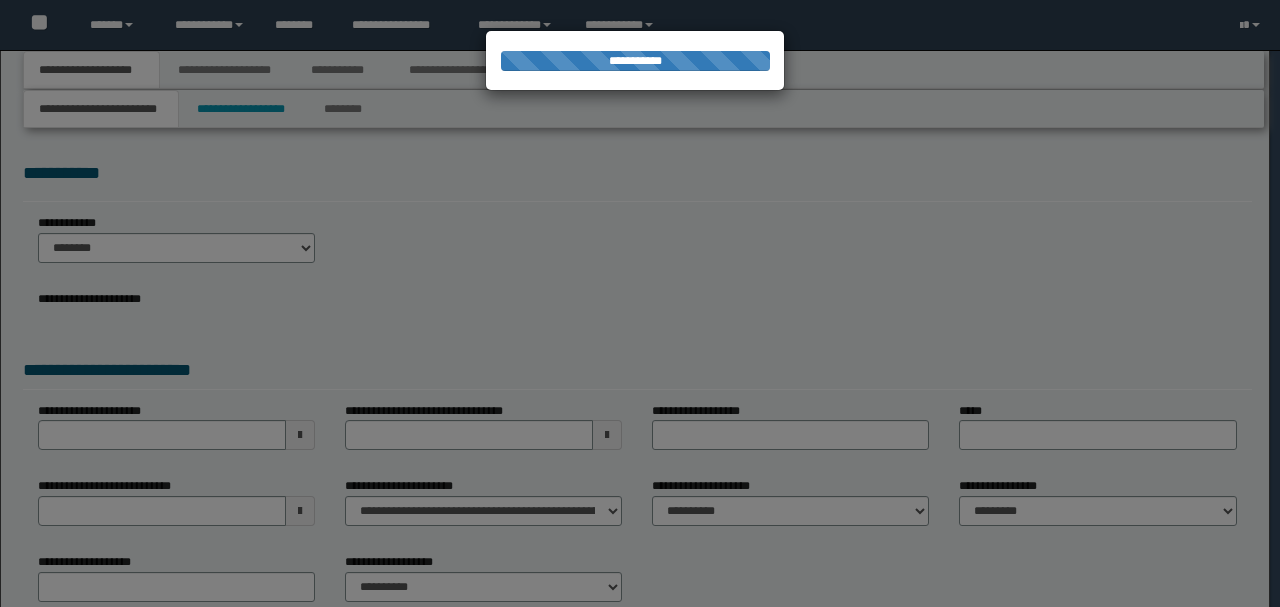 type on "**********" 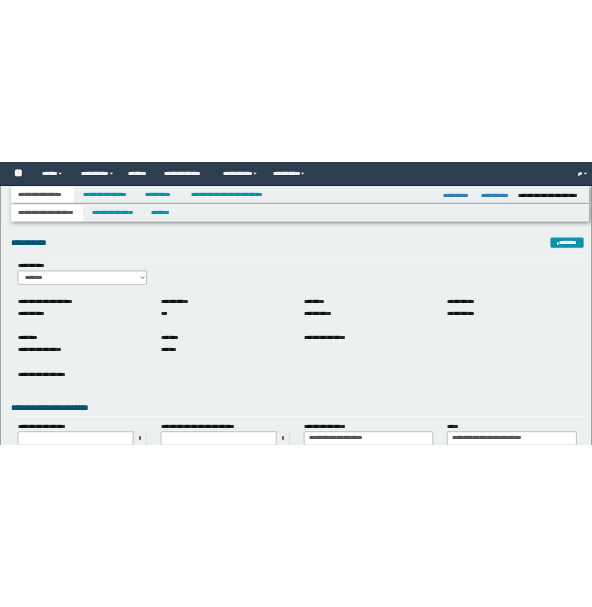 scroll, scrollTop: 0, scrollLeft: 0, axis: both 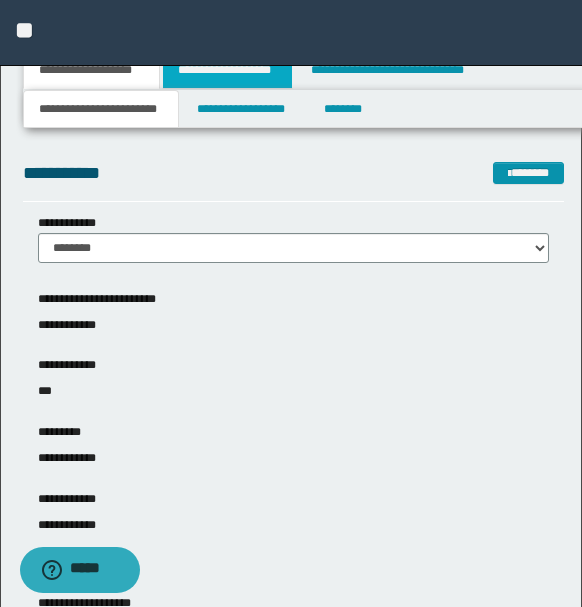 click on "**********" at bounding box center [227, 70] 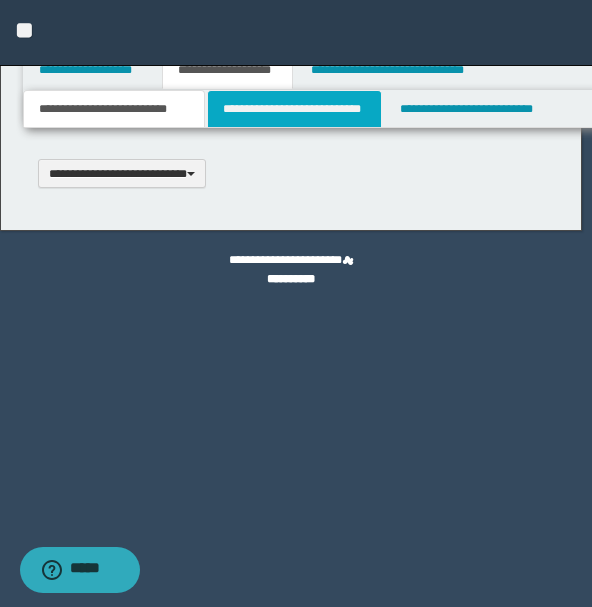 type 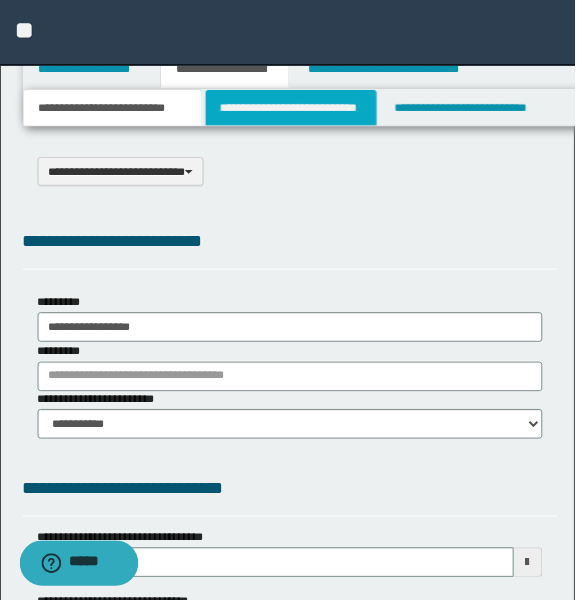 click on "**********" at bounding box center (294, 109) 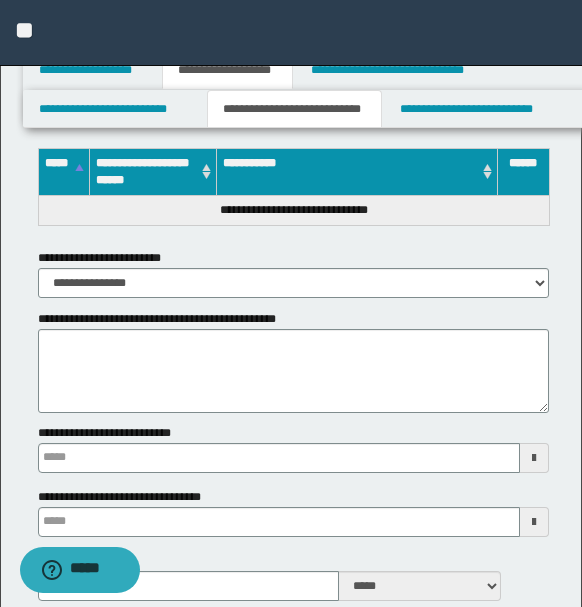 scroll, scrollTop: 1480, scrollLeft: 0, axis: vertical 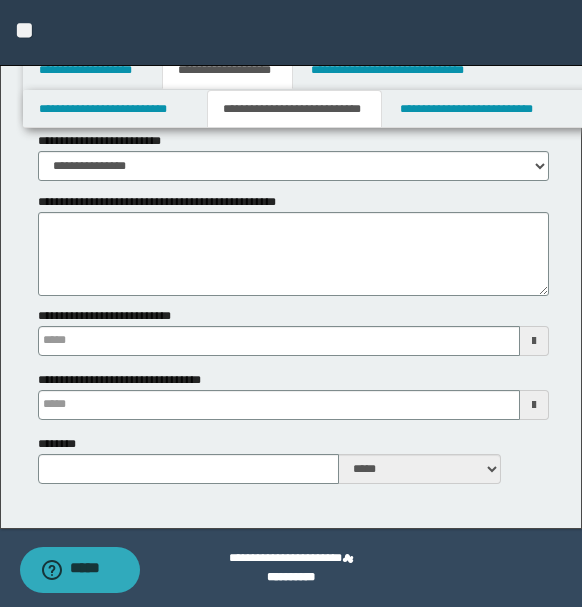 type 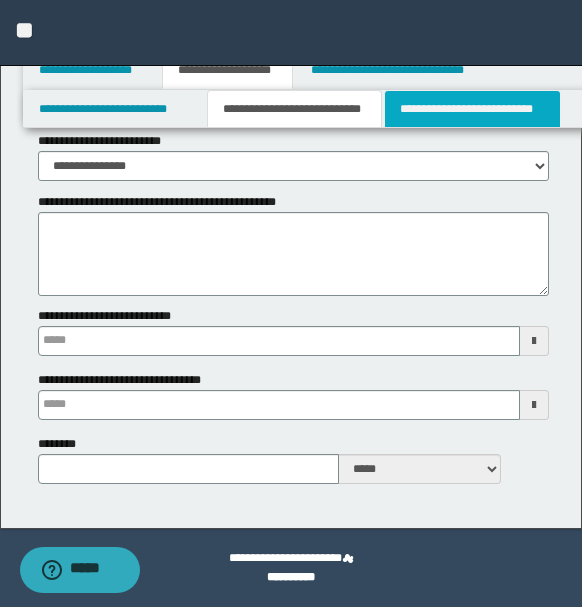 click on "**********" at bounding box center (472, 109) 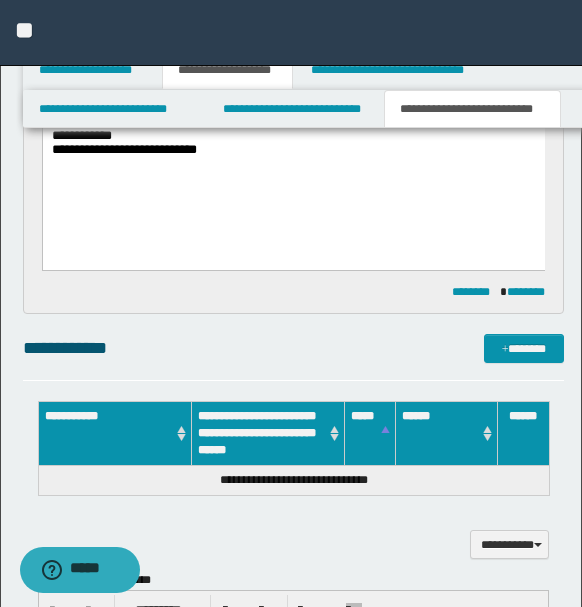 scroll, scrollTop: 354, scrollLeft: 0, axis: vertical 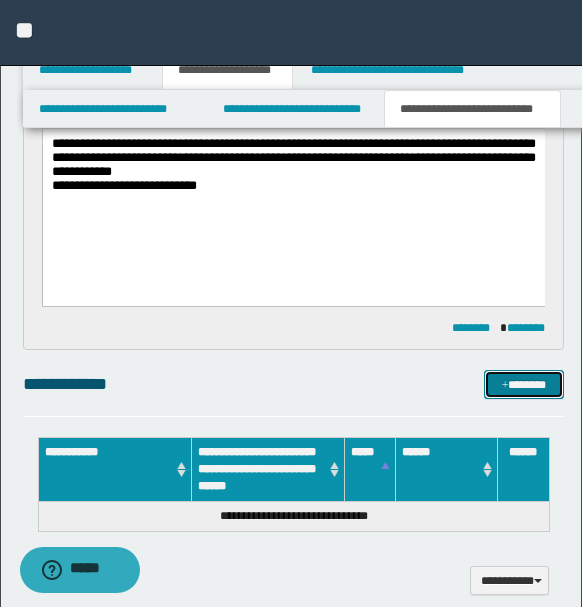 click at bounding box center [505, 386] 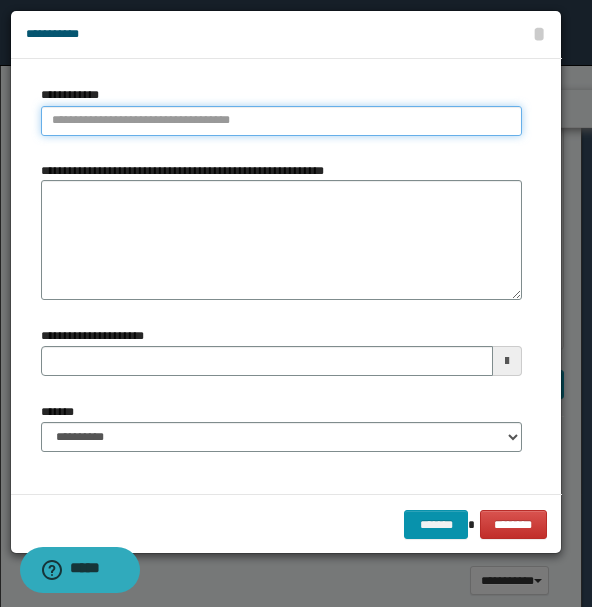 click on "**********" at bounding box center [281, 121] 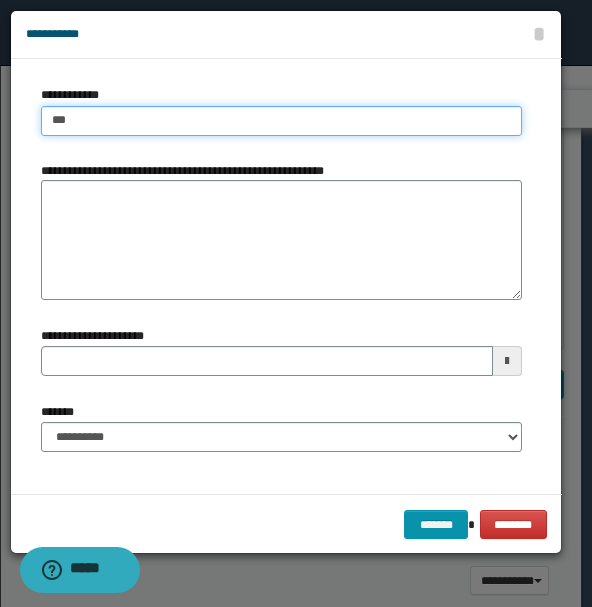 type on "****" 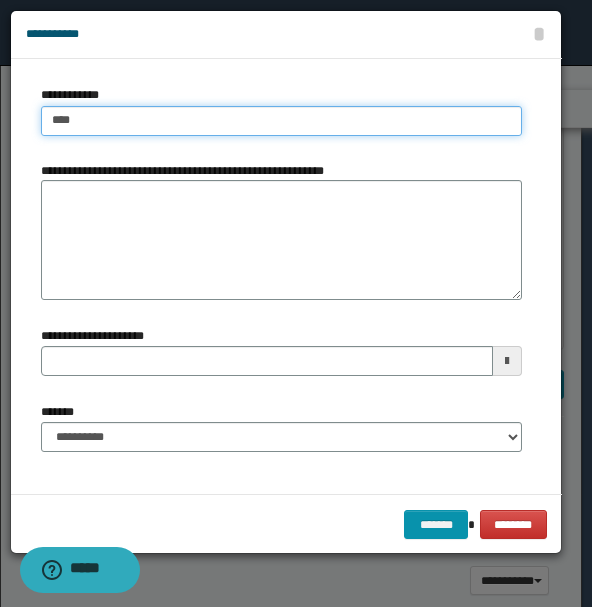 type on "****" 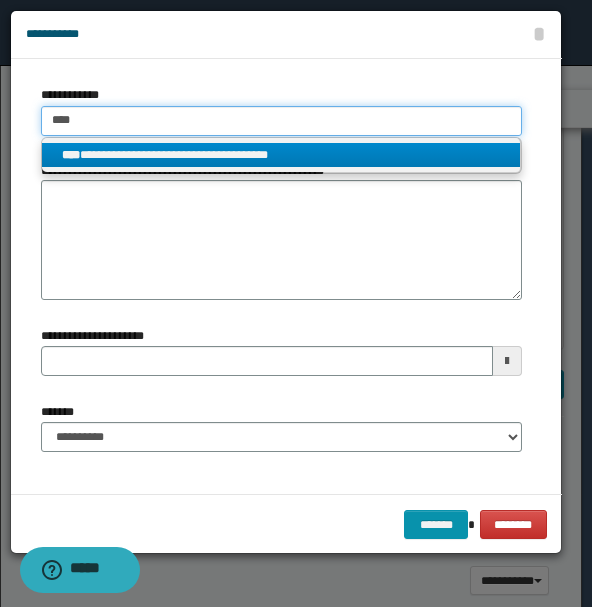 type on "****" 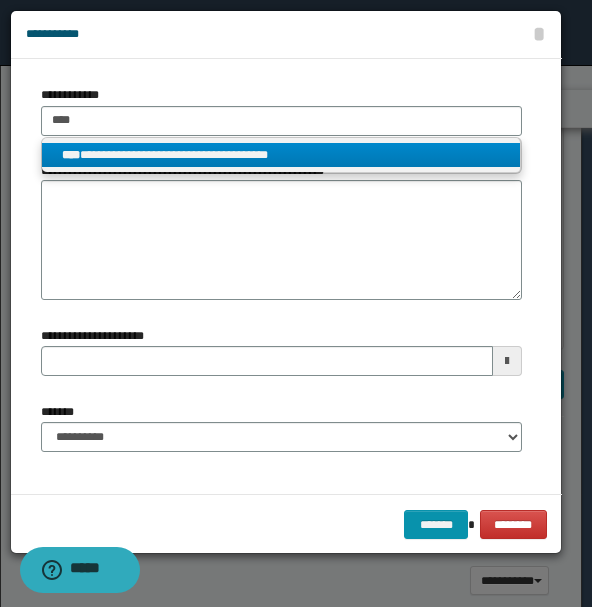 click on "**********" at bounding box center [281, 155] 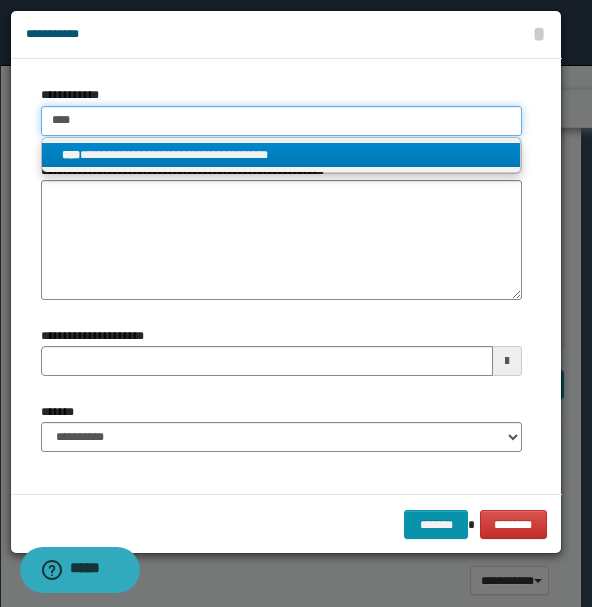 type 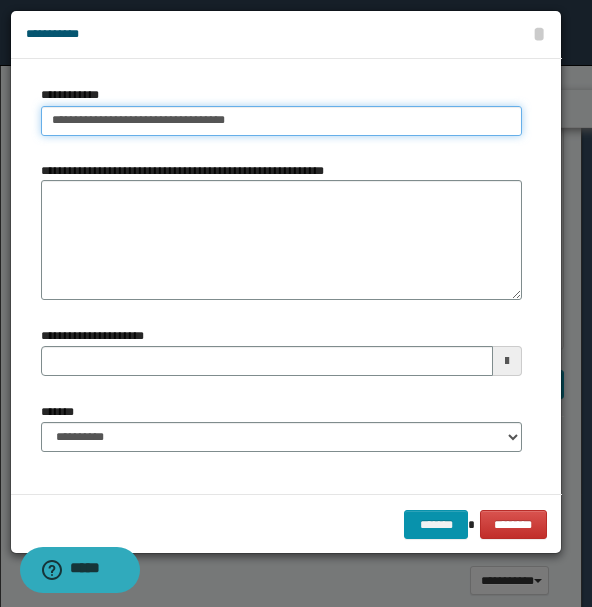 type 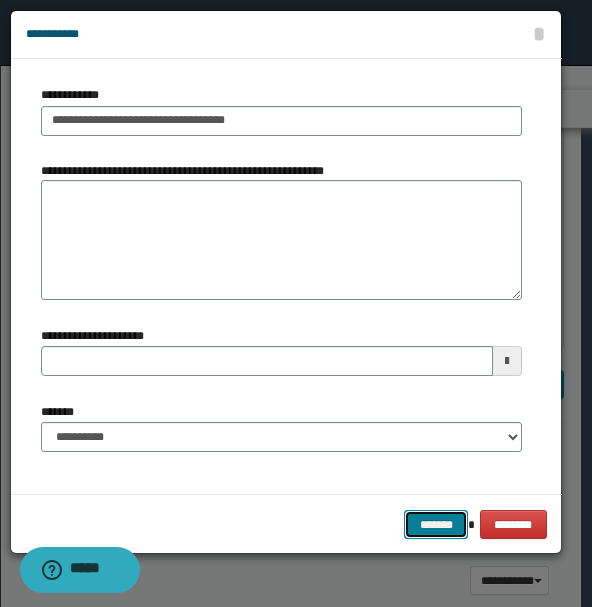 click on "*******" at bounding box center [436, 524] 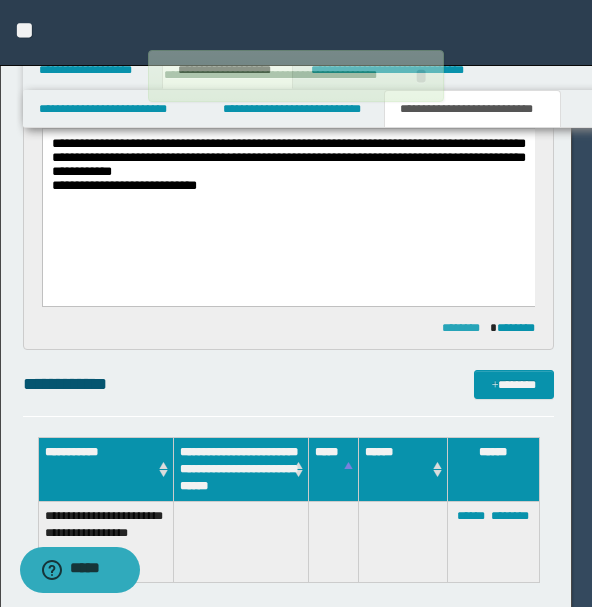 type 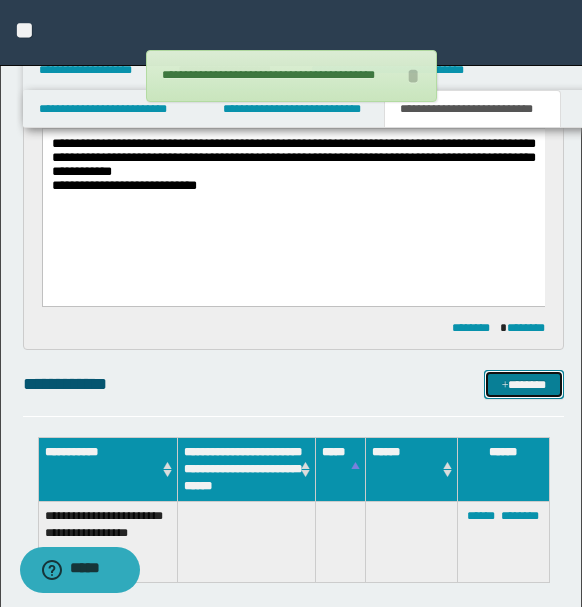 click on "*******" at bounding box center [523, 384] 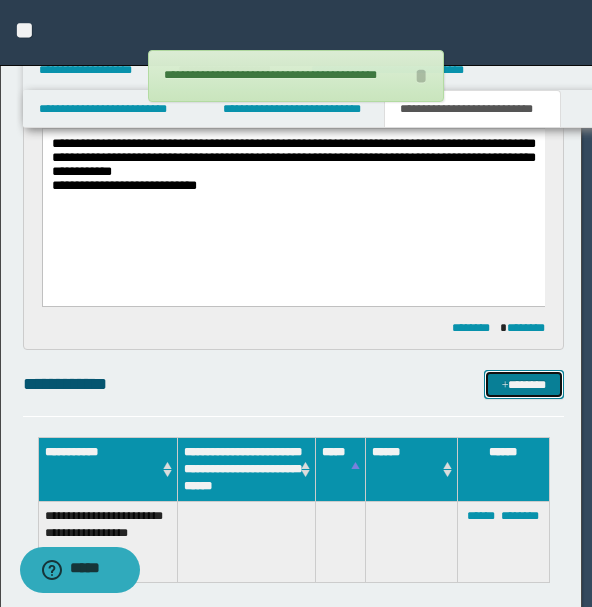type 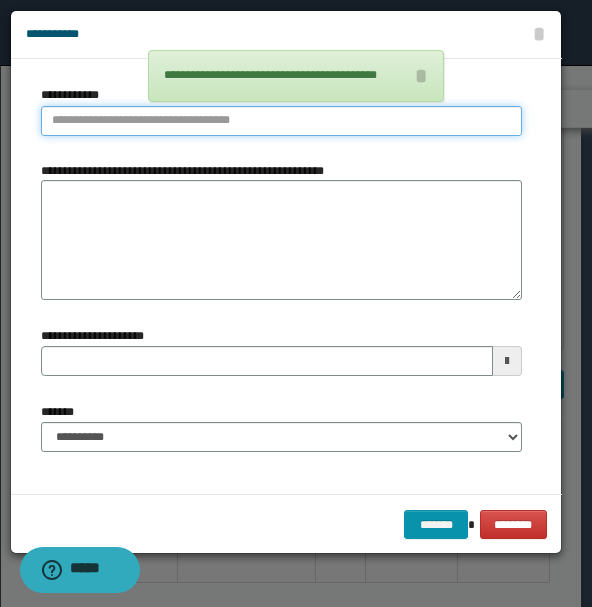 type on "**********" 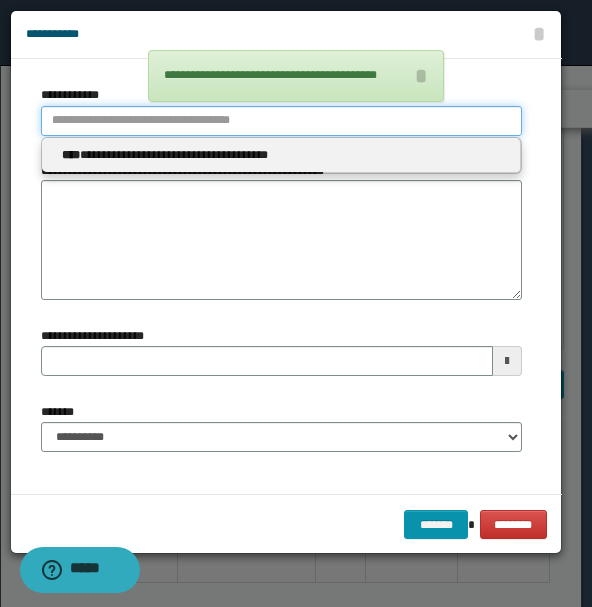 click on "**********" at bounding box center [281, 121] 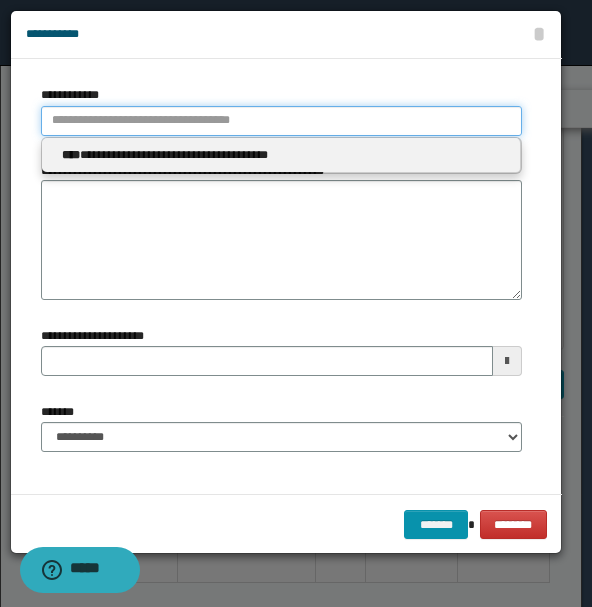type 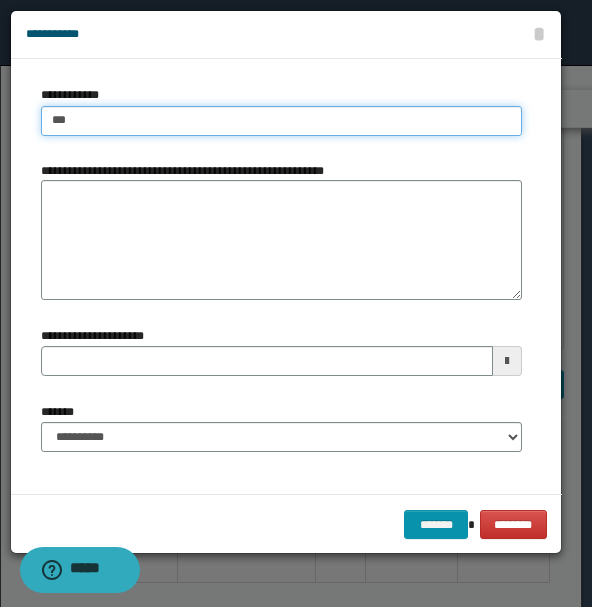 type on "****" 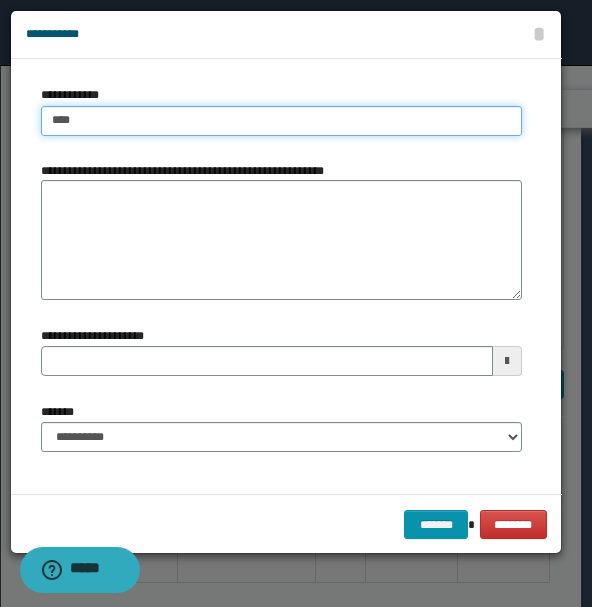 type on "****" 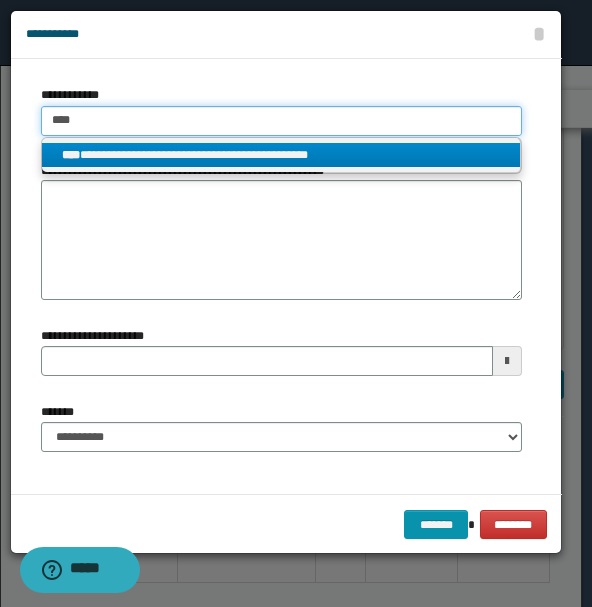 type on "****" 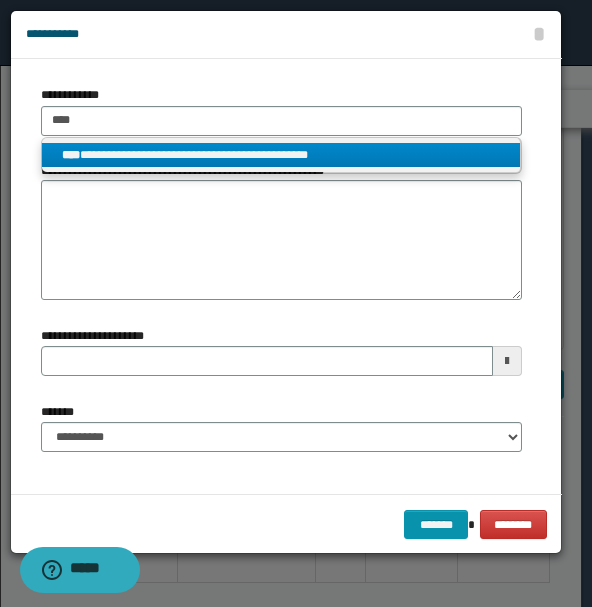click on "**********" at bounding box center (281, 155) 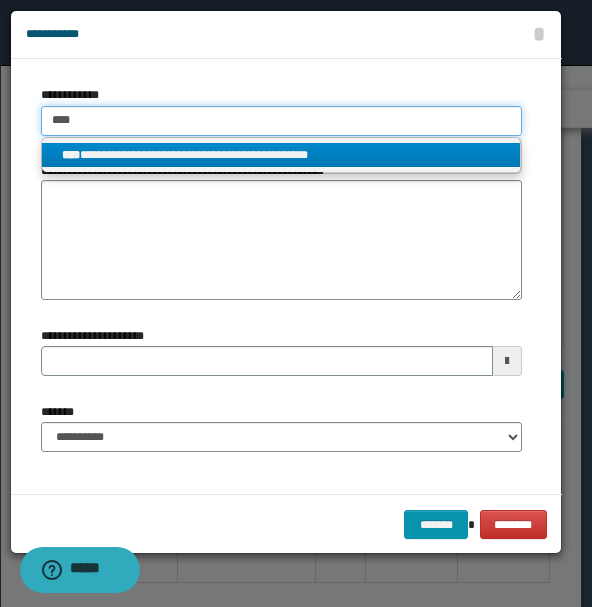 type 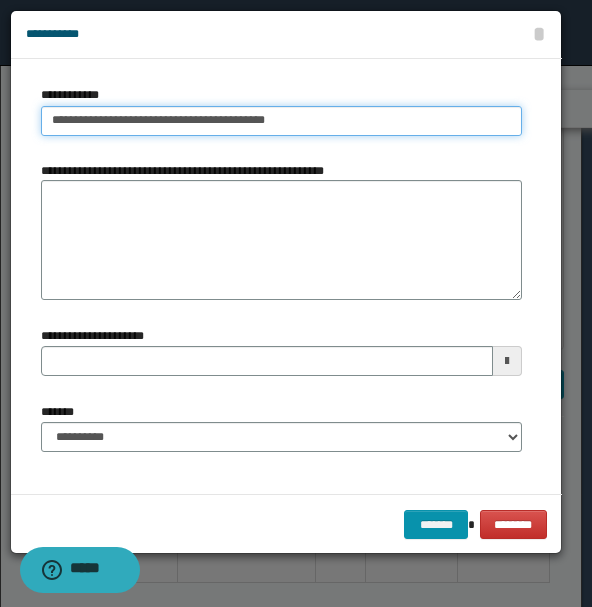 type 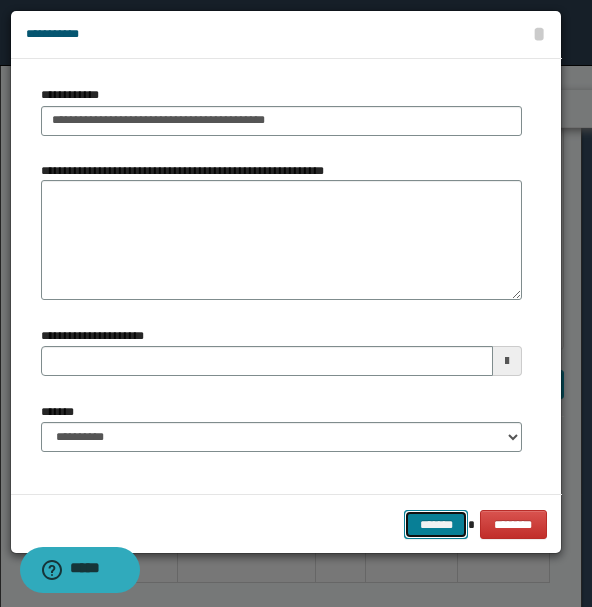 click on "*******" at bounding box center [436, 524] 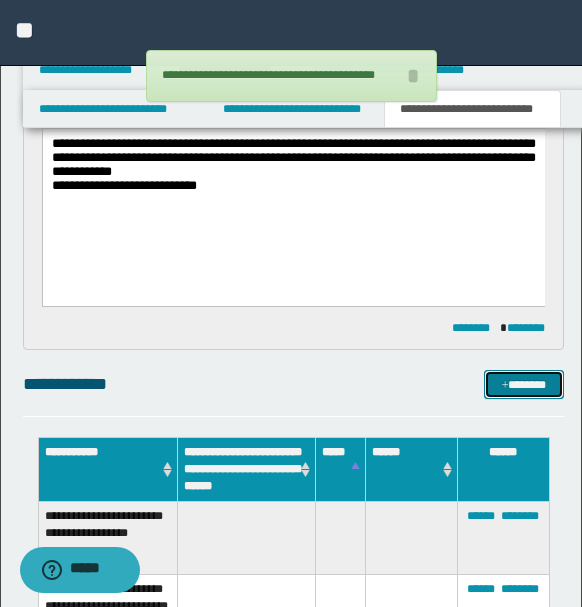 click on "*******" at bounding box center (523, 384) 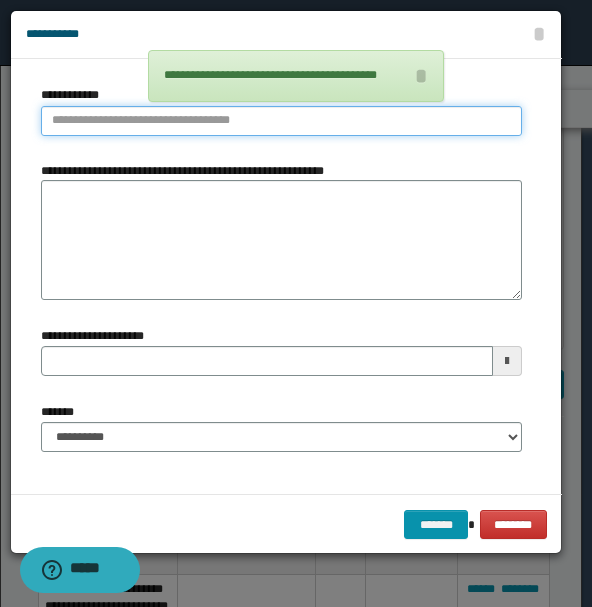 type on "**********" 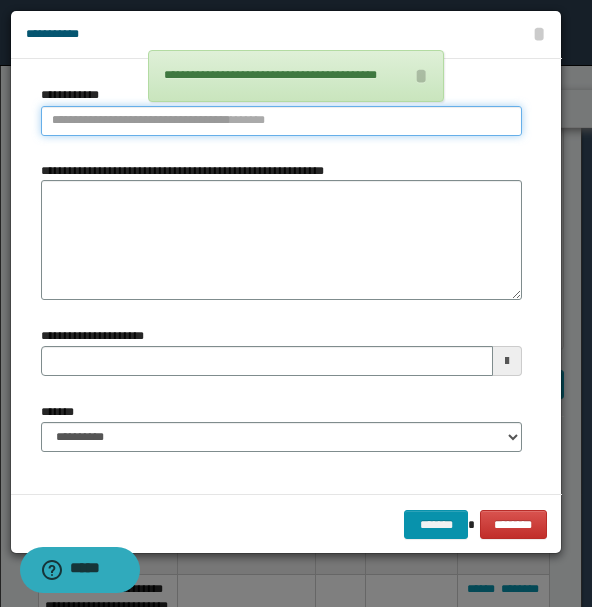 click on "**********" at bounding box center (281, 121) 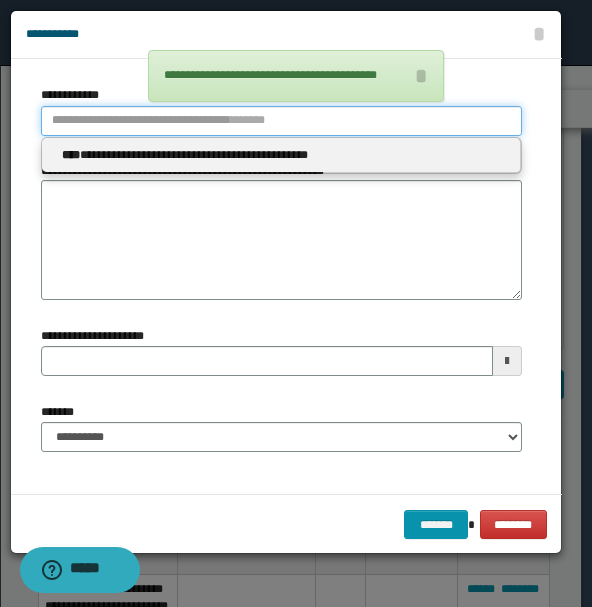 type 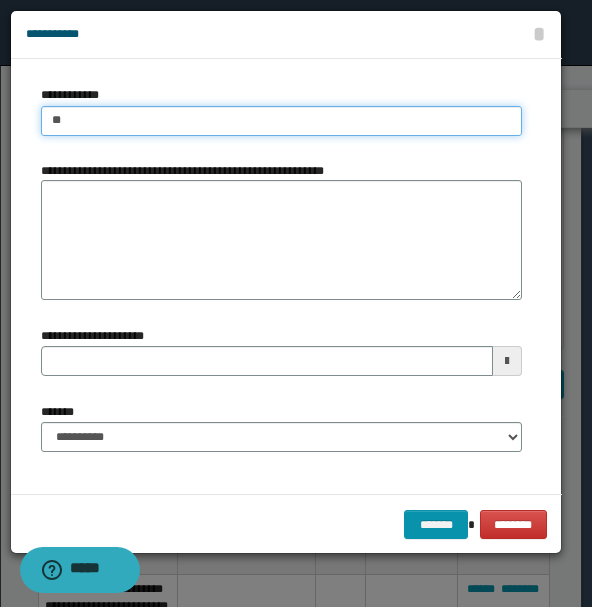 type on "***" 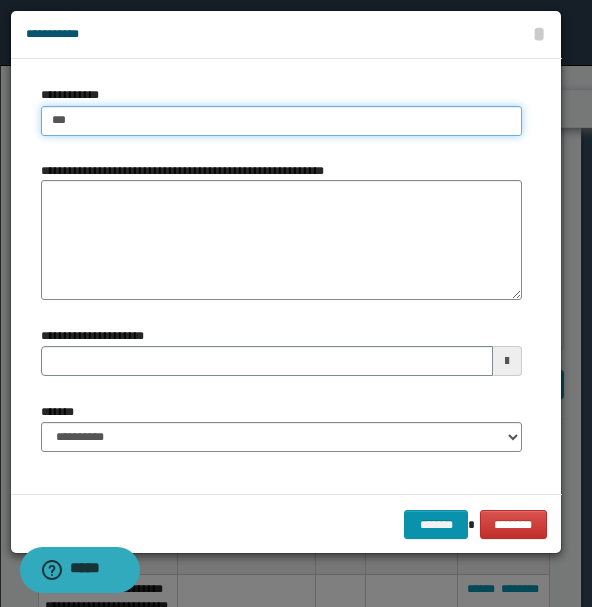 type on "***" 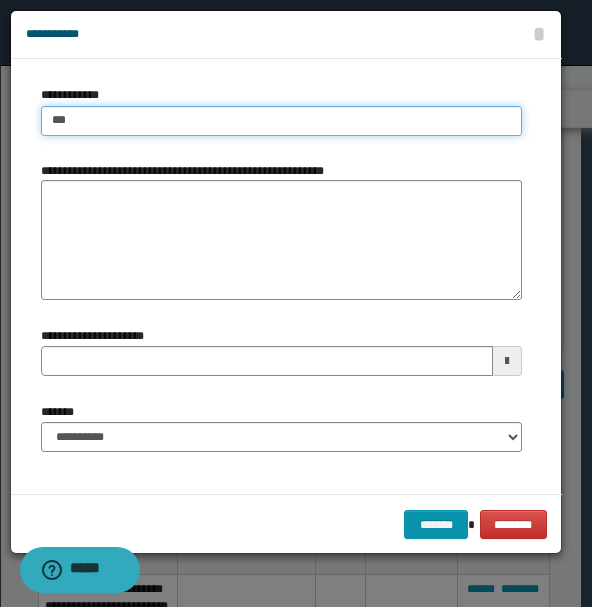 type 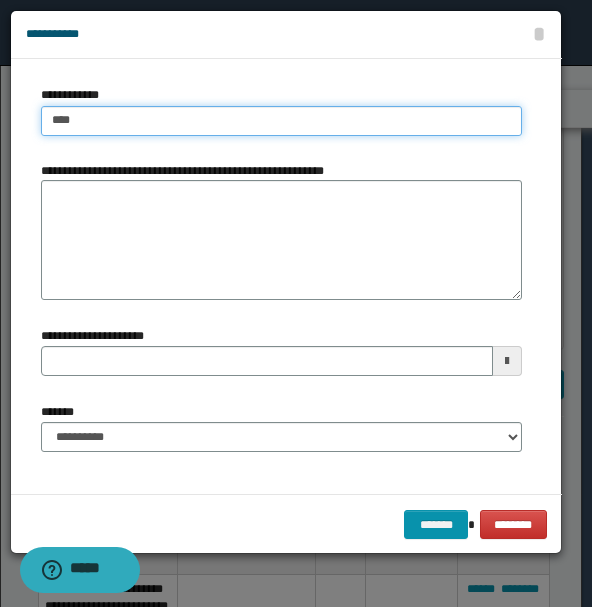 type on "****" 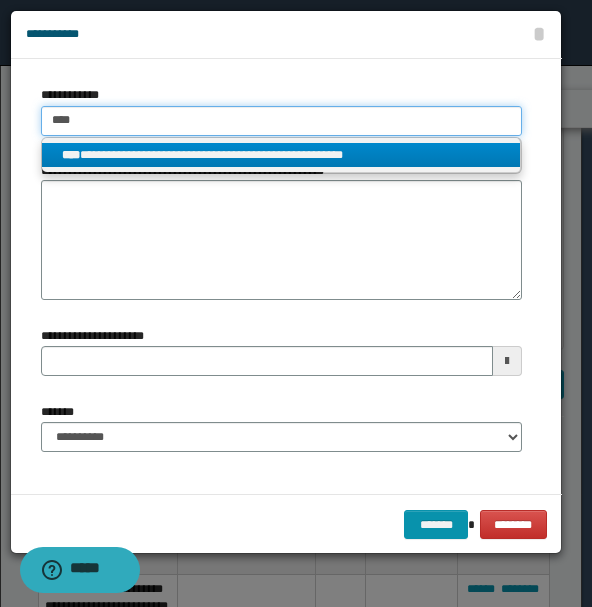 type on "****" 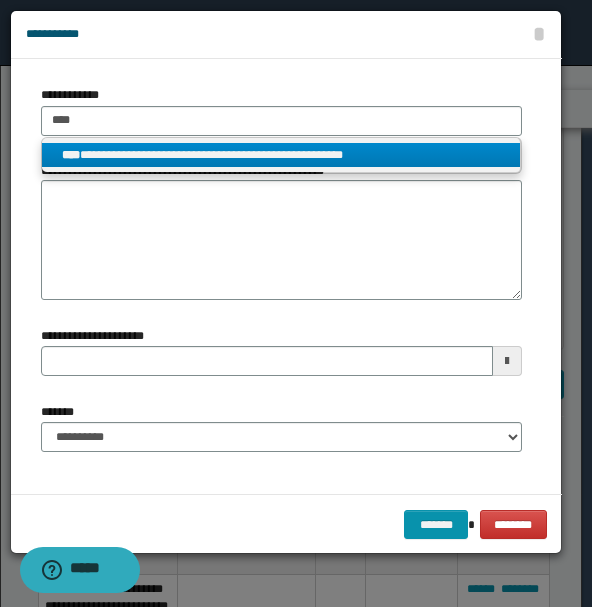 click on "**********" at bounding box center (281, 155) 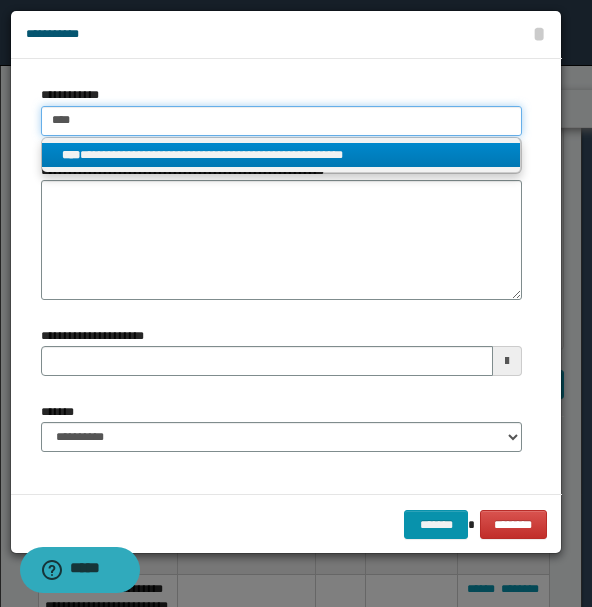 type 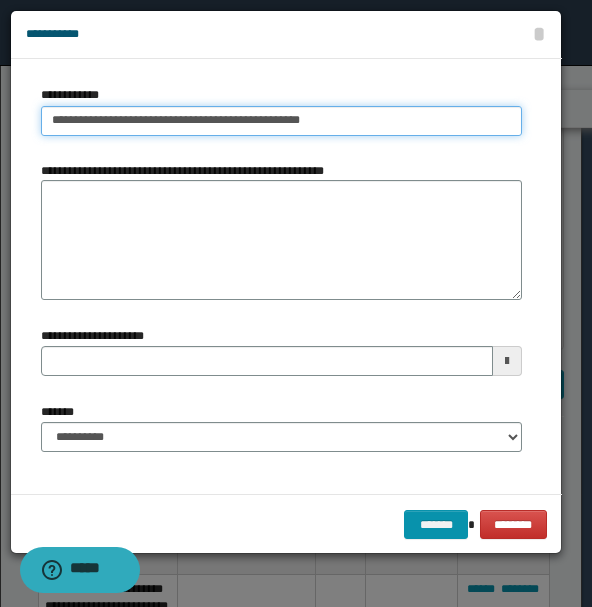 type 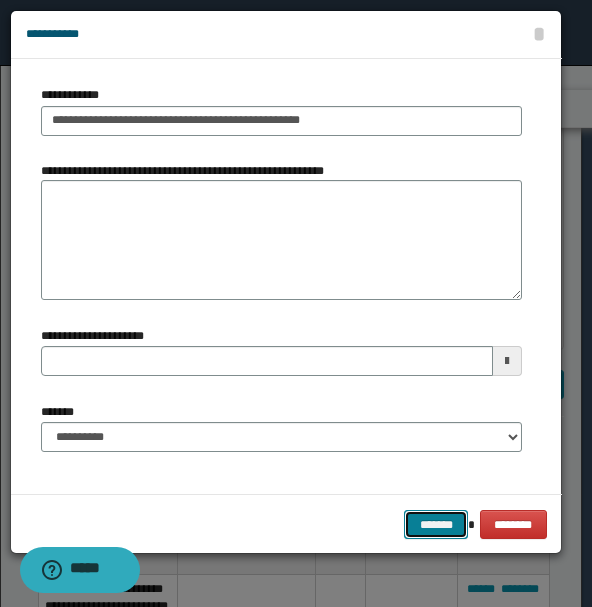 click on "*******" at bounding box center (436, 524) 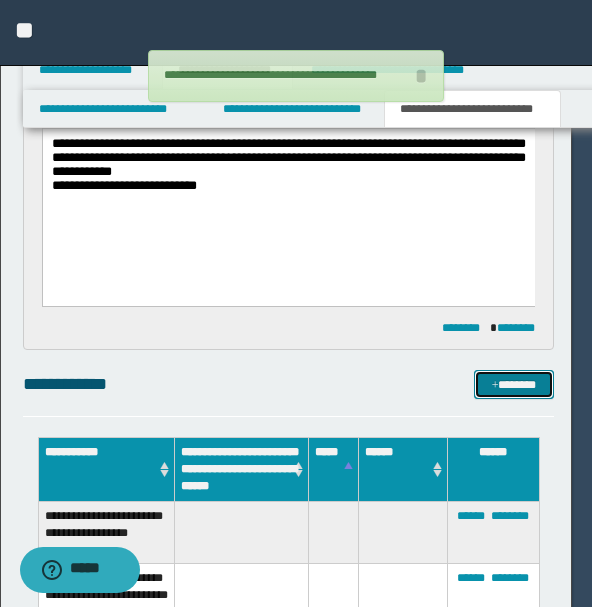 type 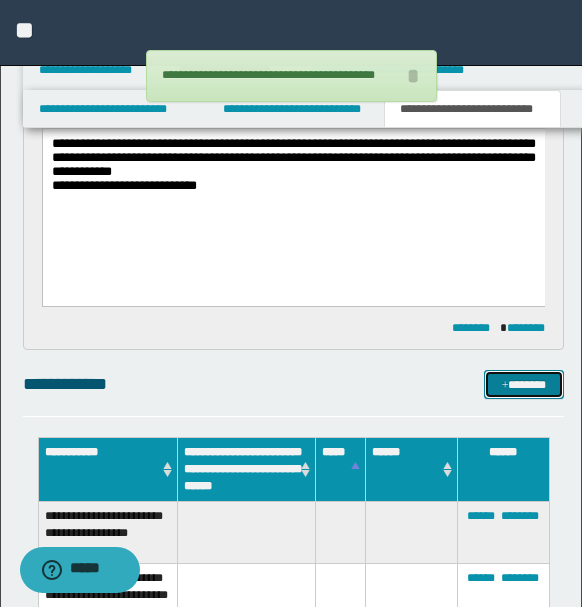 click on "*******" at bounding box center (523, 384) 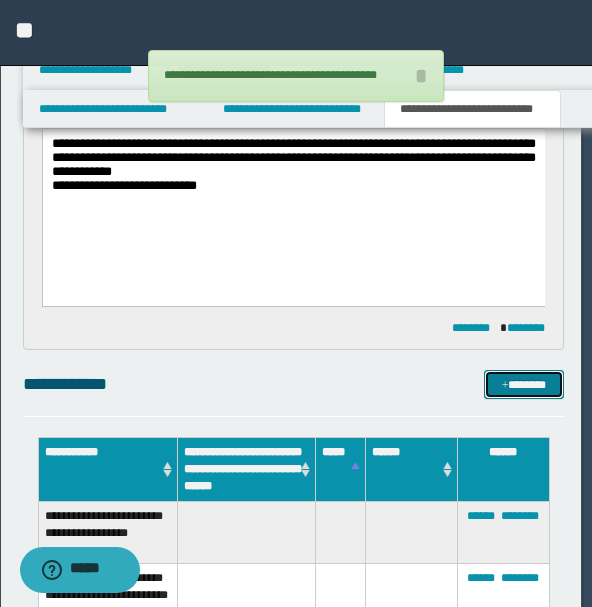 type 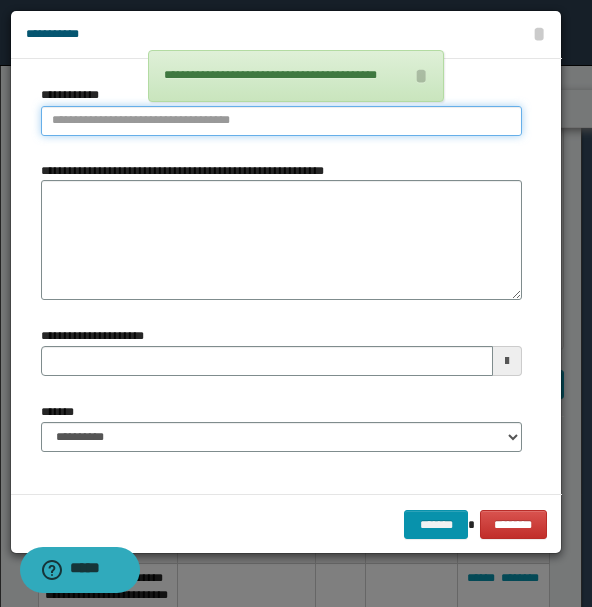 type on "**********" 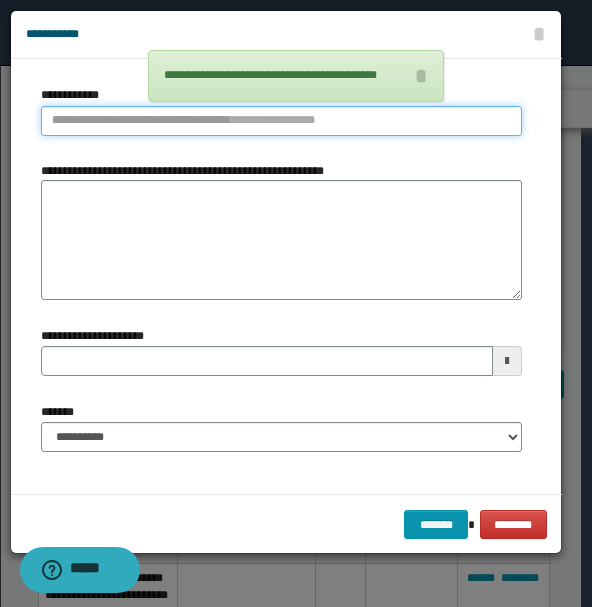 click on "**********" at bounding box center [281, 121] 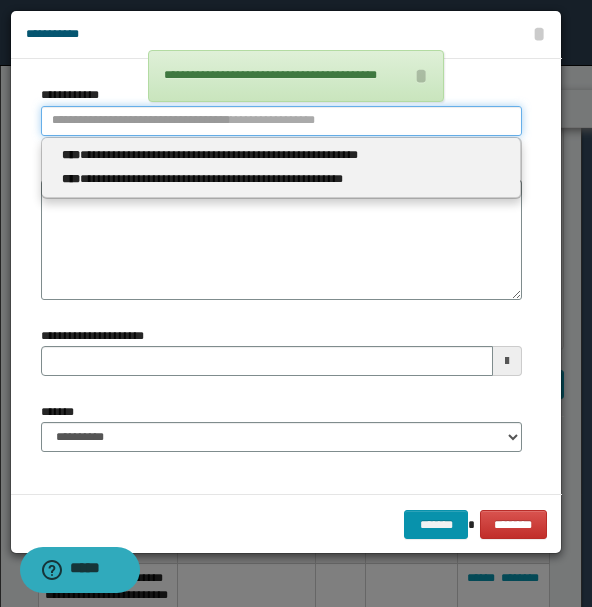 type 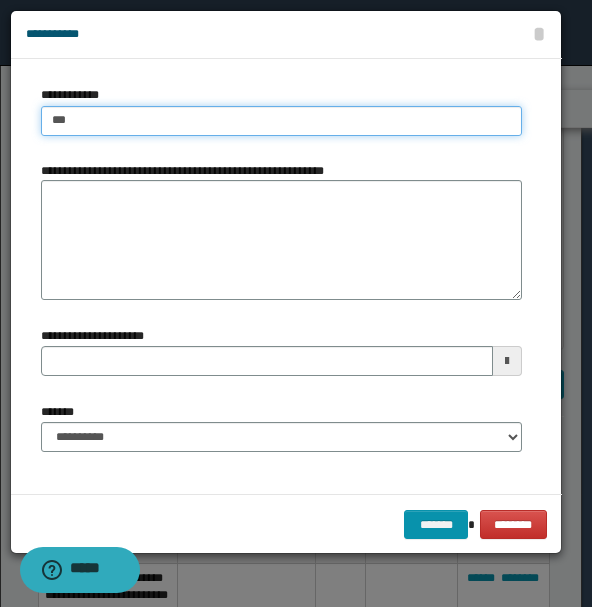 type on "****" 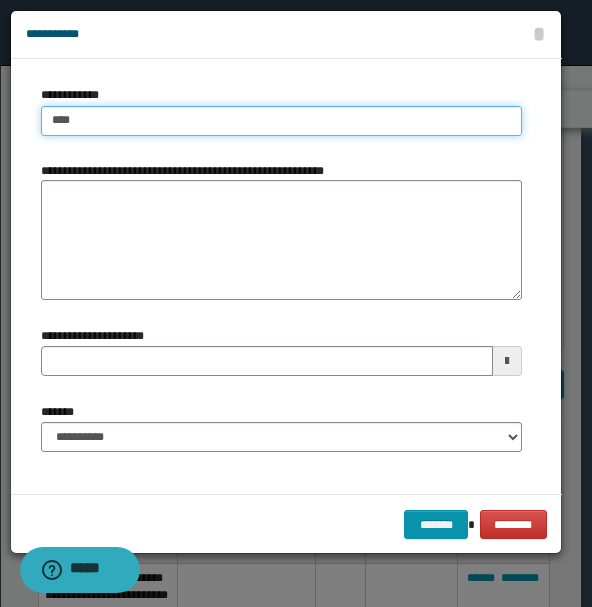 type on "****" 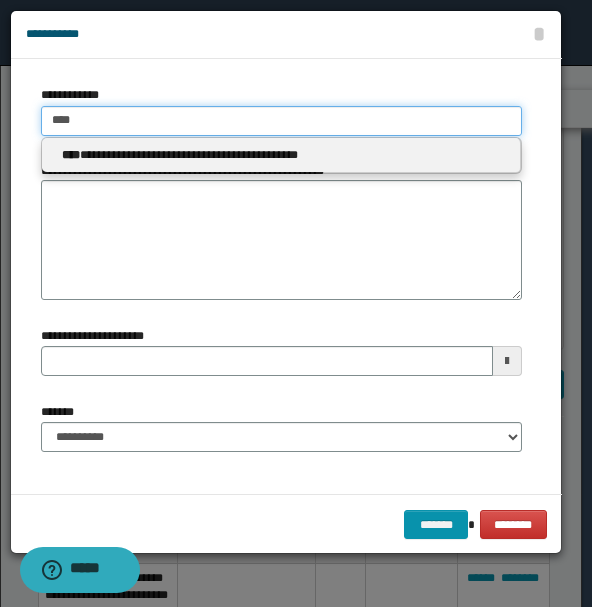 type on "****" 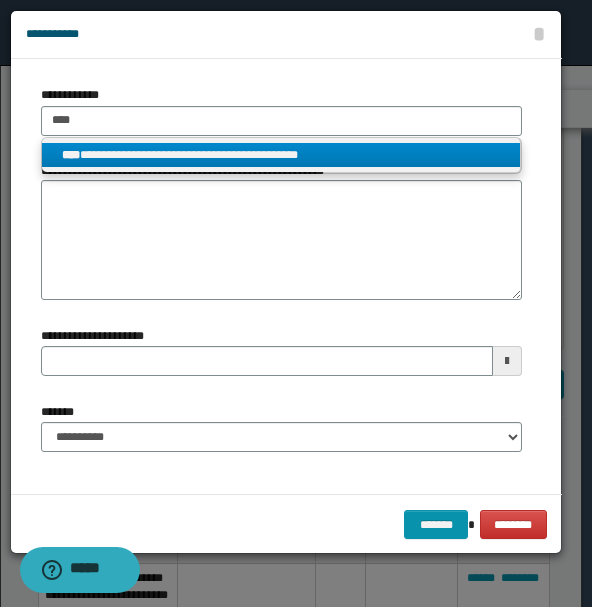click on "**********" at bounding box center (281, 155) 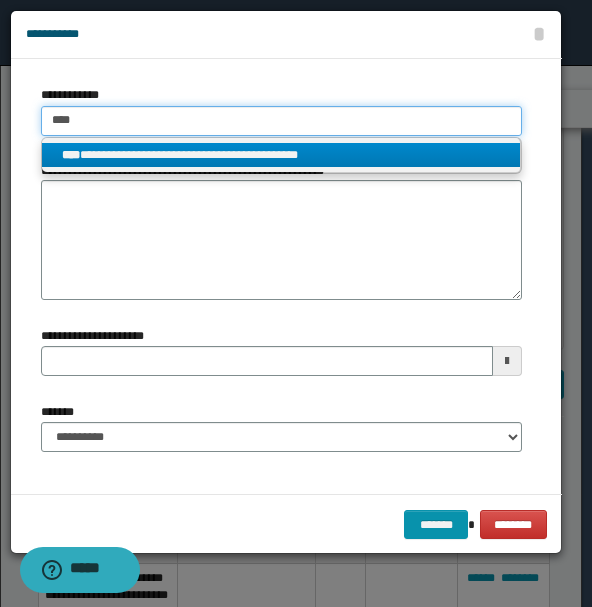 type 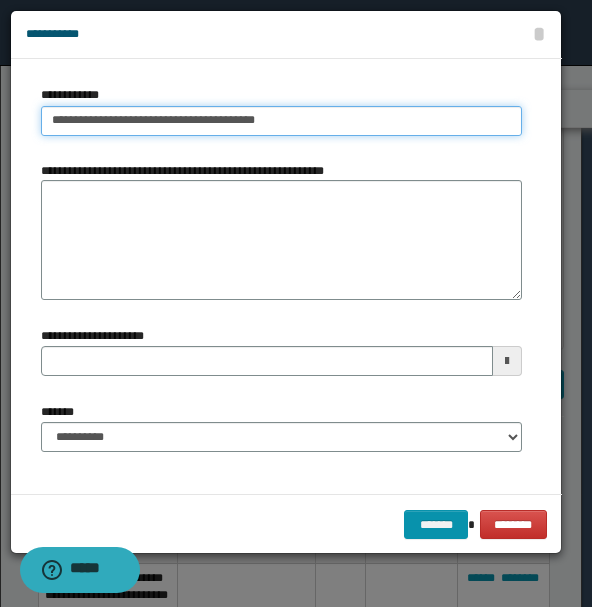 type 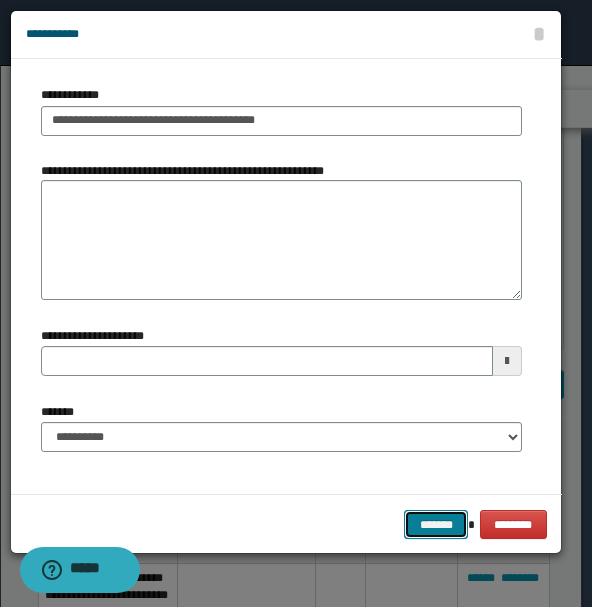 click on "*******" at bounding box center [436, 524] 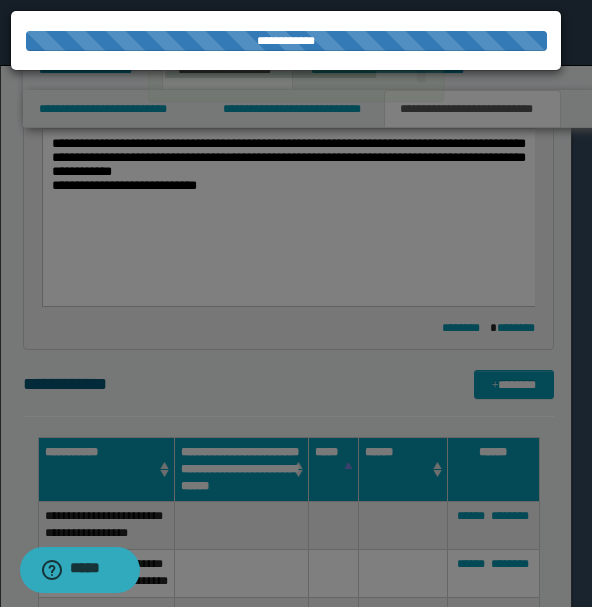 type 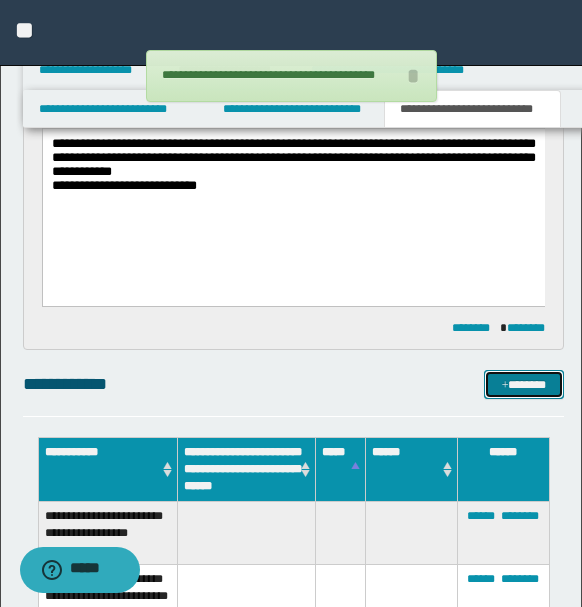 click on "*******" at bounding box center (523, 384) 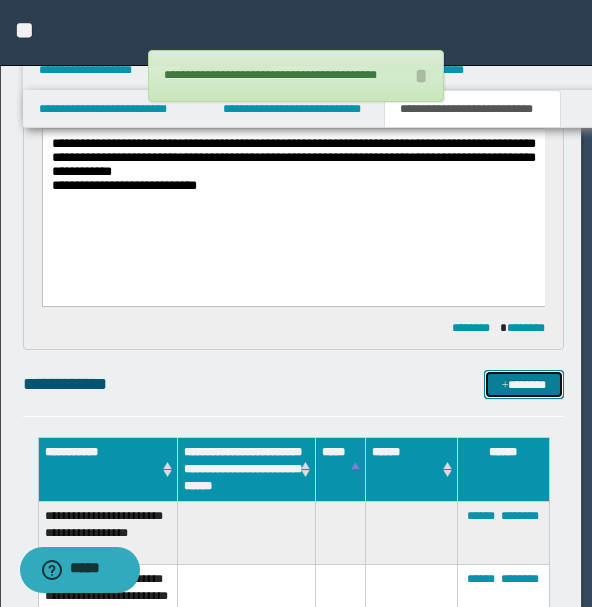 type 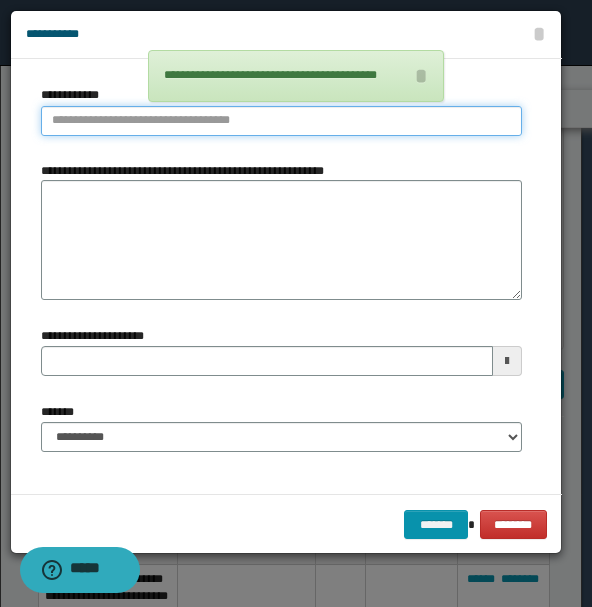 type on "**********" 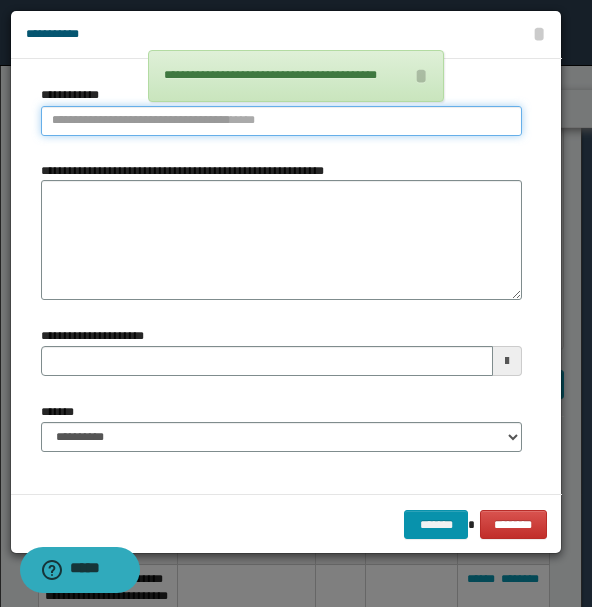 click on "**********" at bounding box center (281, 121) 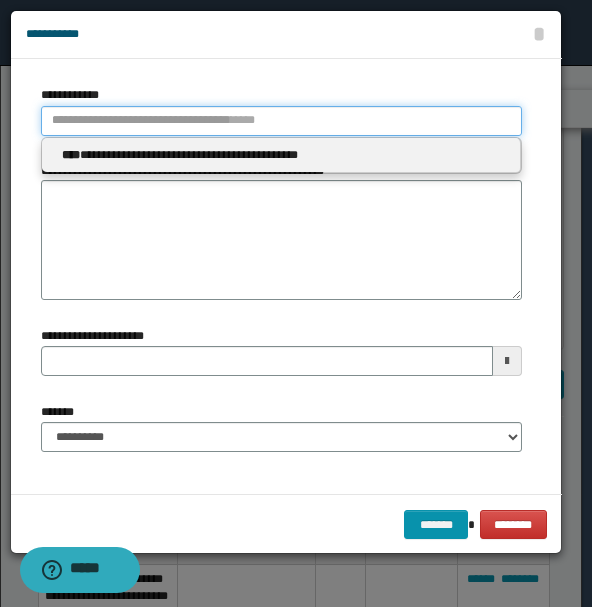 type 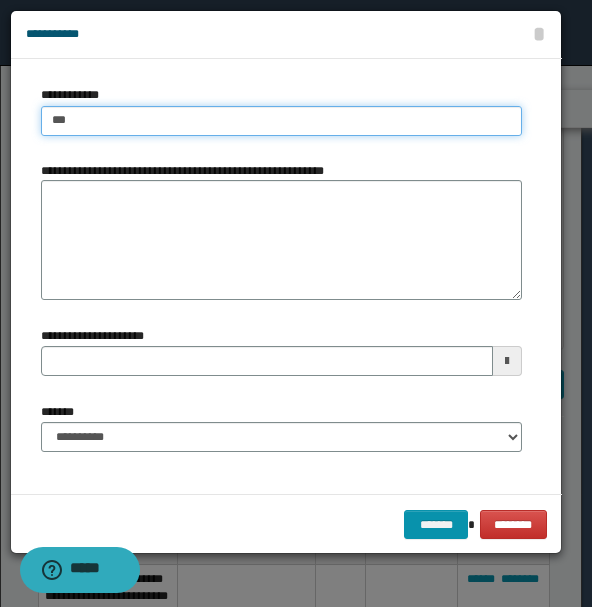 type on "****" 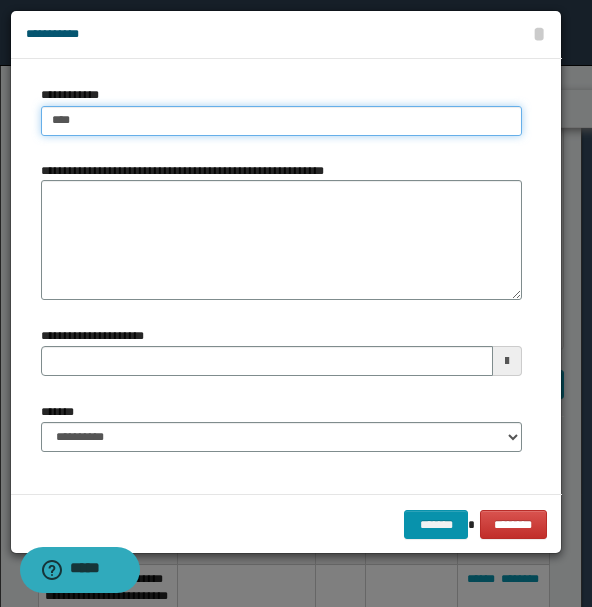 type on "****" 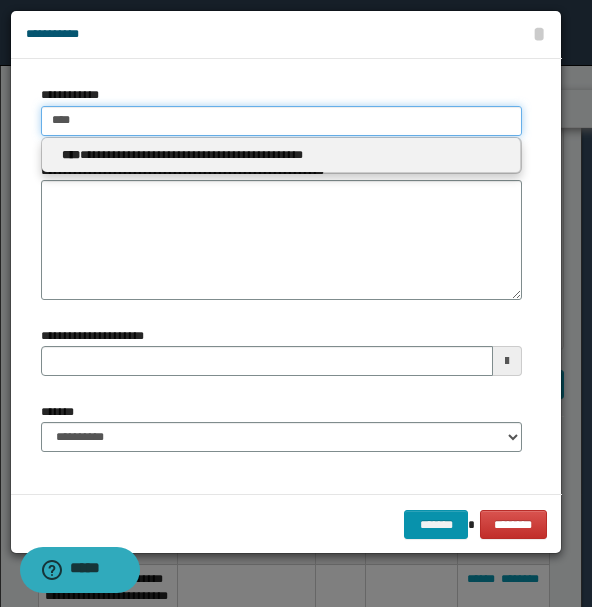 type on "****" 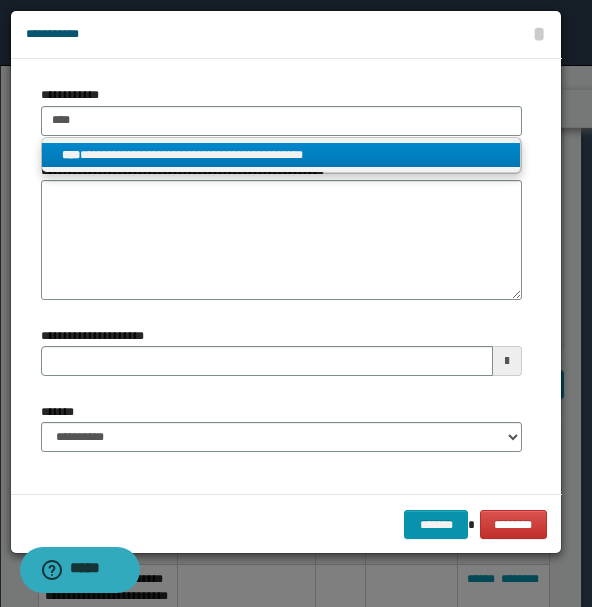 click on "**********" at bounding box center [281, 155] 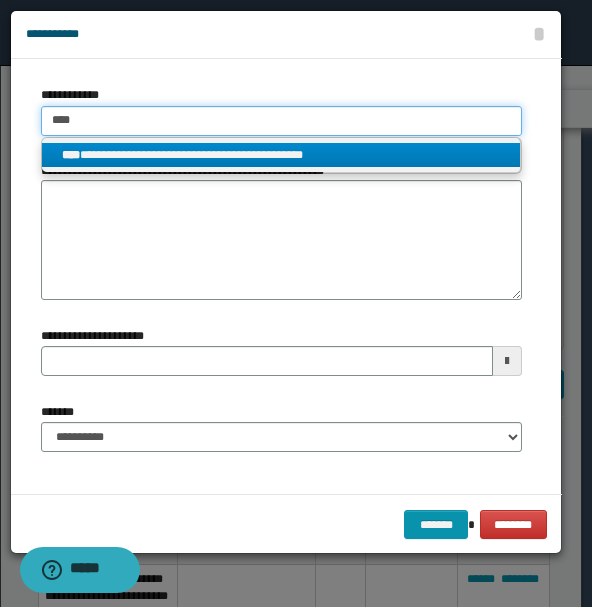 type 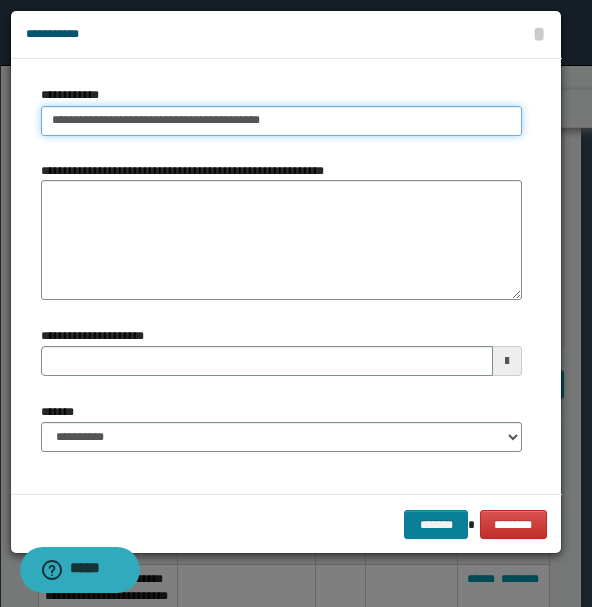 type 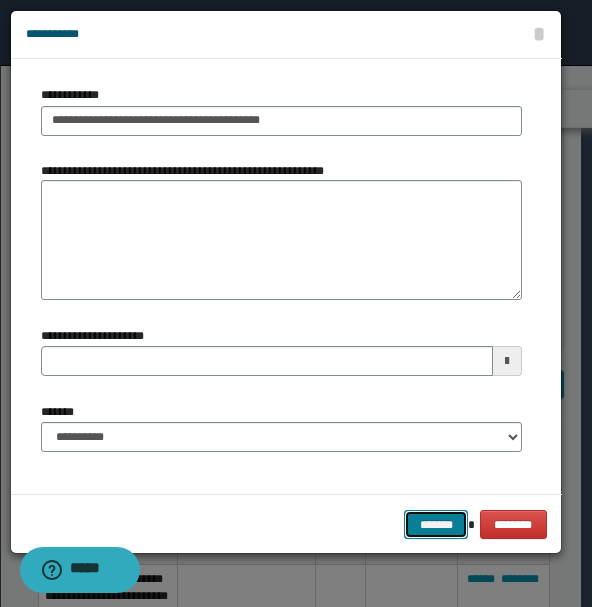 click on "*******" at bounding box center (436, 524) 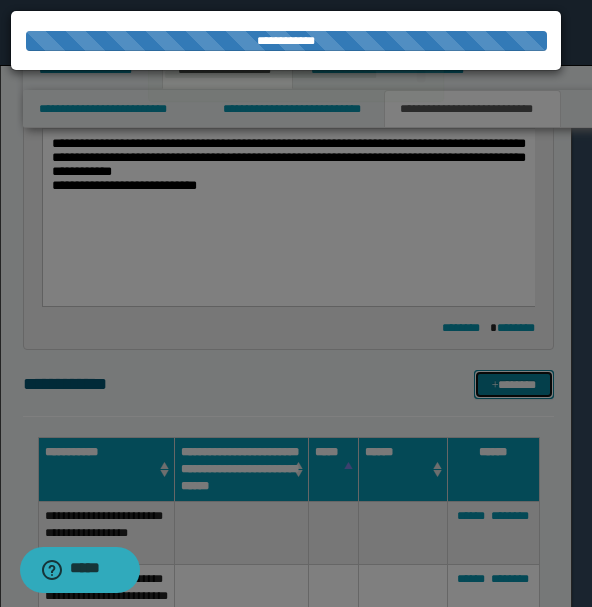 type 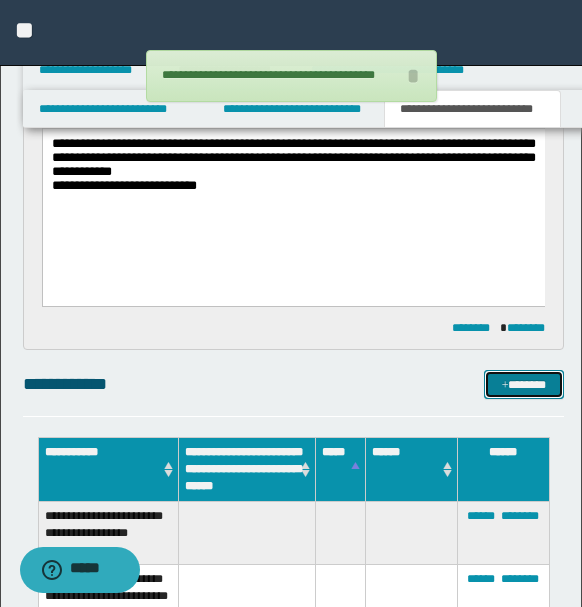 drag, startPoint x: 513, startPoint y: 386, endPoint x: 394, endPoint y: 356, distance: 122.72327 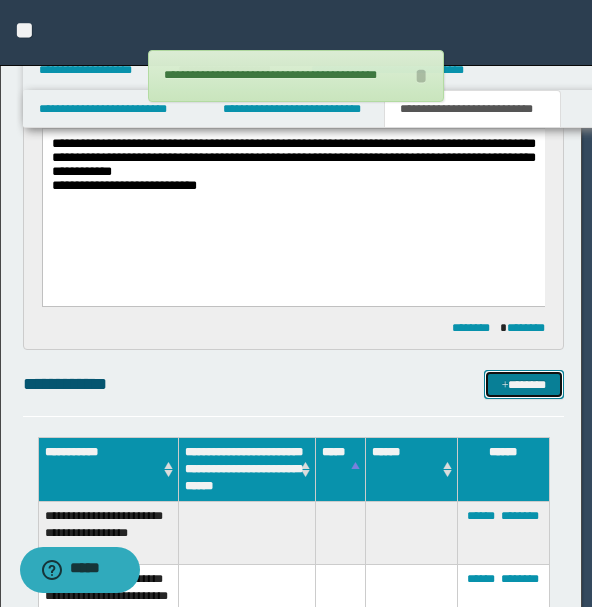 type 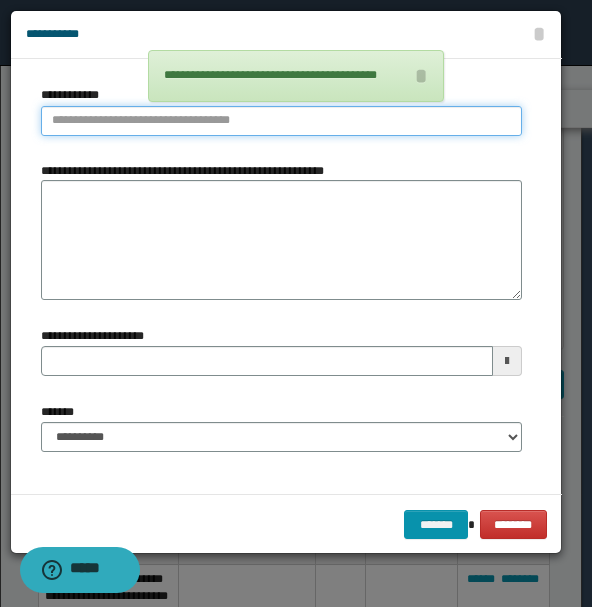 type on "**********" 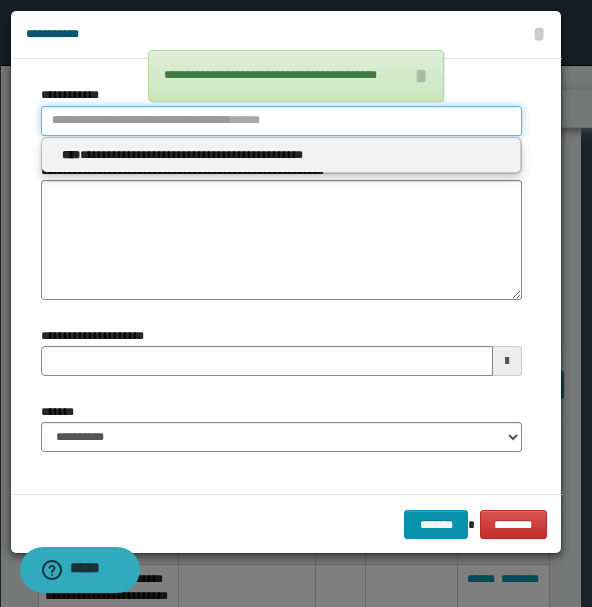 click on "**********" at bounding box center (281, 121) 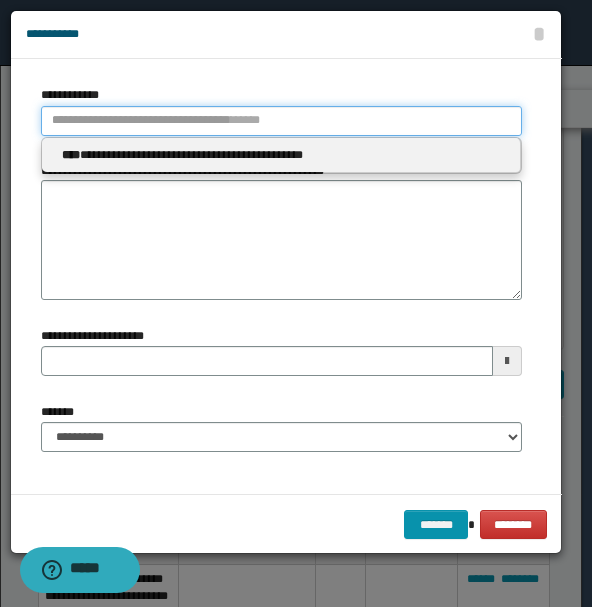 type 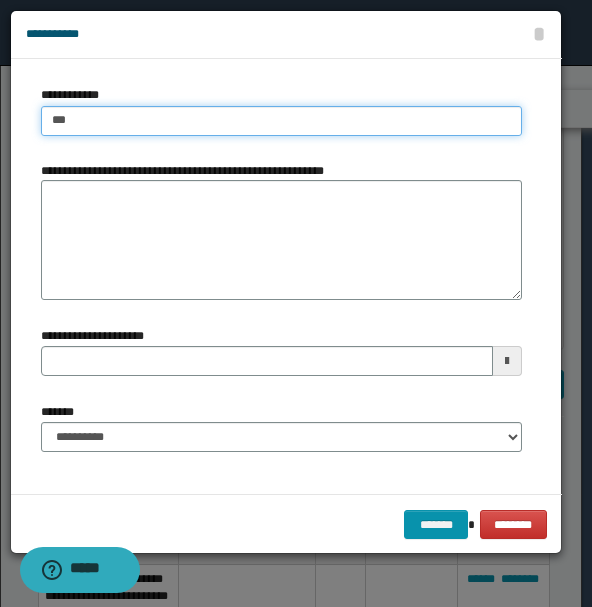 type on "****" 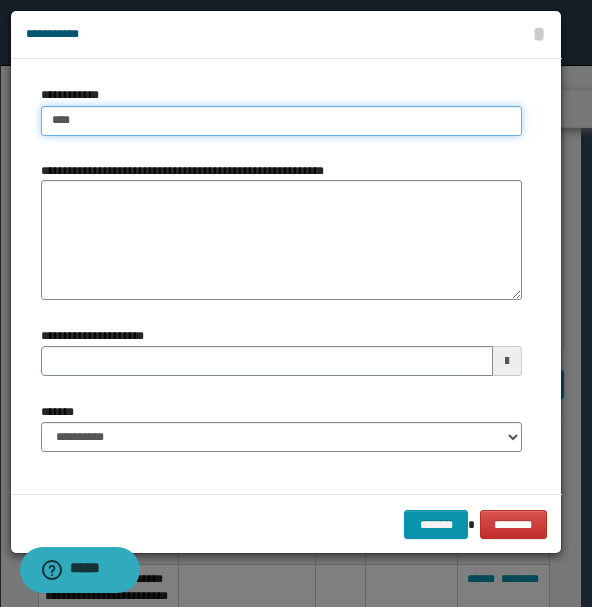 type on "****" 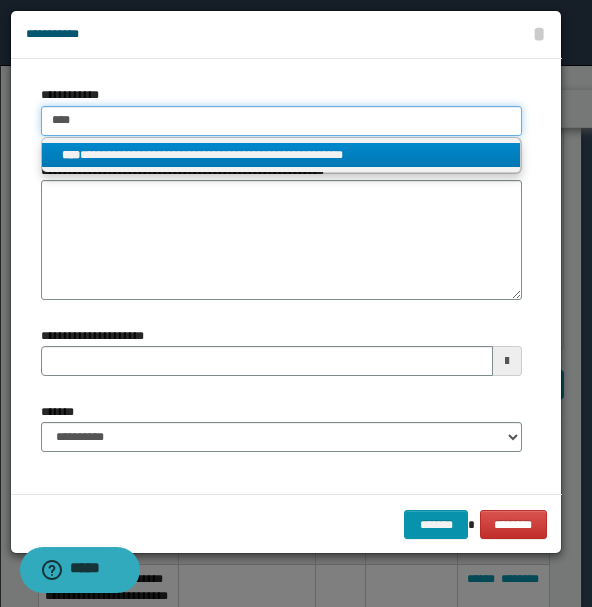 type on "****" 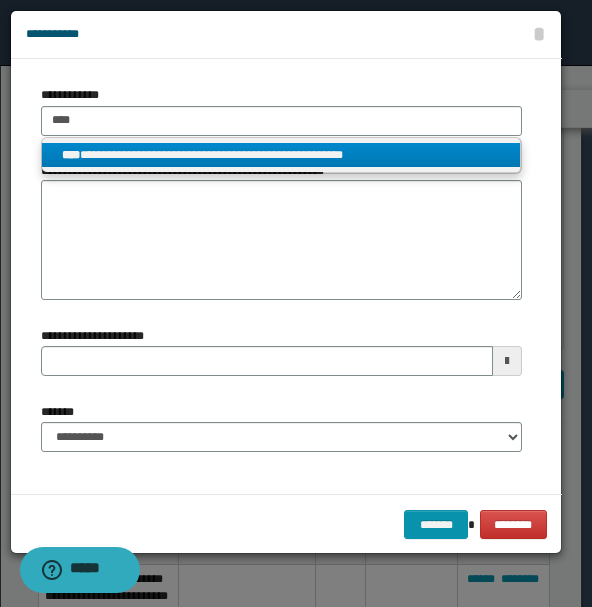 click on "**********" at bounding box center [281, 155] 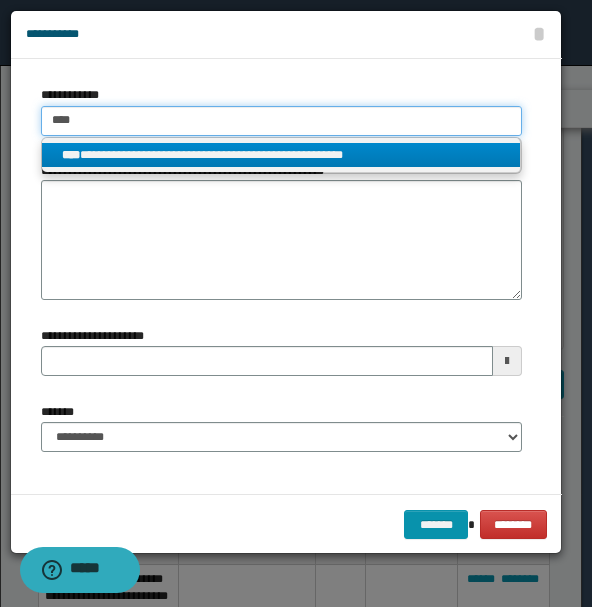 type 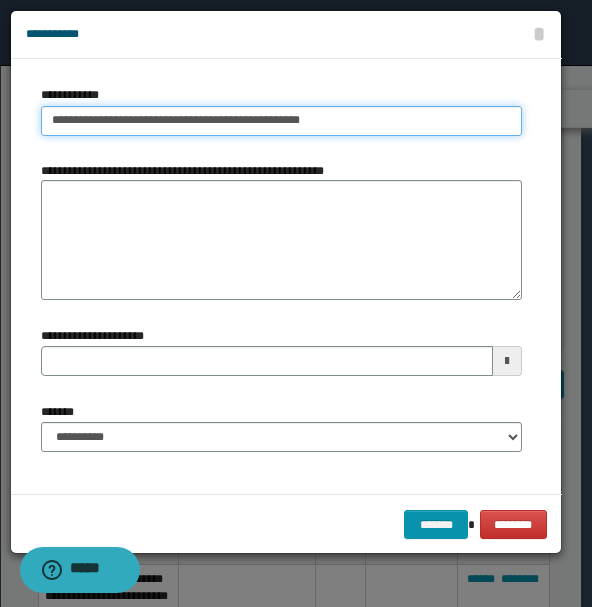 type 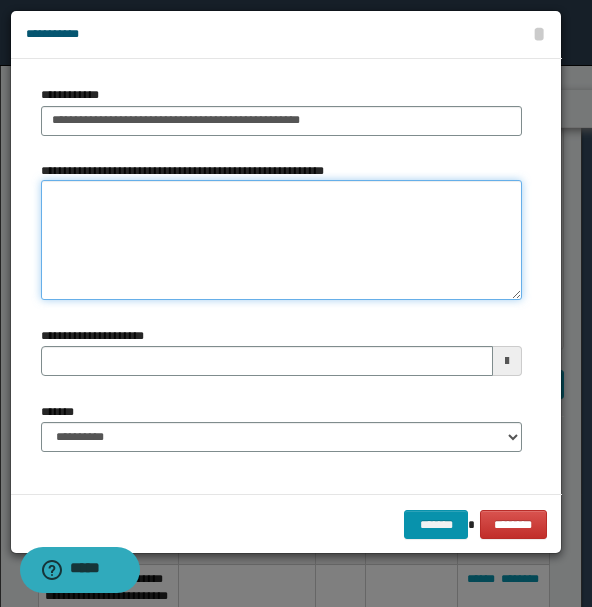 click on "**********" at bounding box center [281, 240] 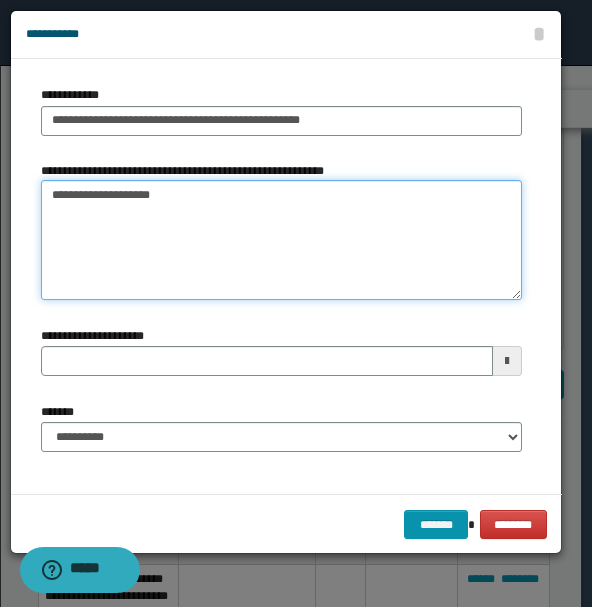 type on "**********" 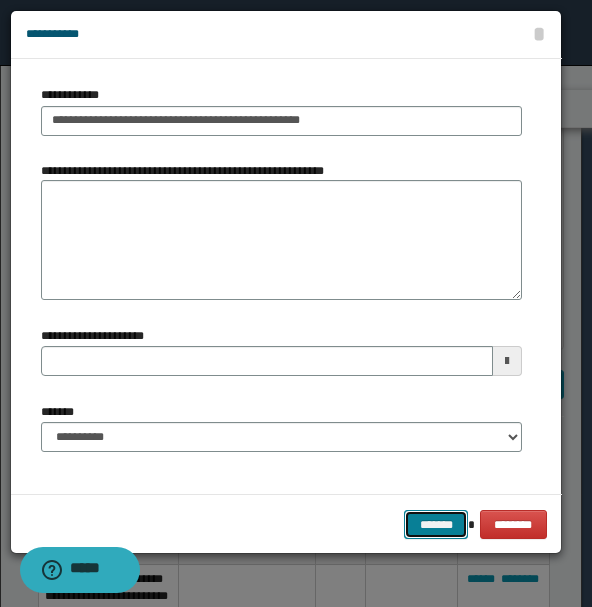 click on "*******" at bounding box center (436, 524) 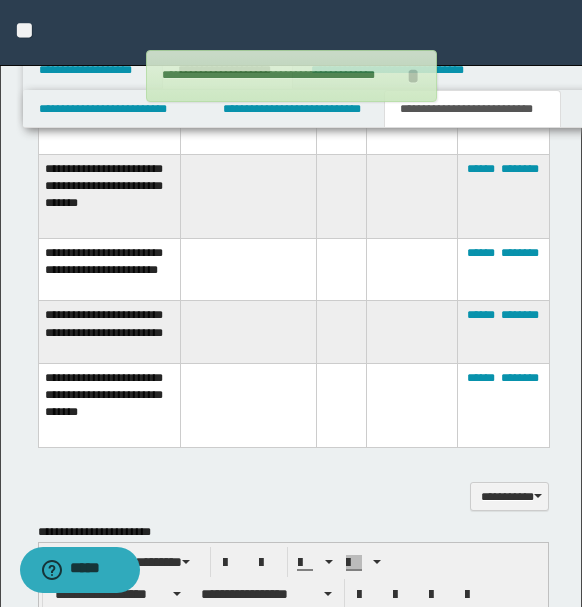 scroll, scrollTop: 910, scrollLeft: 0, axis: vertical 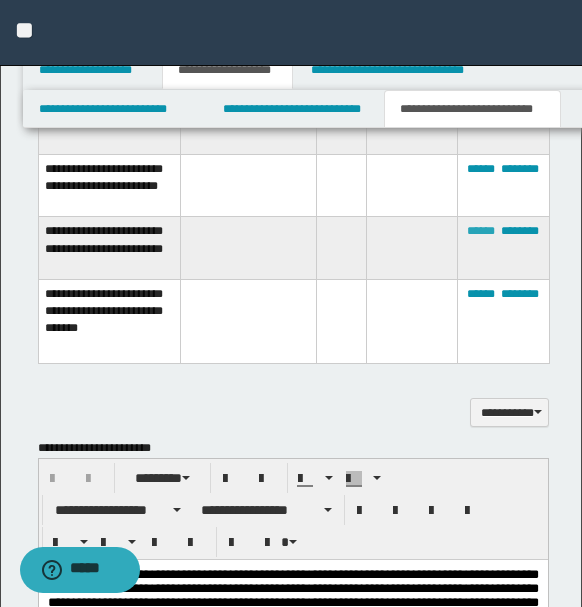click on "******" at bounding box center (481, 231) 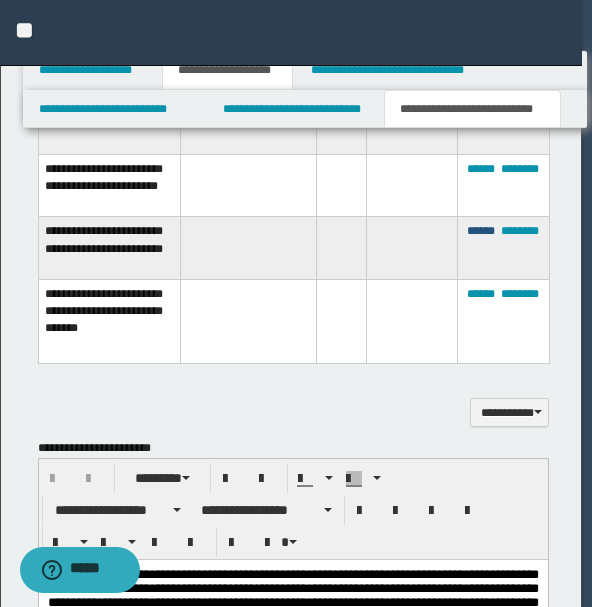 type 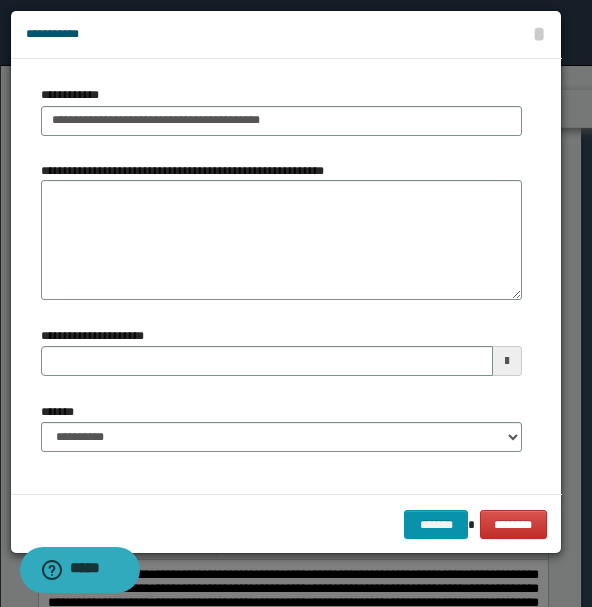 click on "**********" at bounding box center [187, 171] 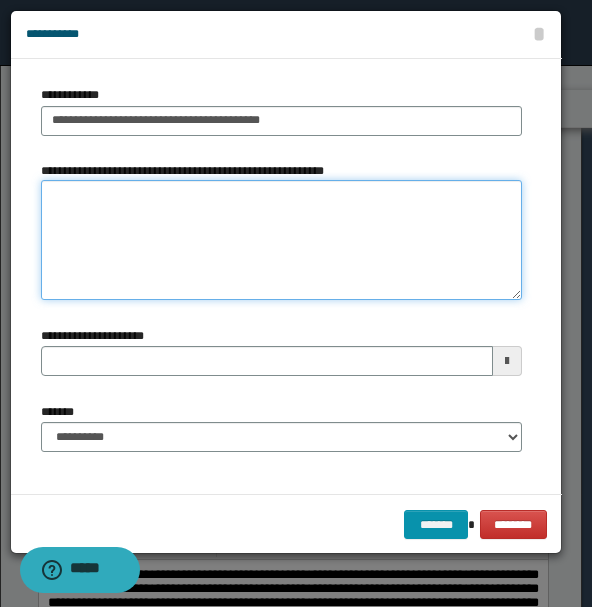 paste on "**********" 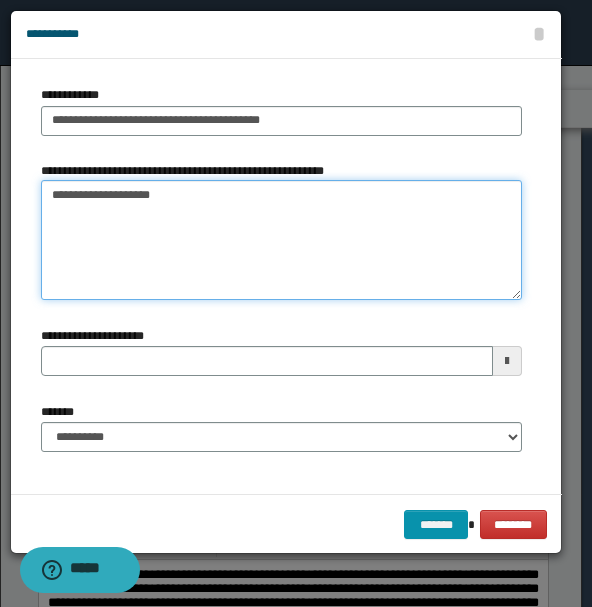 type 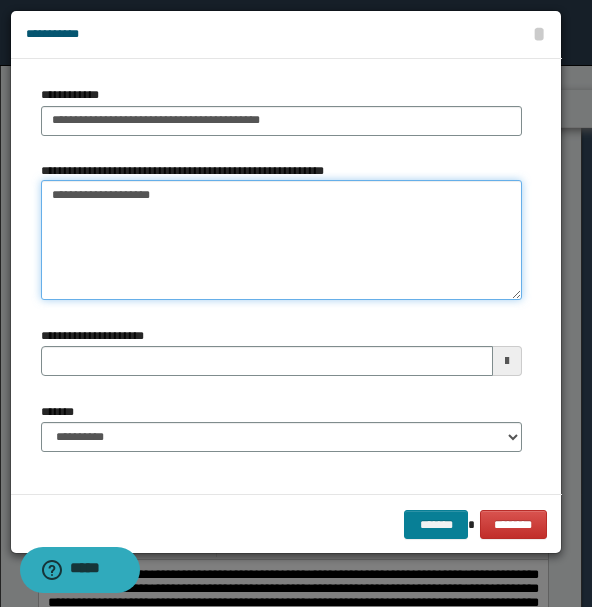 type on "**********" 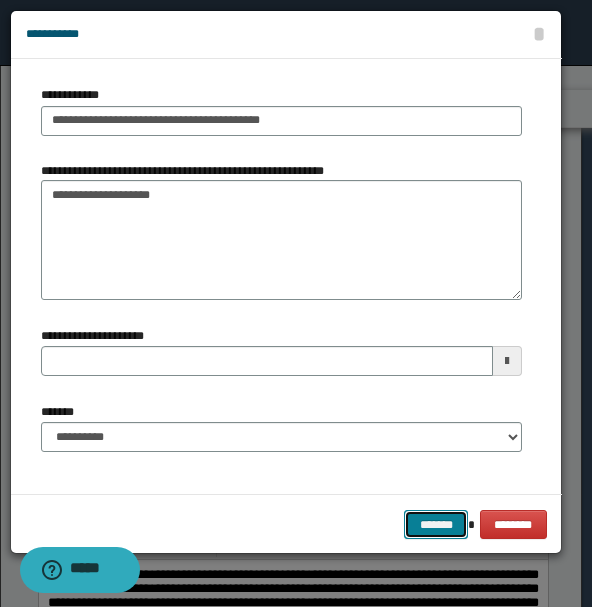click on "*******" at bounding box center (436, 524) 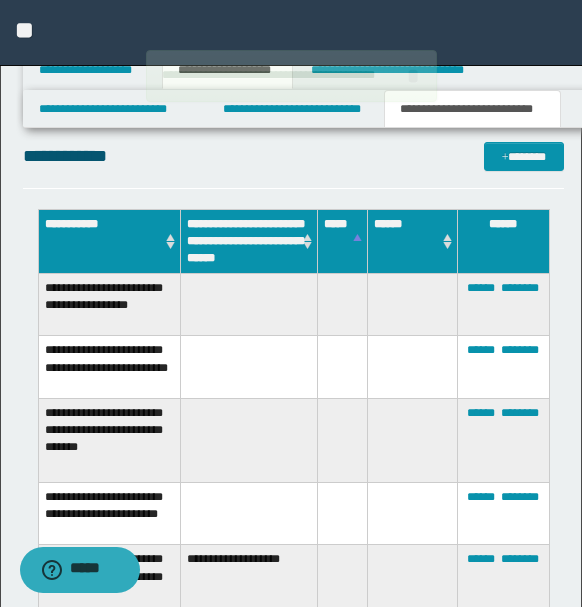 scroll, scrollTop: 465, scrollLeft: 0, axis: vertical 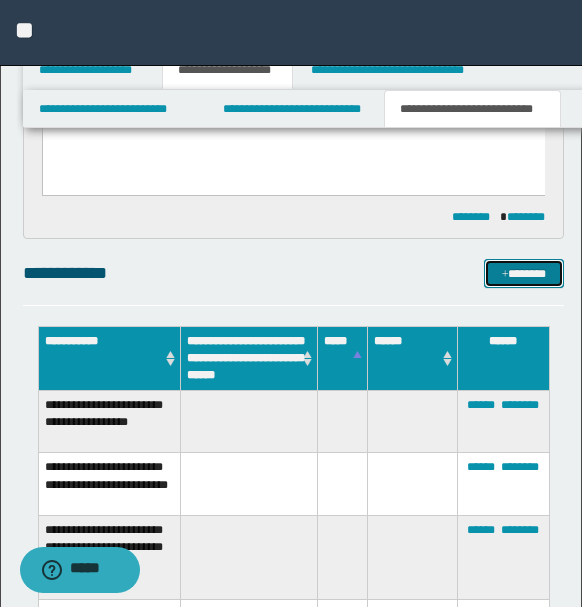 click on "*******" at bounding box center [523, 273] 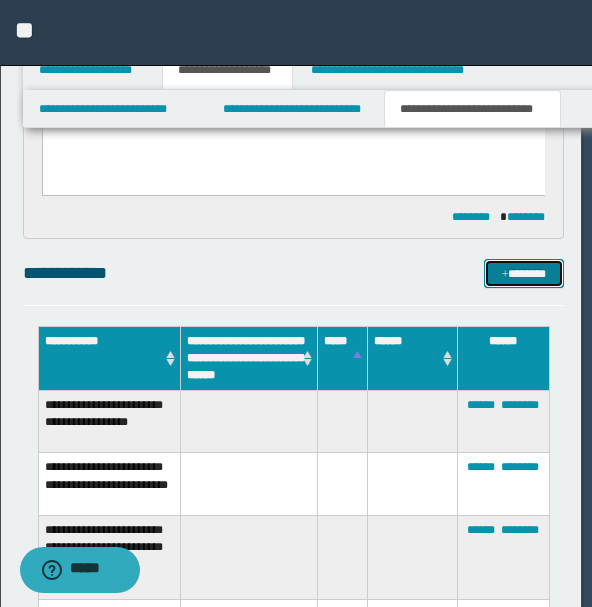 type 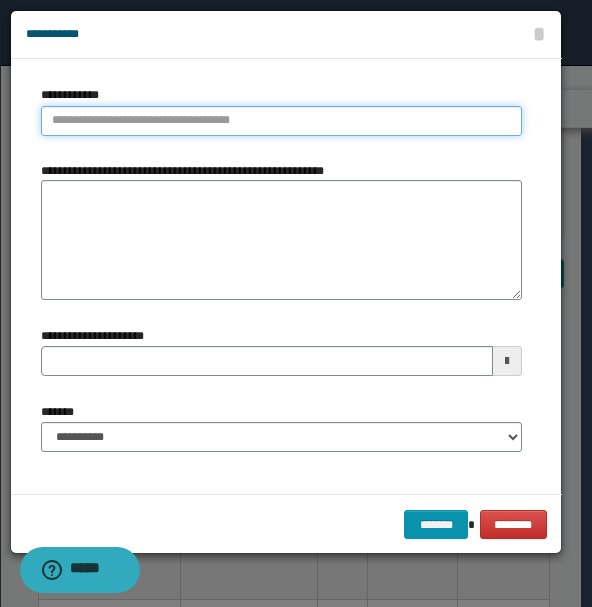 type on "**********" 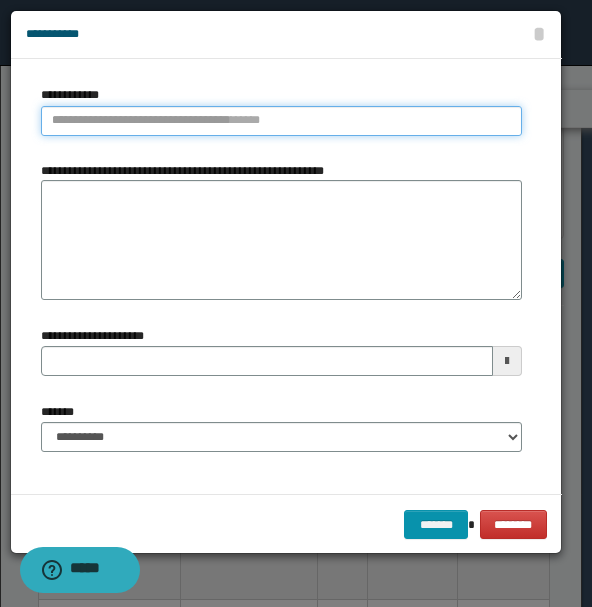 click on "**********" at bounding box center [281, 121] 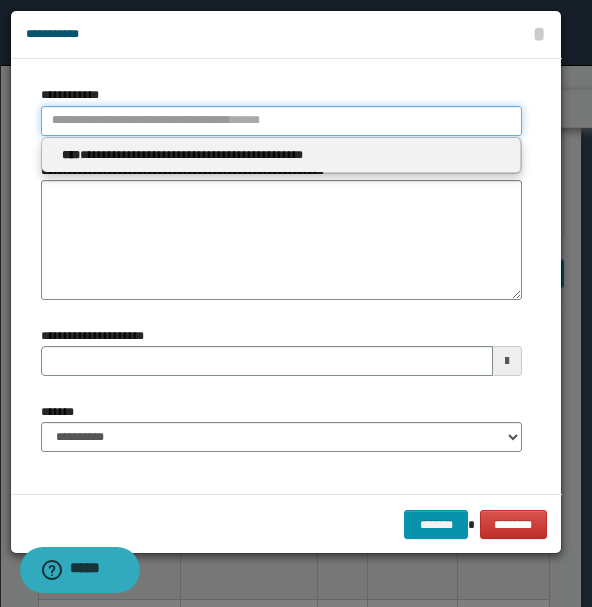 type 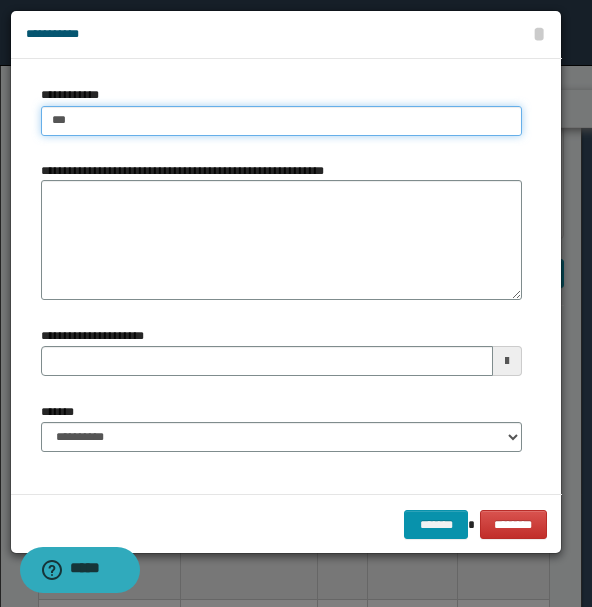 type on "****" 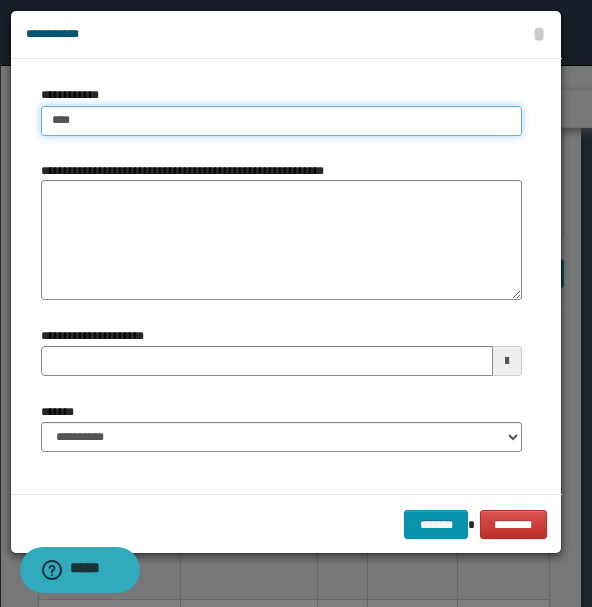 type on "****" 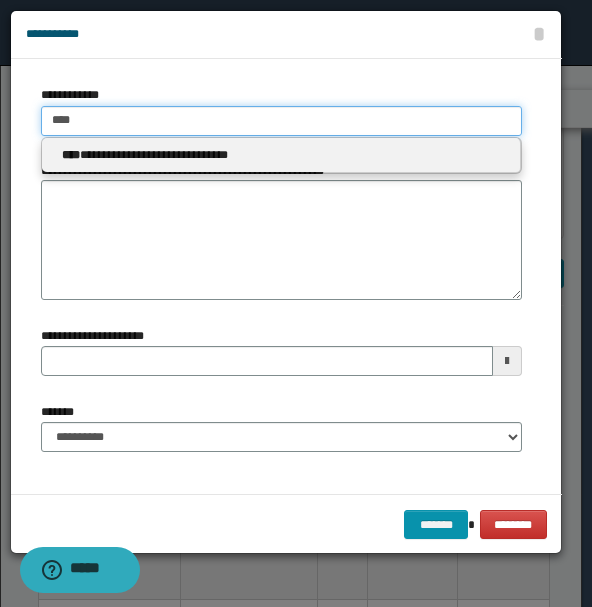 type on "****" 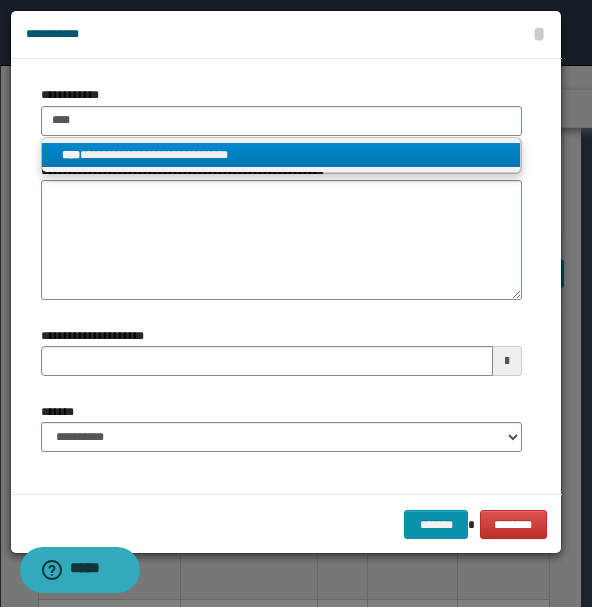 click on "**********" at bounding box center [281, 155] 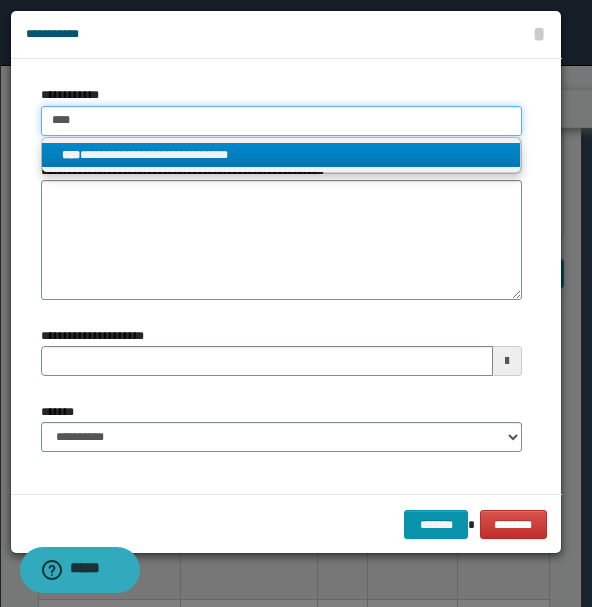 type 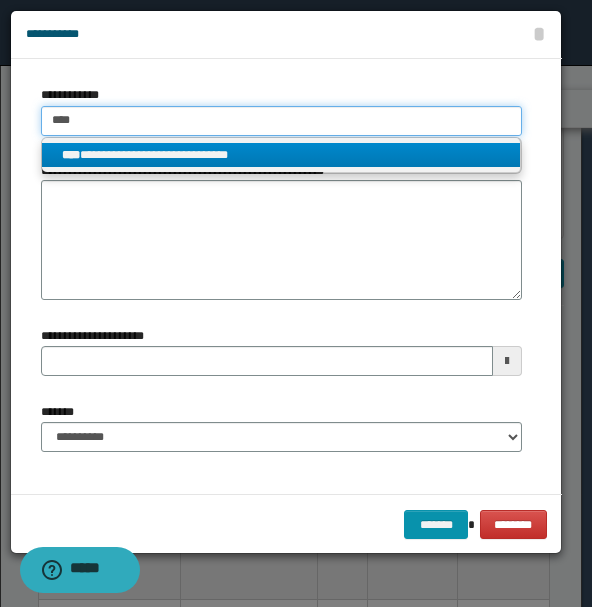 type on "**********" 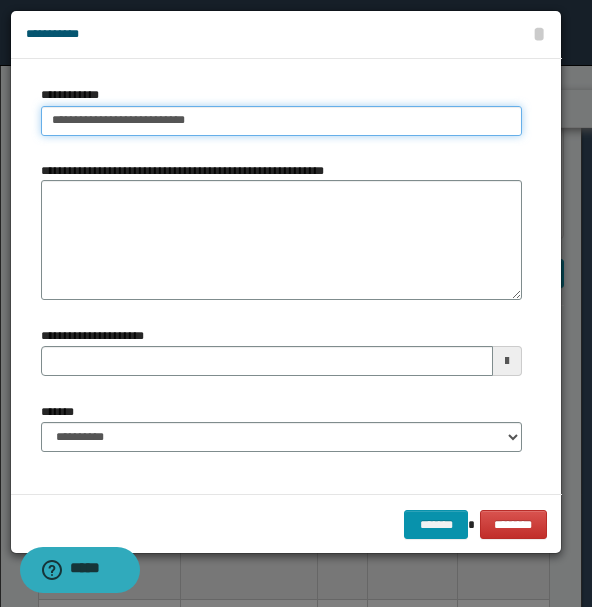 type 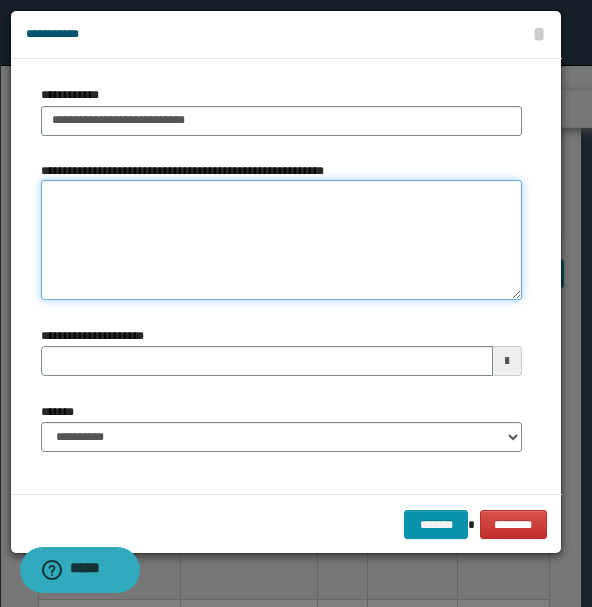 click on "**********" at bounding box center (281, 240) 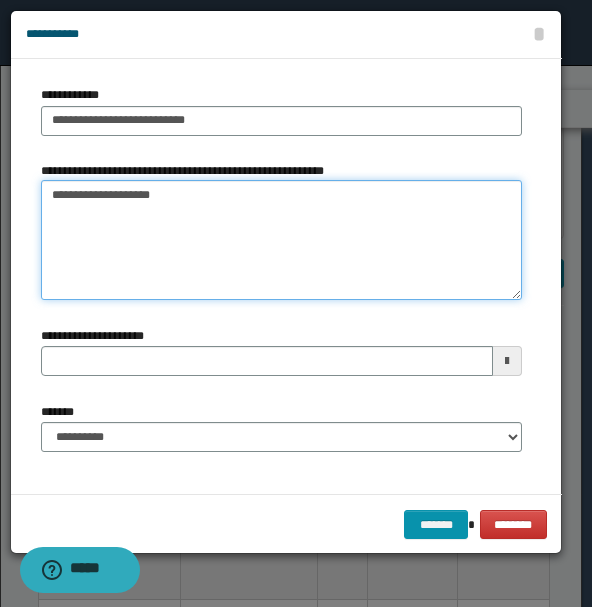 type on "**********" 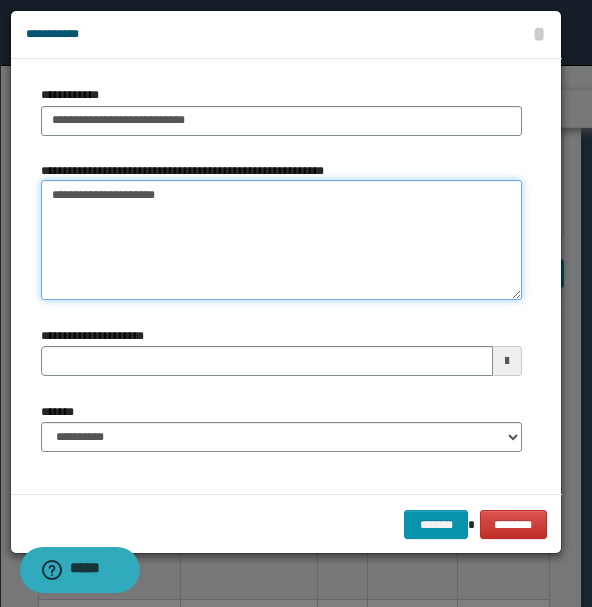 type 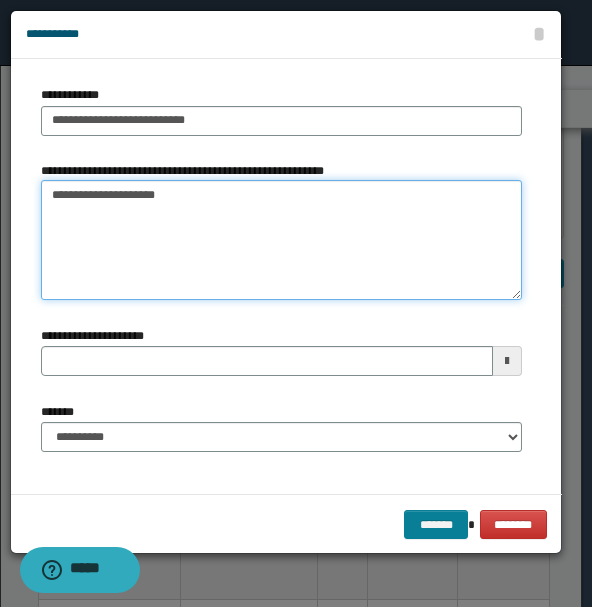 type on "**********" 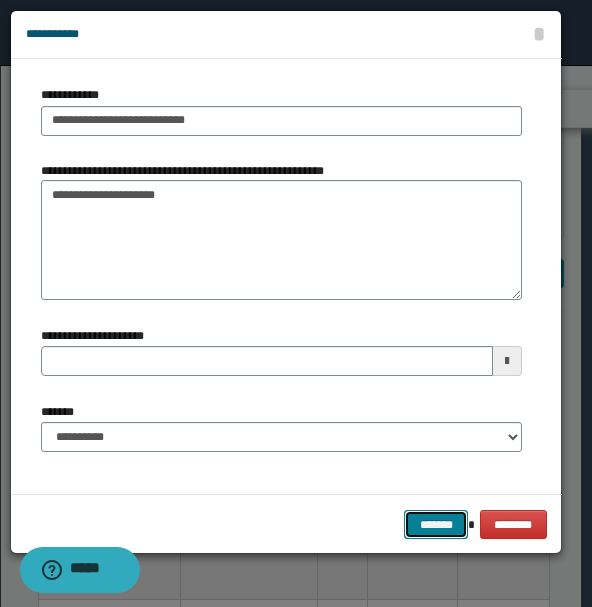 click on "*******" at bounding box center [436, 524] 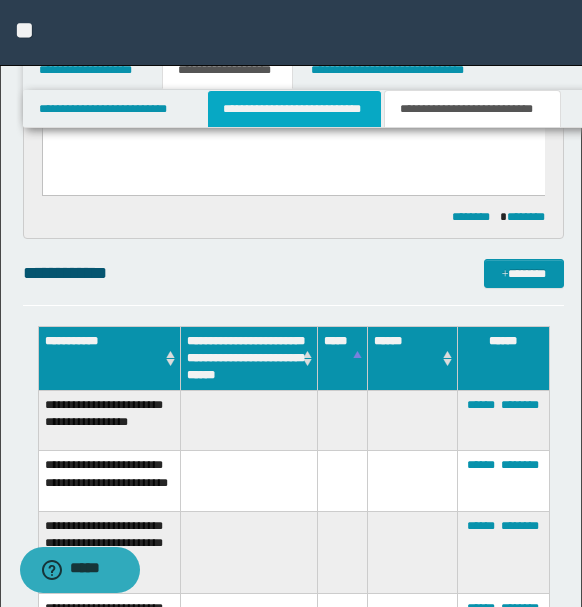 click on "**********" at bounding box center [294, 109] 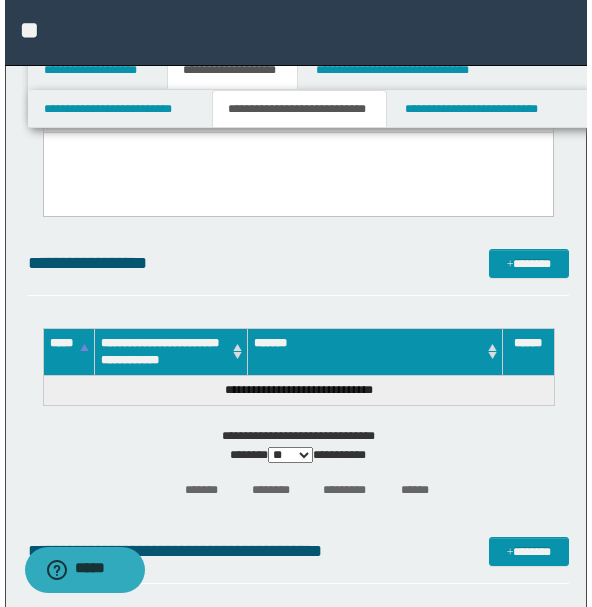 scroll, scrollTop: 243, scrollLeft: 0, axis: vertical 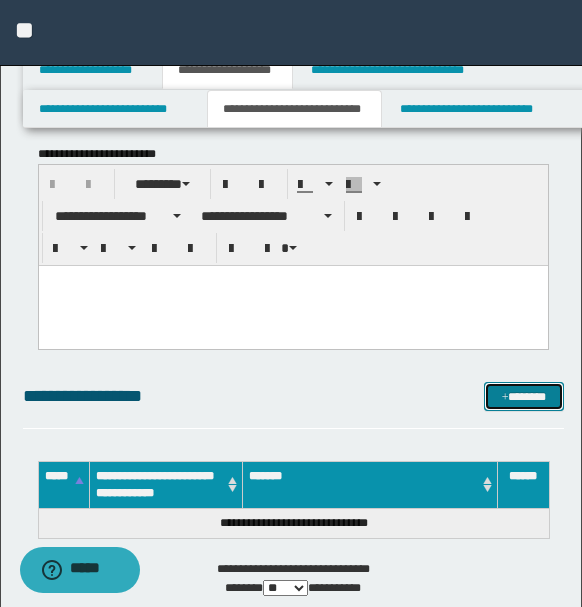 click on "*******" at bounding box center (523, 396) 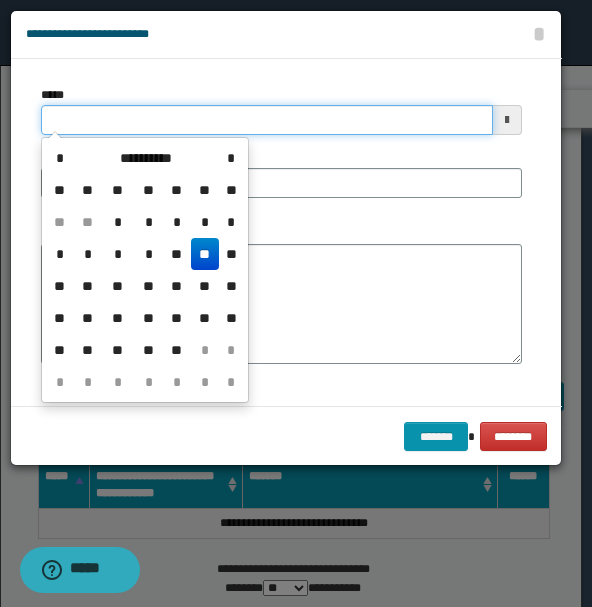 click on "*****" at bounding box center (267, 120) 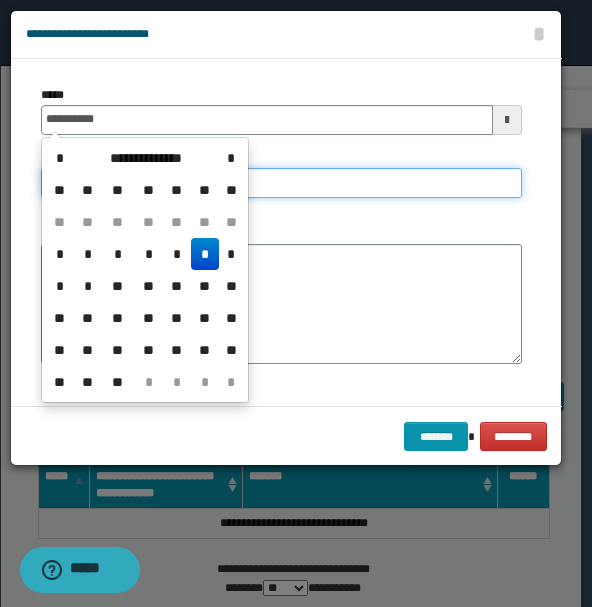 type on "**********" 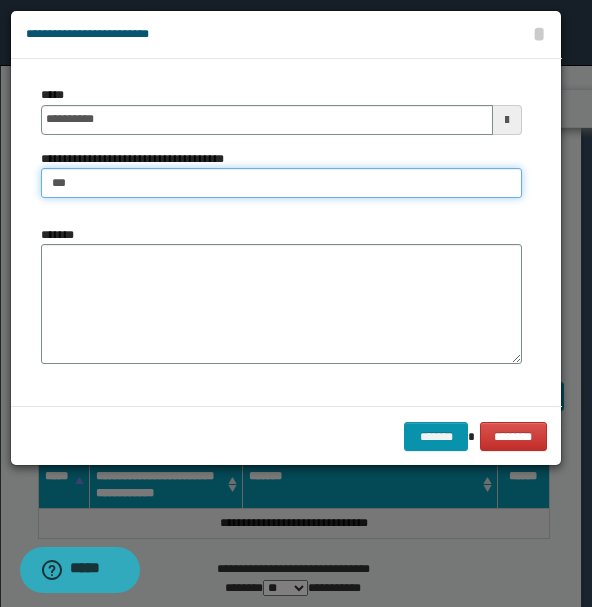 type on "**********" 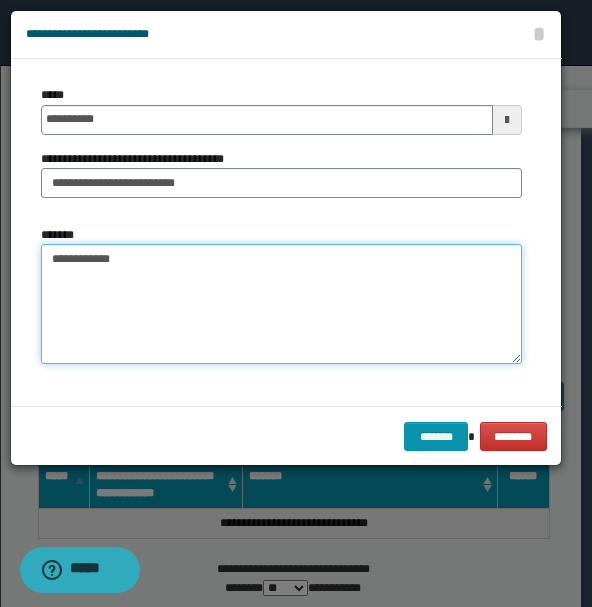 click on "**********" at bounding box center [281, 304] 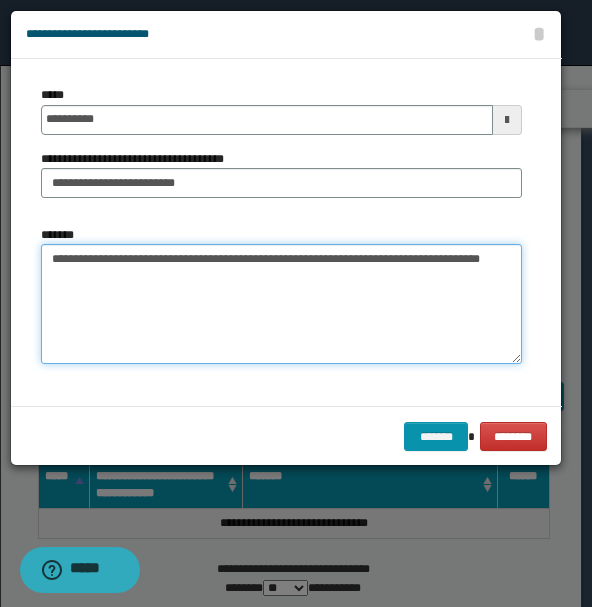 click on "**********" at bounding box center (281, 304) 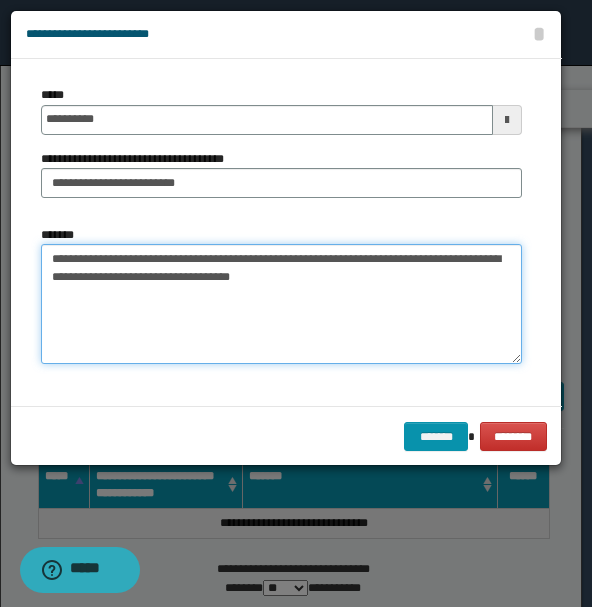 click on "**********" at bounding box center (281, 304) 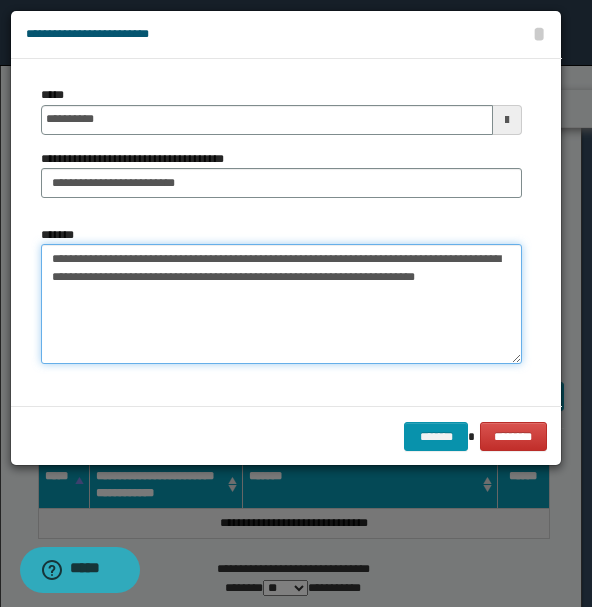 click on "**********" at bounding box center [281, 304] 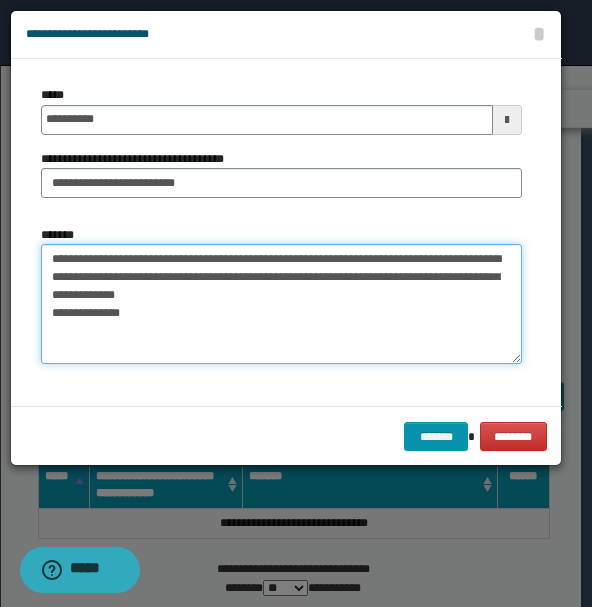 click on "**********" at bounding box center [281, 304] 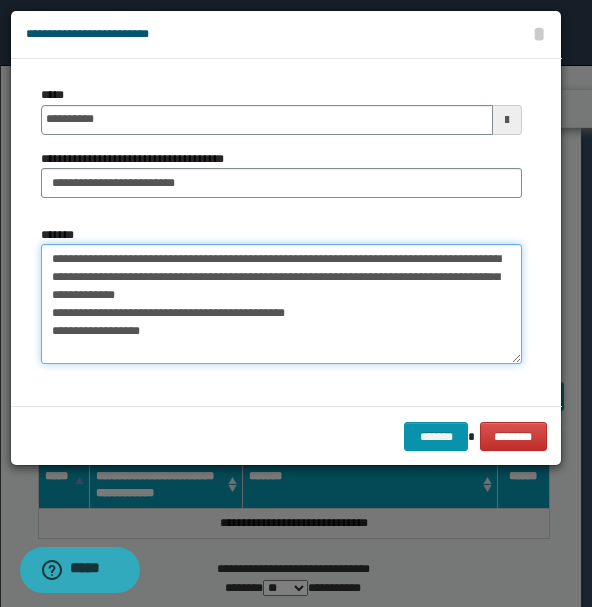 click on "**********" at bounding box center (281, 304) 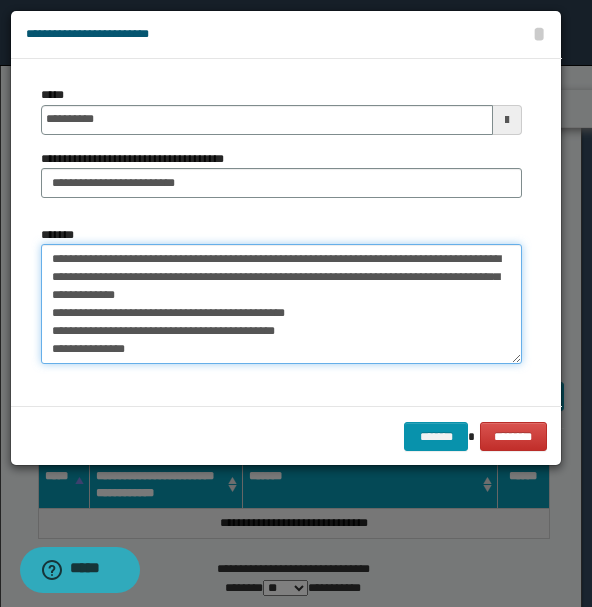 click on "**********" at bounding box center (281, 304) 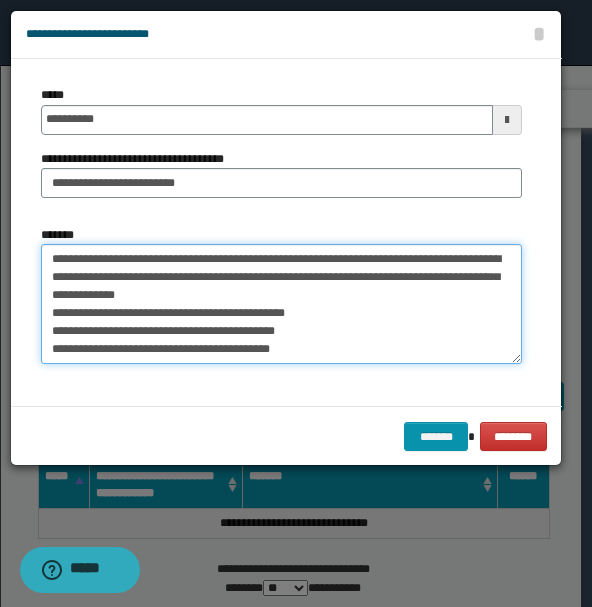 scroll, scrollTop: 12, scrollLeft: 0, axis: vertical 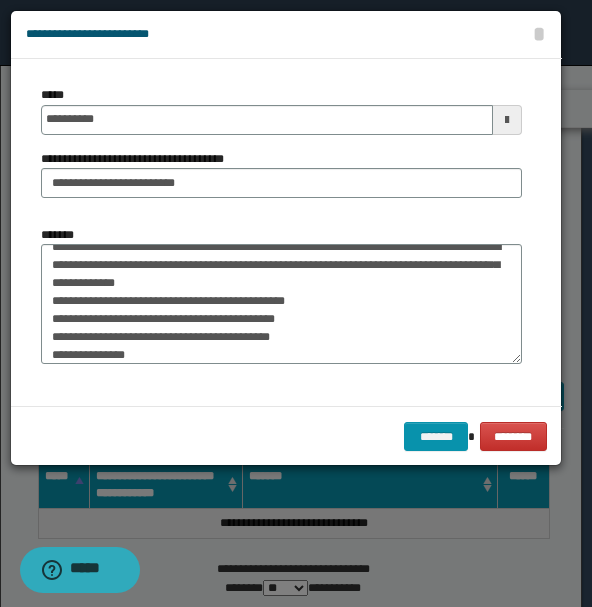 click on "**********" at bounding box center [281, 302] 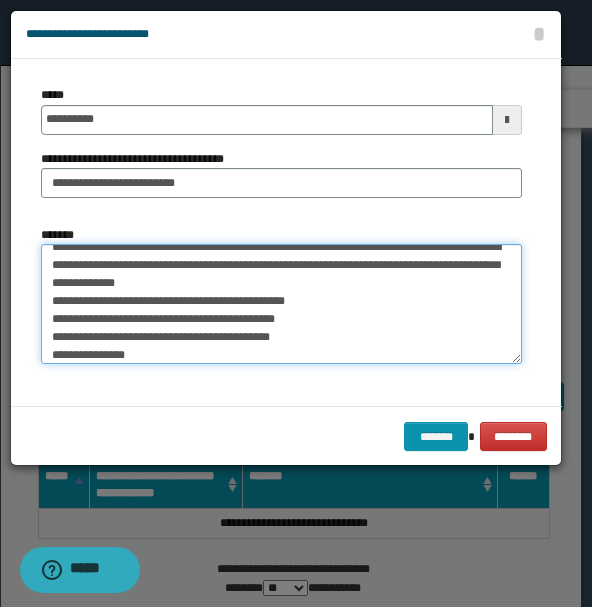 click on "**********" at bounding box center [281, 303] 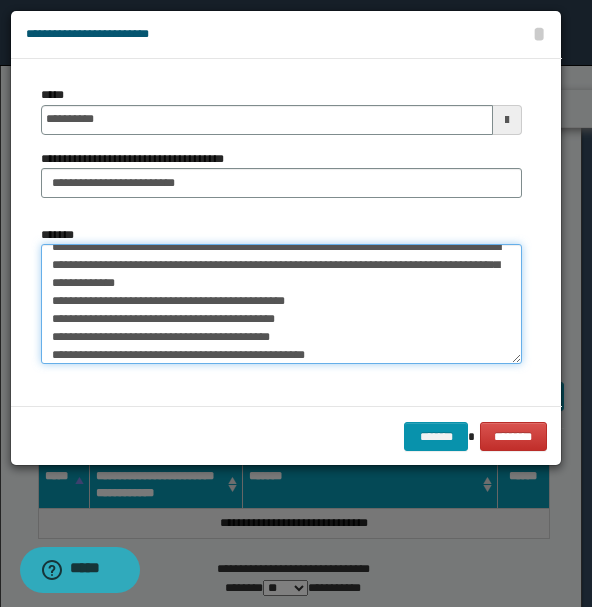 scroll, scrollTop: 30, scrollLeft: 0, axis: vertical 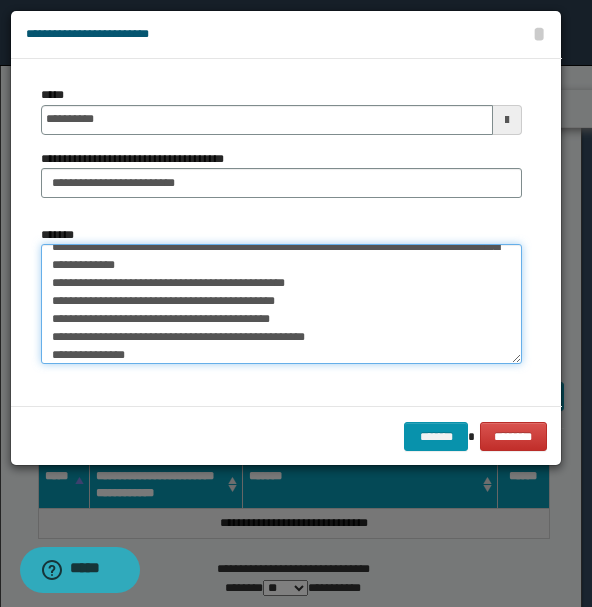 click on "**********" at bounding box center (281, 303) 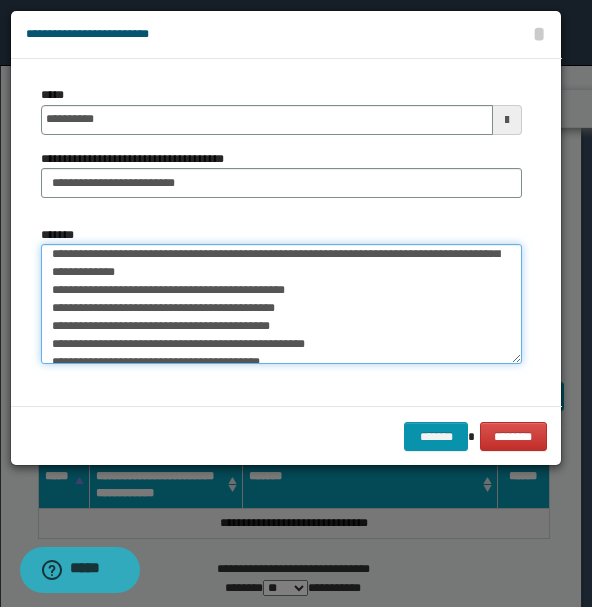 scroll, scrollTop: 36, scrollLeft: 0, axis: vertical 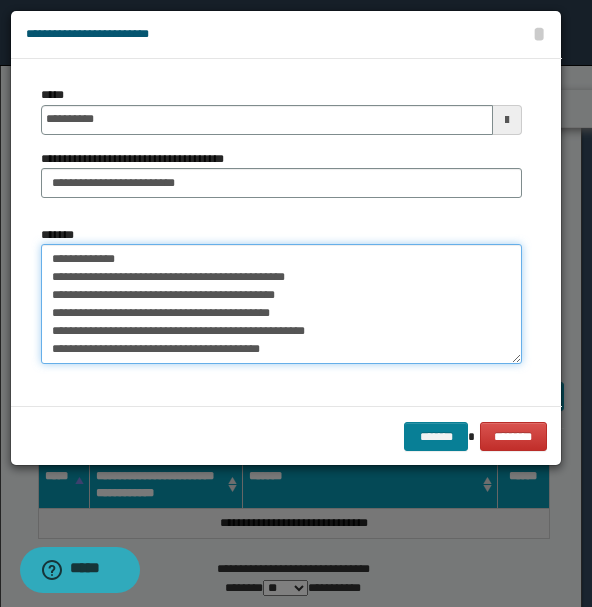 type on "**********" 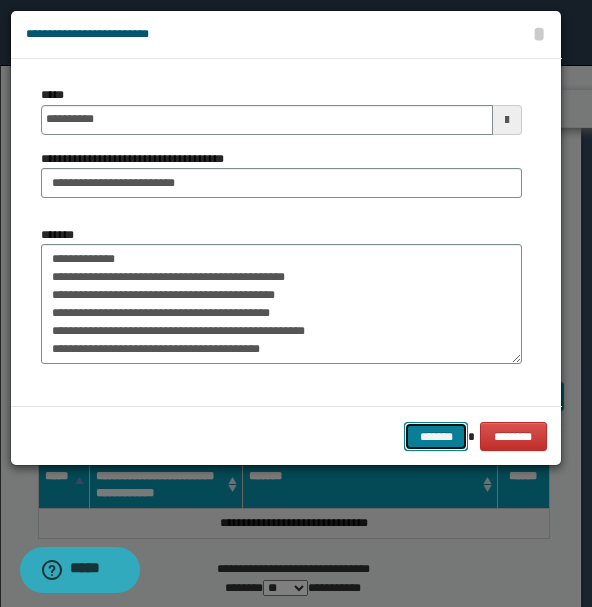 click on "*******" at bounding box center [436, 436] 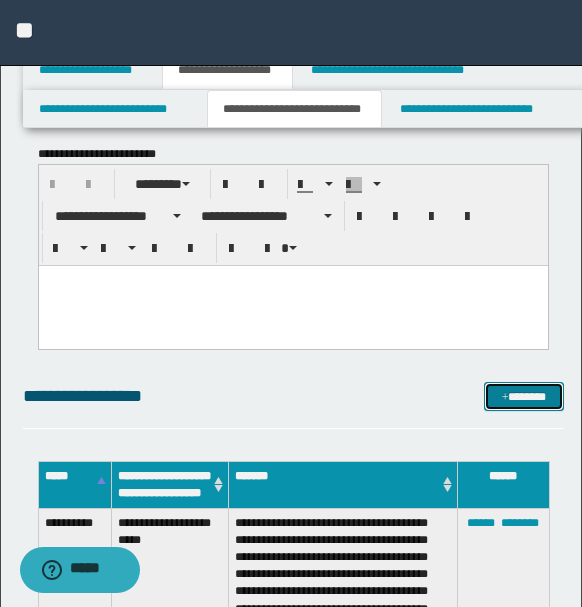 click on "*******" at bounding box center [523, 396] 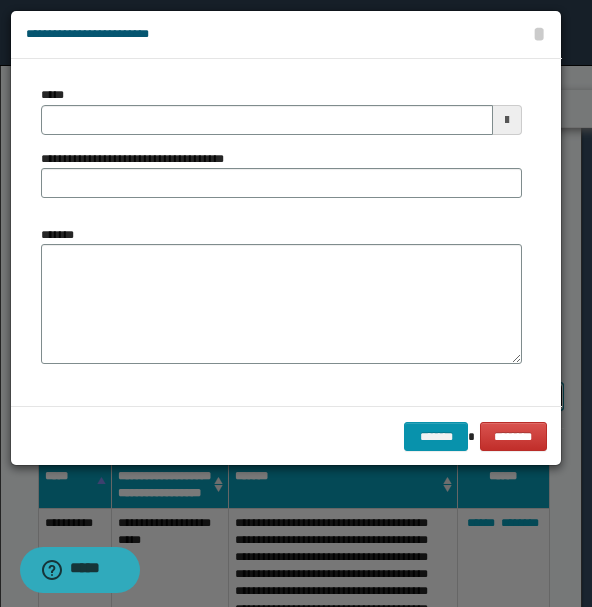 scroll, scrollTop: 0, scrollLeft: 0, axis: both 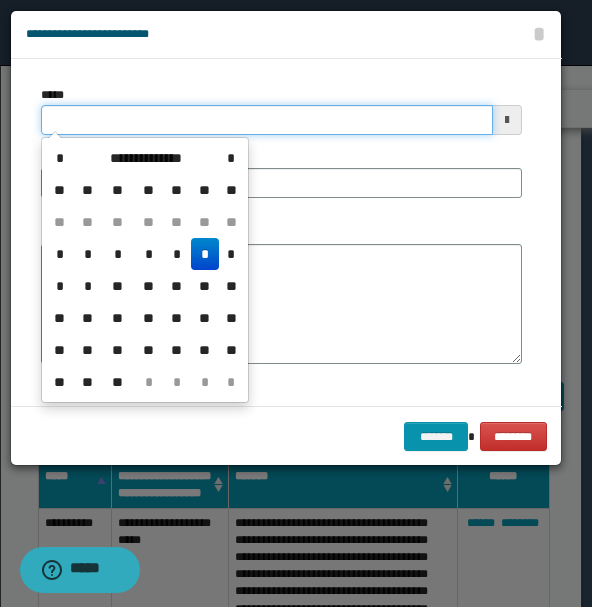 click on "*****" at bounding box center [267, 120] 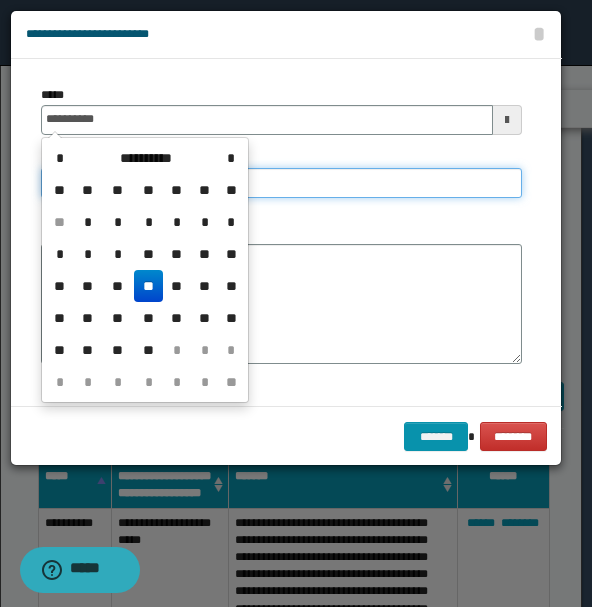 type on "**********" 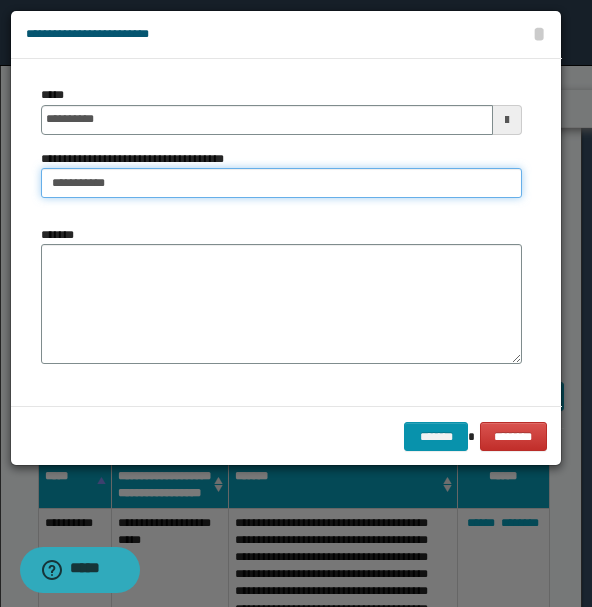 type on "**********" 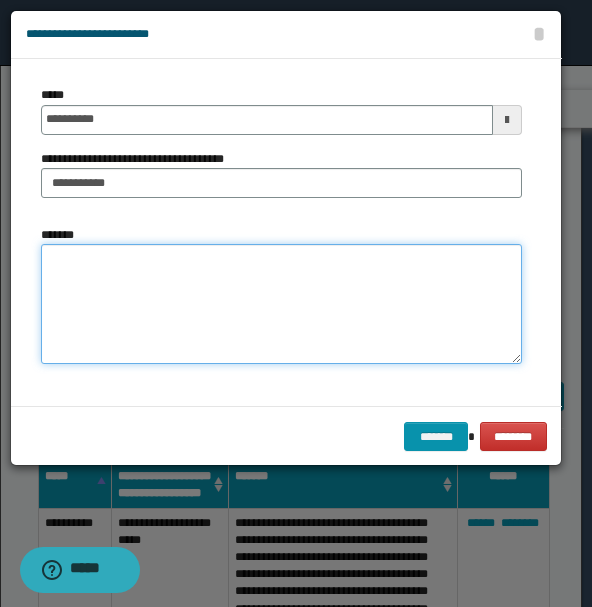 drag, startPoint x: 189, startPoint y: 263, endPoint x: 169, endPoint y: 279, distance: 25.612497 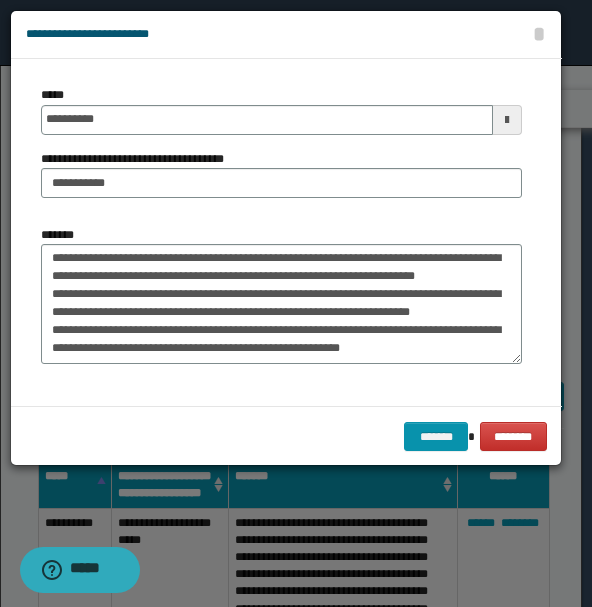 scroll, scrollTop: 90, scrollLeft: 0, axis: vertical 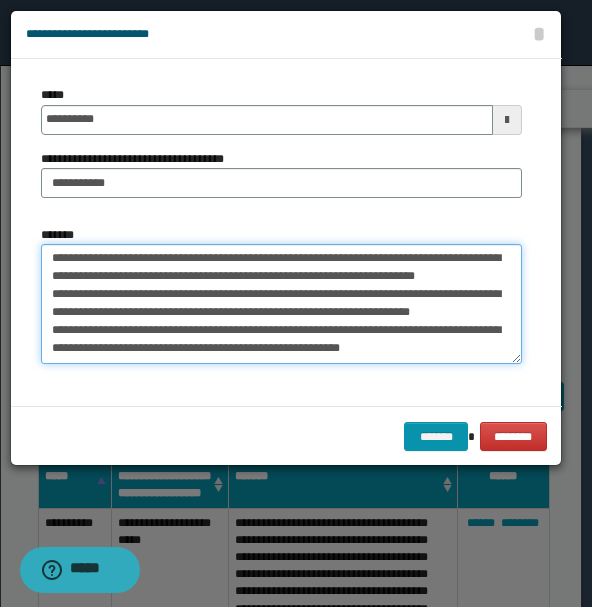 click on "**********" at bounding box center [281, 303] 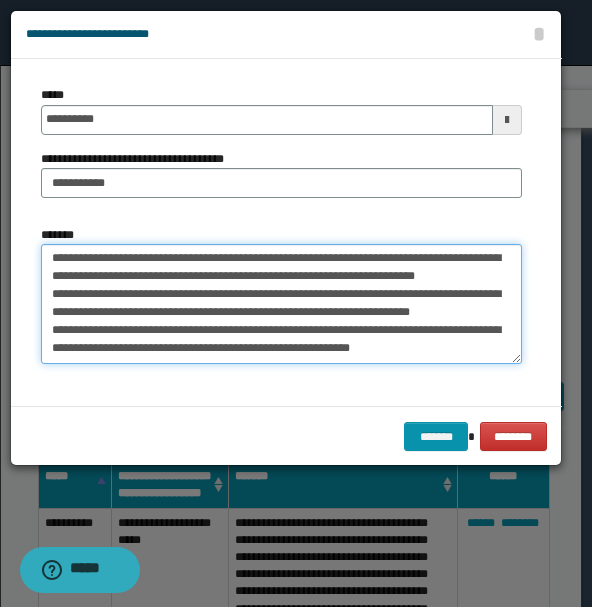 paste on "**********" 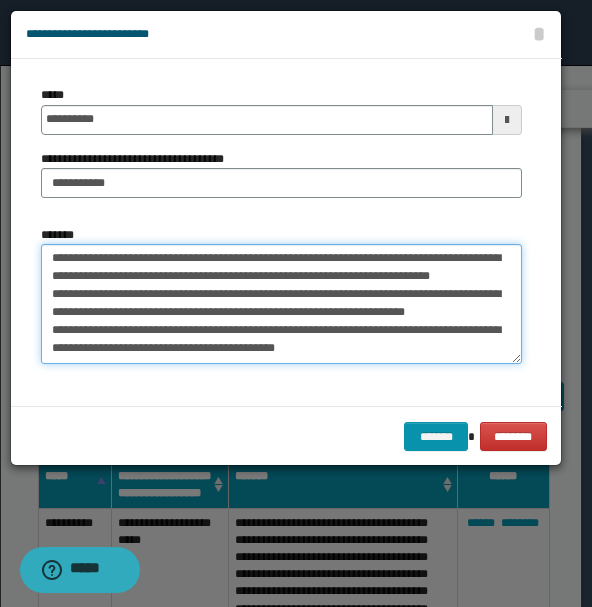 scroll, scrollTop: 0, scrollLeft: 0, axis: both 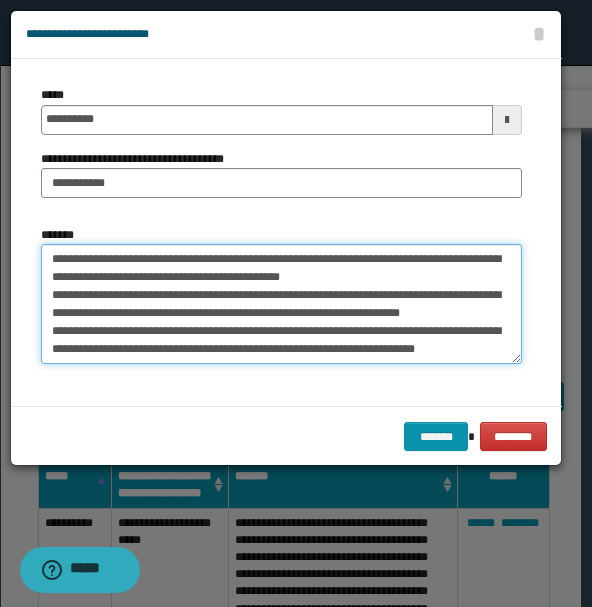 drag, startPoint x: 382, startPoint y: 296, endPoint x: 332, endPoint y: 312, distance: 52.49762 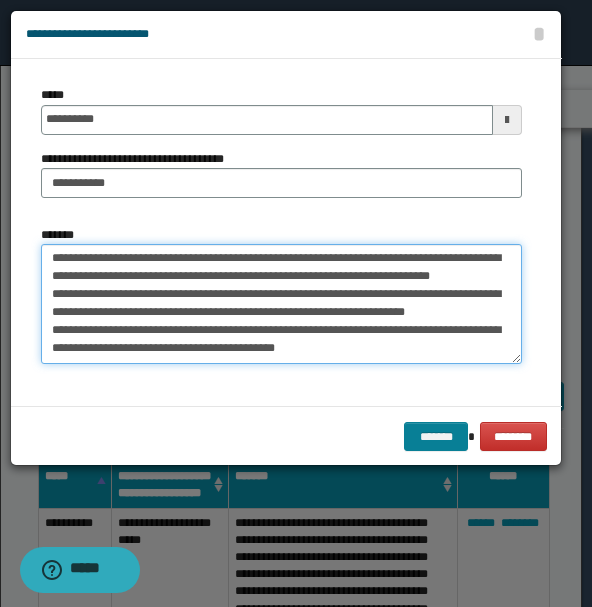 scroll, scrollTop: 0, scrollLeft: 0, axis: both 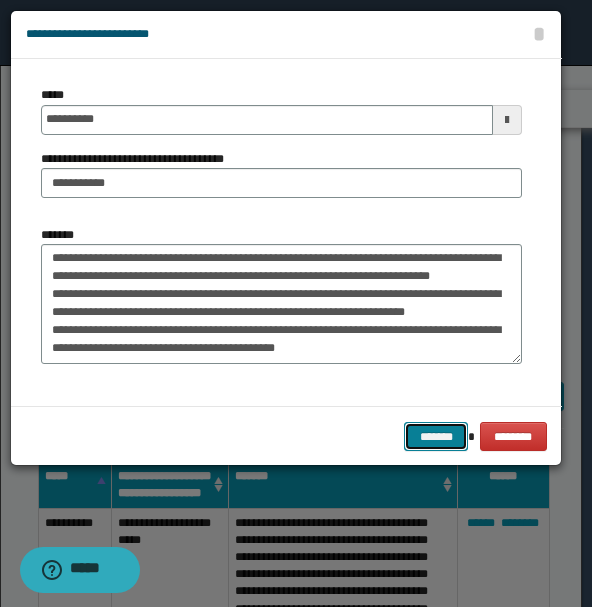click on "*******" at bounding box center (436, 436) 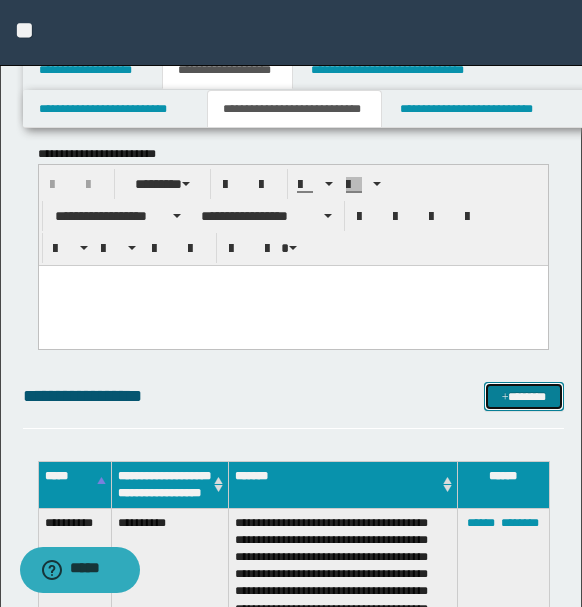 click on "*******" at bounding box center [523, 396] 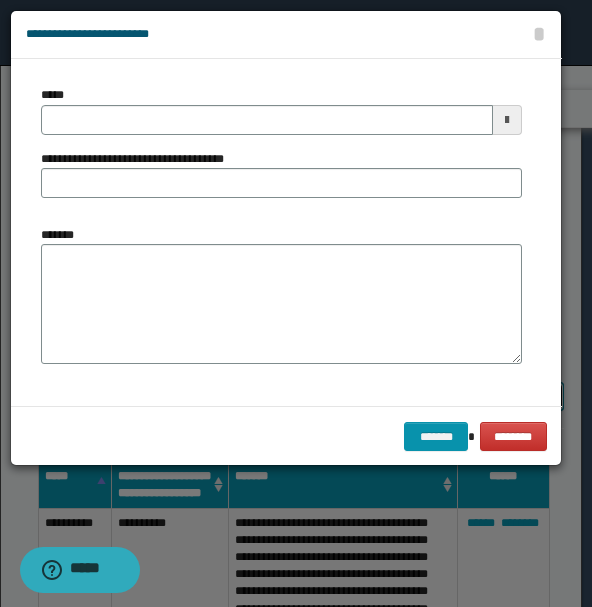 scroll, scrollTop: 0, scrollLeft: 0, axis: both 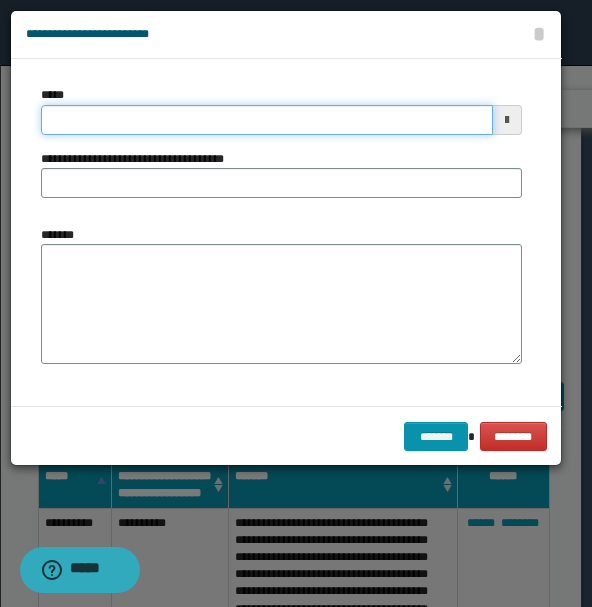 click on "*****" at bounding box center [267, 120] 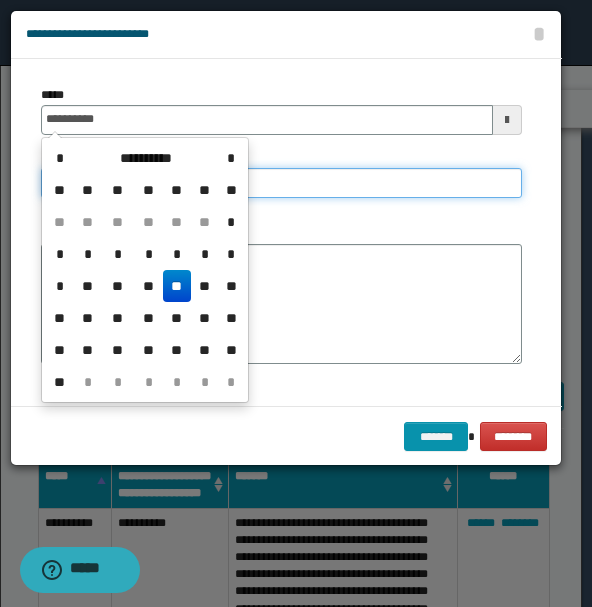 type on "**********" 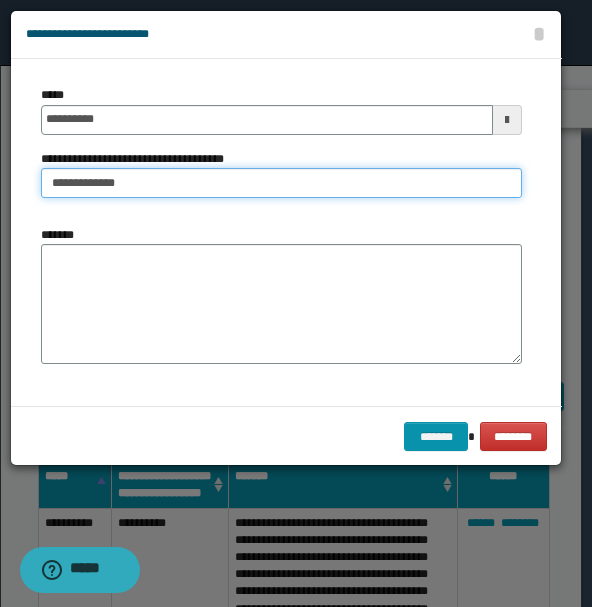 type on "**********" 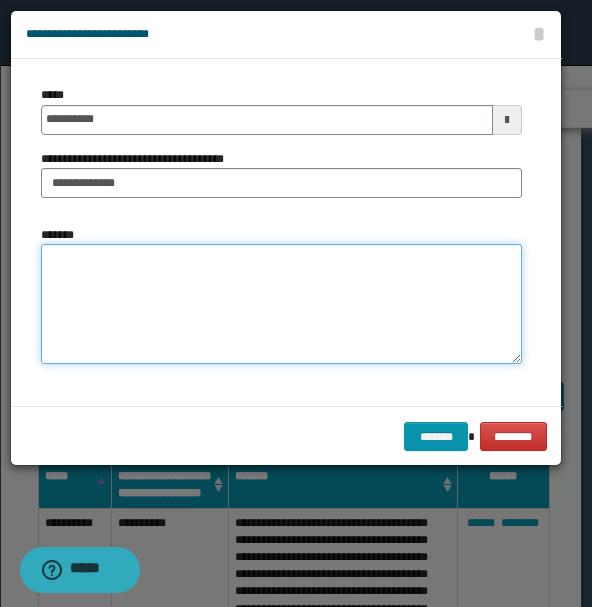 click on "*******" at bounding box center [281, 303] 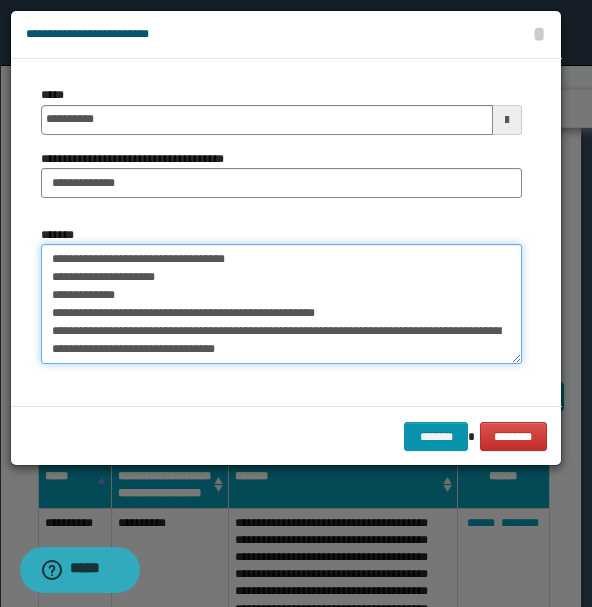 scroll, scrollTop: 84, scrollLeft: 0, axis: vertical 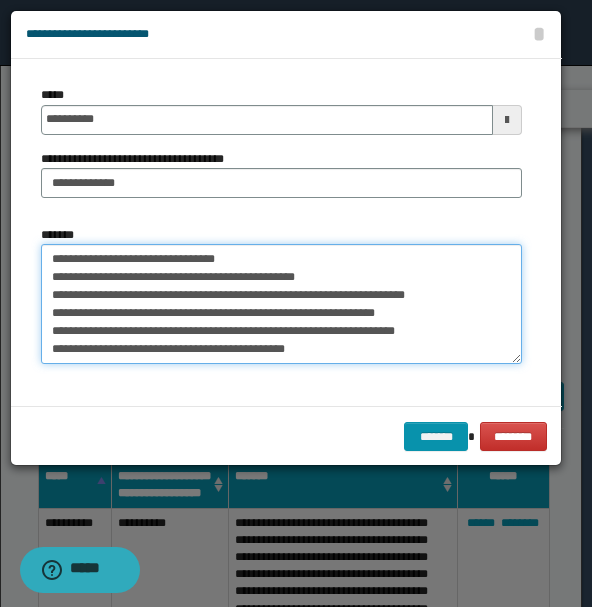 click on "**********" at bounding box center (281, 303) 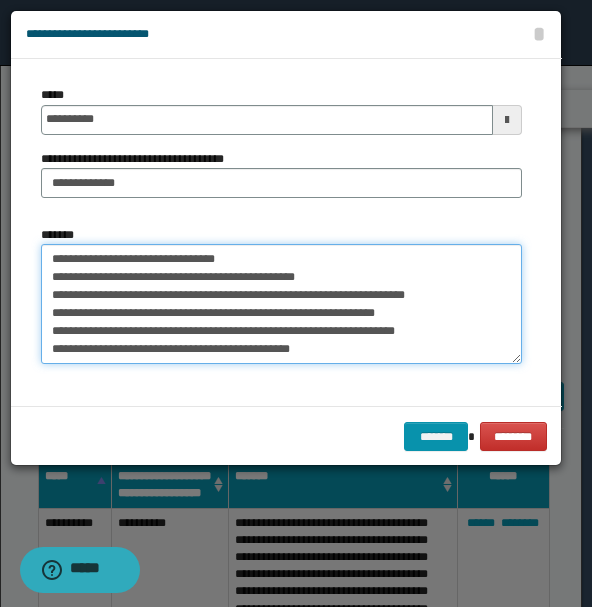 paste on "**********" 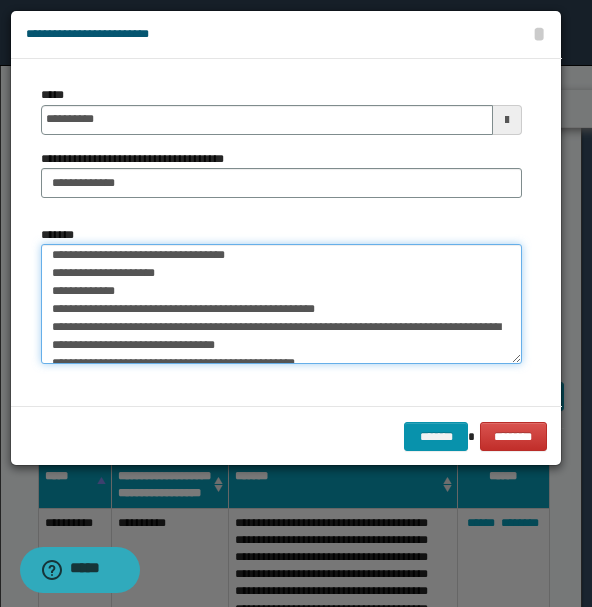 scroll, scrollTop: 0, scrollLeft: 0, axis: both 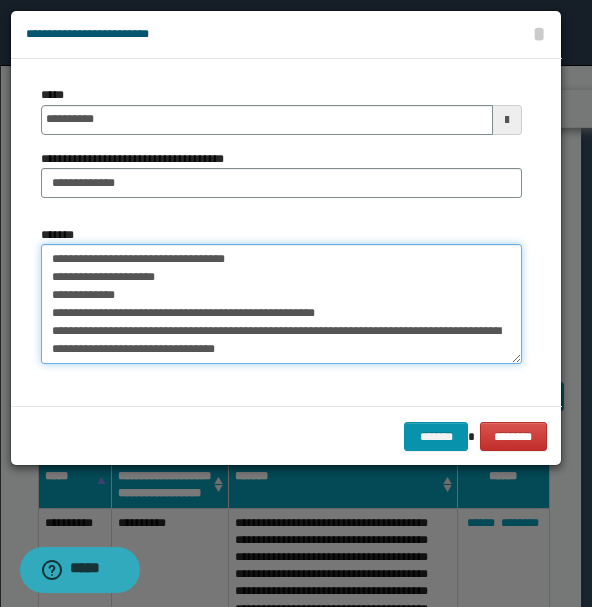 click on "**********" at bounding box center (281, 303) 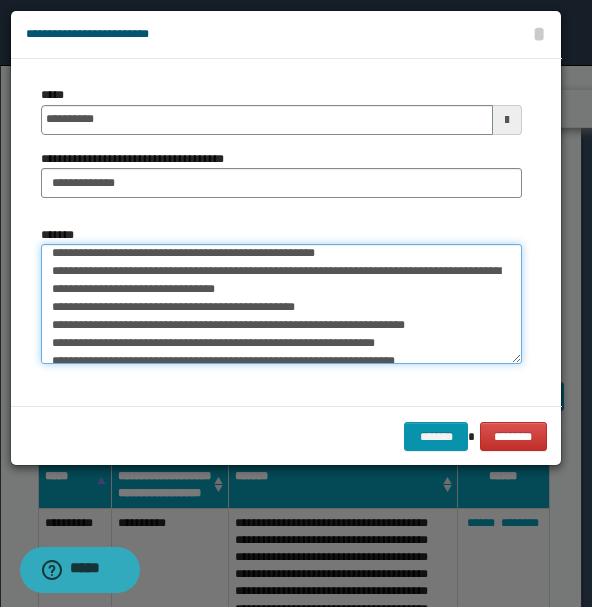 scroll, scrollTop: 144, scrollLeft: 0, axis: vertical 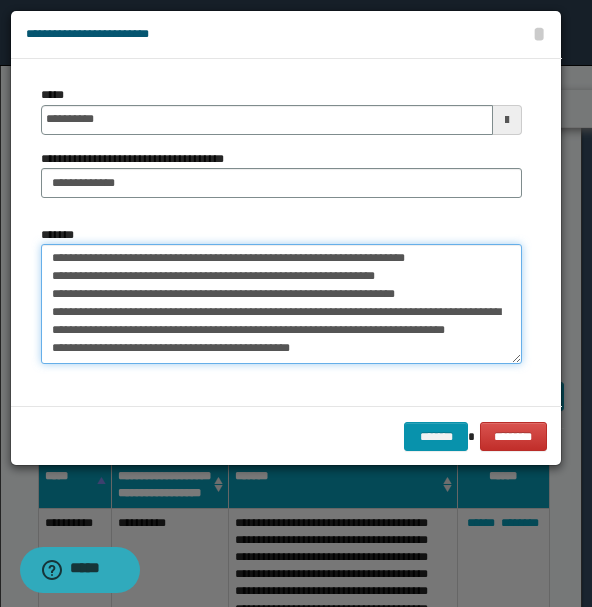 click on "**********" at bounding box center [281, 303] 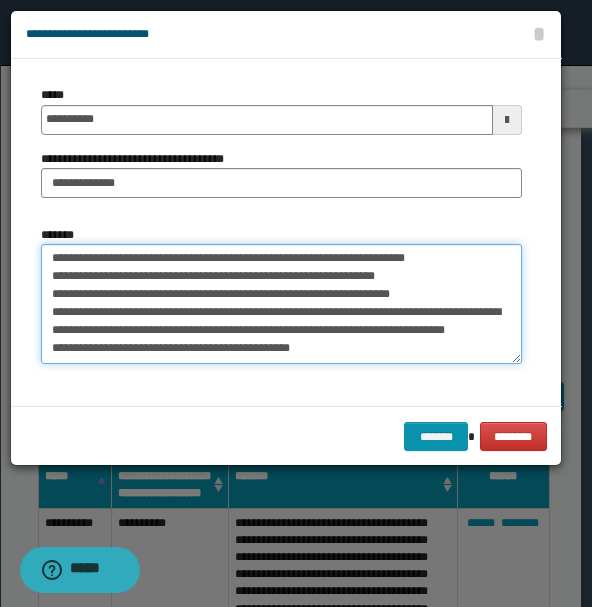 drag, startPoint x: 407, startPoint y: 275, endPoint x: 386, endPoint y: 296, distance: 29.698484 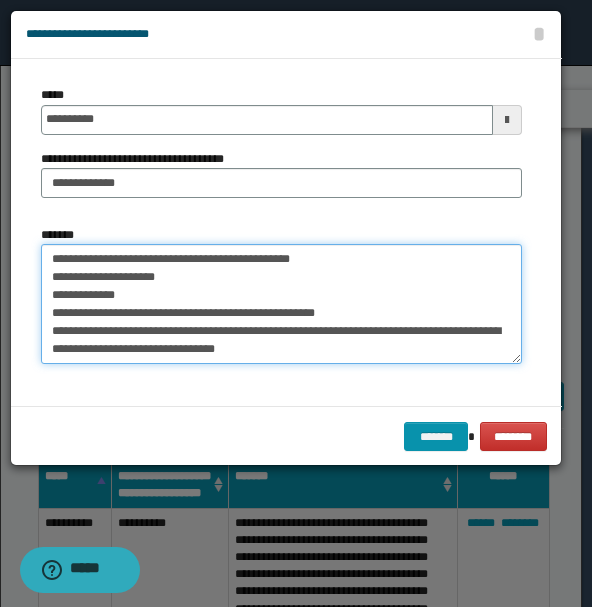 scroll, scrollTop: 0, scrollLeft: 0, axis: both 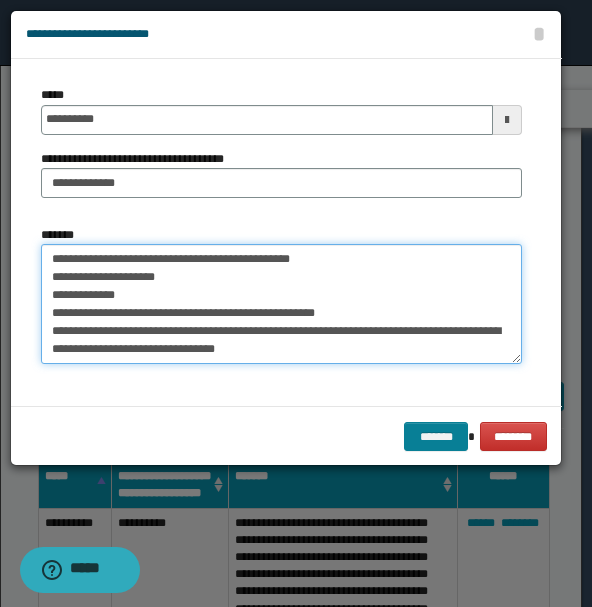 type on "**********" 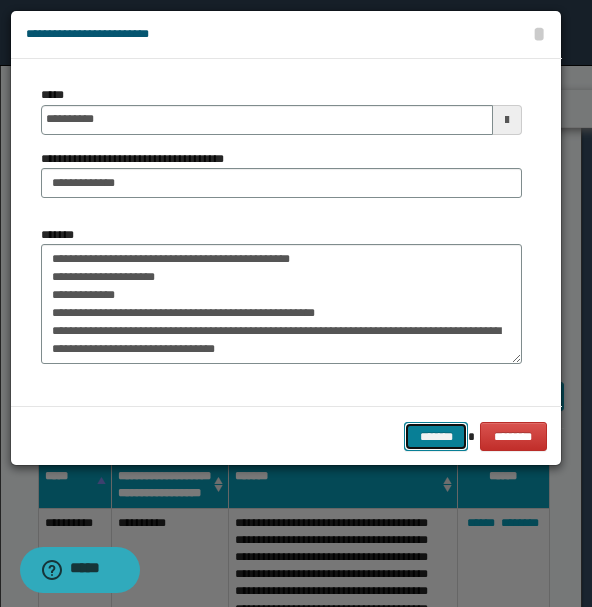 click on "*******" at bounding box center [436, 436] 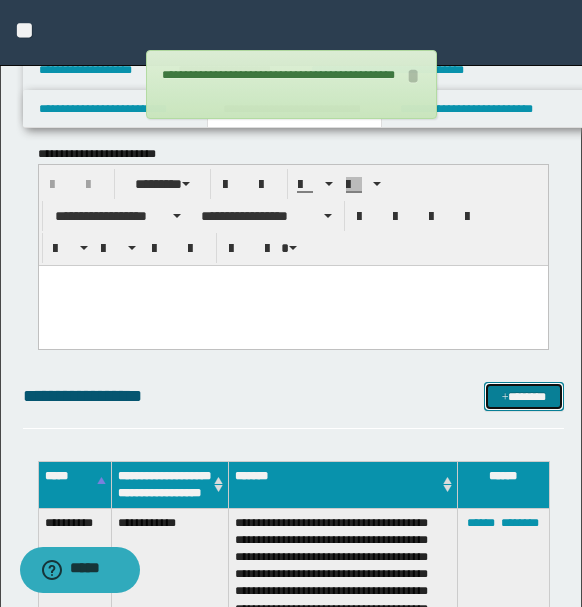 click on "*******" at bounding box center [523, 396] 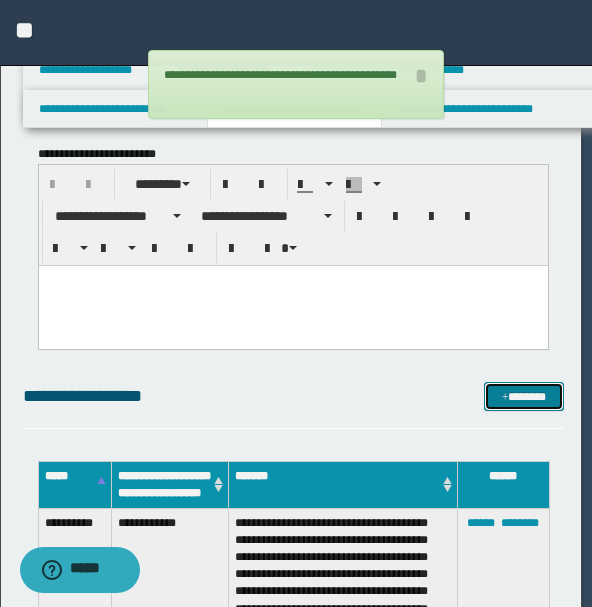 scroll, scrollTop: 0, scrollLeft: 0, axis: both 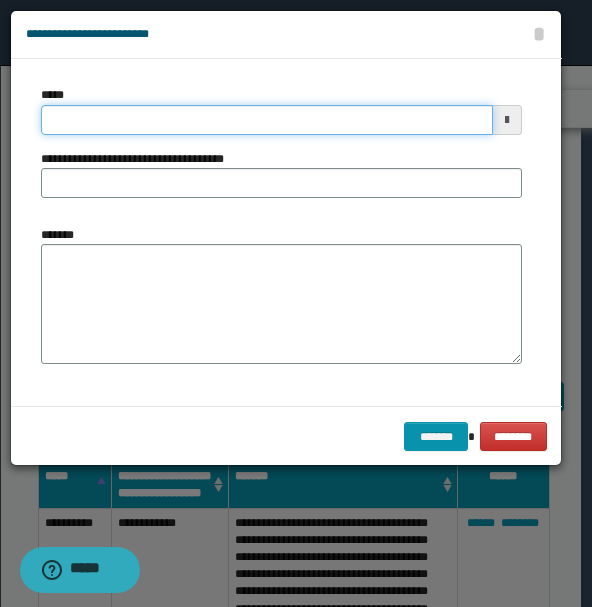 click on "*****" at bounding box center (267, 120) 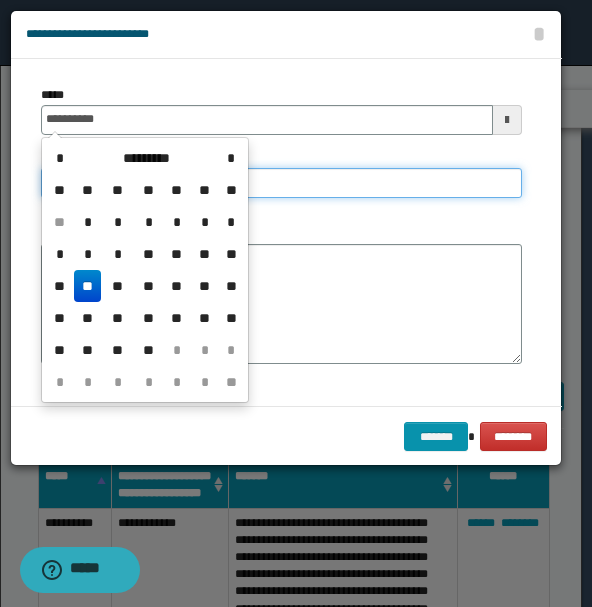 type on "**********" 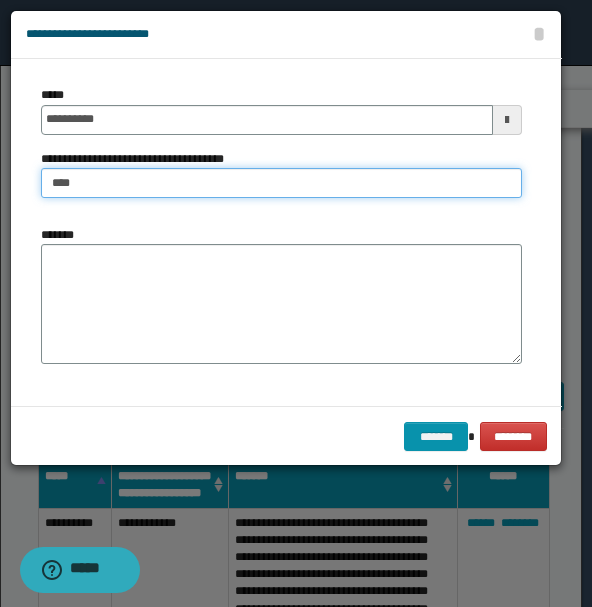 type on "**********" 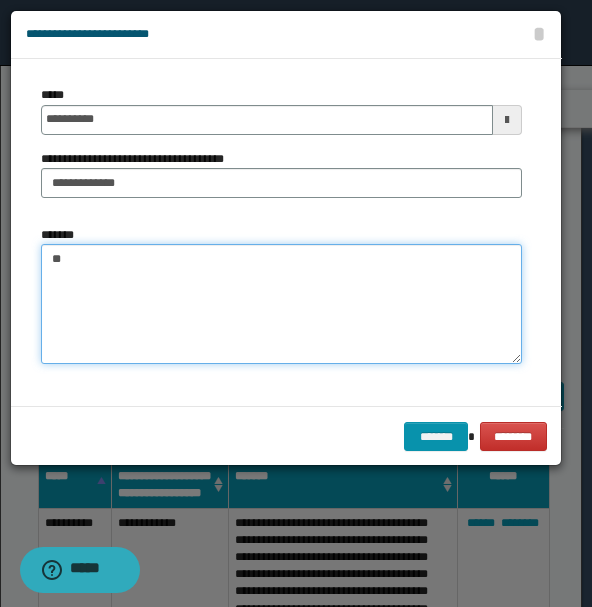 click on "*******" at bounding box center (281, 303) 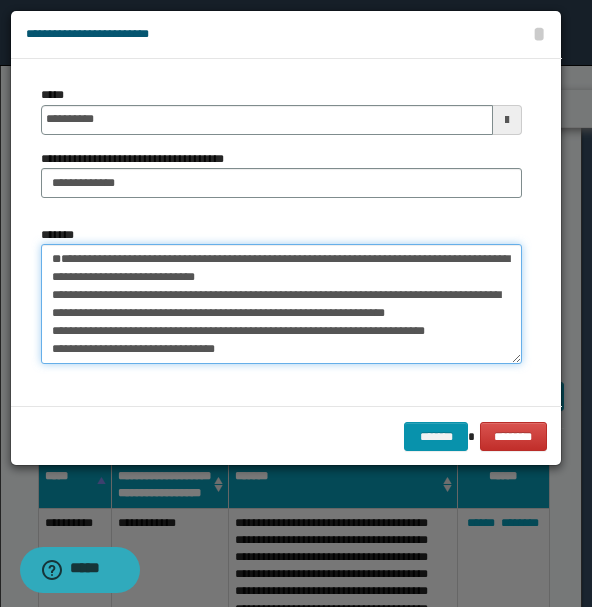 scroll, scrollTop: 218, scrollLeft: 0, axis: vertical 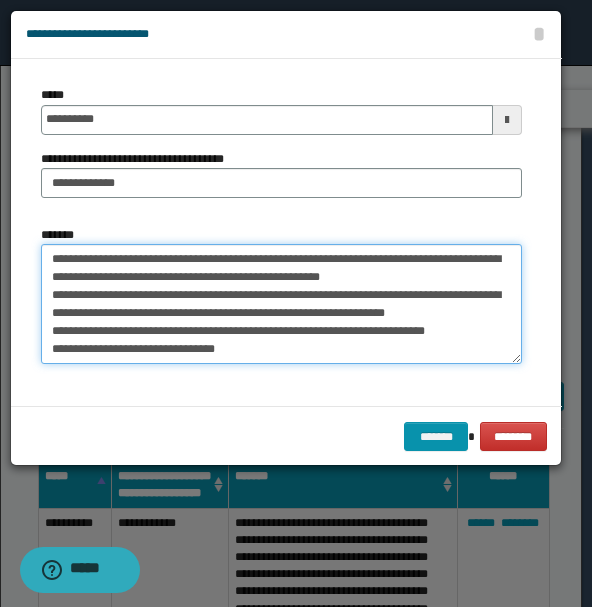 click on "*******" at bounding box center (281, 303) 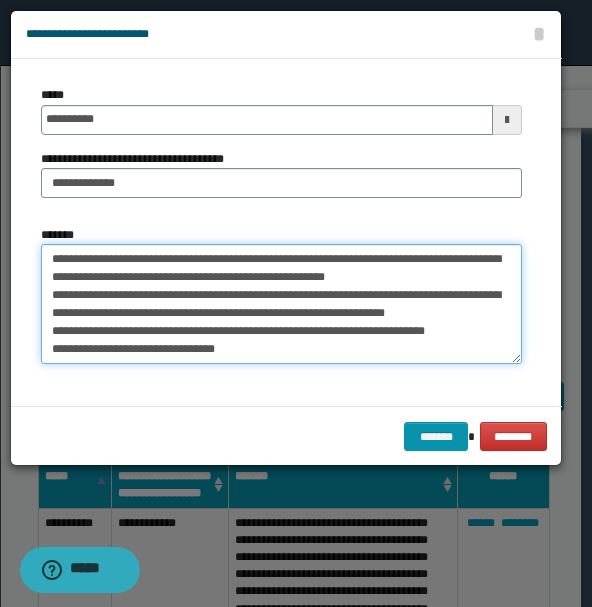click on "*******" at bounding box center [281, 303] 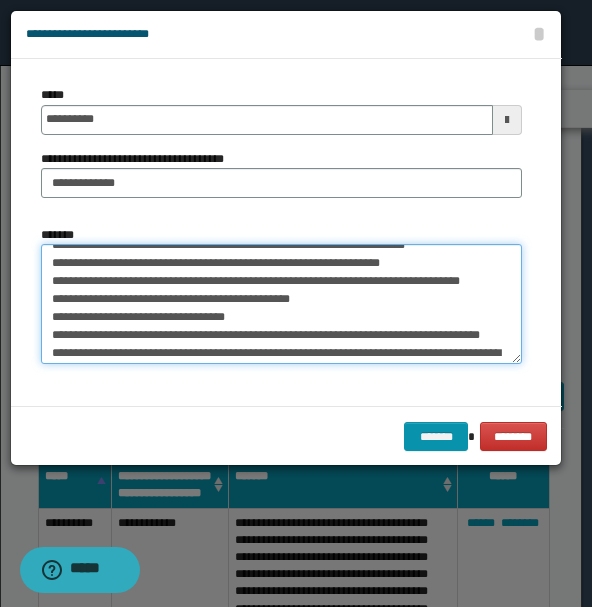 scroll, scrollTop: 222, scrollLeft: 0, axis: vertical 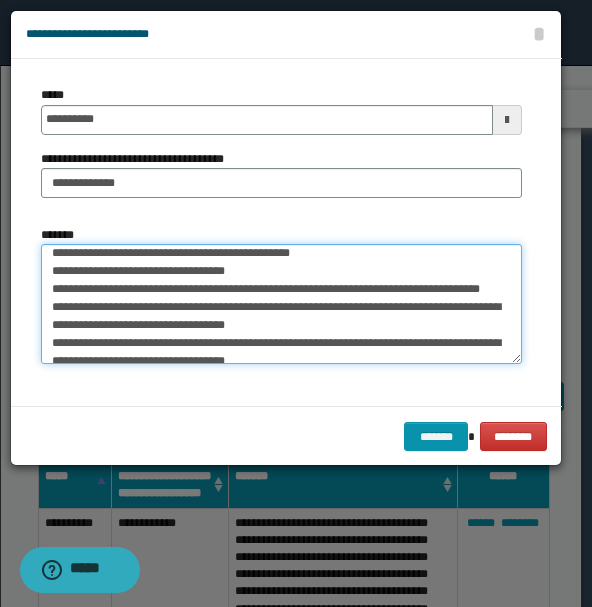 drag, startPoint x: 92, startPoint y: 310, endPoint x: 137, endPoint y: 335, distance: 51.47815 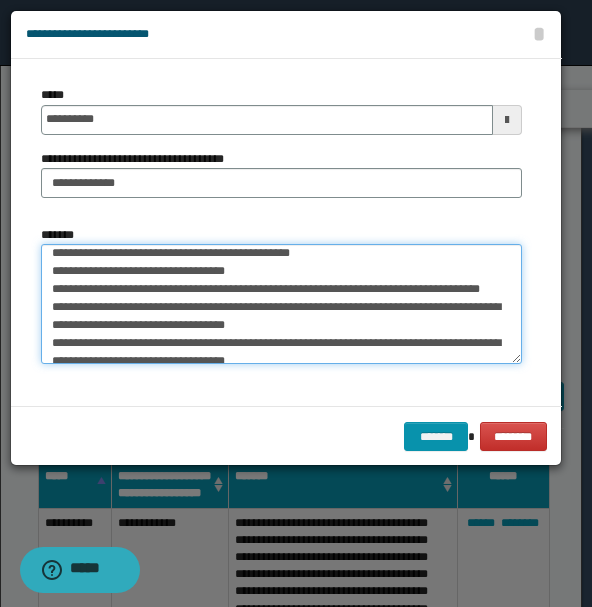 drag, startPoint x: 355, startPoint y: 307, endPoint x: 283, endPoint y: 313, distance: 72.249565 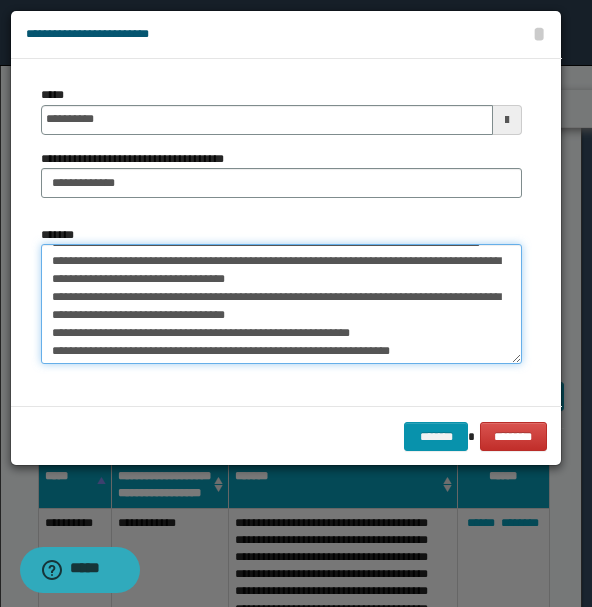 scroll, scrollTop: 306, scrollLeft: 0, axis: vertical 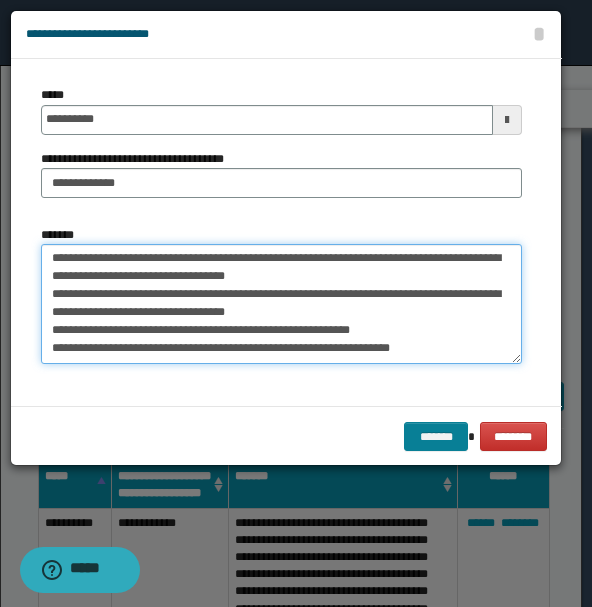 type on "**********" 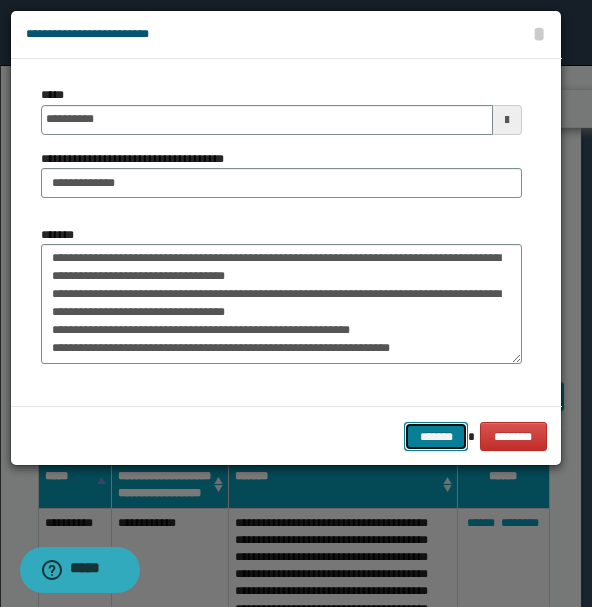click on "*******" at bounding box center (436, 436) 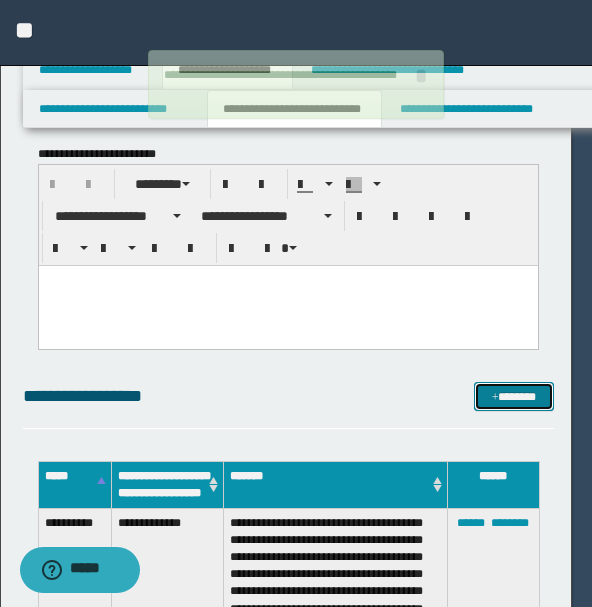 type 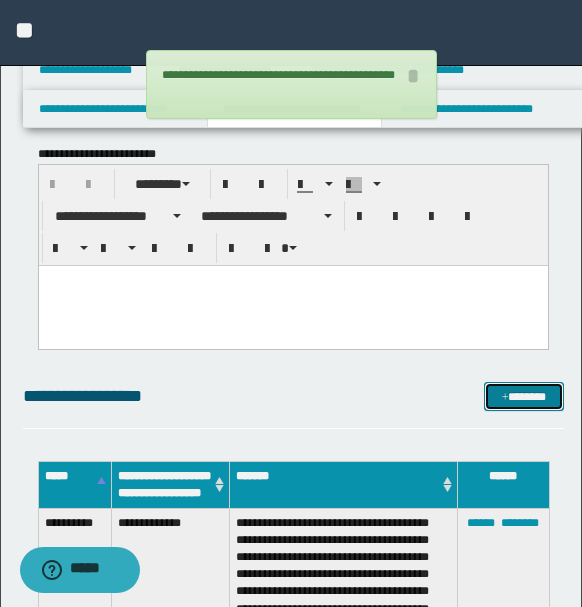 click on "*******" at bounding box center [523, 396] 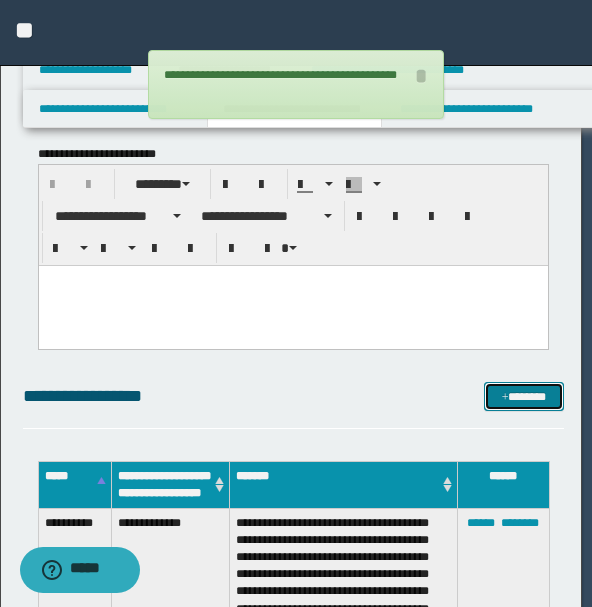 scroll, scrollTop: 0, scrollLeft: 0, axis: both 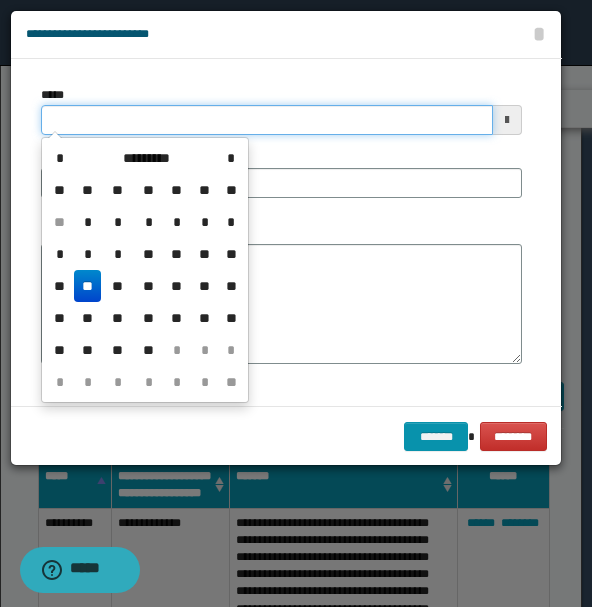 click on "*****" at bounding box center [267, 120] 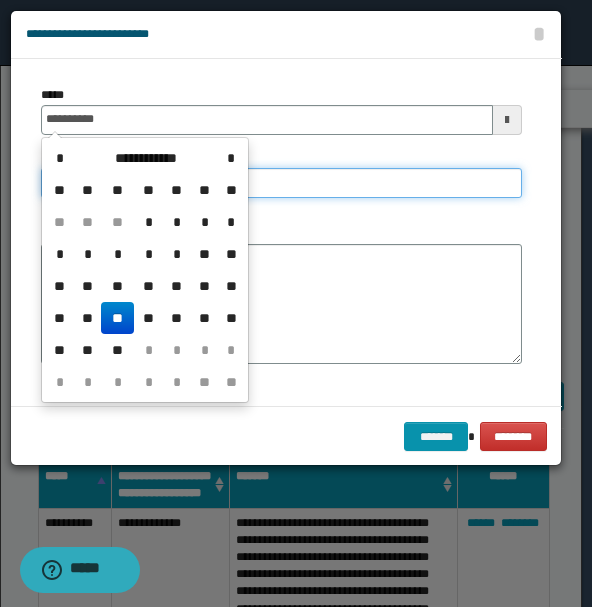 type on "**********" 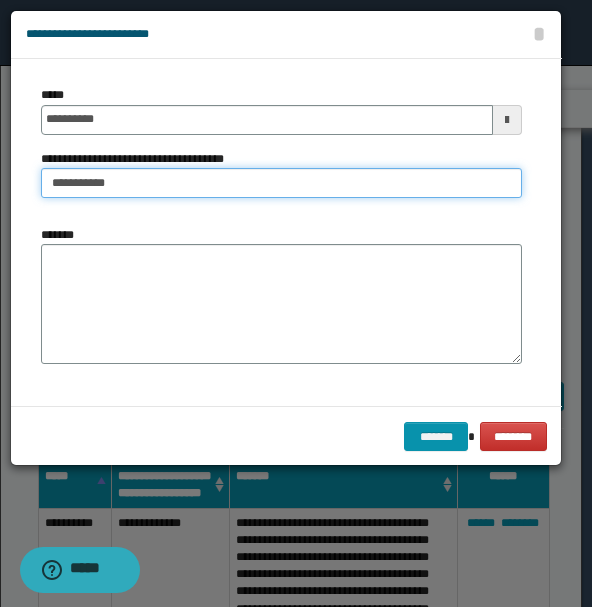 type on "**********" 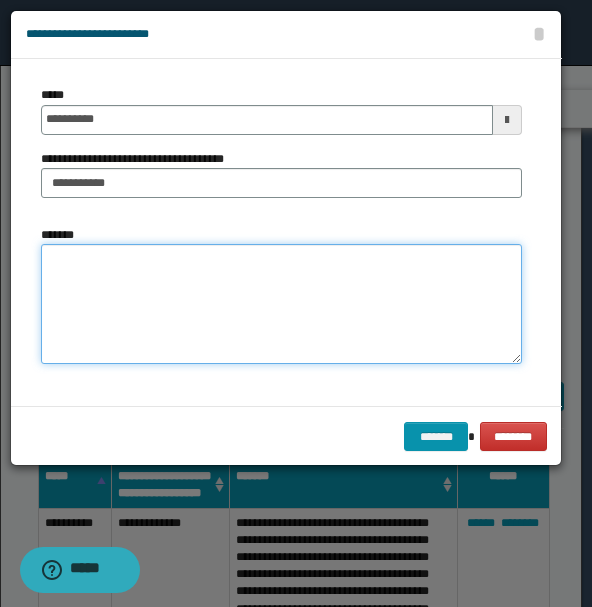 click on "*******" at bounding box center [281, 303] 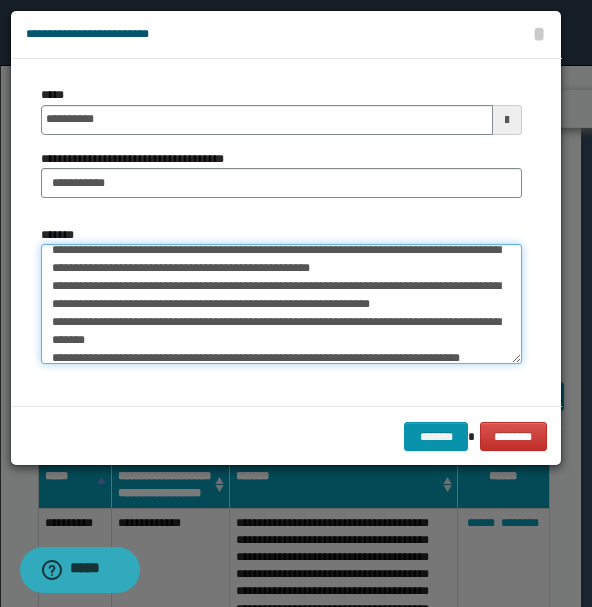 scroll, scrollTop: 0, scrollLeft: 0, axis: both 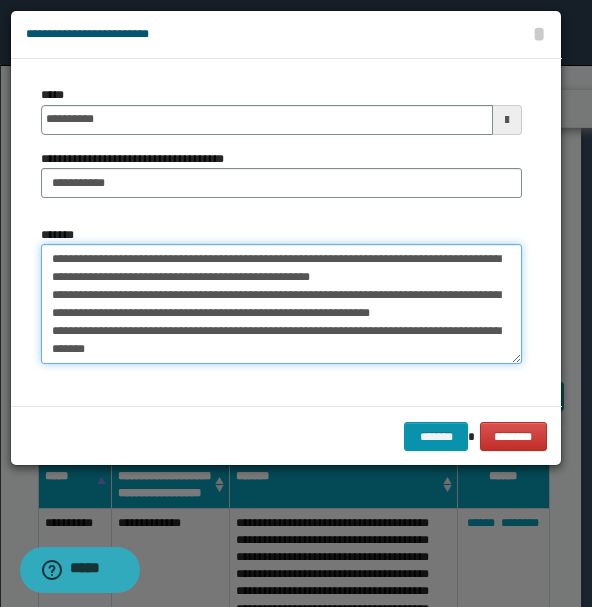 click on "**********" at bounding box center [281, 303] 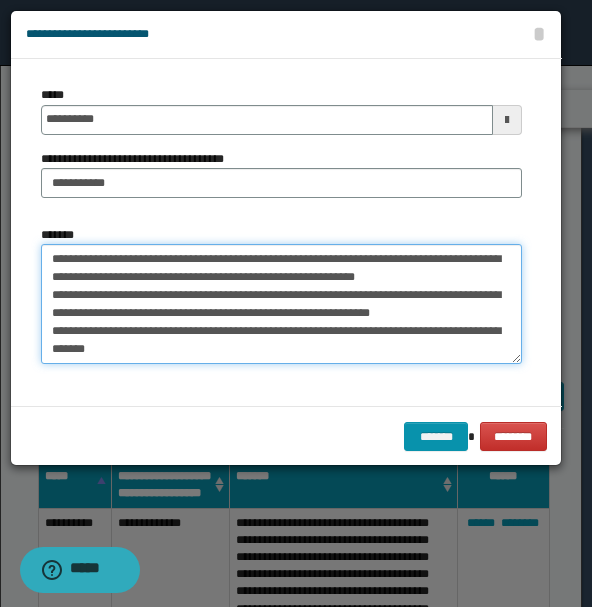 scroll, scrollTop: 36, scrollLeft: 0, axis: vertical 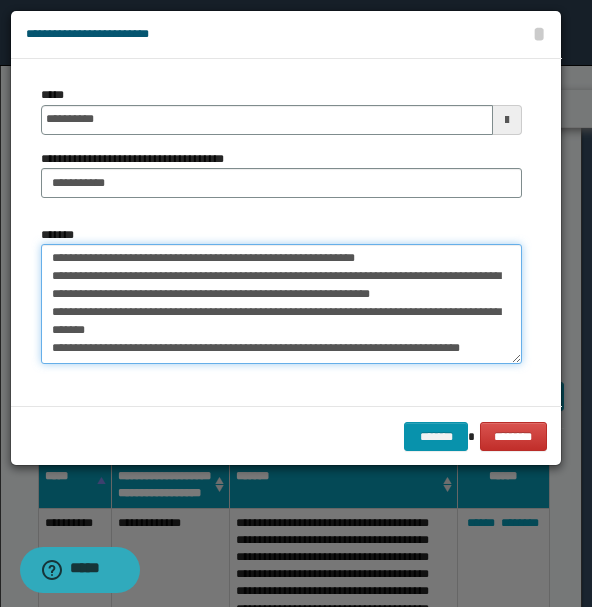 click on "**********" at bounding box center (281, 303) 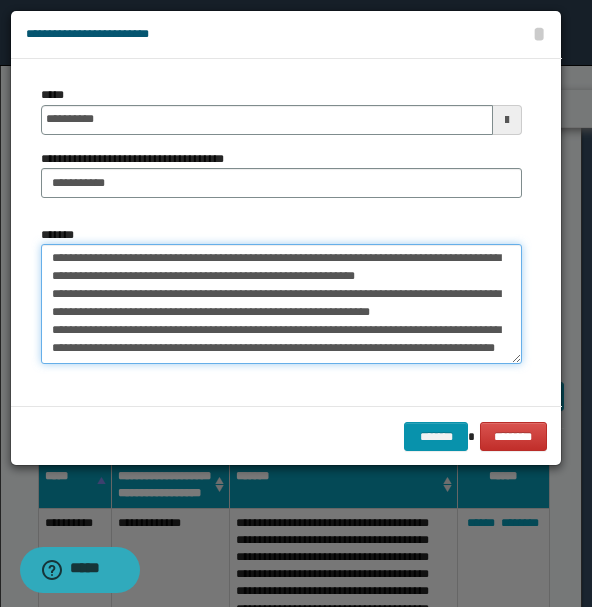 scroll, scrollTop: 18, scrollLeft: 0, axis: vertical 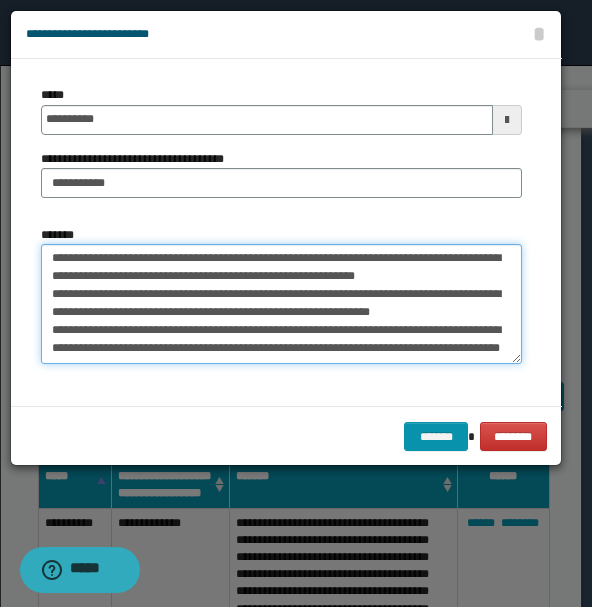 click on "**********" at bounding box center [281, 303] 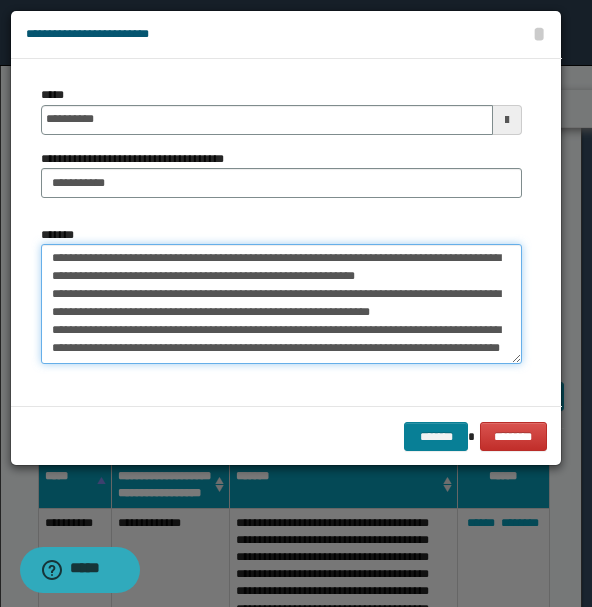 type on "**********" 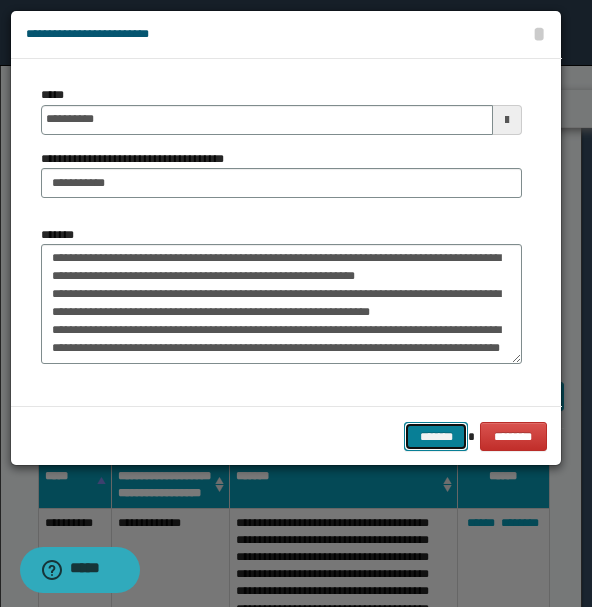 click on "*******" at bounding box center [436, 436] 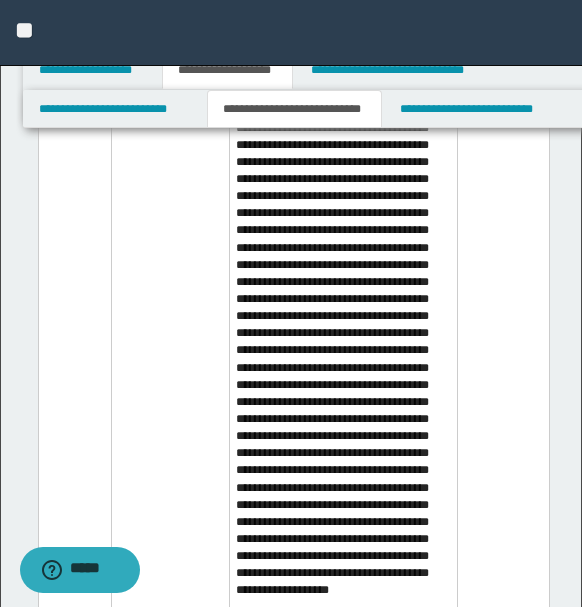 scroll, scrollTop: 2465, scrollLeft: 0, axis: vertical 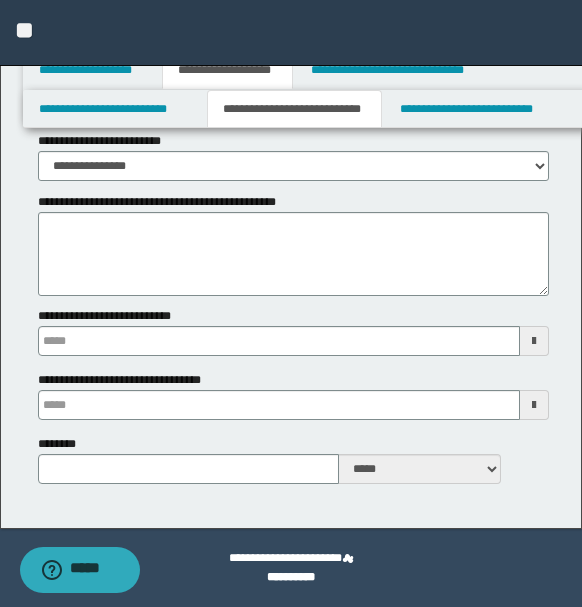 type 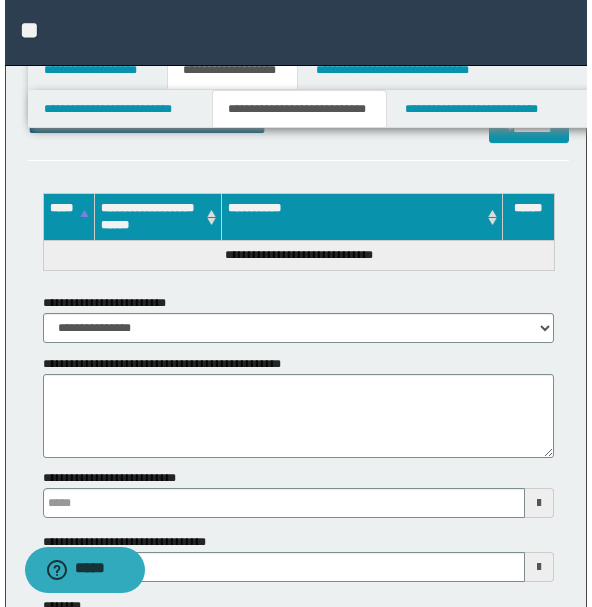 scroll, scrollTop: 3318, scrollLeft: 0, axis: vertical 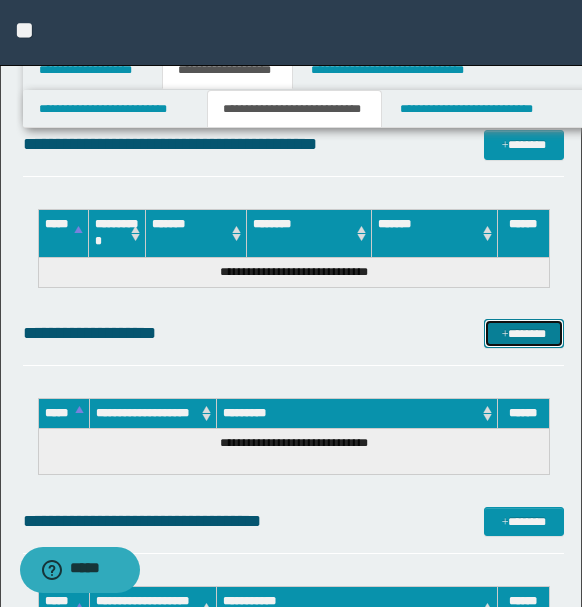 click on "*******" at bounding box center [523, 333] 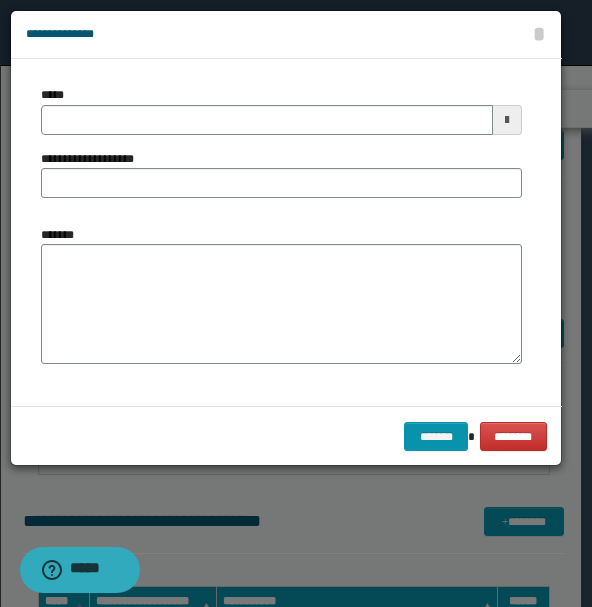 click on "*****" at bounding box center [281, 110] 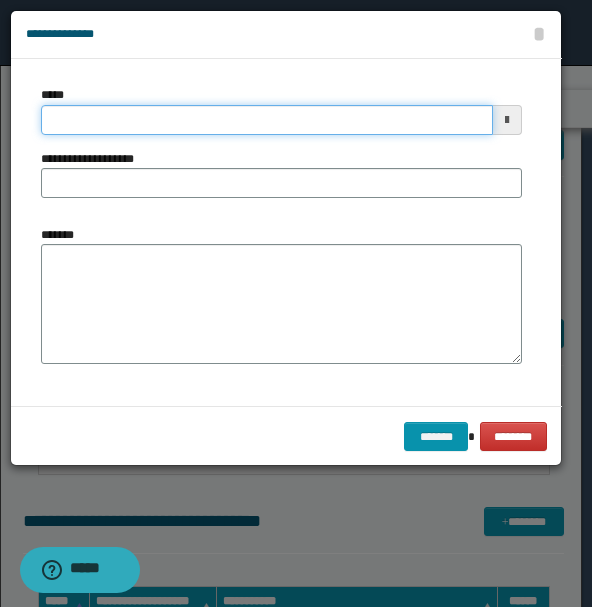 click on "*****" at bounding box center (267, 120) 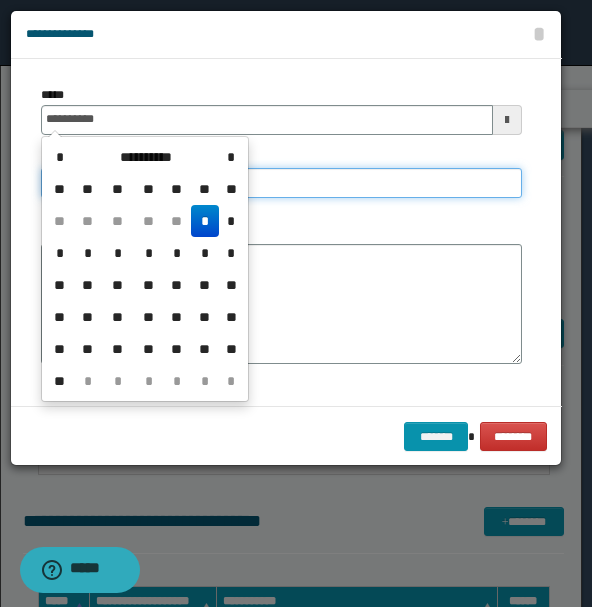 type on "**********" 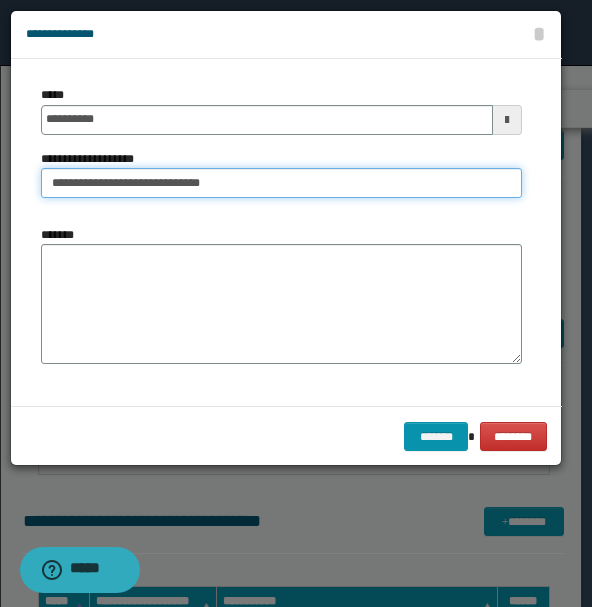 type on "**********" 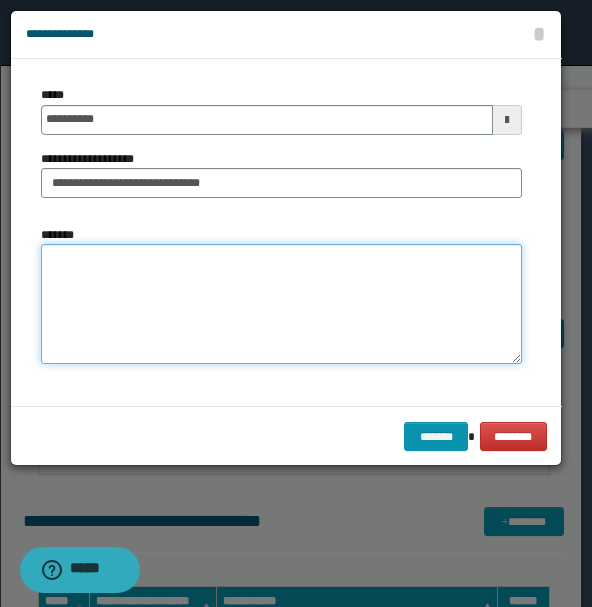 click on "*******" at bounding box center [281, 304] 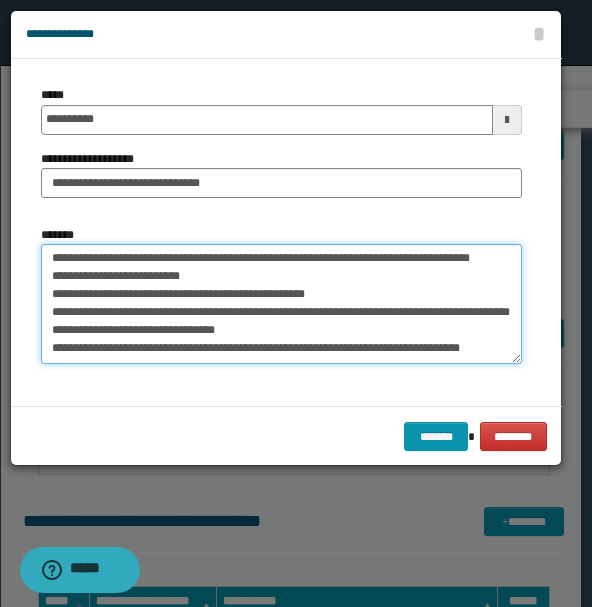 scroll, scrollTop: 0, scrollLeft: 0, axis: both 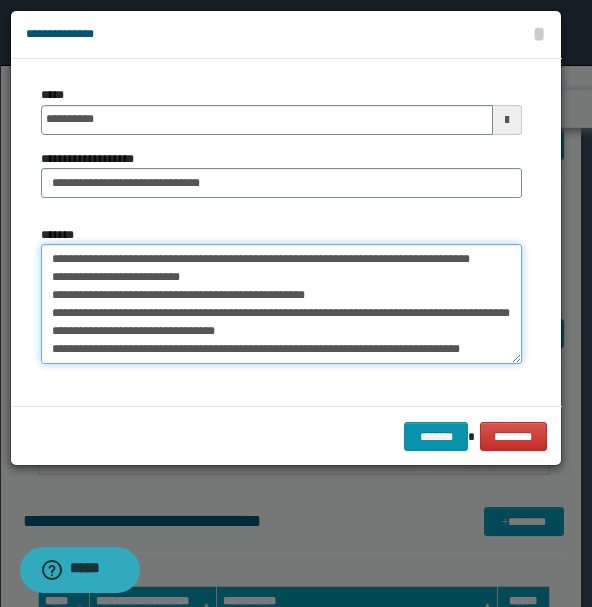 click on "**********" at bounding box center [281, 303] 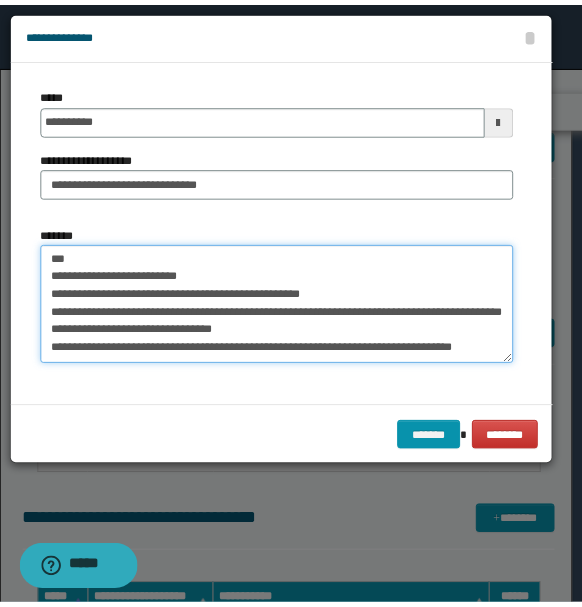 scroll, scrollTop: 72, scrollLeft: 0, axis: vertical 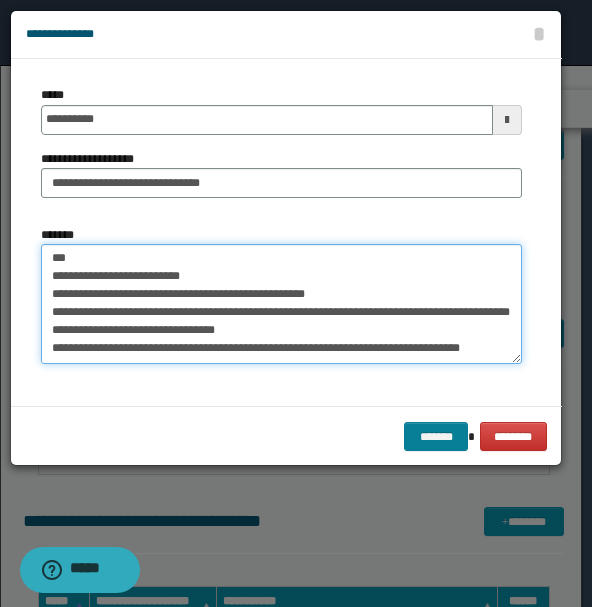 type on "**********" 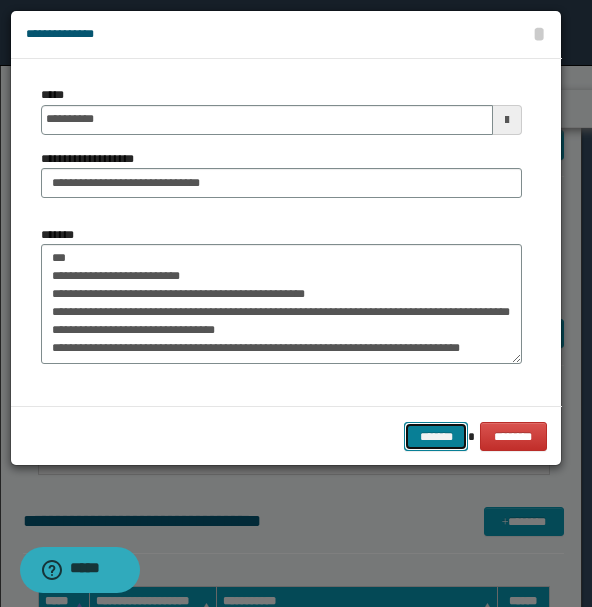 click on "*******" at bounding box center (436, 436) 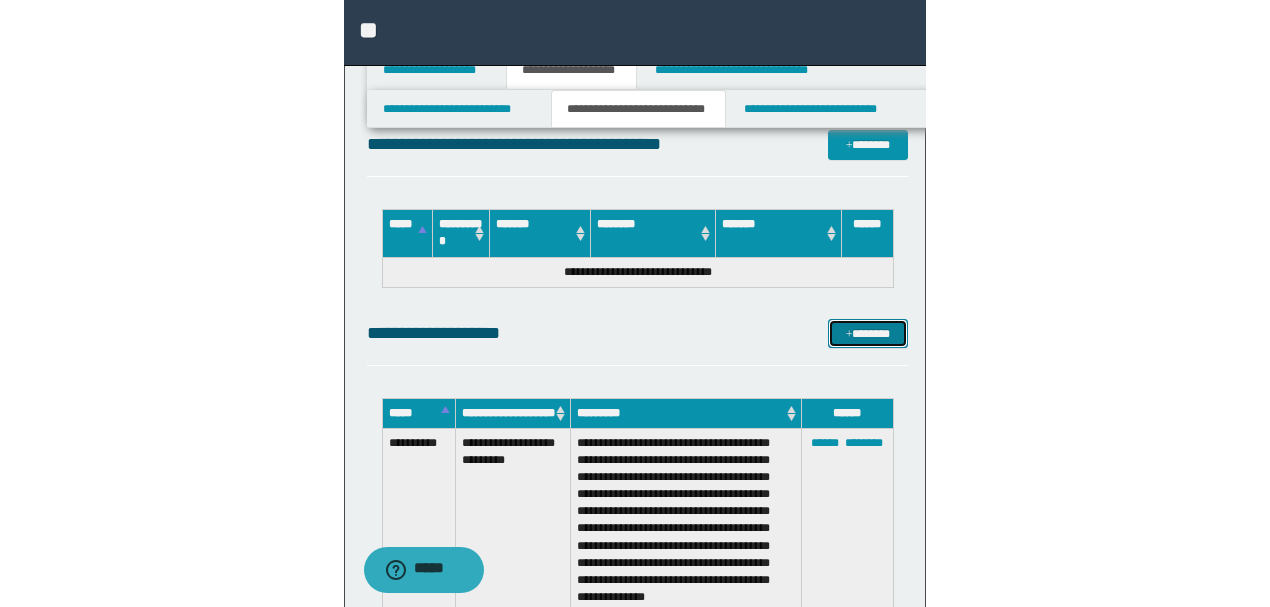 scroll, scrollTop: 3192, scrollLeft: 0, axis: vertical 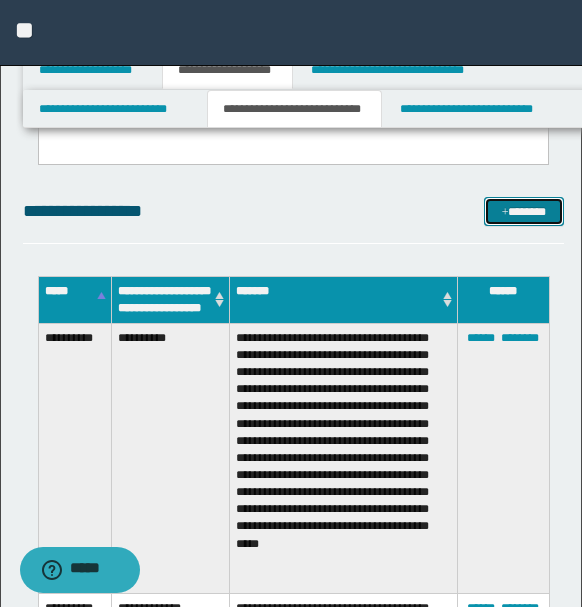 click on "*******" at bounding box center [523, 211] 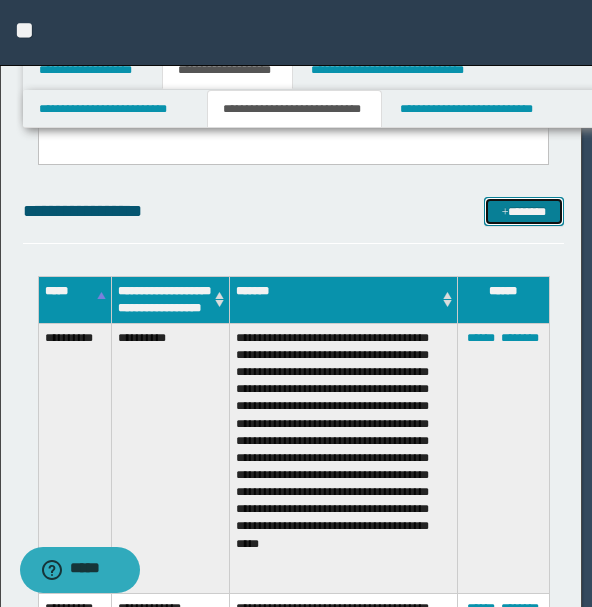 scroll, scrollTop: 0, scrollLeft: 0, axis: both 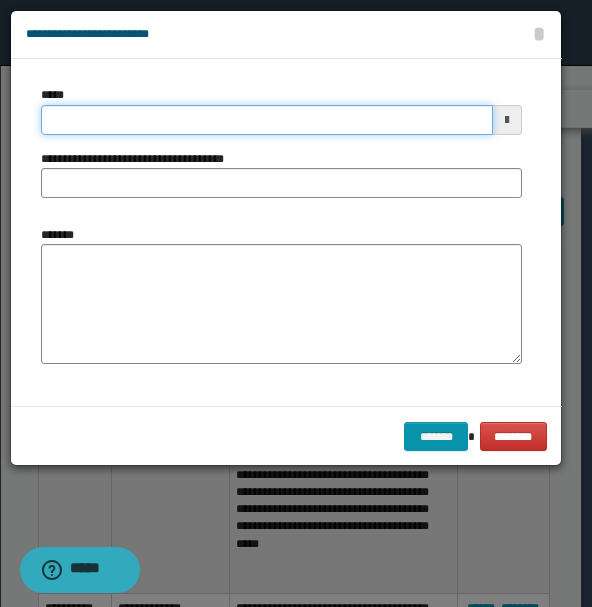 click on "*****" at bounding box center (267, 120) 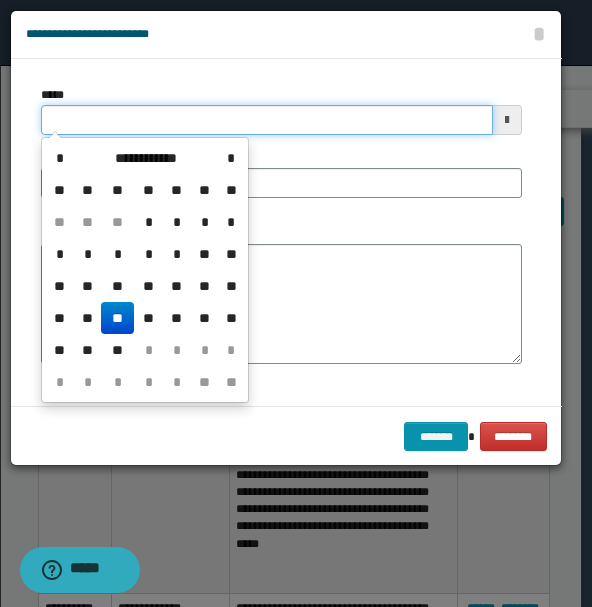 click on "*****" at bounding box center (267, 120) 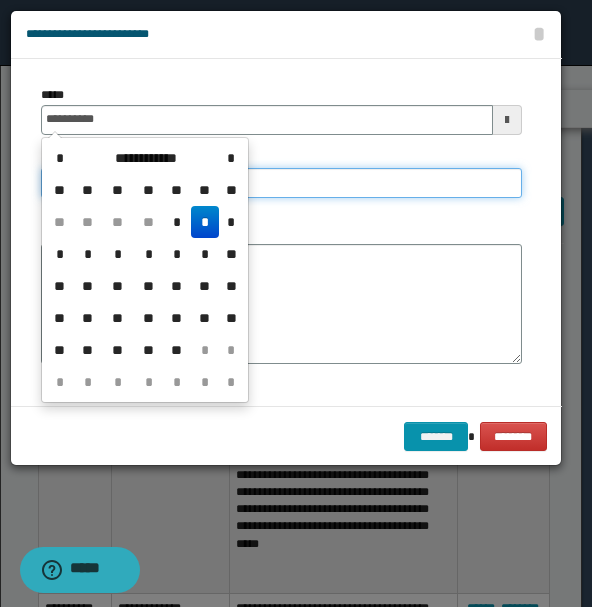 type on "**********" 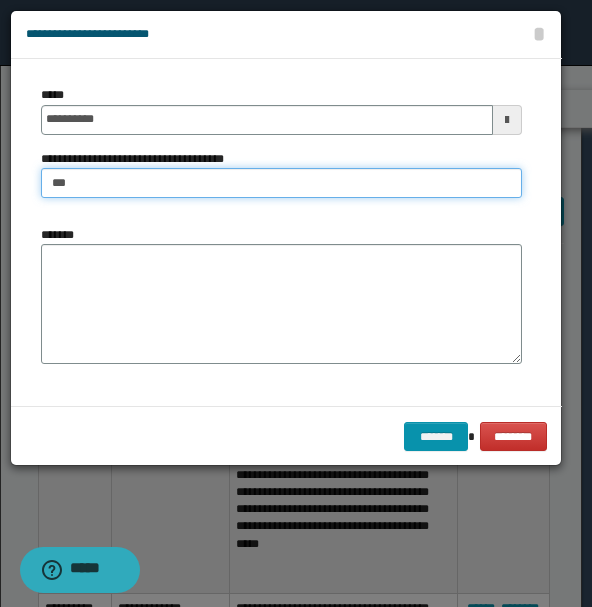type on "**********" 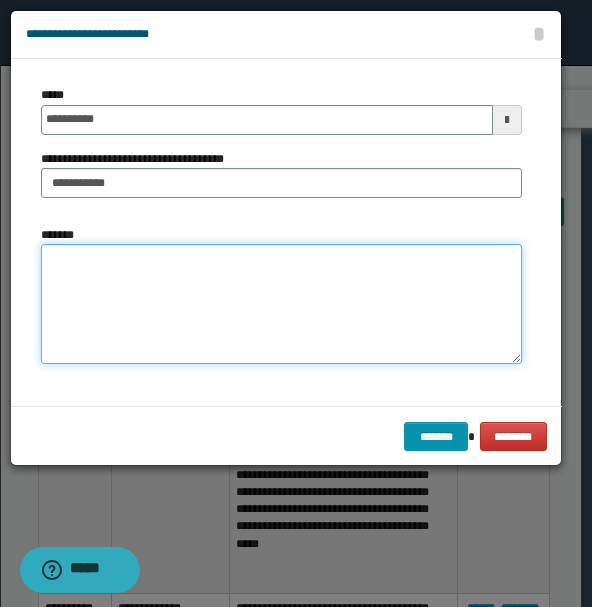 click on "*******" at bounding box center [281, 303] 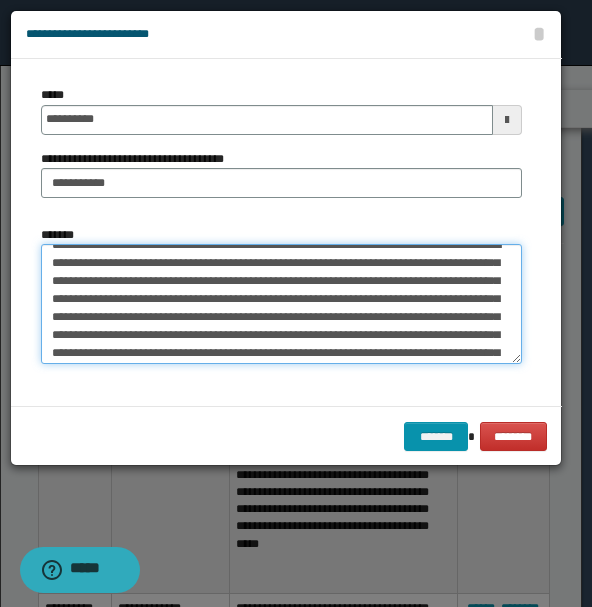 scroll, scrollTop: 0, scrollLeft: 0, axis: both 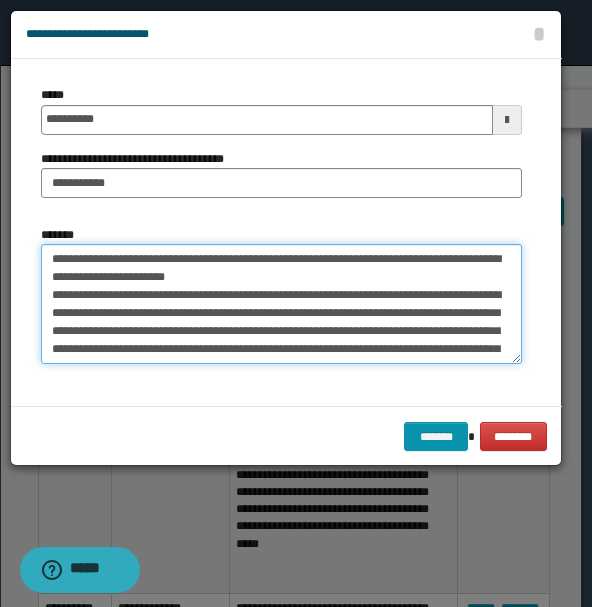 click on "**********" at bounding box center (281, 303) 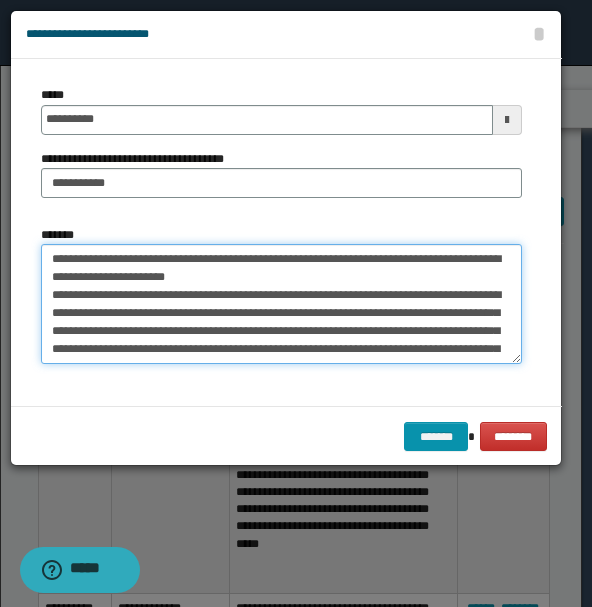 click on "**********" at bounding box center (281, 303) 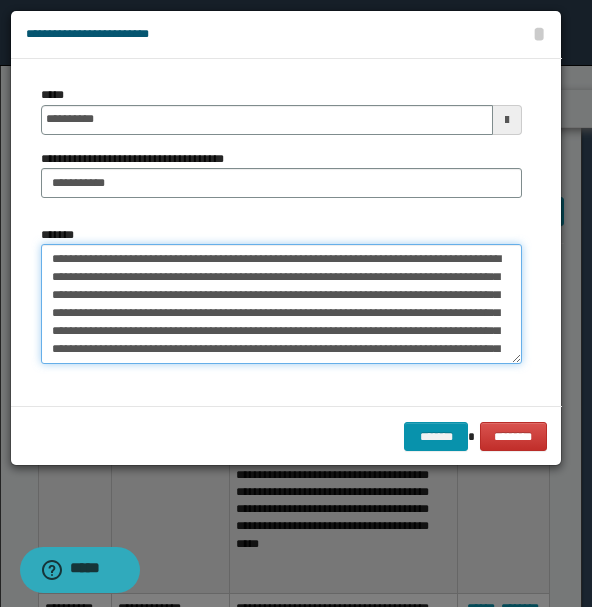click on "**********" at bounding box center (281, 303) 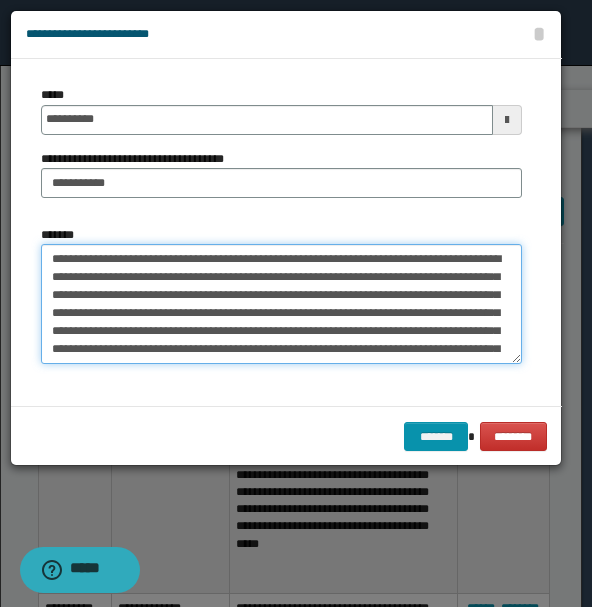 scroll, scrollTop: 111, scrollLeft: 0, axis: vertical 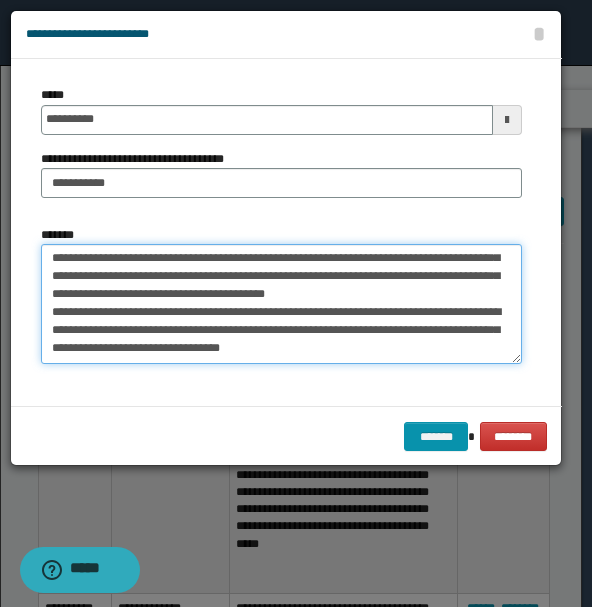 click on "**********" at bounding box center [281, 303] 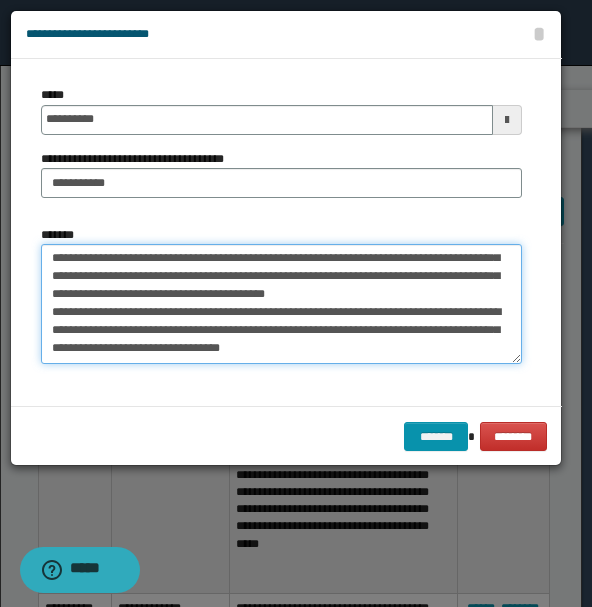 scroll, scrollTop: 144, scrollLeft: 0, axis: vertical 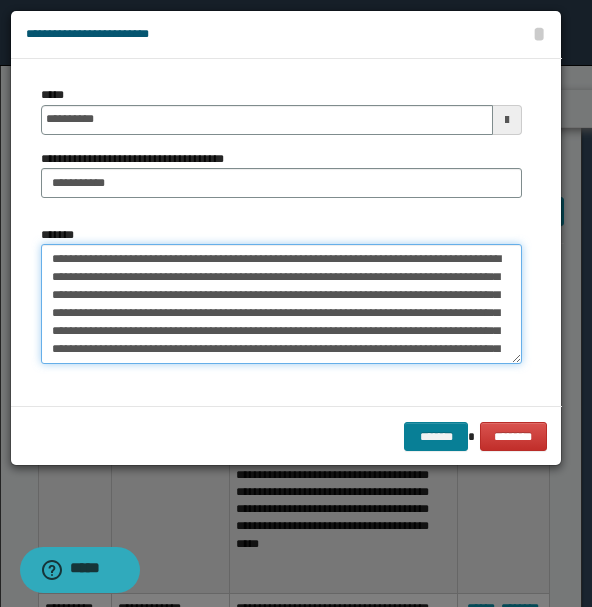 type on "**********" 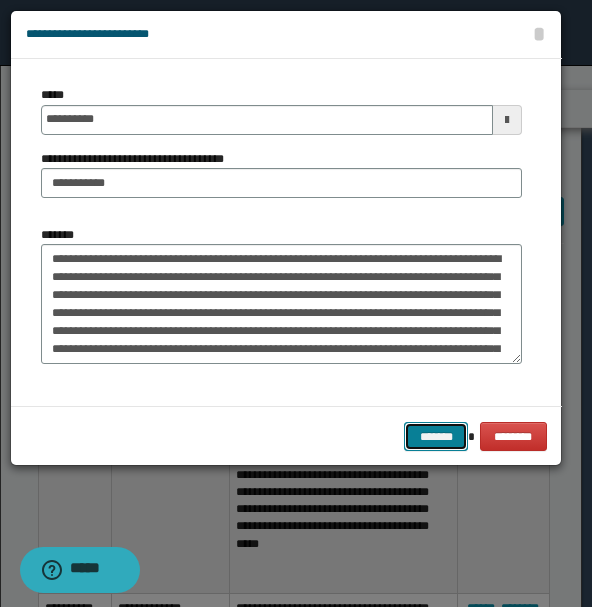 click on "*******" at bounding box center [436, 436] 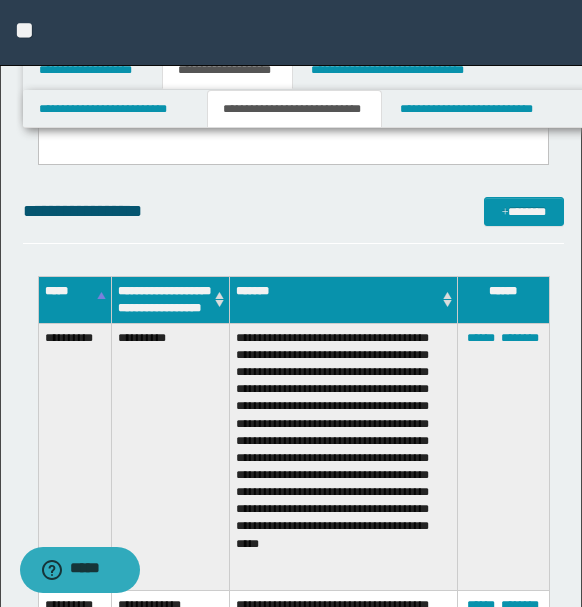 click on "**********" at bounding box center (293, 220) 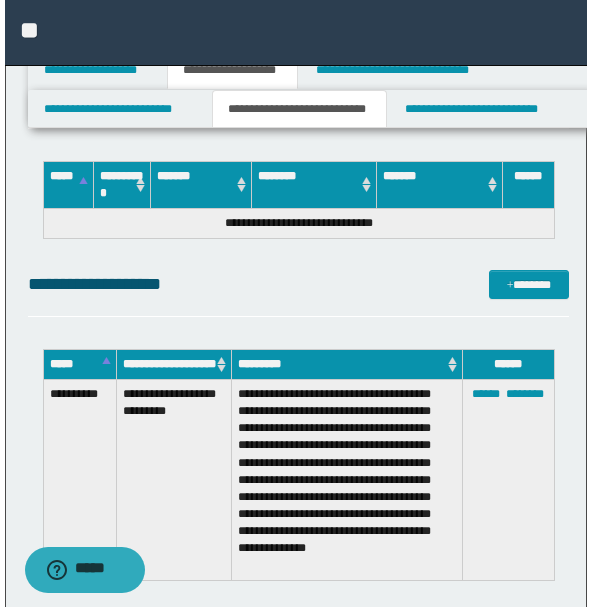 scroll, scrollTop: 3984, scrollLeft: 0, axis: vertical 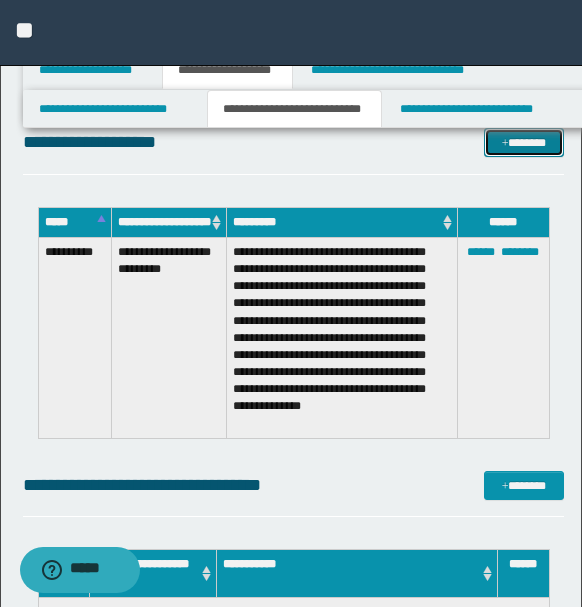 click on "*******" at bounding box center (523, 142) 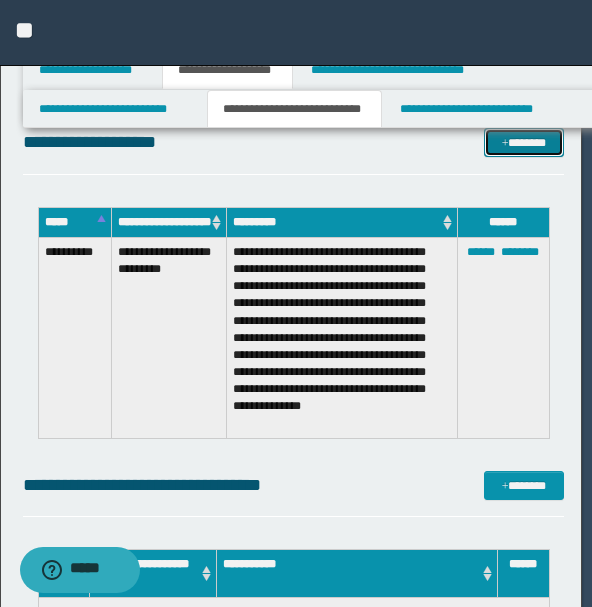 scroll, scrollTop: 0, scrollLeft: 0, axis: both 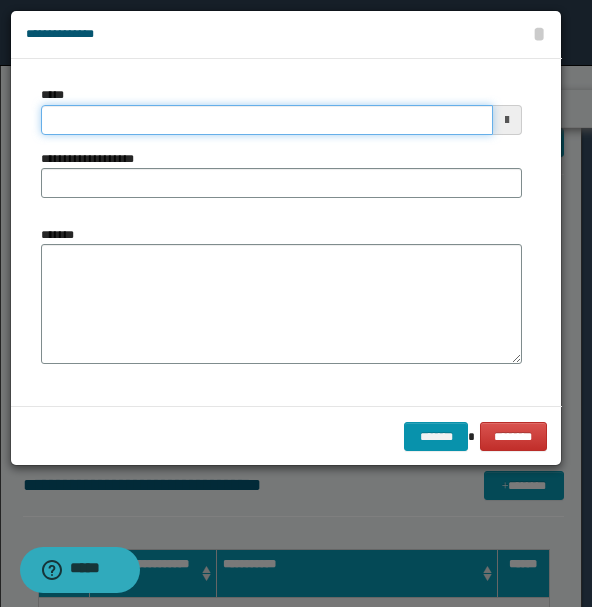 click on "*****" at bounding box center [267, 120] 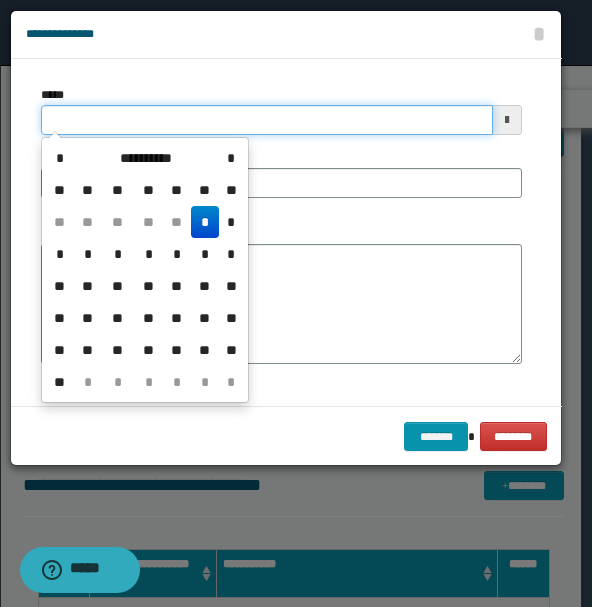 click on "*****" at bounding box center [267, 120] 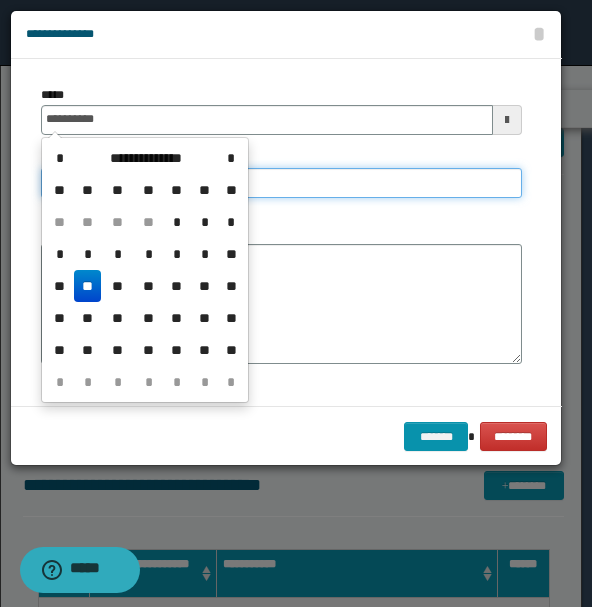 type on "**********" 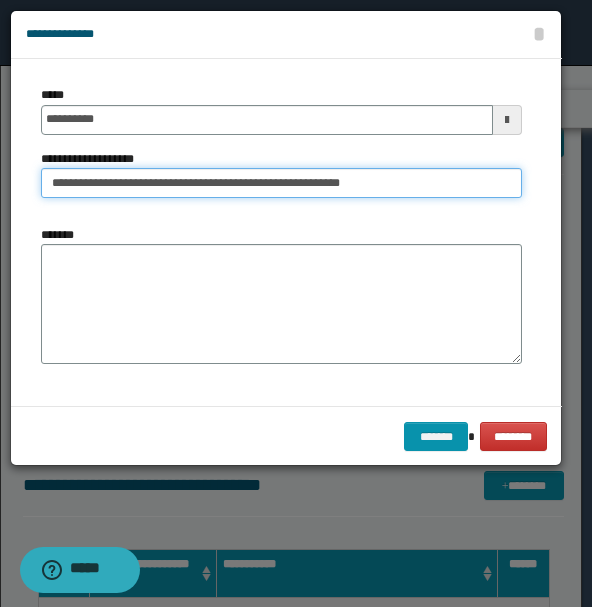 type on "**********" 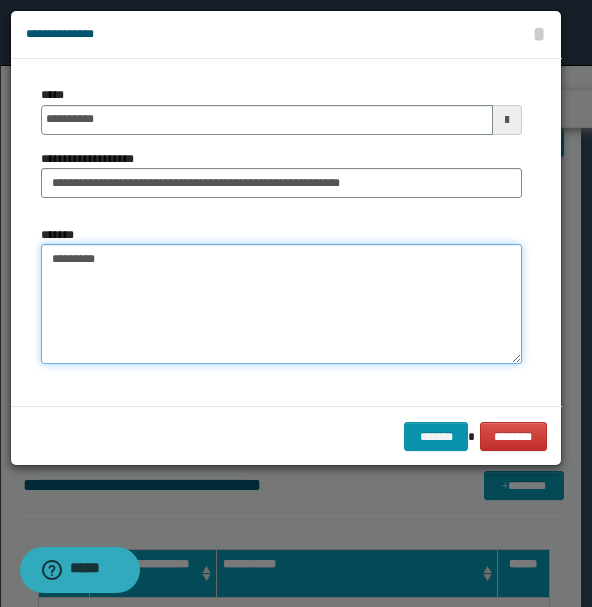 click on "********" at bounding box center (281, 303) 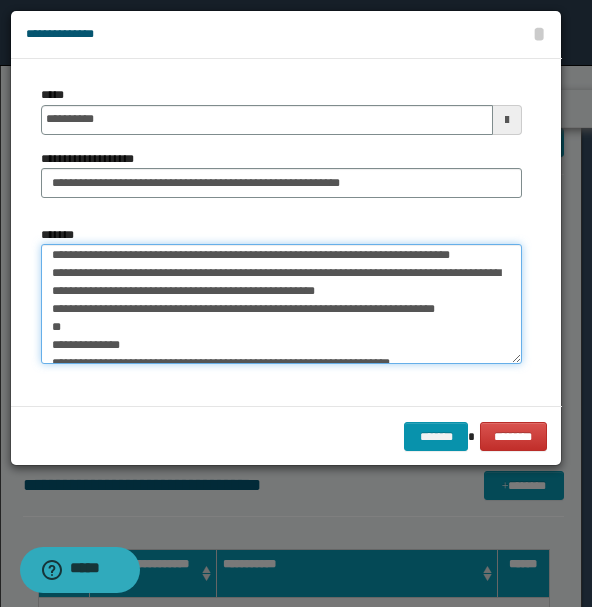 scroll, scrollTop: 0, scrollLeft: 0, axis: both 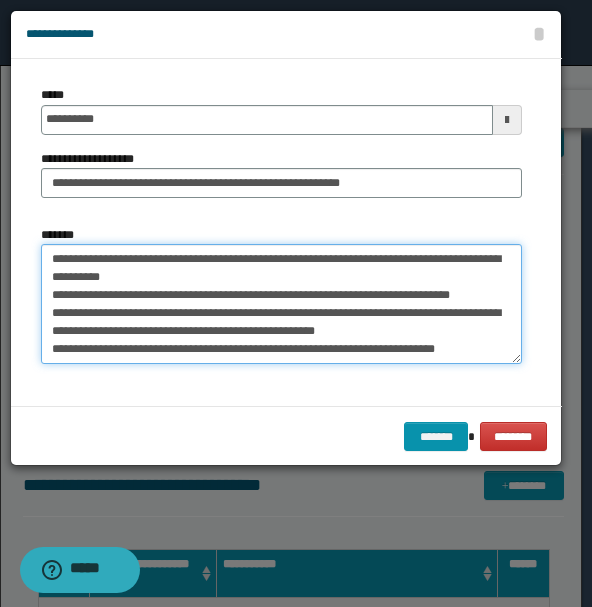 drag, startPoint x: 88, startPoint y: 310, endPoint x: 414, endPoint y: 332, distance: 326.7415 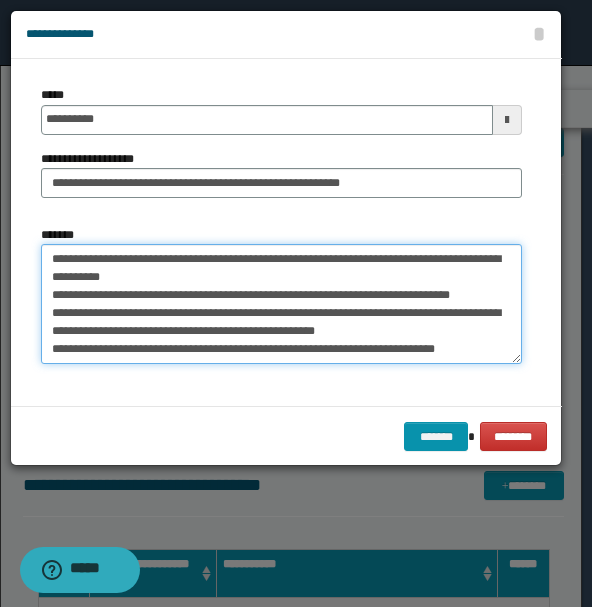 drag, startPoint x: 90, startPoint y: 317, endPoint x: 466, endPoint y: 300, distance: 376.38412 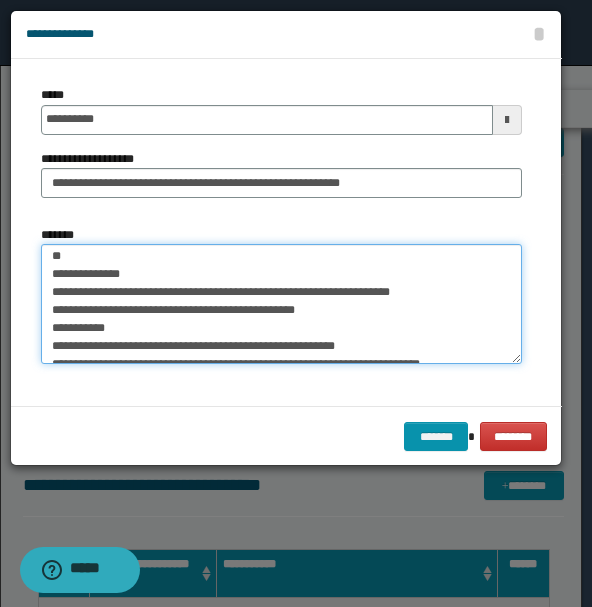 drag, startPoint x: 123, startPoint y: 346, endPoint x: 430, endPoint y: 279, distance: 314.22604 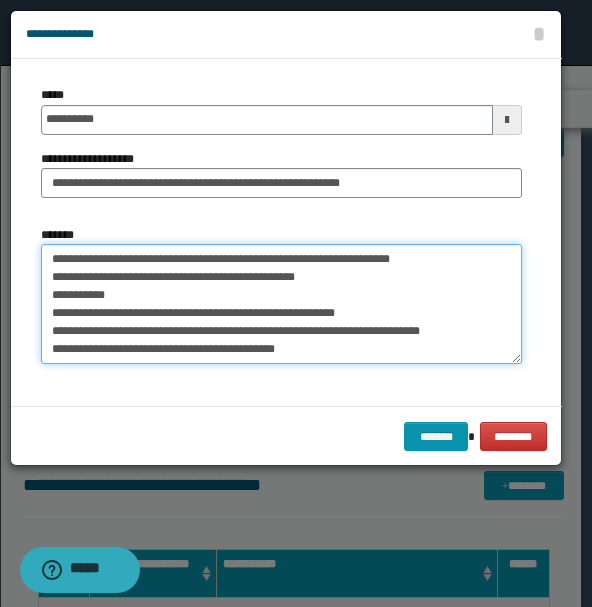 scroll, scrollTop: 162, scrollLeft: 0, axis: vertical 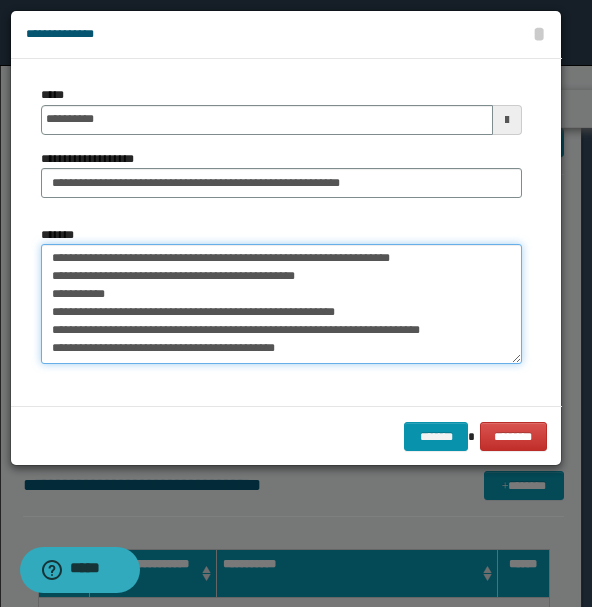 drag, startPoint x: 247, startPoint y: 337, endPoint x: 234, endPoint y: 355, distance: 22.203604 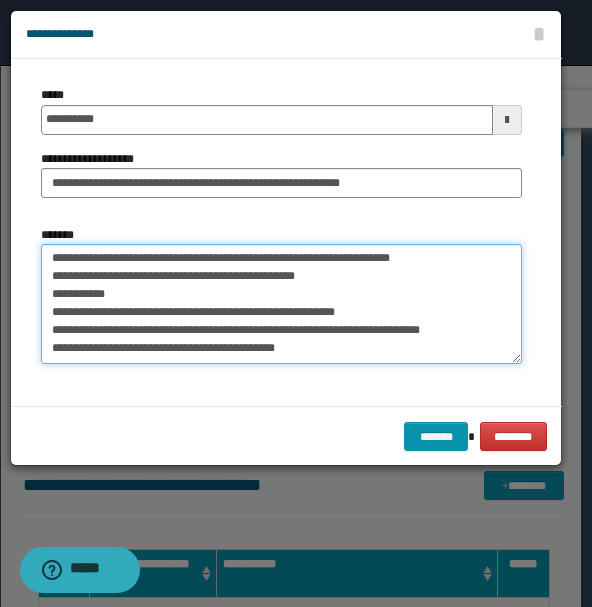 click on "**********" at bounding box center (281, 303) 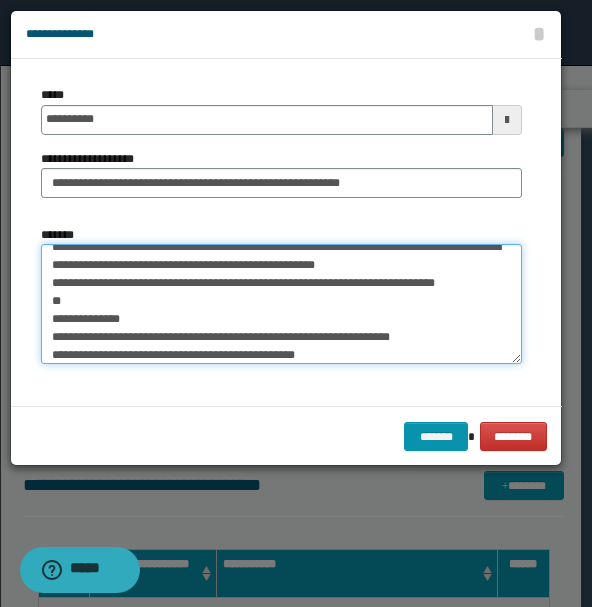 scroll, scrollTop: 0, scrollLeft: 0, axis: both 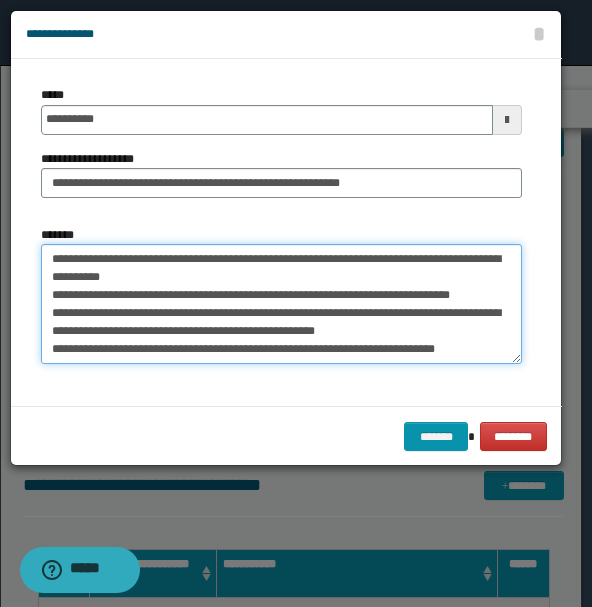 drag, startPoint x: 83, startPoint y: 310, endPoint x: 312, endPoint y: 331, distance: 229.96086 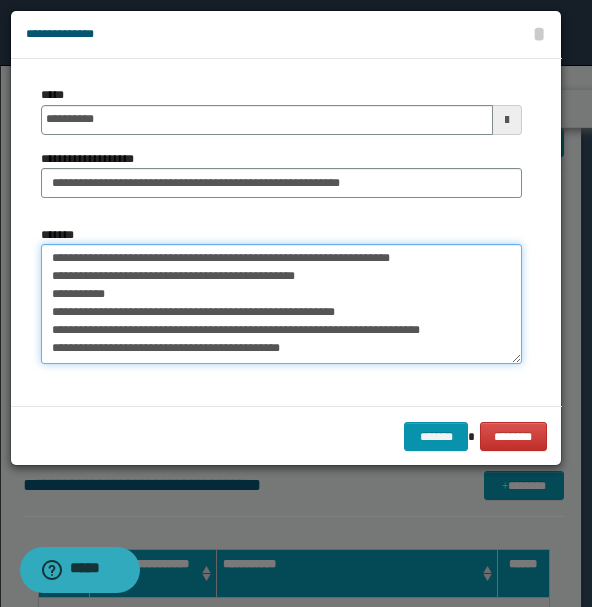 scroll, scrollTop: 162, scrollLeft: 0, axis: vertical 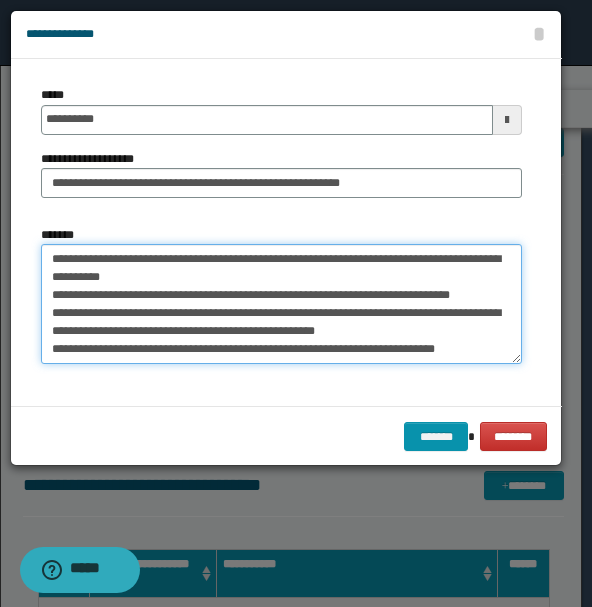 drag, startPoint x: 100, startPoint y: 313, endPoint x: 404, endPoint y: 318, distance: 304.0411 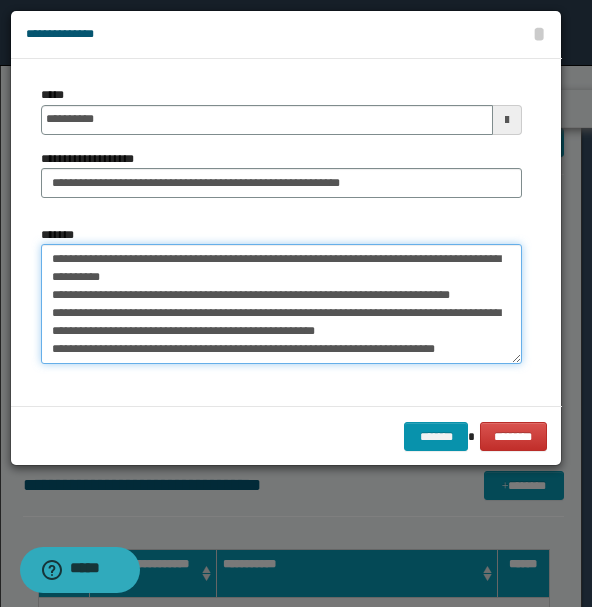 type on "**********" 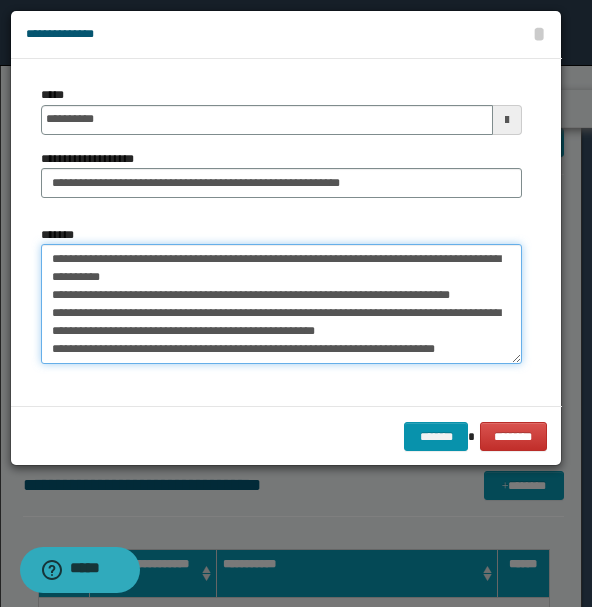 click on "**********" at bounding box center [281, 303] 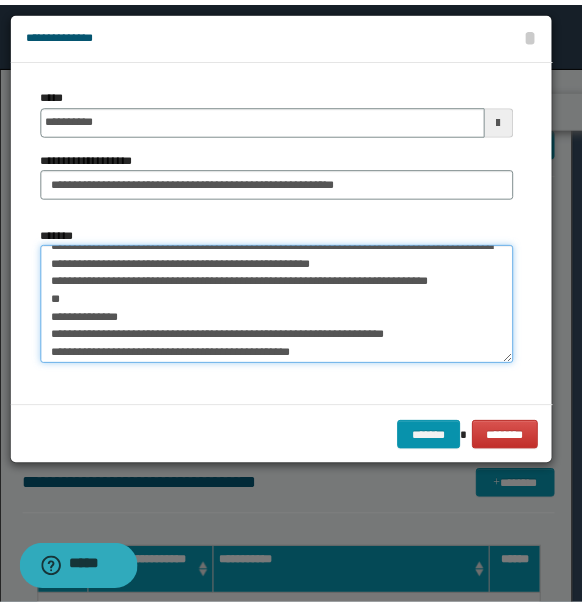 scroll, scrollTop: 162, scrollLeft: 0, axis: vertical 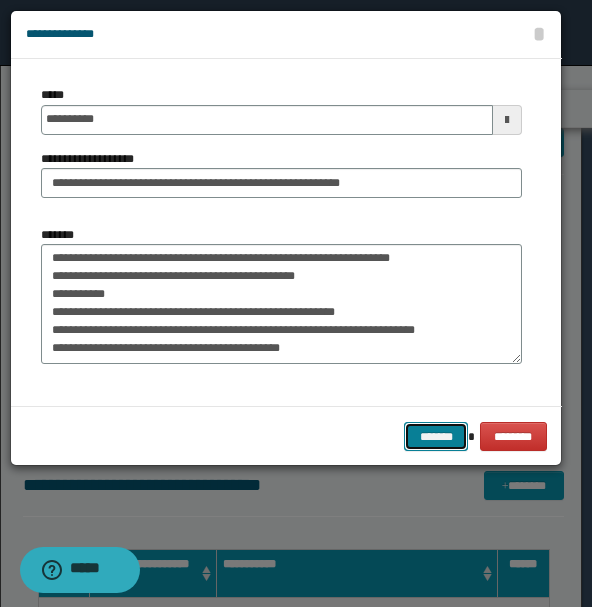click on "*******" at bounding box center (436, 436) 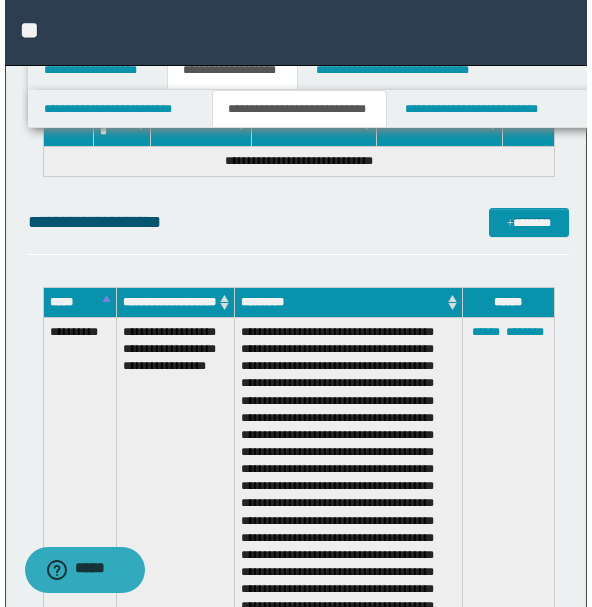 scroll, scrollTop: 3873, scrollLeft: 0, axis: vertical 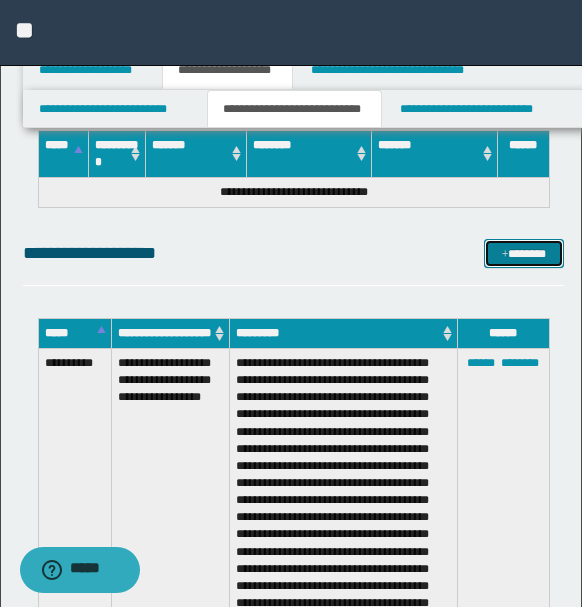 click on "*******" at bounding box center (523, 253) 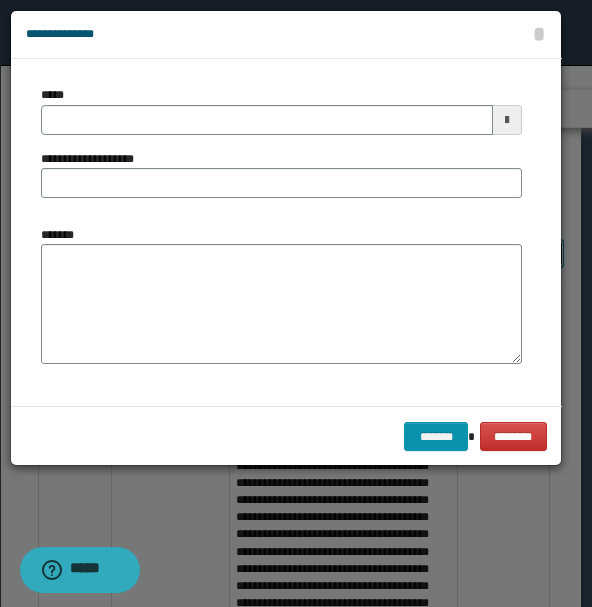 scroll, scrollTop: 0, scrollLeft: 0, axis: both 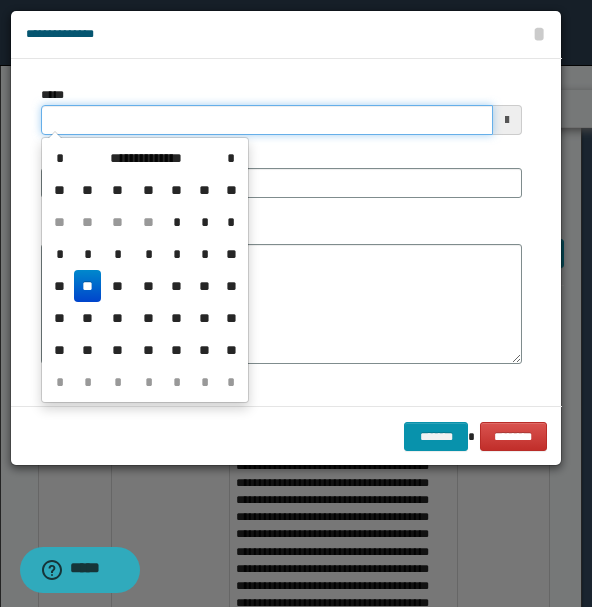 click on "*****" at bounding box center (267, 120) 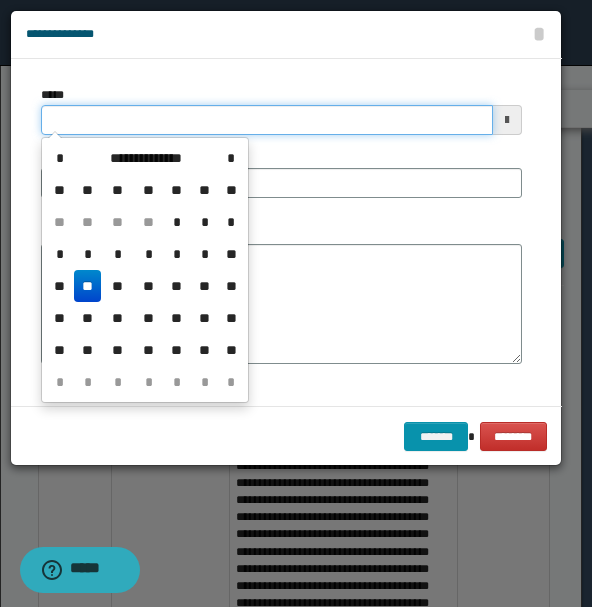 type on "**********" 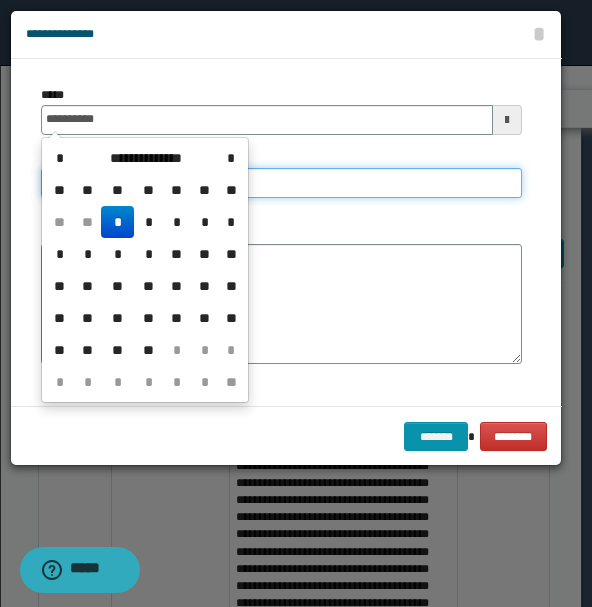 type on "**********" 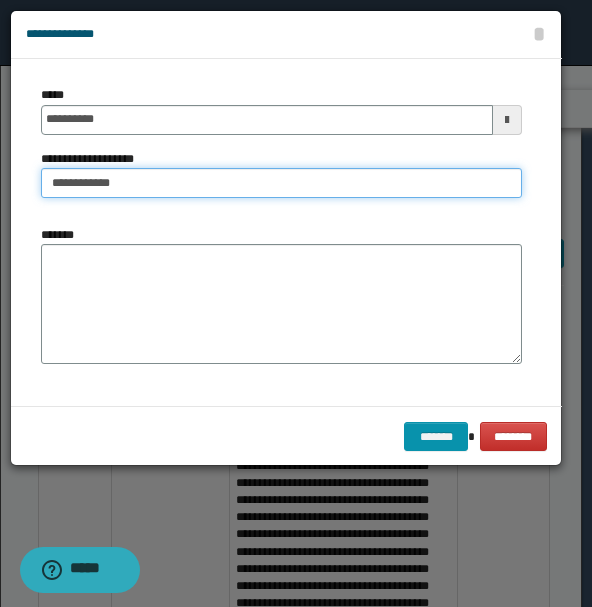 type on "**********" 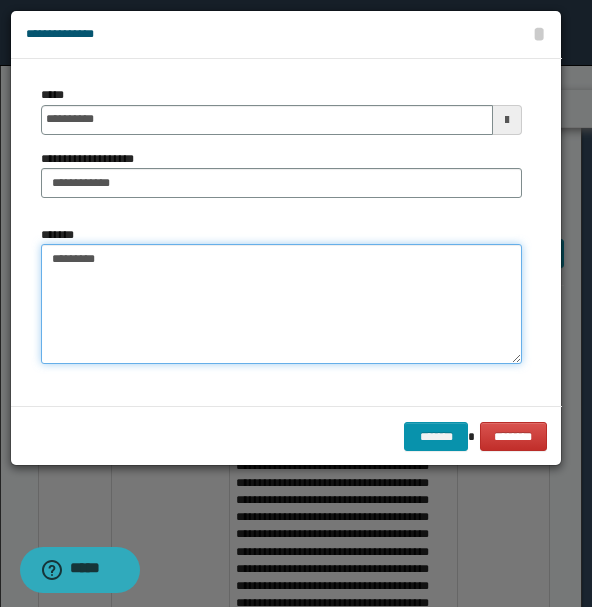 click on "********" at bounding box center [281, 303] 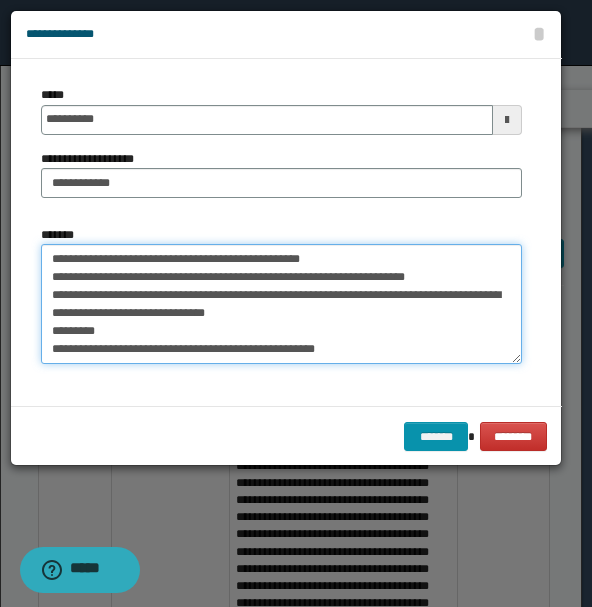 scroll, scrollTop: 138, scrollLeft: 0, axis: vertical 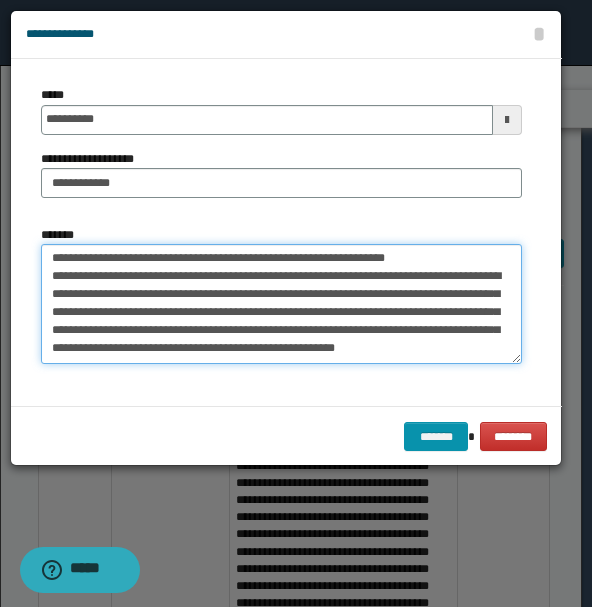 click on "**********" at bounding box center [281, 303] 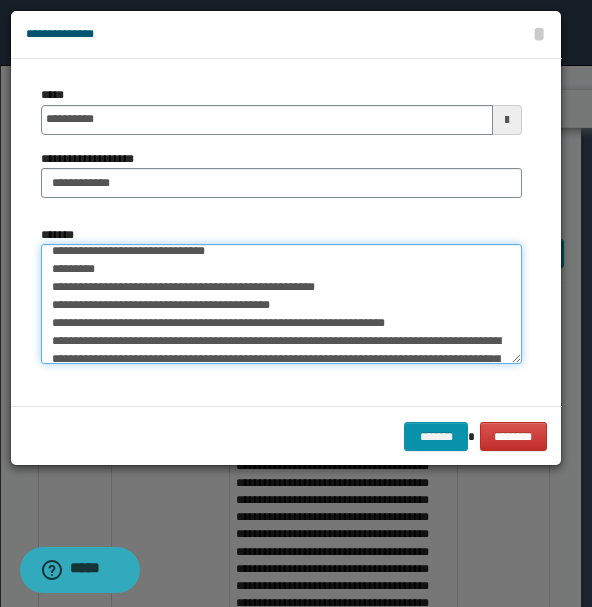 scroll, scrollTop: 144, scrollLeft: 0, axis: vertical 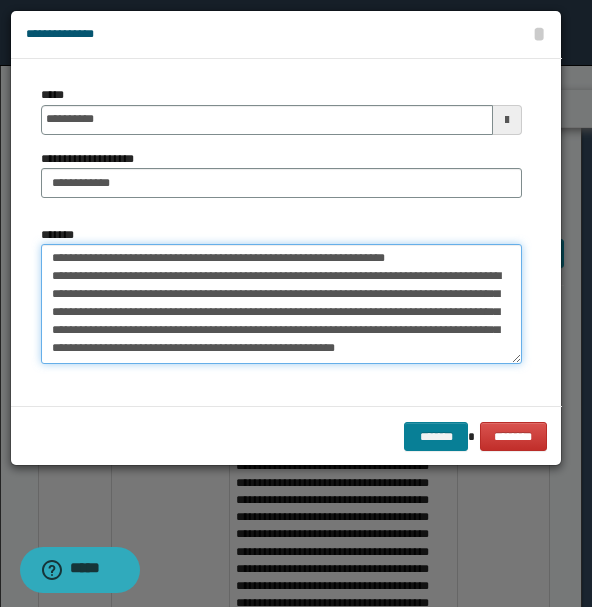 type on "**********" 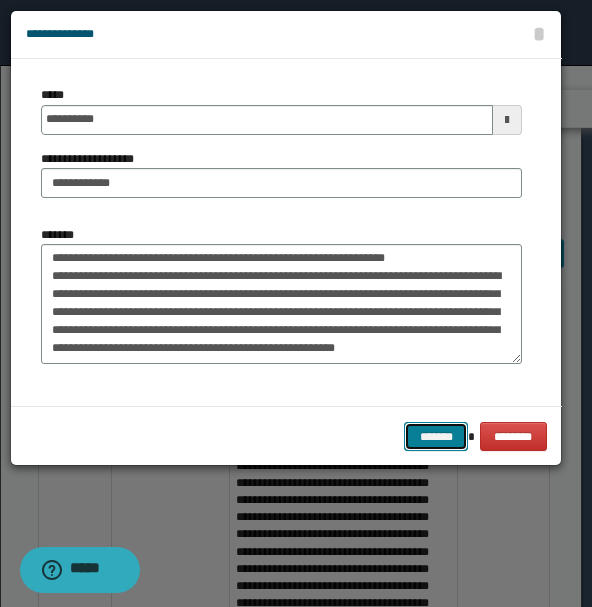 click on "*******" at bounding box center (436, 436) 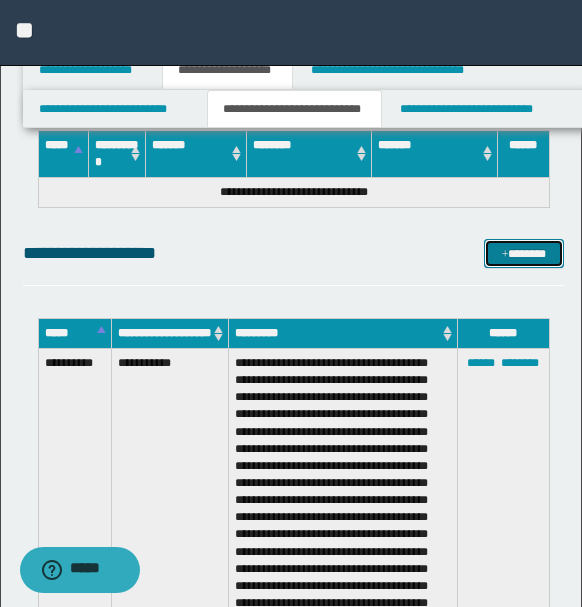 click on "*******" at bounding box center (523, 253) 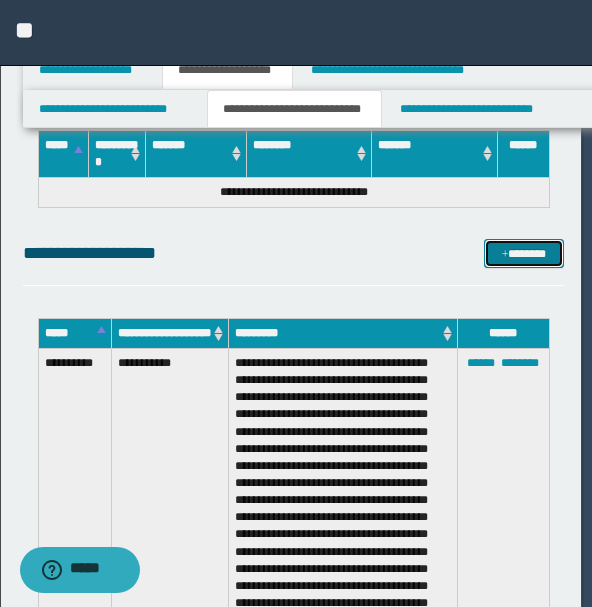 scroll, scrollTop: 0, scrollLeft: 0, axis: both 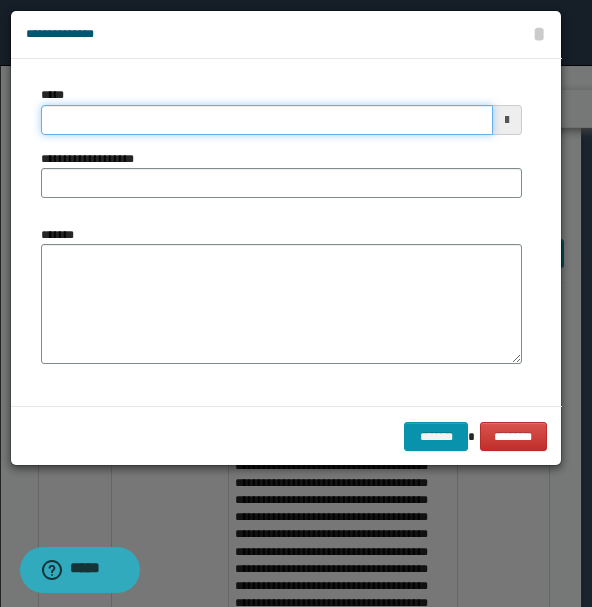 click on "*****" at bounding box center [267, 120] 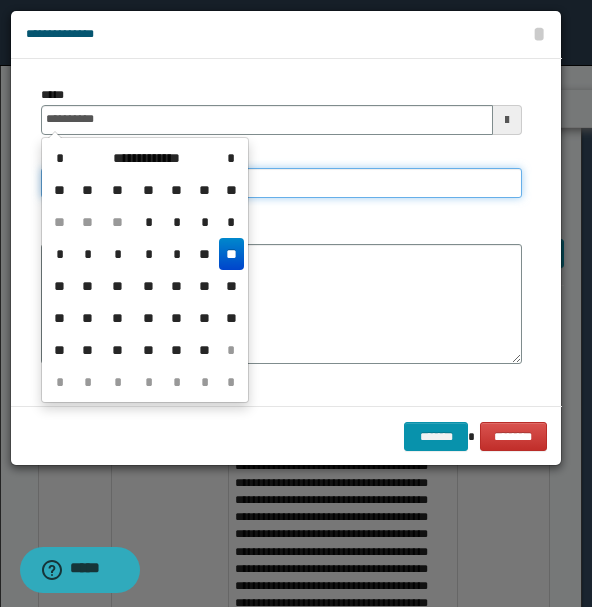 type on "**********" 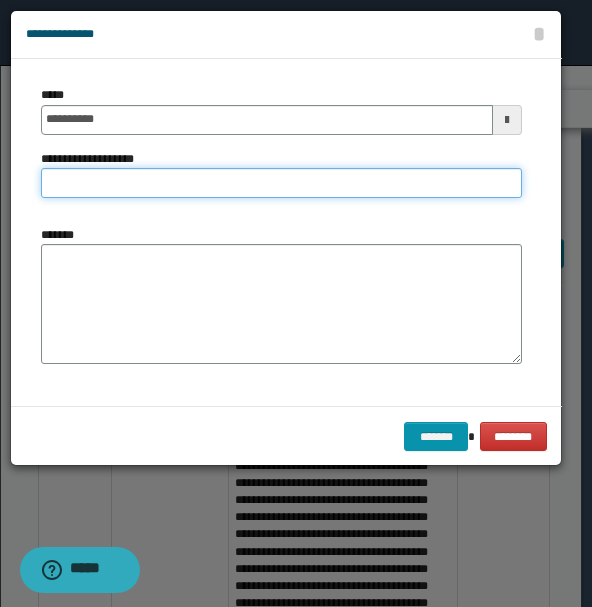 type on "*" 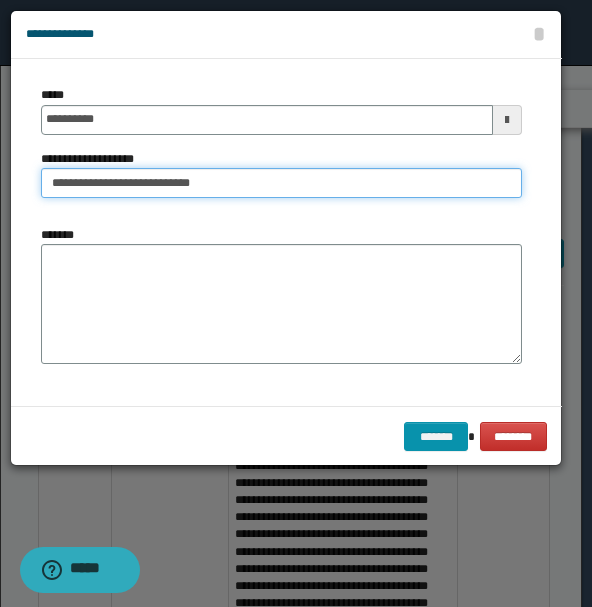 type on "**********" 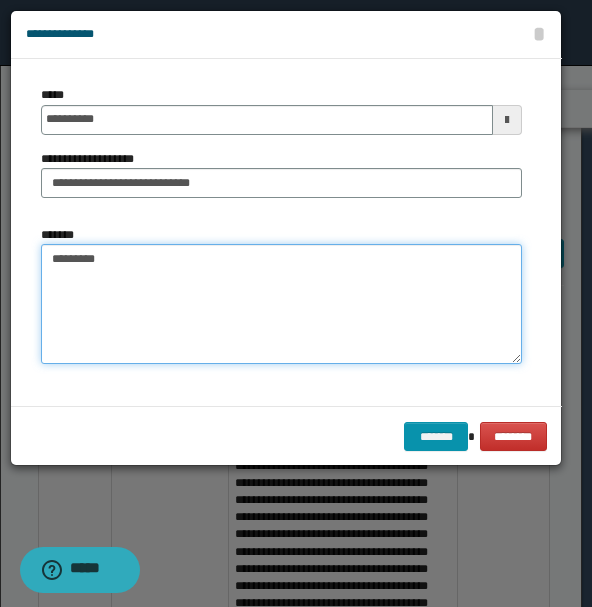 scroll, scrollTop: 0, scrollLeft: 0, axis: both 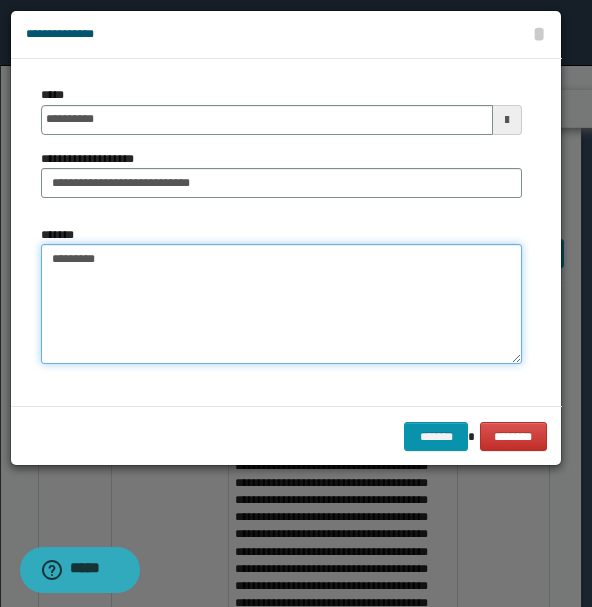 click on "********" at bounding box center (281, 303) 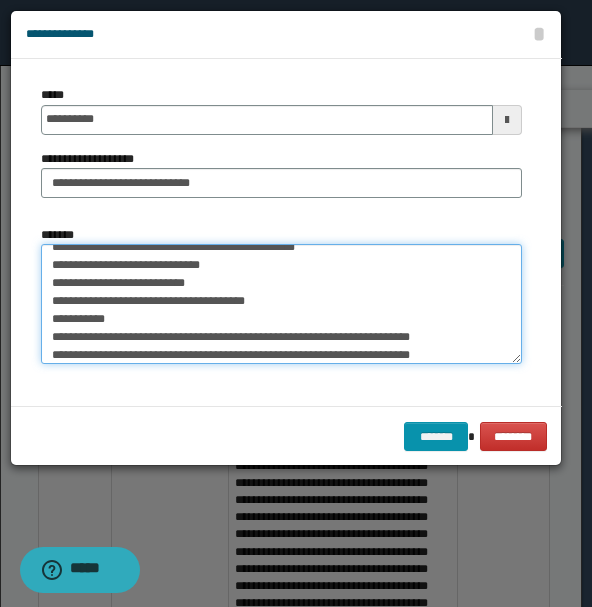 scroll, scrollTop: 0, scrollLeft: 0, axis: both 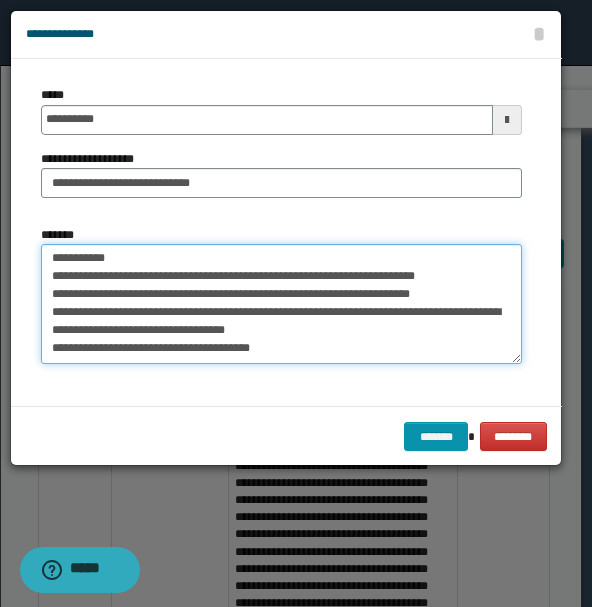 drag, startPoint x: 142, startPoint y: 354, endPoint x: 122, endPoint y: 336, distance: 26.907248 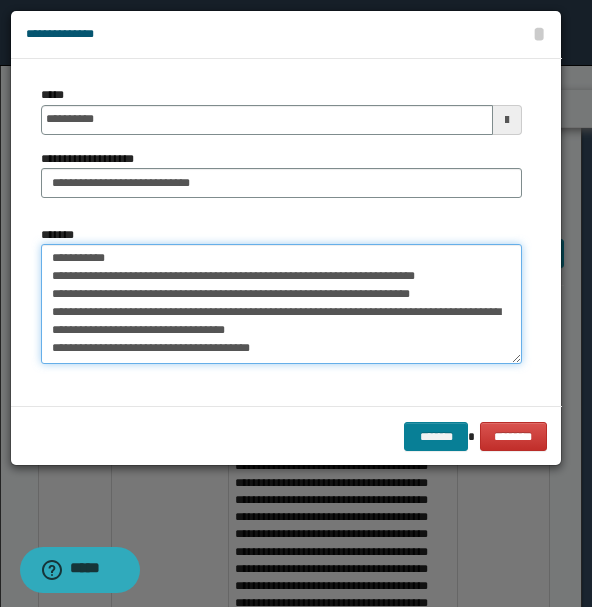 type on "**********" 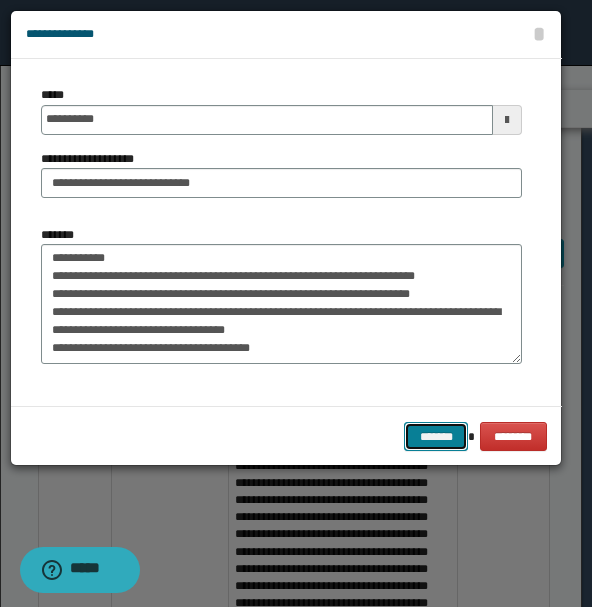 click on "*******" at bounding box center (436, 436) 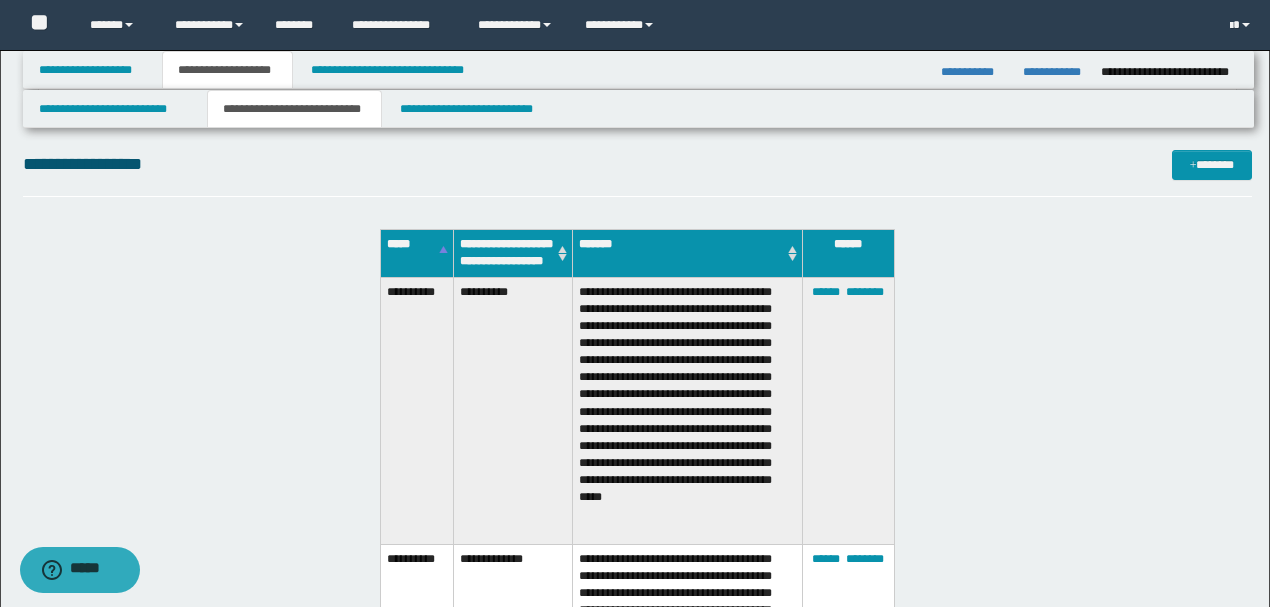 scroll, scrollTop: 0, scrollLeft: 0, axis: both 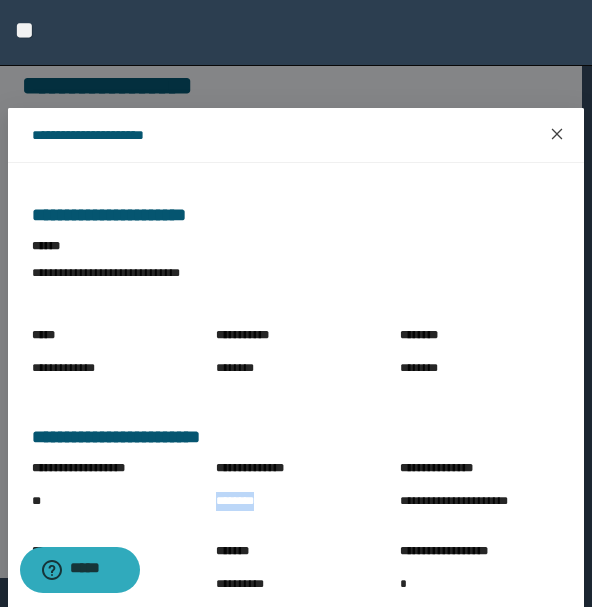 click 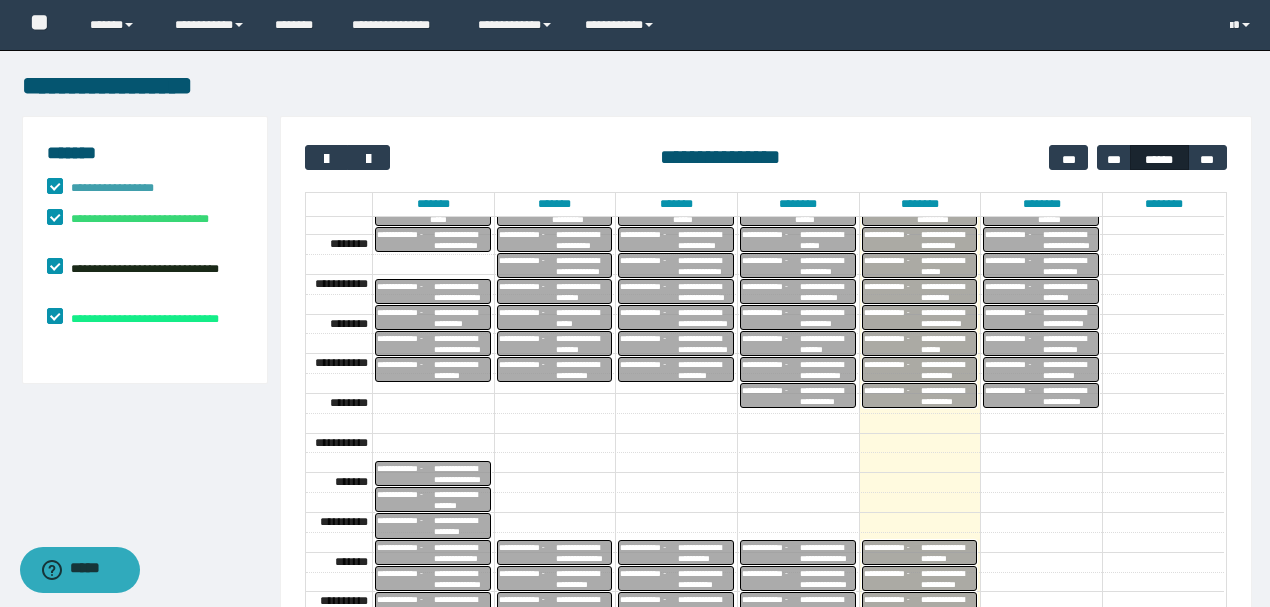 scroll, scrollTop: 584, scrollLeft: 0, axis: vertical 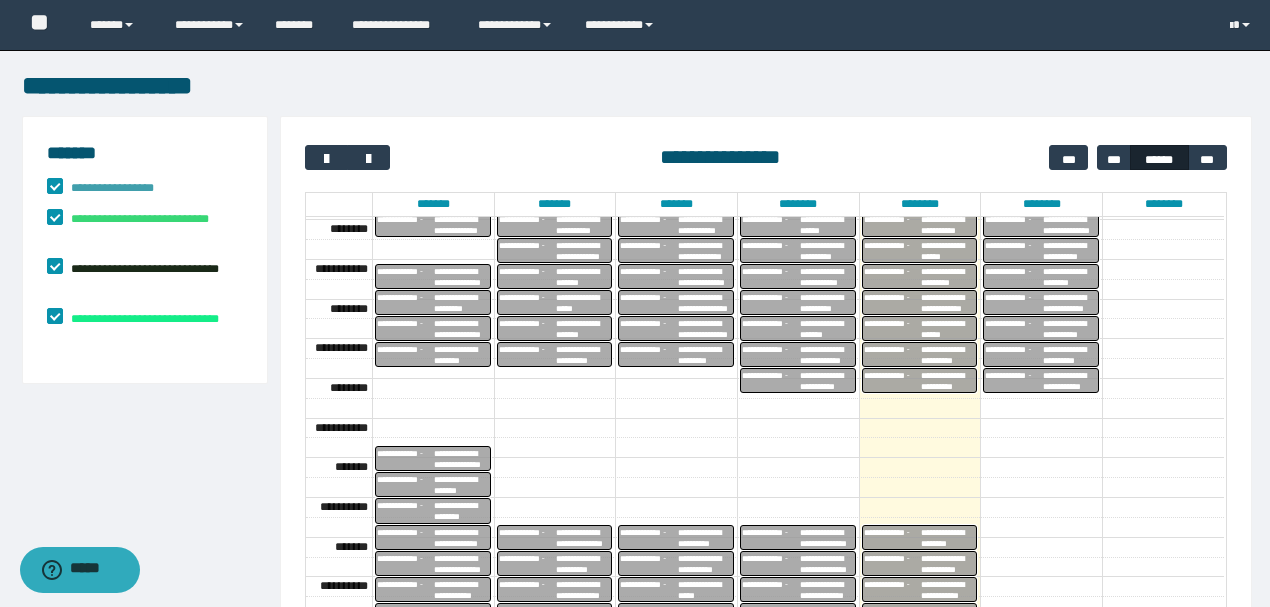 click on "**********" at bounding box center [827, 355] 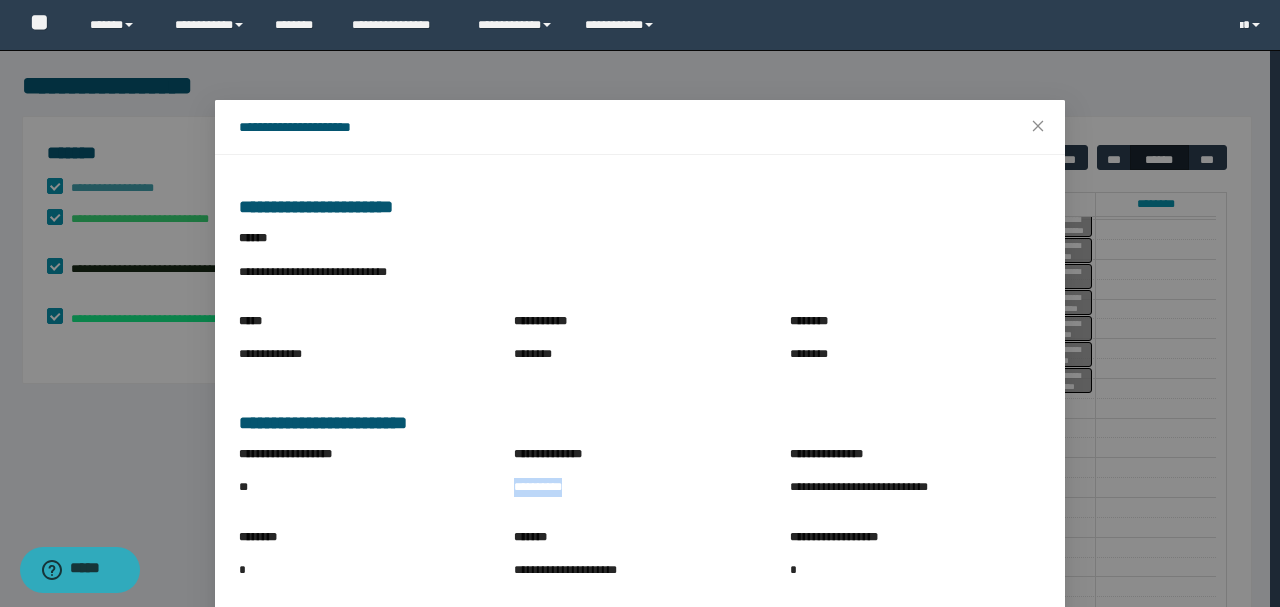 drag, startPoint x: 507, startPoint y: 488, endPoint x: 578, endPoint y: 496, distance: 71.44928 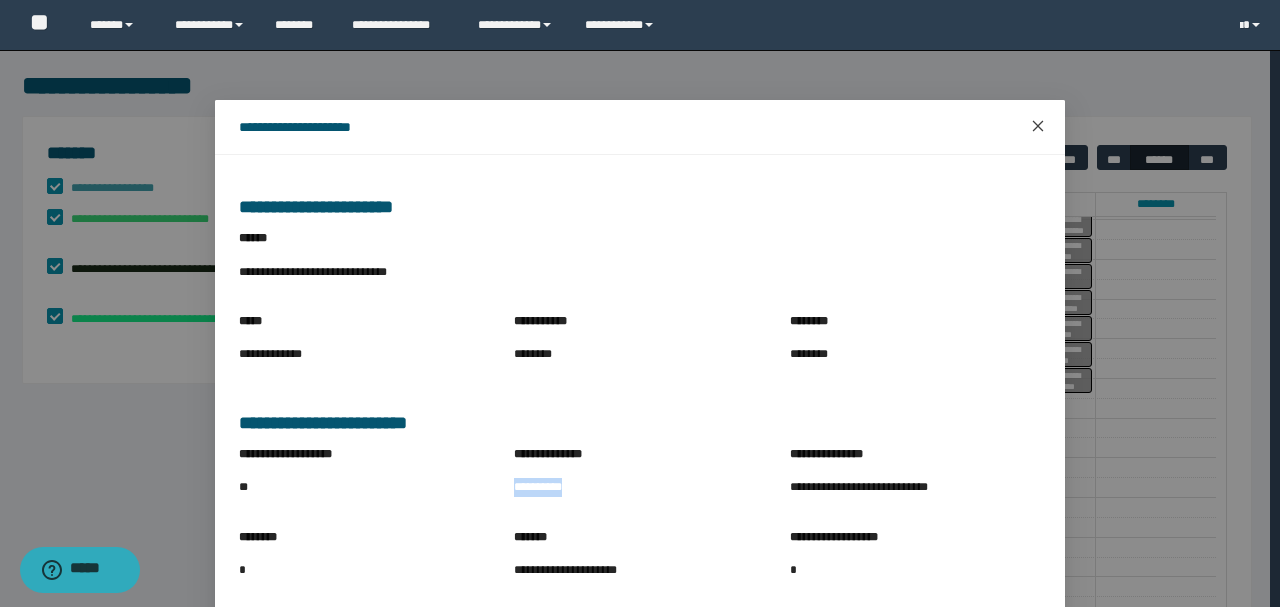 click at bounding box center (1038, 127) 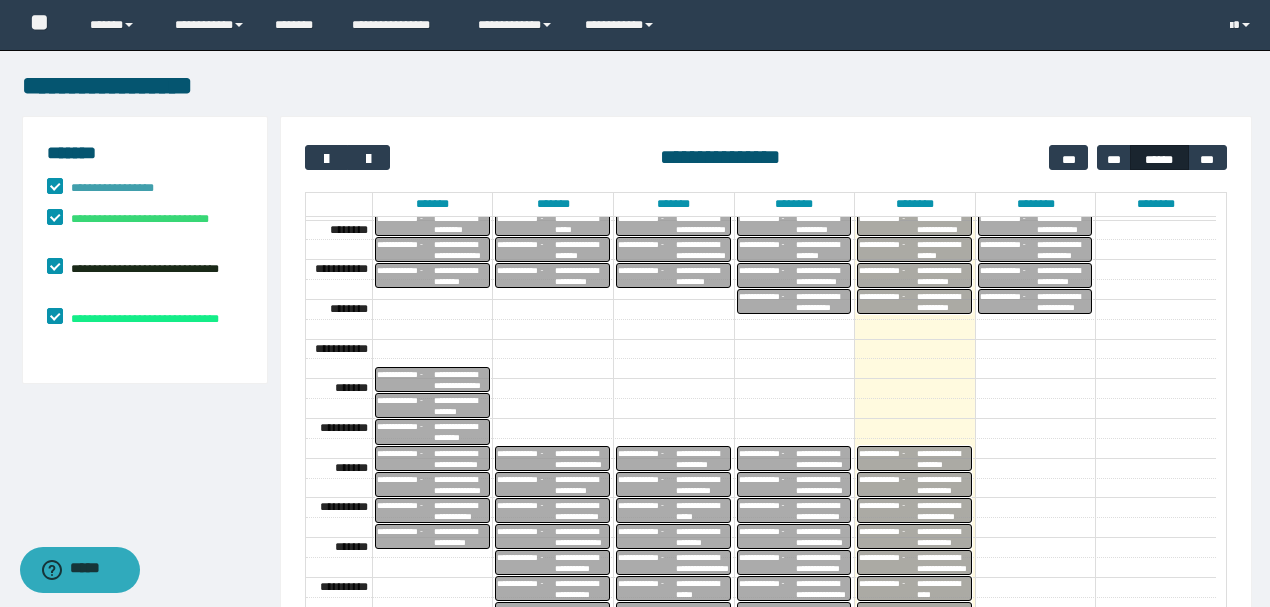 scroll, scrollTop: 584, scrollLeft: 0, axis: vertical 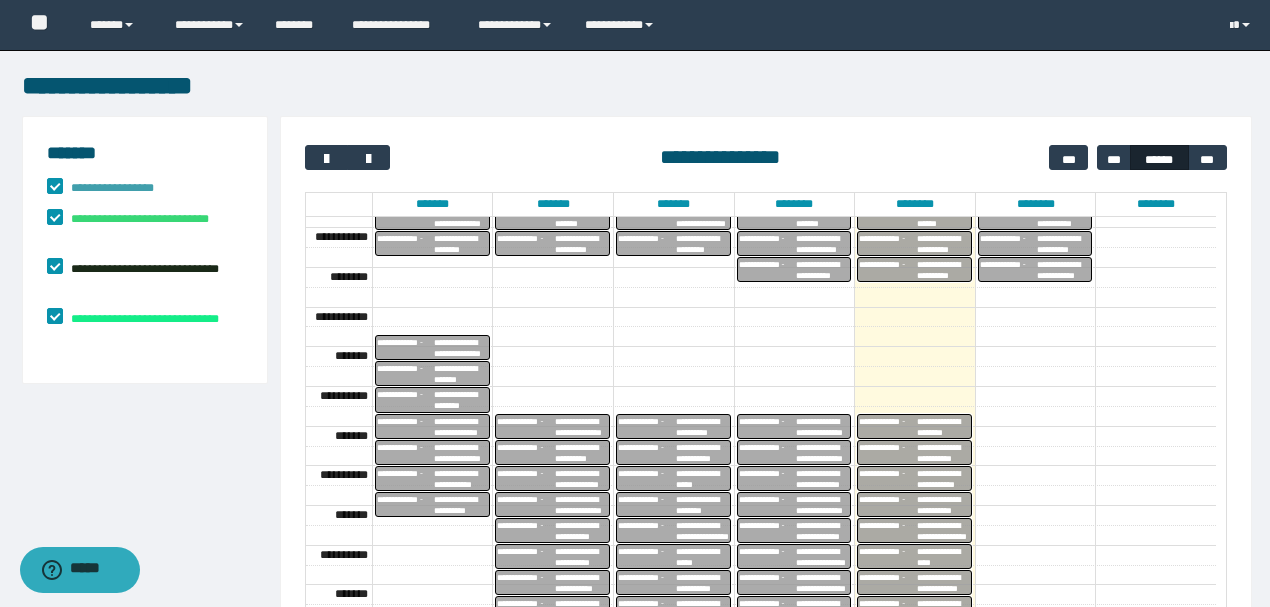 click on "**********" at bounding box center (768, 270) 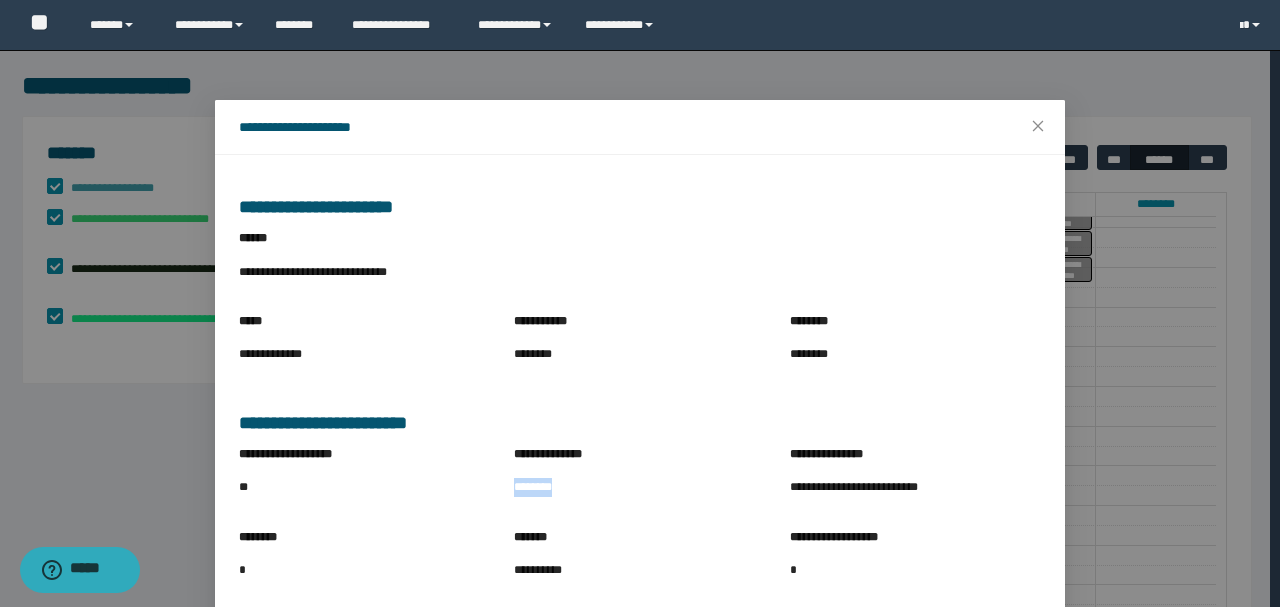 drag, startPoint x: 505, startPoint y: 496, endPoint x: 570, endPoint y: 501, distance: 65.192024 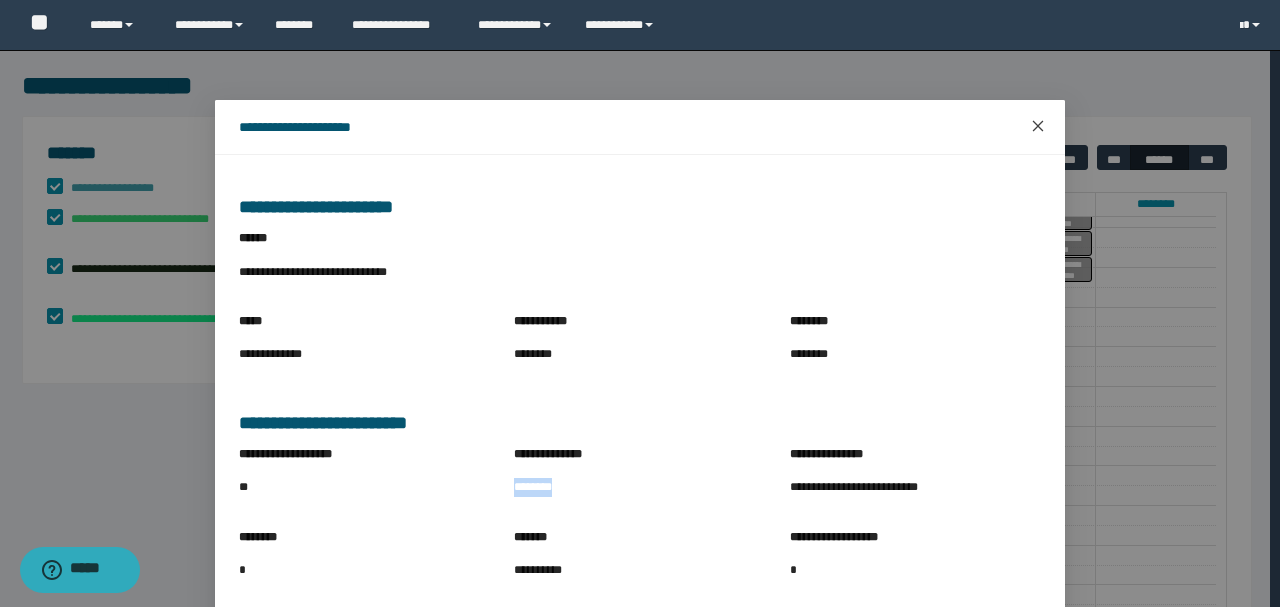 click at bounding box center (1038, 127) 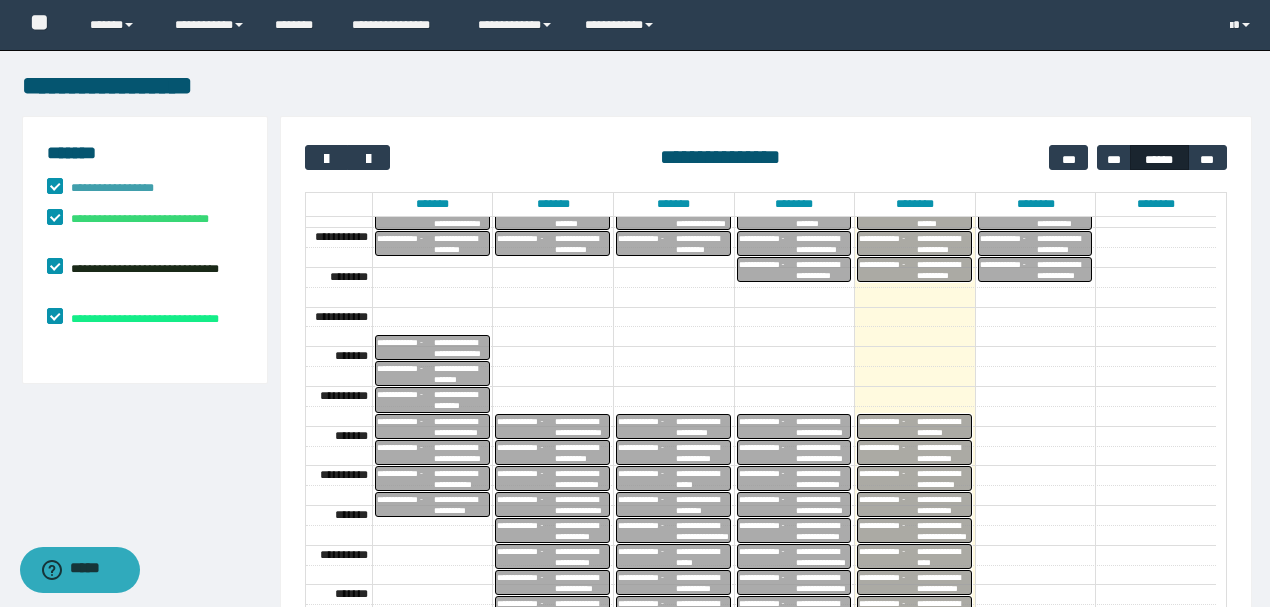 scroll, scrollTop: 222, scrollLeft: 0, axis: vertical 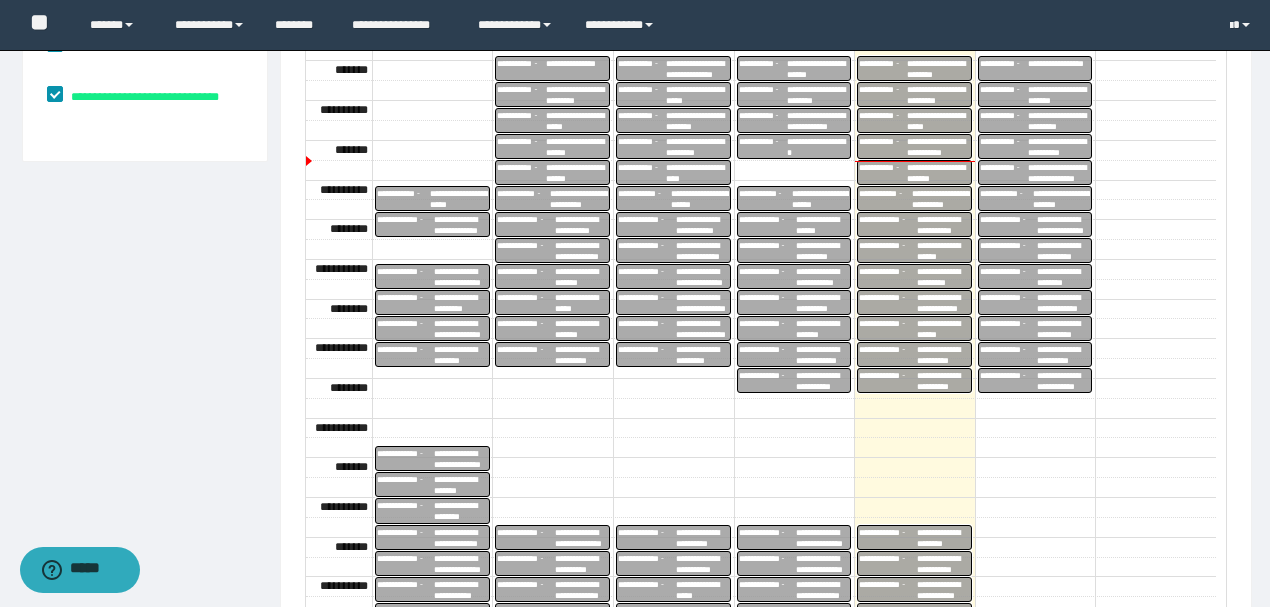 click on "**********" at bounding box center [823, 355] 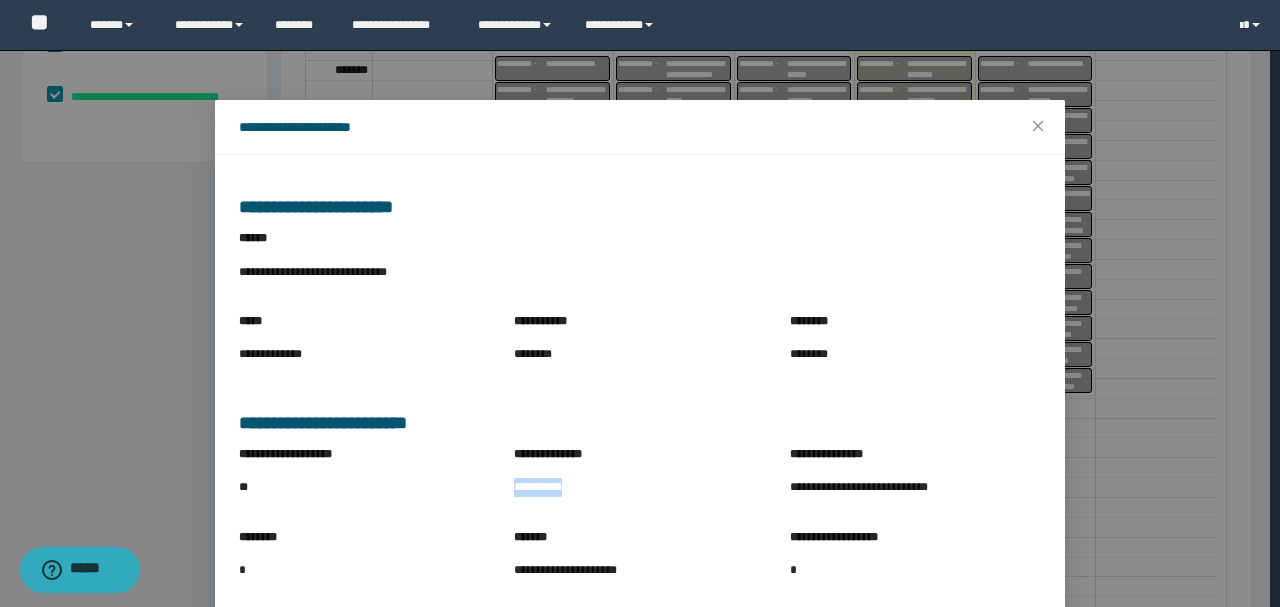 drag, startPoint x: 508, startPoint y: 486, endPoint x: 613, endPoint y: 499, distance: 105.801704 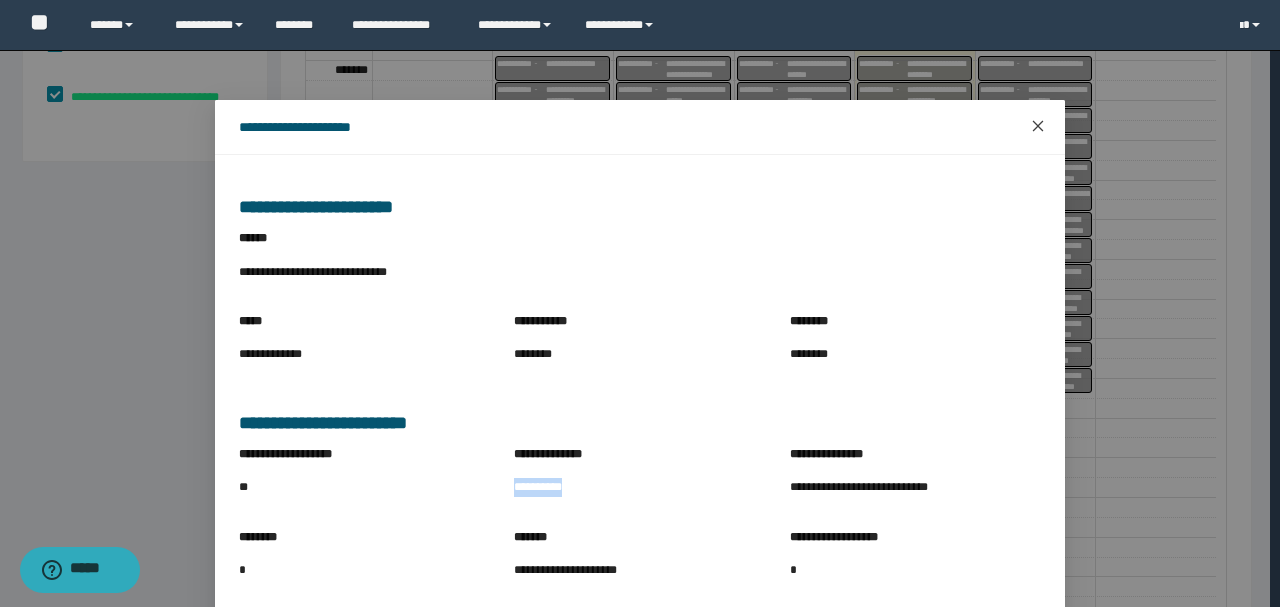 click 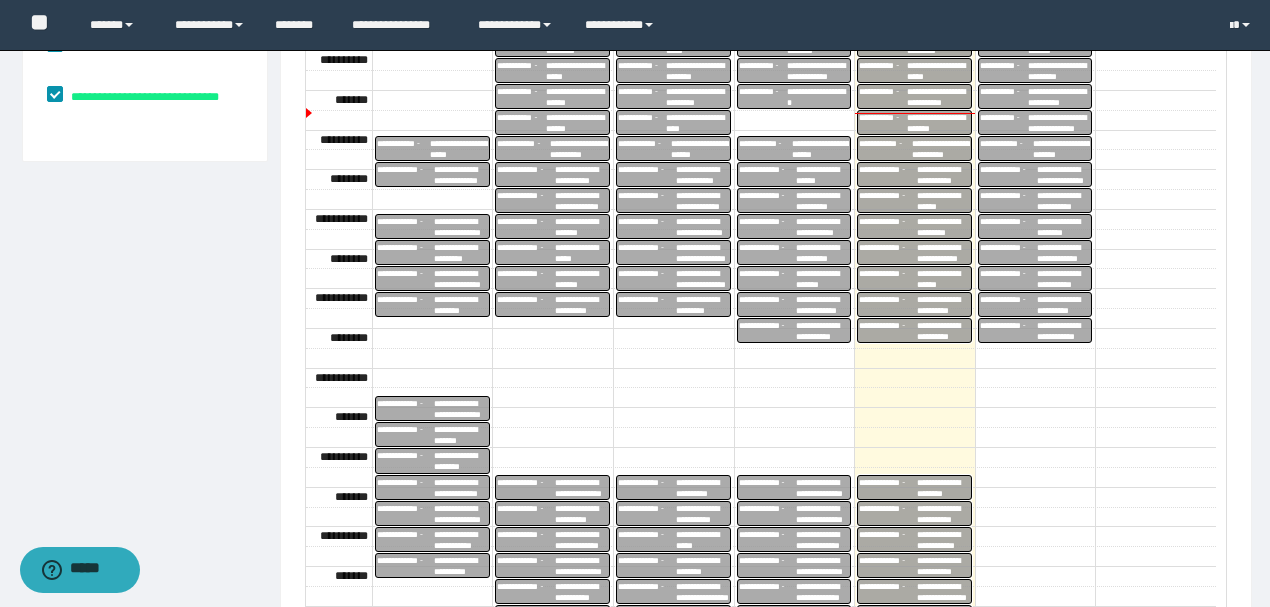 scroll, scrollTop: 362, scrollLeft: 0, axis: vertical 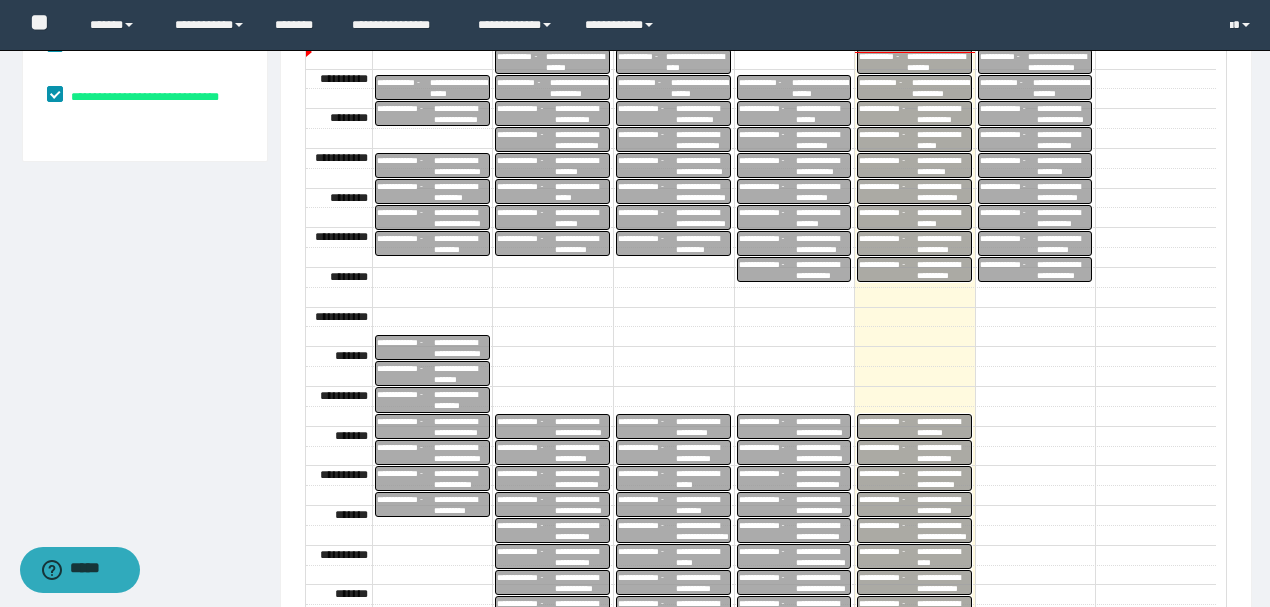 click on "**********" at bounding box center [768, 427] 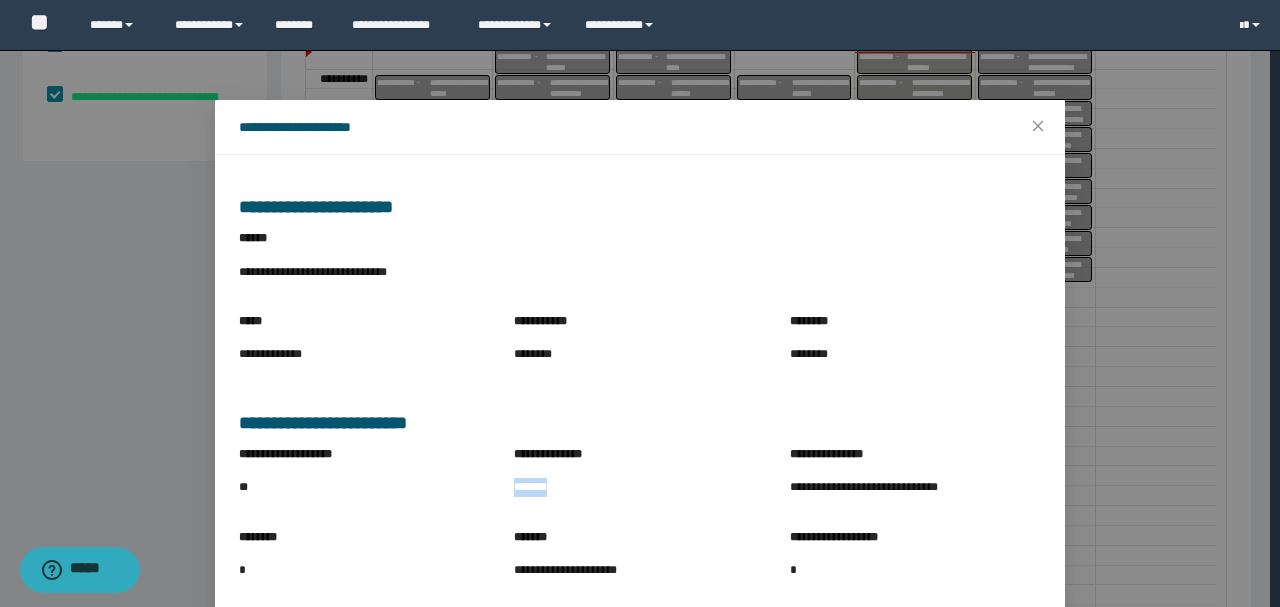 drag, startPoint x: 507, startPoint y: 492, endPoint x: 578, endPoint y: 501, distance: 71.568146 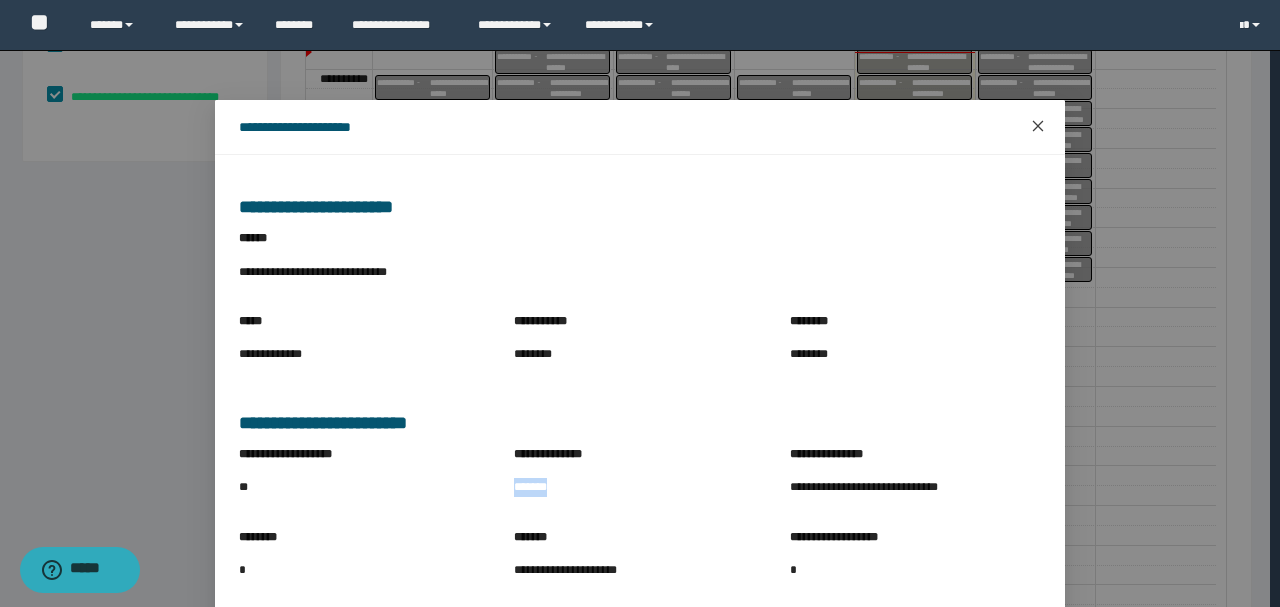 click 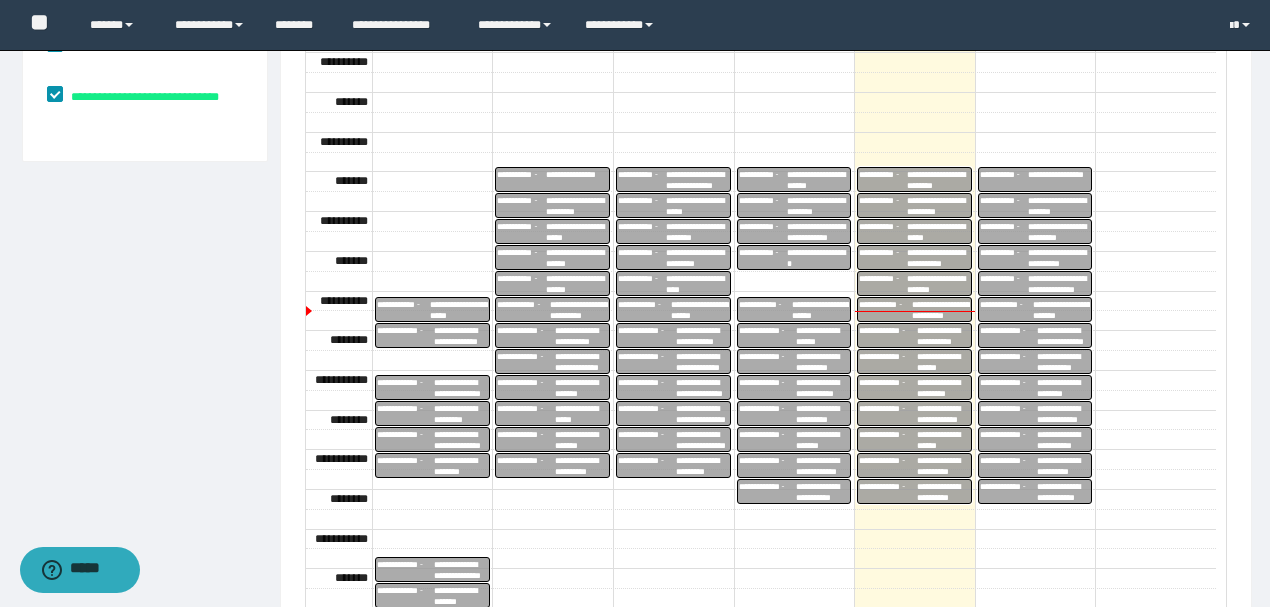 scroll, scrollTop: 251, scrollLeft: 0, axis: vertical 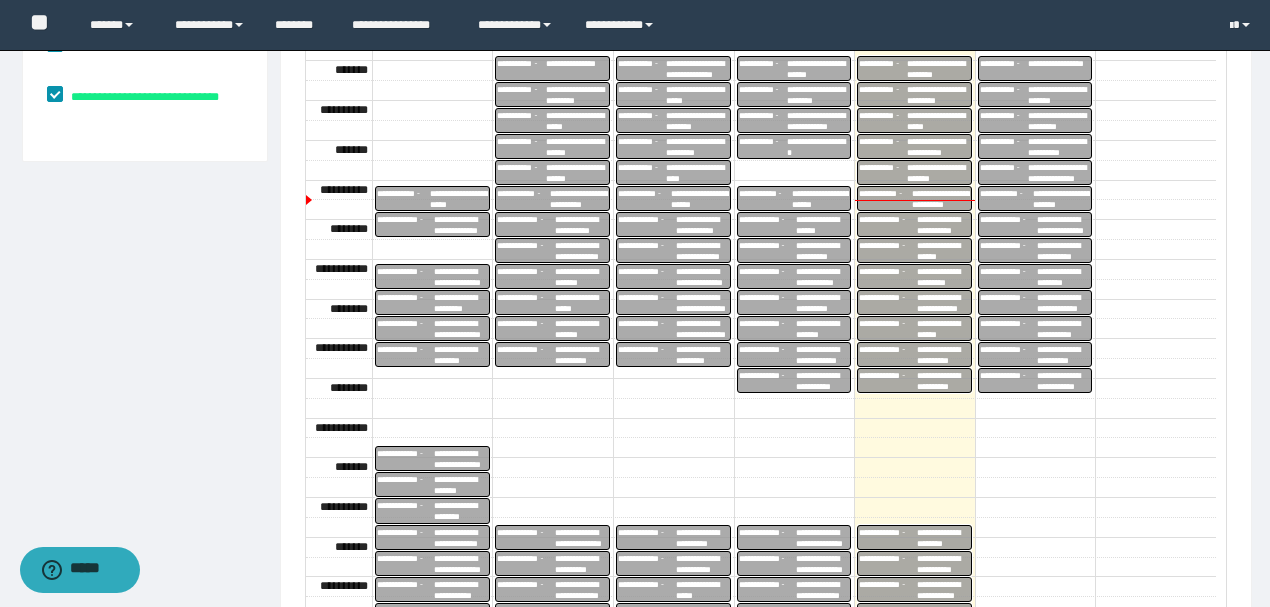 click on "**********" at bounding box center (823, 381) 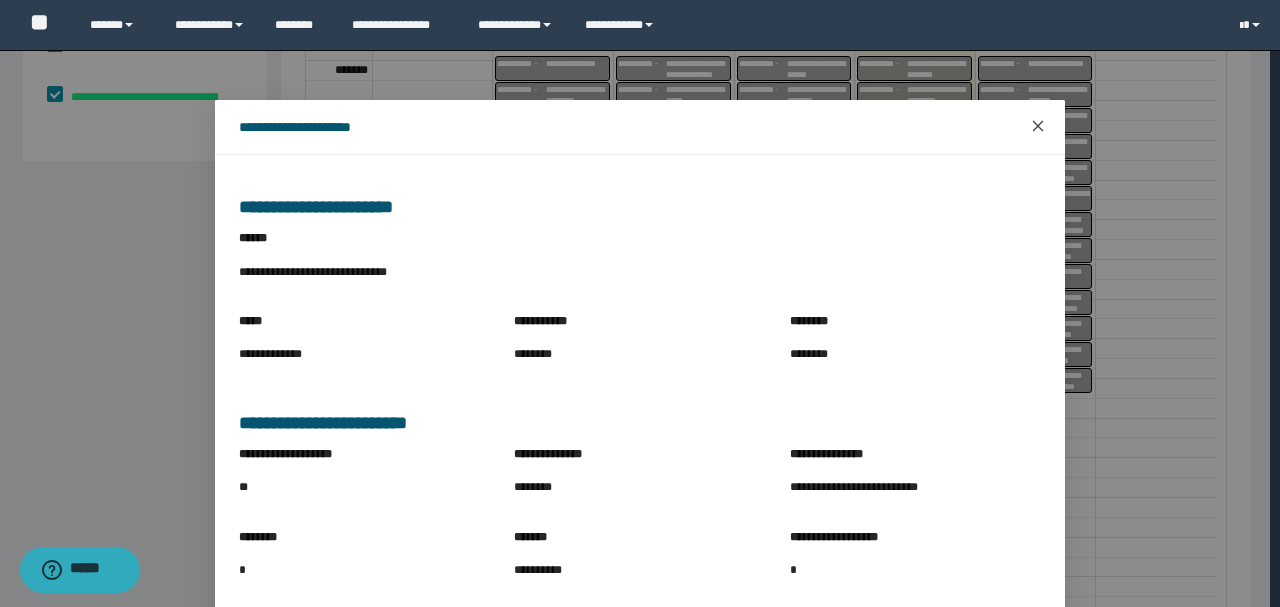 click at bounding box center [1038, 127] 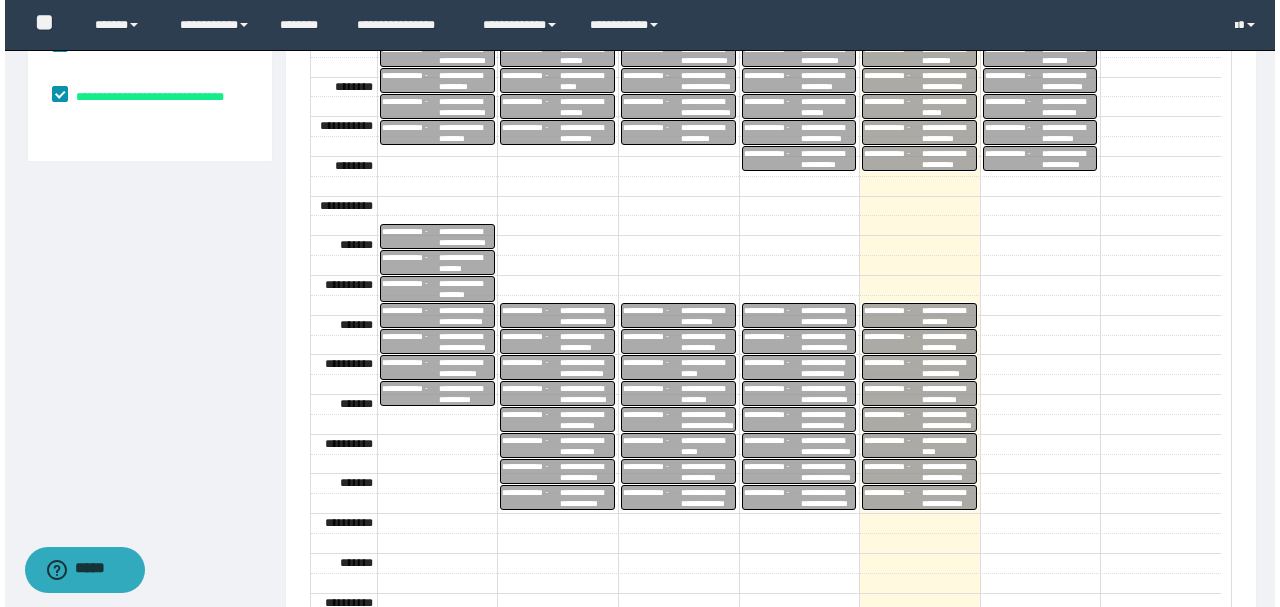 scroll, scrollTop: 362, scrollLeft: 0, axis: vertical 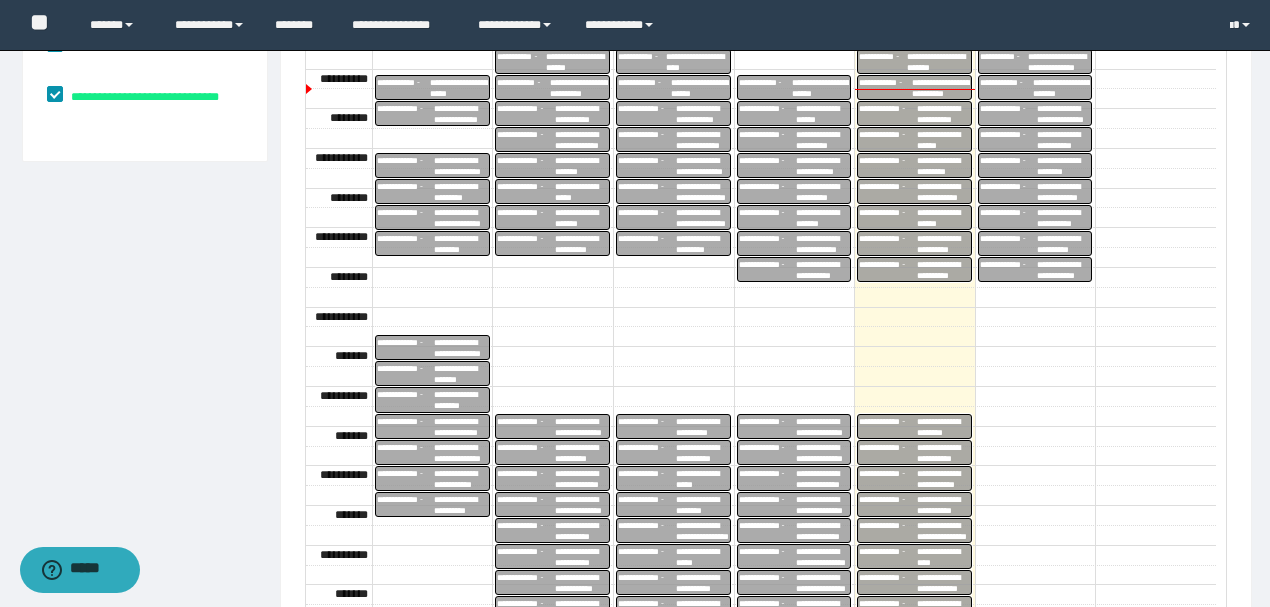 click on "**********" at bounding box center [823, 270] 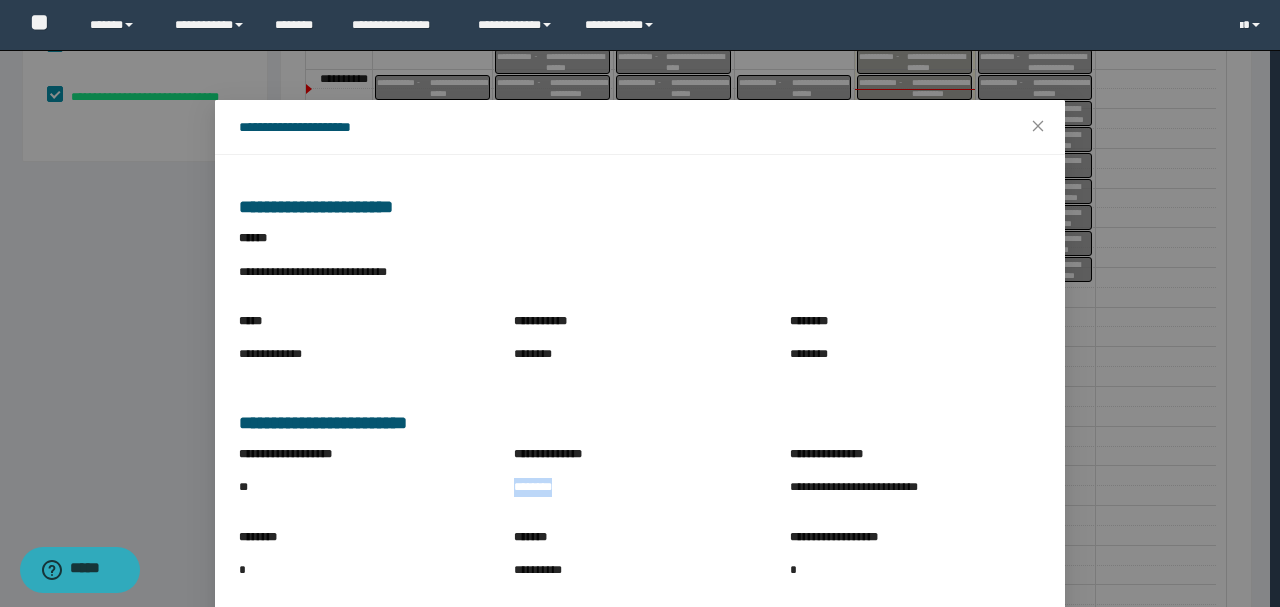 drag, startPoint x: 506, startPoint y: 489, endPoint x: 574, endPoint y: 502, distance: 69.2315 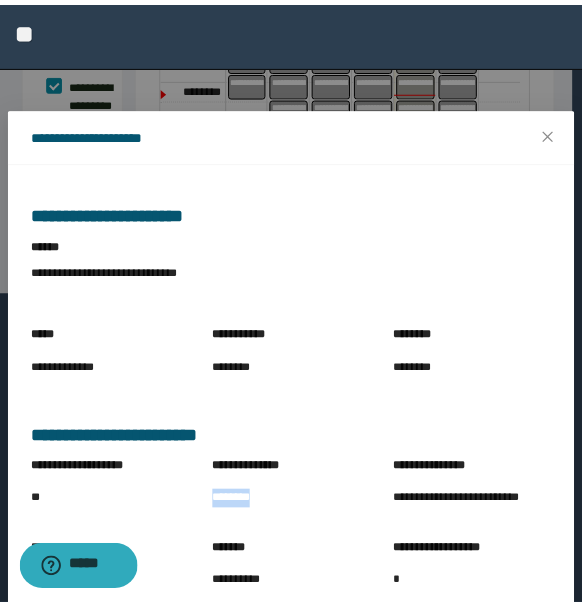 scroll, scrollTop: 40, scrollLeft: 0, axis: vertical 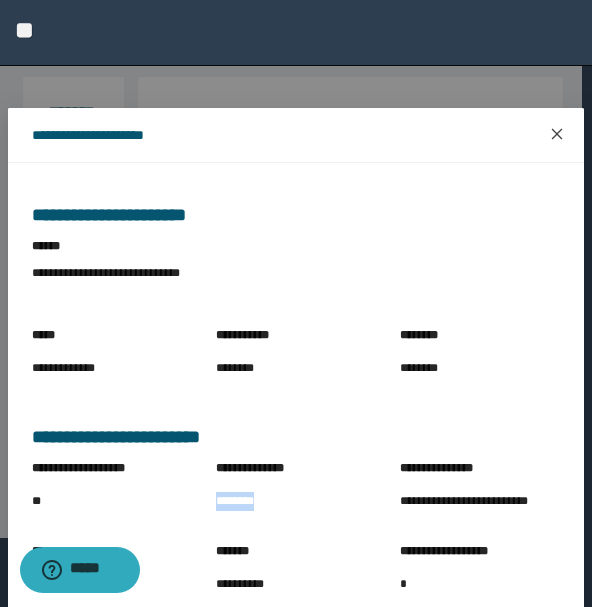 click at bounding box center [557, 135] 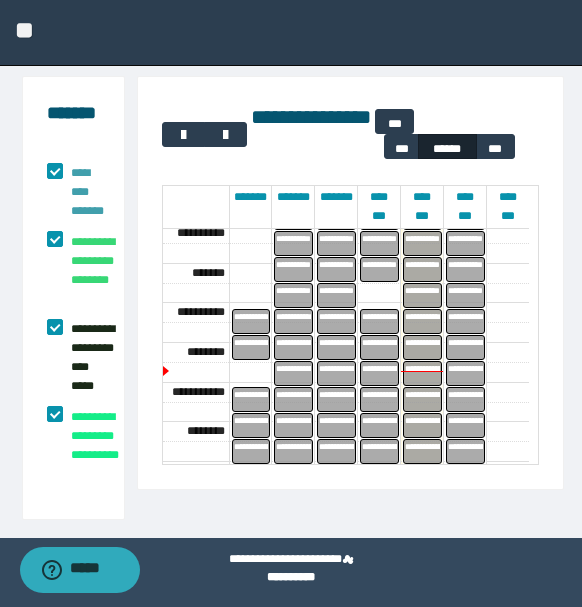 scroll, scrollTop: 473, scrollLeft: 0, axis: vertical 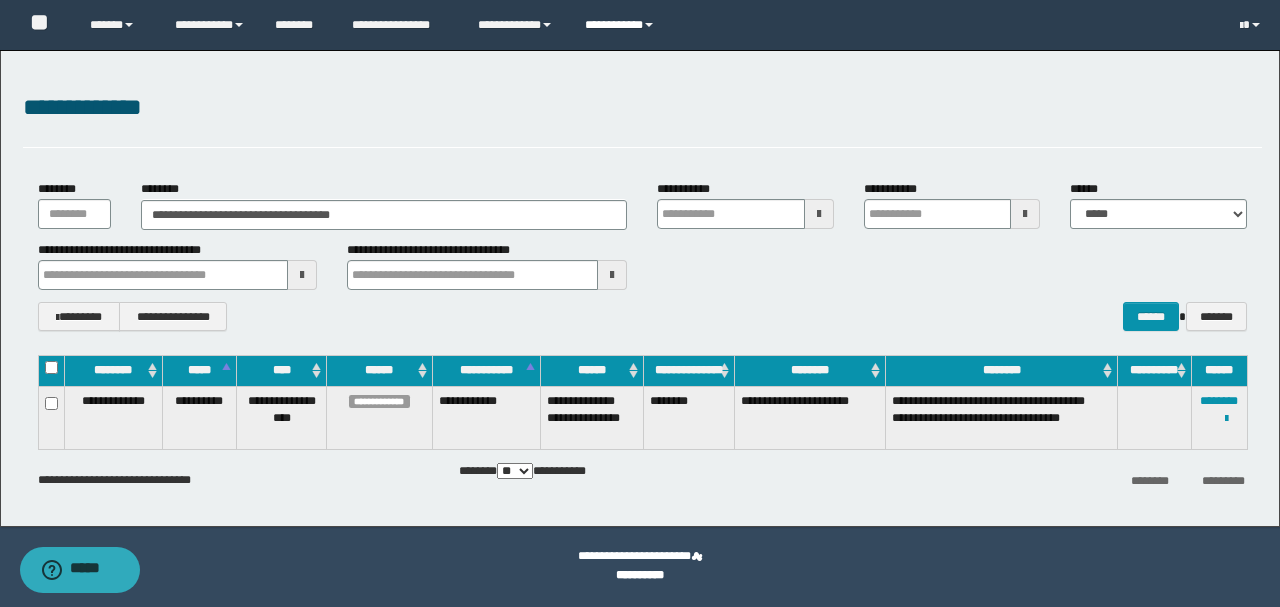 click on "**********" at bounding box center (622, 25) 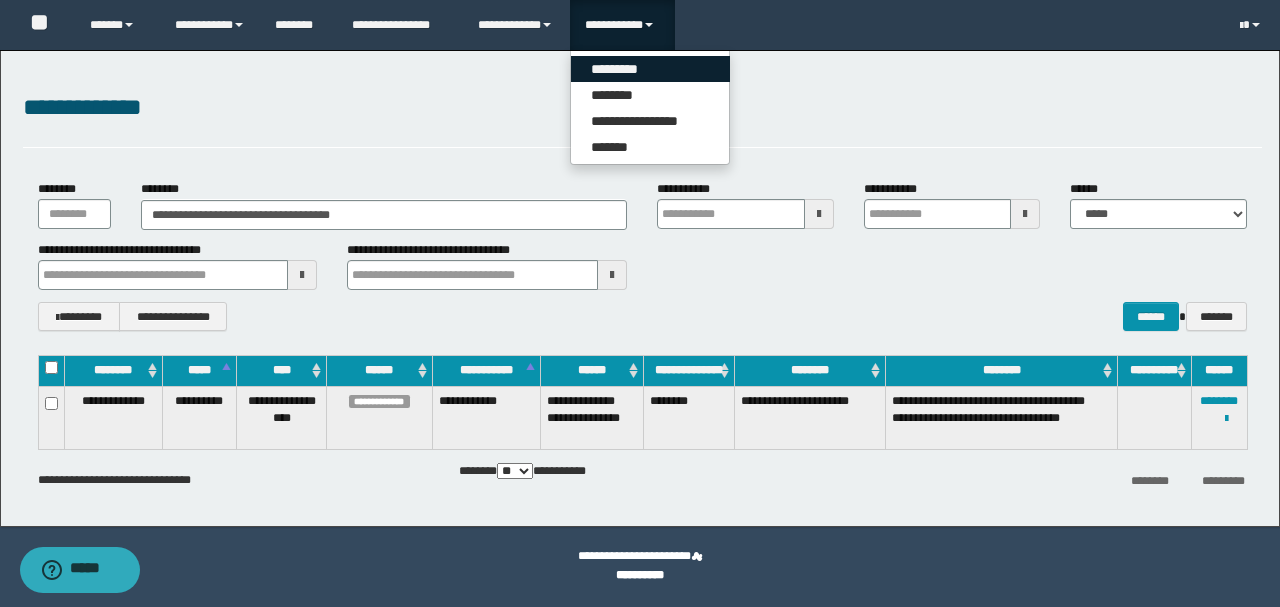 click on "*********" at bounding box center (650, 69) 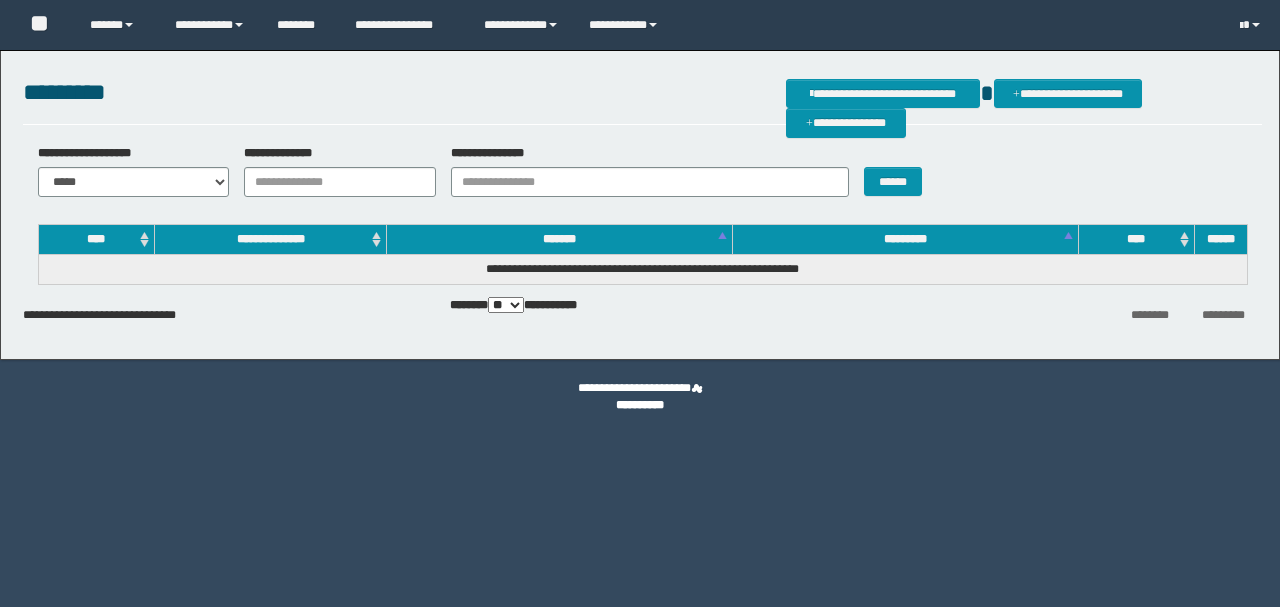 scroll, scrollTop: 0, scrollLeft: 0, axis: both 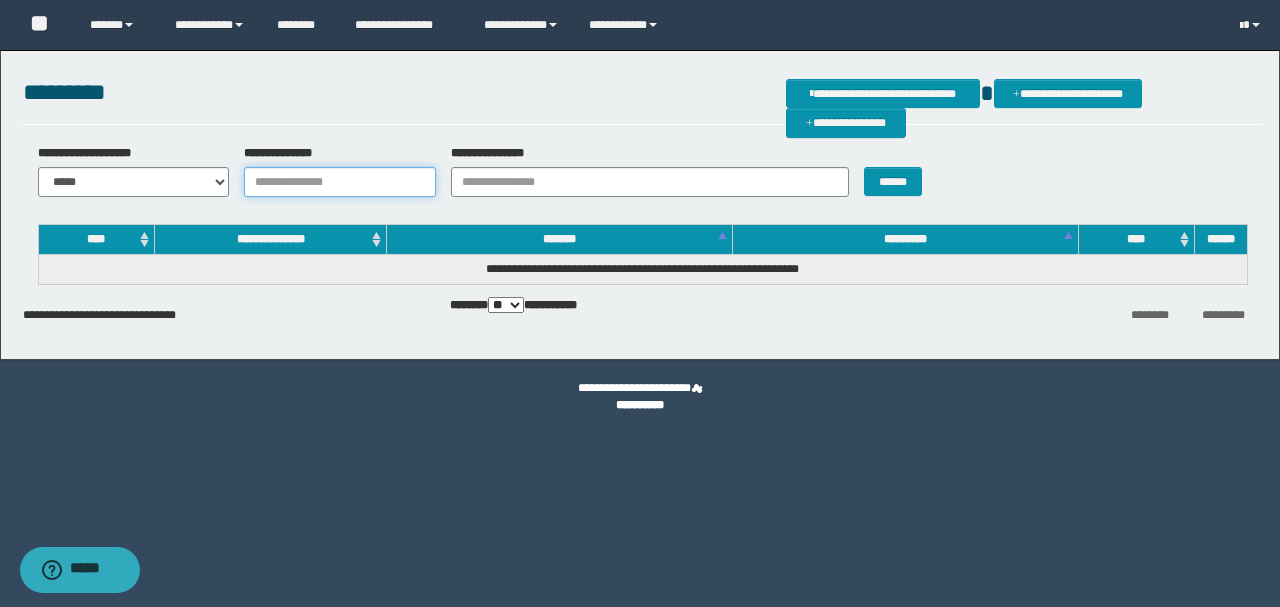 click on "**********" at bounding box center (340, 182) 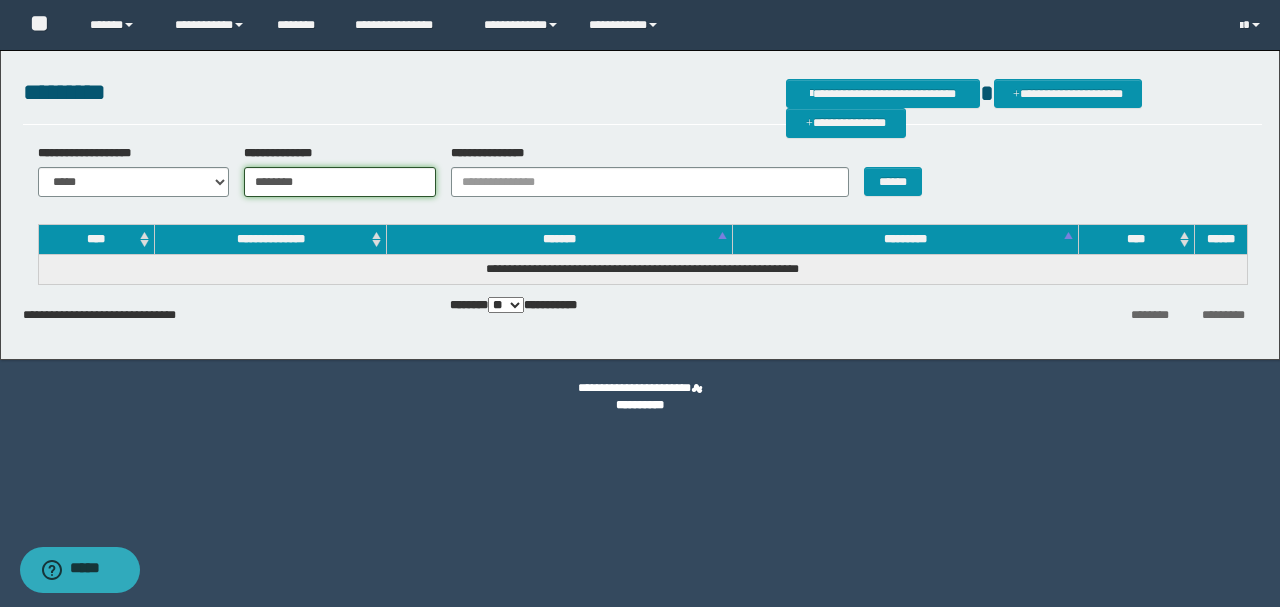 type on "********" 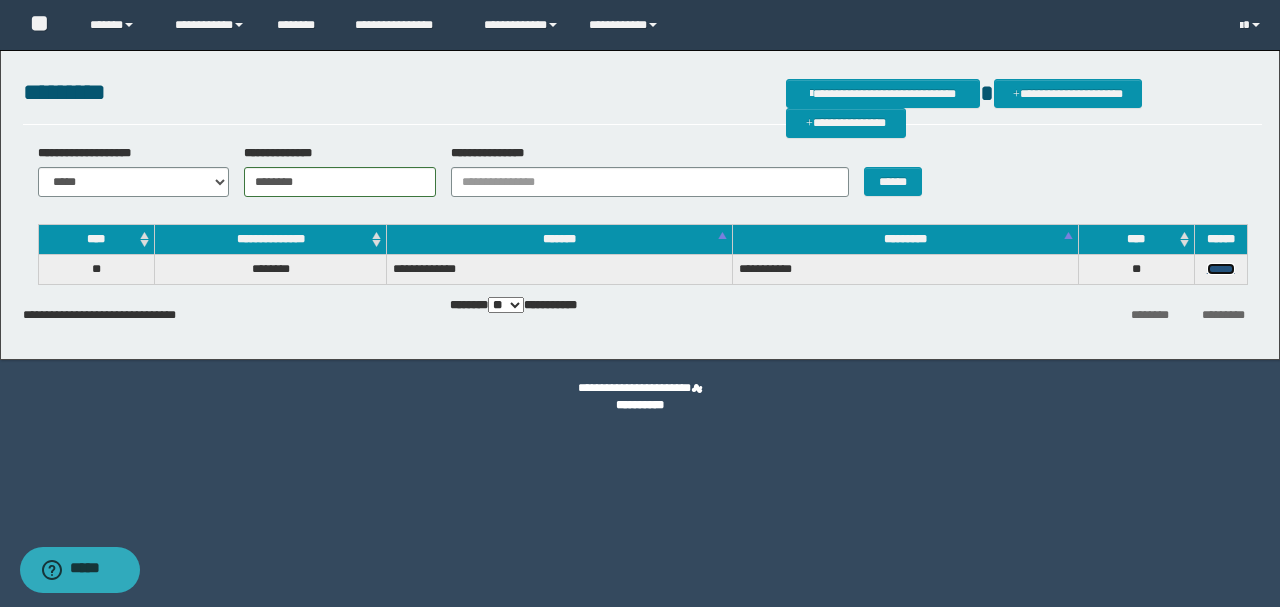 click on "******" at bounding box center (1221, 269) 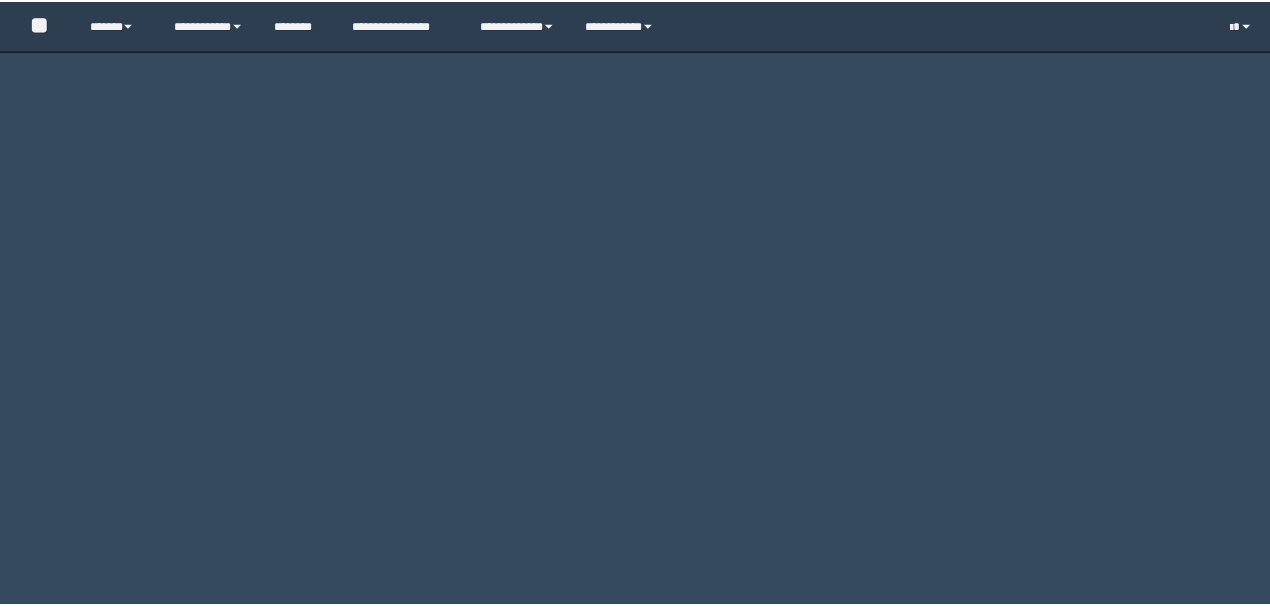 scroll, scrollTop: 0, scrollLeft: 0, axis: both 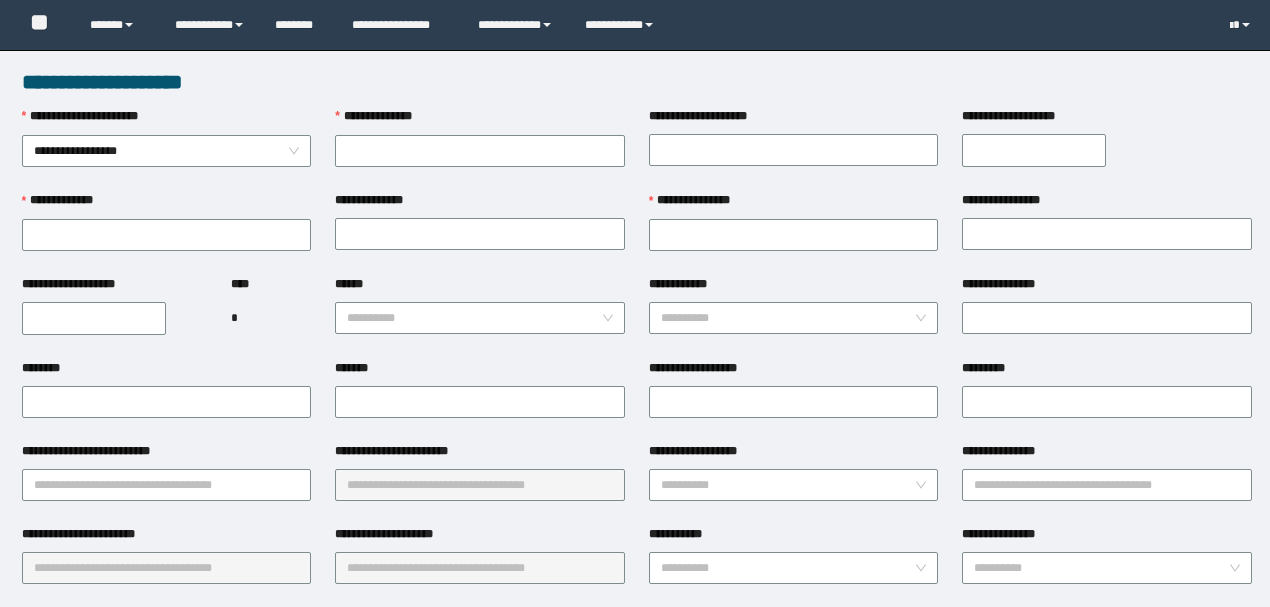 type on "********" 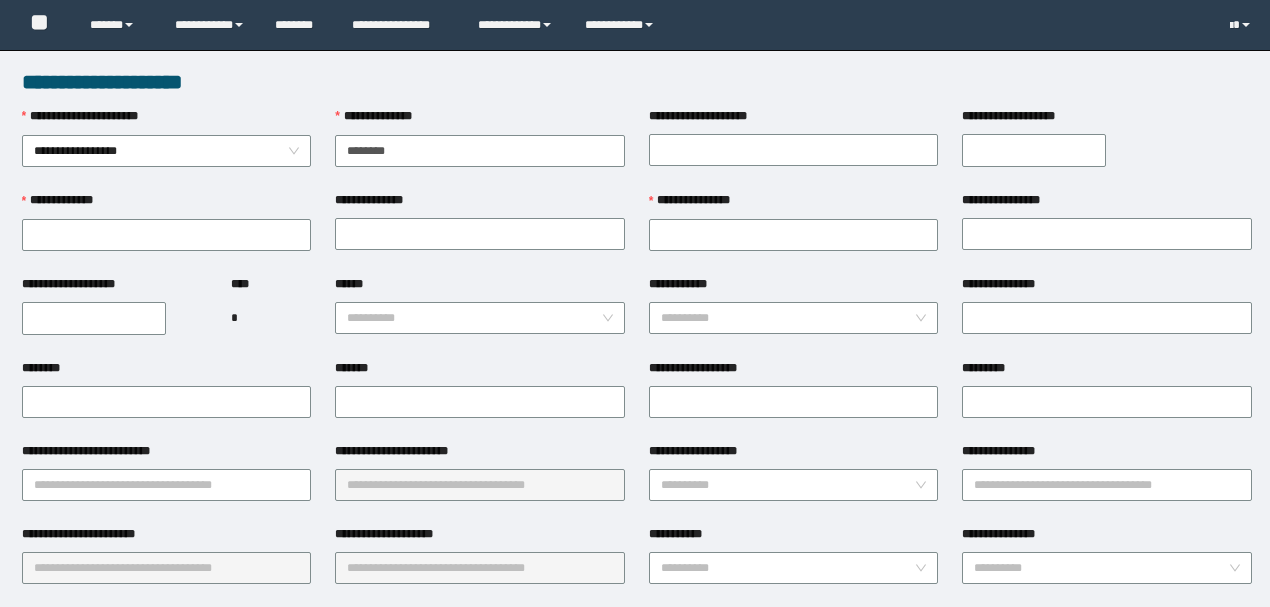 type on "**********" 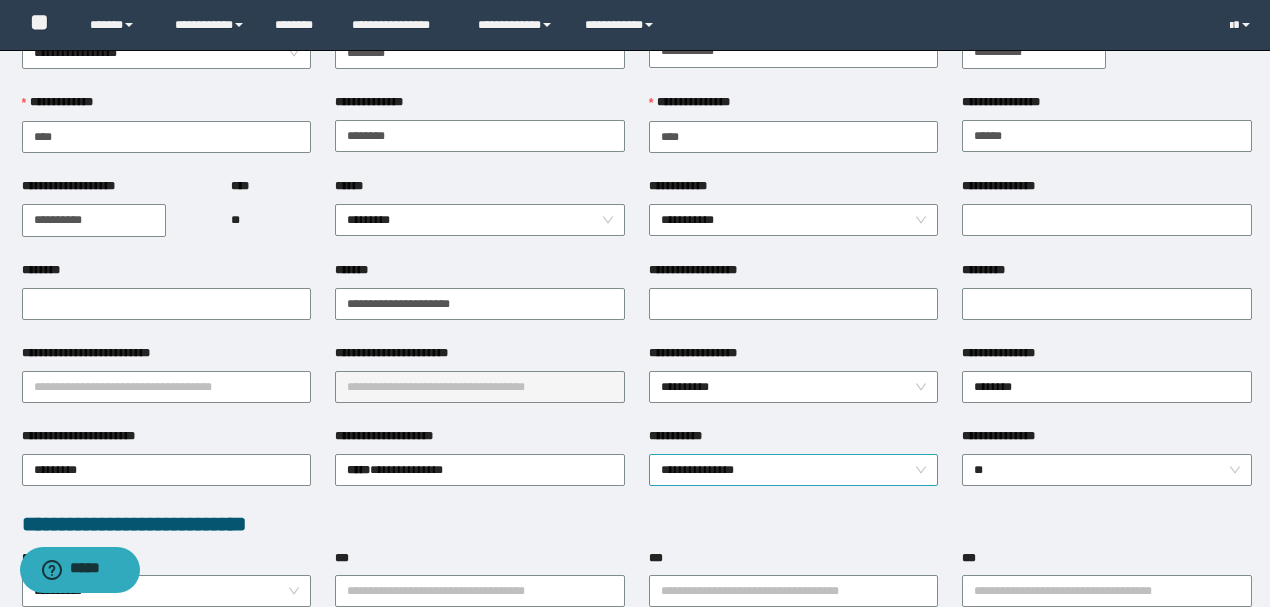 scroll, scrollTop: 222, scrollLeft: 0, axis: vertical 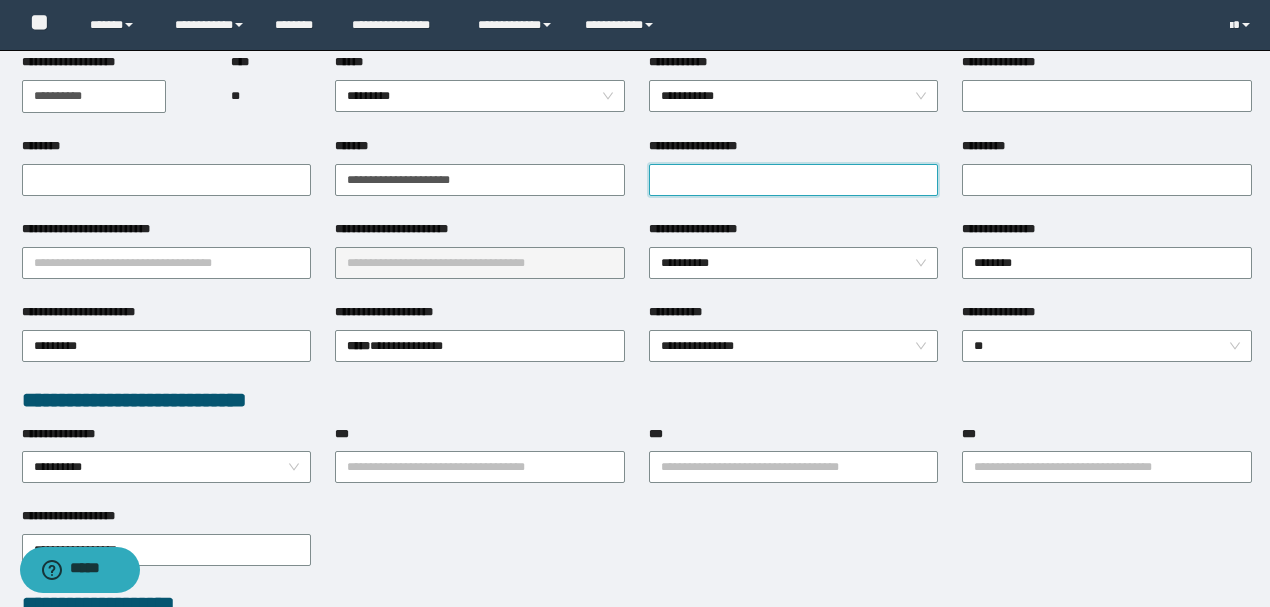 click on "**********" at bounding box center (794, 180) 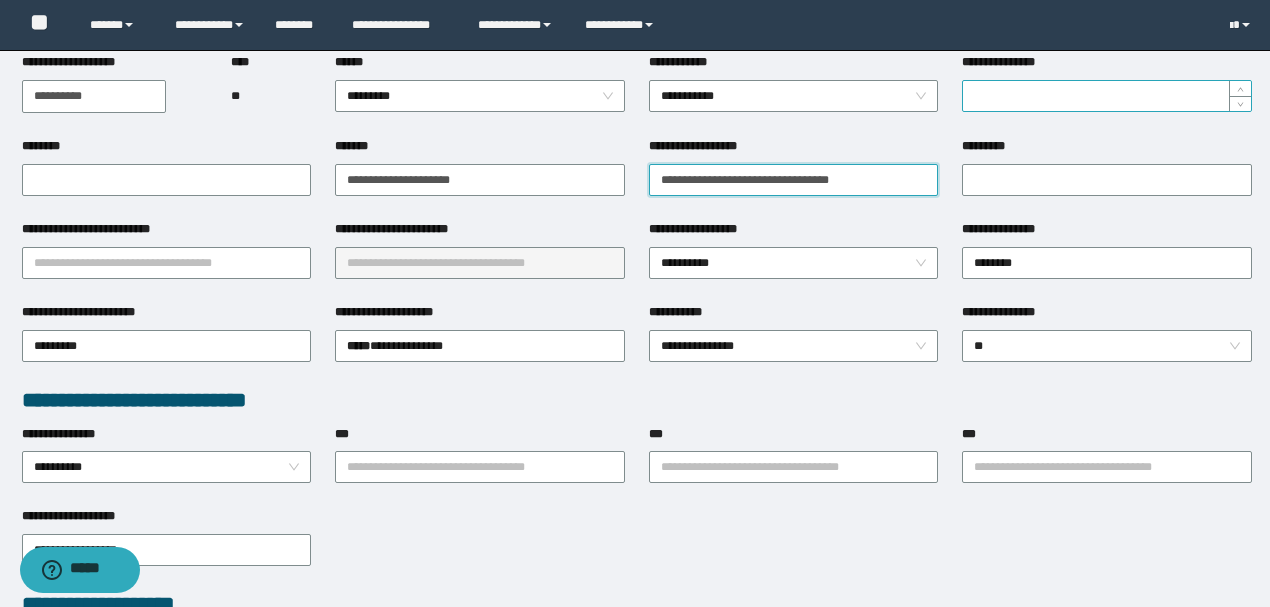 type on "**********" 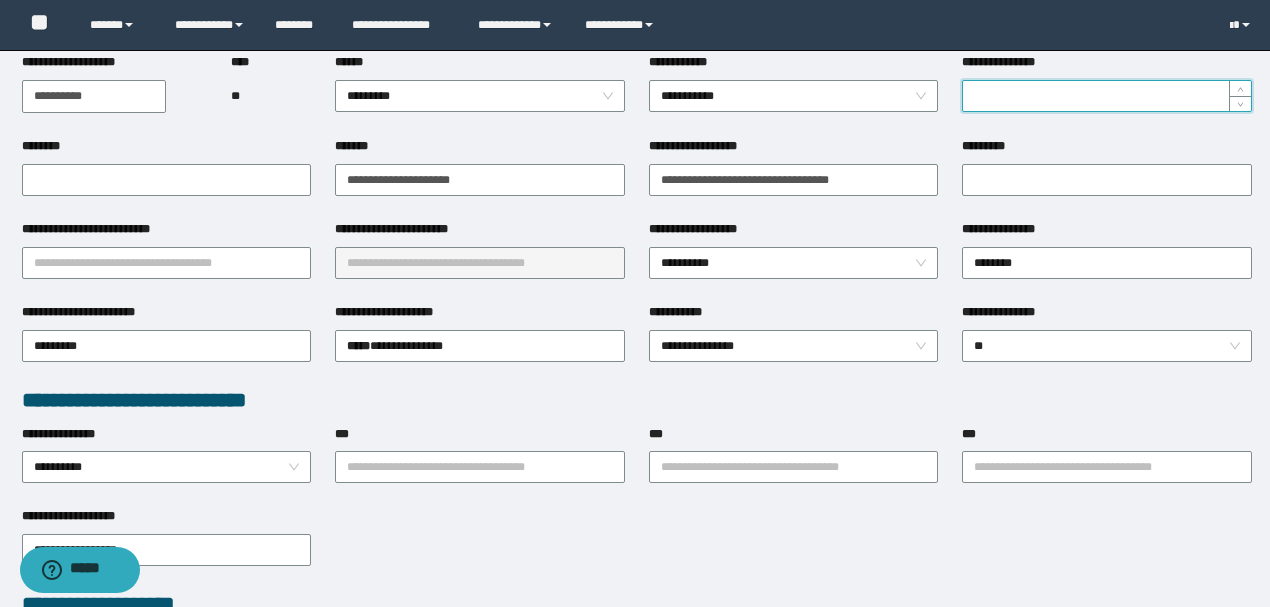 click on "**********" at bounding box center (1107, 96) 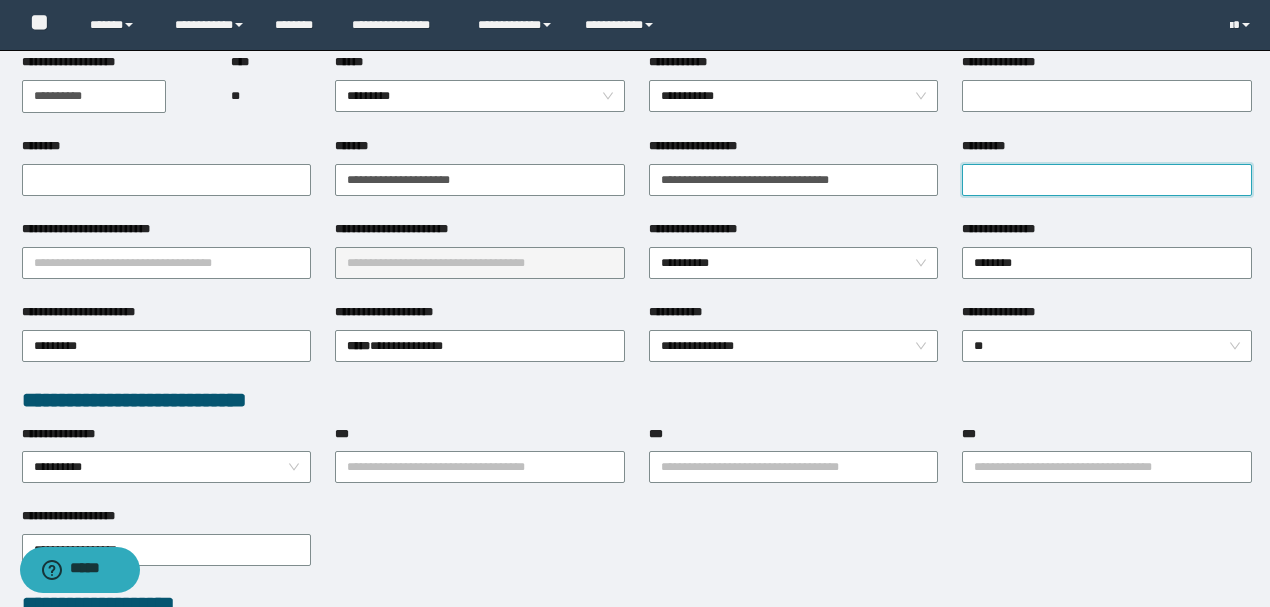click on "*********" at bounding box center (1107, 180) 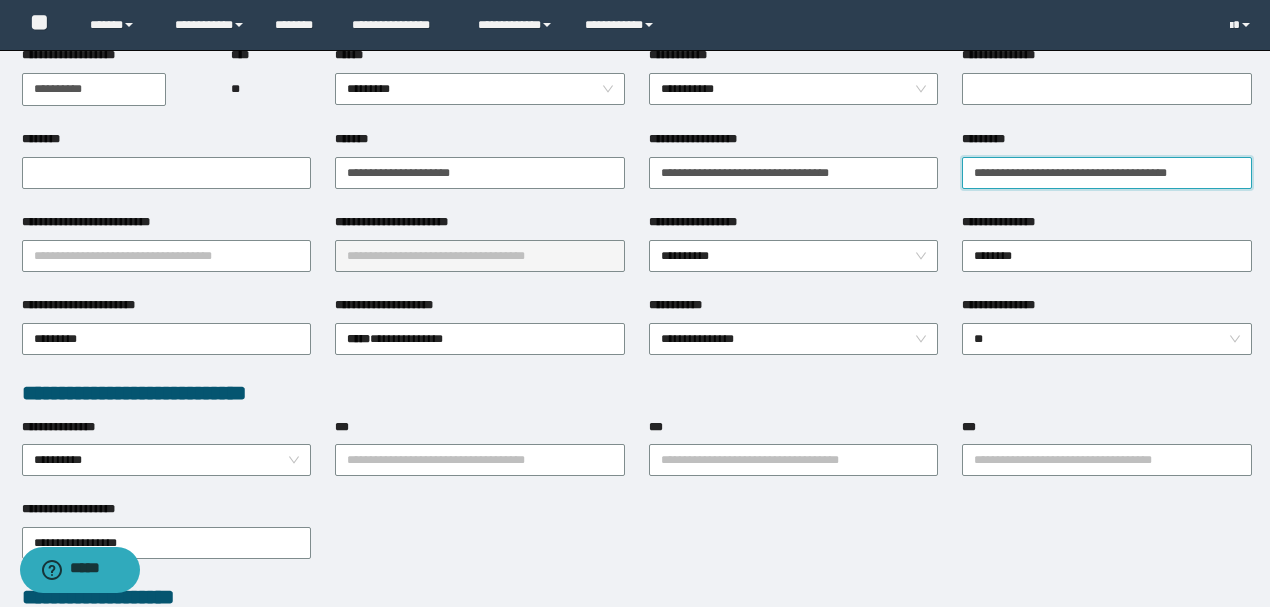 scroll, scrollTop: 333, scrollLeft: 0, axis: vertical 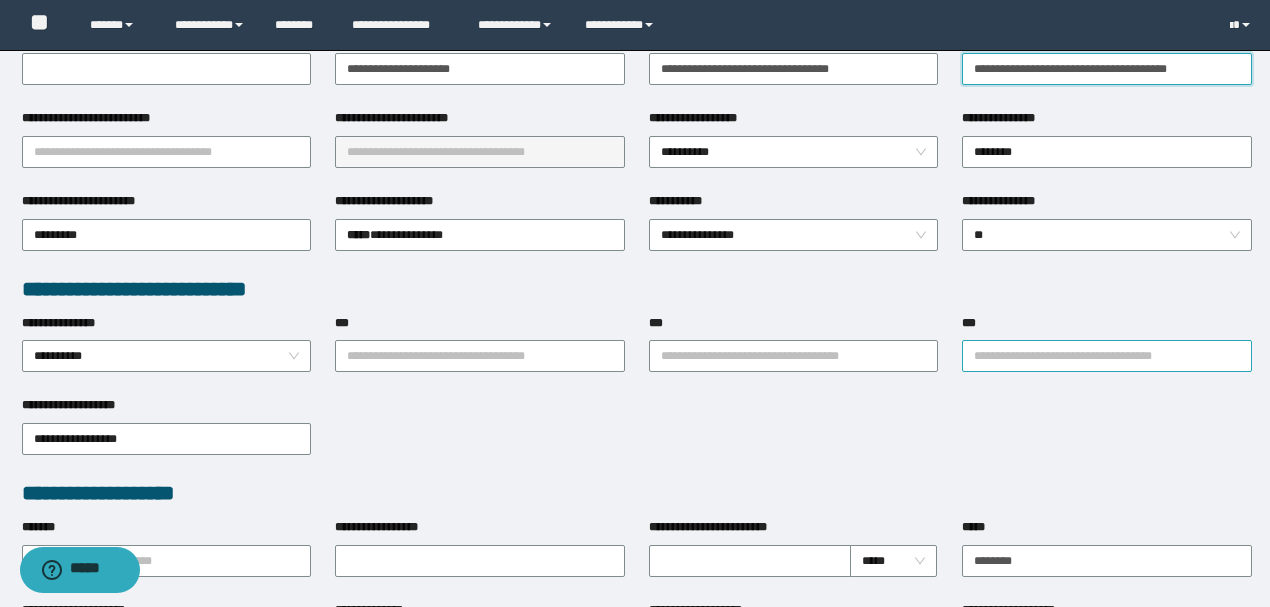 type on "**********" 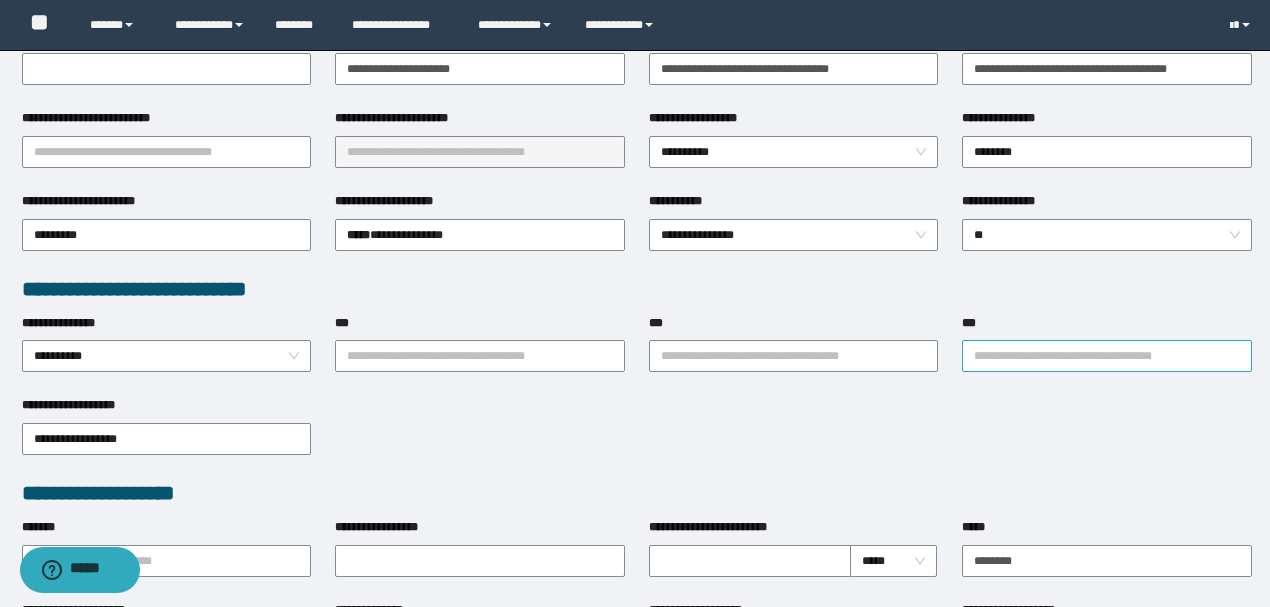 click on "***" at bounding box center (1107, 356) 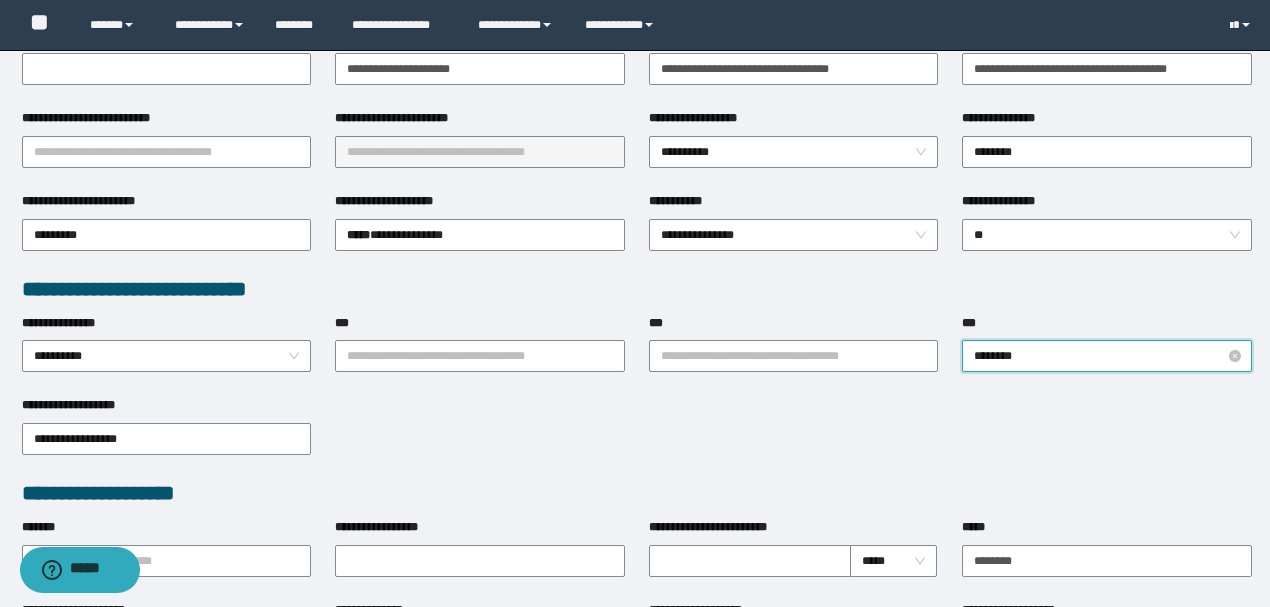type on "*********" 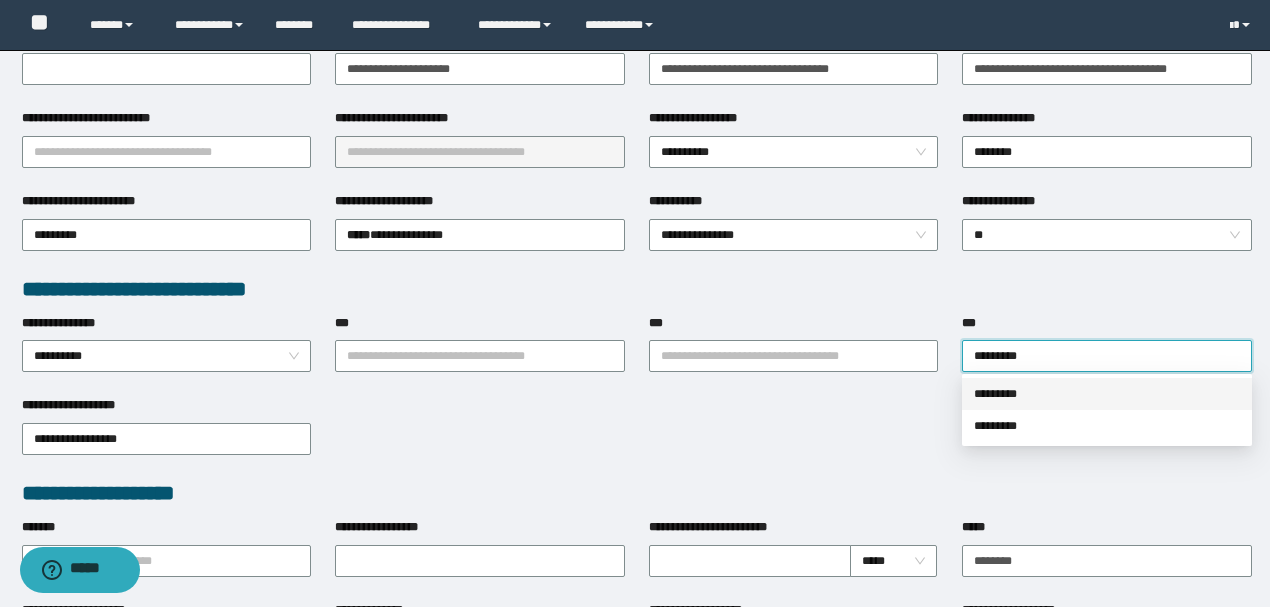 click on "*********" at bounding box center (1107, 394) 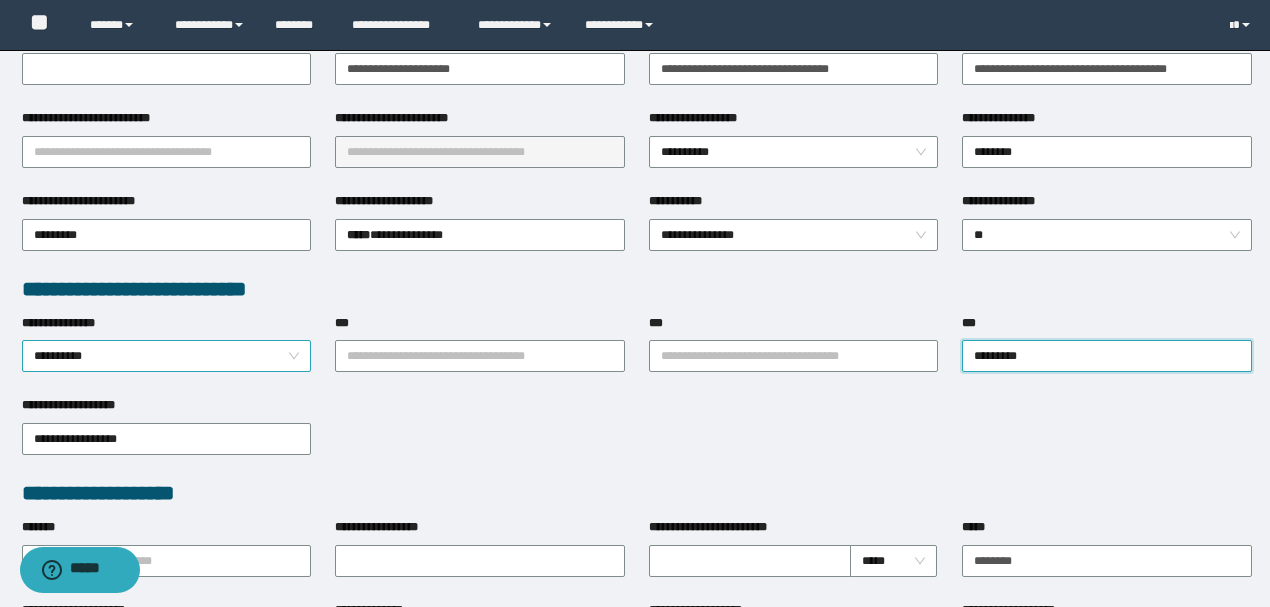 click on "**********" at bounding box center (167, 356) 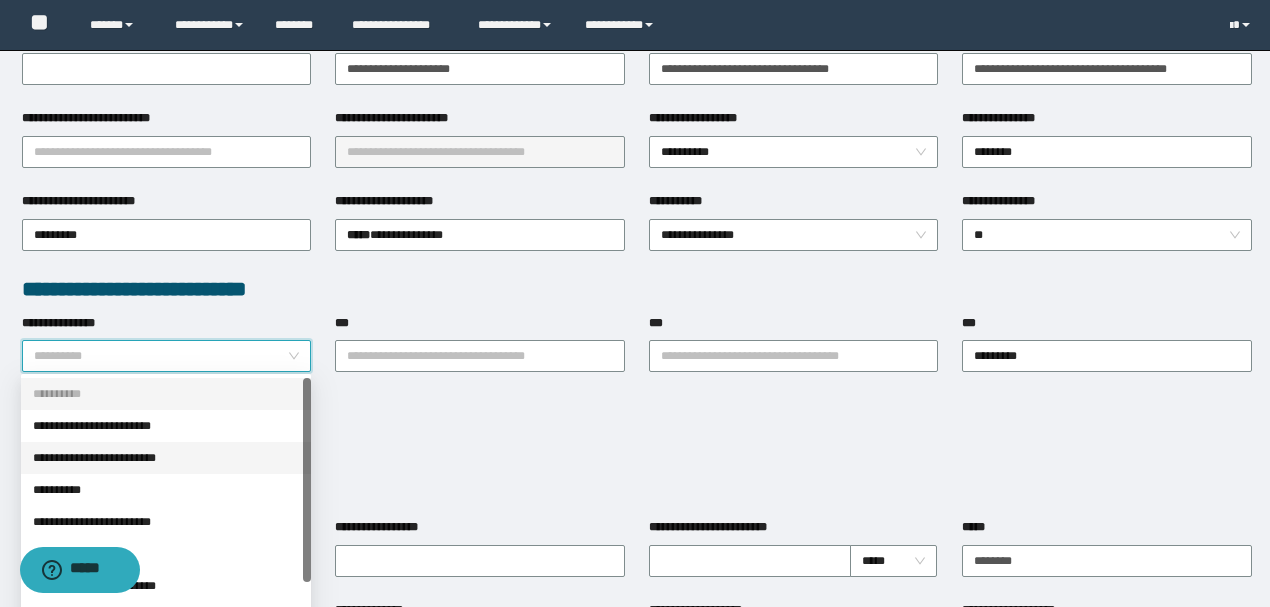click on "**********" at bounding box center [637, 437] 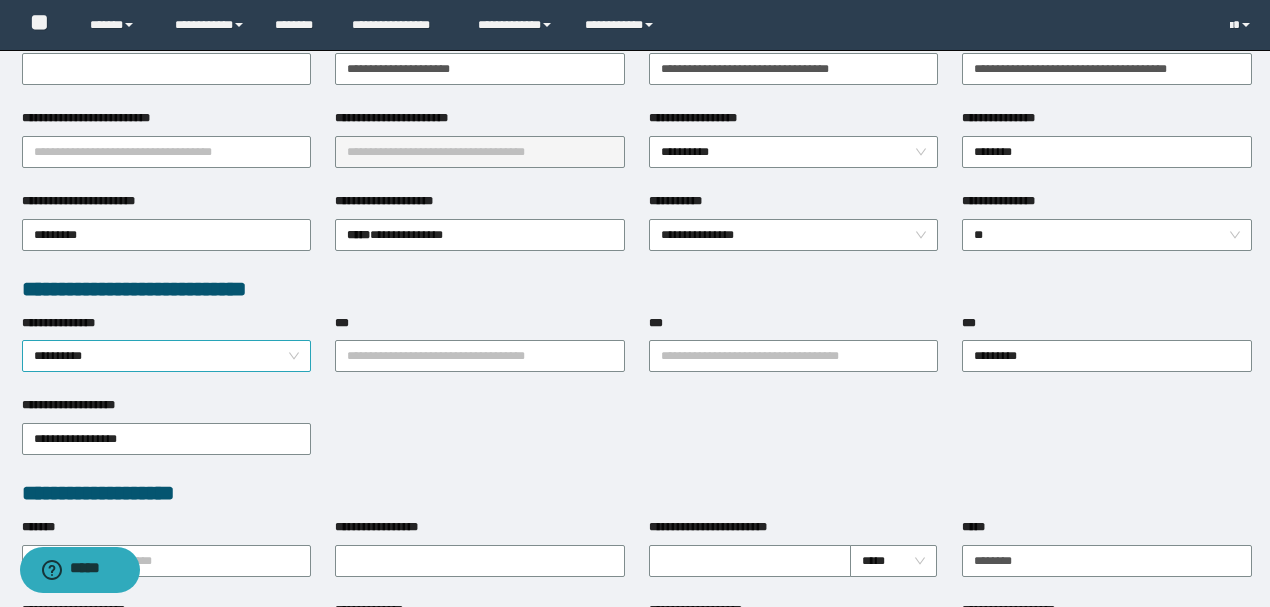 click on "**********" at bounding box center [167, 356] 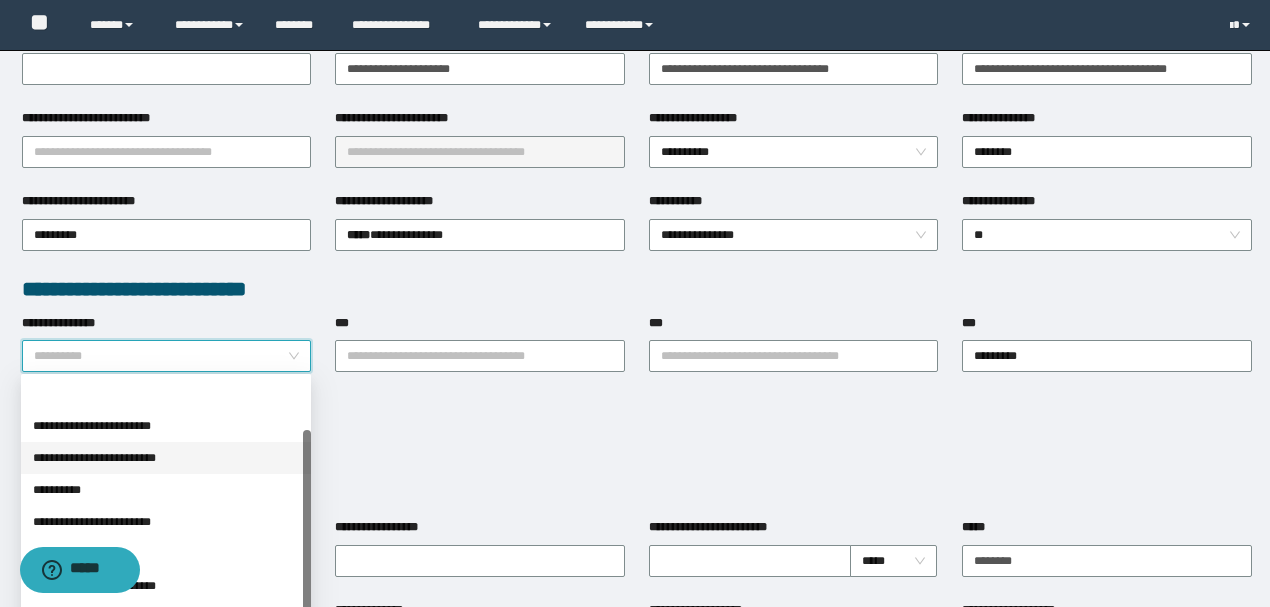 scroll, scrollTop: 64, scrollLeft: 0, axis: vertical 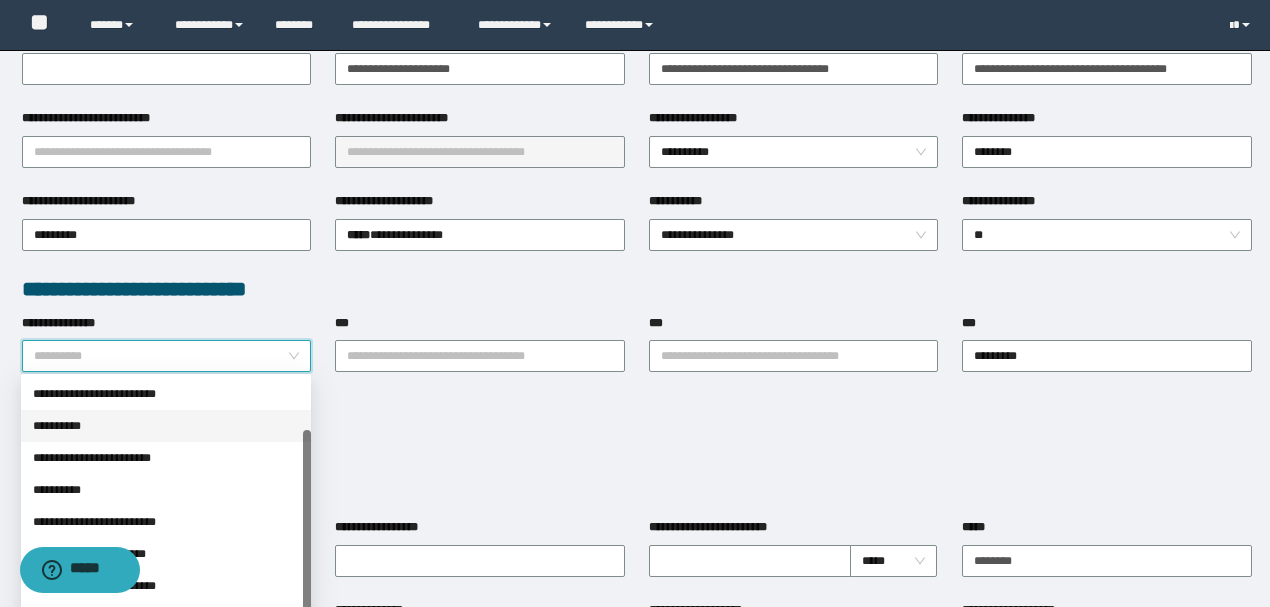 click on "**********" at bounding box center [166, 426] 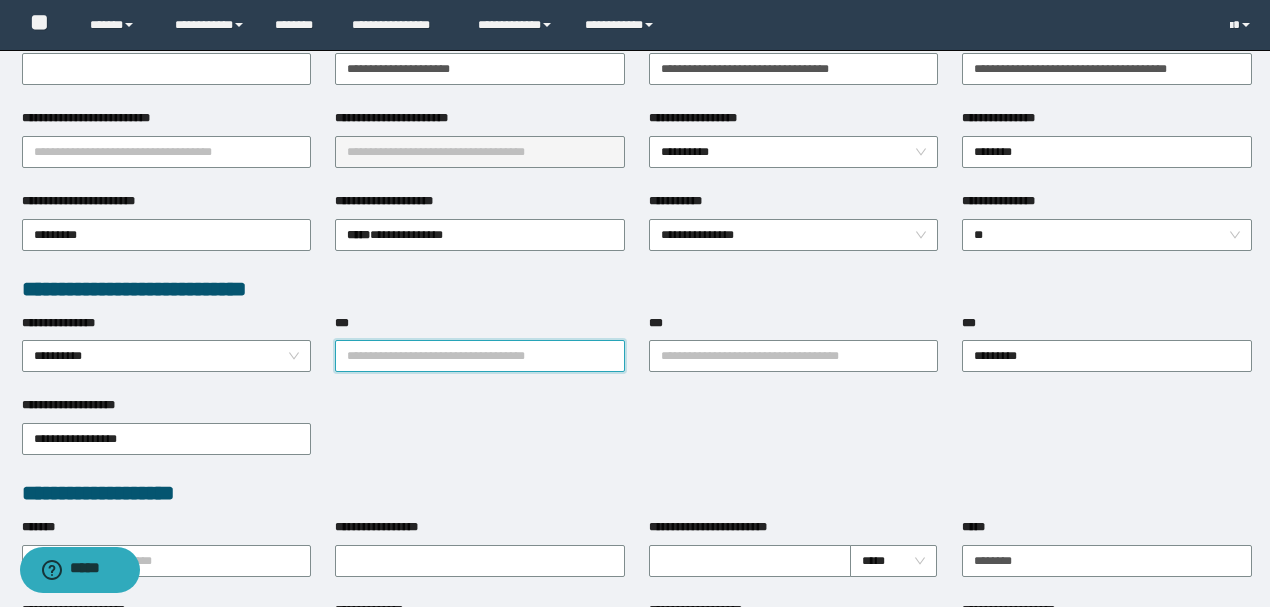 click on "***" at bounding box center (480, 356) 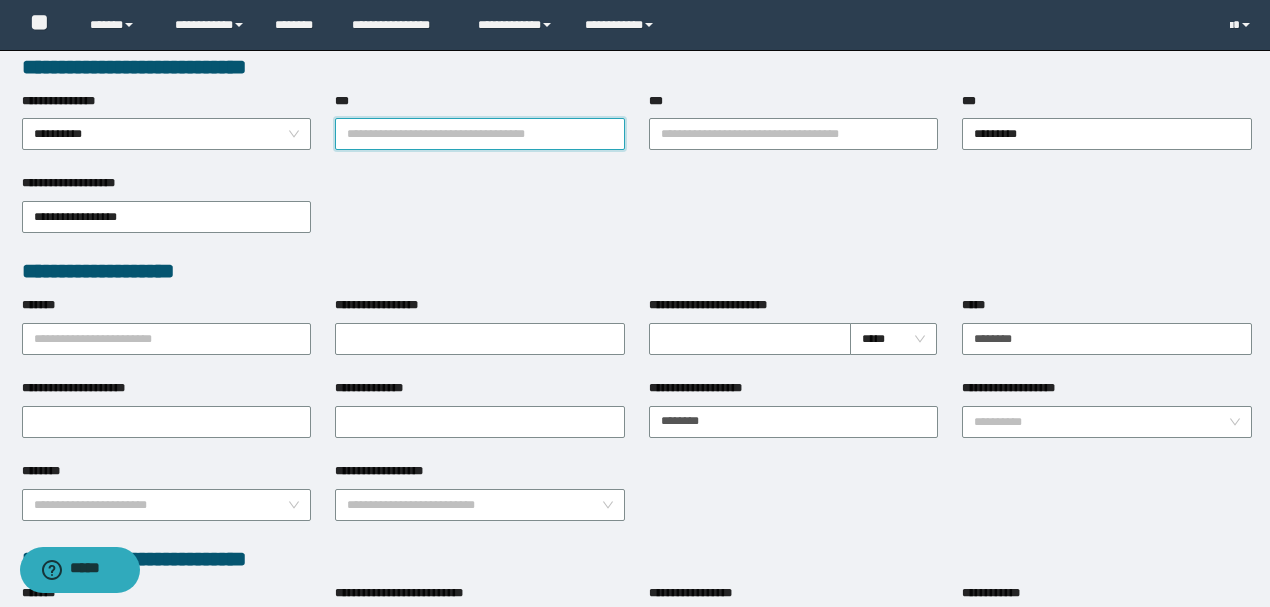 scroll, scrollTop: 666, scrollLeft: 0, axis: vertical 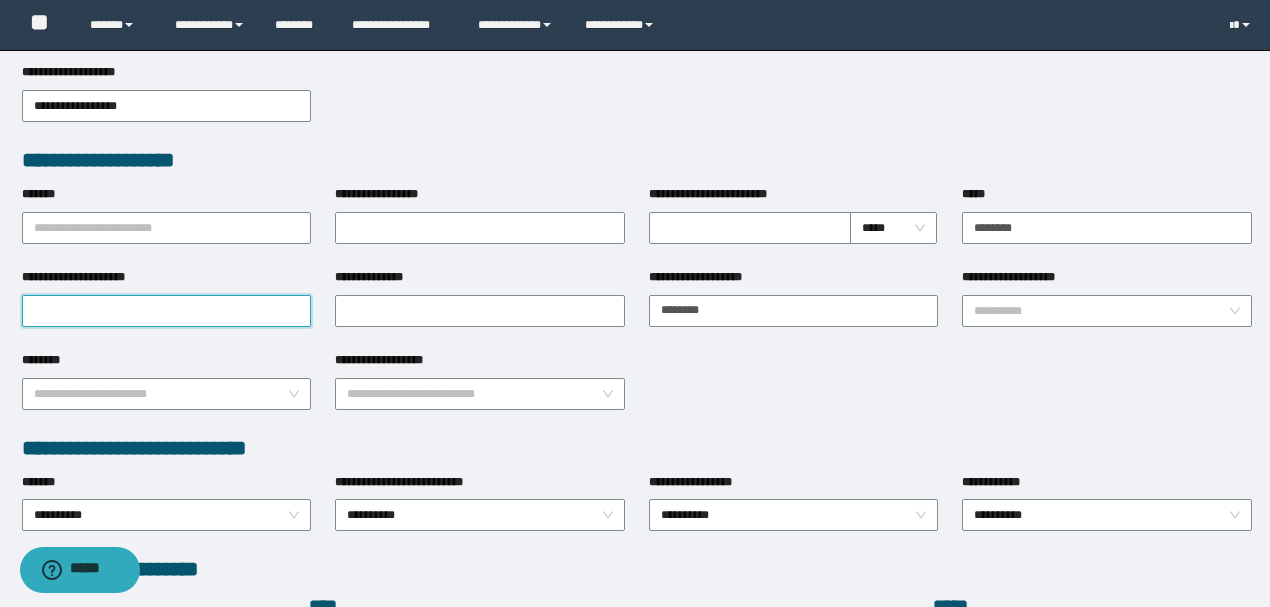 click on "**********" at bounding box center (167, 311) 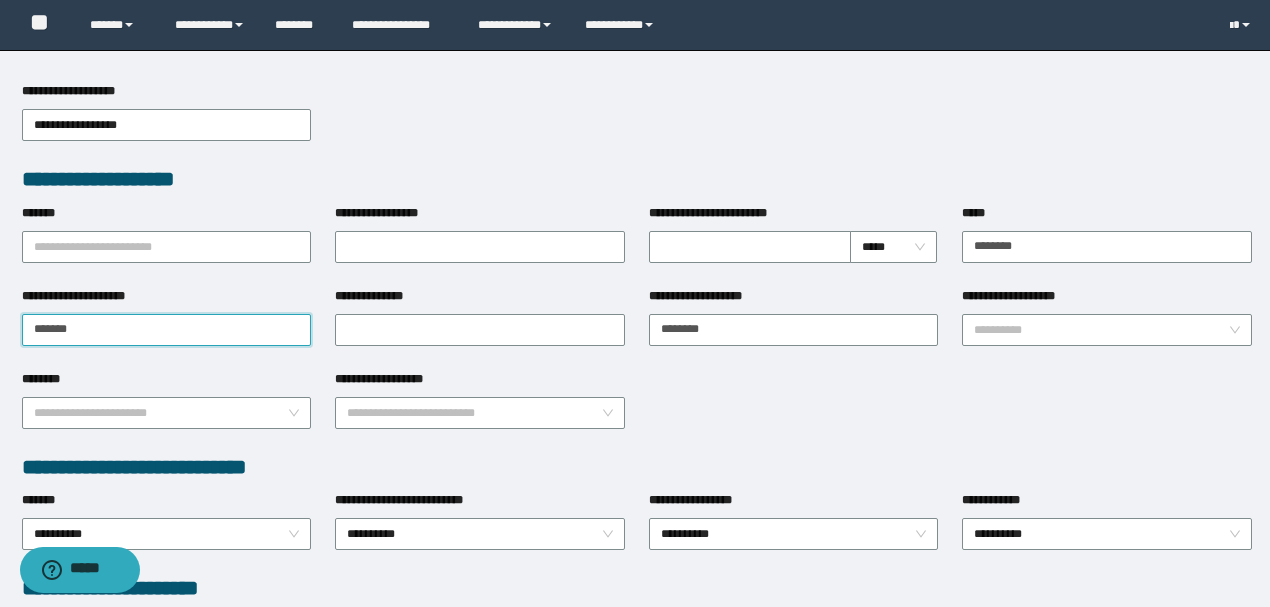 type on "**********" 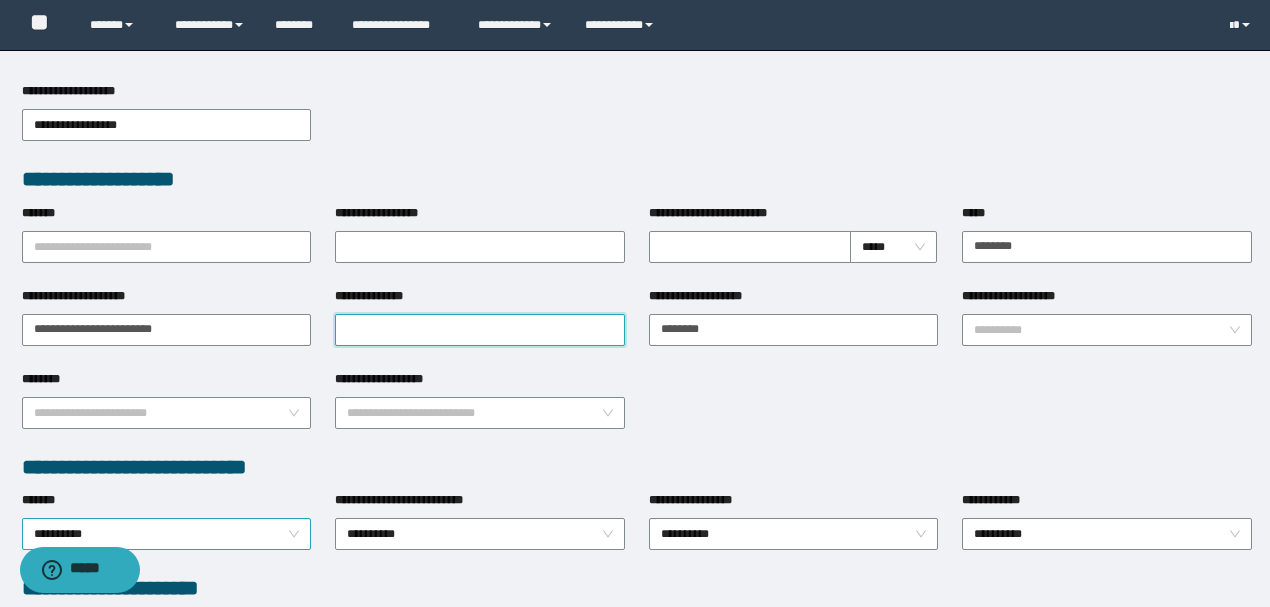 click on "**********" at bounding box center (167, 534) 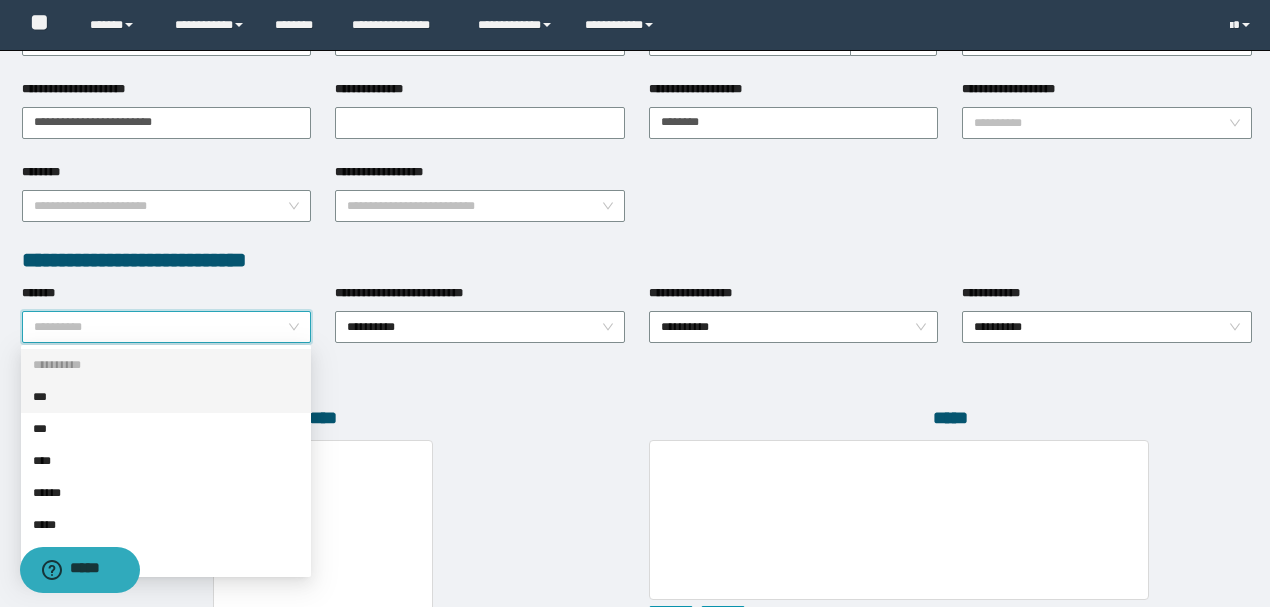 scroll, scrollTop: 888, scrollLeft: 0, axis: vertical 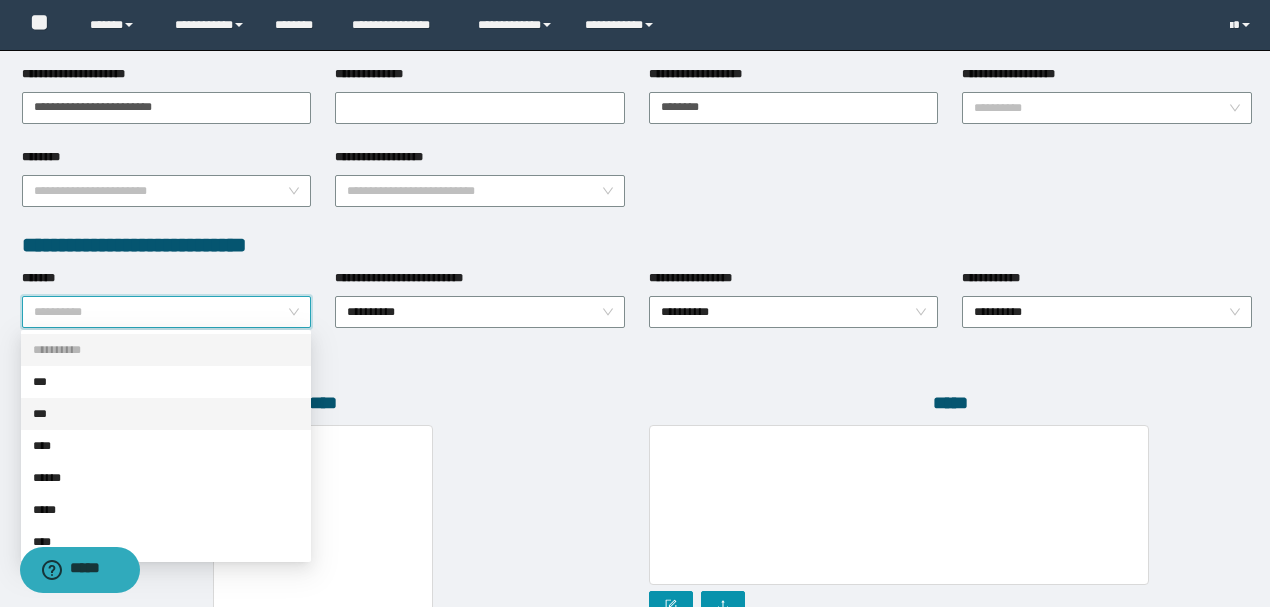 click on "***" at bounding box center (166, 382) 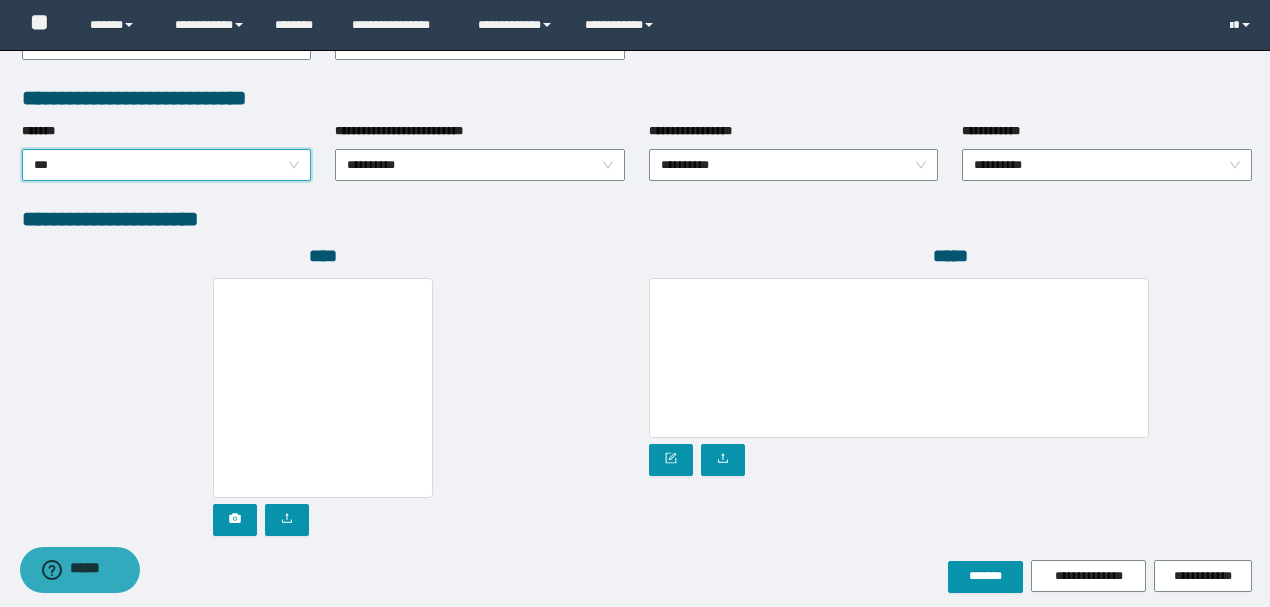 scroll, scrollTop: 1114, scrollLeft: 0, axis: vertical 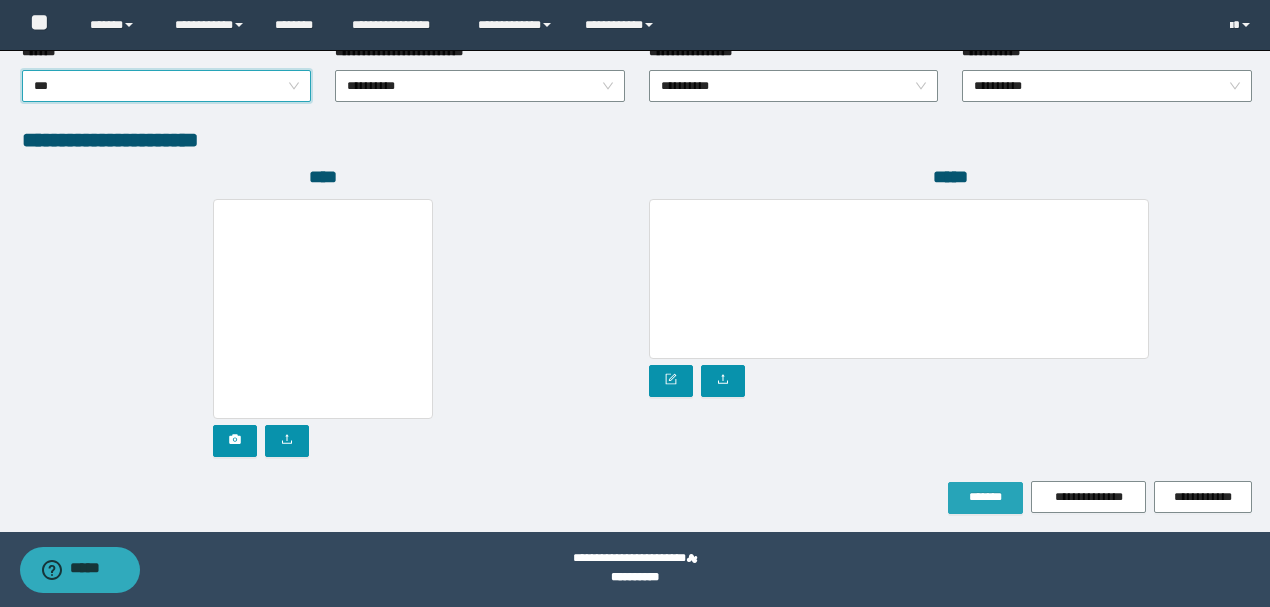 click on "*******" at bounding box center [985, 497] 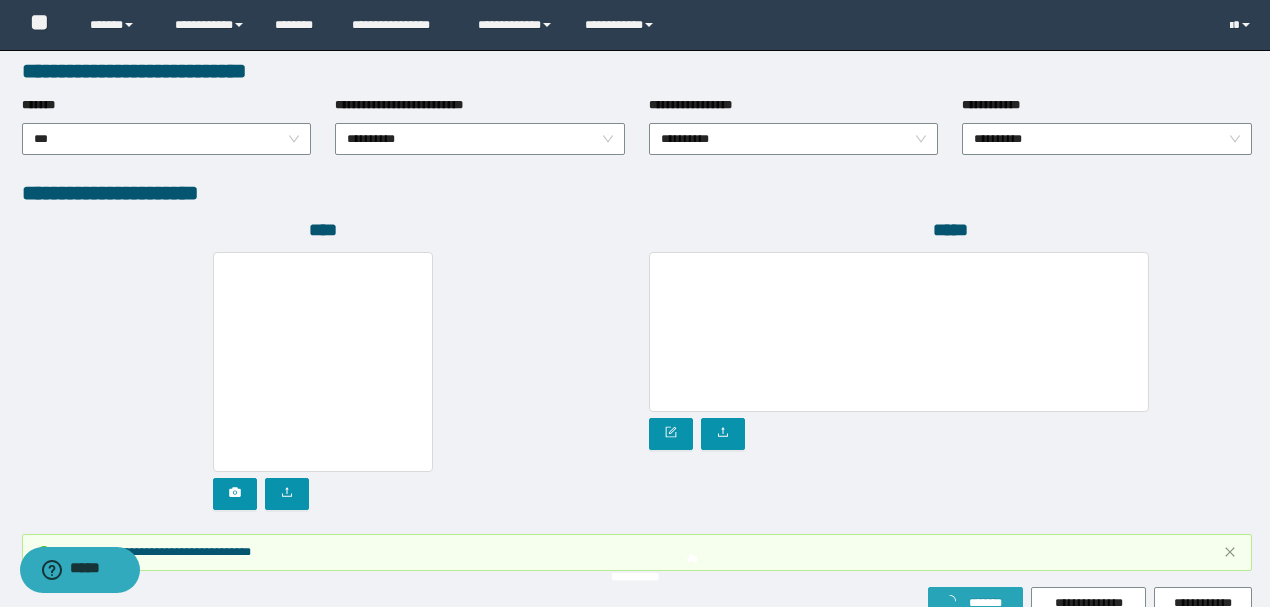 scroll, scrollTop: 1166, scrollLeft: 0, axis: vertical 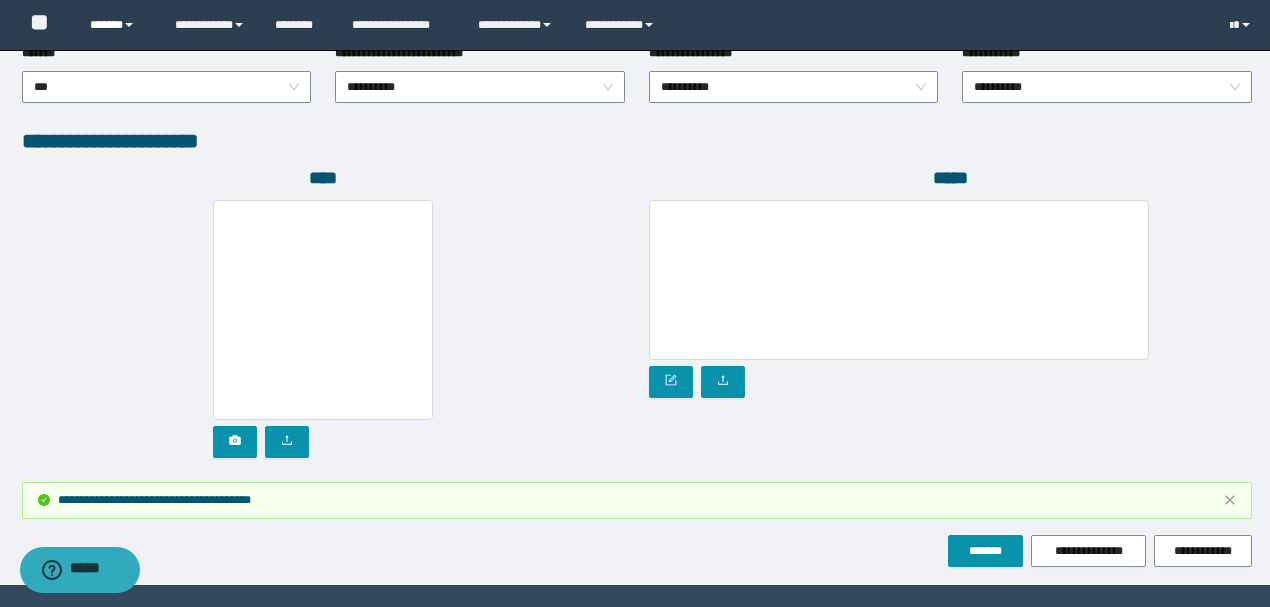 click on "******" at bounding box center [117, 25] 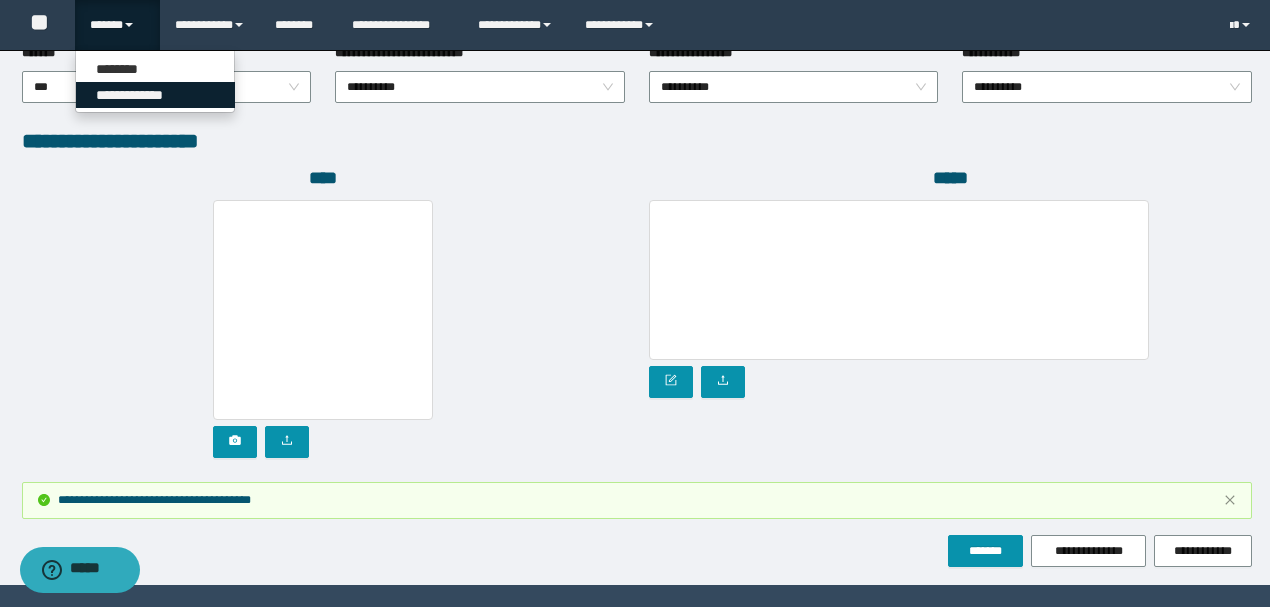 click on "**********" at bounding box center [155, 95] 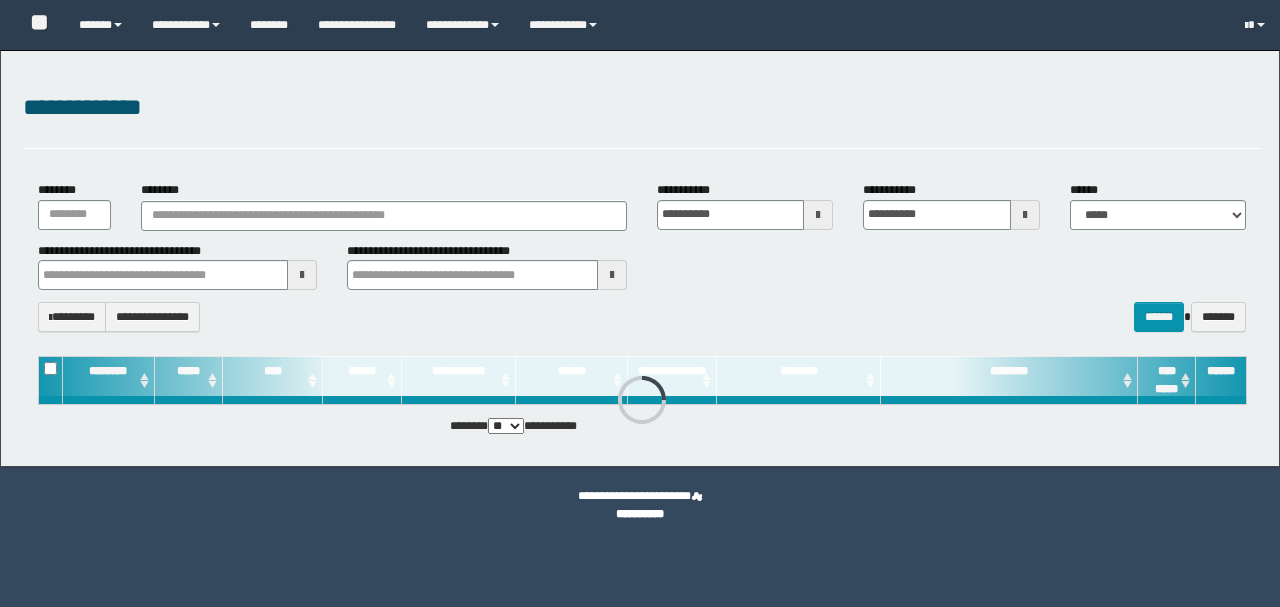 scroll, scrollTop: 0, scrollLeft: 0, axis: both 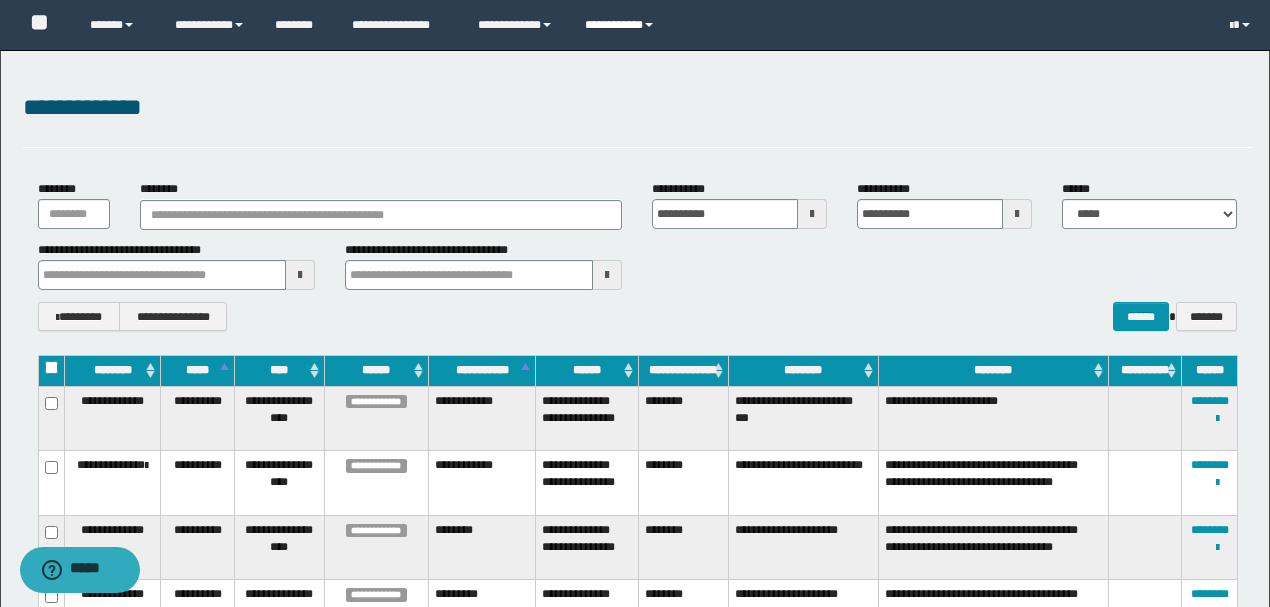 click on "**********" at bounding box center [622, 25] 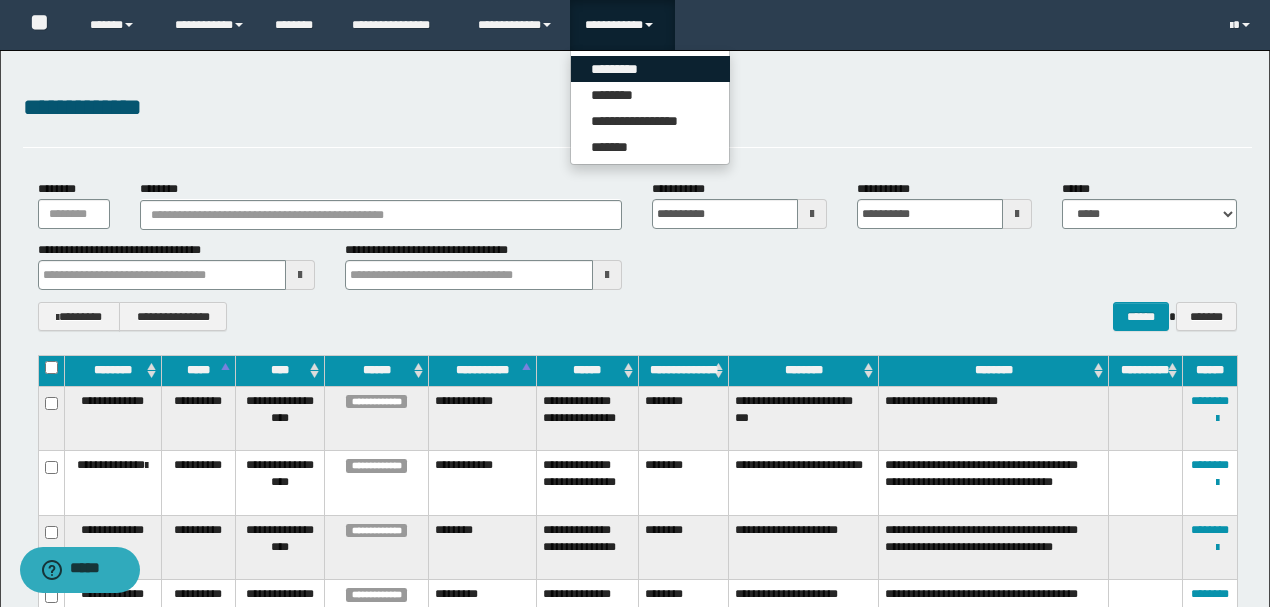click on "*********" at bounding box center [650, 69] 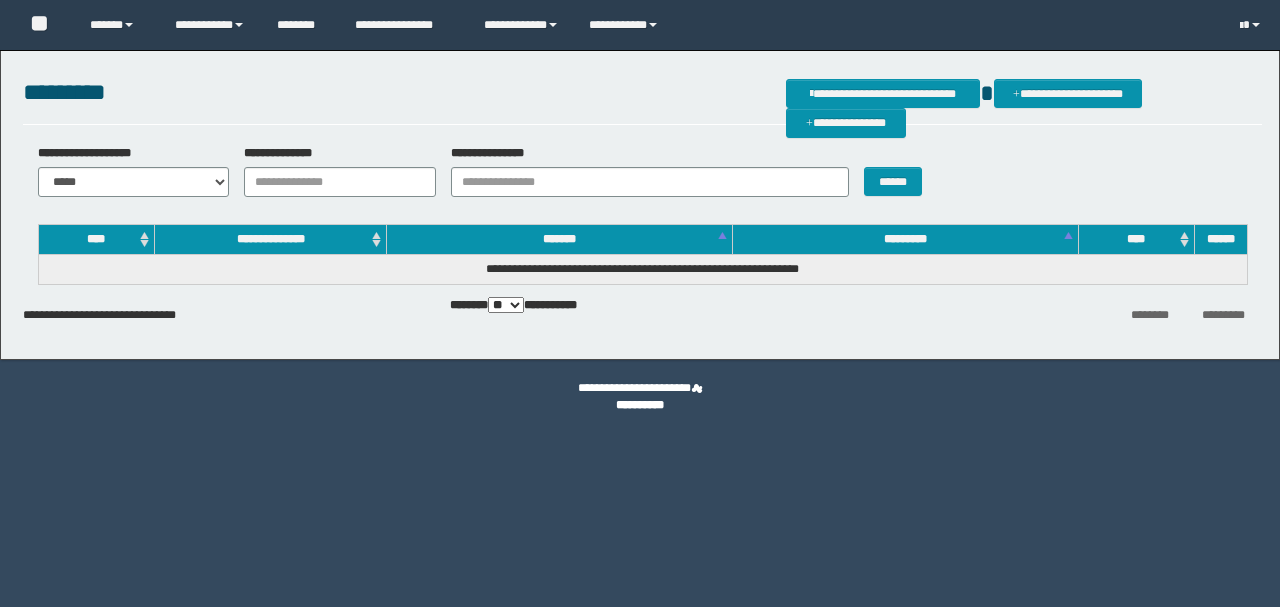 scroll, scrollTop: 0, scrollLeft: 0, axis: both 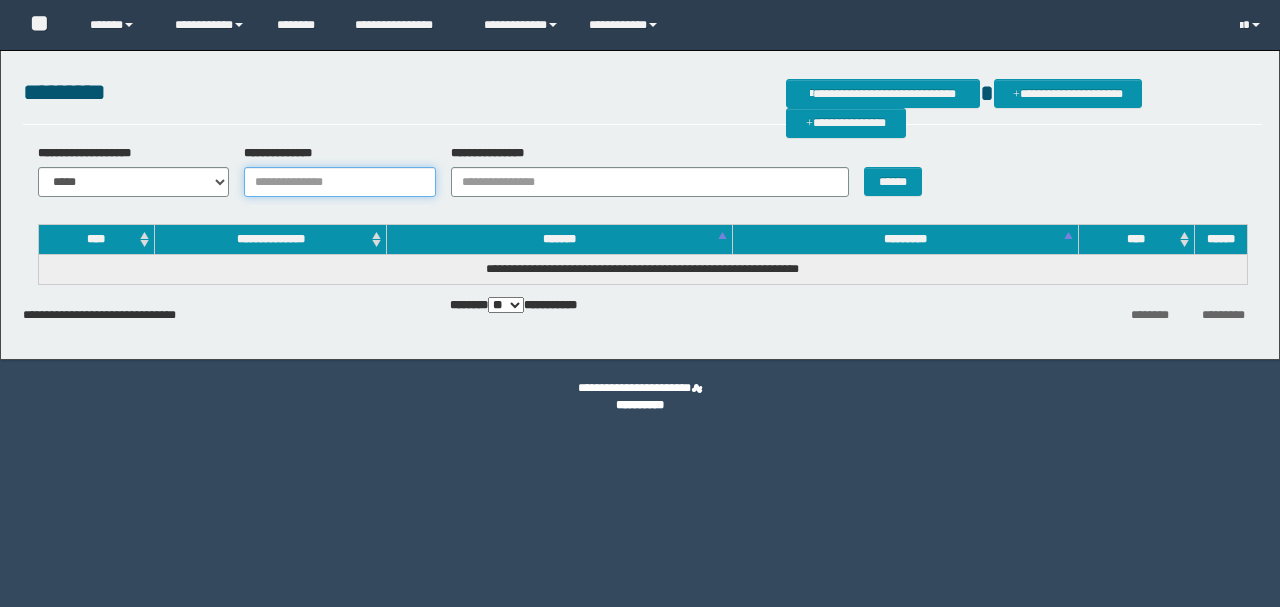drag, startPoint x: 0, startPoint y: 0, endPoint x: 266, endPoint y: 190, distance: 326.88837 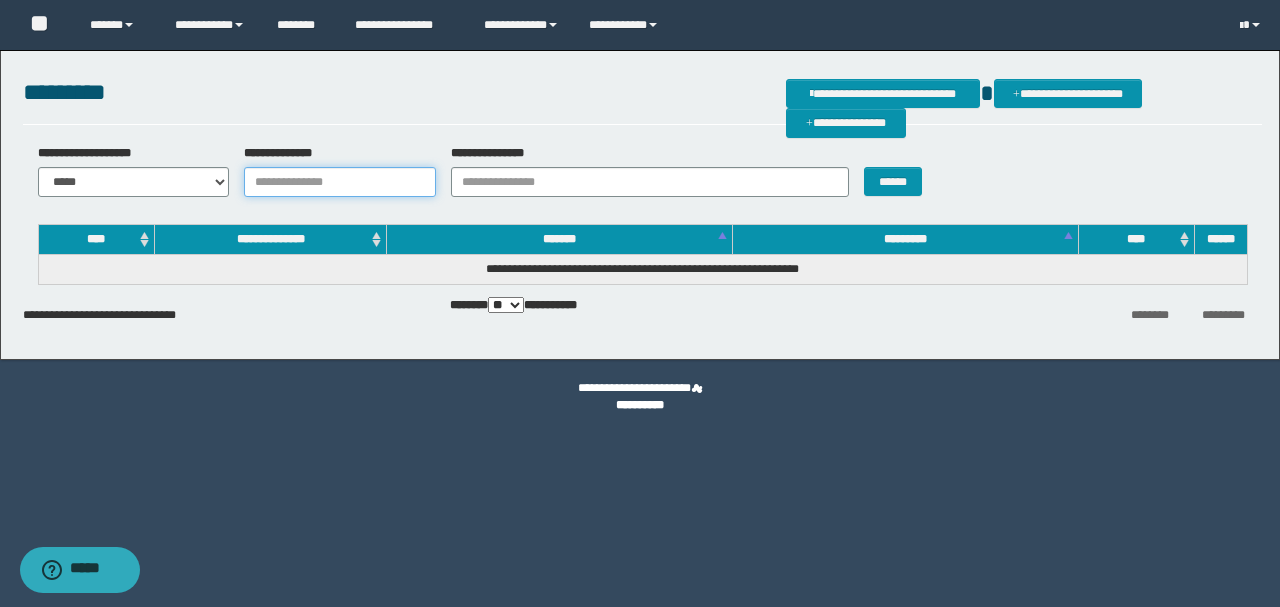 type on "*" 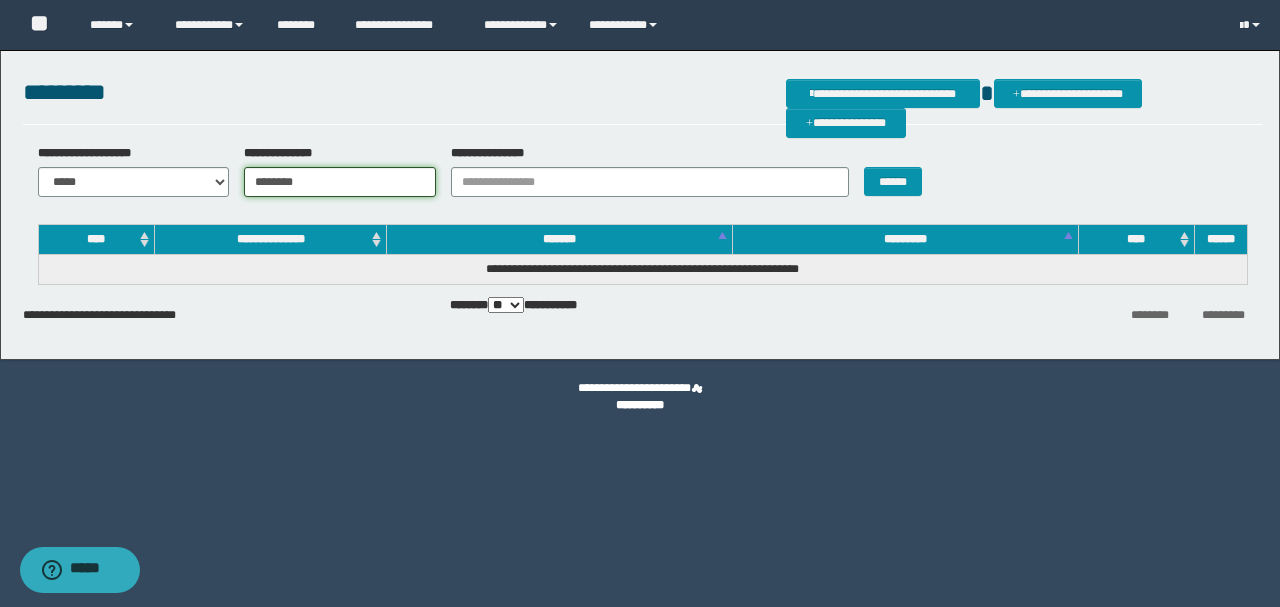 type on "********" 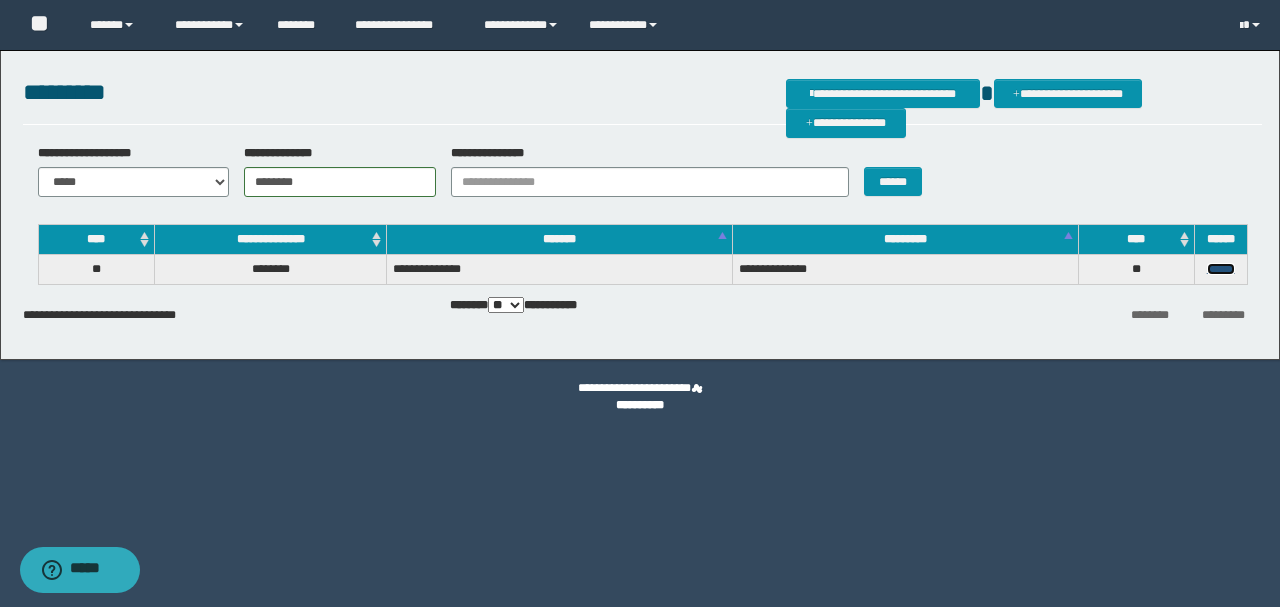 click on "******" at bounding box center [1221, 269] 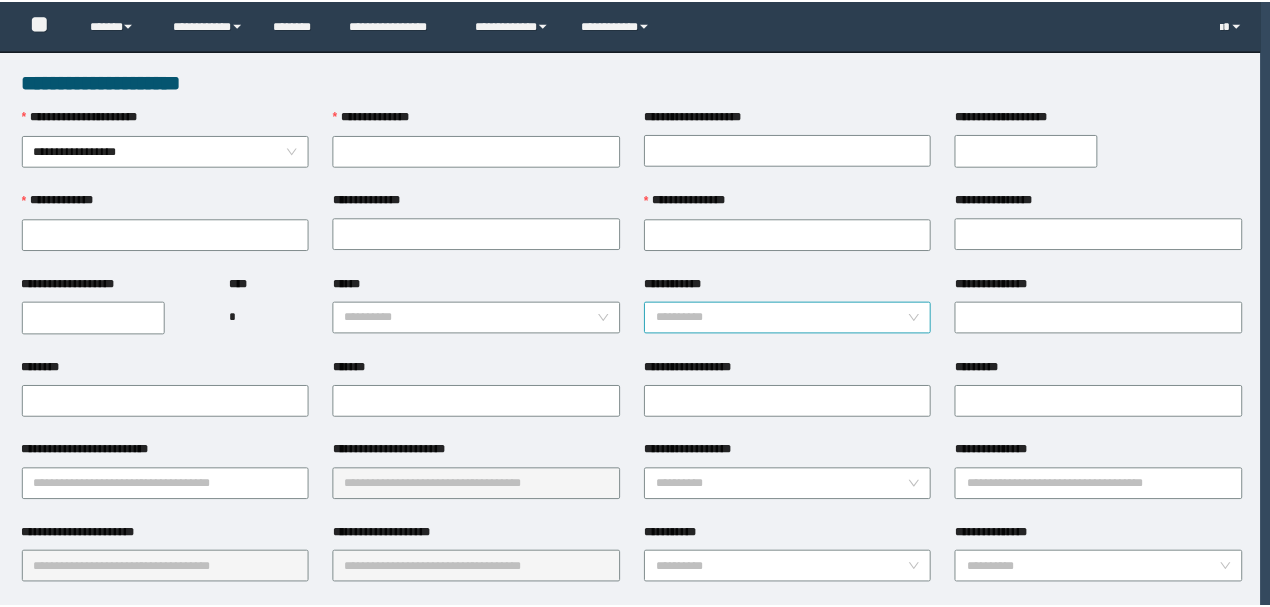 scroll, scrollTop: 0, scrollLeft: 0, axis: both 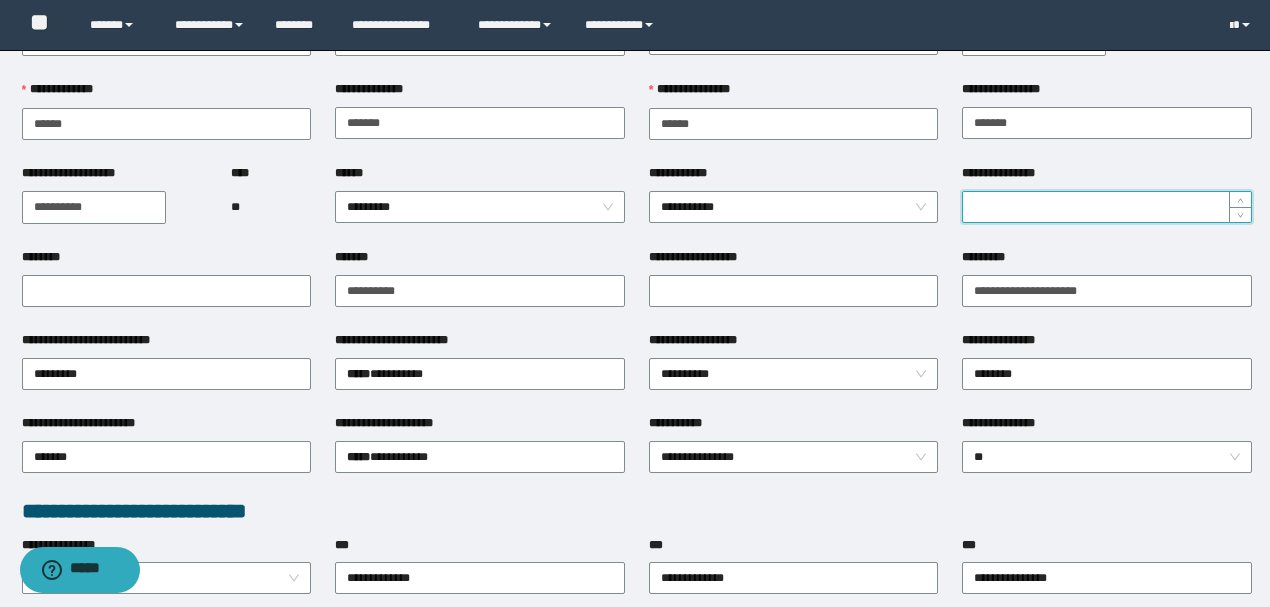 click on "**********" at bounding box center (1107, 207) 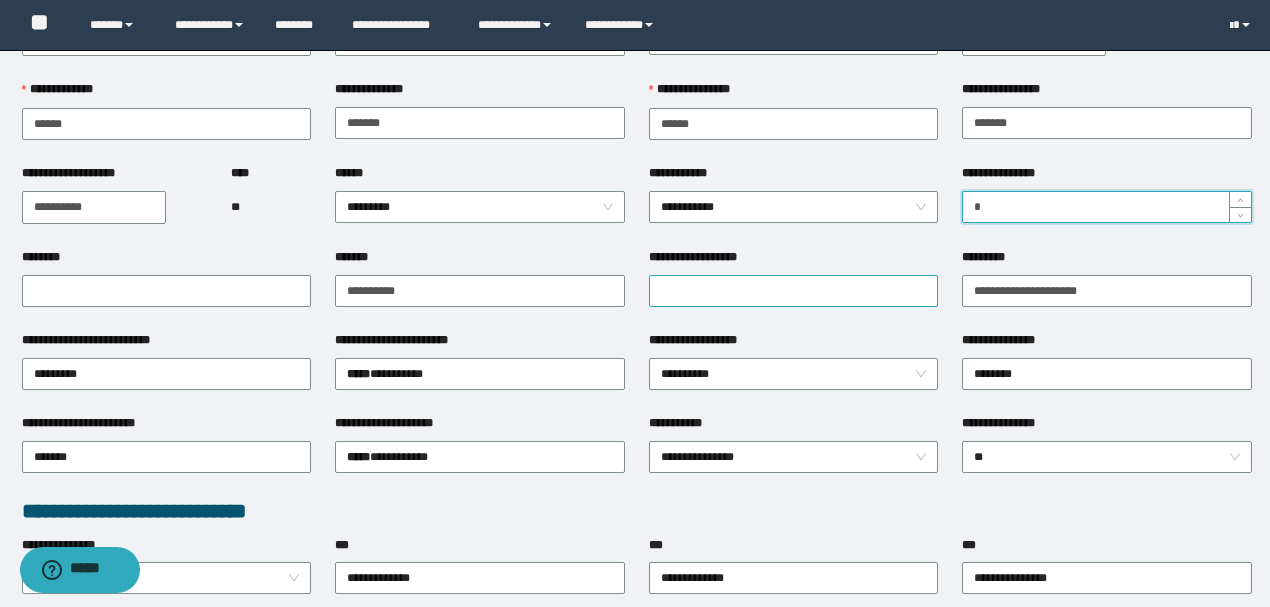 type on "*" 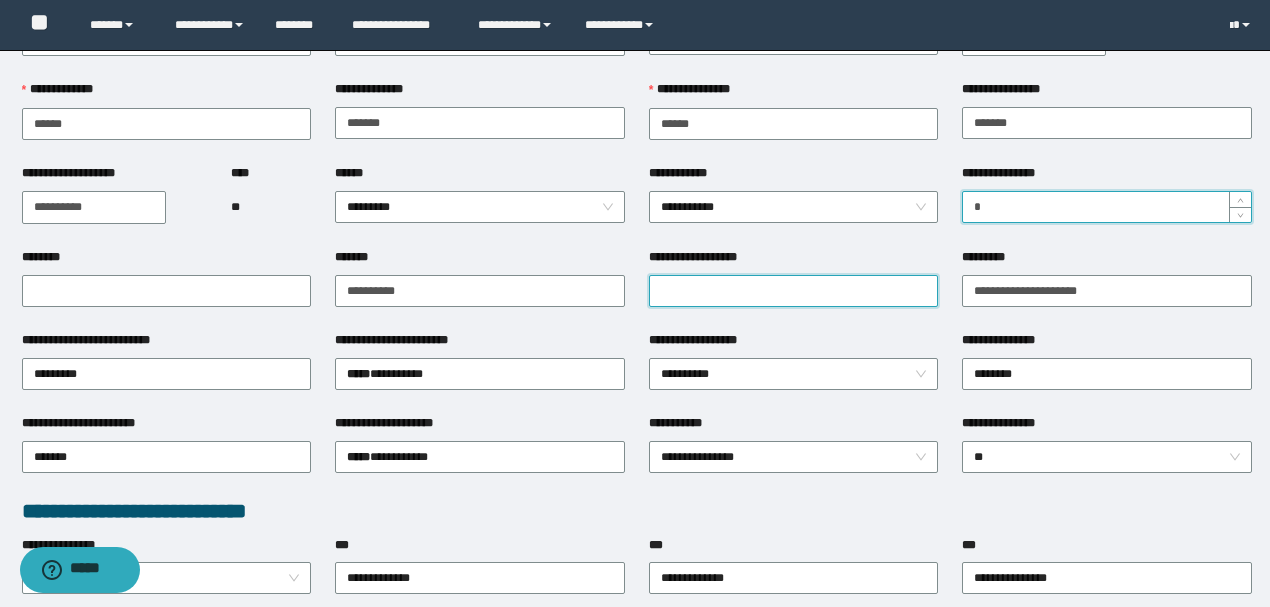 click on "**********" at bounding box center [794, 291] 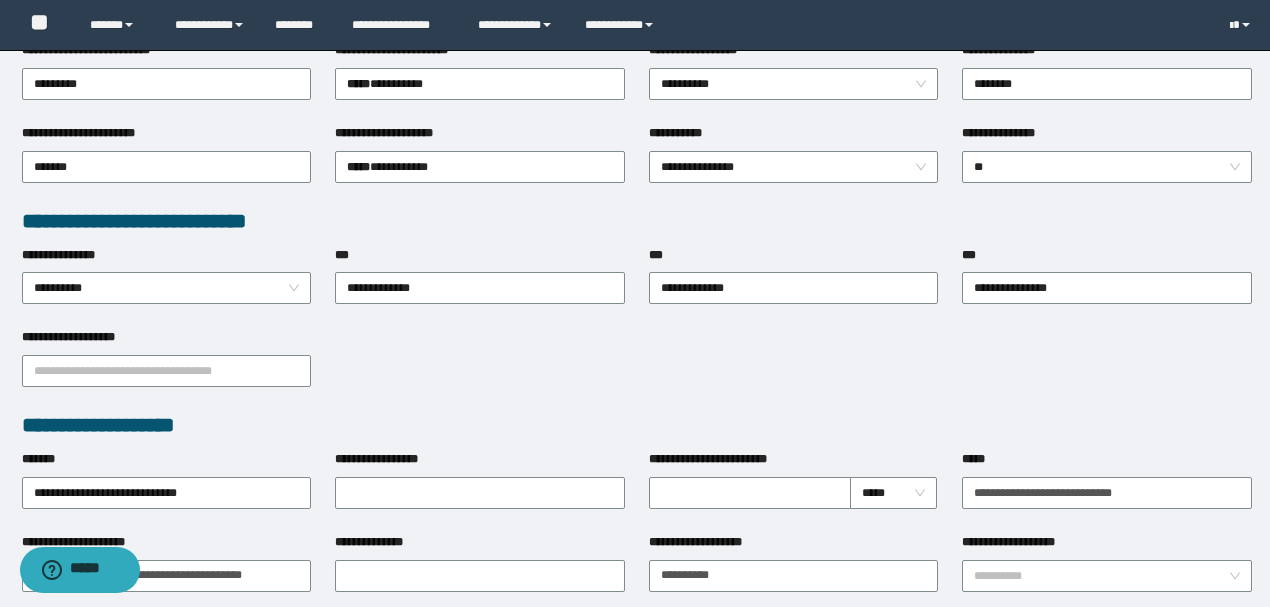 scroll, scrollTop: 444, scrollLeft: 0, axis: vertical 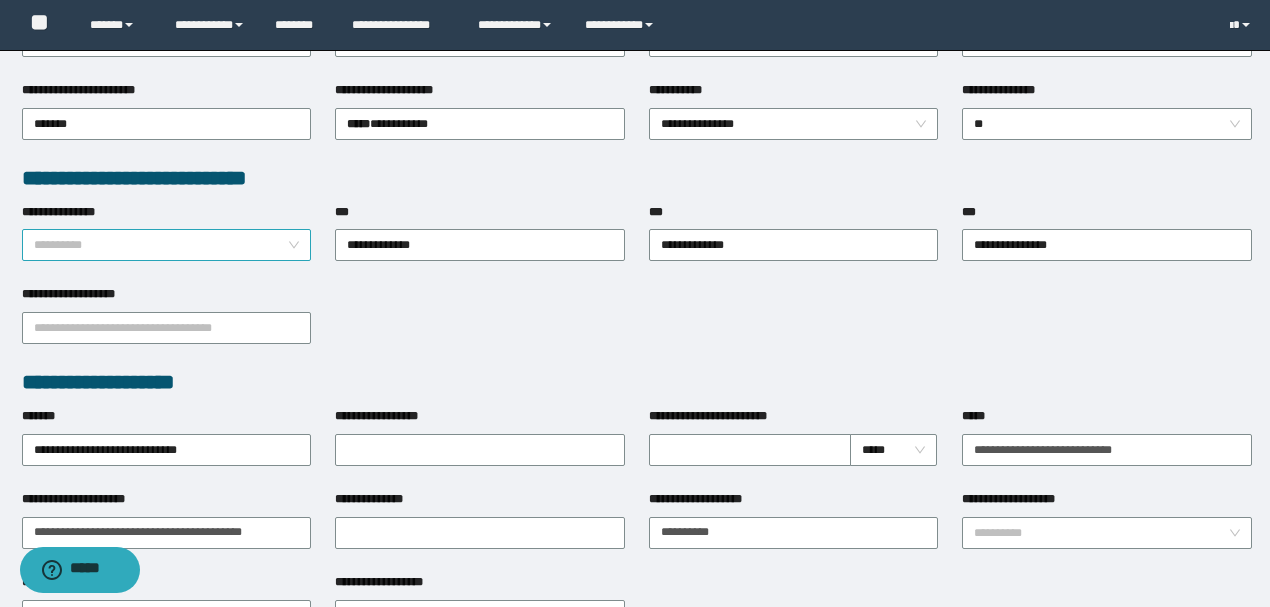 click on "**********" at bounding box center [167, 245] 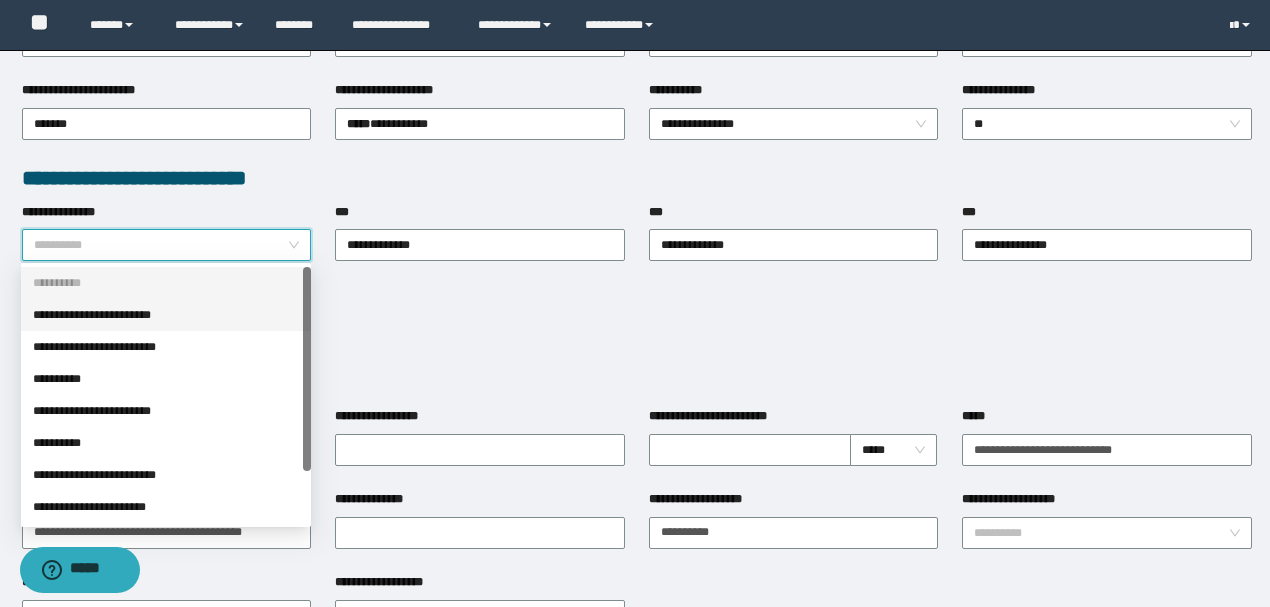click on "**********" at bounding box center (166, 315) 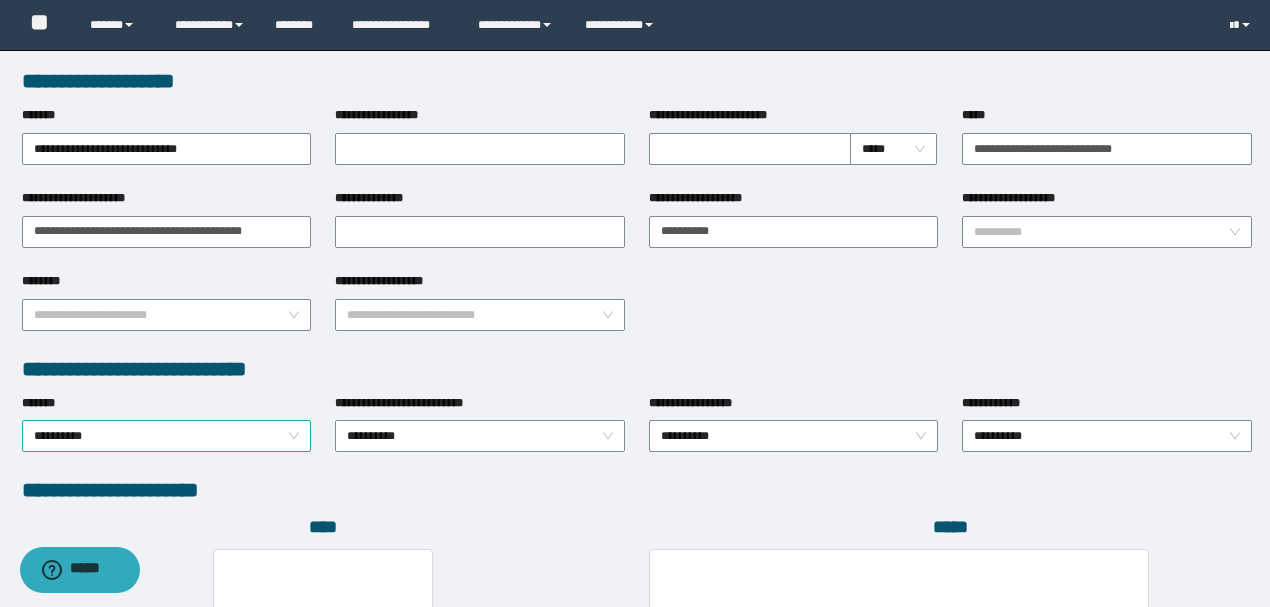 scroll, scrollTop: 778, scrollLeft: 0, axis: vertical 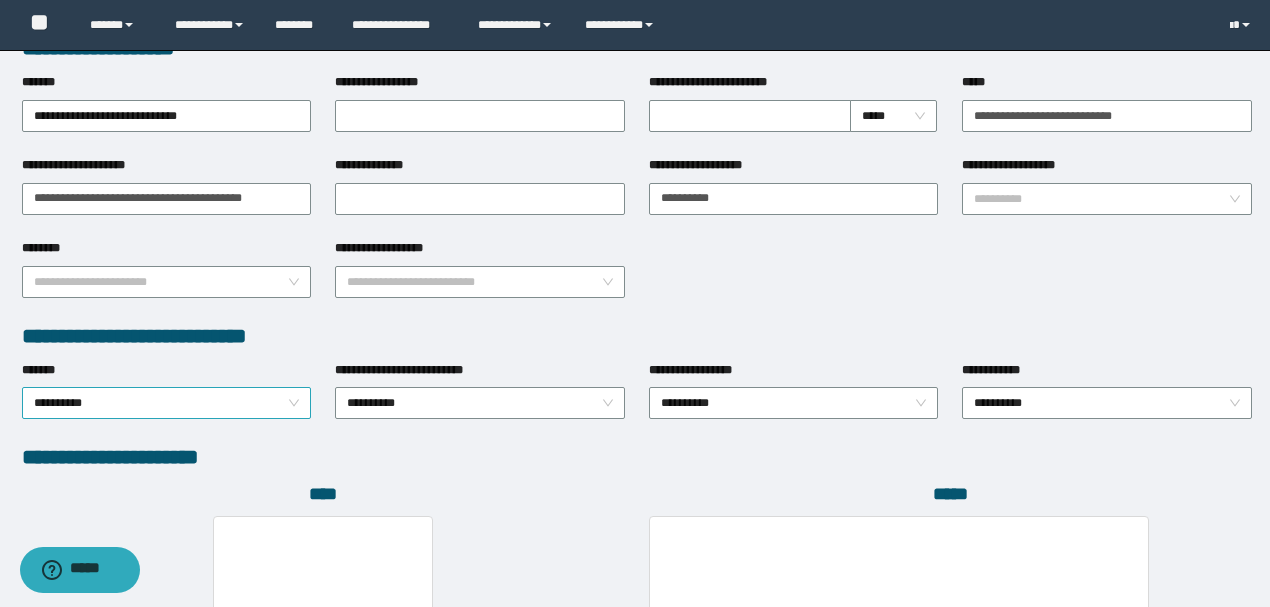click on "**********" at bounding box center [167, 403] 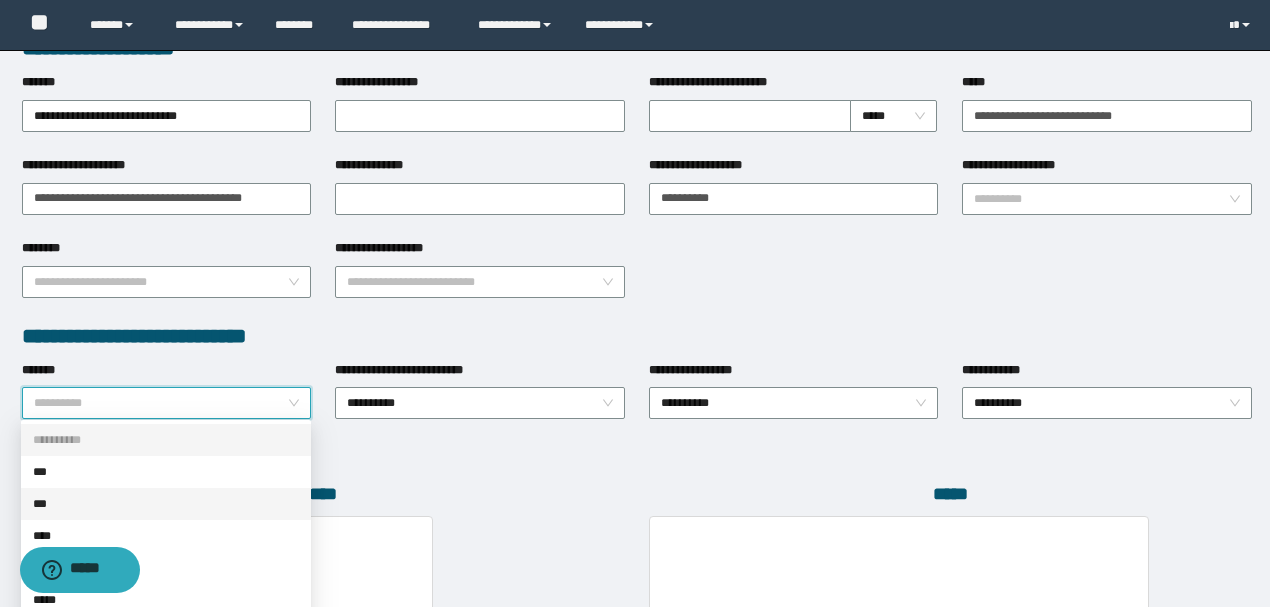 click on "***" at bounding box center (166, 504) 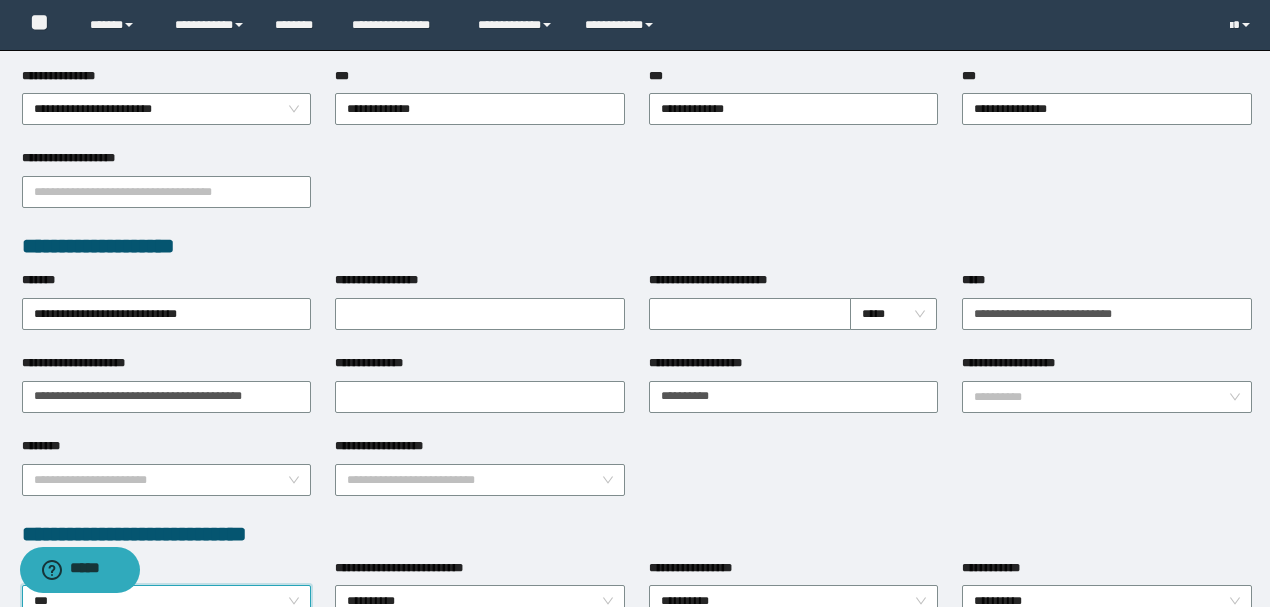 scroll, scrollTop: 555, scrollLeft: 0, axis: vertical 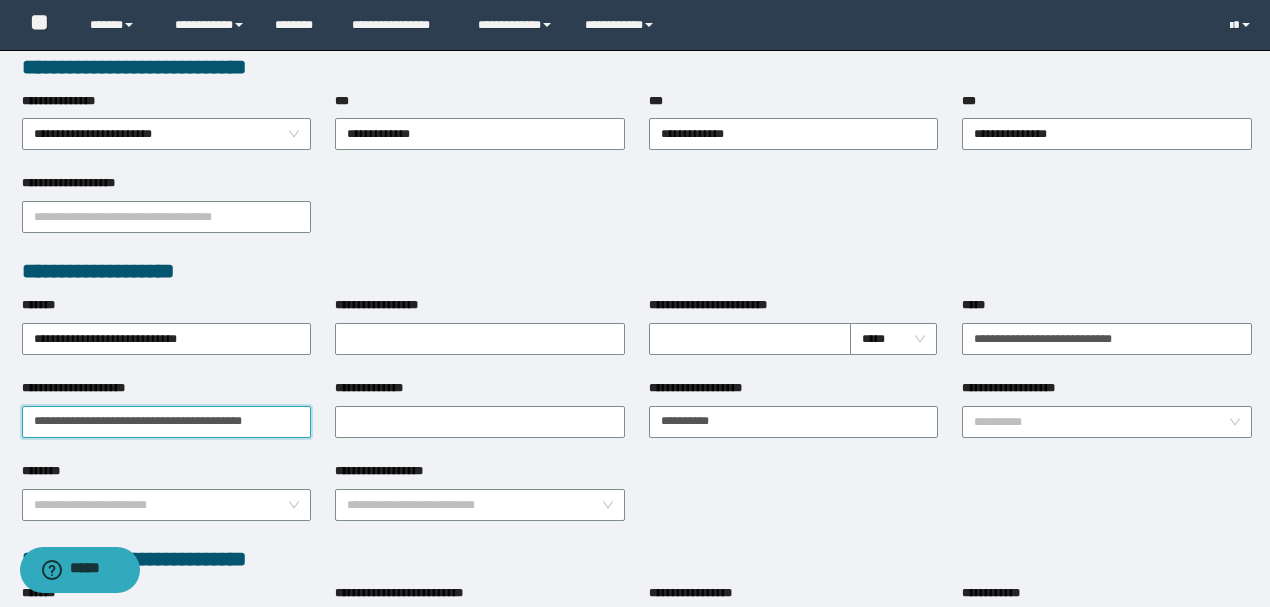 click on "**********" at bounding box center [167, 422] 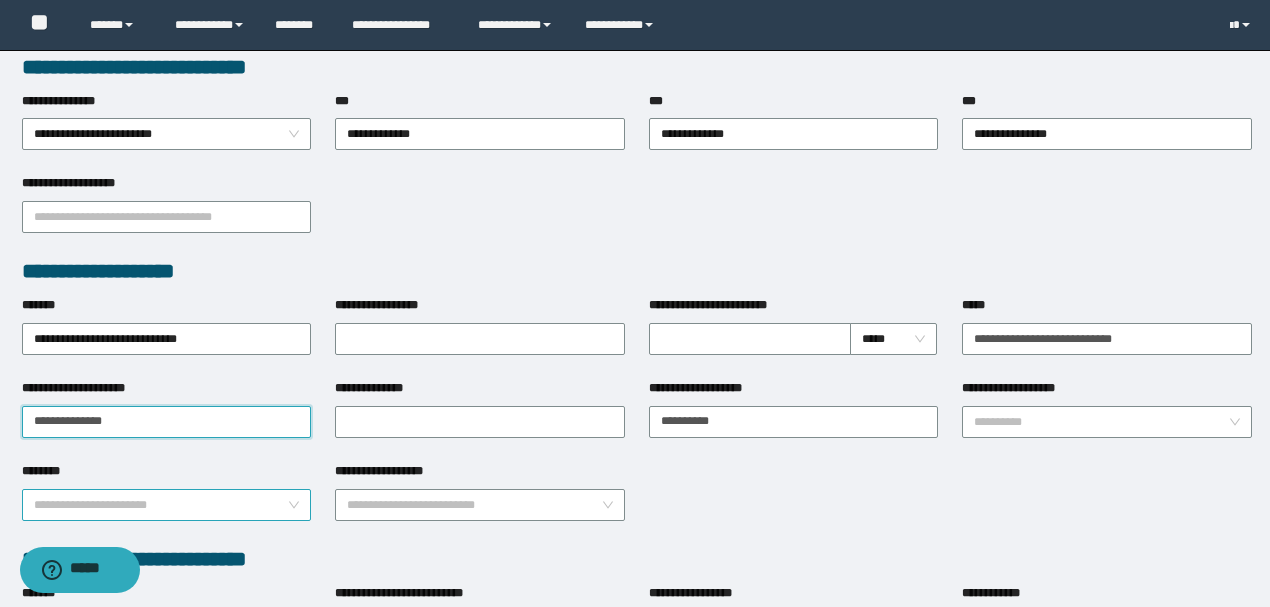 type on "**********" 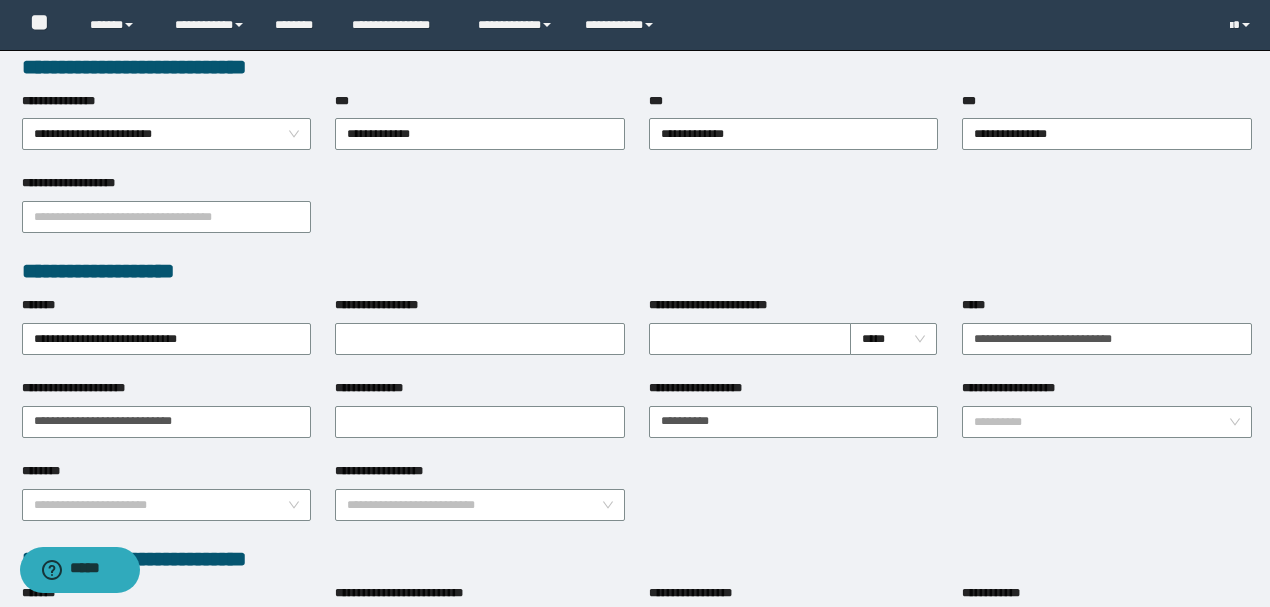 click on "**********" at bounding box center (637, 503) 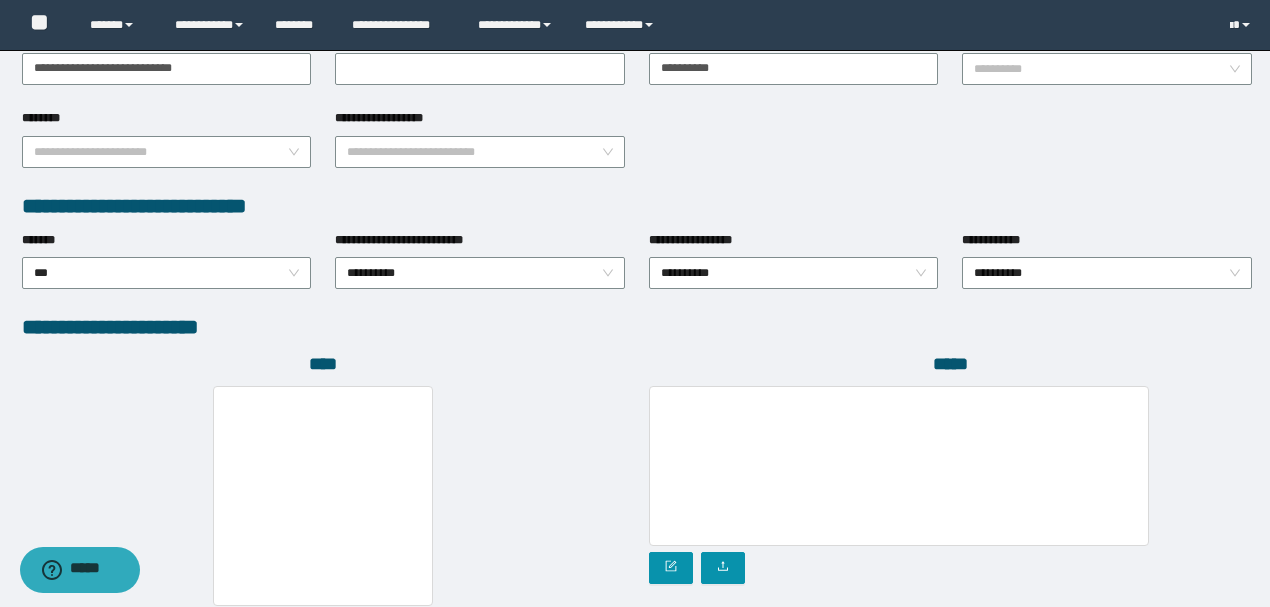 scroll, scrollTop: 1000, scrollLeft: 0, axis: vertical 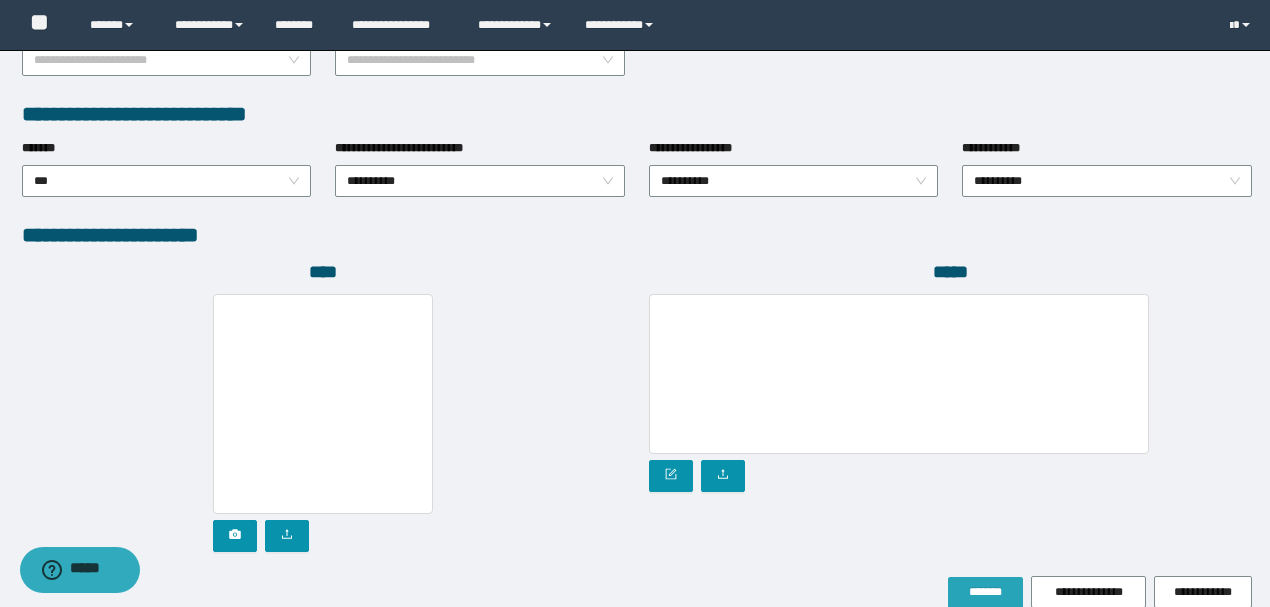 click on "*******" at bounding box center (985, 592) 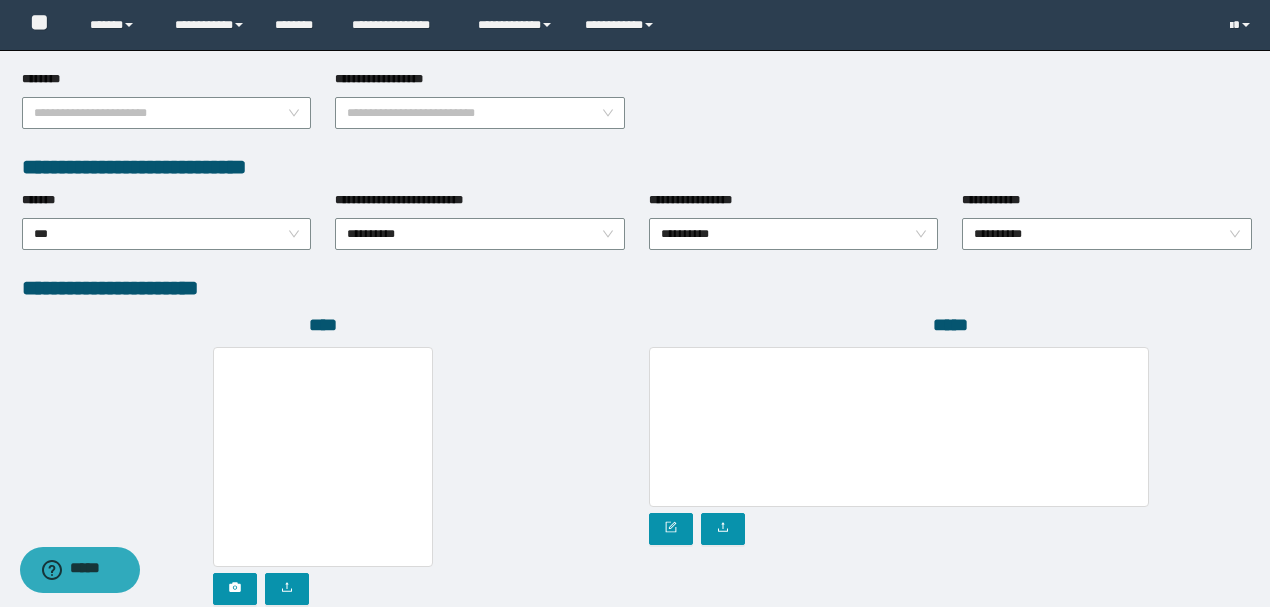 scroll, scrollTop: 1052, scrollLeft: 0, axis: vertical 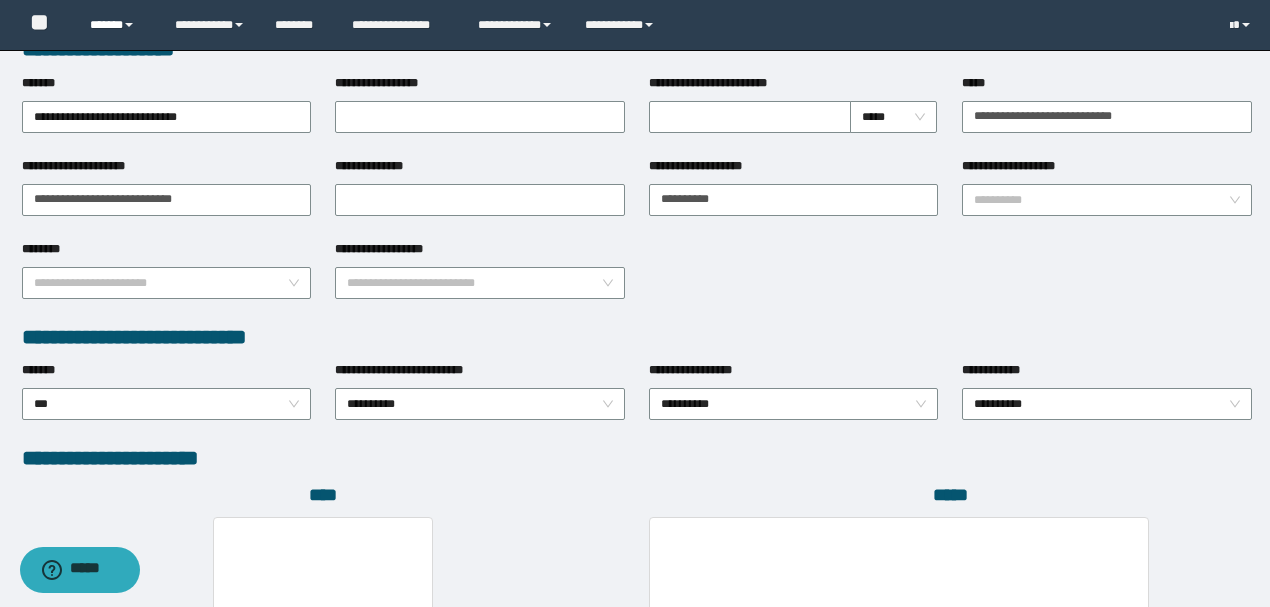 click on "******" at bounding box center [117, 25] 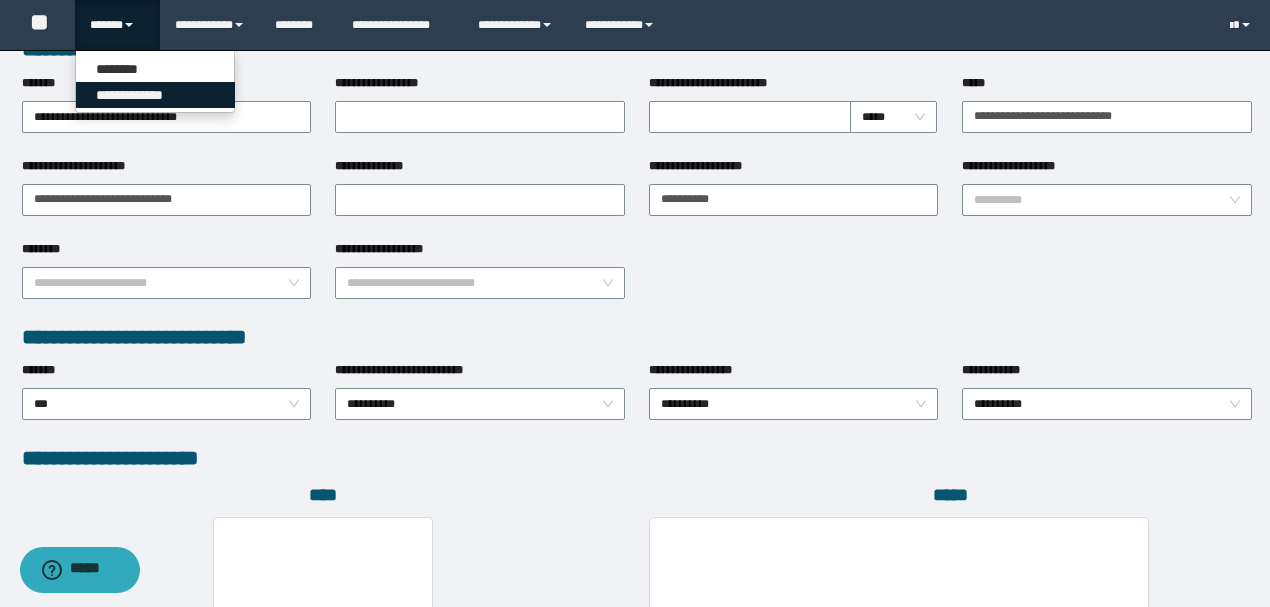 click on "**********" at bounding box center (155, 95) 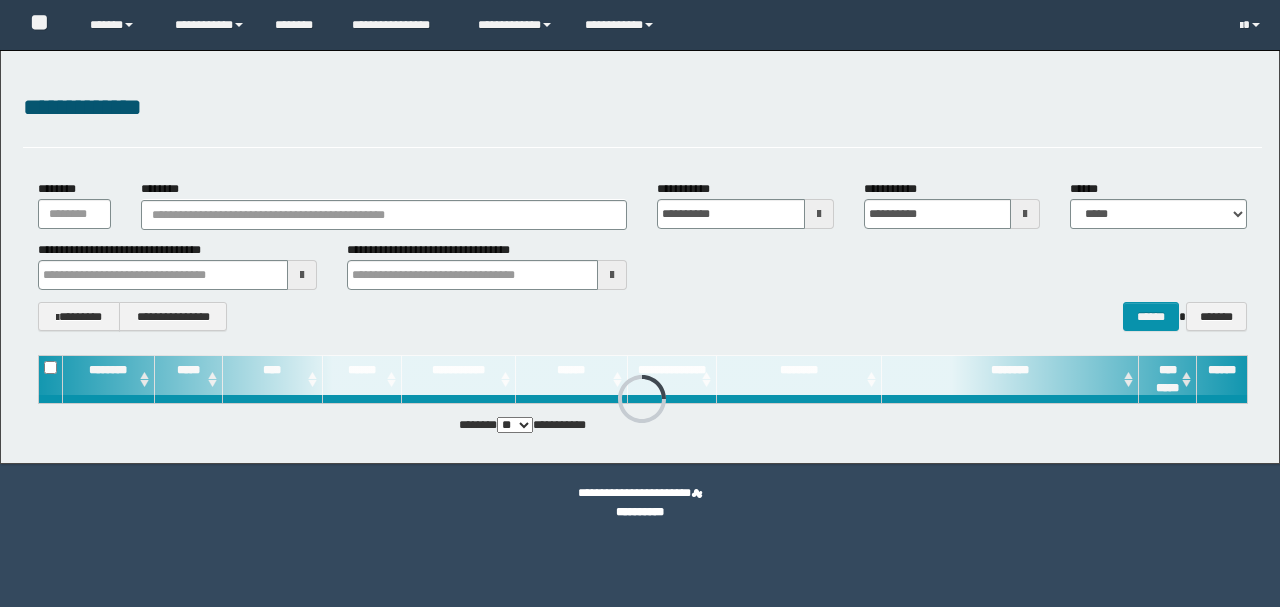 scroll, scrollTop: 0, scrollLeft: 0, axis: both 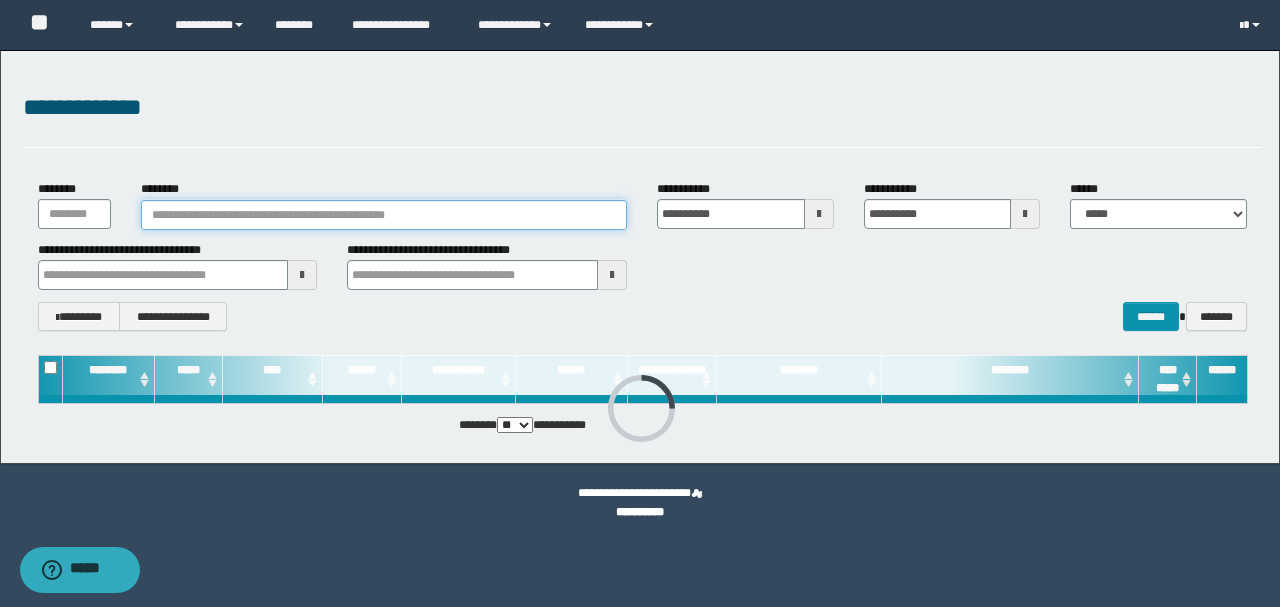 click on "********" at bounding box center [384, 215] 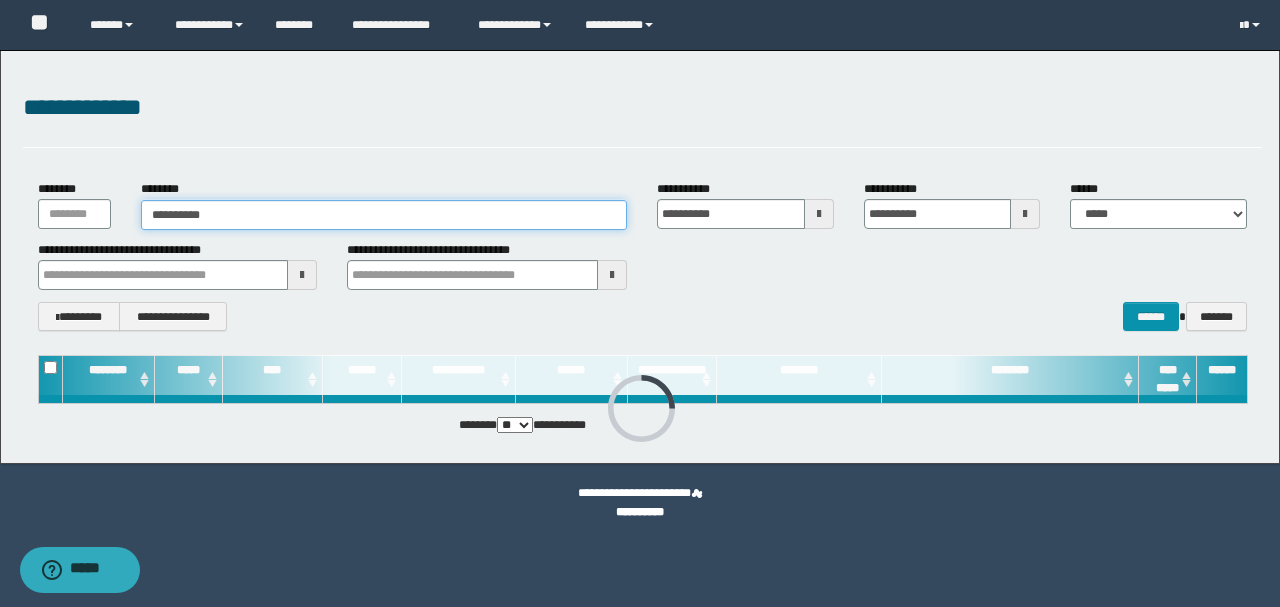 type on "**********" 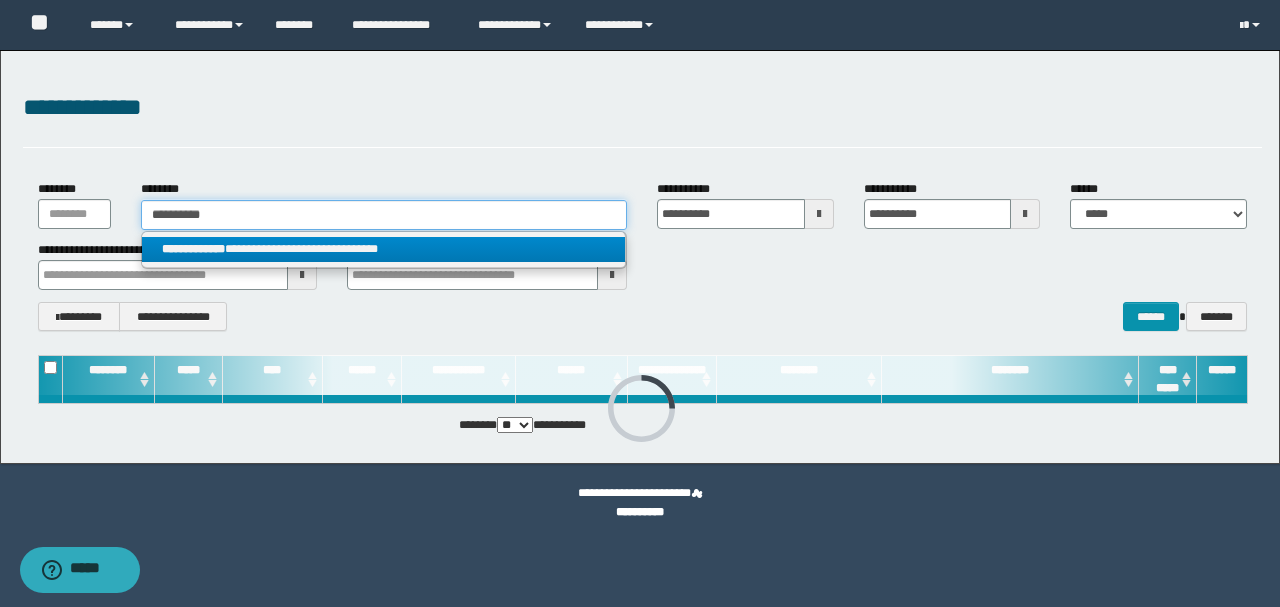 type on "**********" 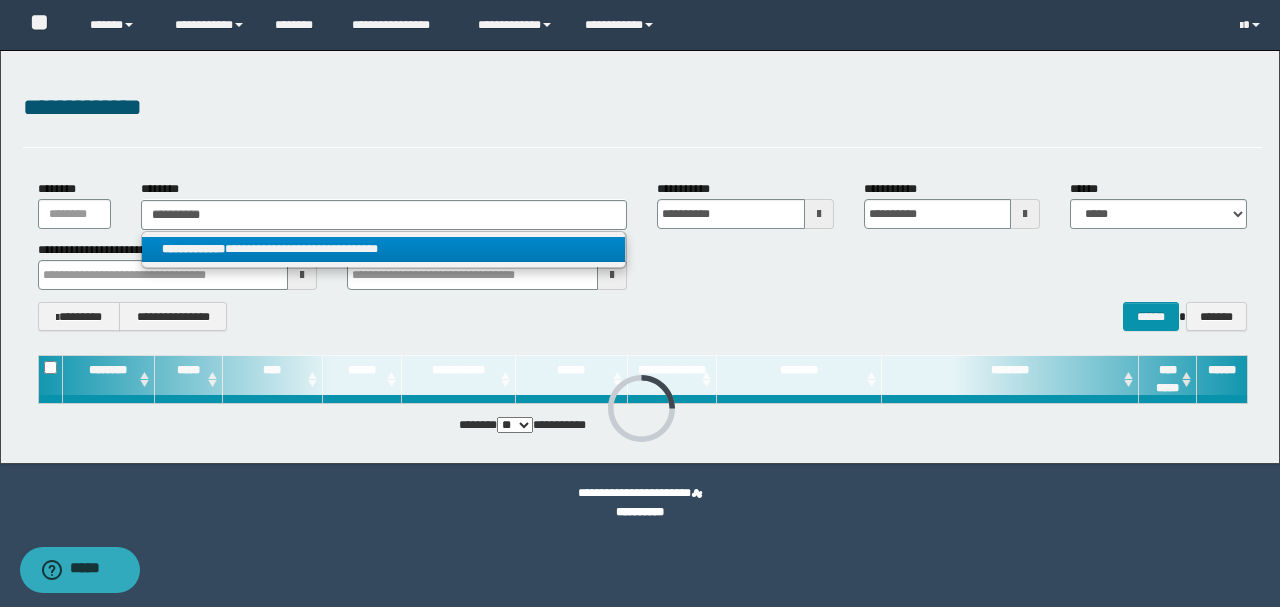 click on "**********" at bounding box center [384, 249] 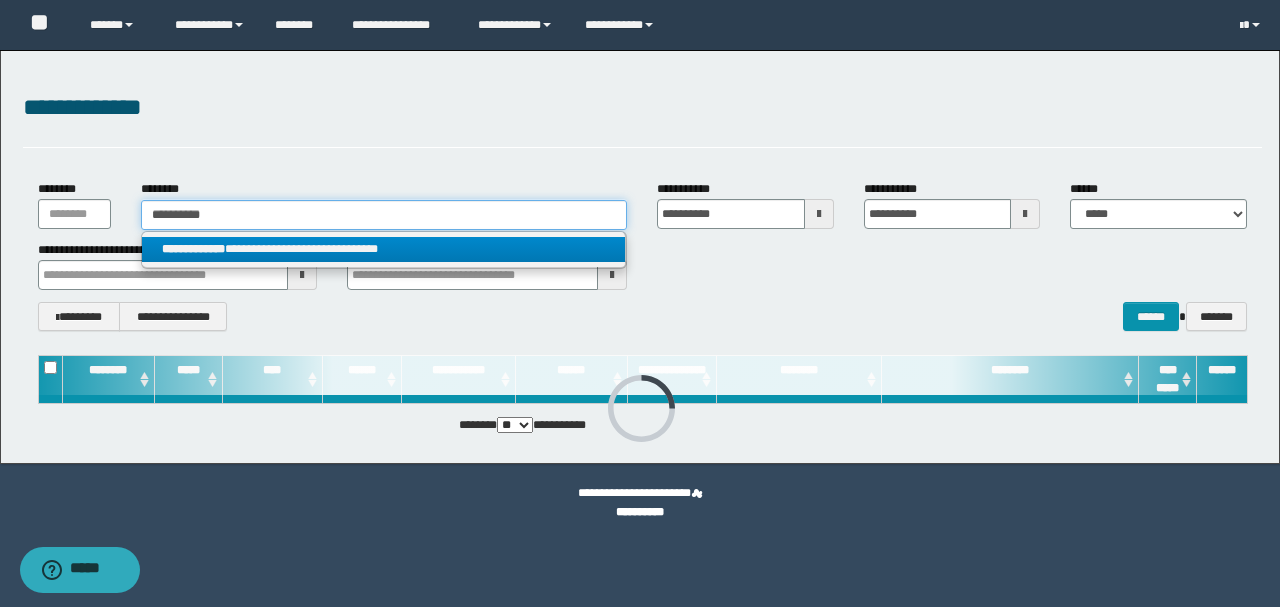 type 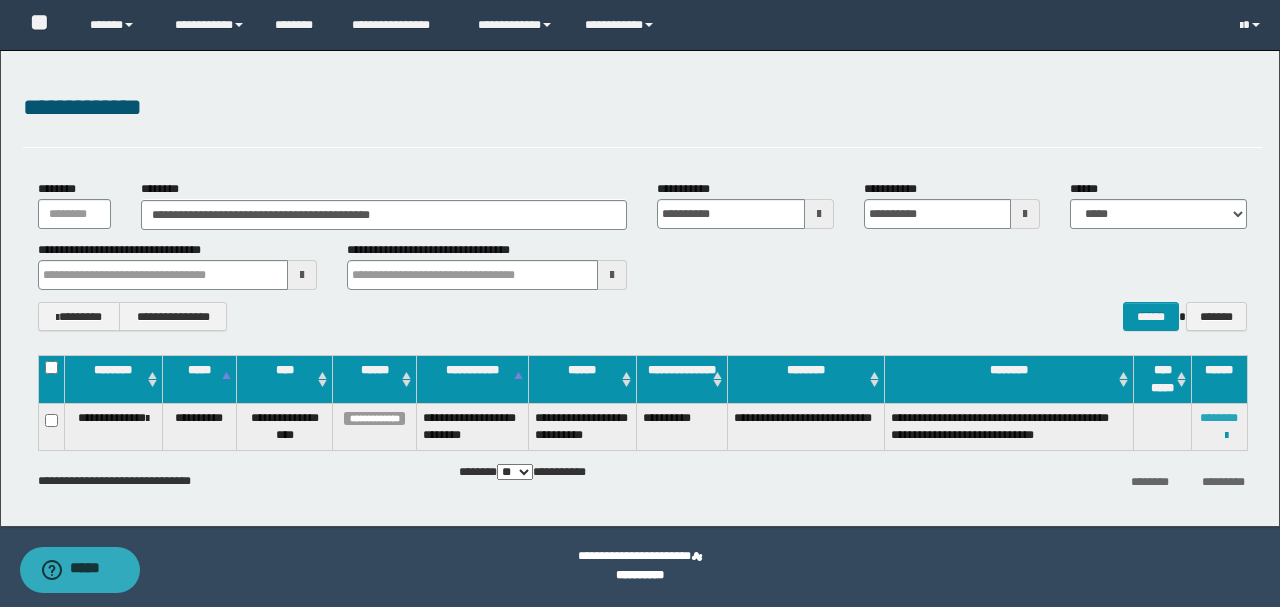 click on "********" at bounding box center [1219, 418] 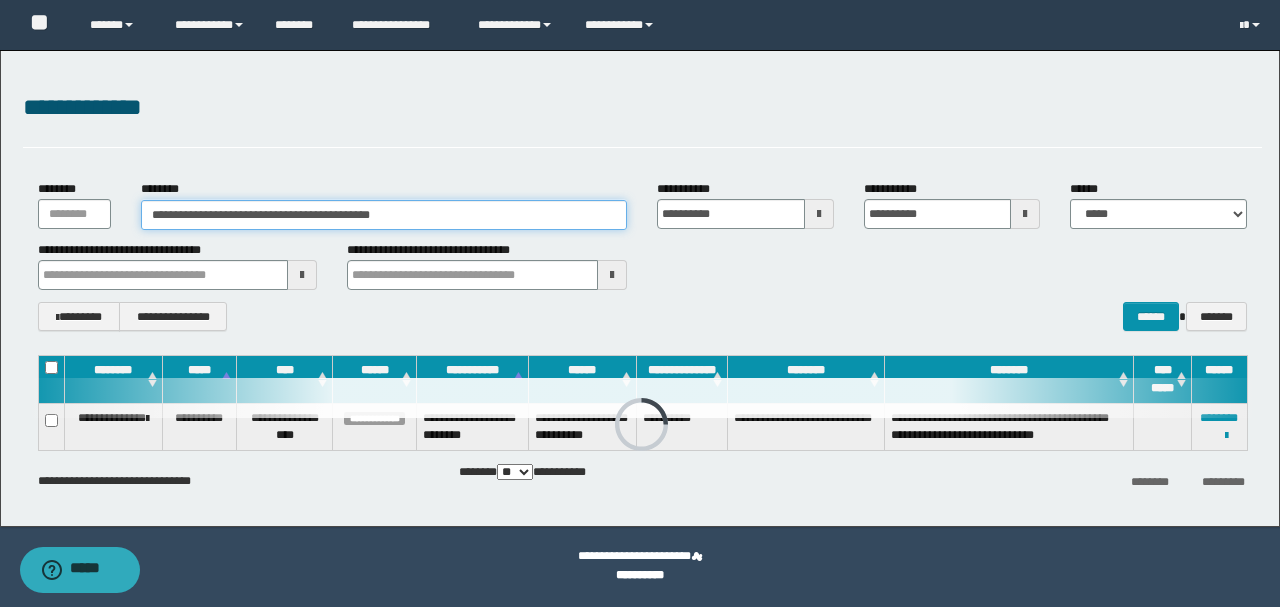 click on "**********" at bounding box center [384, 215] 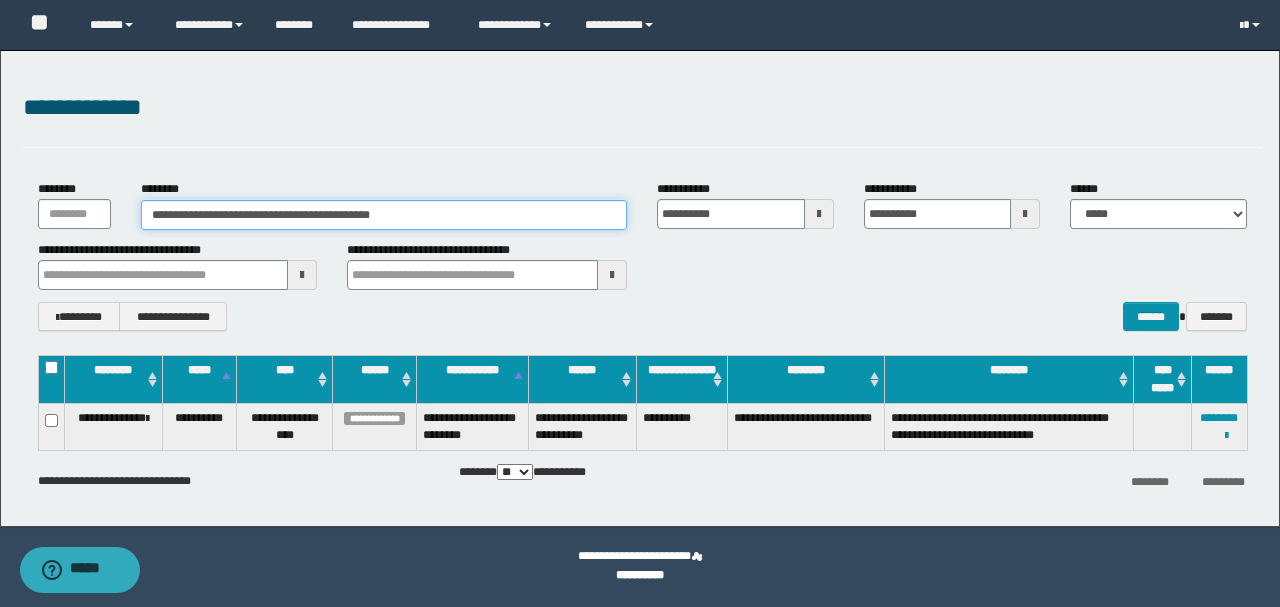 paste 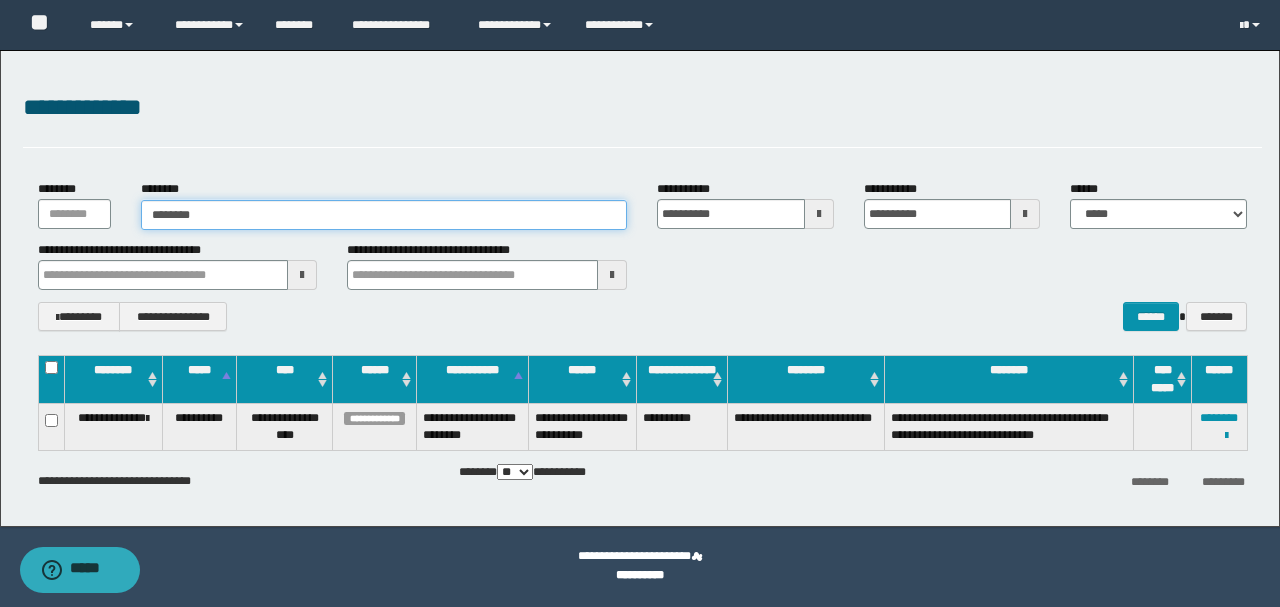 type on "********" 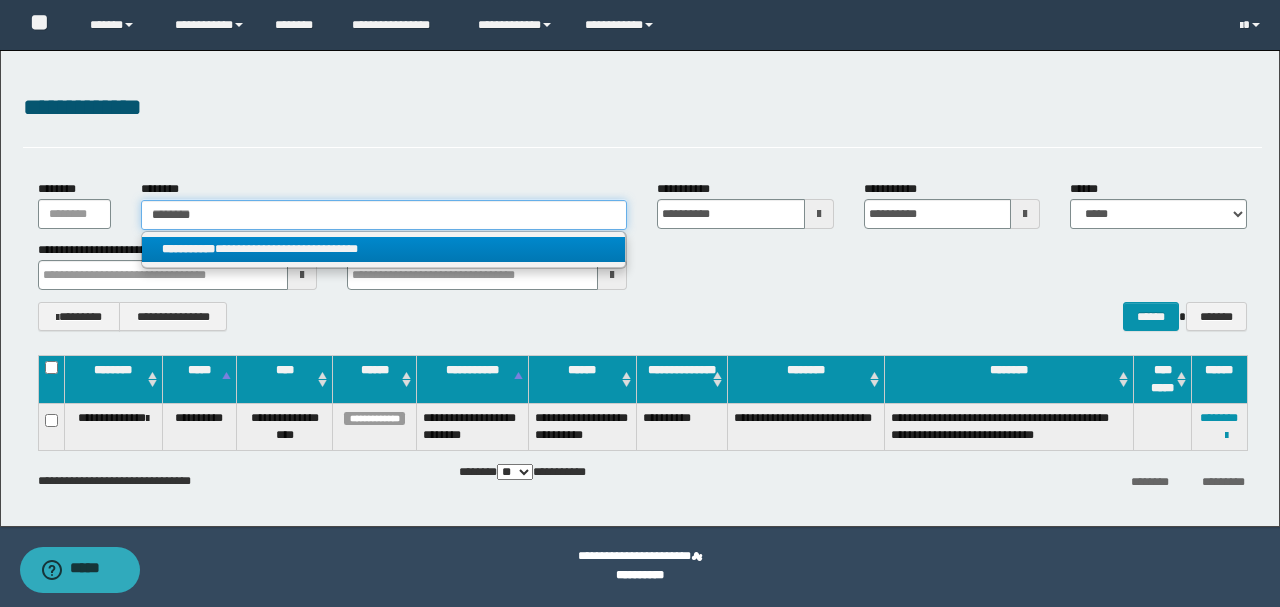 type on "********" 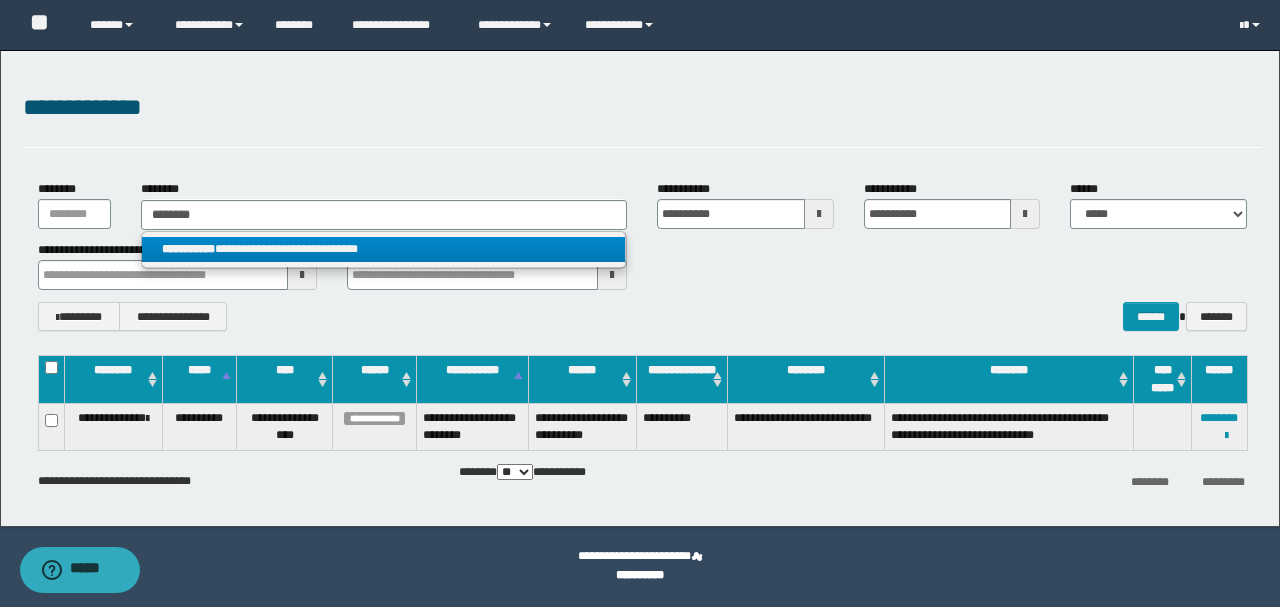 click on "**********" at bounding box center [384, 249] 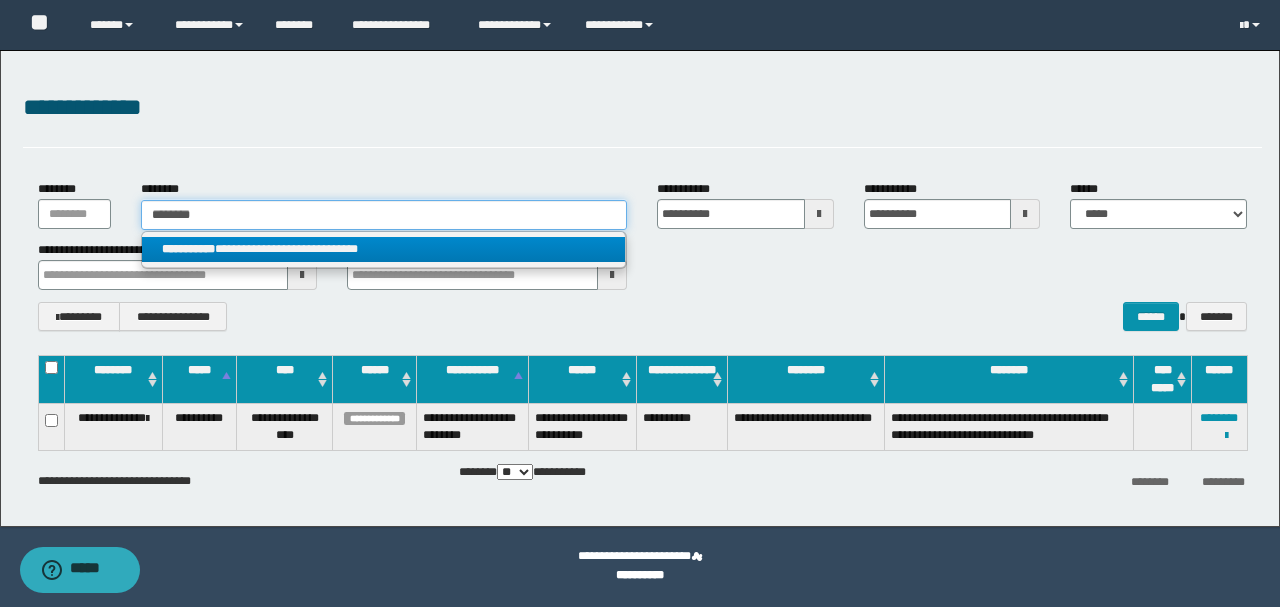 type 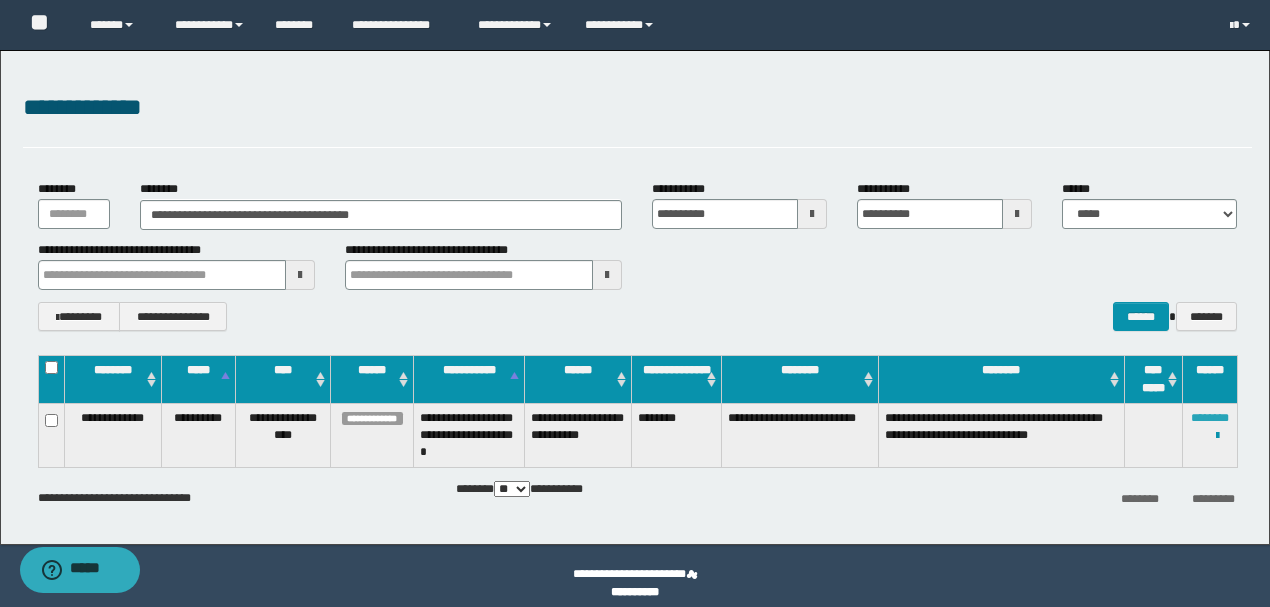 click on "********" at bounding box center [1210, 418] 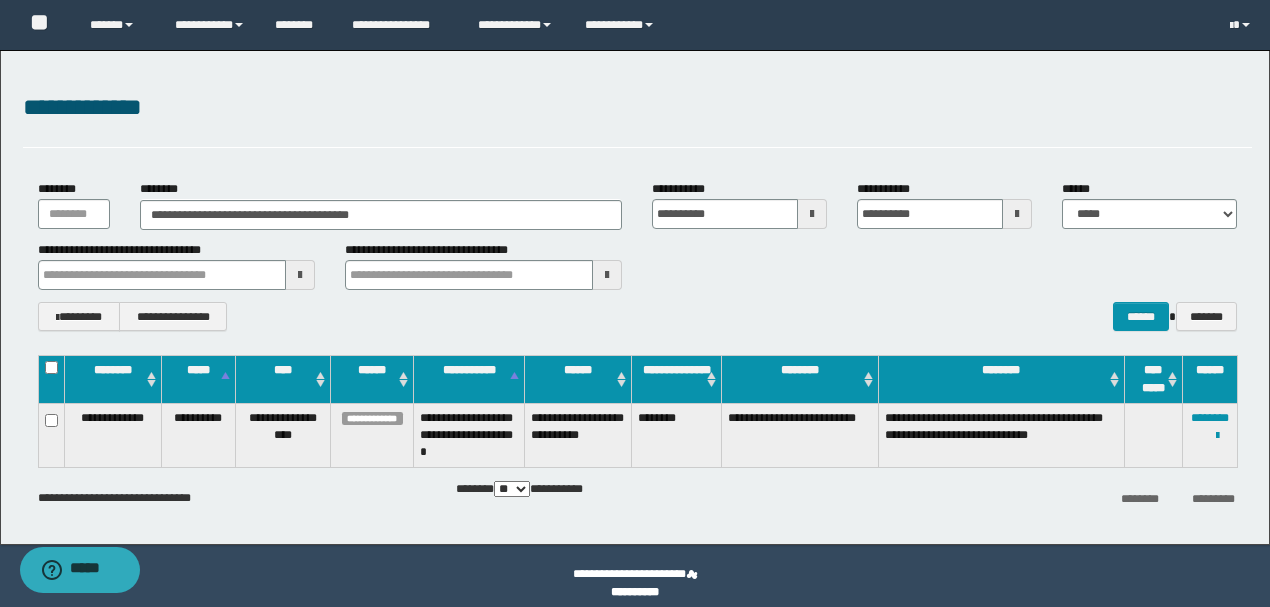 click on "**********" at bounding box center (176, 265) 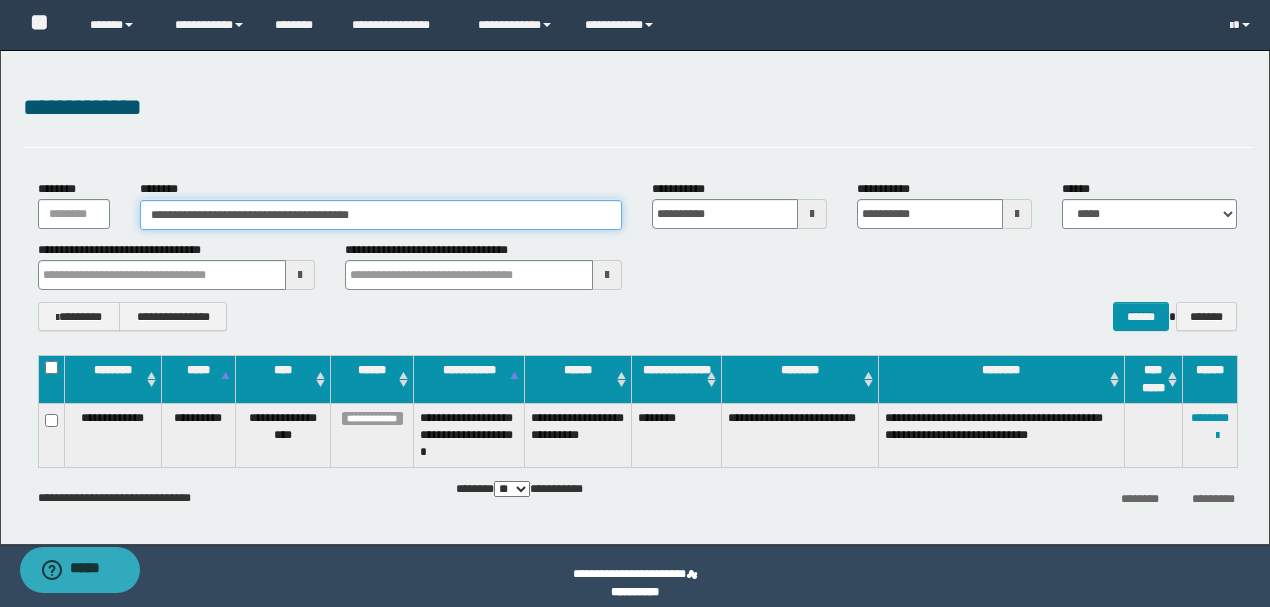 click on "**********" at bounding box center [381, 215] 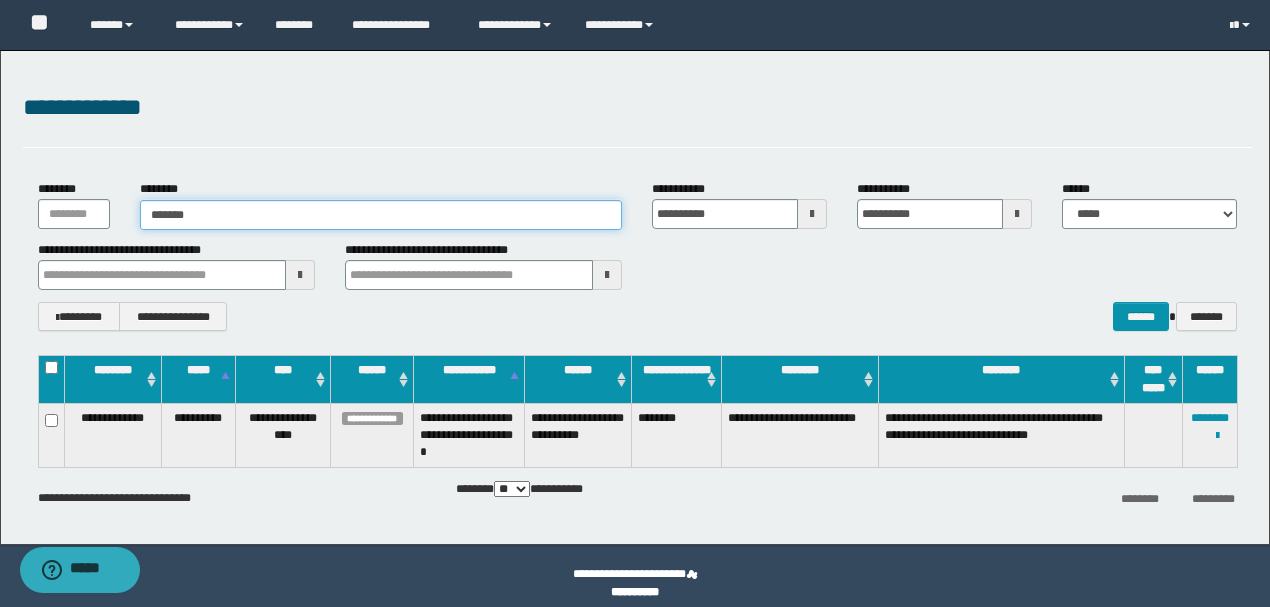 type on "*******" 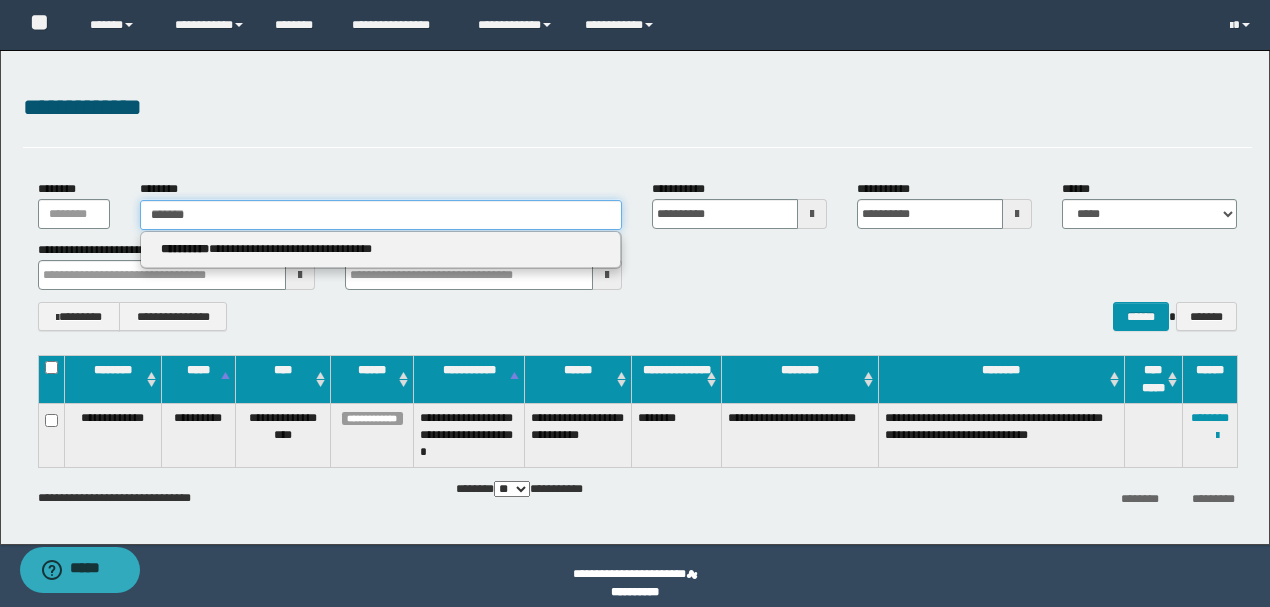 type on "*******" 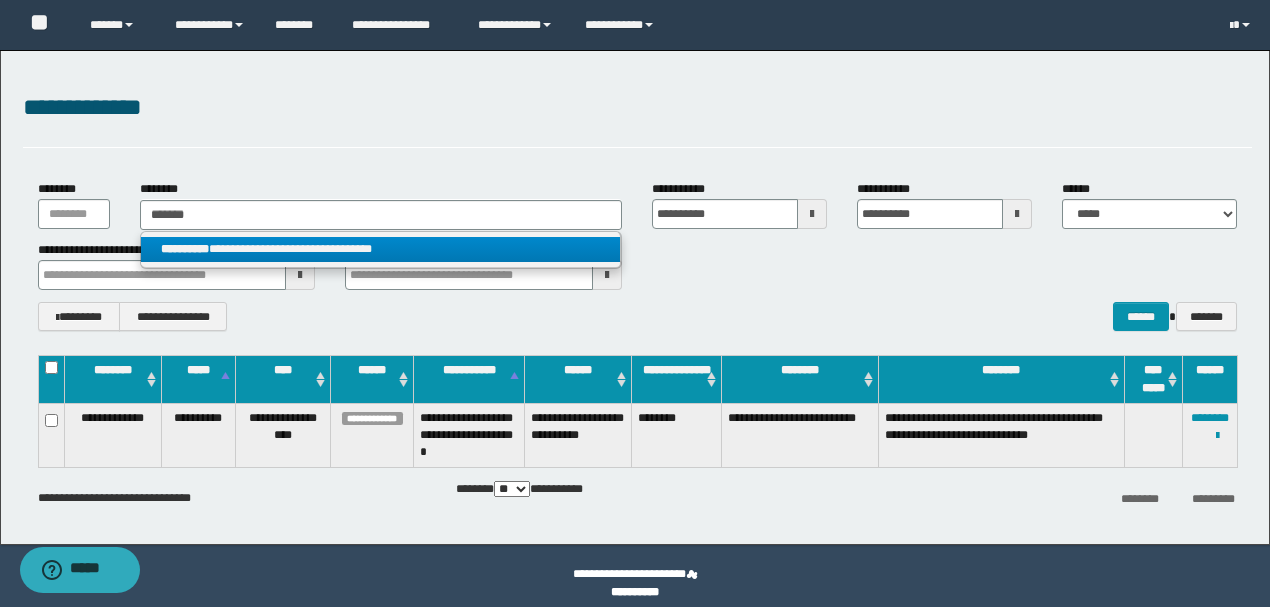 click on "**********" at bounding box center [380, 249] 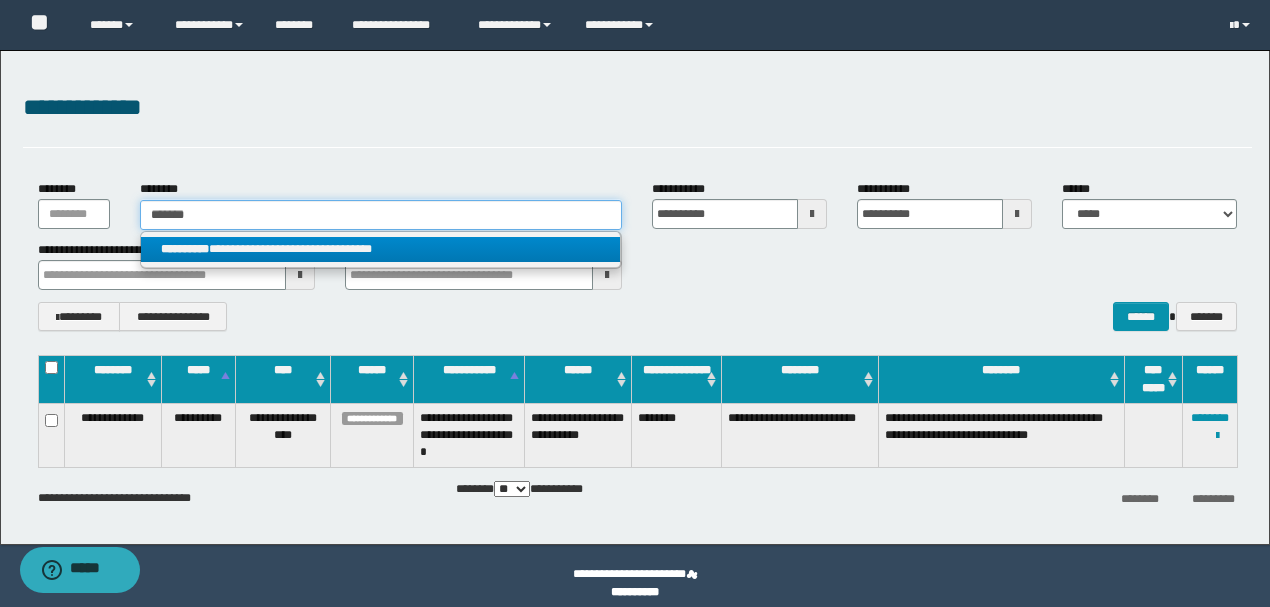 type 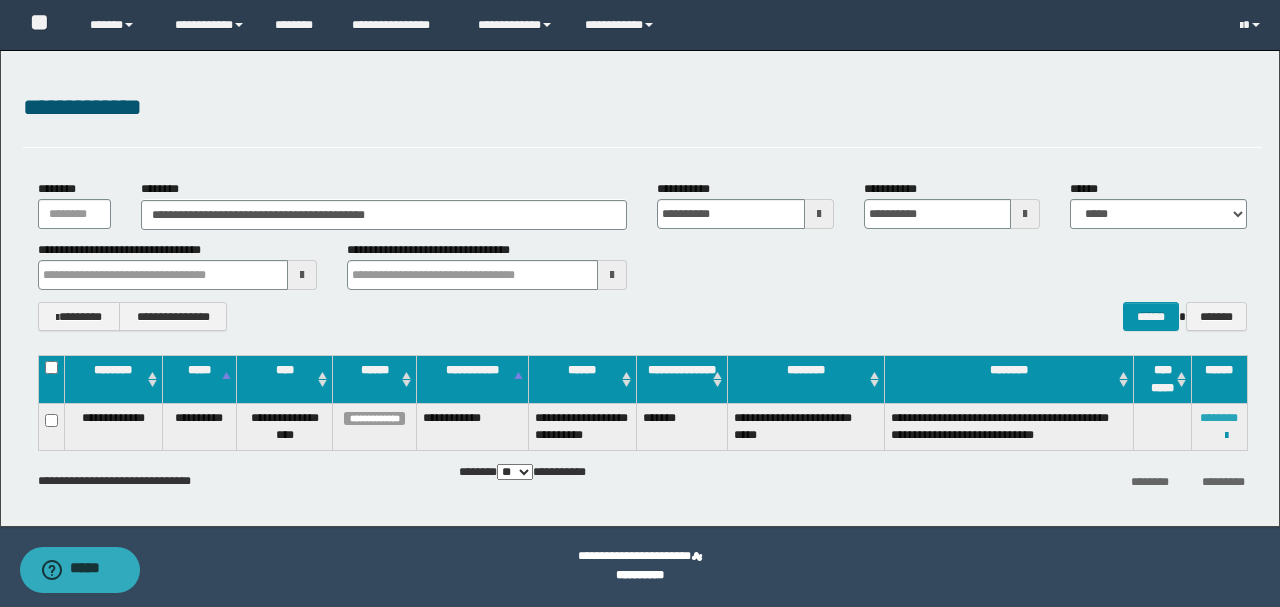 click on "********" at bounding box center (1219, 418) 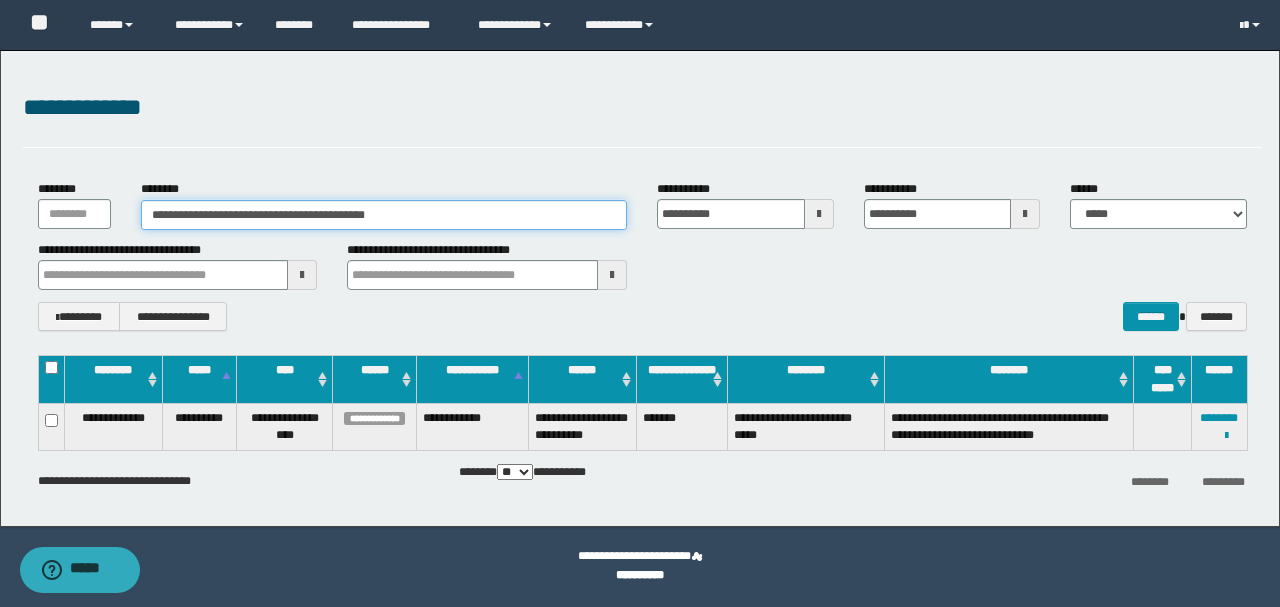 click on "**********" at bounding box center [384, 215] 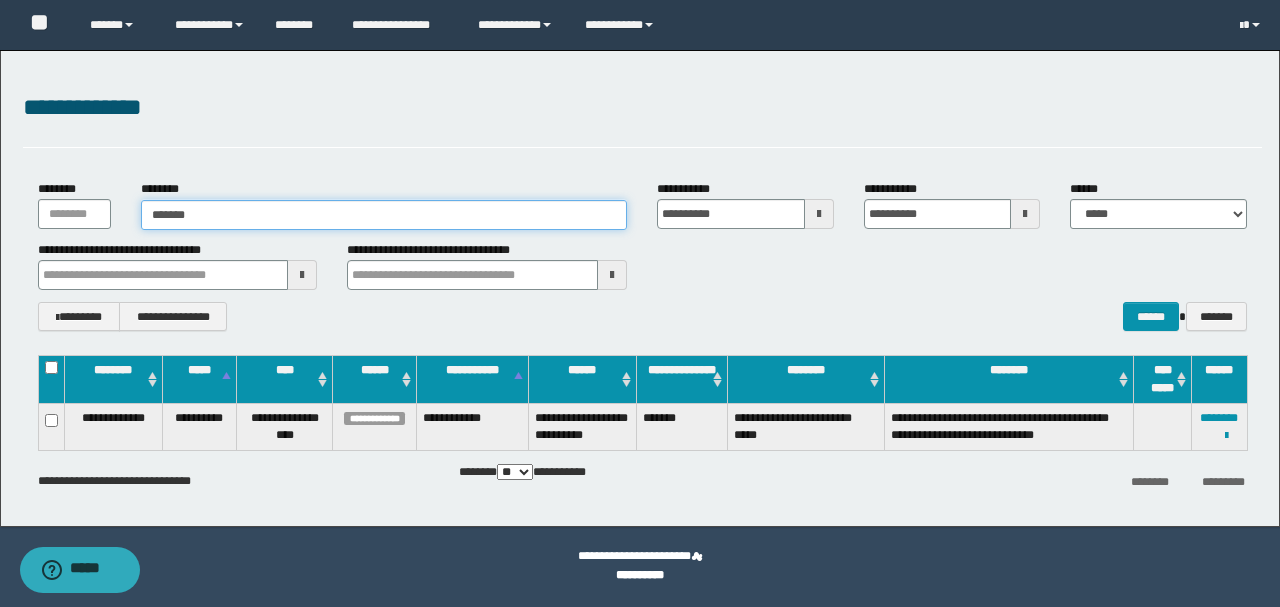 type on "********" 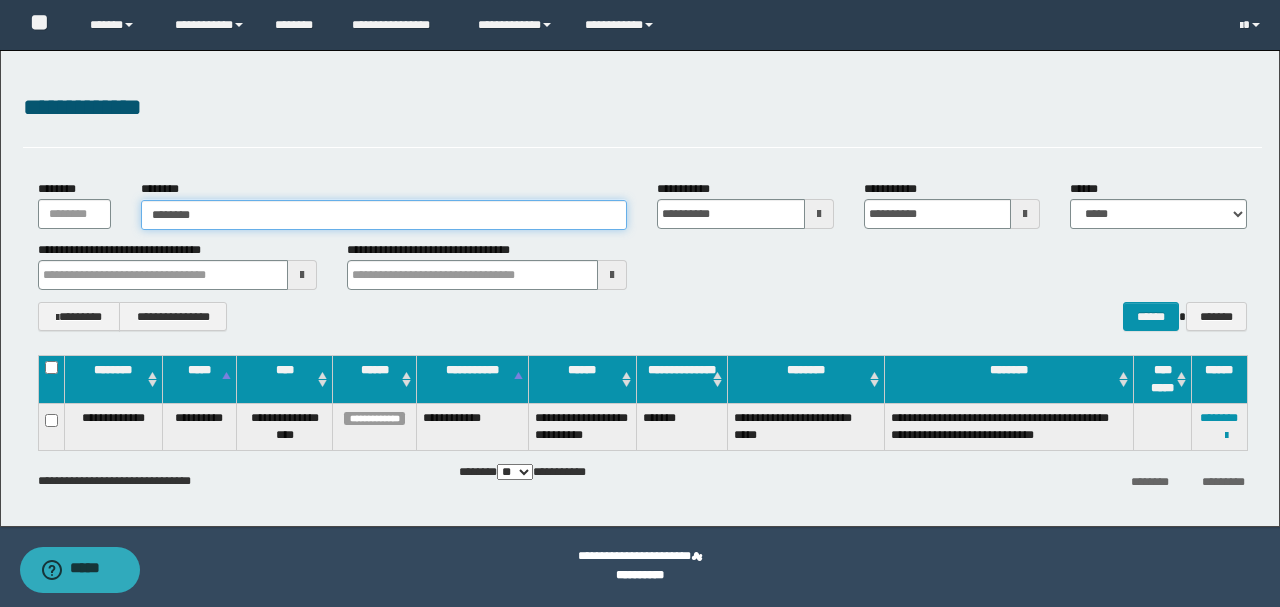 type on "********" 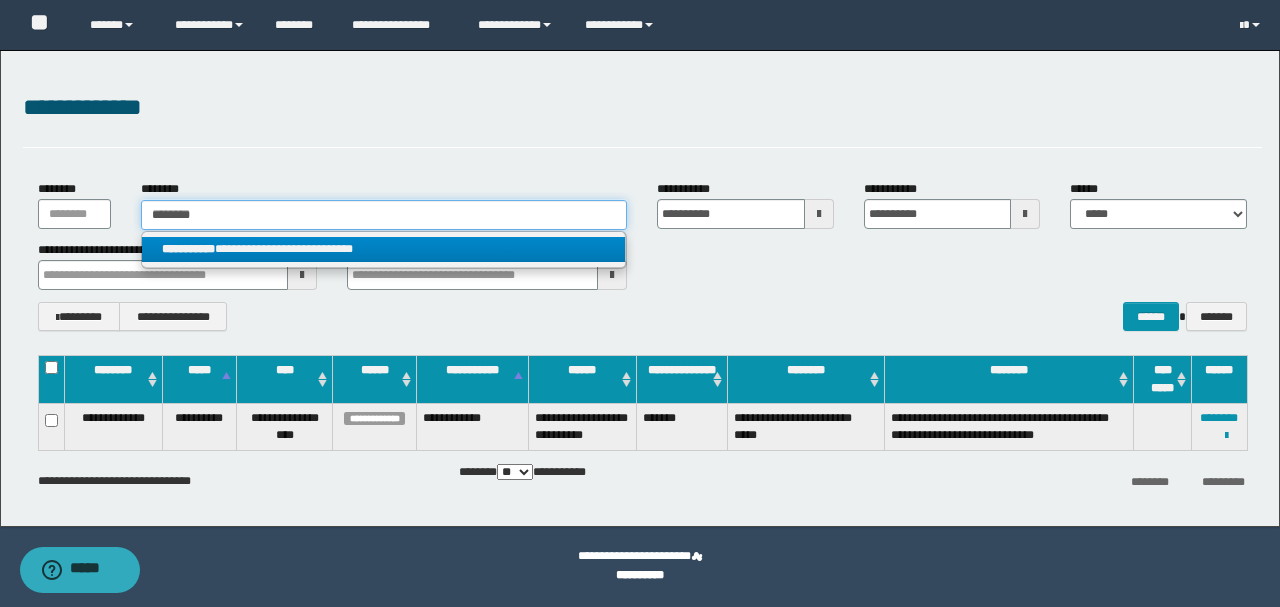 type on "********" 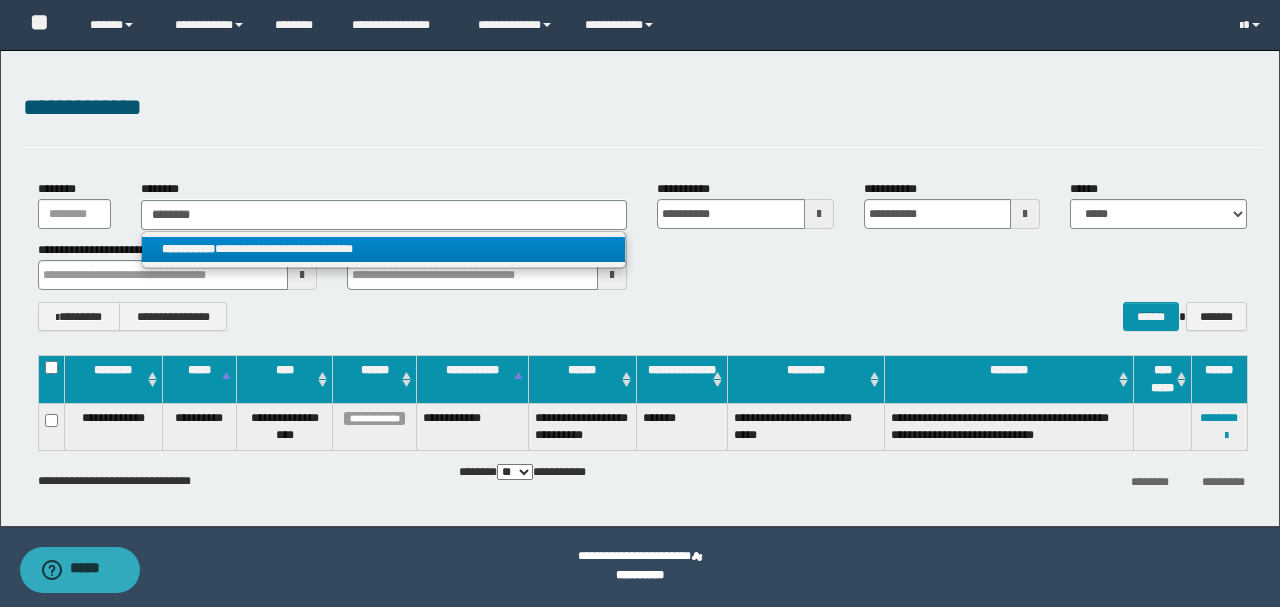 click on "**********" at bounding box center (384, 249) 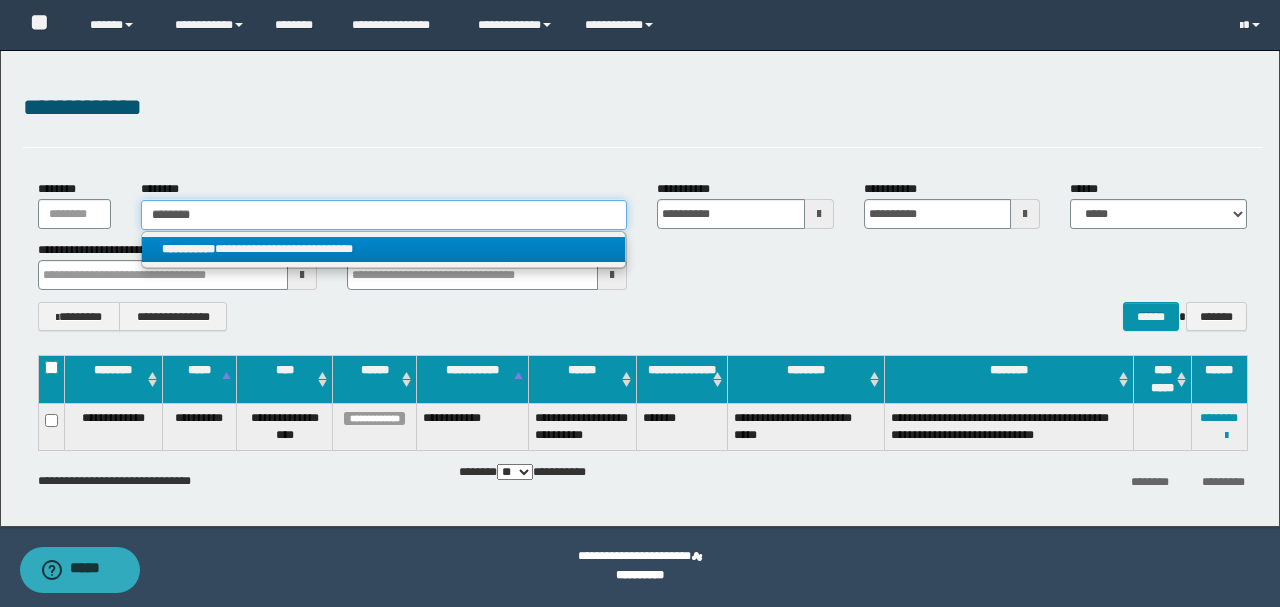 type 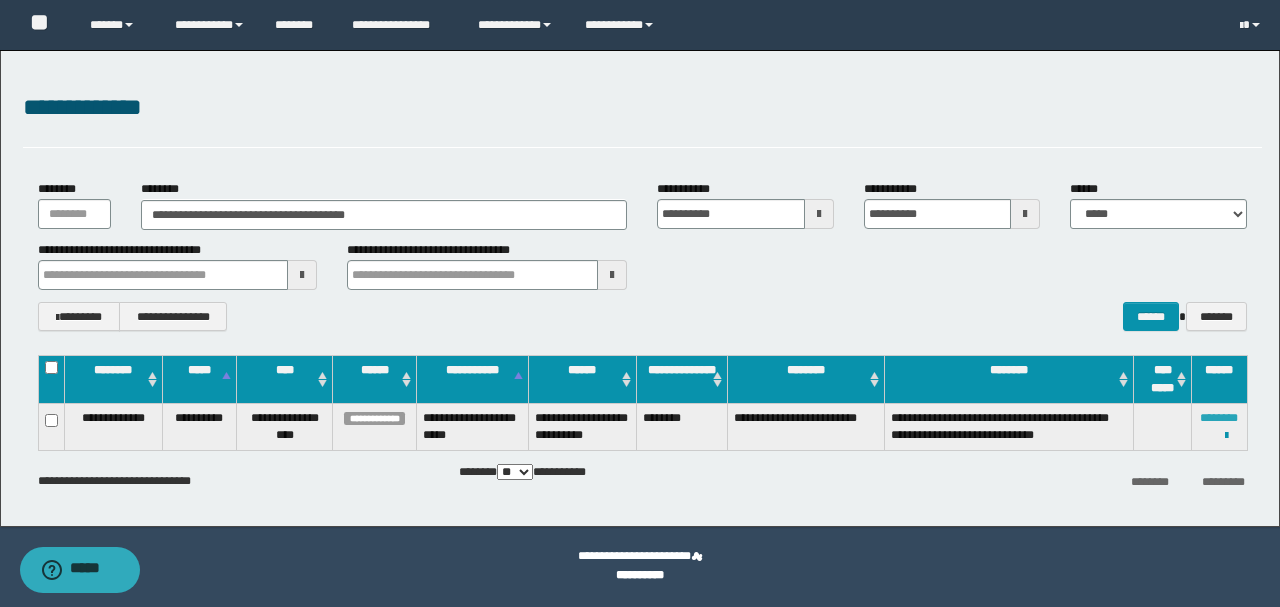 click on "********" at bounding box center [1219, 418] 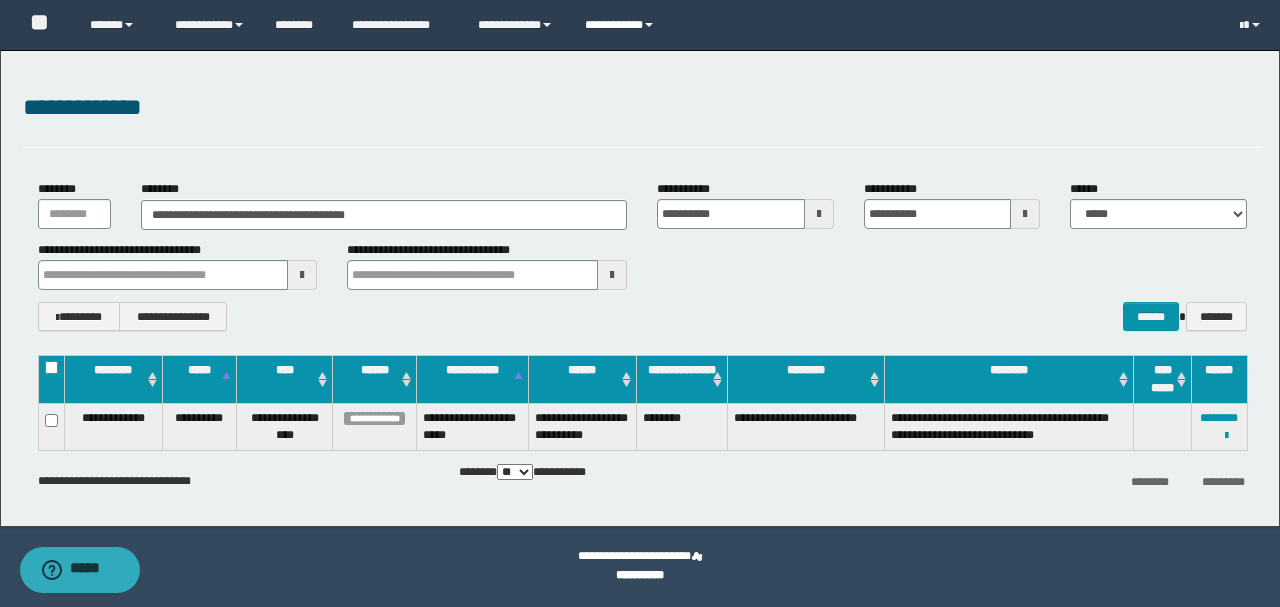 click on "**********" at bounding box center [622, 25] 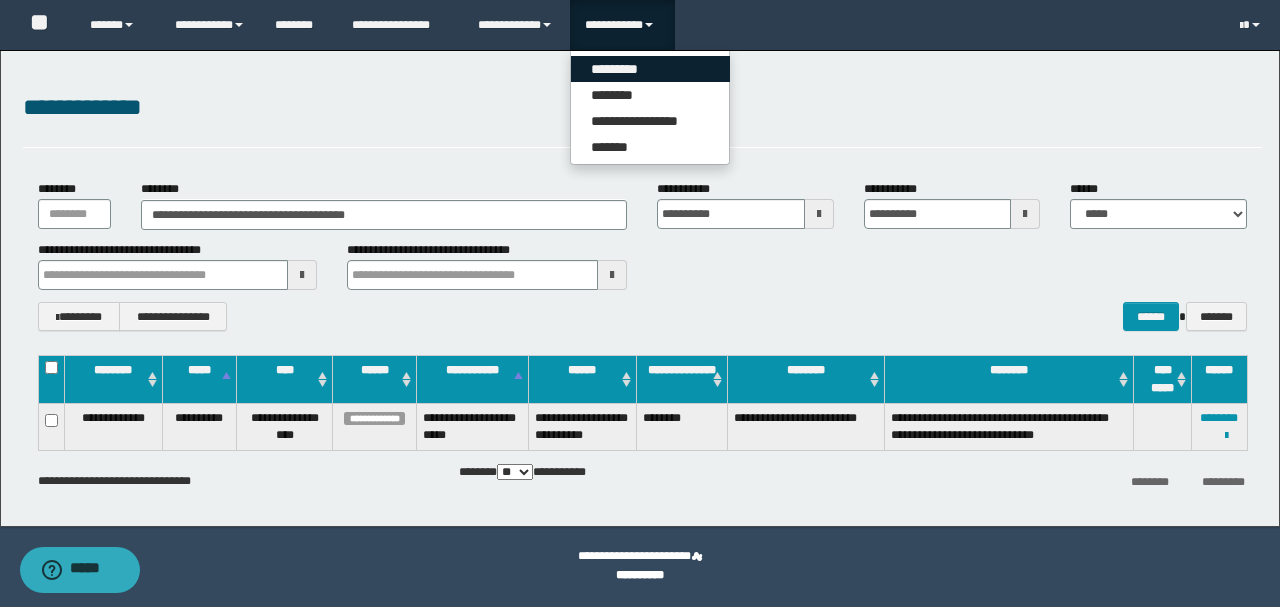 click on "*********" at bounding box center [650, 69] 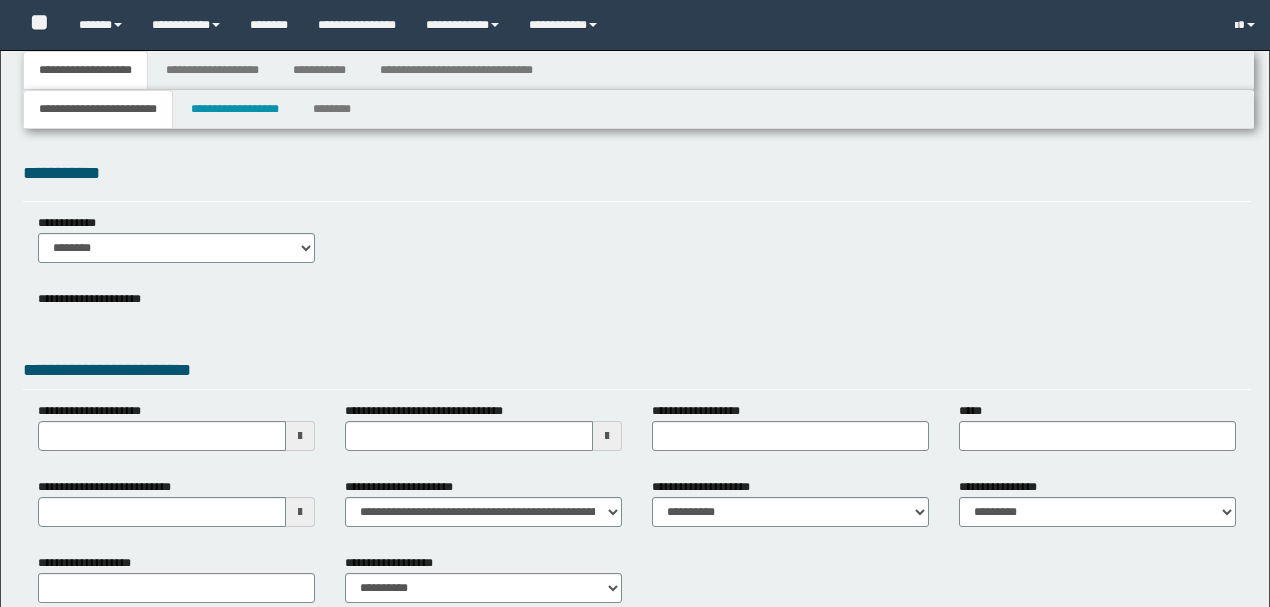 type 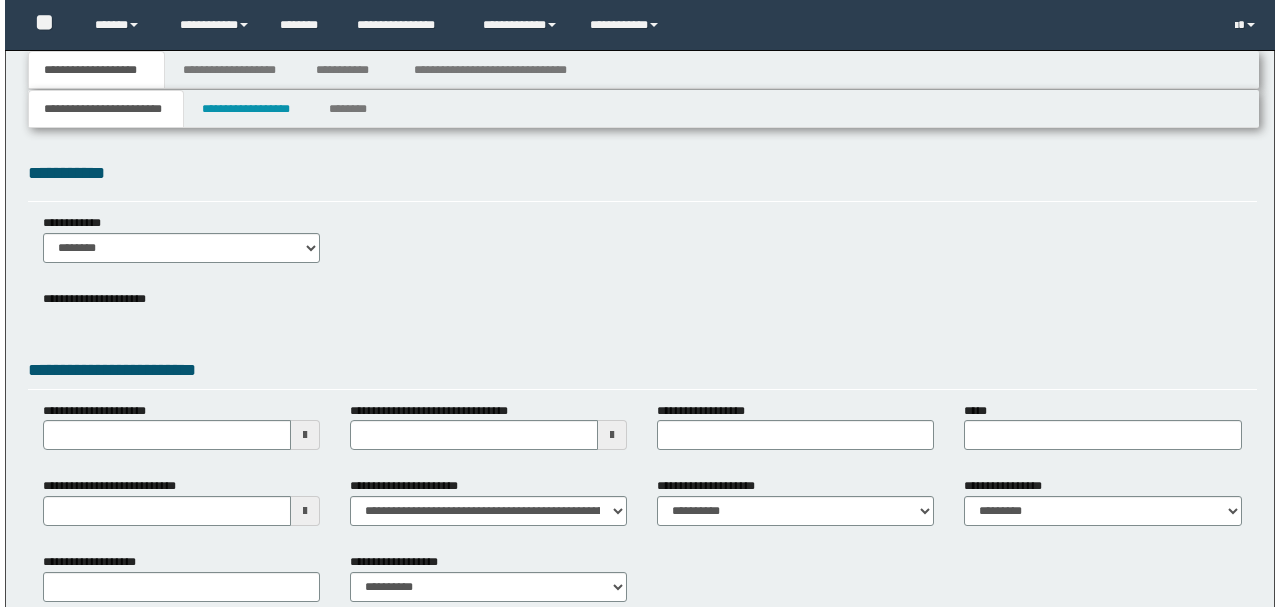scroll, scrollTop: 0, scrollLeft: 0, axis: both 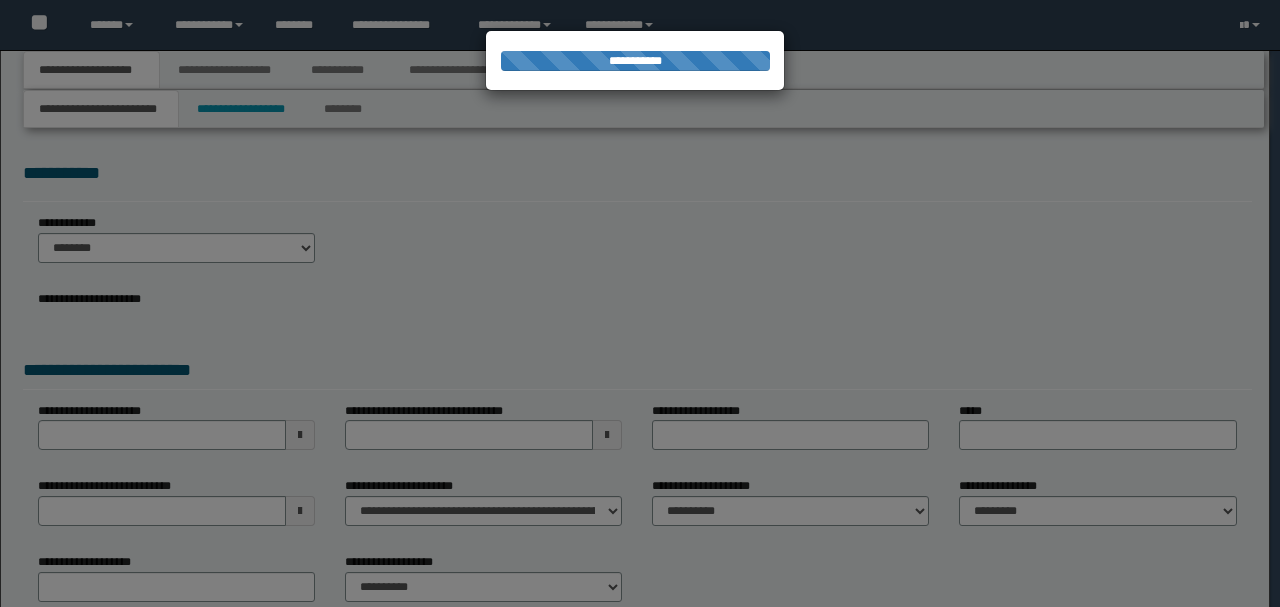 select on "*" 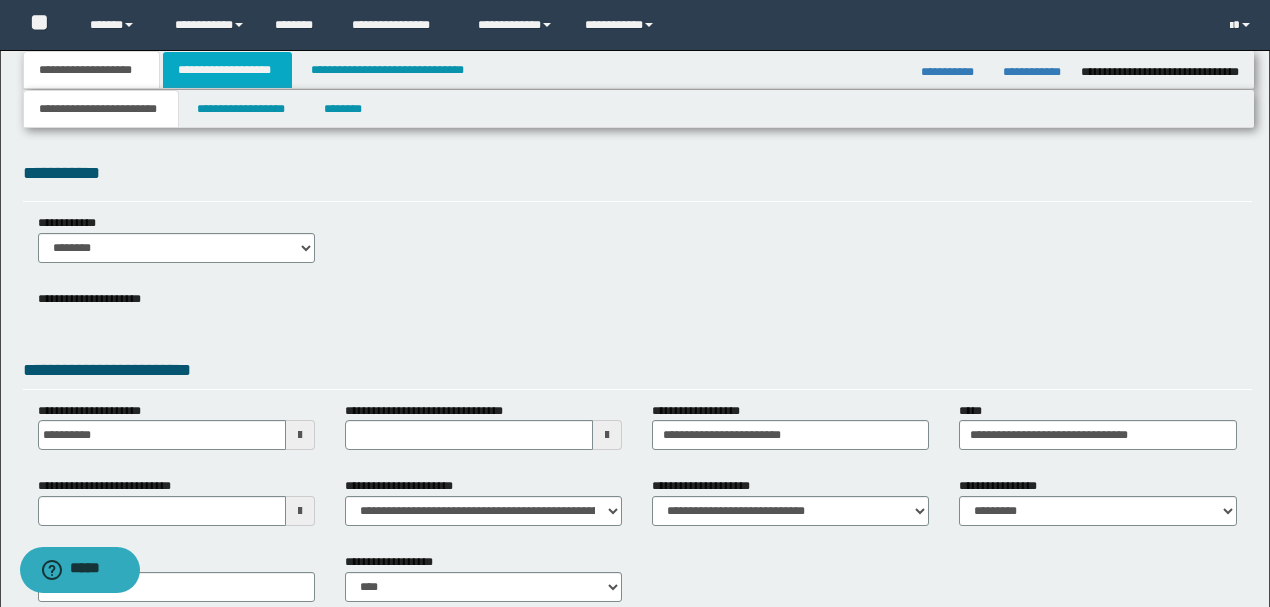 click on "**********" at bounding box center (227, 70) 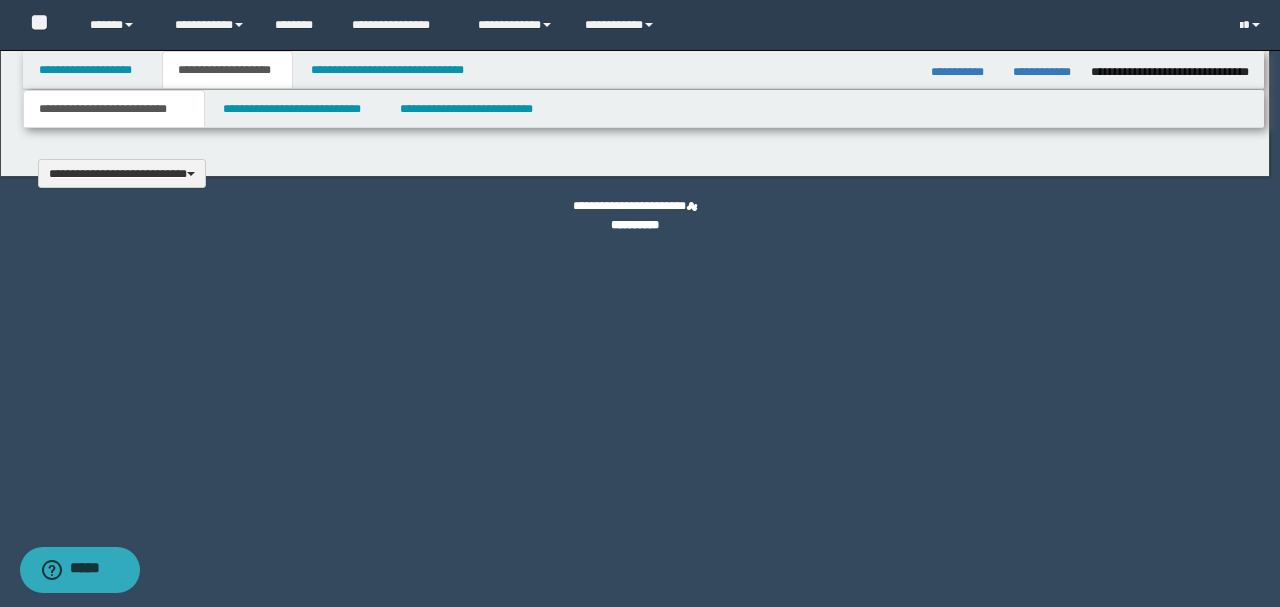 type 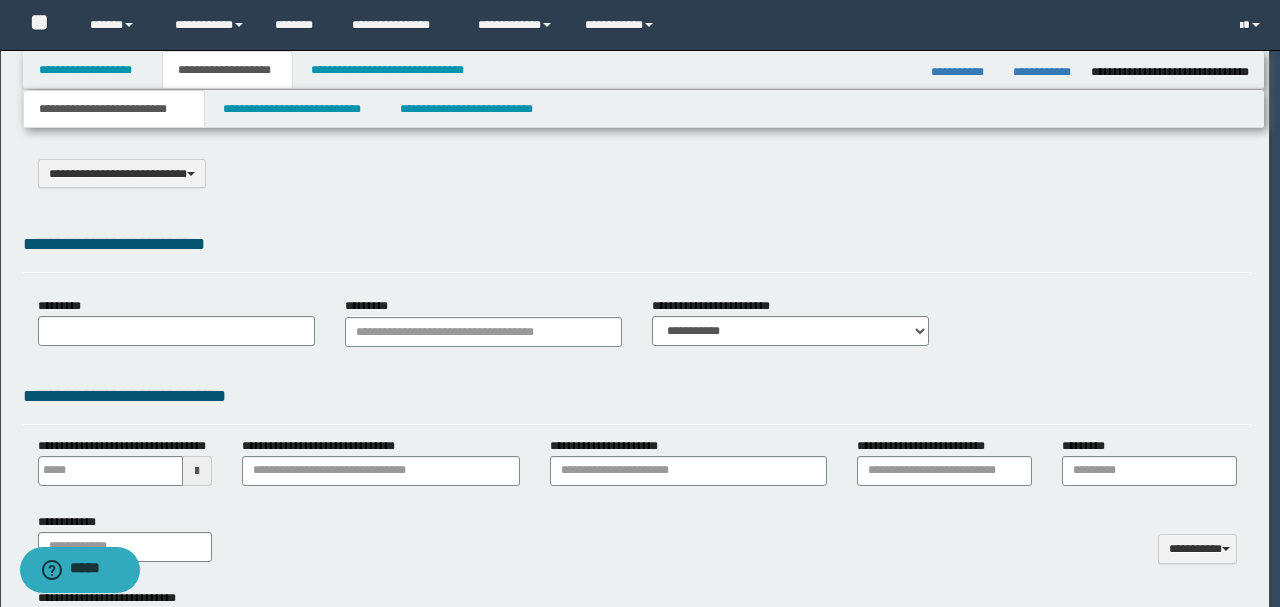 scroll, scrollTop: 0, scrollLeft: 0, axis: both 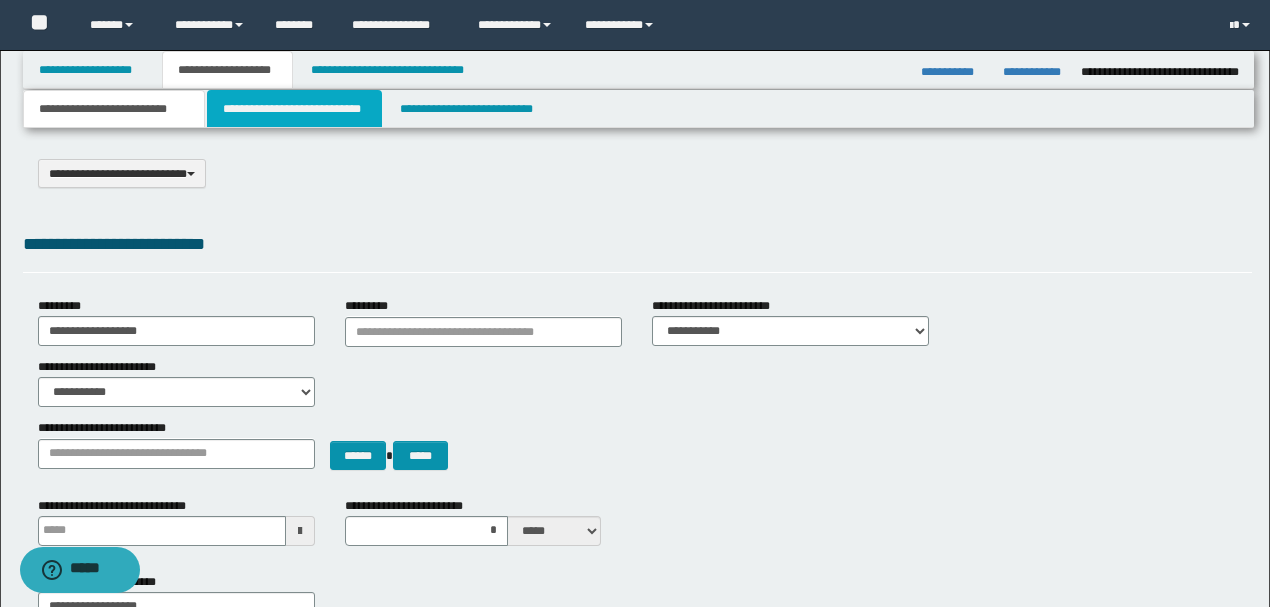 click on "**********" at bounding box center (294, 109) 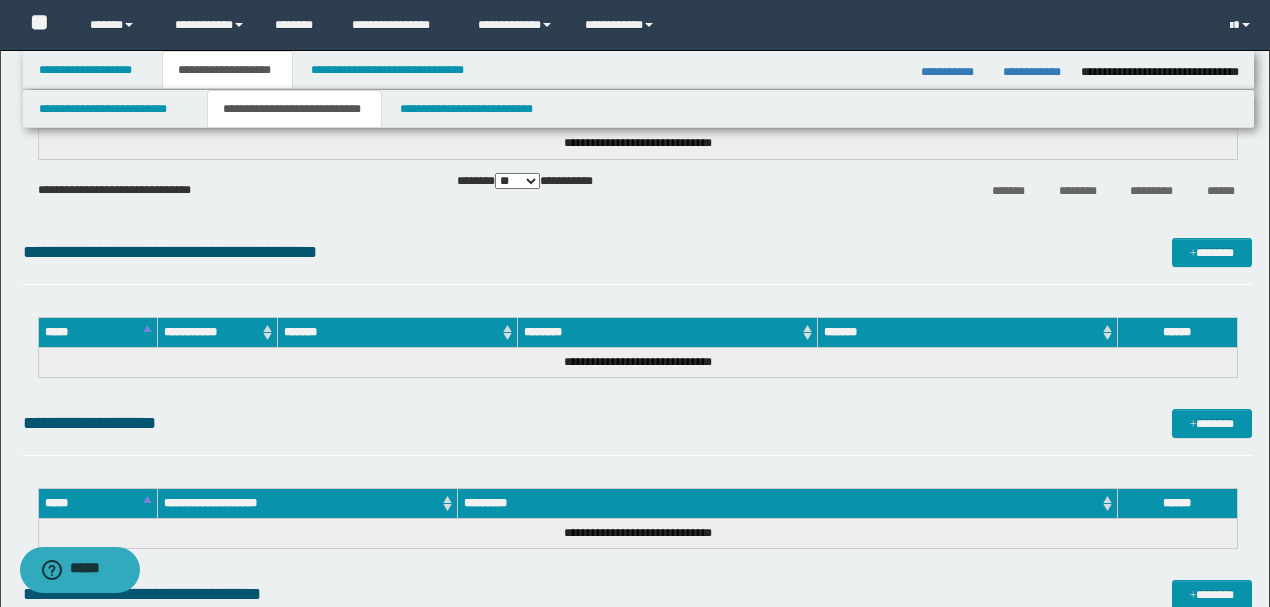 scroll, scrollTop: 333, scrollLeft: 0, axis: vertical 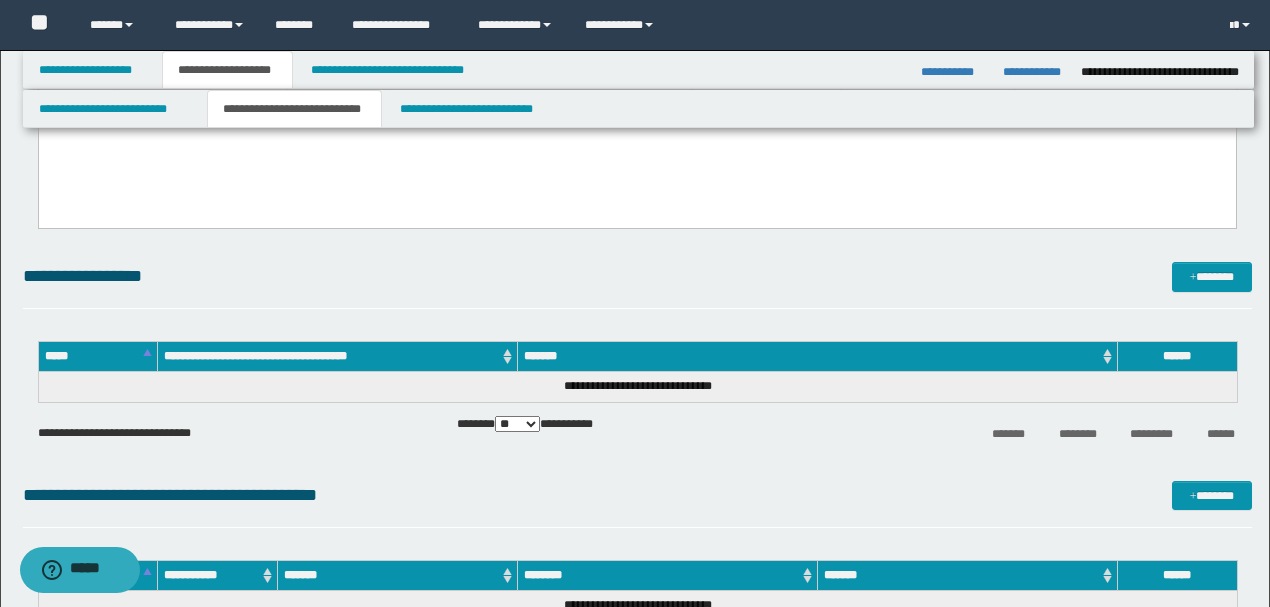 drag, startPoint x: 822, startPoint y: 159, endPoint x: 813, endPoint y: 151, distance: 12.0415945 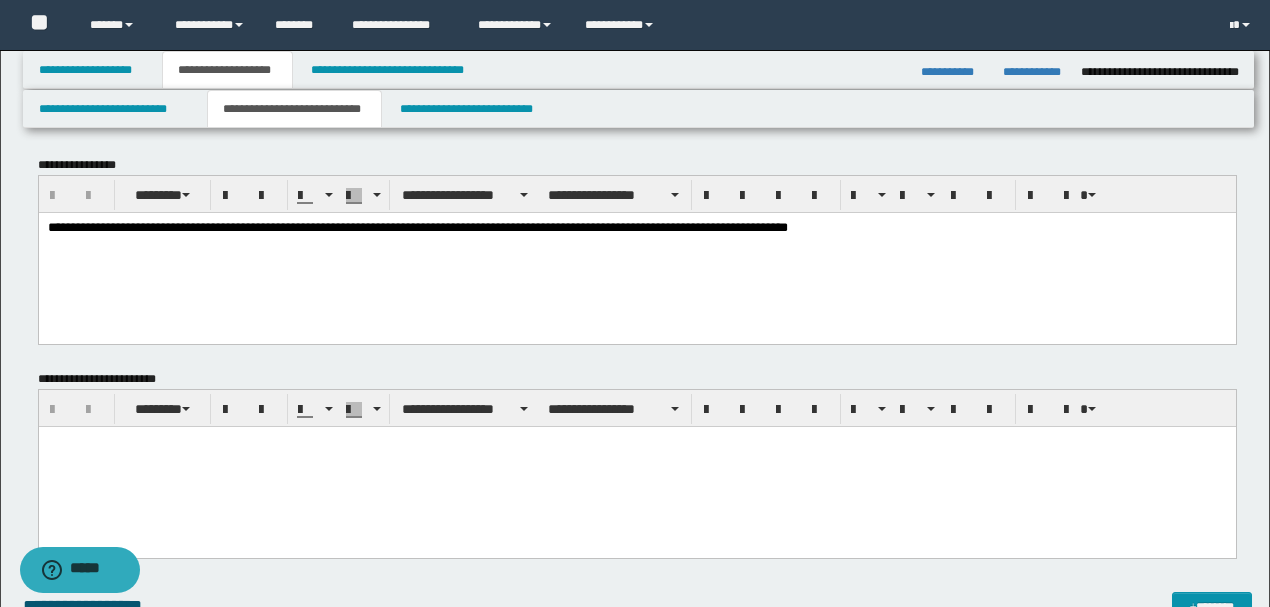 scroll, scrollTop: 0, scrollLeft: 0, axis: both 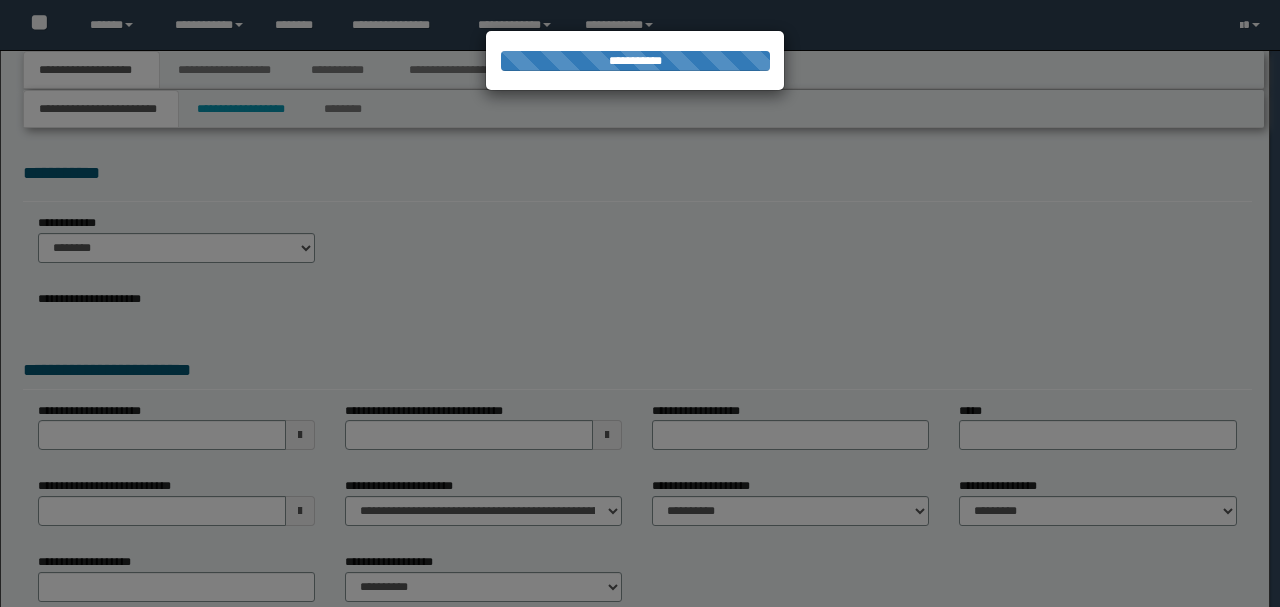 type on "**********" 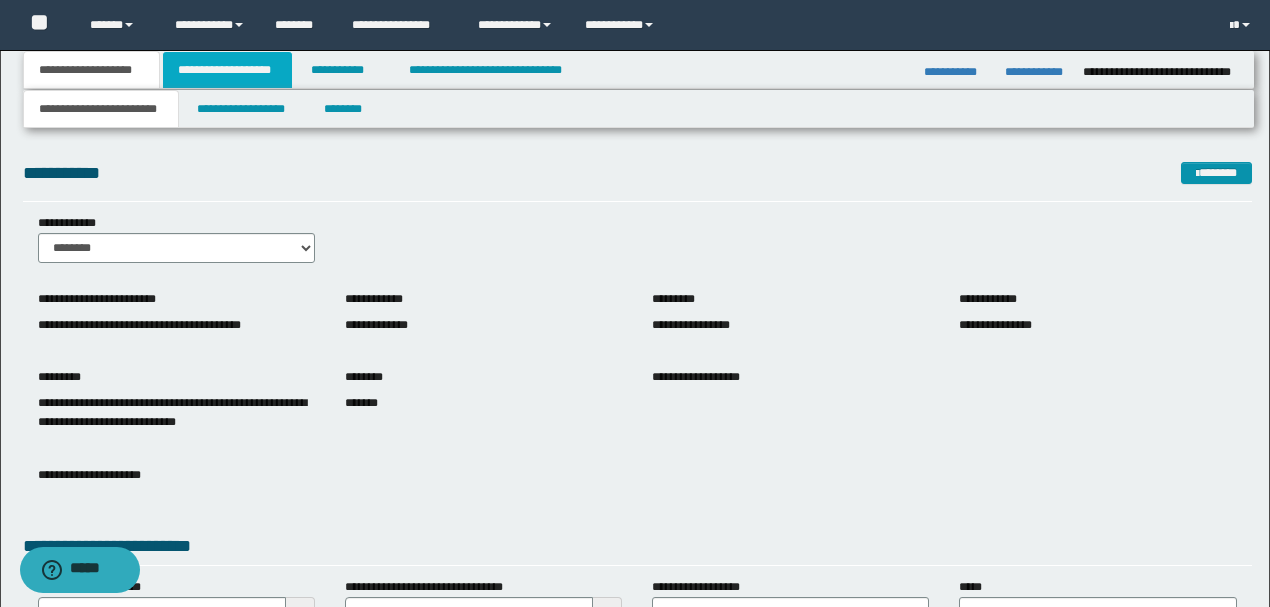 click on "**********" at bounding box center [227, 70] 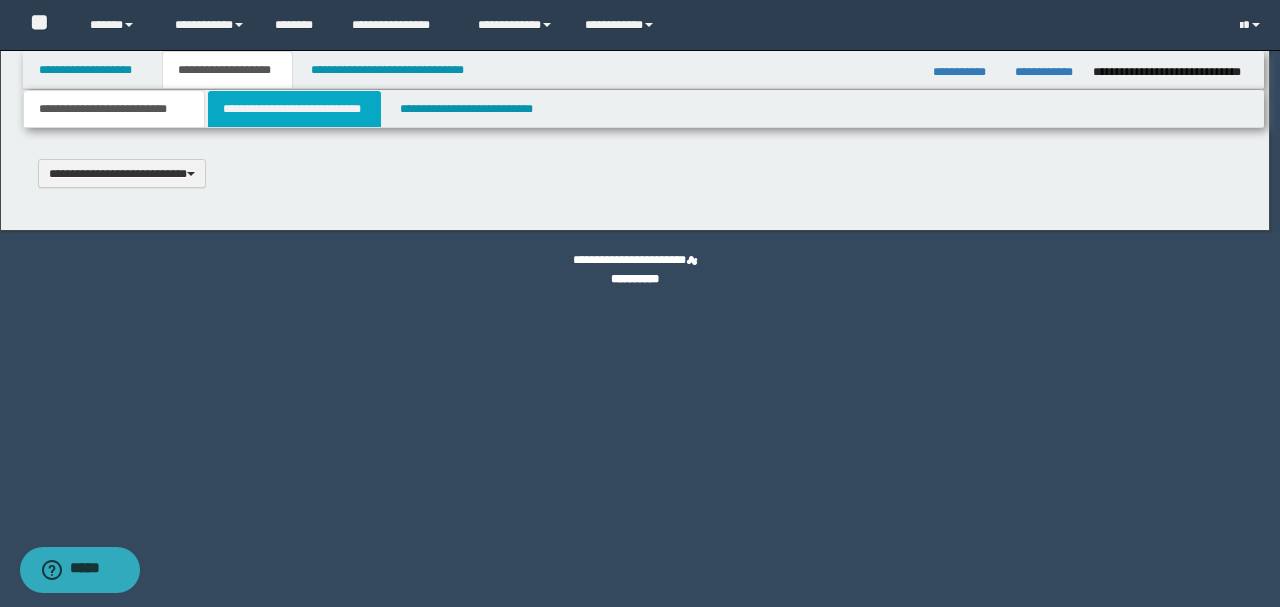 scroll, scrollTop: 0, scrollLeft: 0, axis: both 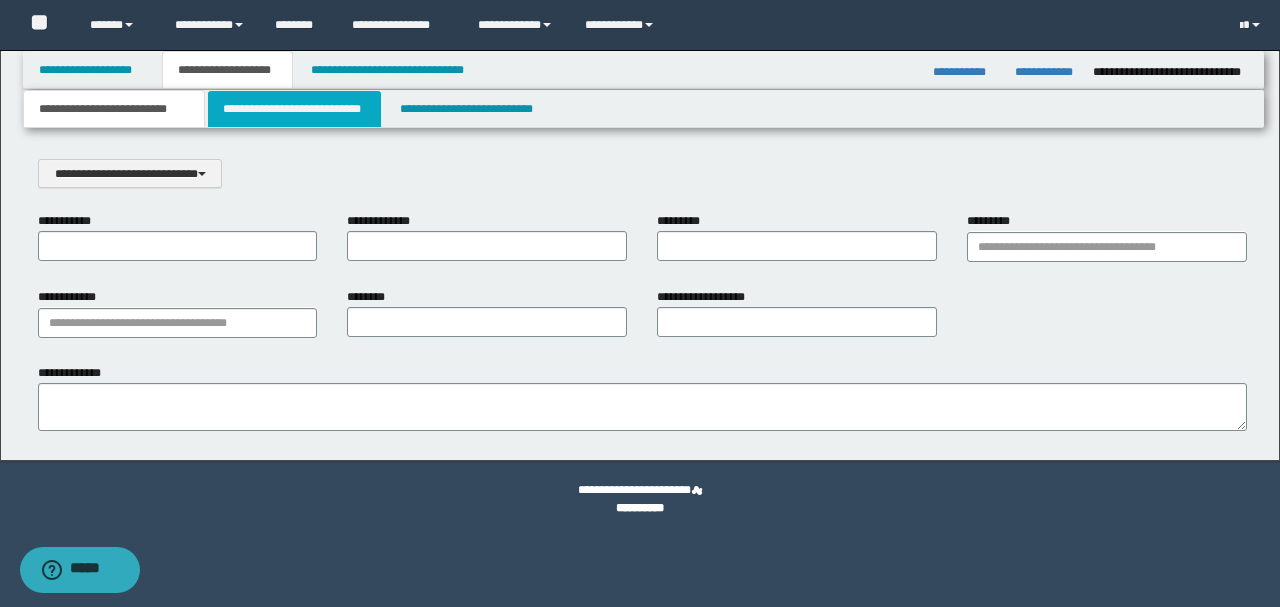 click on "**********" at bounding box center (294, 109) 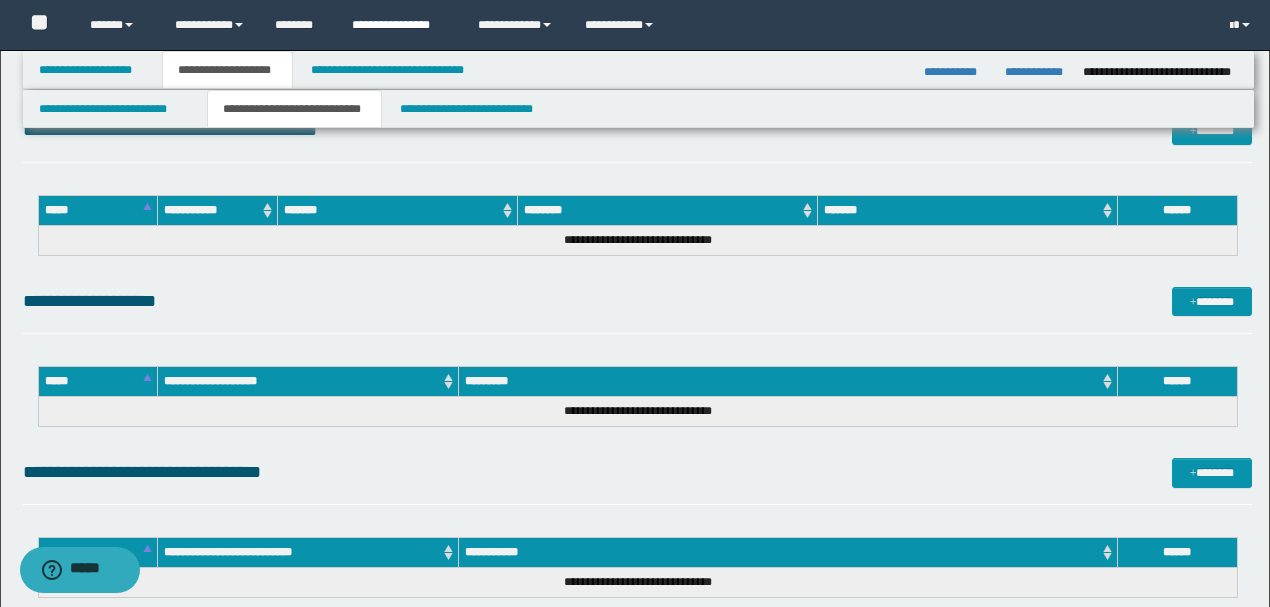 scroll, scrollTop: 444, scrollLeft: 0, axis: vertical 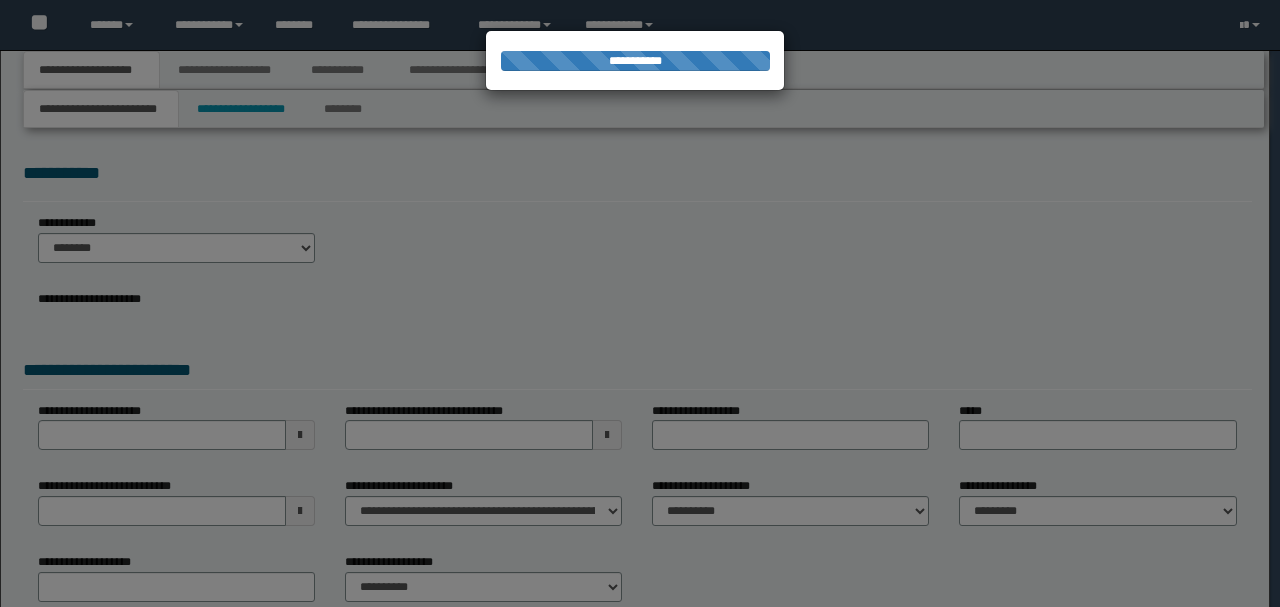 type on "**********" 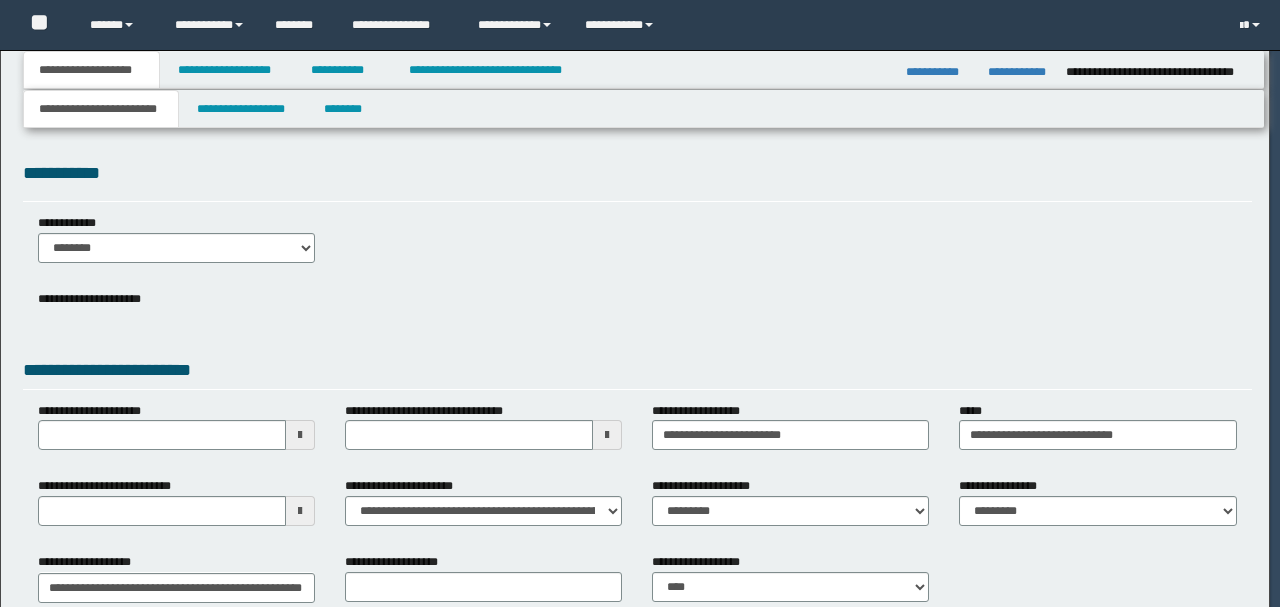 scroll, scrollTop: 0, scrollLeft: 0, axis: both 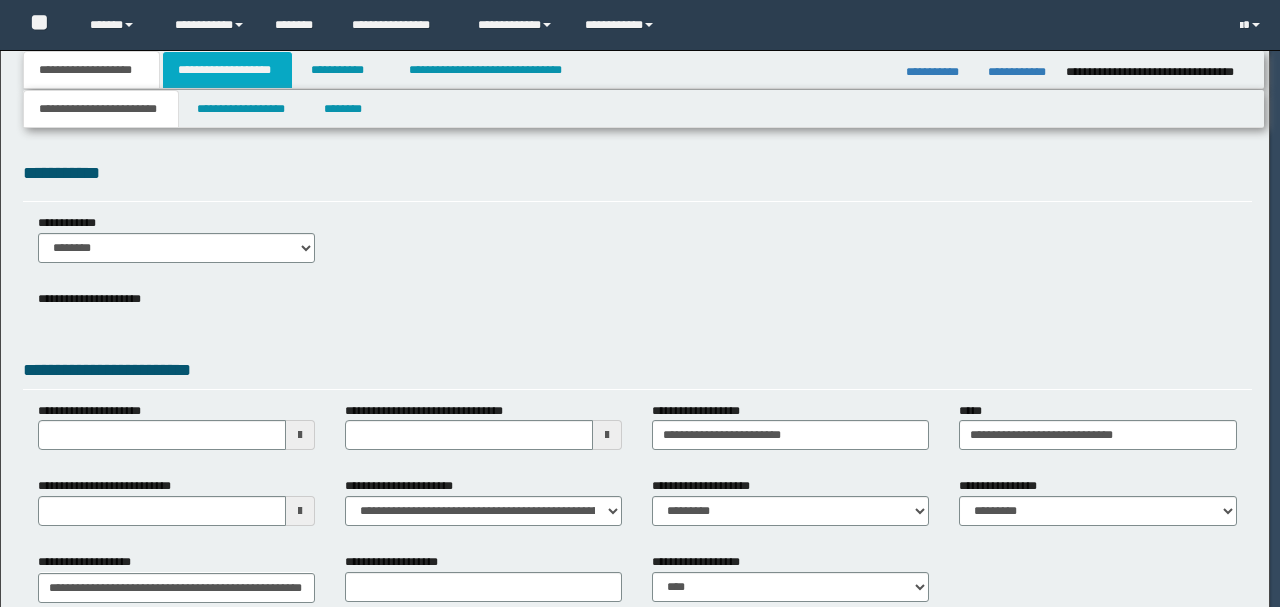 click on "**********" at bounding box center [640, 303] 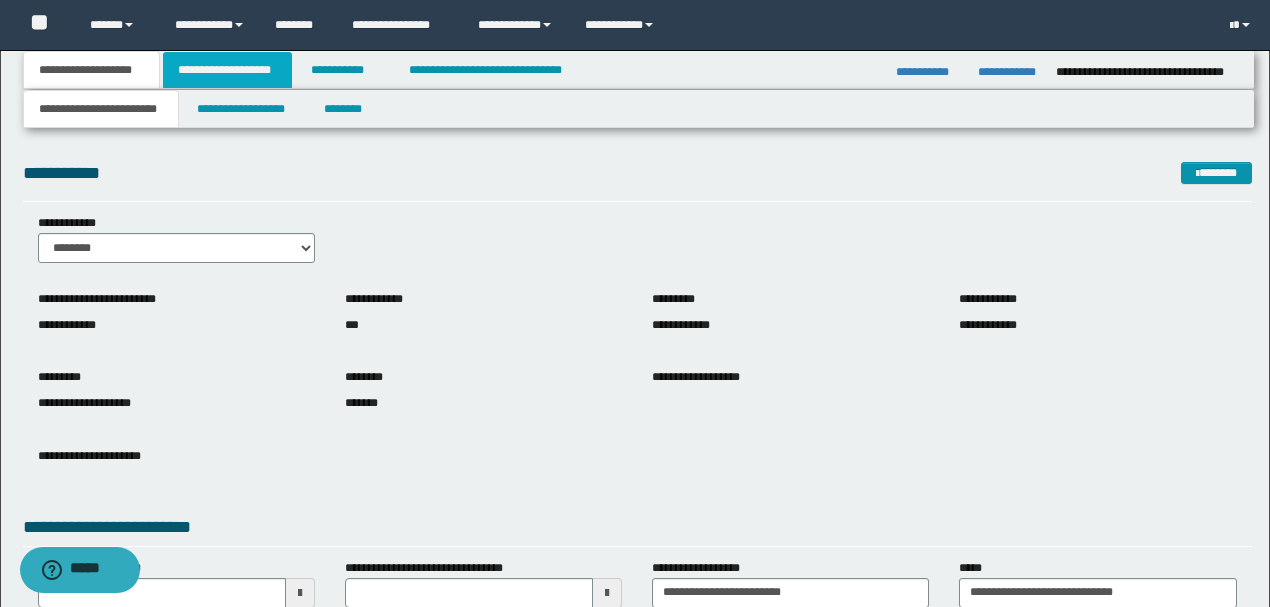 click on "**********" at bounding box center [227, 70] 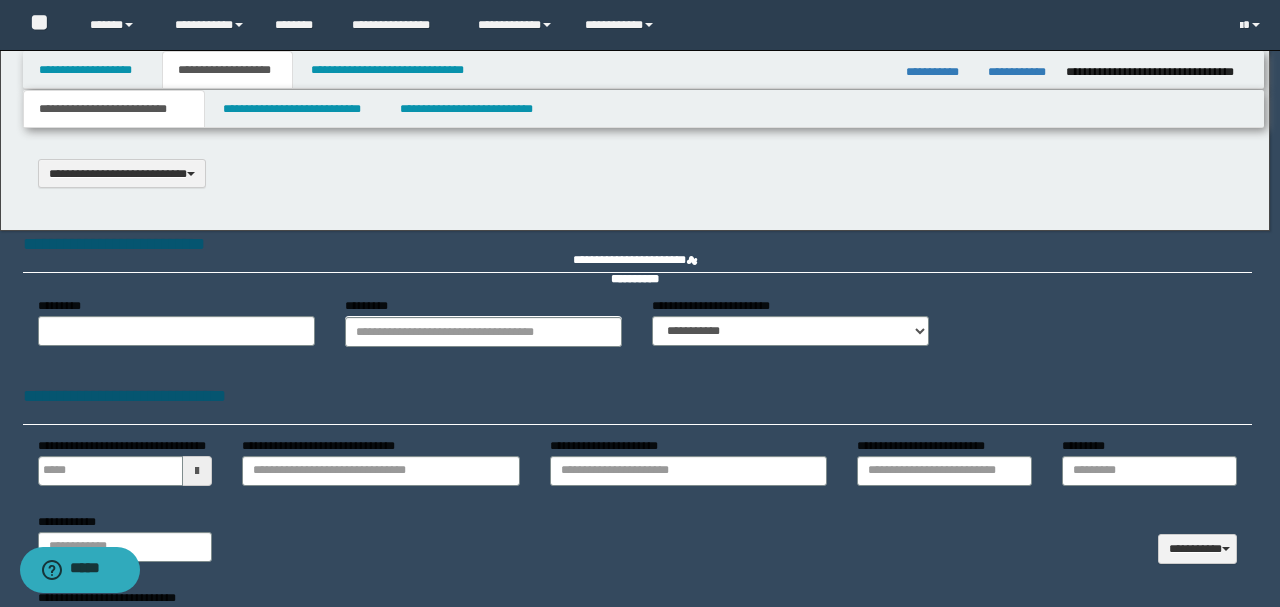 scroll, scrollTop: 0, scrollLeft: 0, axis: both 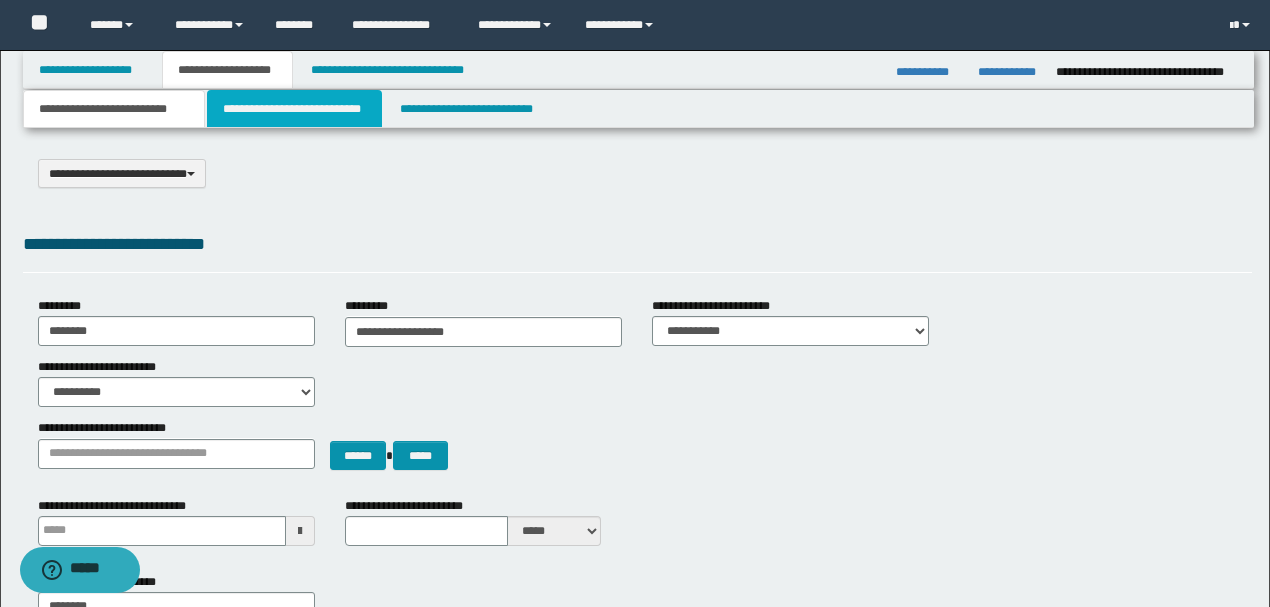 click on "**********" at bounding box center [294, 109] 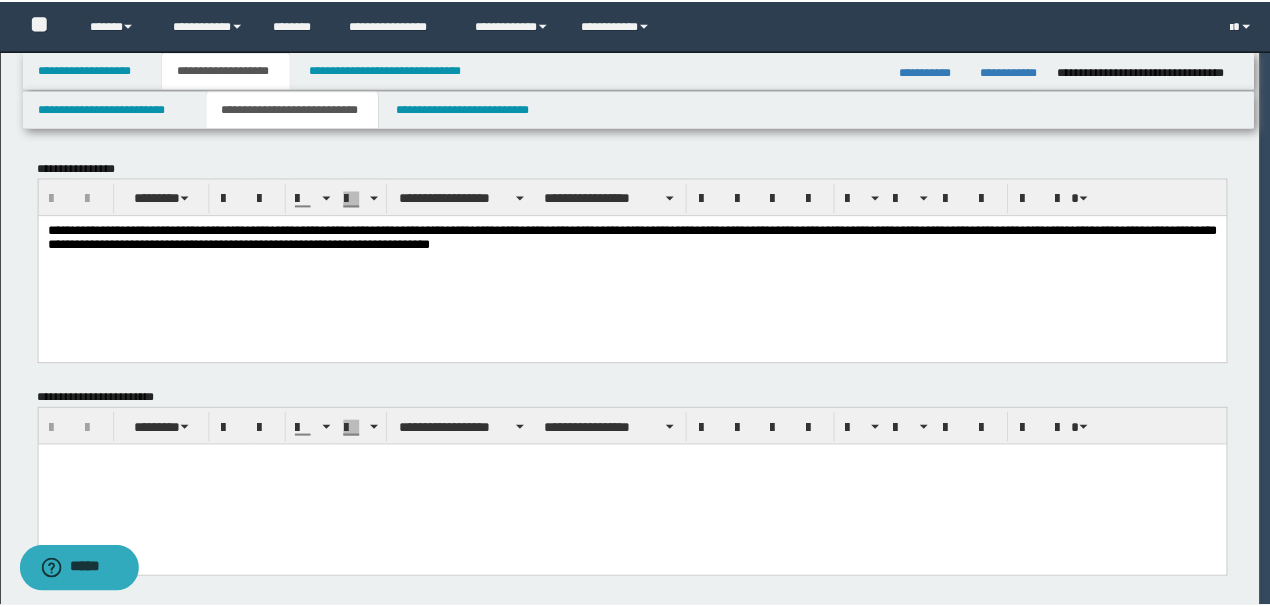 scroll, scrollTop: 0, scrollLeft: 0, axis: both 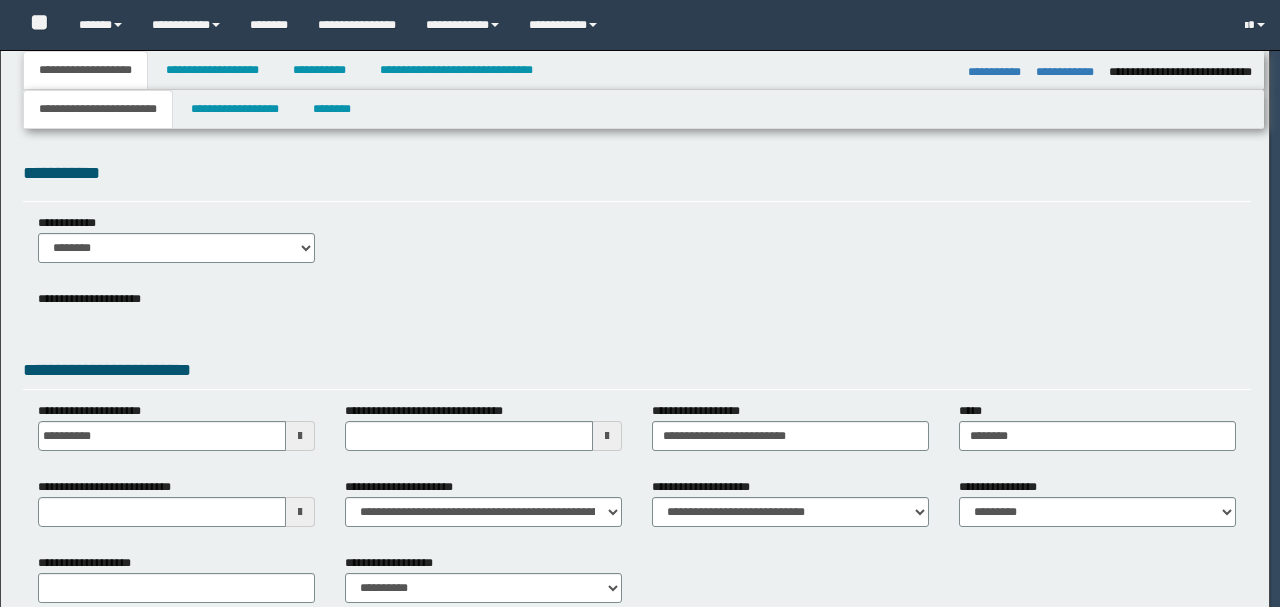 select on "*" 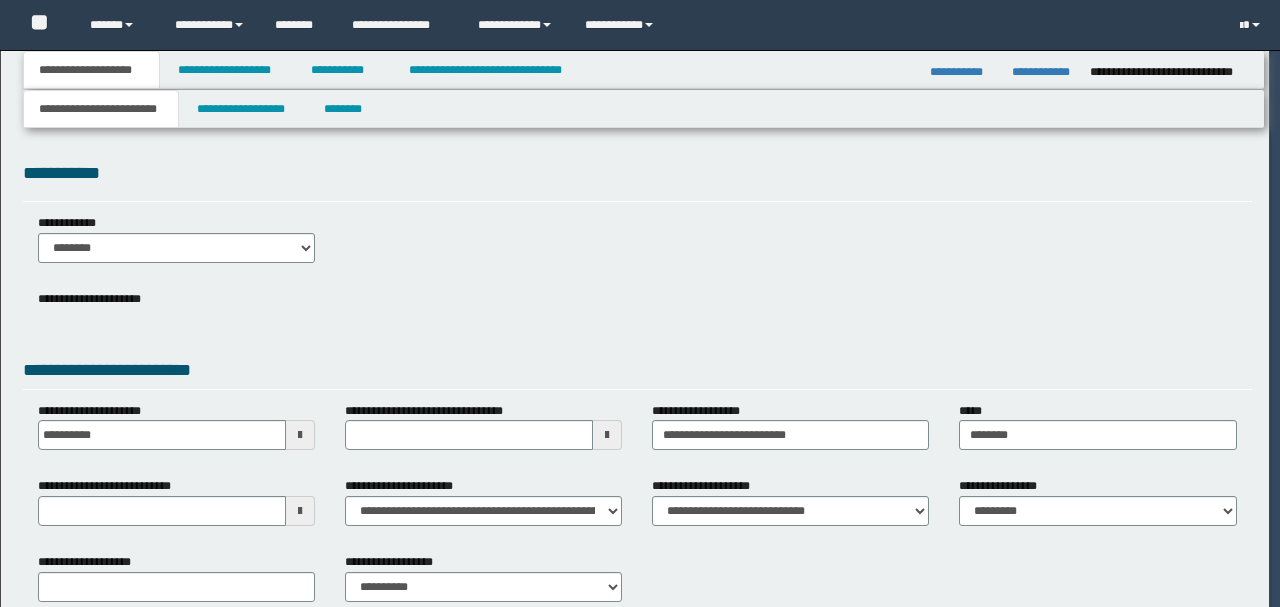 scroll, scrollTop: 0, scrollLeft: 0, axis: both 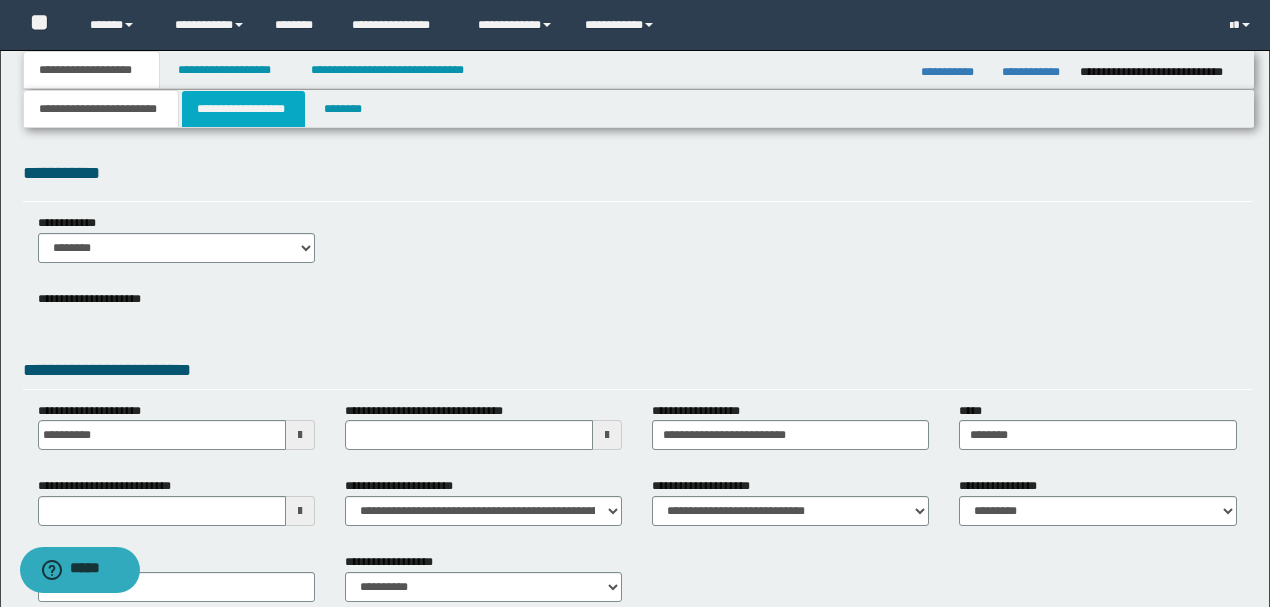 click on "**********" at bounding box center (243, 109) 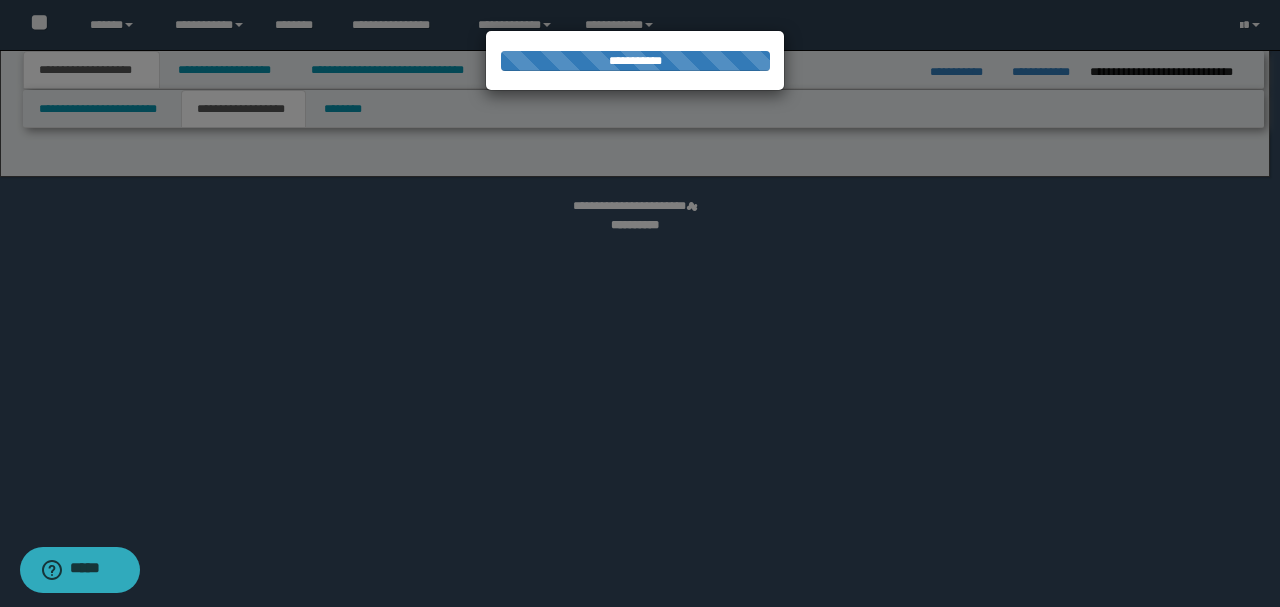 click on "**********" at bounding box center [640, 303] 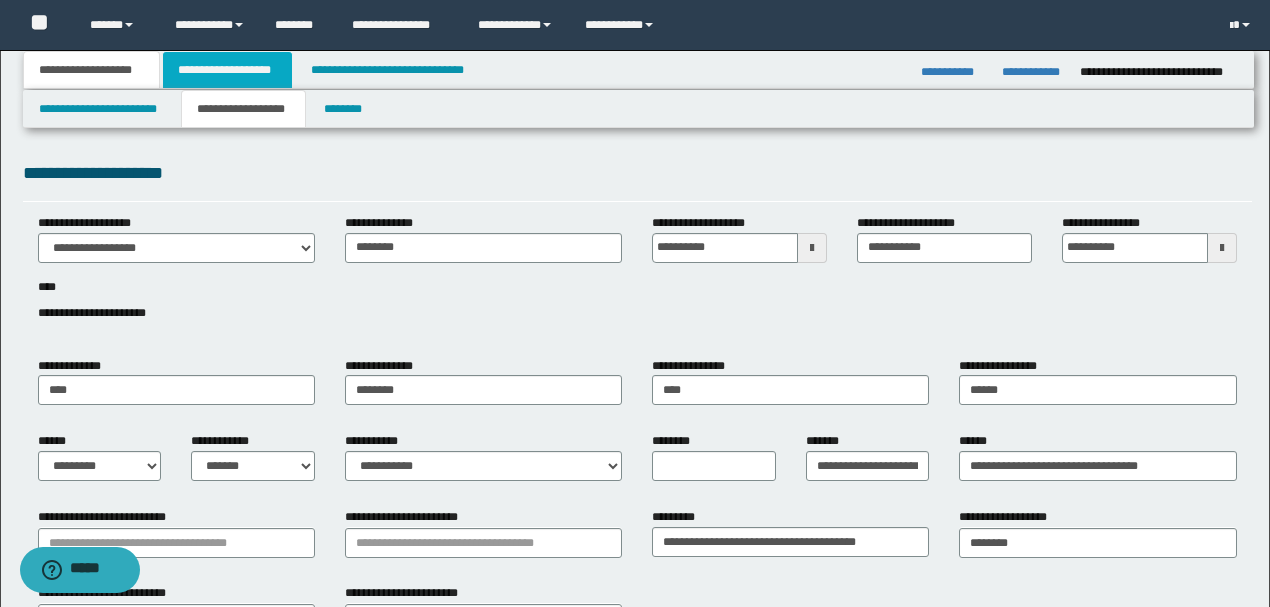 click on "**********" at bounding box center (227, 70) 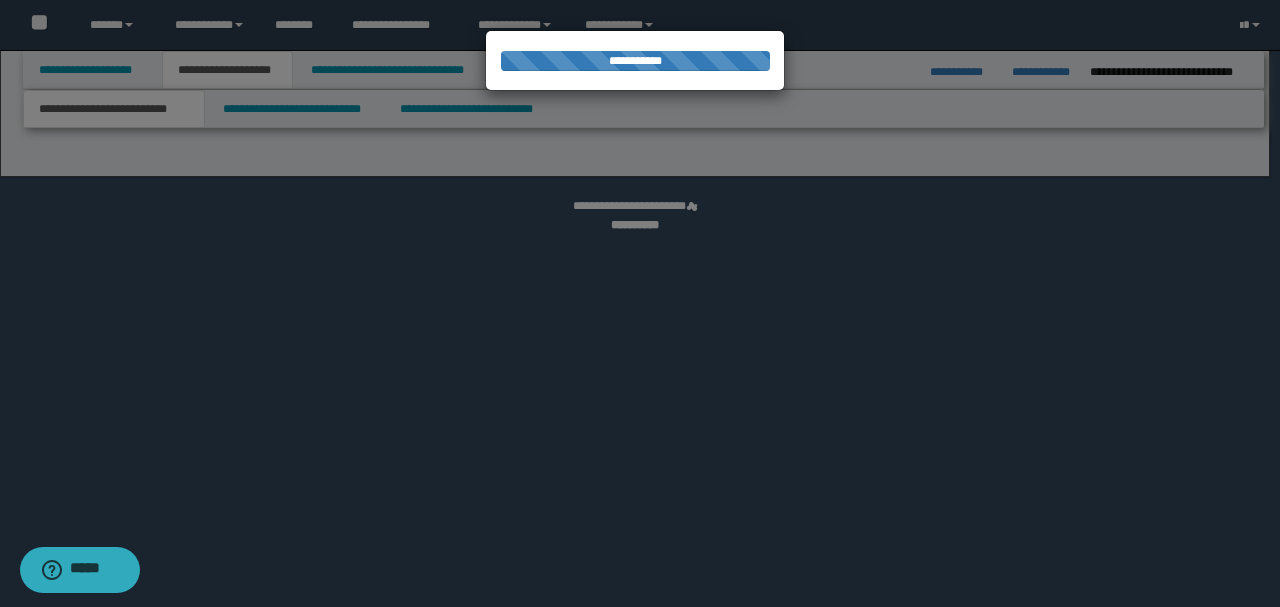 select on "*" 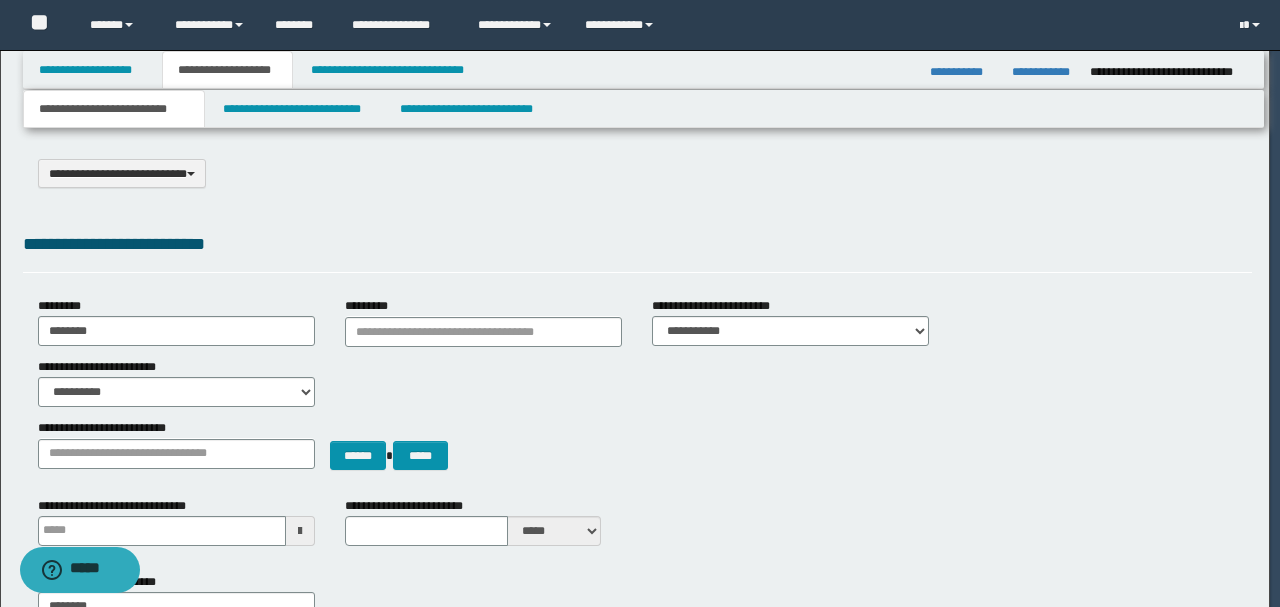 scroll, scrollTop: 0, scrollLeft: 0, axis: both 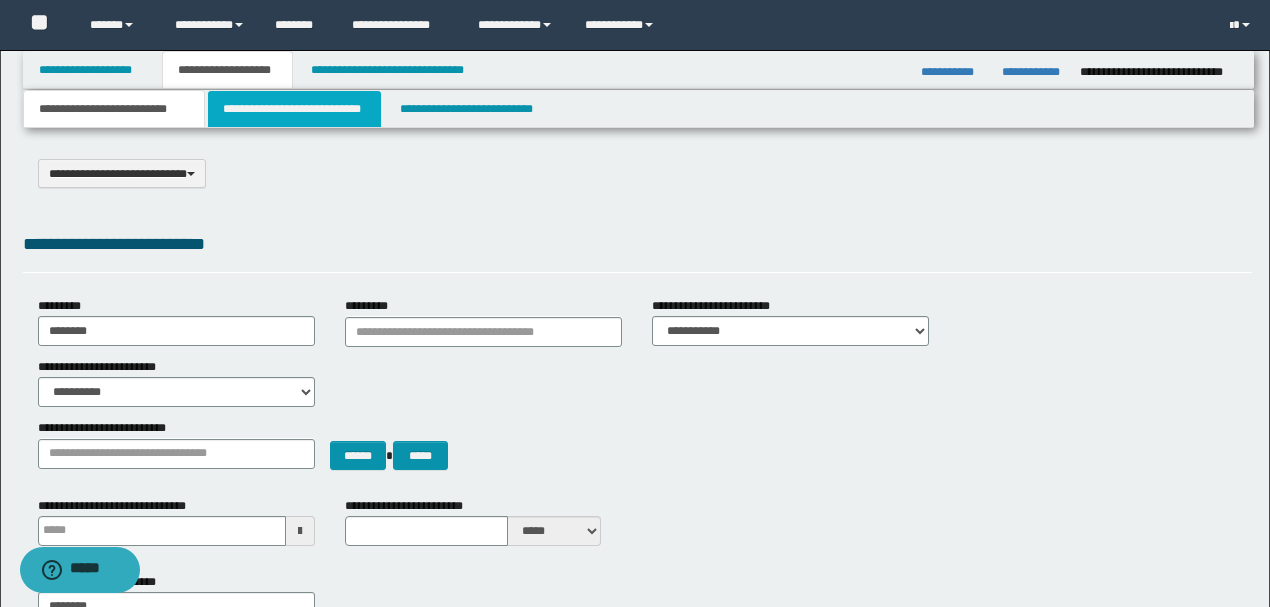 click on "**********" at bounding box center [294, 109] 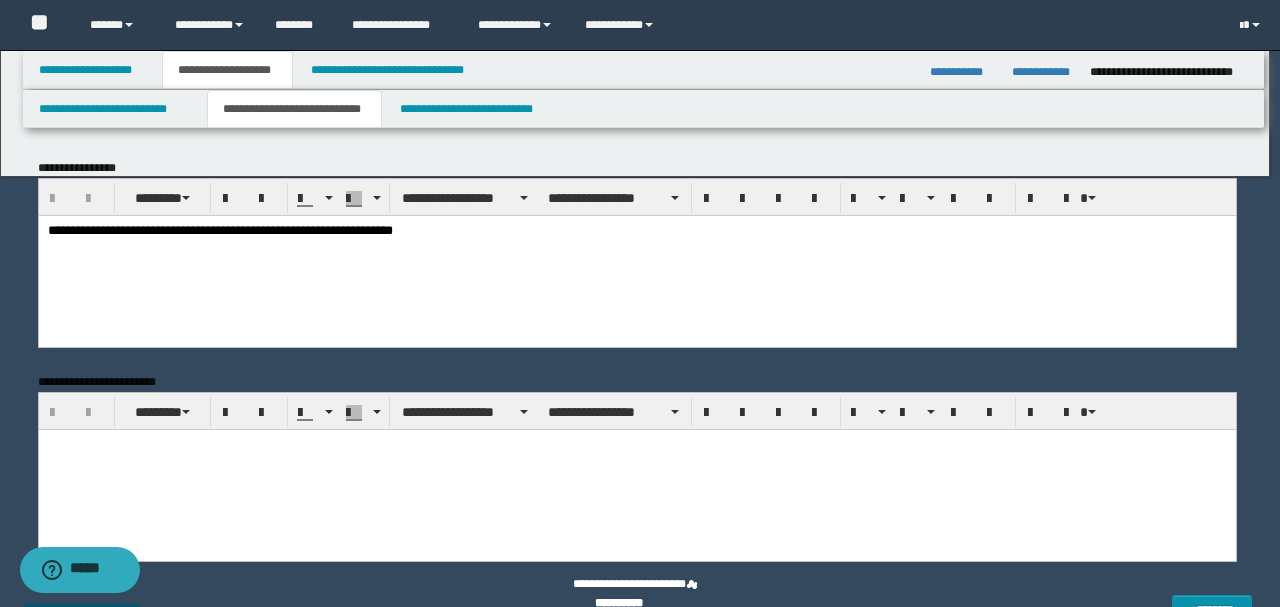 scroll, scrollTop: 0, scrollLeft: 0, axis: both 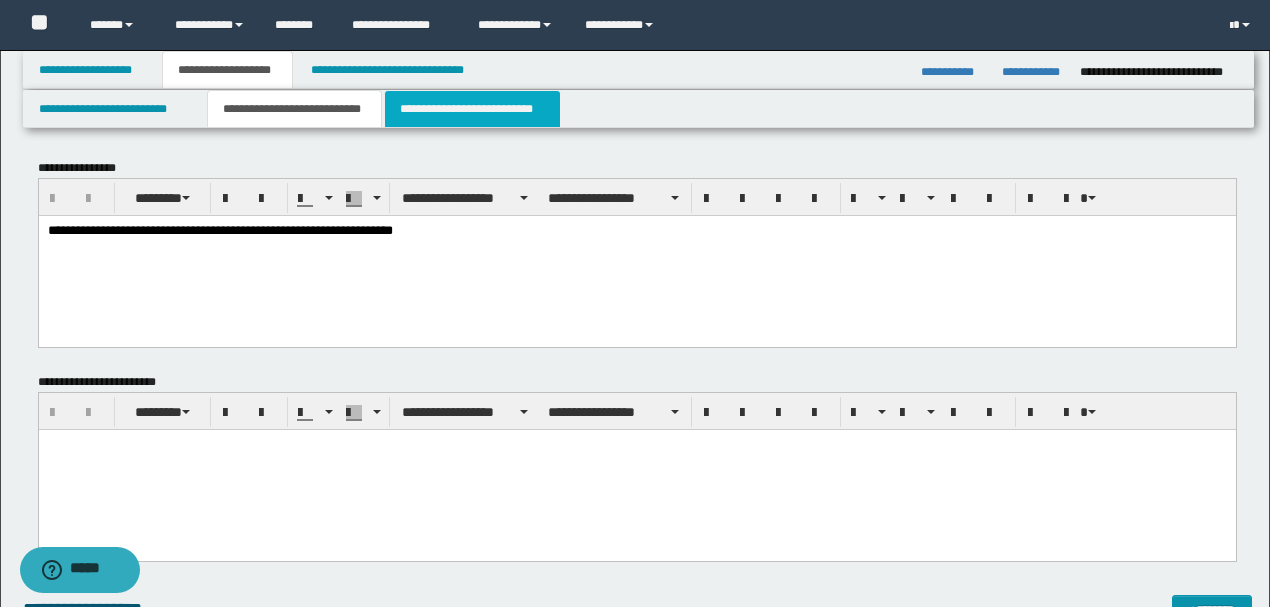 click on "**********" at bounding box center [472, 109] 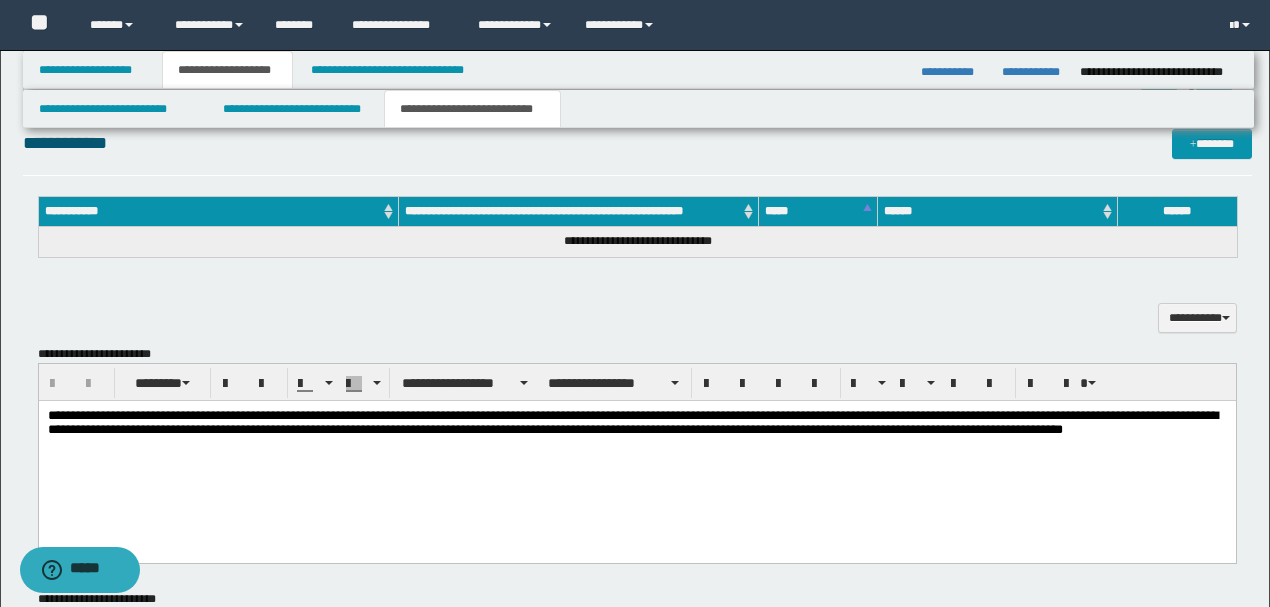 scroll, scrollTop: 434, scrollLeft: 0, axis: vertical 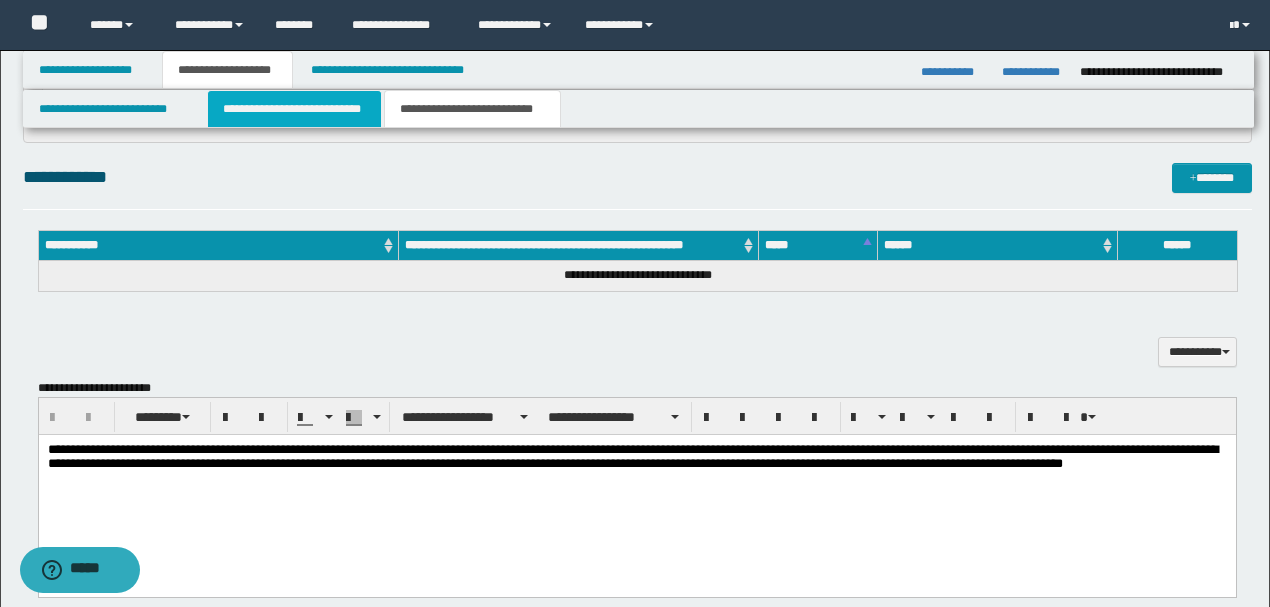 click on "**********" at bounding box center [294, 109] 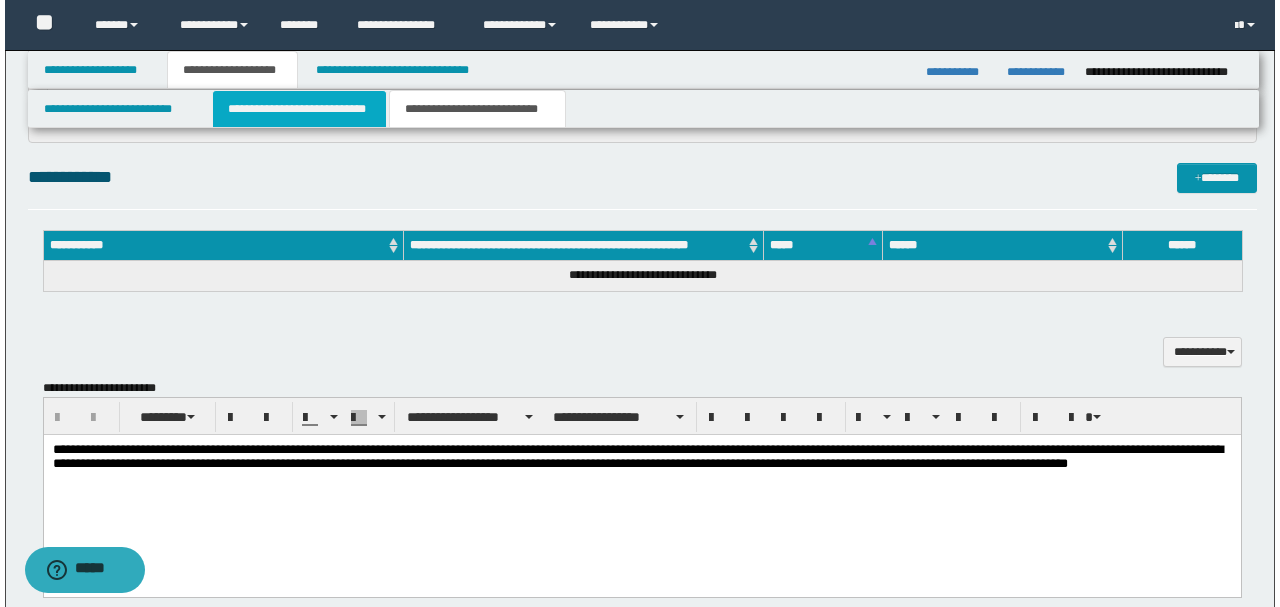 type 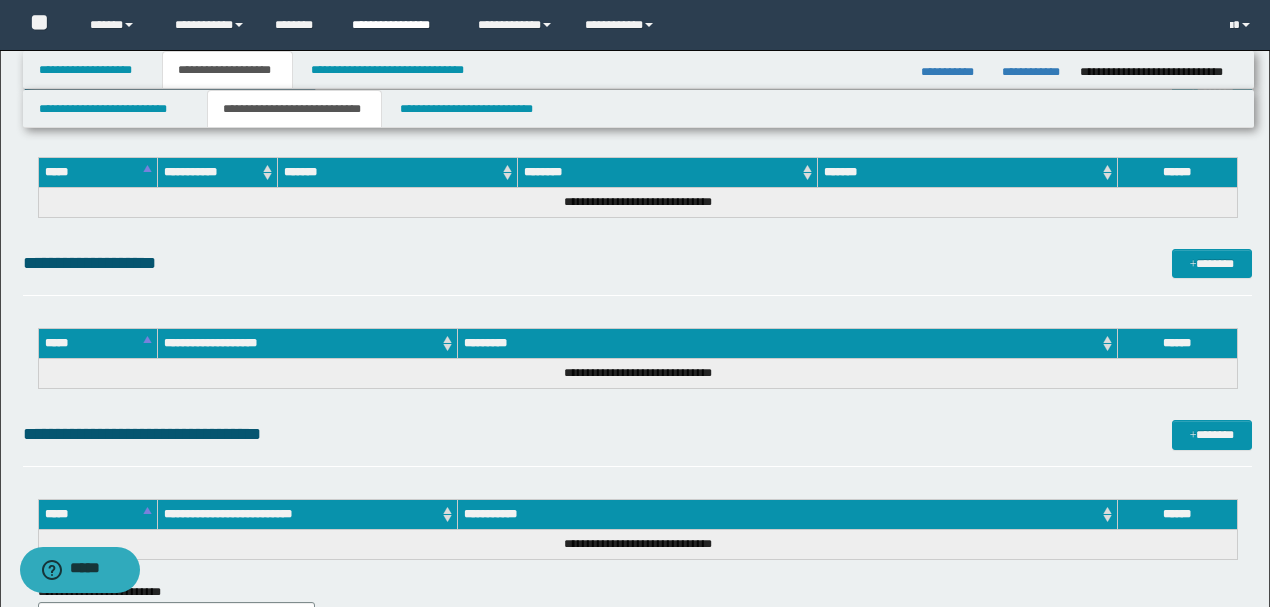 scroll, scrollTop: 614, scrollLeft: 0, axis: vertical 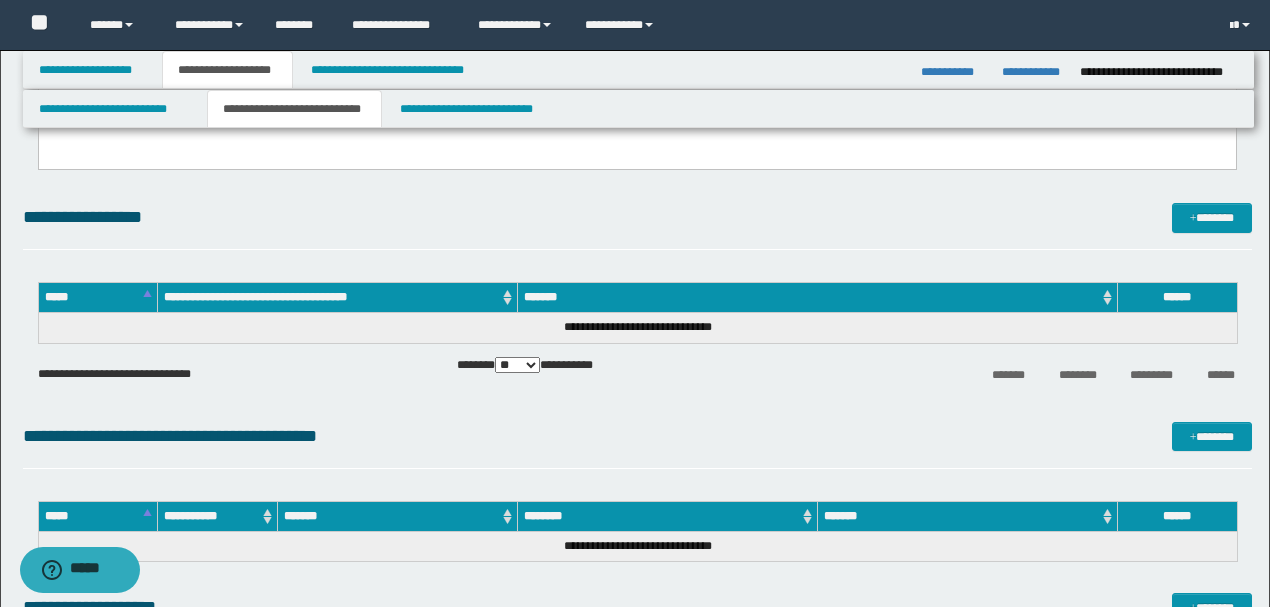click on "**********" at bounding box center (637, 226) 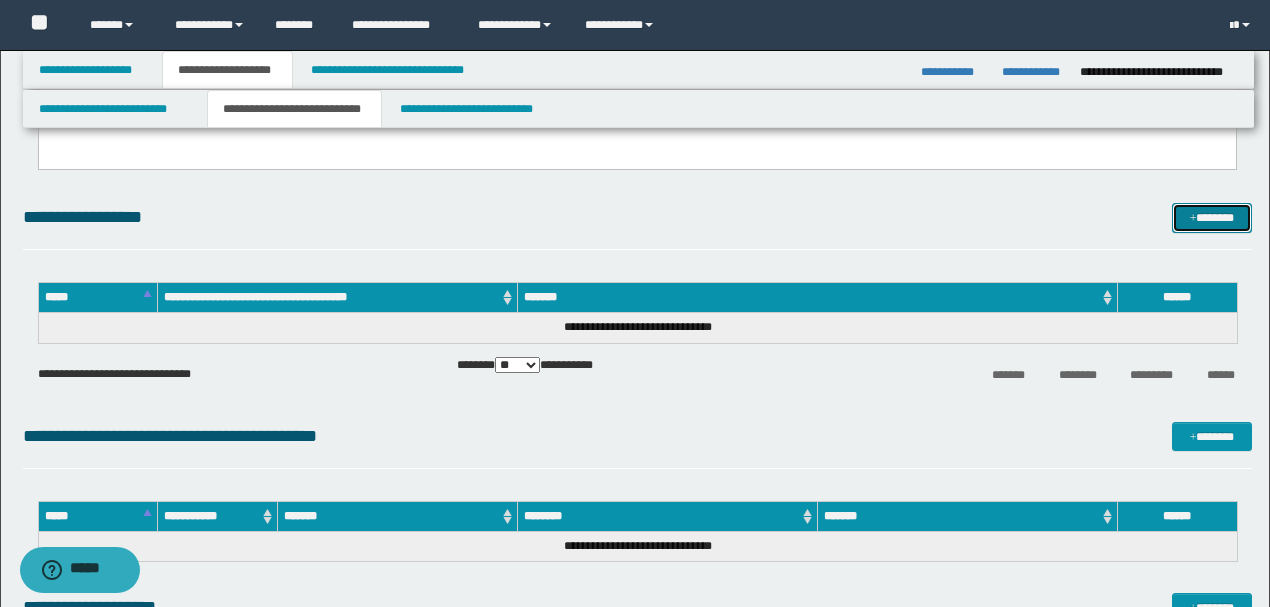 click on "*******" at bounding box center [1211, 217] 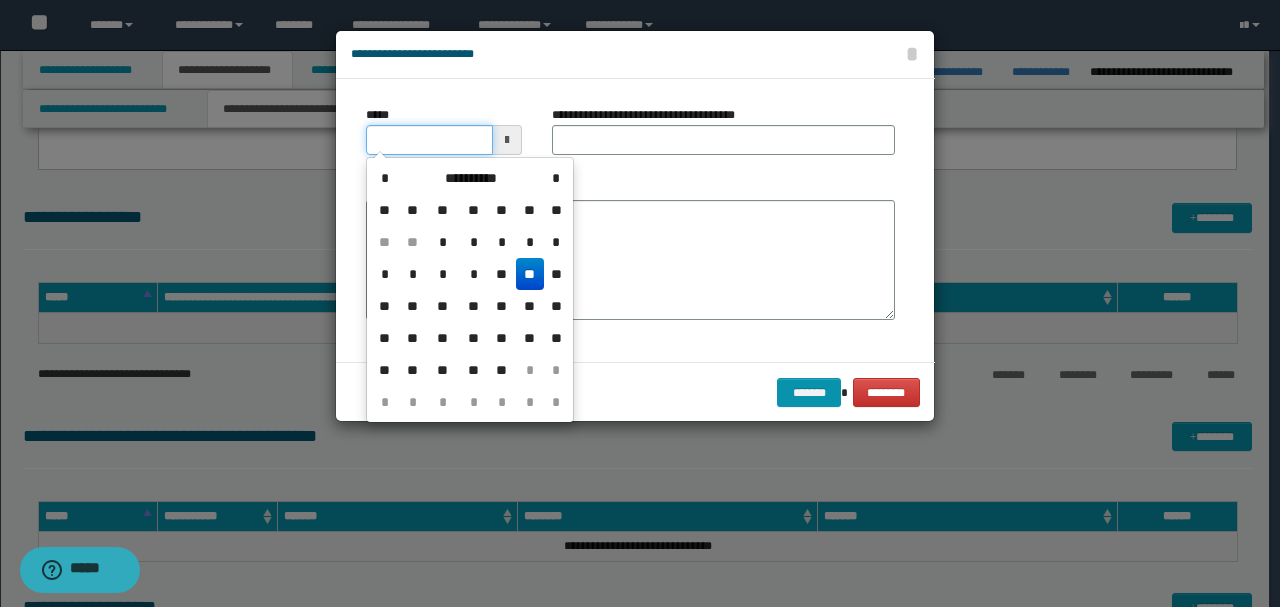 click on "*****" at bounding box center (429, 140) 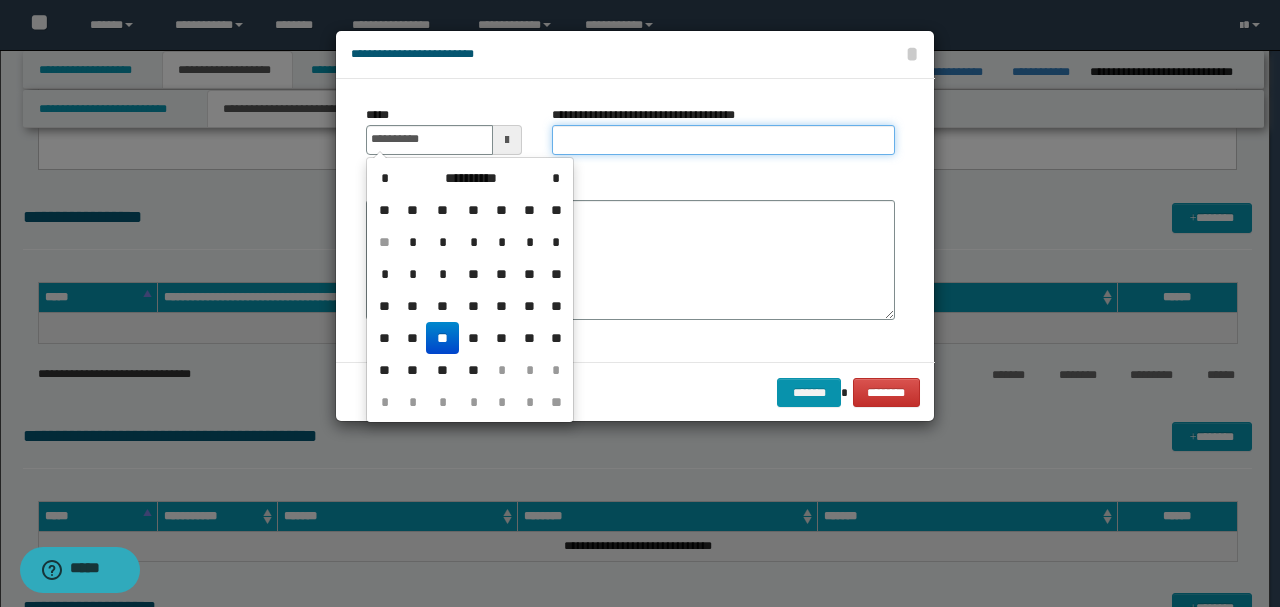 type on "**********" 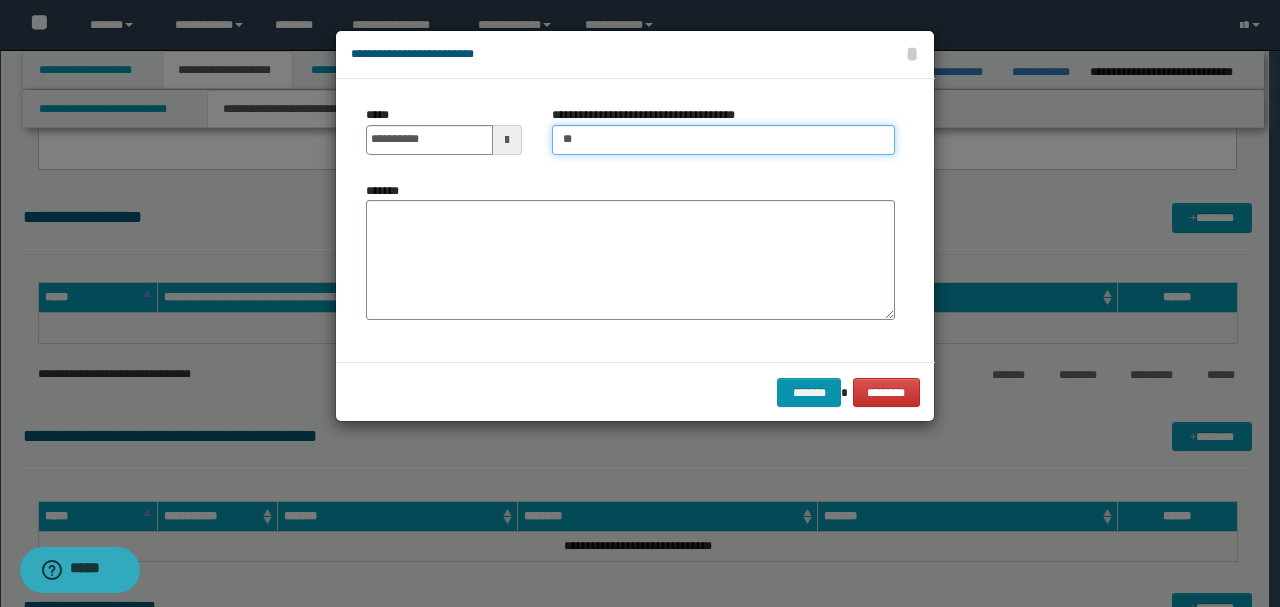type on "**********" 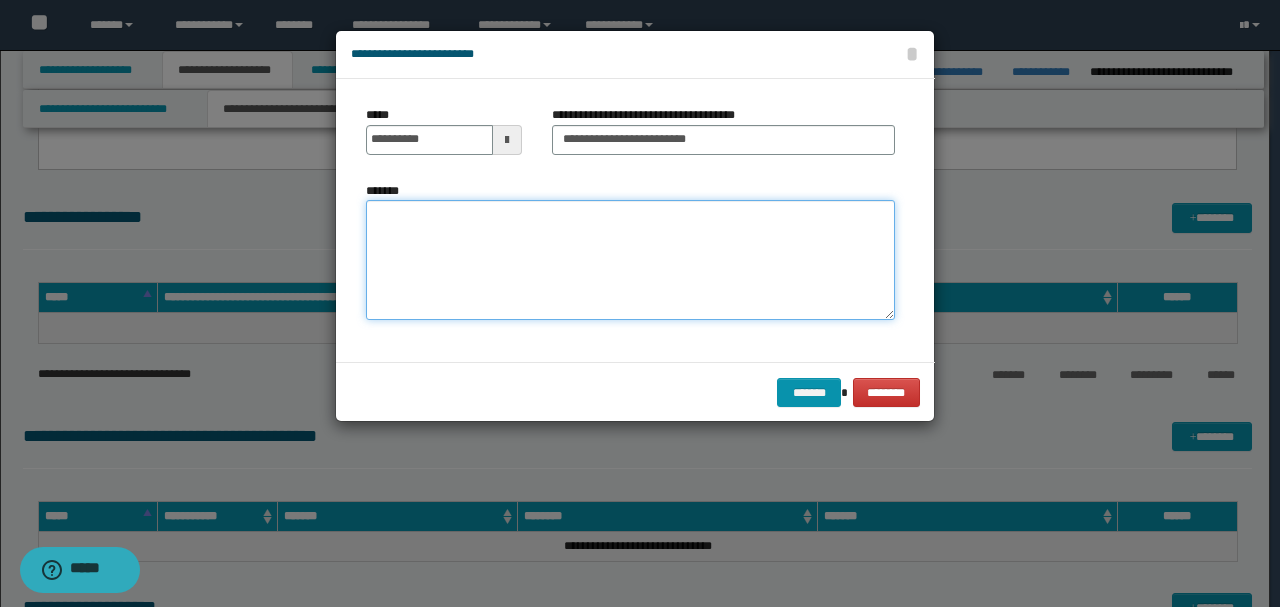 click on "*******" at bounding box center [630, 260] 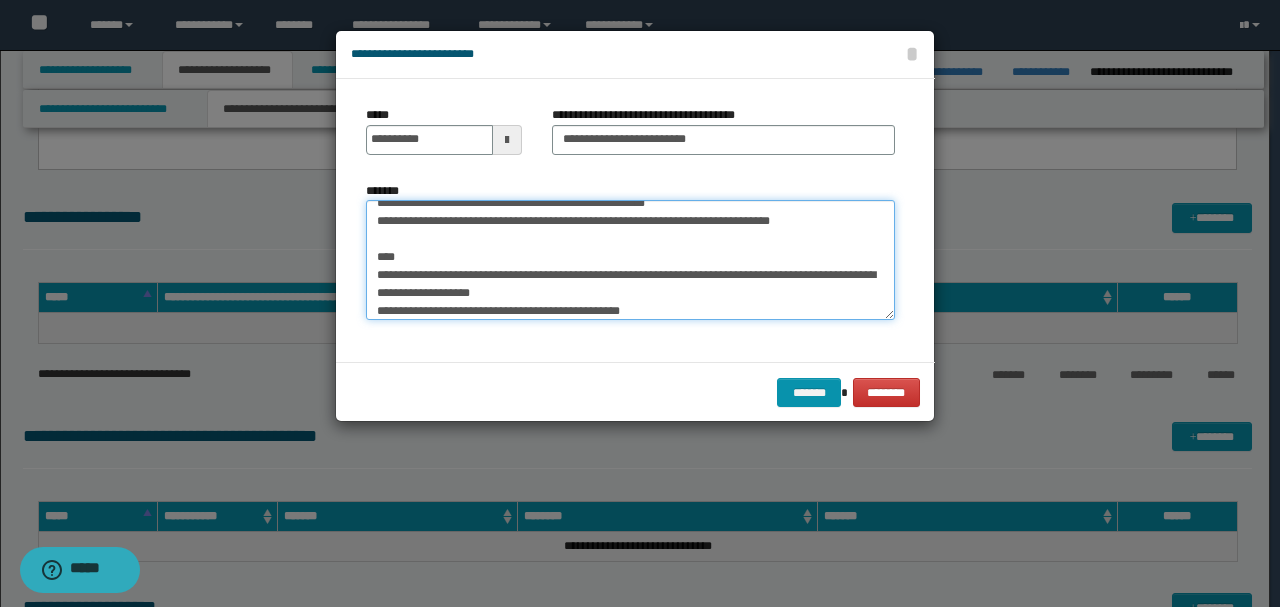 scroll, scrollTop: 0, scrollLeft: 0, axis: both 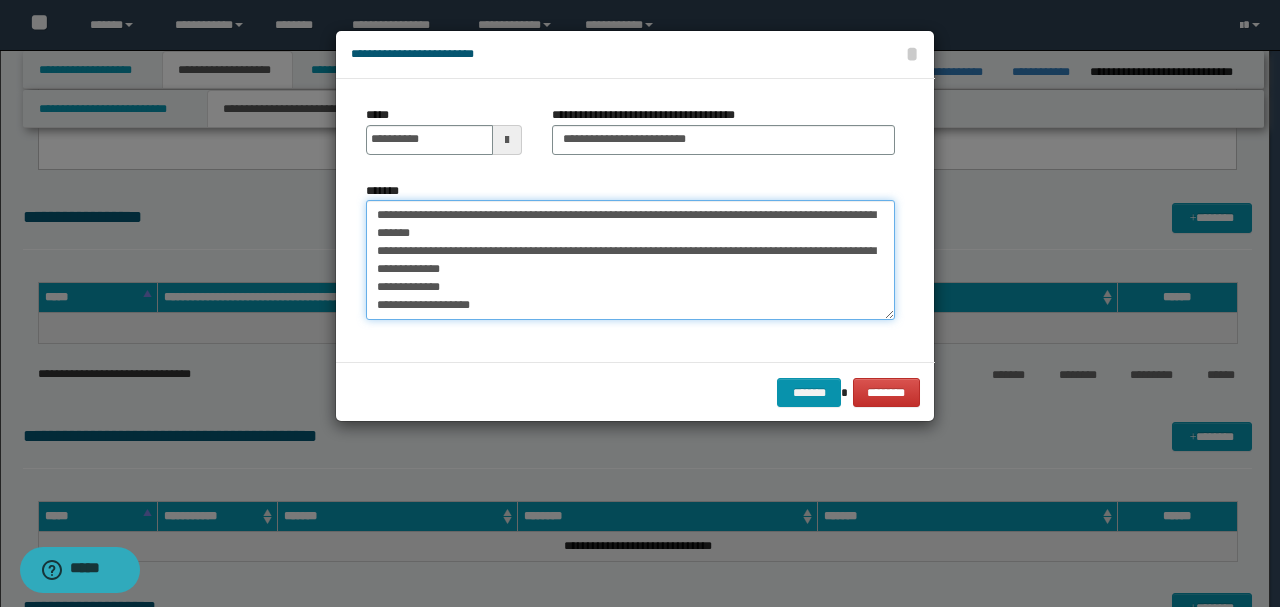 click on "**********" at bounding box center [630, 259] 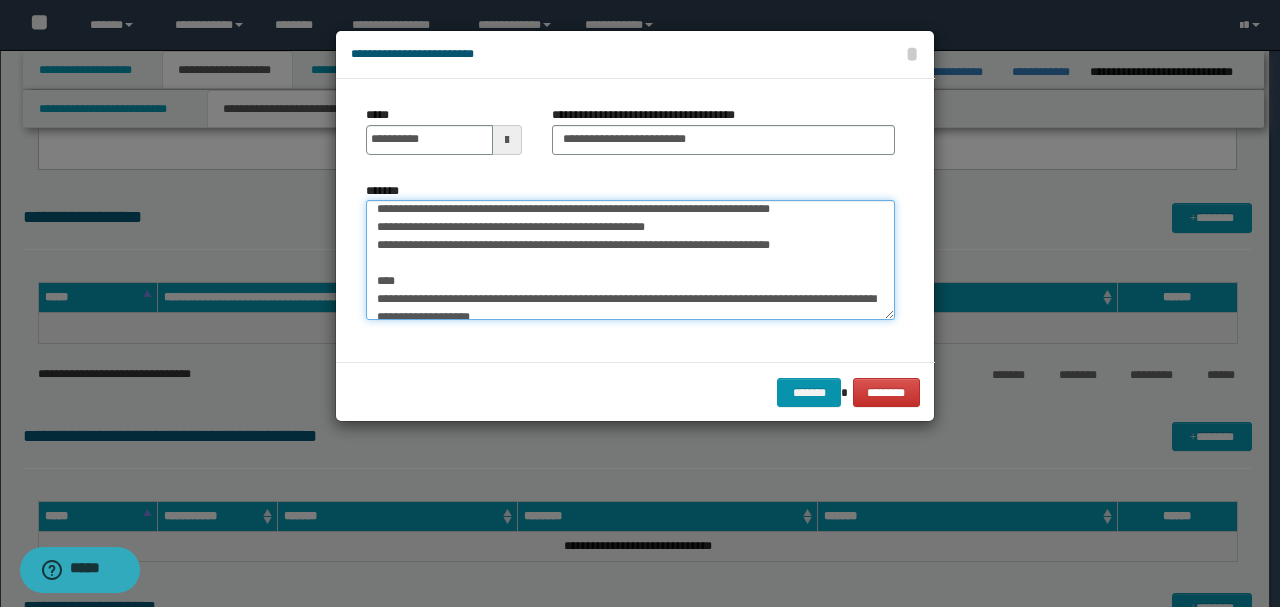 scroll, scrollTop: 180, scrollLeft: 0, axis: vertical 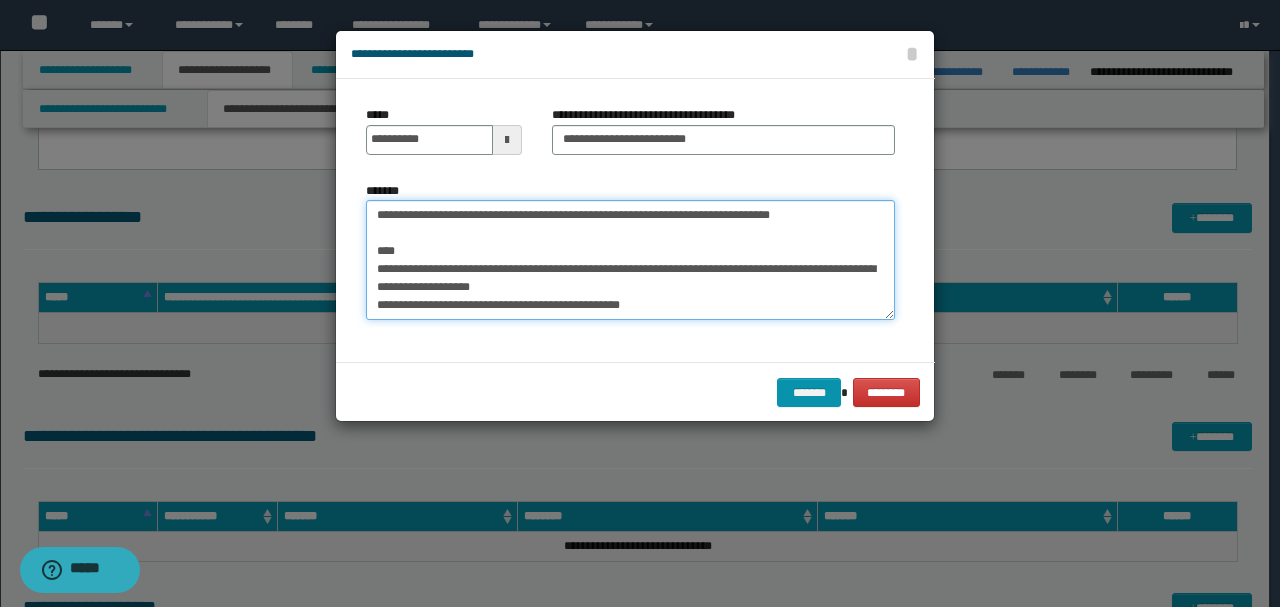 drag, startPoint x: 762, startPoint y: 268, endPoint x: 701, endPoint y: 282, distance: 62.58594 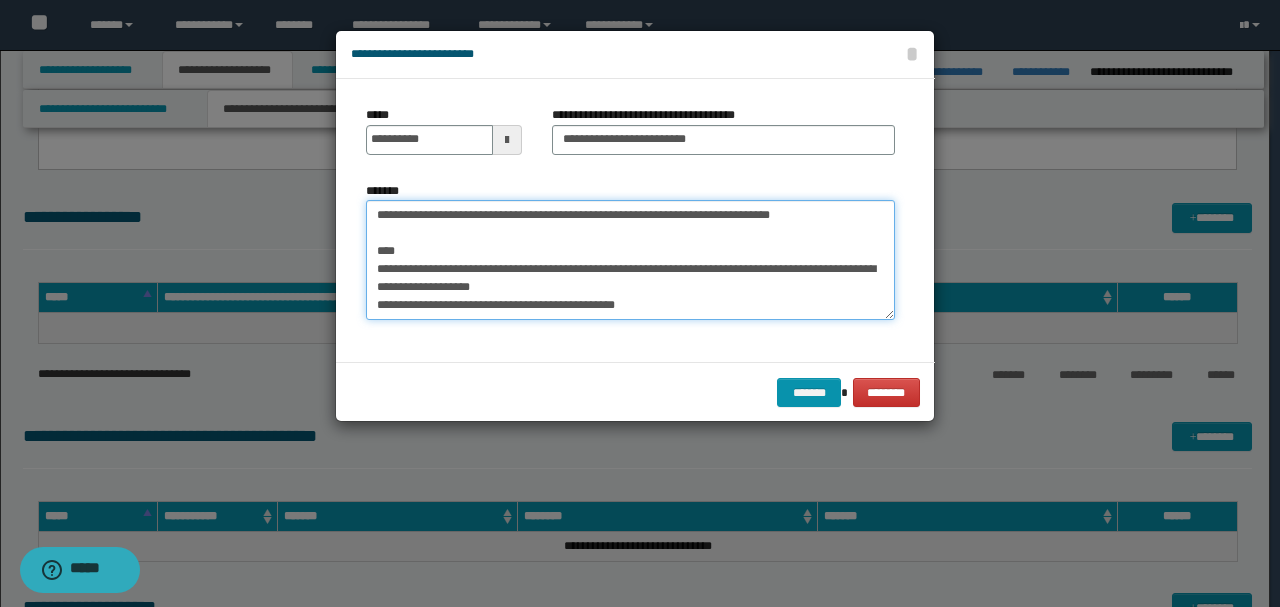 click on "**********" at bounding box center [630, 259] 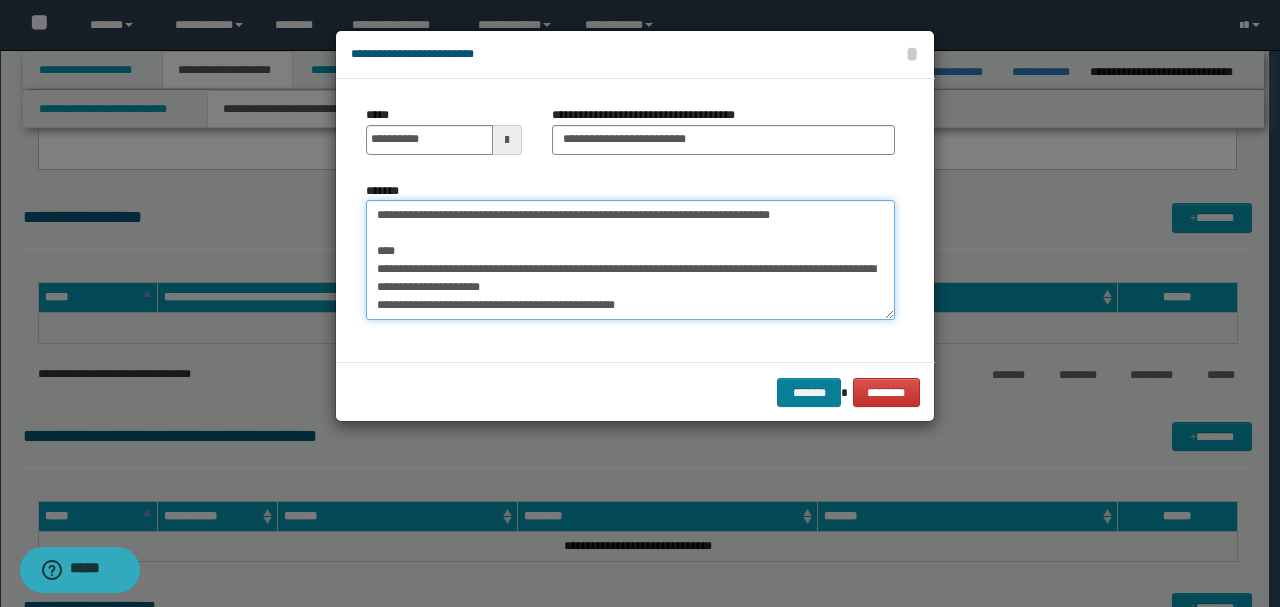 type on "**********" 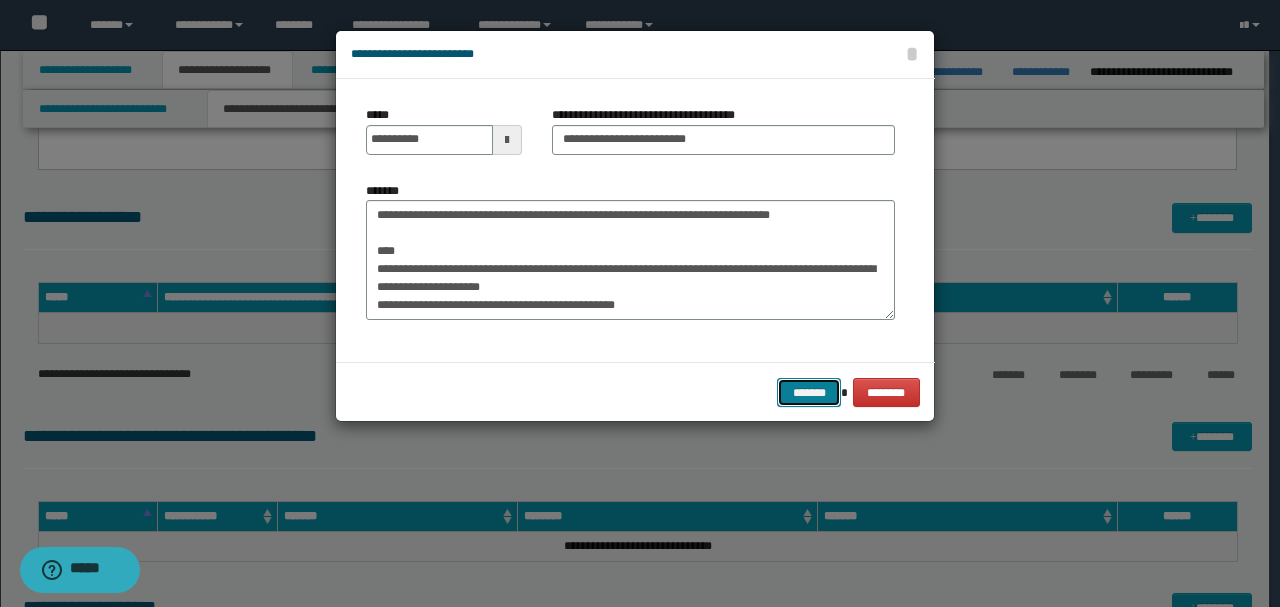 click on "*******" at bounding box center [809, 392] 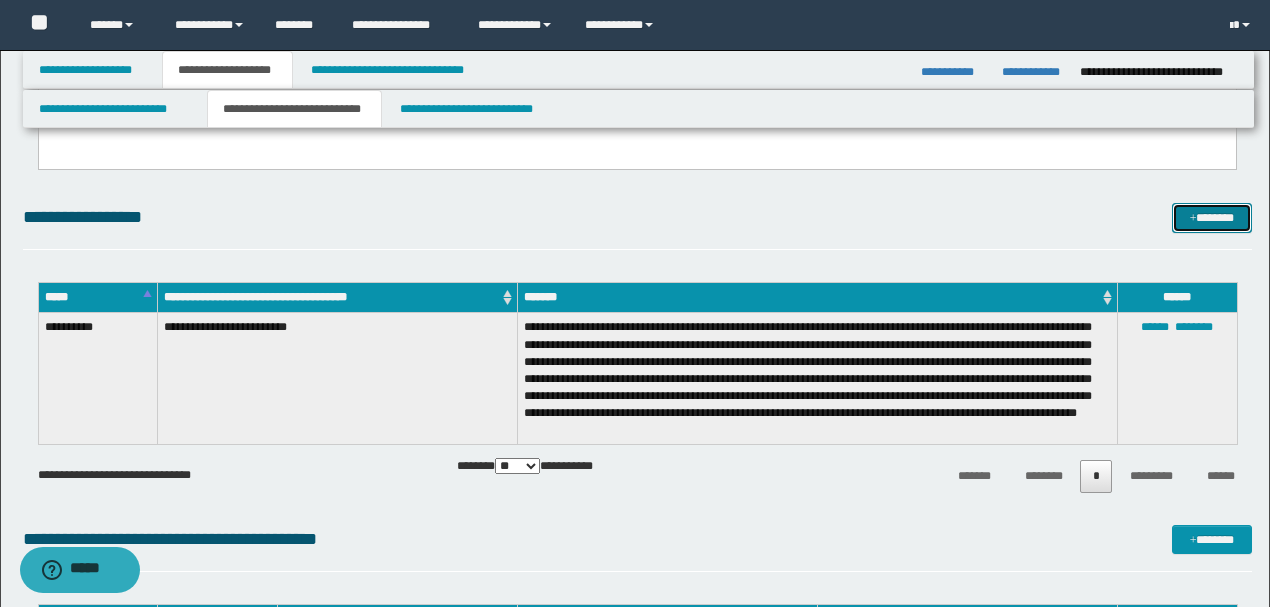 click on "*******" at bounding box center [1211, 217] 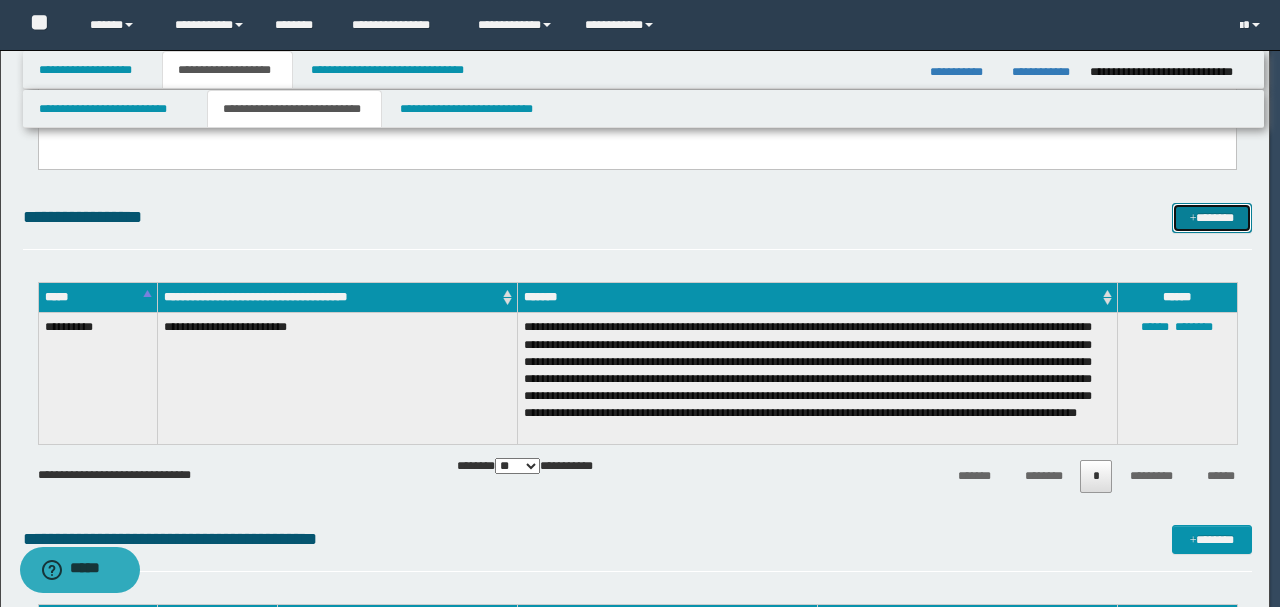 scroll, scrollTop: 0, scrollLeft: 0, axis: both 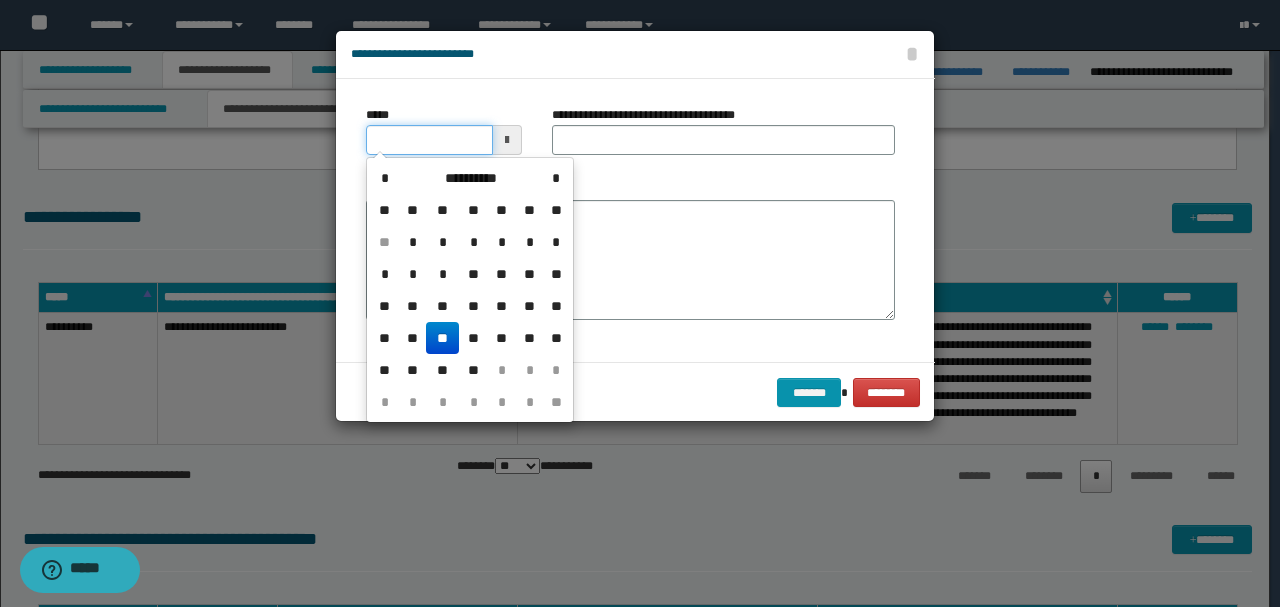 click on "*****" at bounding box center (429, 140) 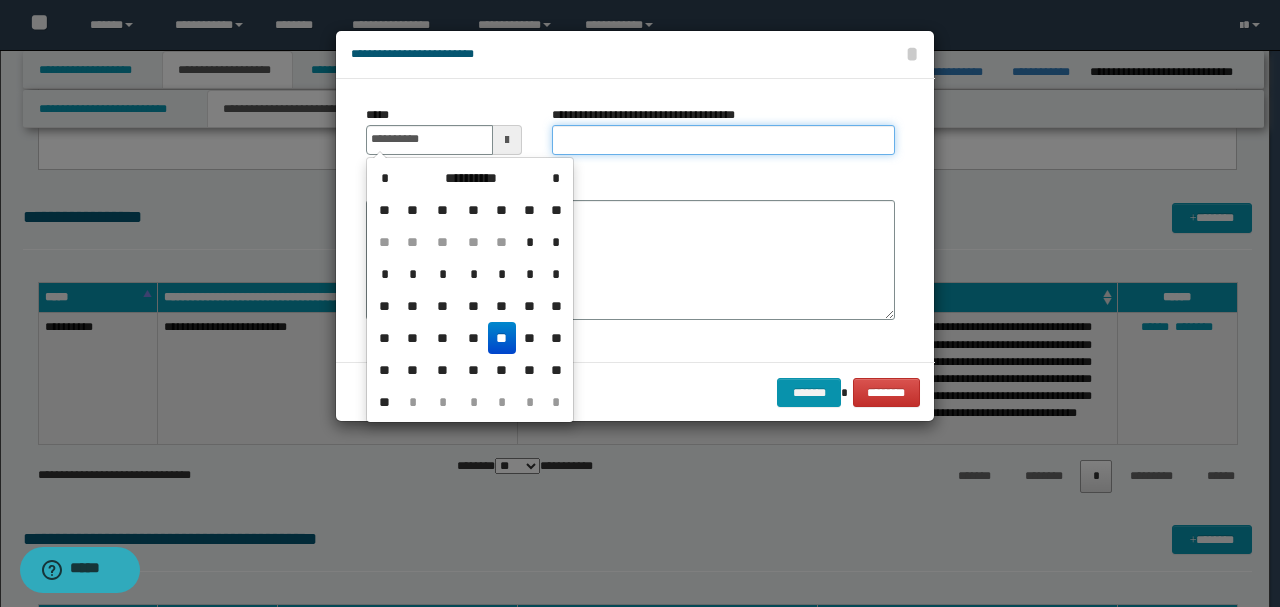 type on "**********" 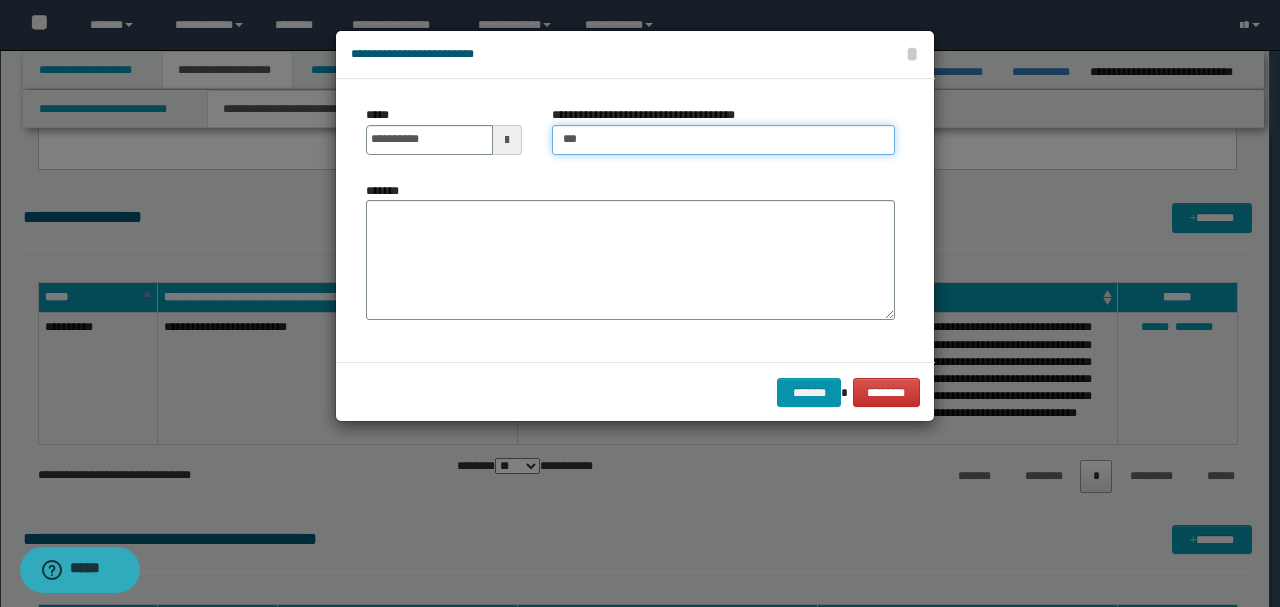 type on "**********" 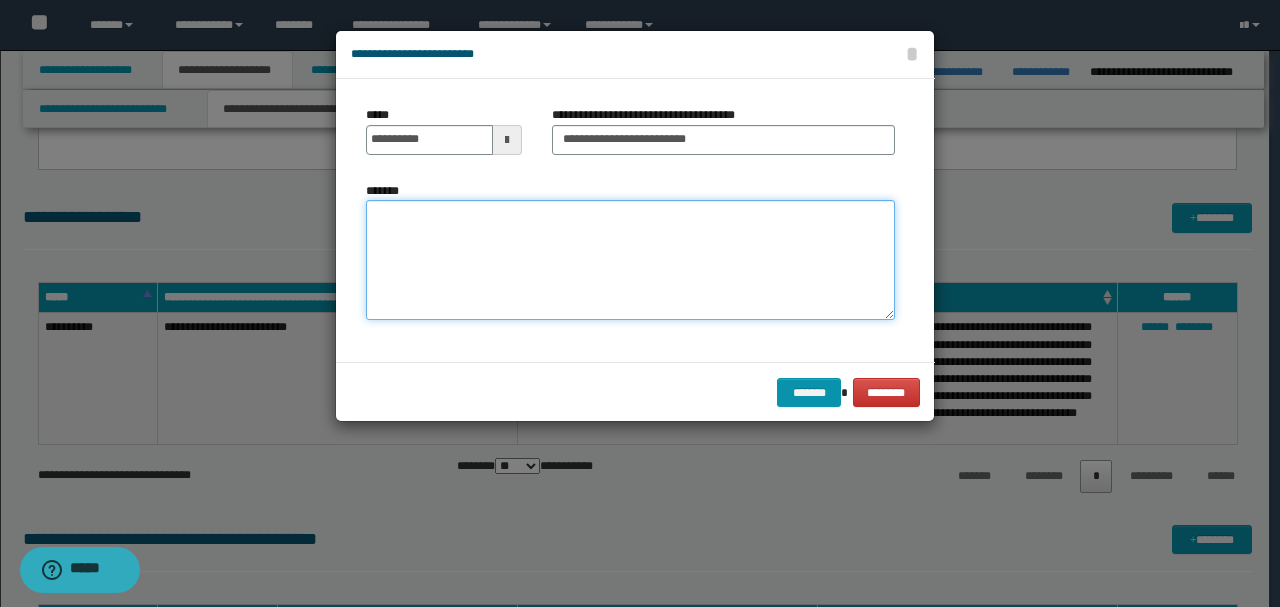 click on "*******" at bounding box center (630, 259) 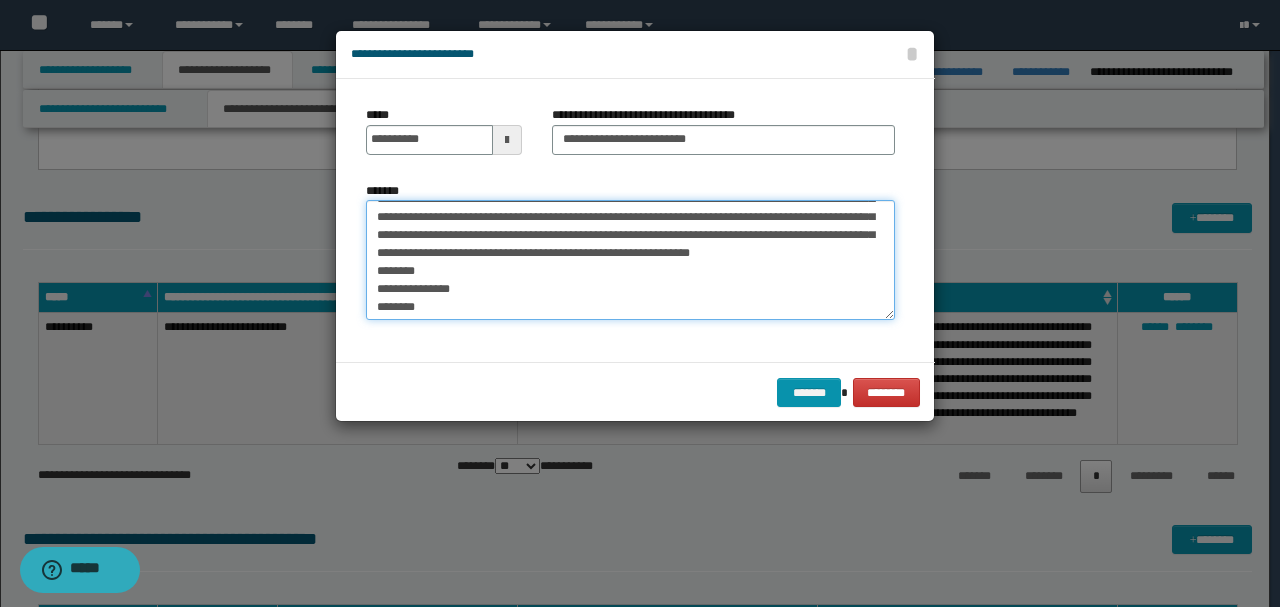 scroll, scrollTop: 0, scrollLeft: 0, axis: both 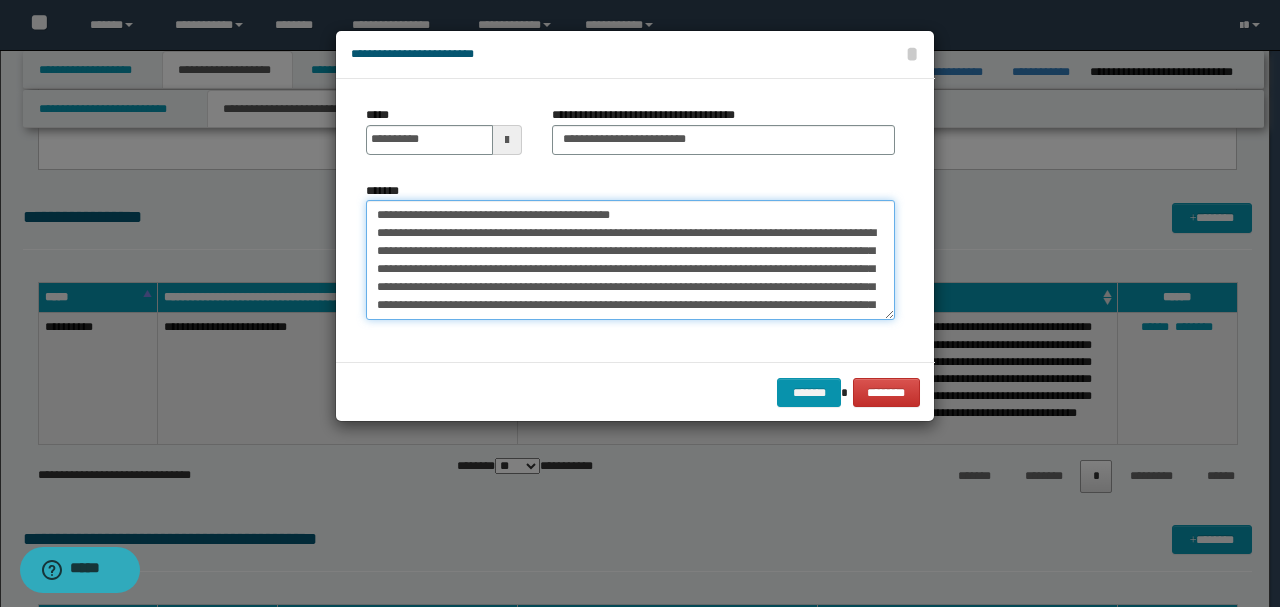 click on "**********" at bounding box center (630, 259) 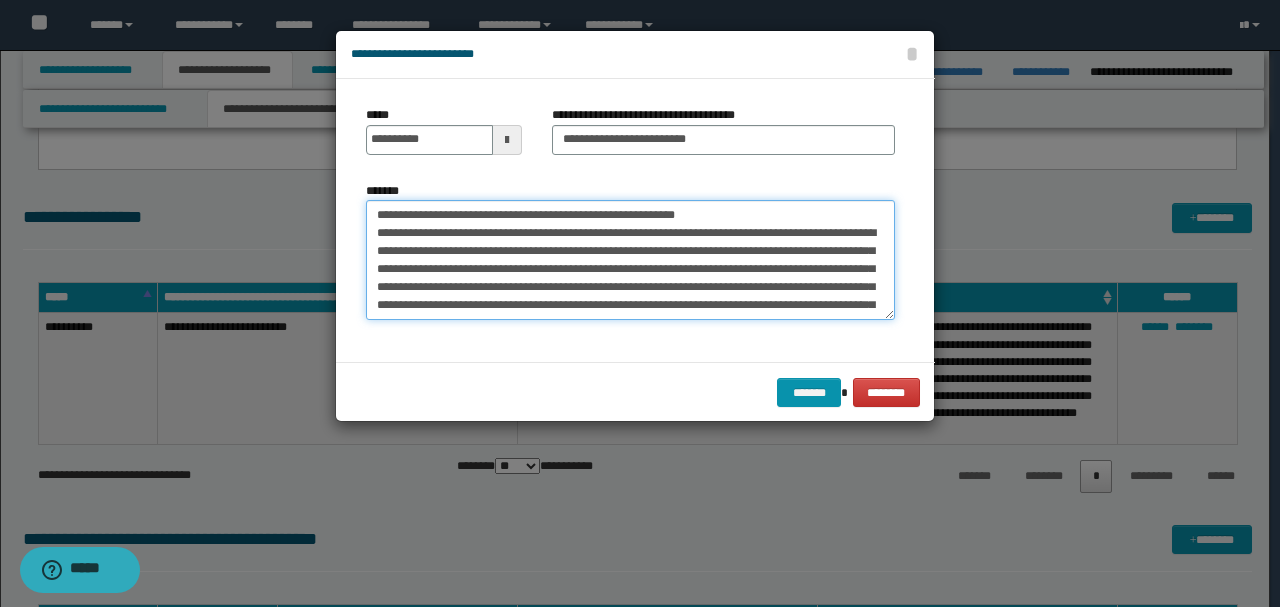 drag, startPoint x: 671, startPoint y: 209, endPoint x: 631, endPoint y: 228, distance: 44.28318 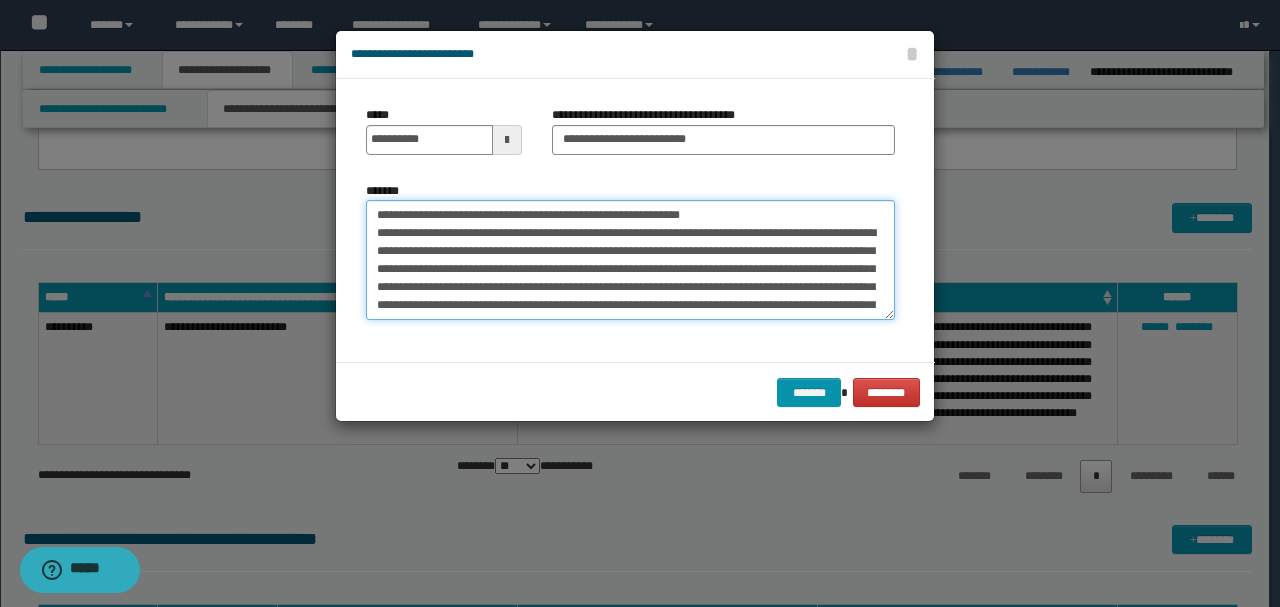 click on "**********" at bounding box center (630, 259) 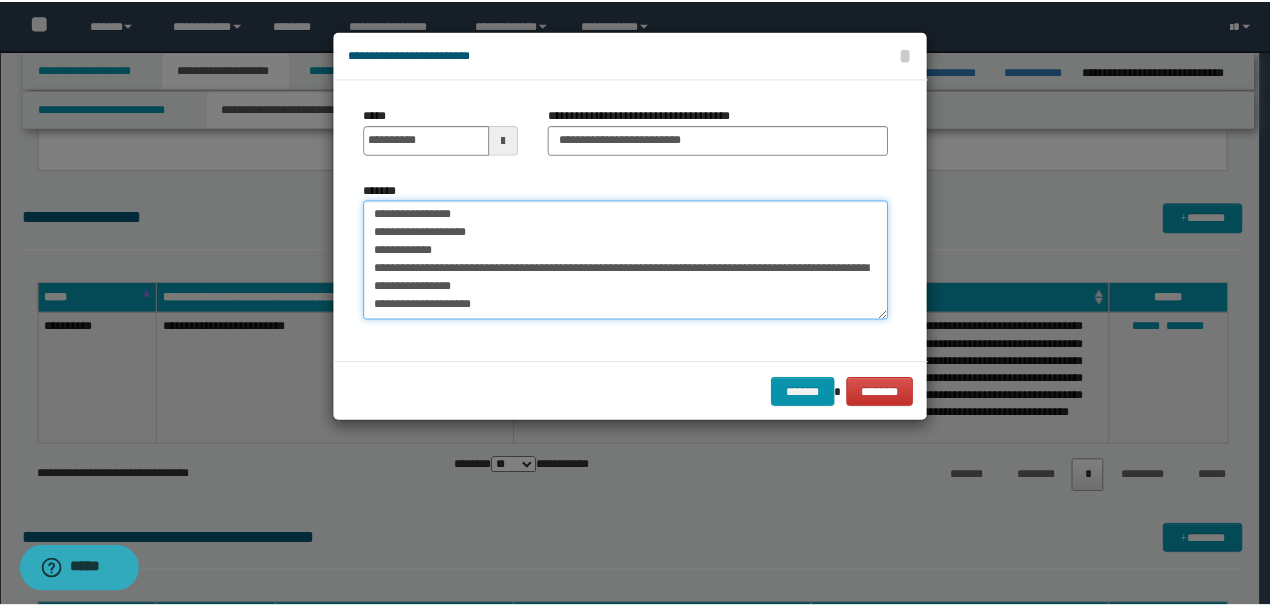 scroll, scrollTop: 216, scrollLeft: 0, axis: vertical 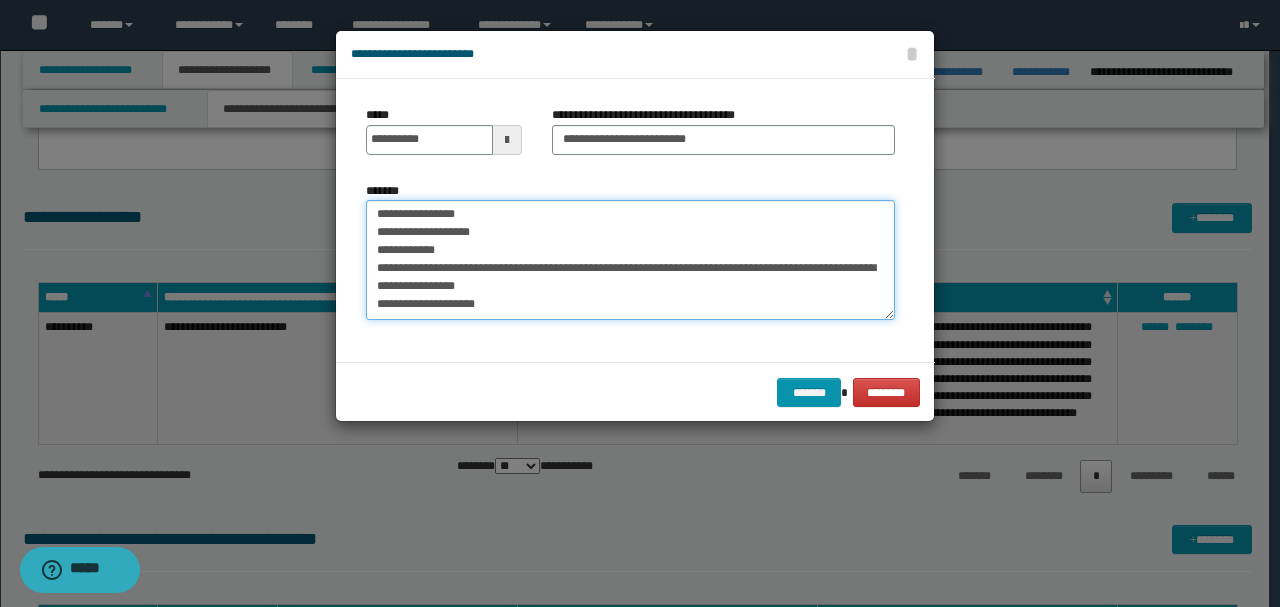 drag, startPoint x: 642, startPoint y: 266, endPoint x: 608, endPoint y: 284, distance: 38.470768 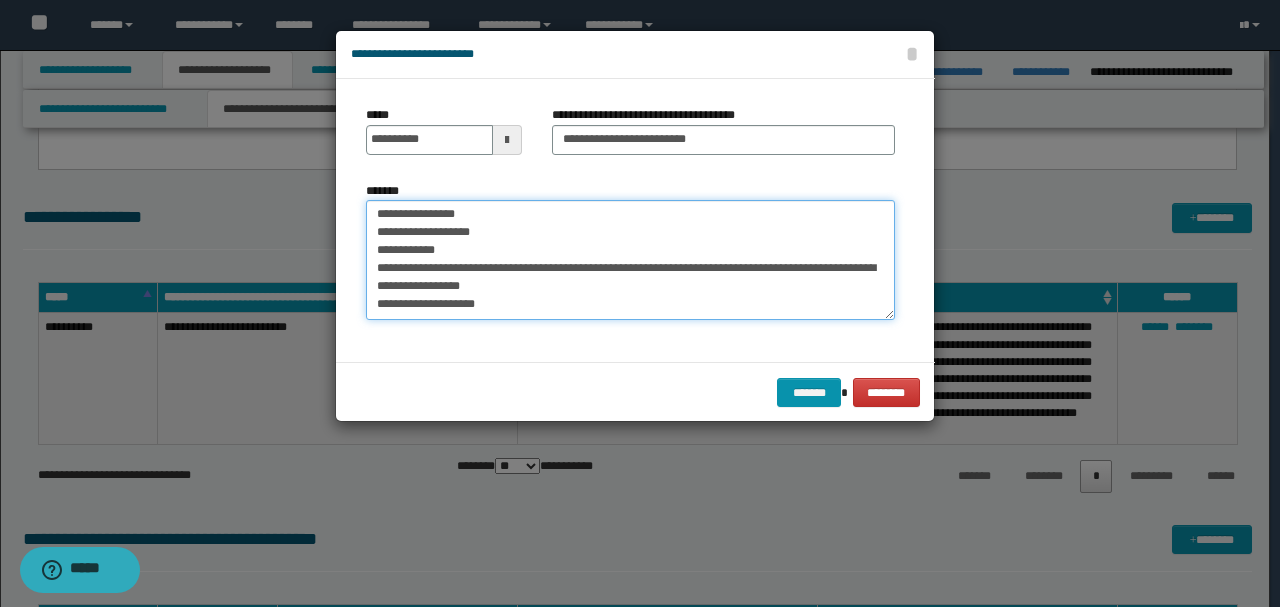 drag, startPoint x: 622, startPoint y: 273, endPoint x: 564, endPoint y: 286, distance: 59.439045 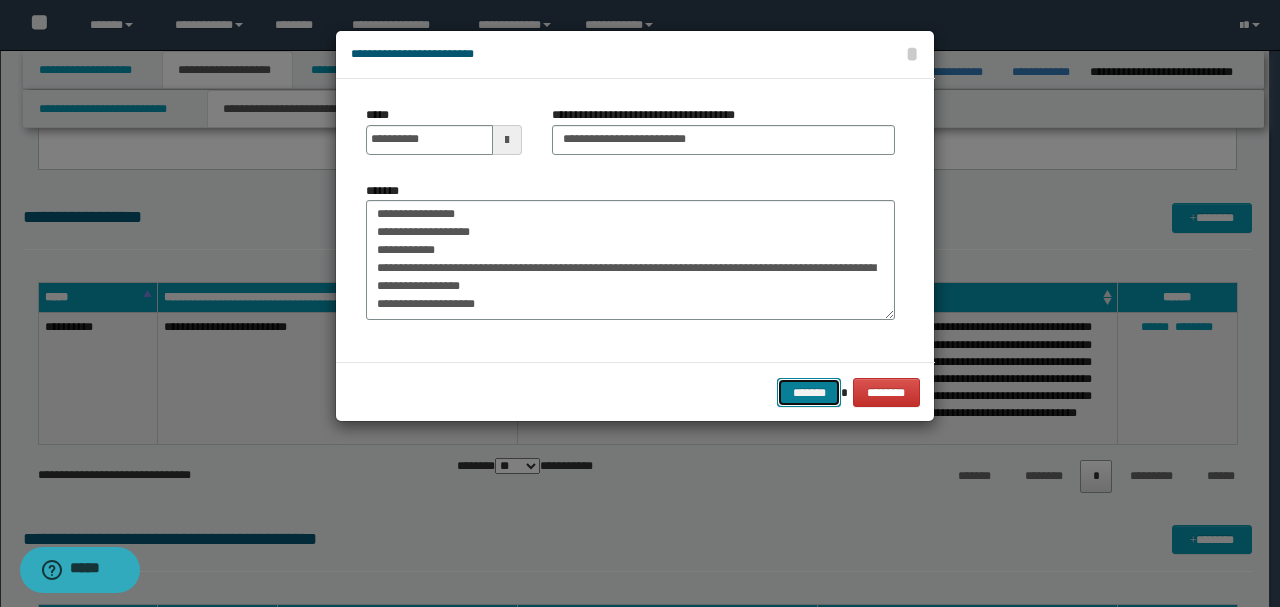 click on "*******" at bounding box center (809, 392) 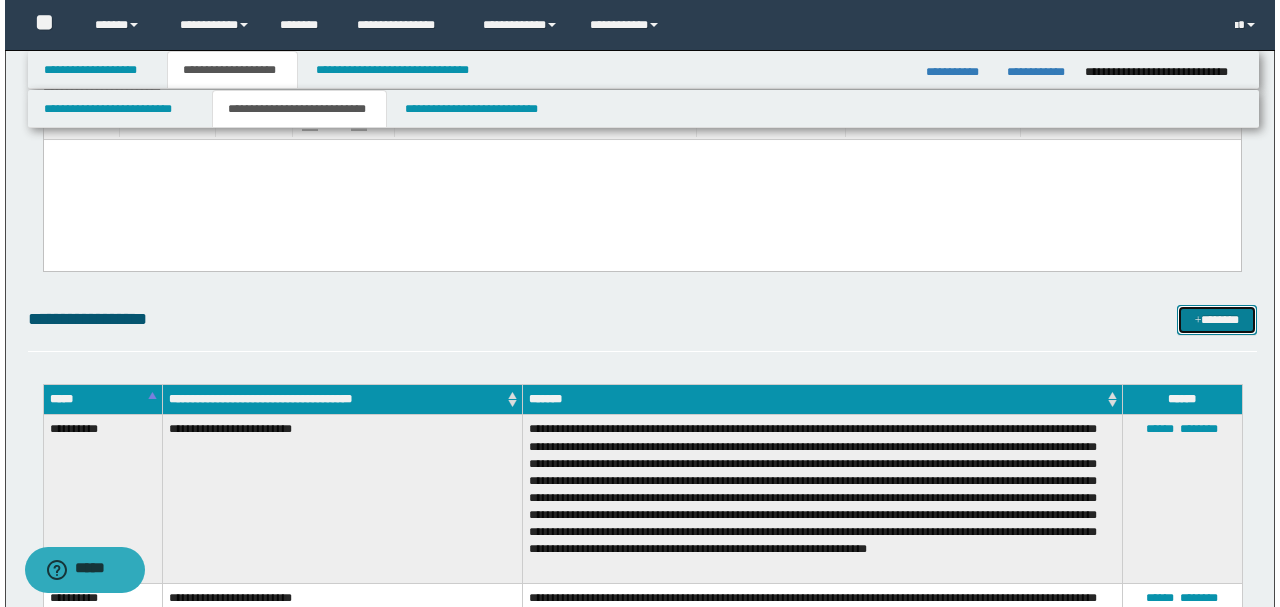 scroll, scrollTop: 333, scrollLeft: 0, axis: vertical 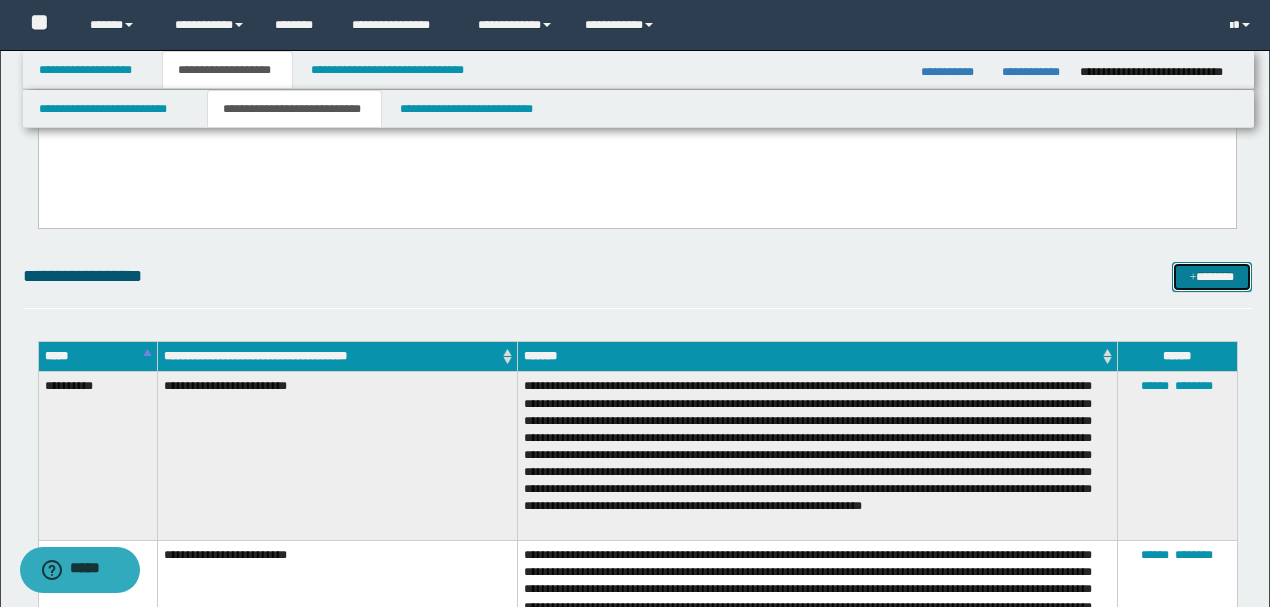 click on "*******" at bounding box center (1211, 276) 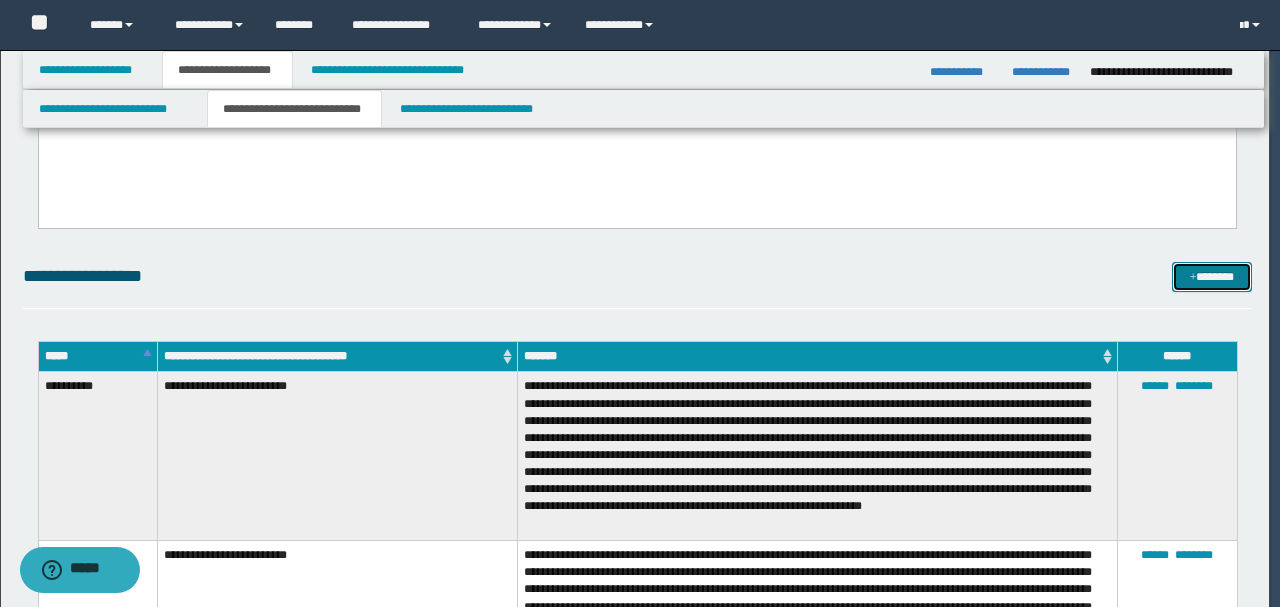 scroll, scrollTop: 0, scrollLeft: 0, axis: both 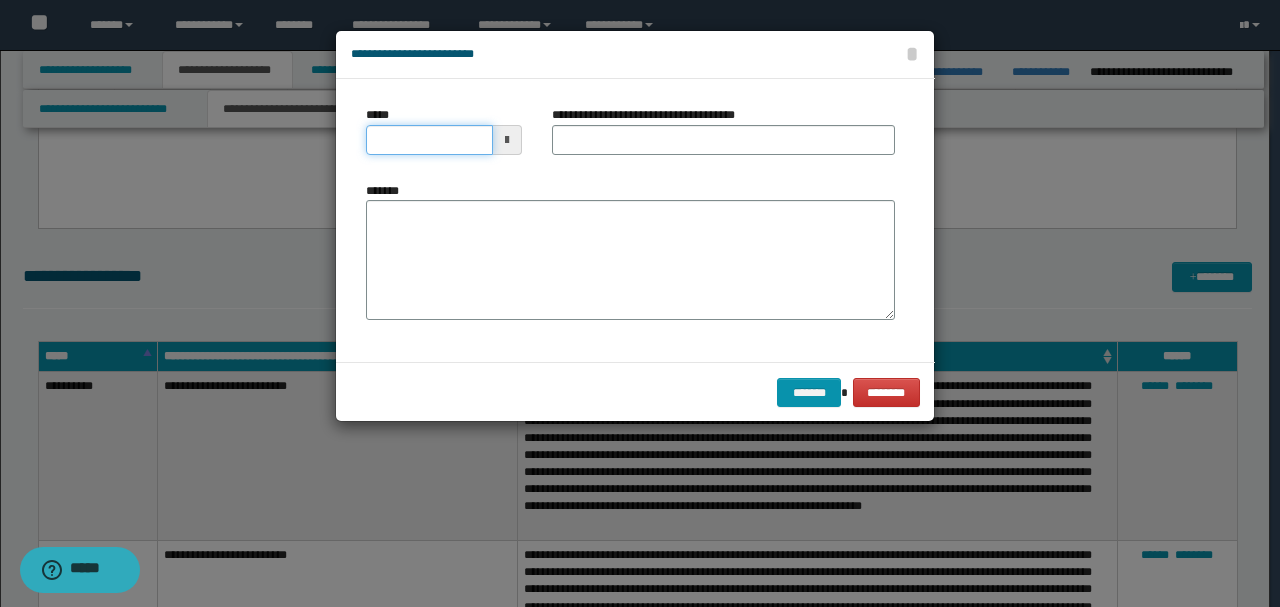 click on "*****" at bounding box center (429, 140) 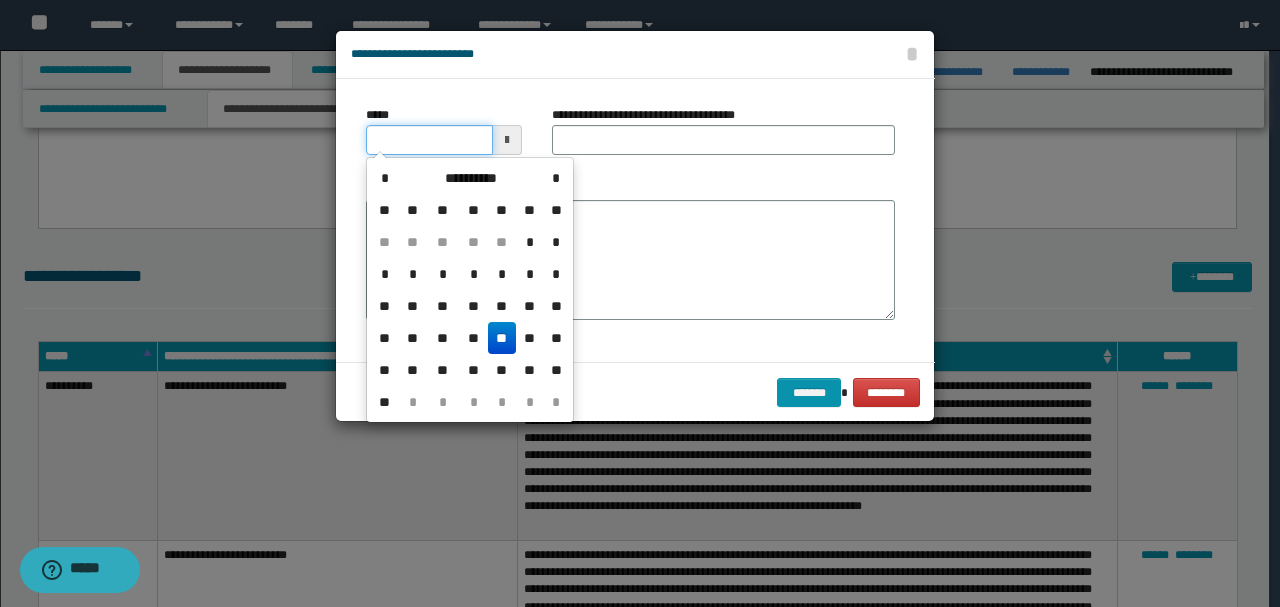 click on "*****" at bounding box center [429, 140] 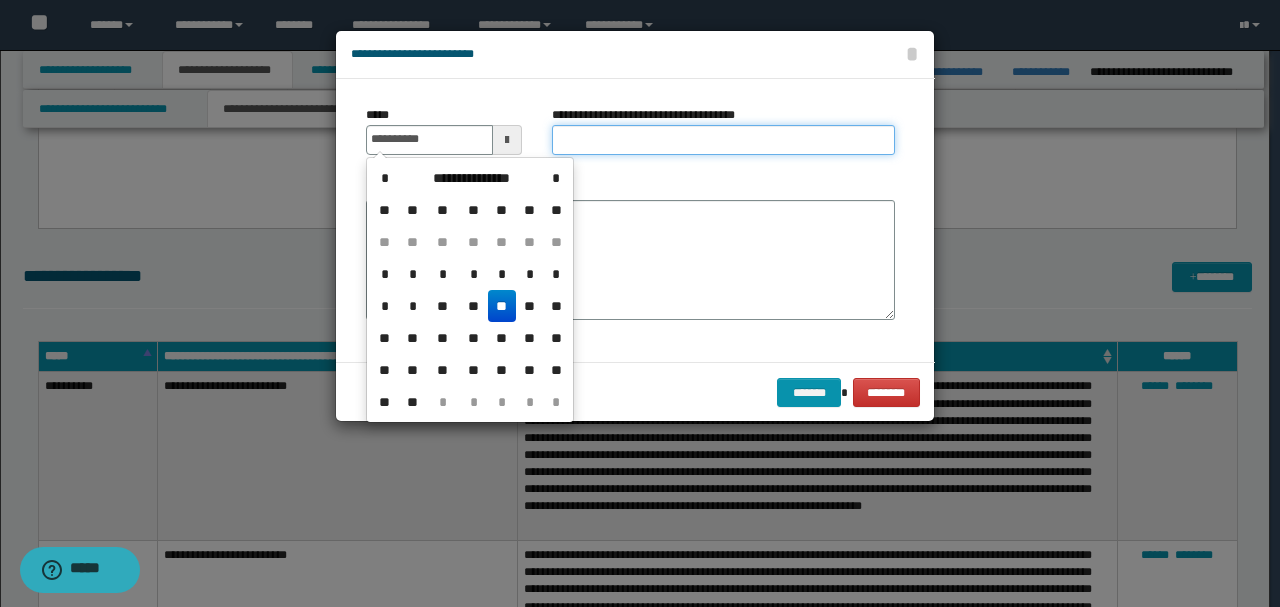 type on "**********" 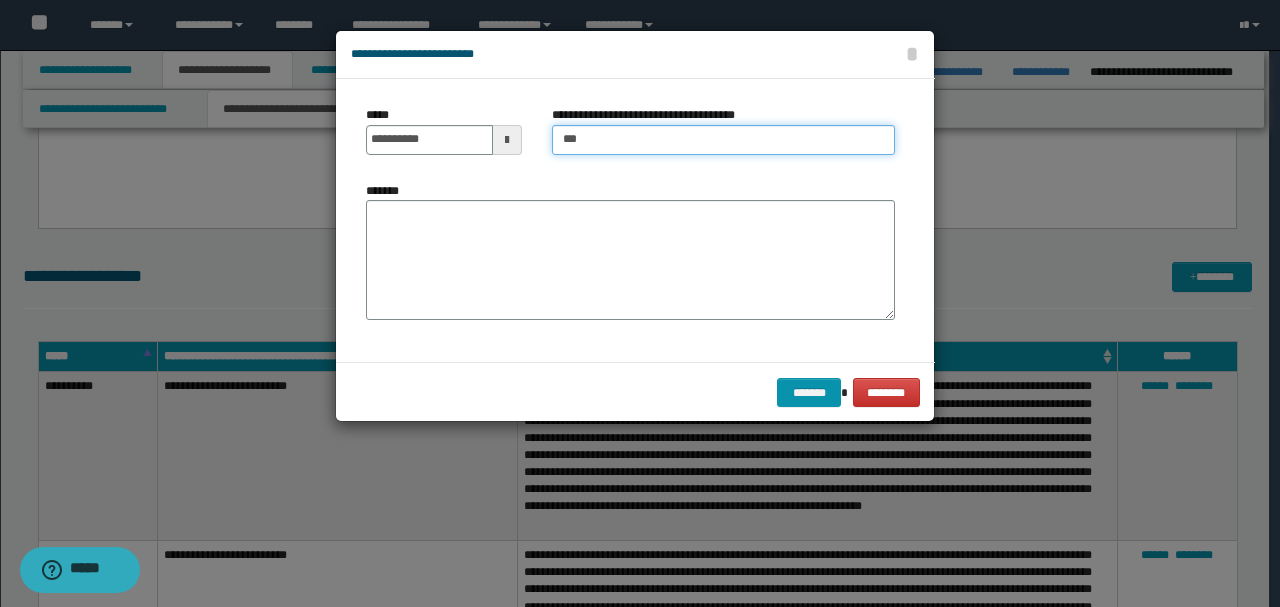 type on "**********" 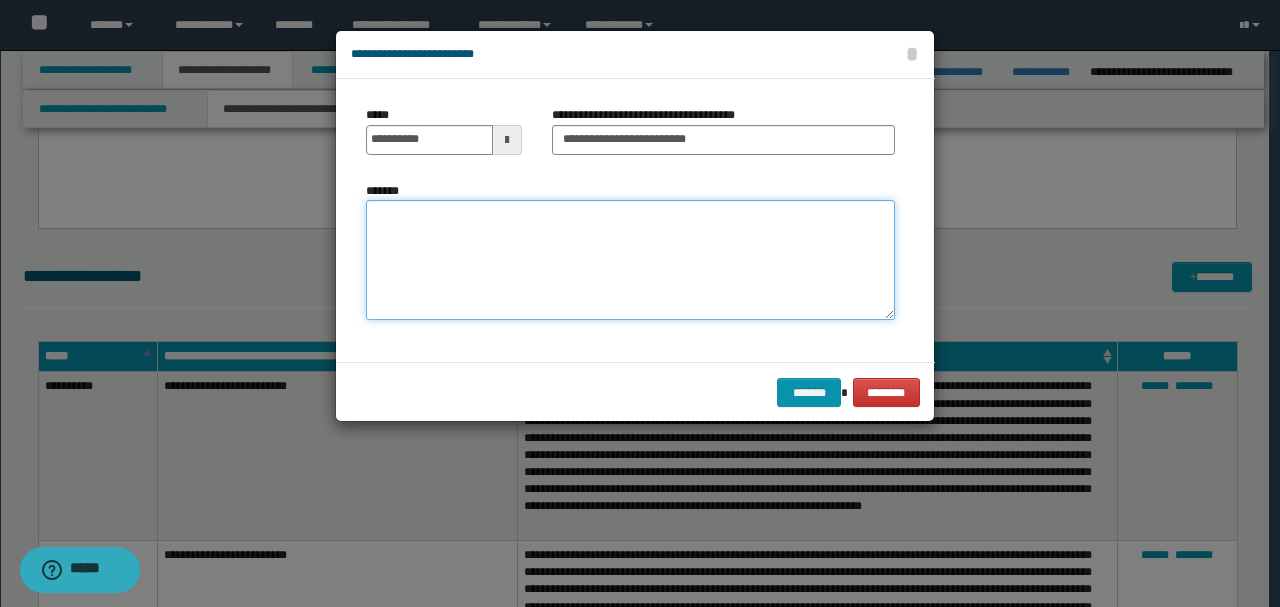 click on "*******" at bounding box center (630, 259) 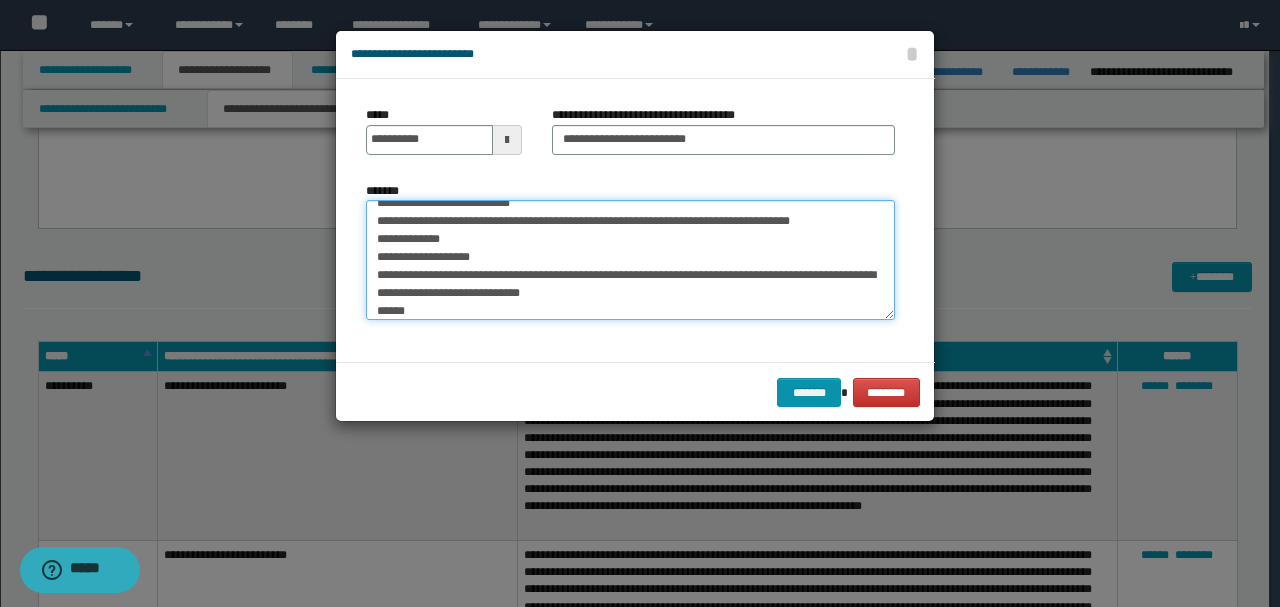scroll, scrollTop: 0, scrollLeft: 0, axis: both 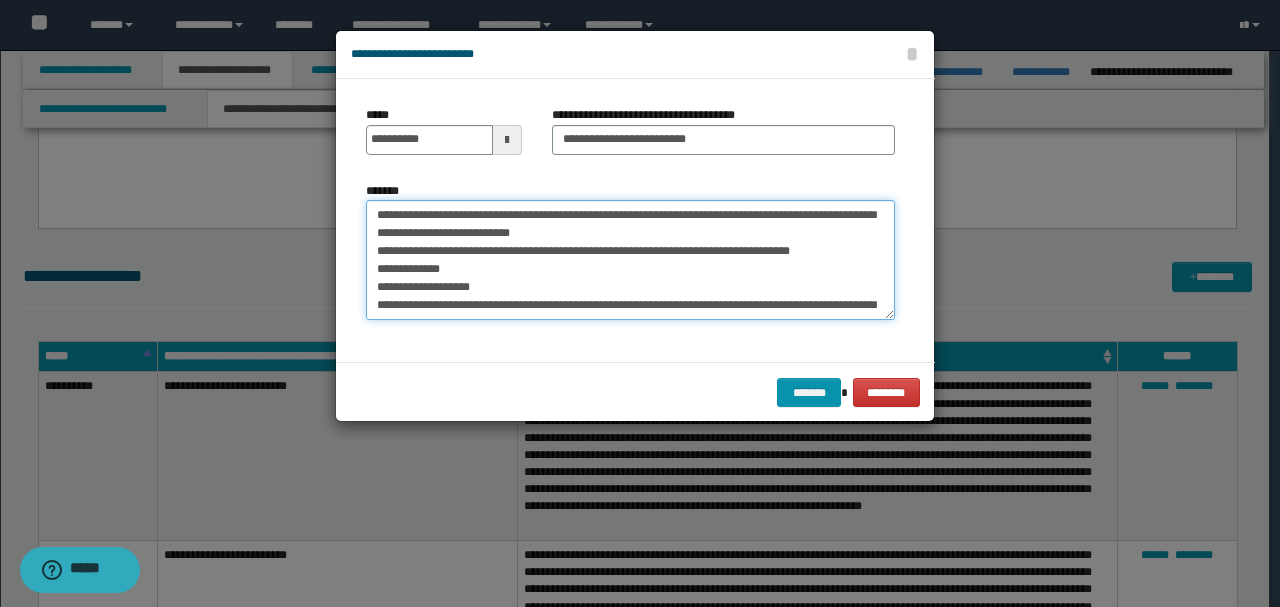 click on "**********" at bounding box center [630, 259] 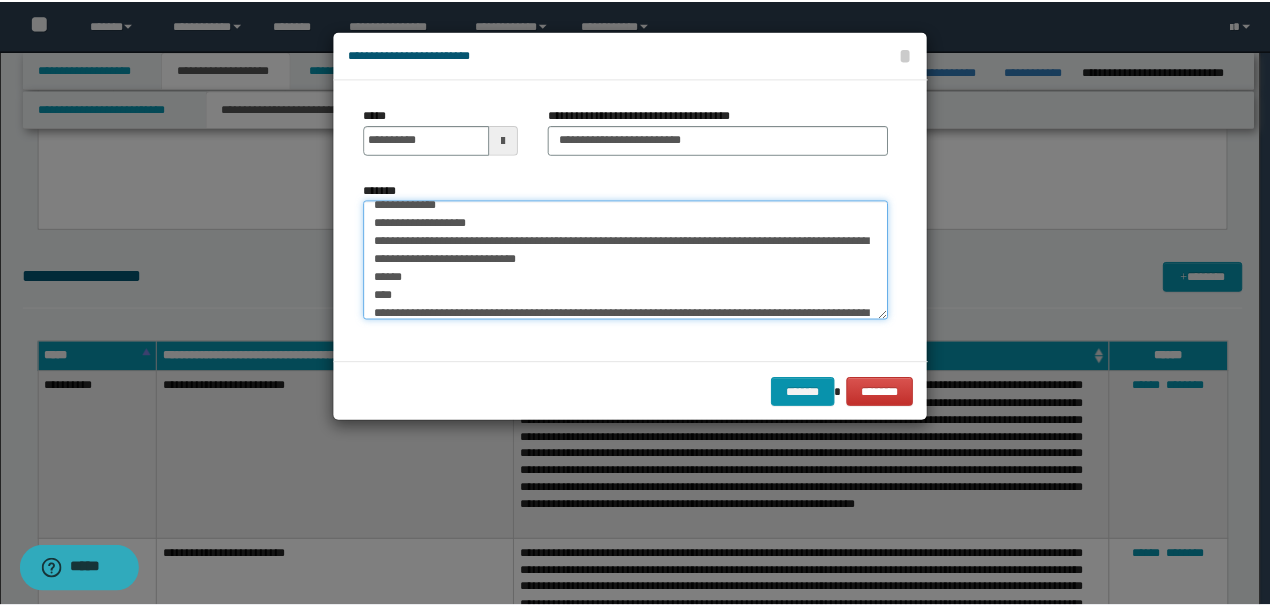 scroll, scrollTop: 108, scrollLeft: 0, axis: vertical 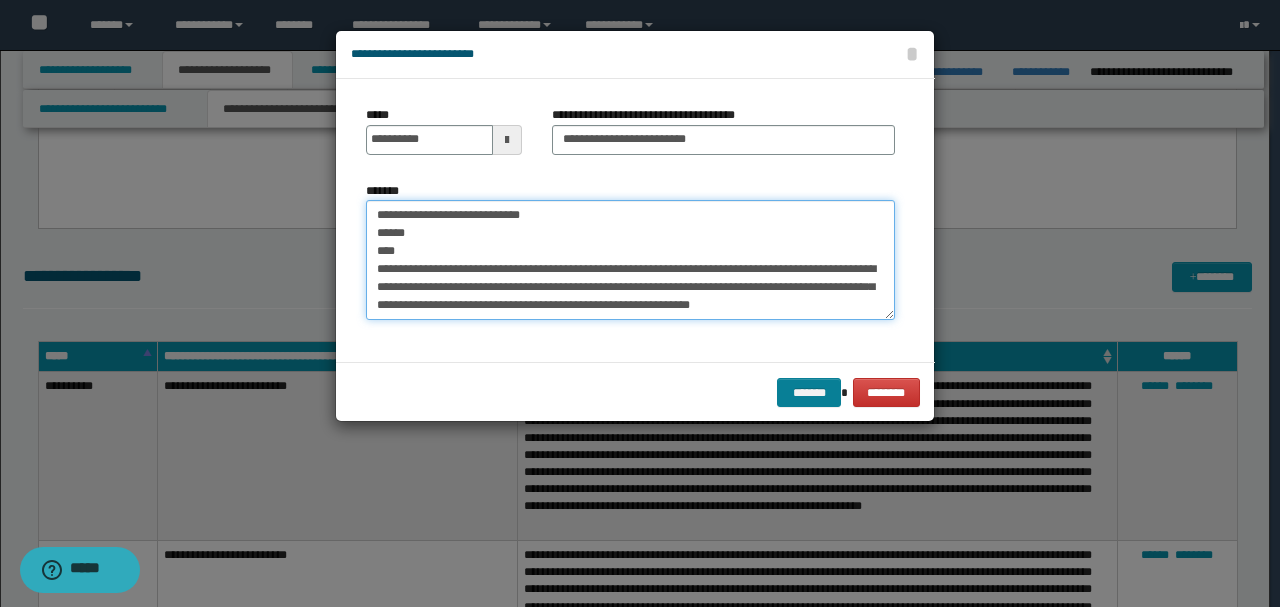 type on "**********" 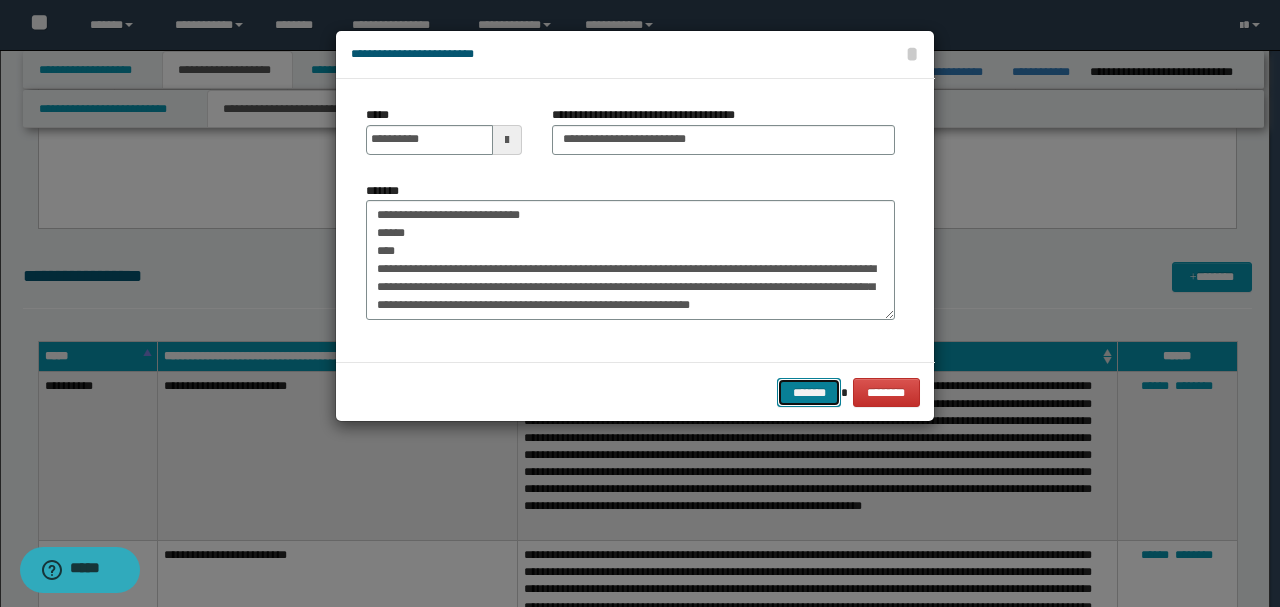 click on "*******" at bounding box center [809, 392] 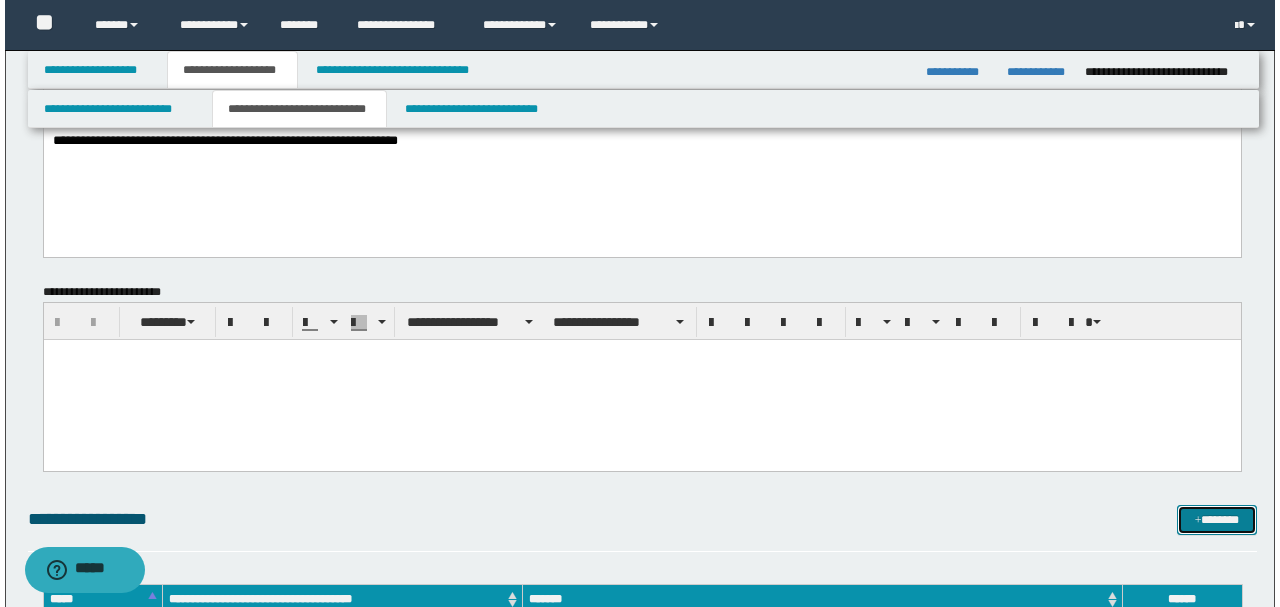 scroll, scrollTop: 222, scrollLeft: 0, axis: vertical 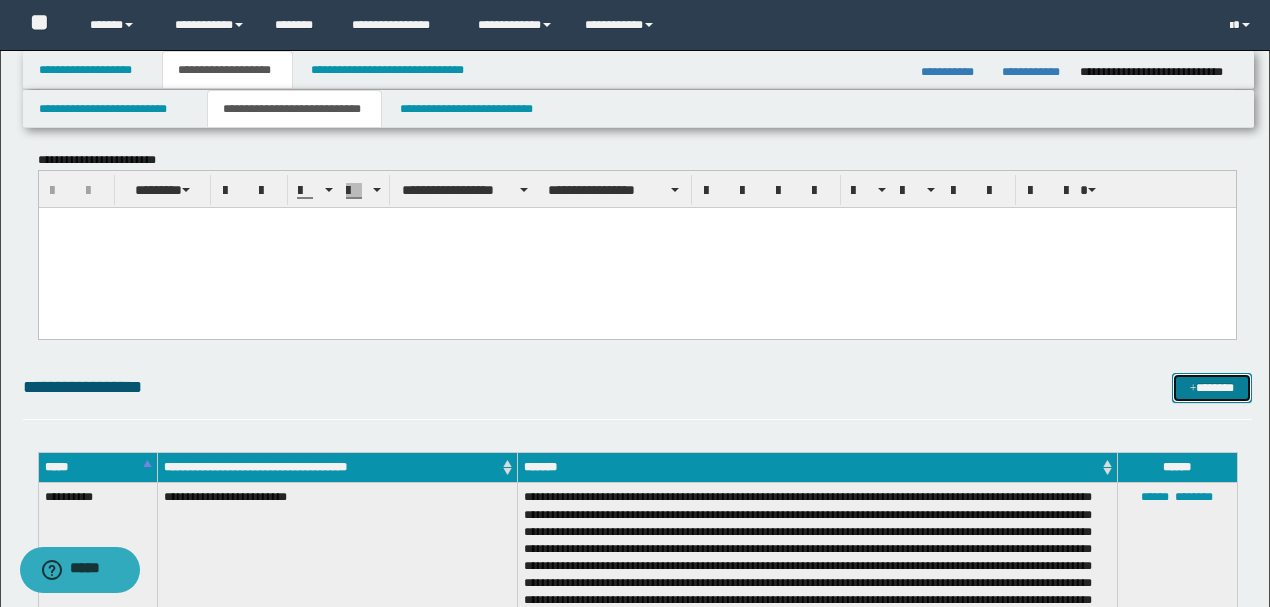 click on "*******" at bounding box center [1211, 387] 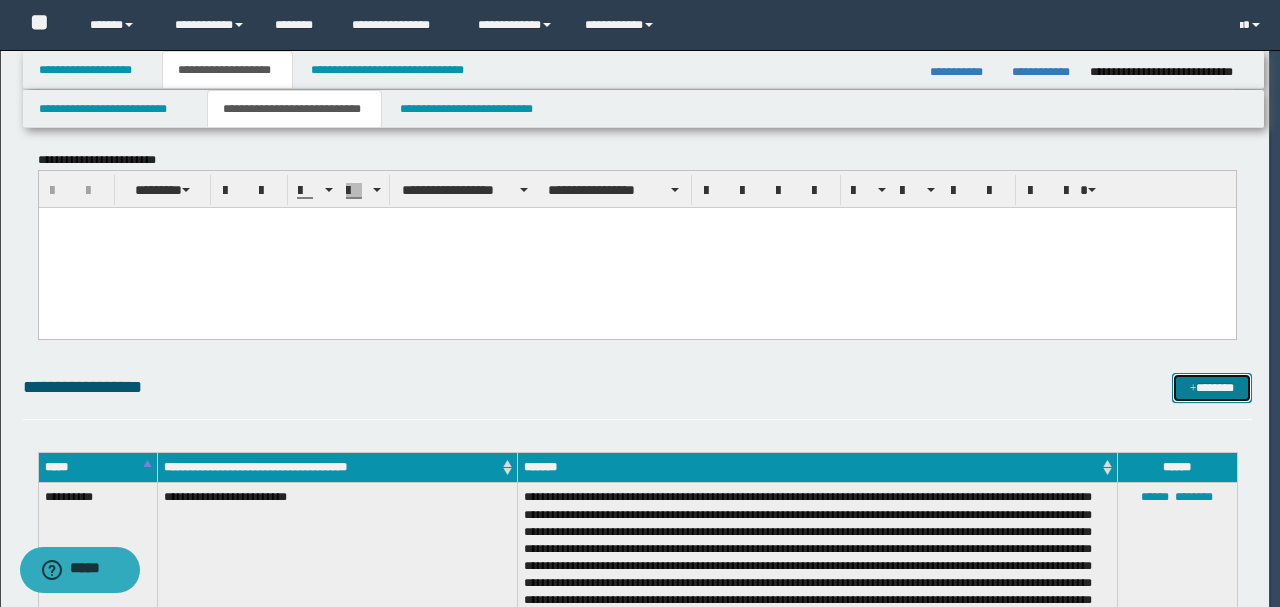scroll, scrollTop: 0, scrollLeft: 0, axis: both 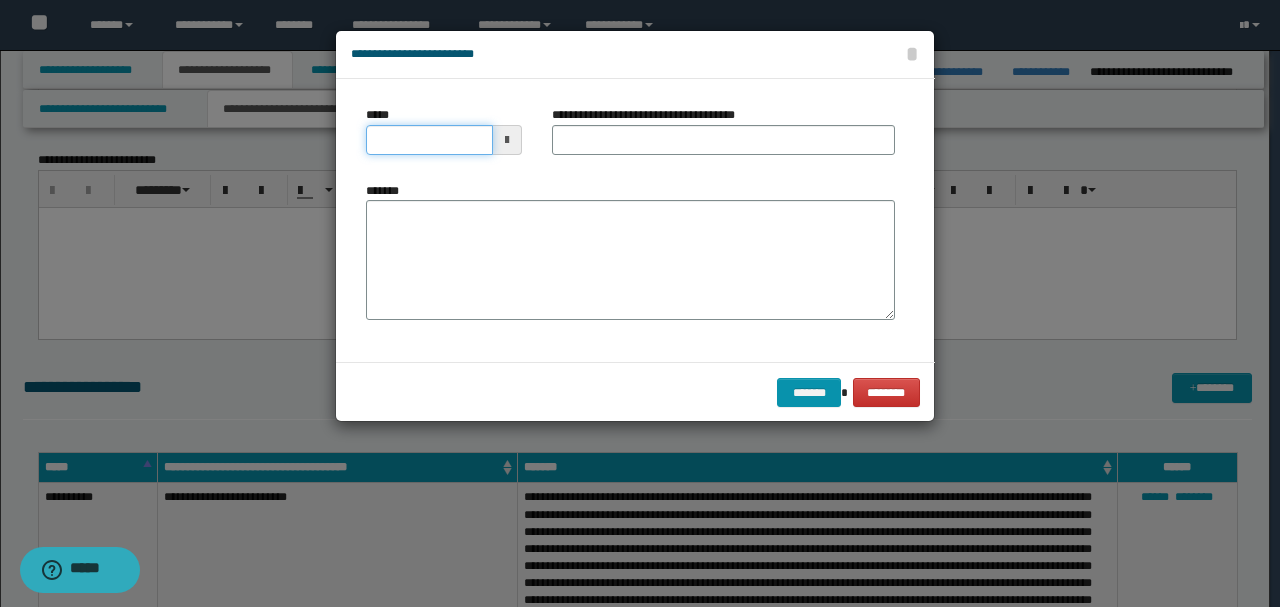 click on "*****" at bounding box center (429, 140) 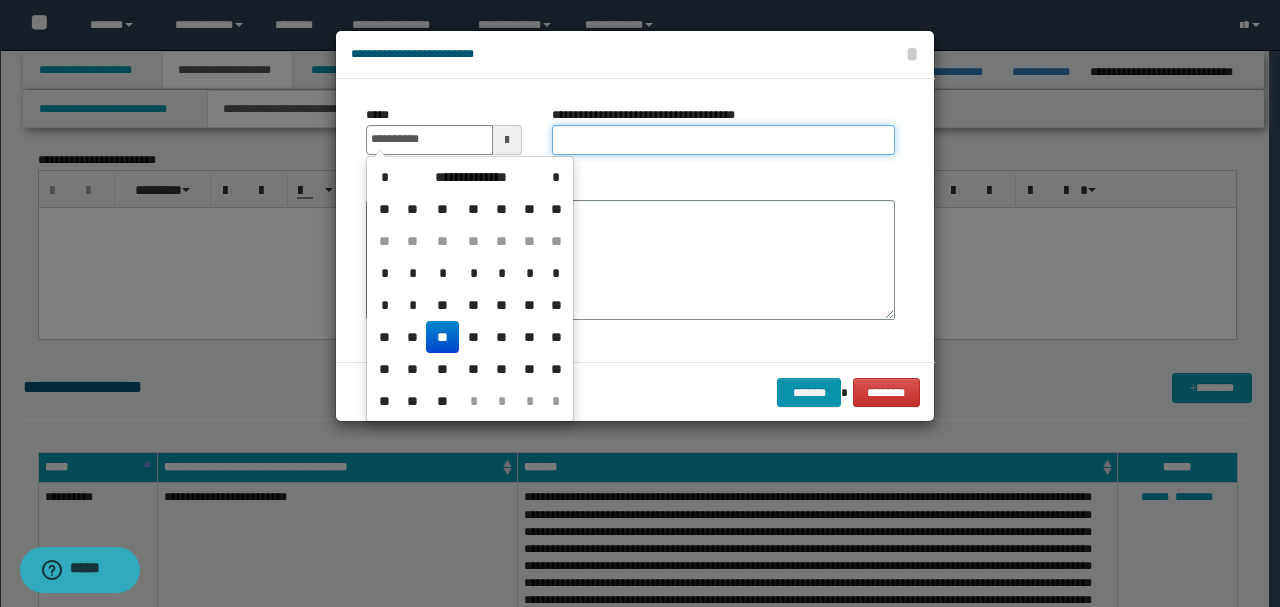 type on "**********" 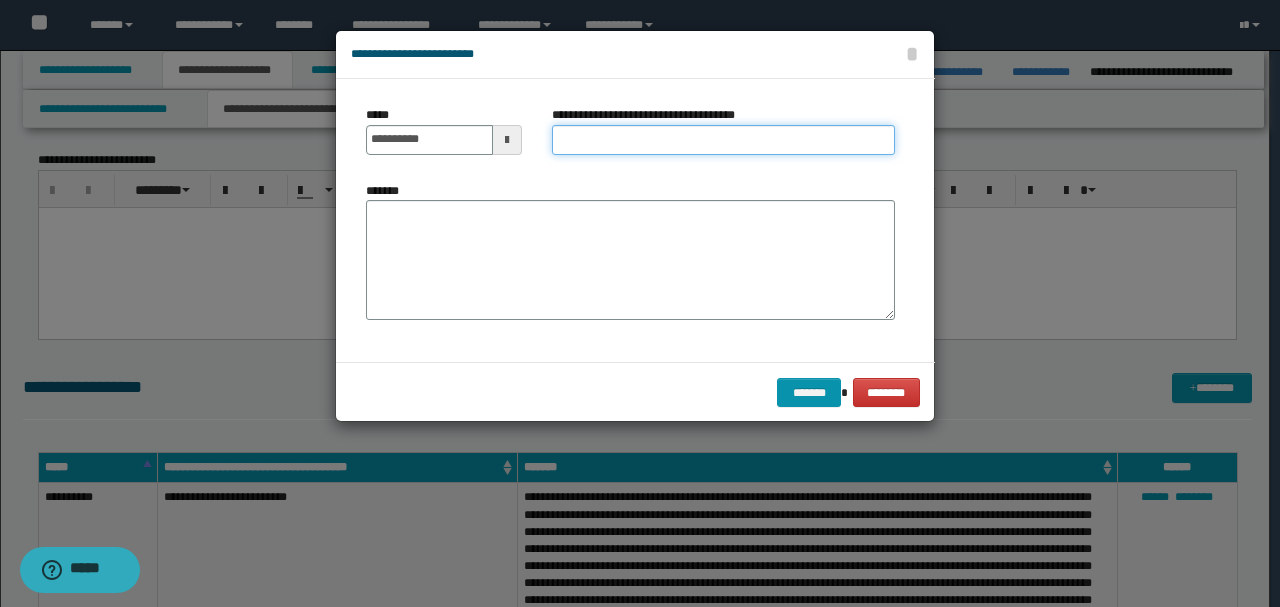 click on "**********" at bounding box center (723, 140) 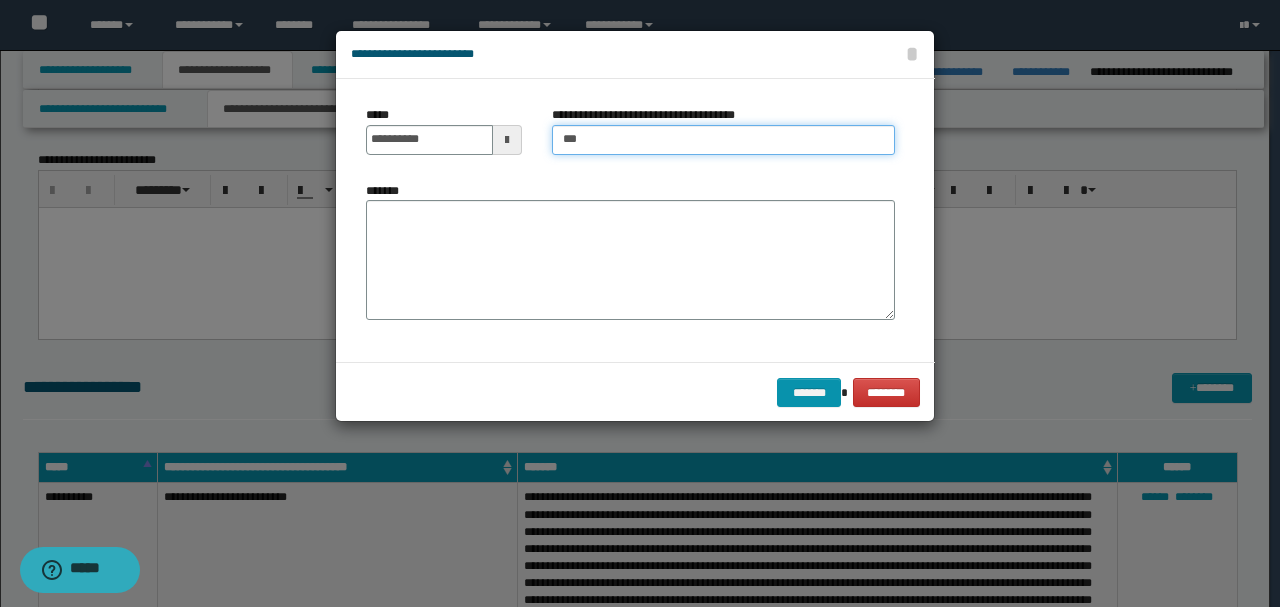type on "**********" 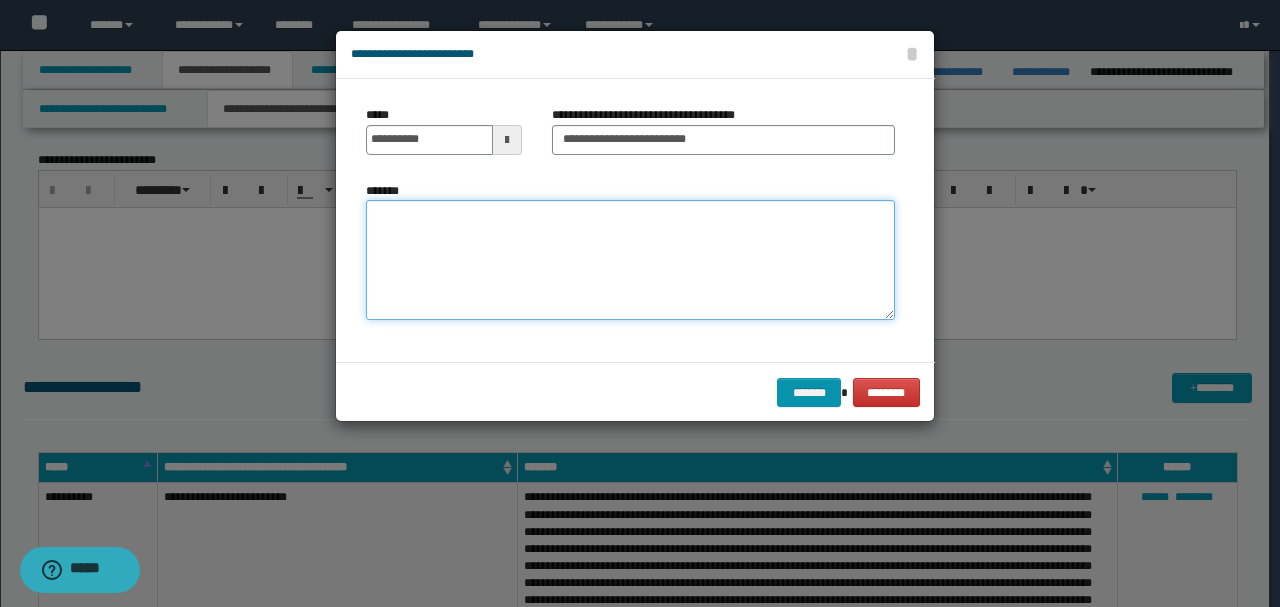 click on "*******" at bounding box center (630, 259) 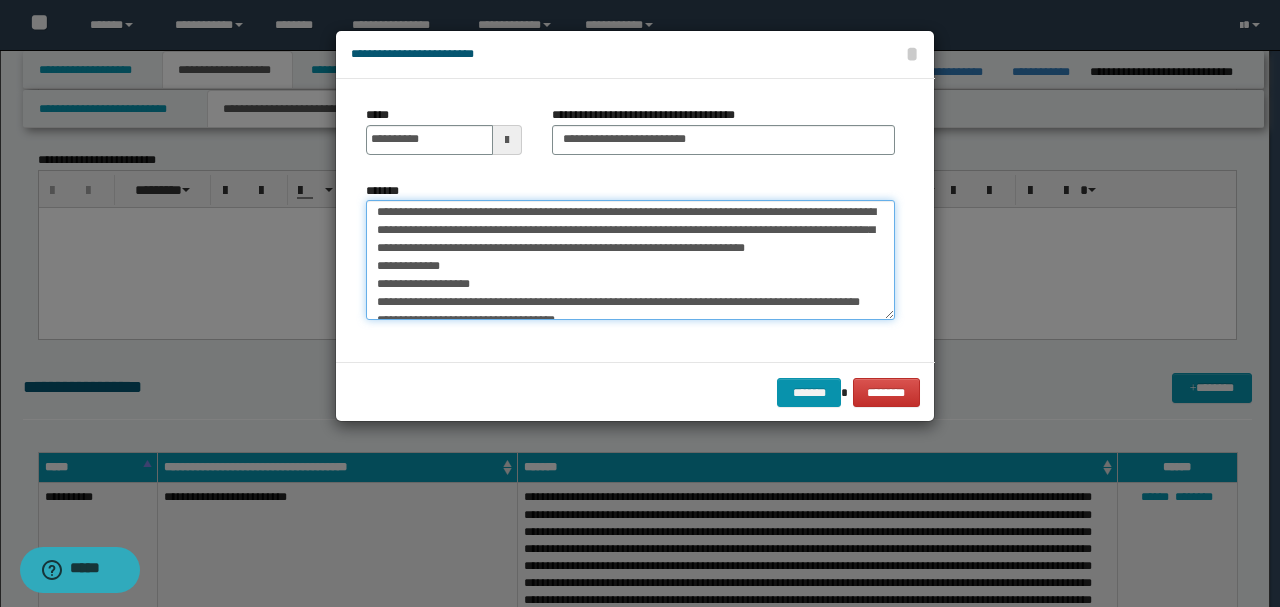 scroll, scrollTop: 0, scrollLeft: 0, axis: both 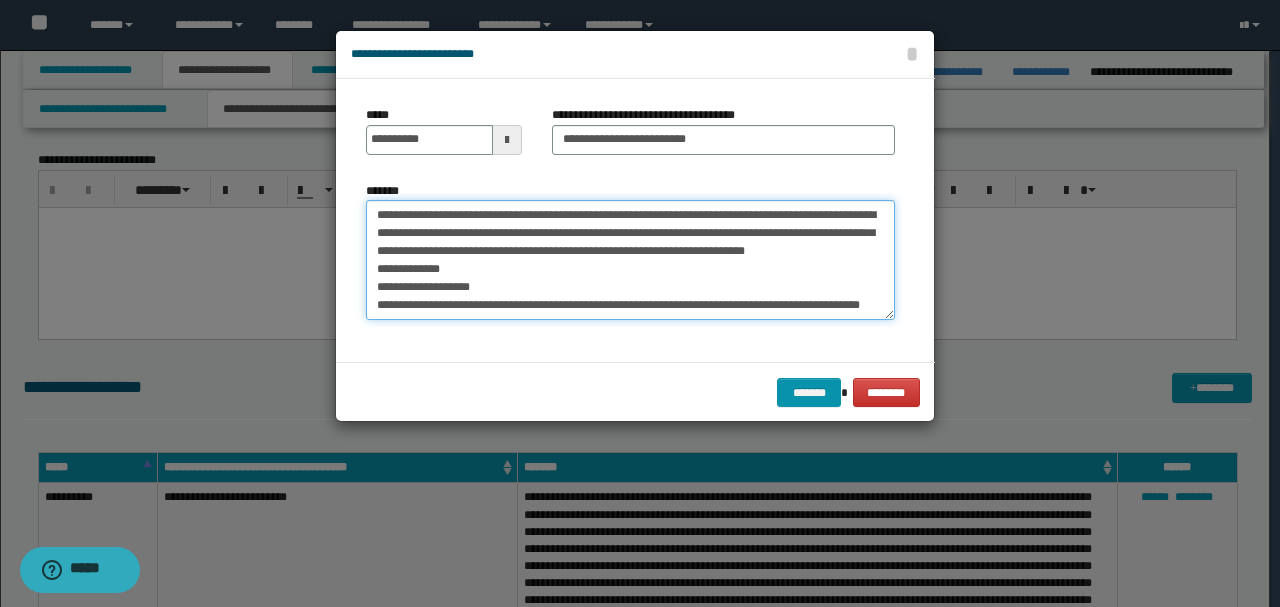 click on "**********" at bounding box center (630, 259) 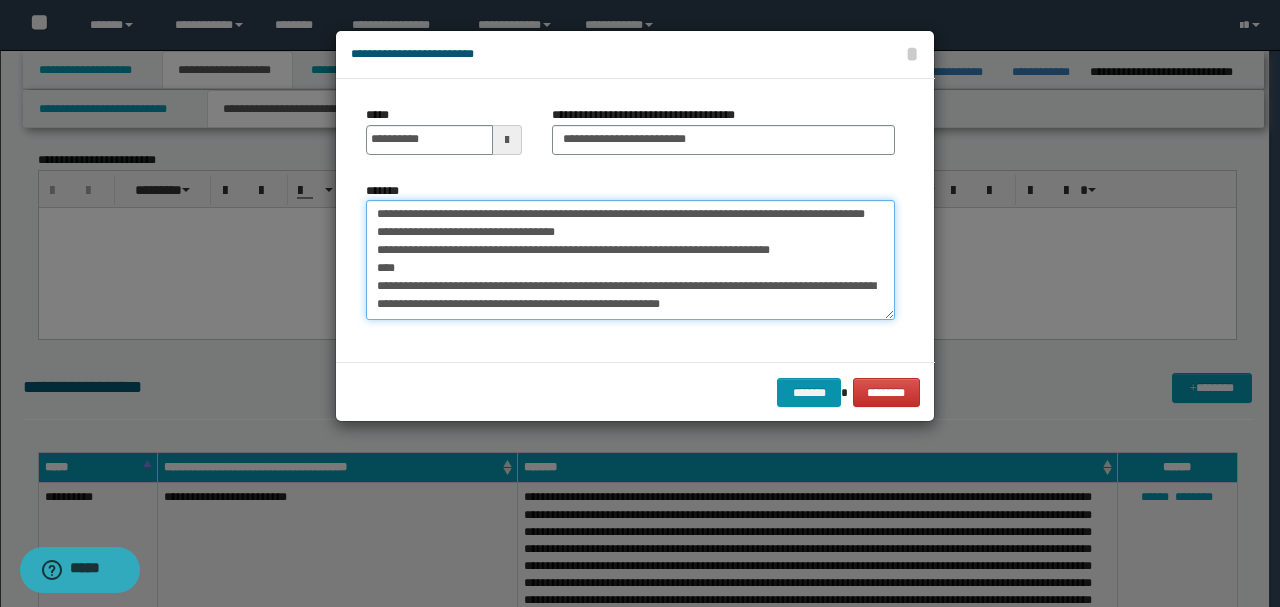 scroll, scrollTop: 95, scrollLeft: 0, axis: vertical 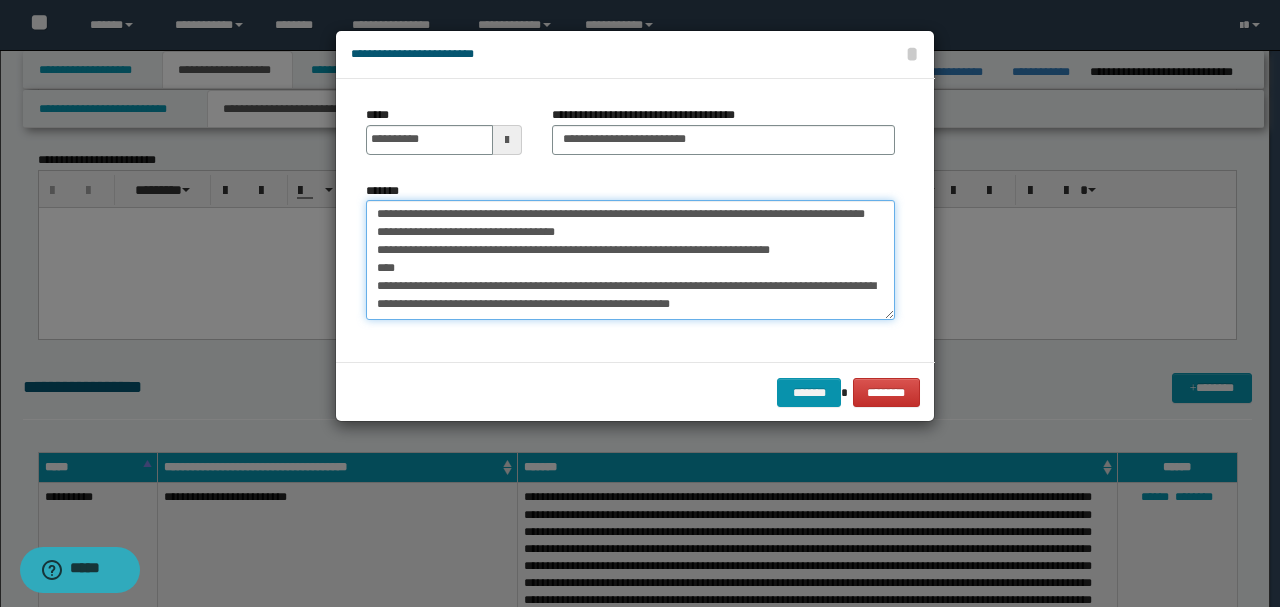 drag, startPoint x: 714, startPoint y: 253, endPoint x: 554, endPoint y: 269, distance: 160.798 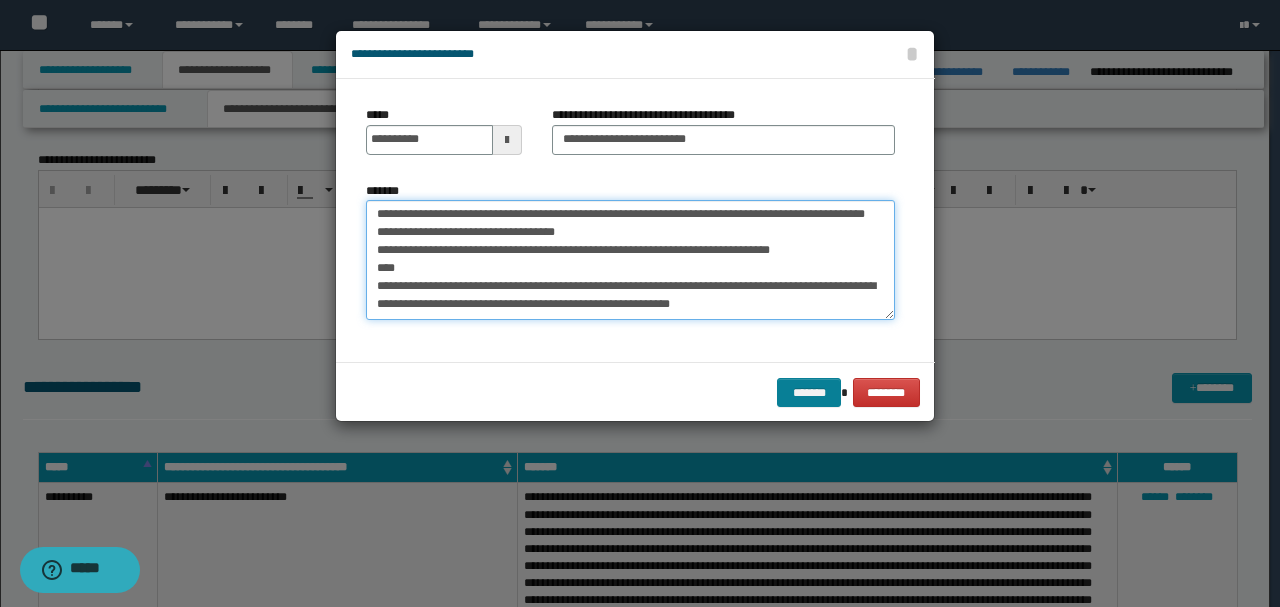 type on "**********" 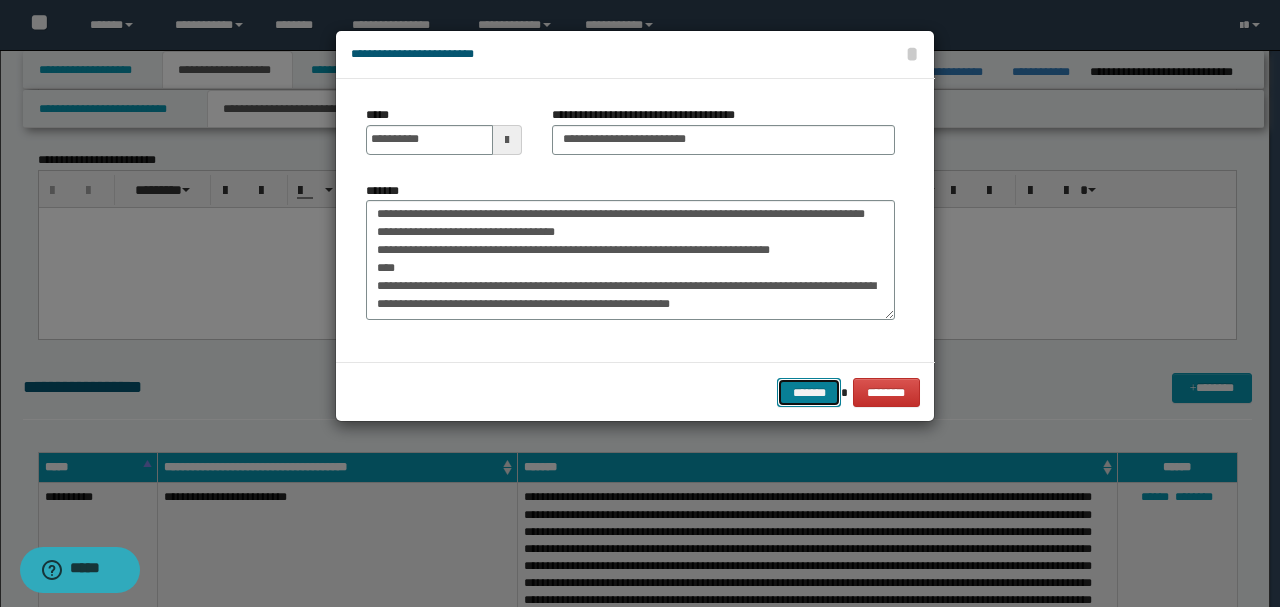 click on "*******" at bounding box center (809, 392) 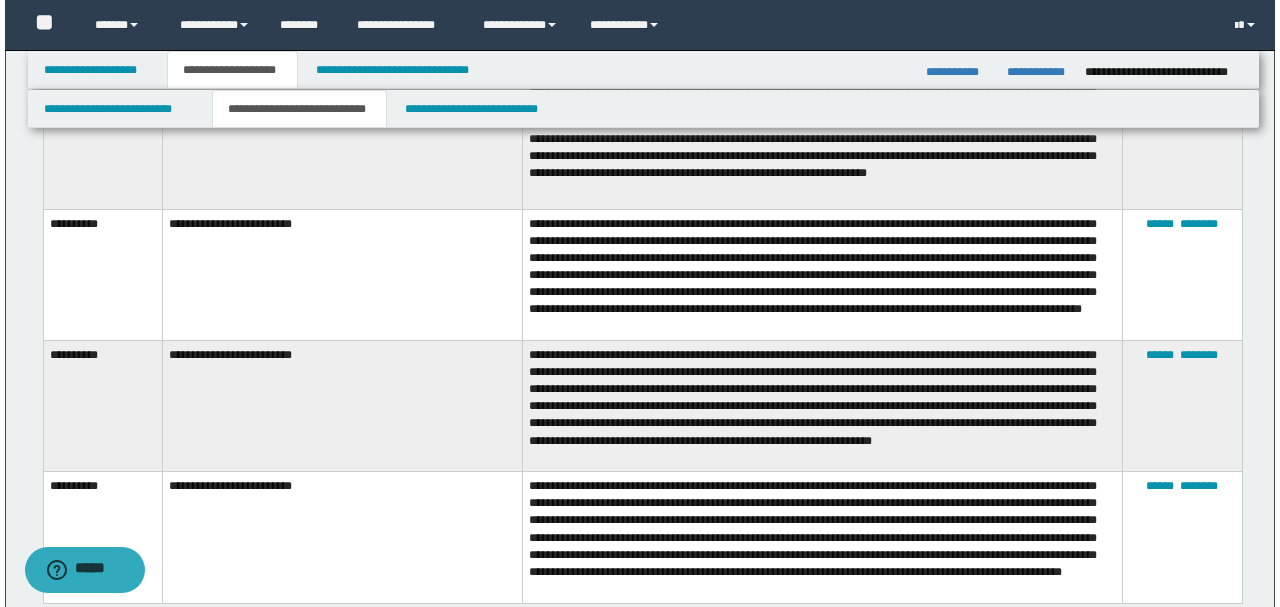 scroll, scrollTop: 444, scrollLeft: 0, axis: vertical 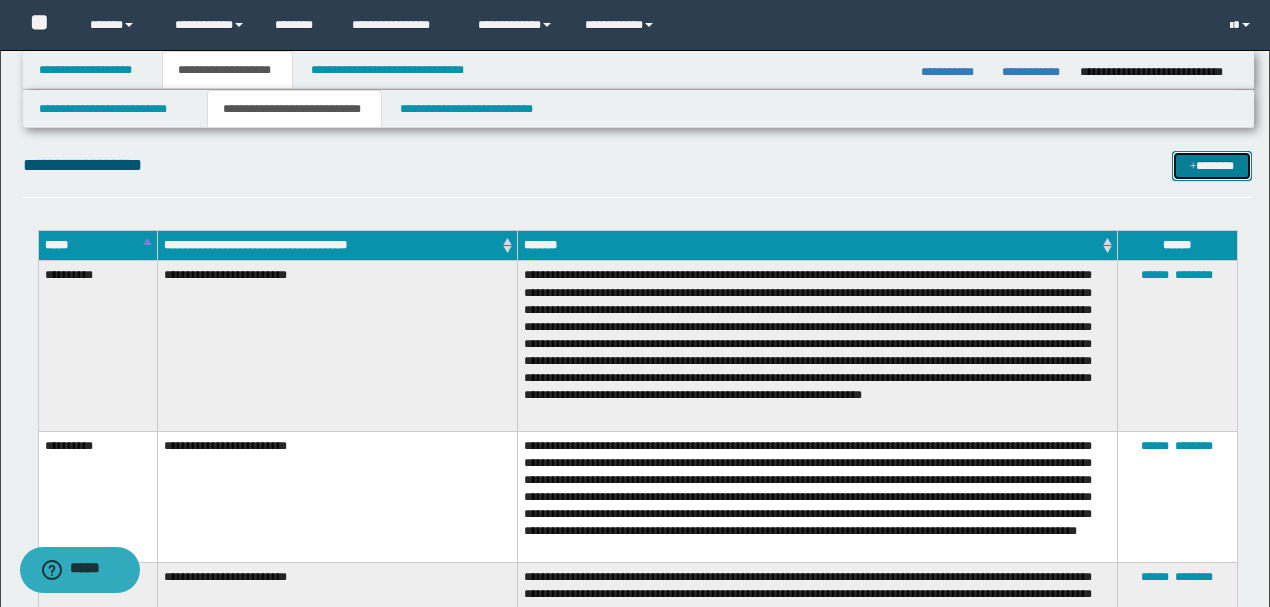 click on "*******" at bounding box center (1211, 165) 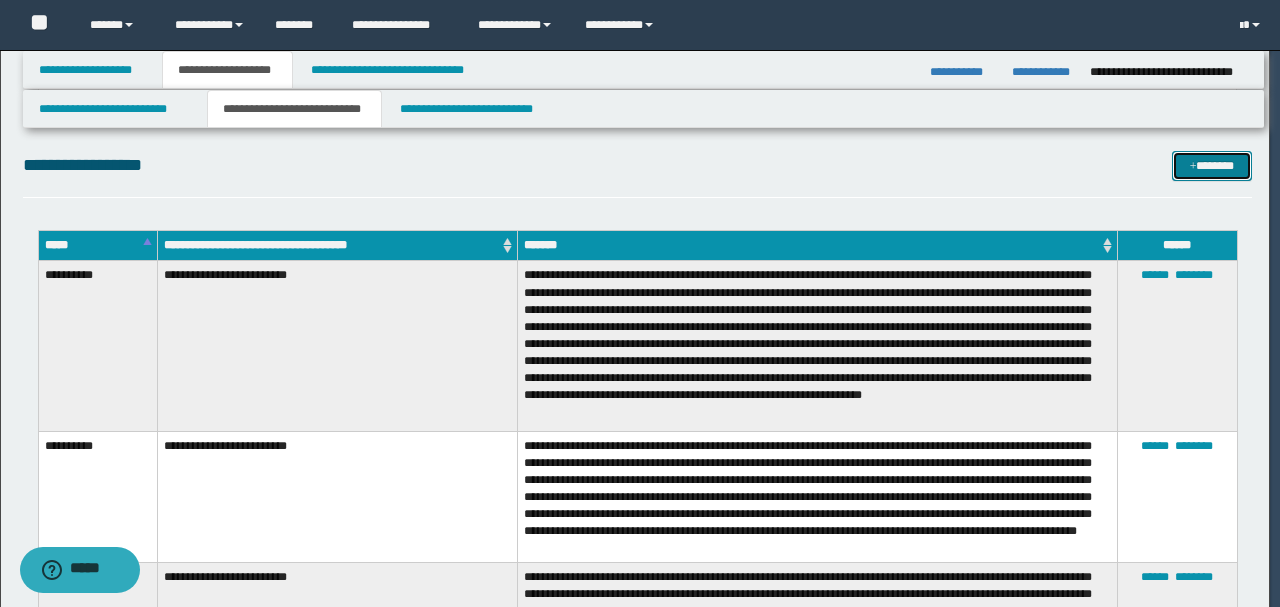 scroll, scrollTop: 0, scrollLeft: 0, axis: both 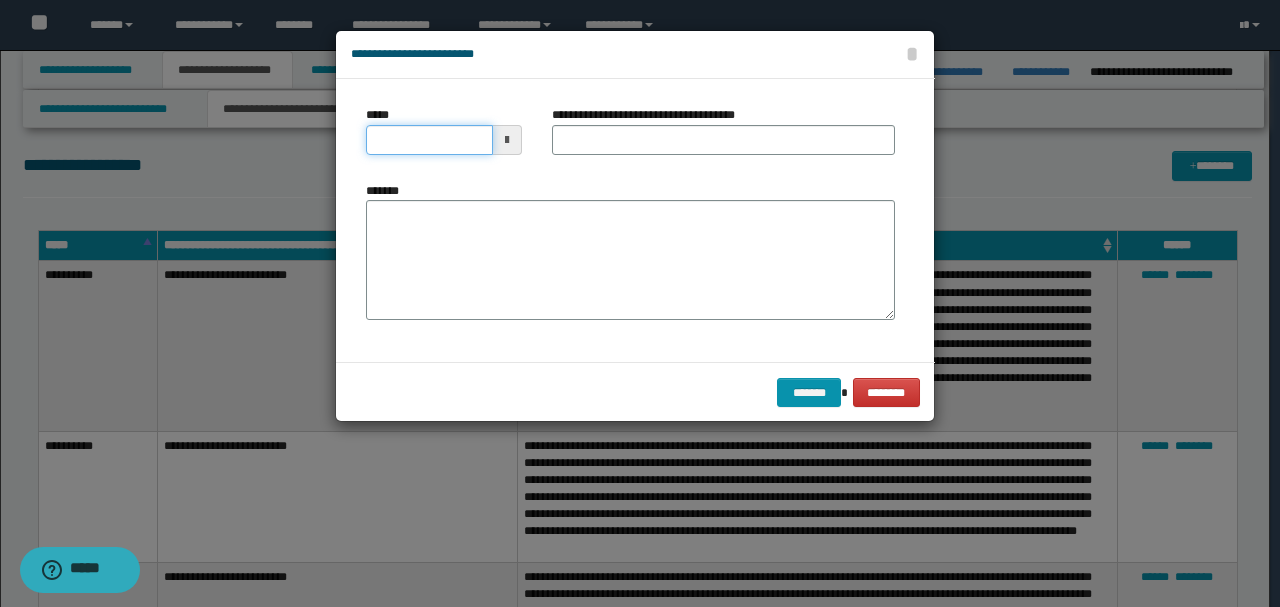 click on "*****" at bounding box center [429, 140] 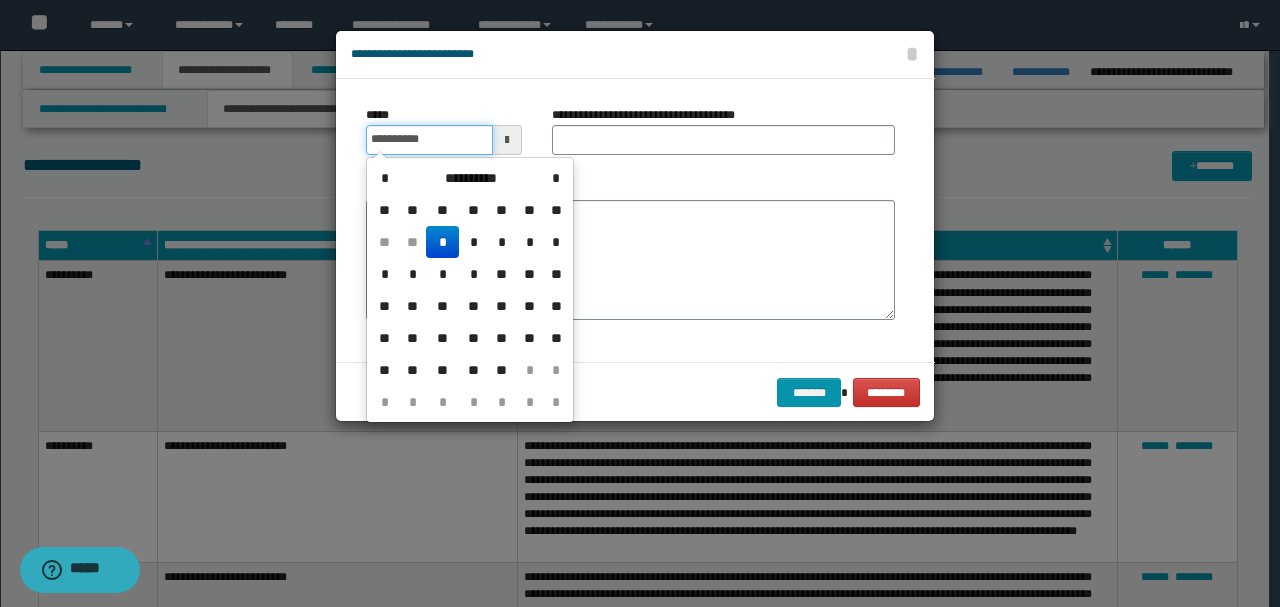 type on "**********" 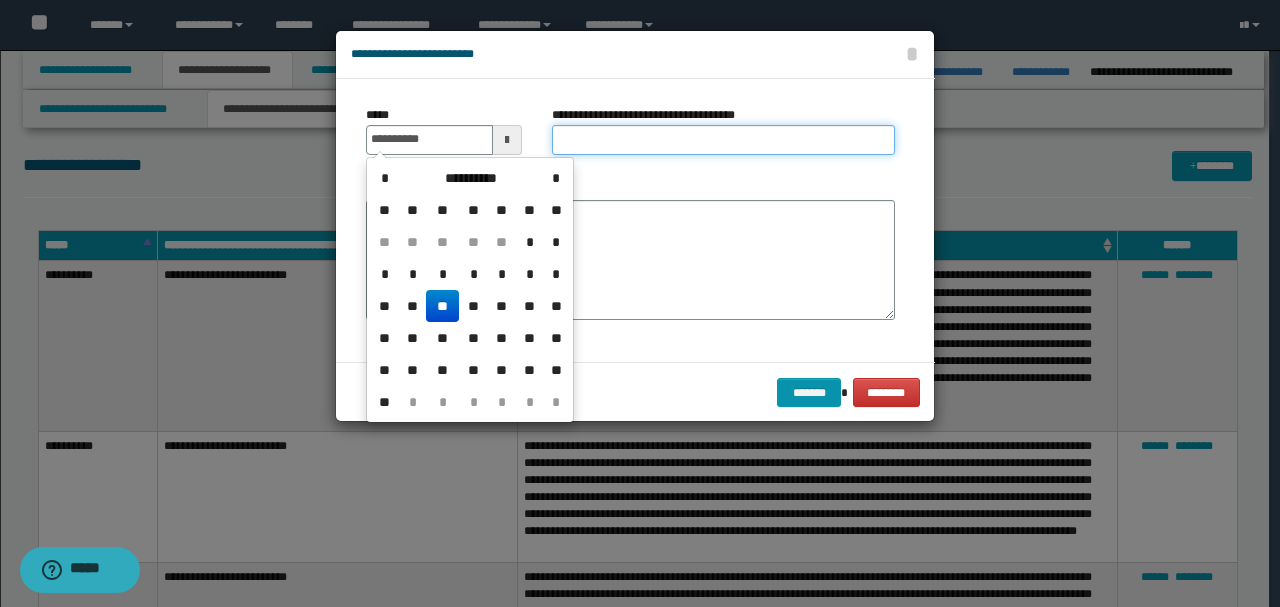 type on "**********" 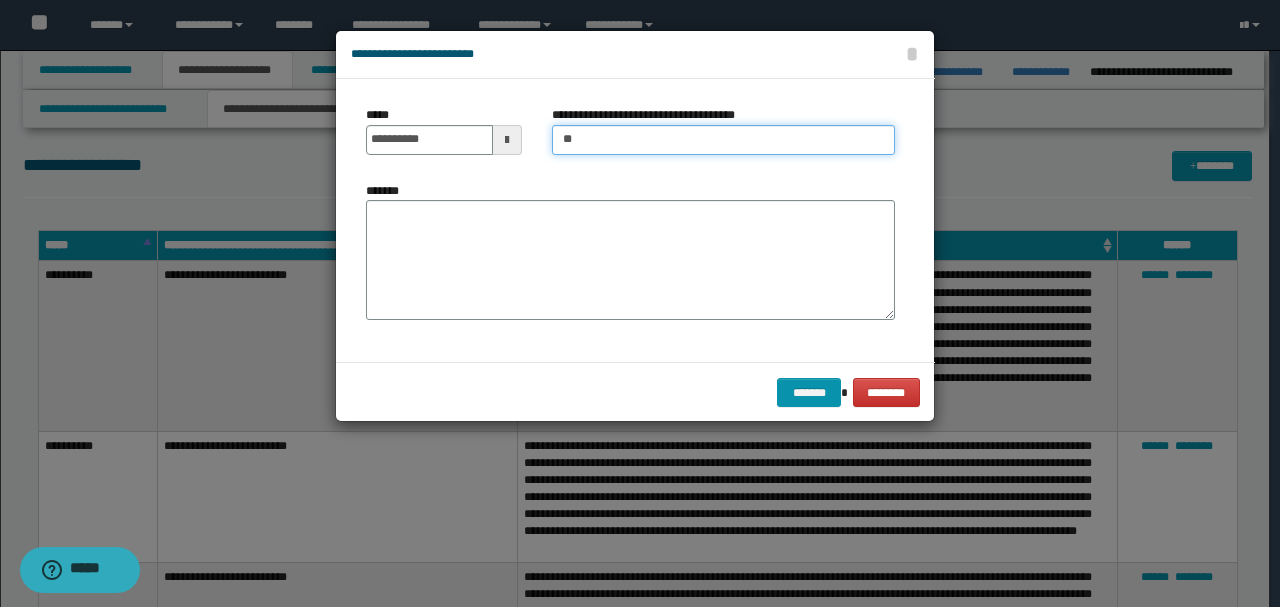 type on "**********" 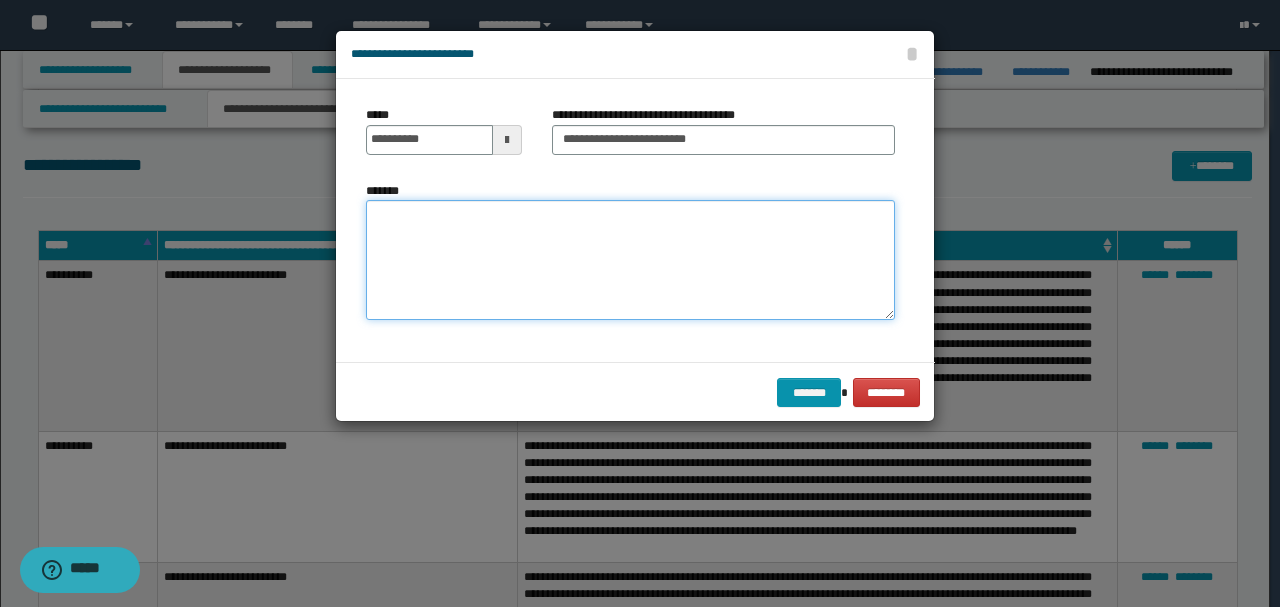 click on "*******" at bounding box center (630, 259) 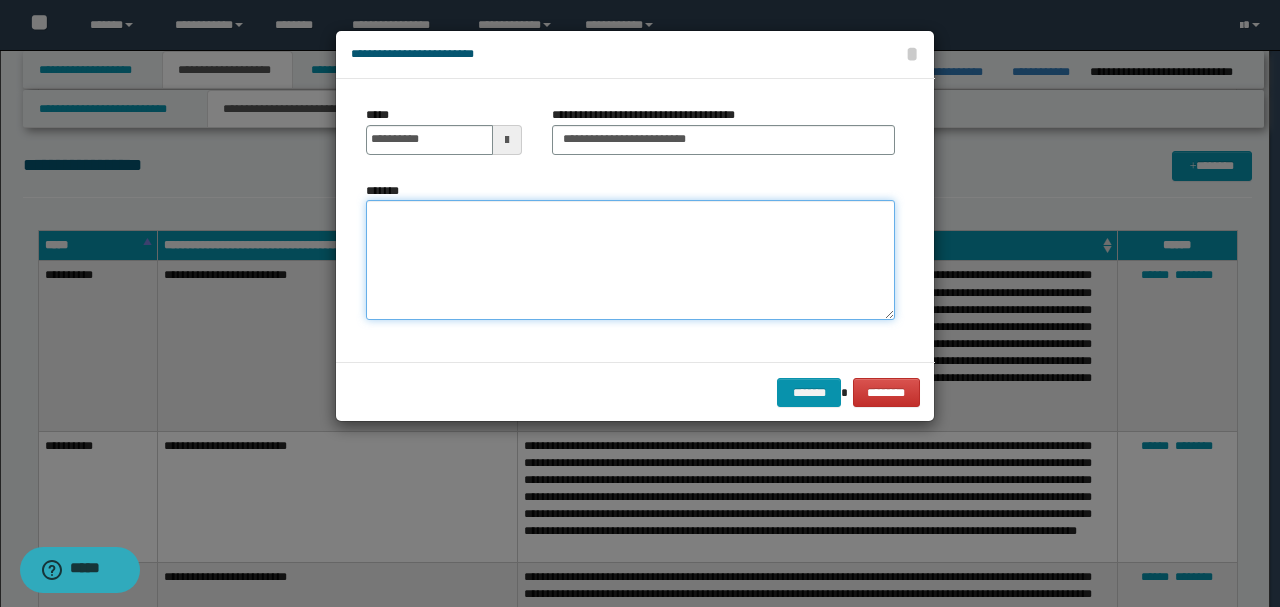 click on "*******" at bounding box center (630, 259) 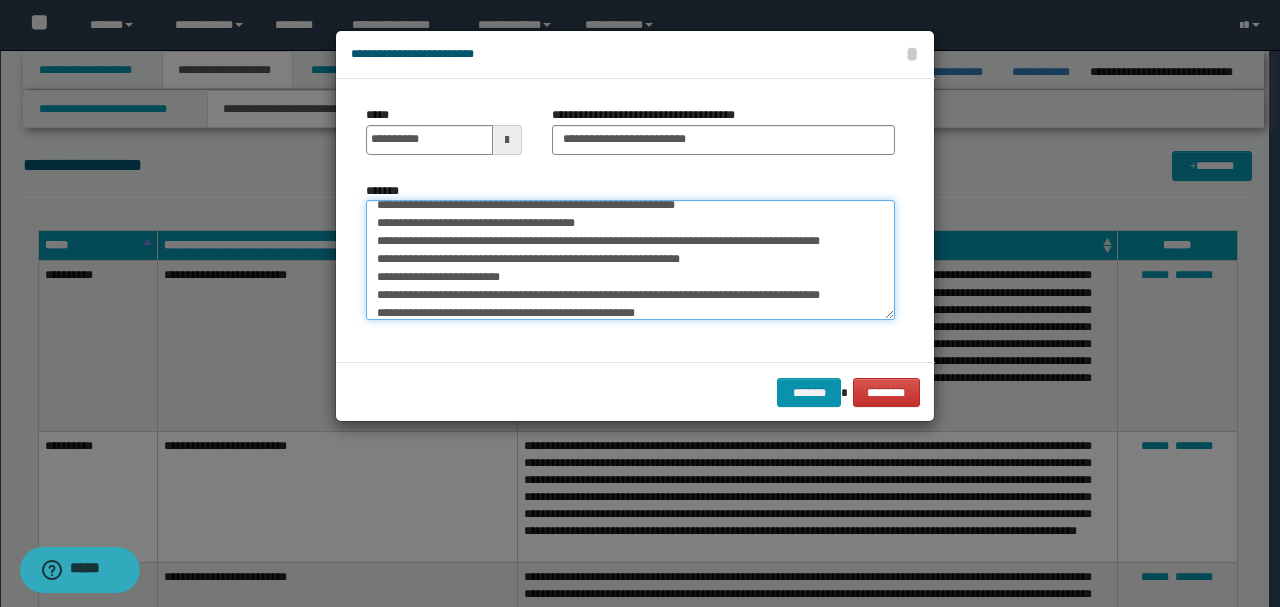 scroll, scrollTop: 0, scrollLeft: 0, axis: both 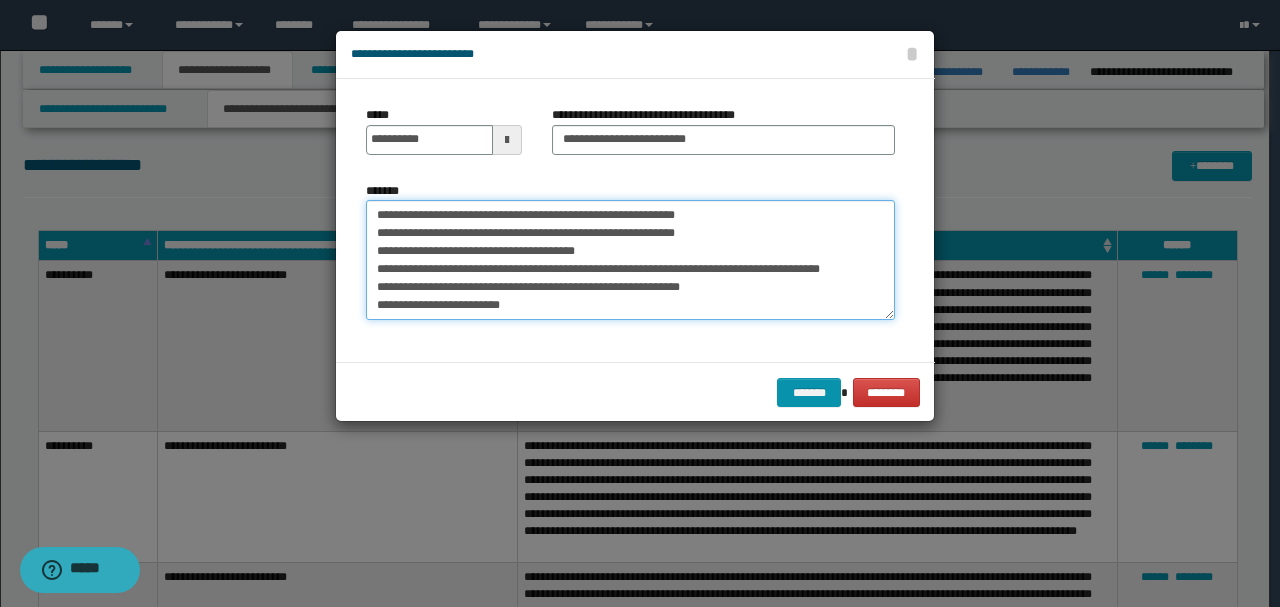 click on "**********" at bounding box center [630, 259] 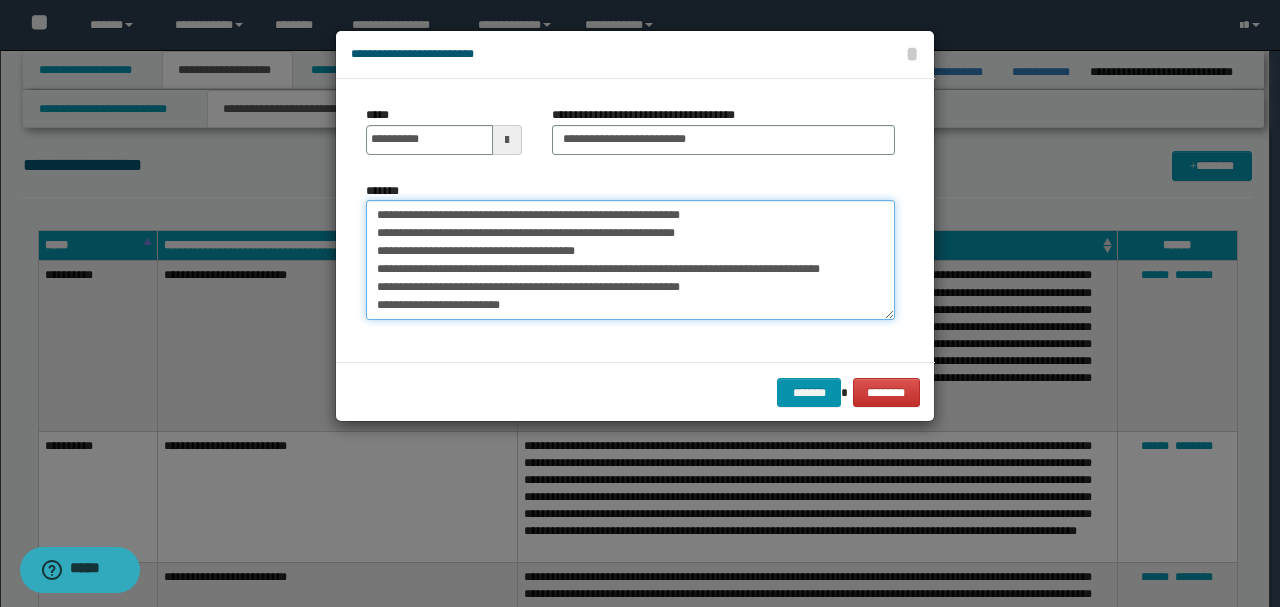 click on "**********" at bounding box center (630, 259) 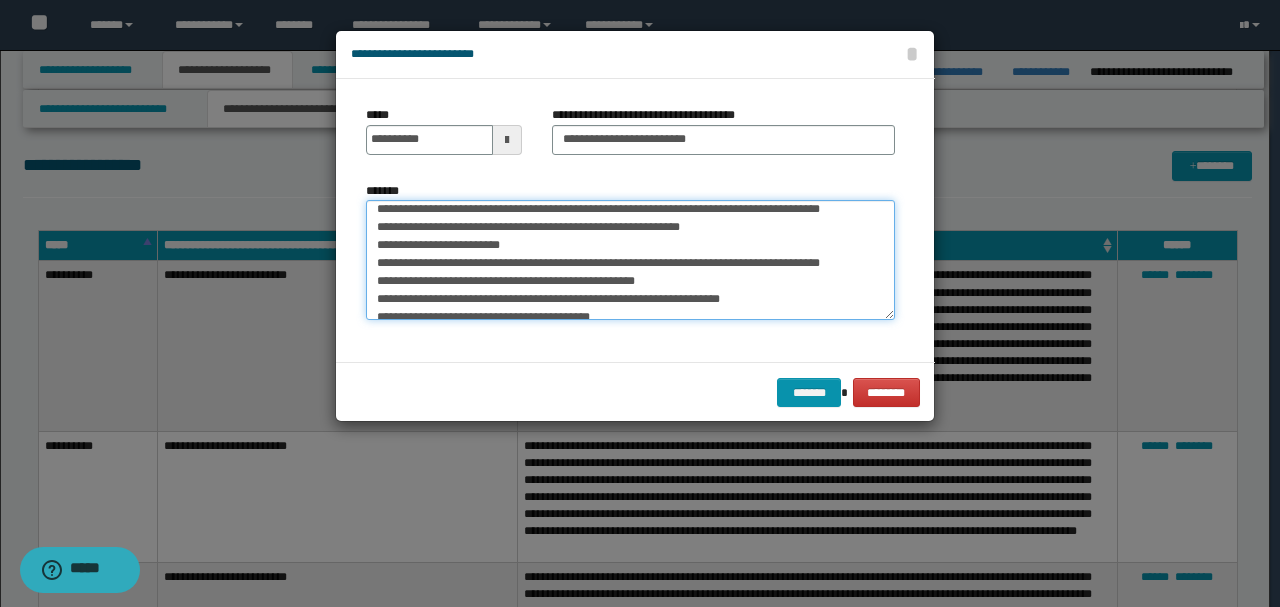 scroll, scrollTop: 90, scrollLeft: 0, axis: vertical 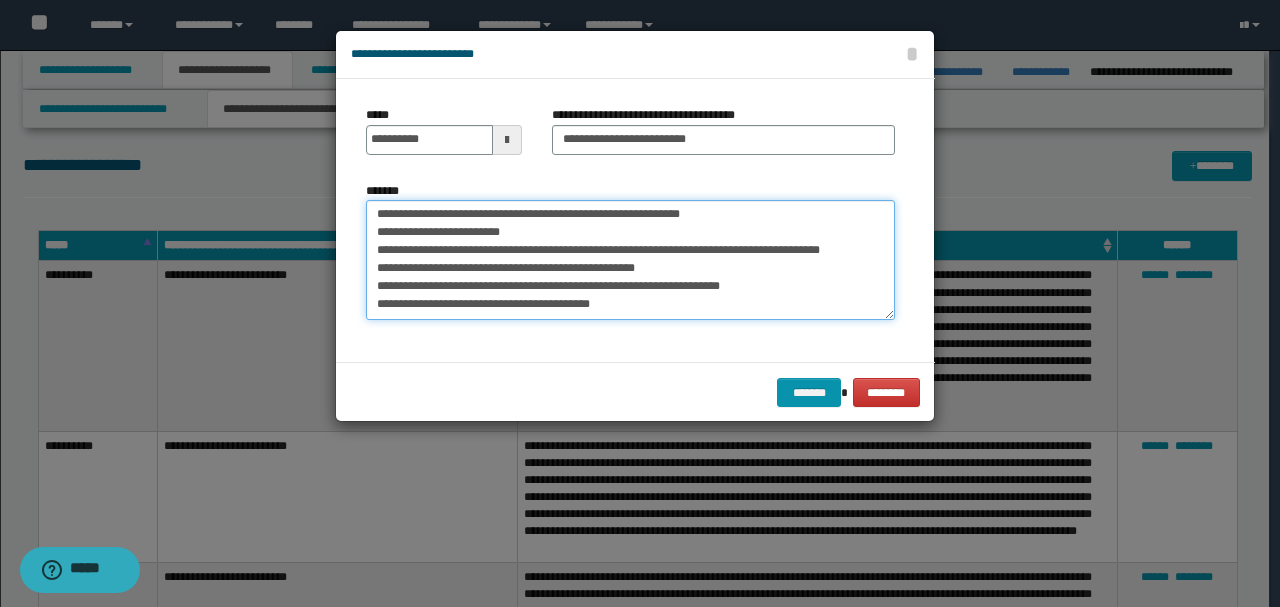 click on "**********" at bounding box center (630, 259) 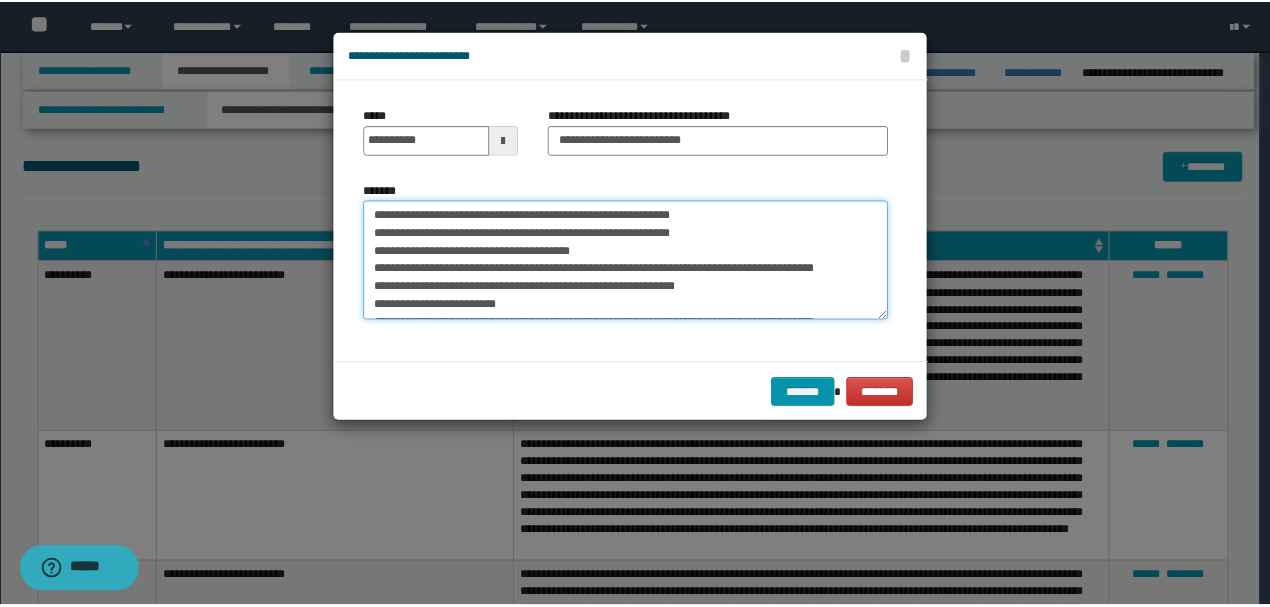 scroll, scrollTop: 90, scrollLeft: 0, axis: vertical 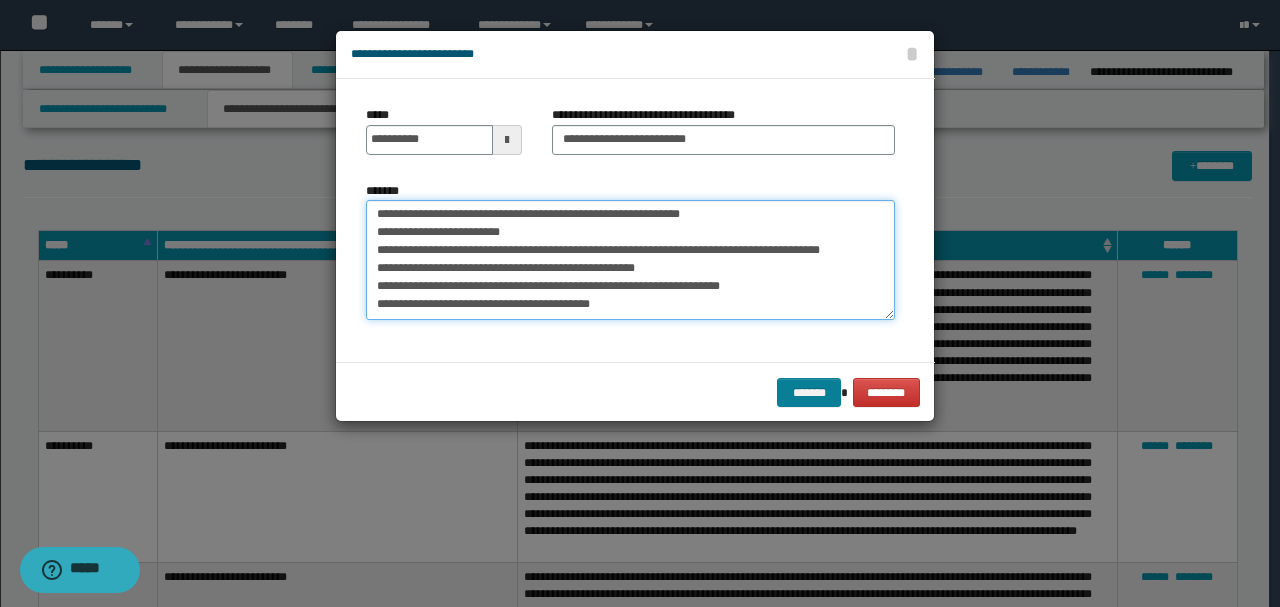 type on "**********" 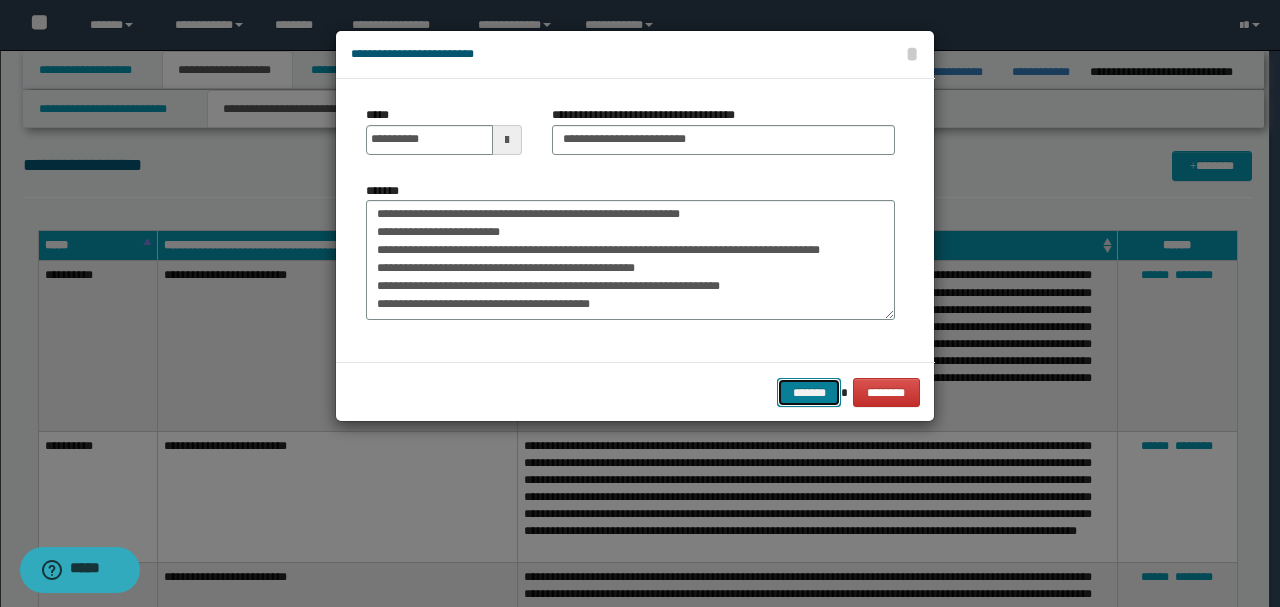 click on "*******" at bounding box center (809, 392) 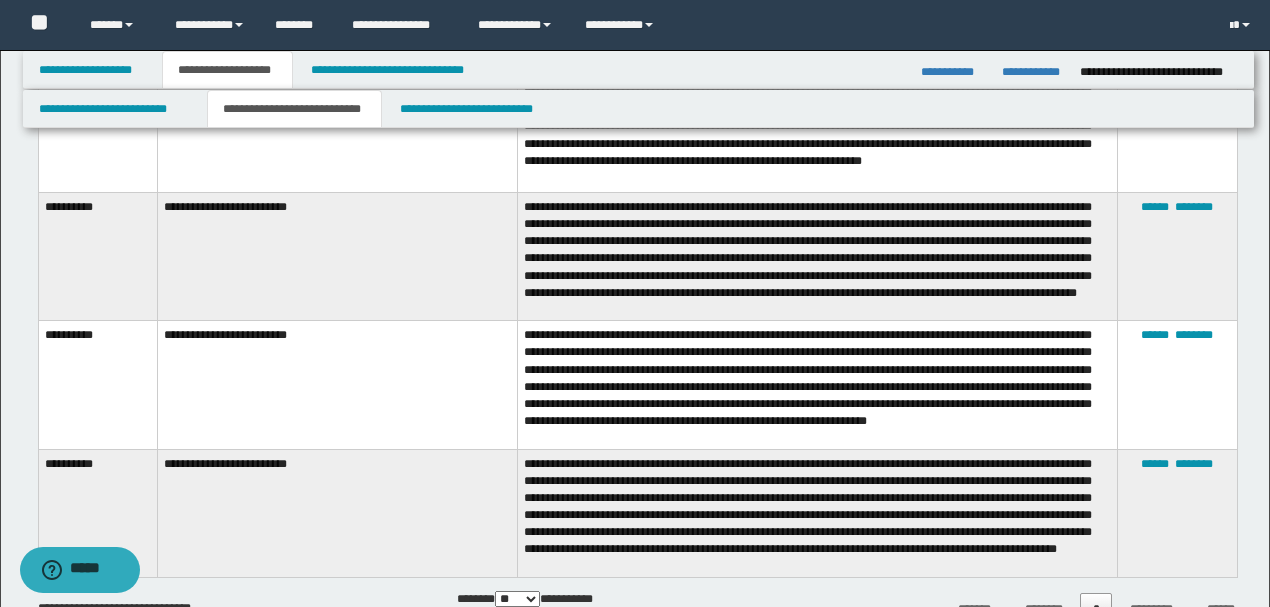 scroll, scrollTop: 666, scrollLeft: 0, axis: vertical 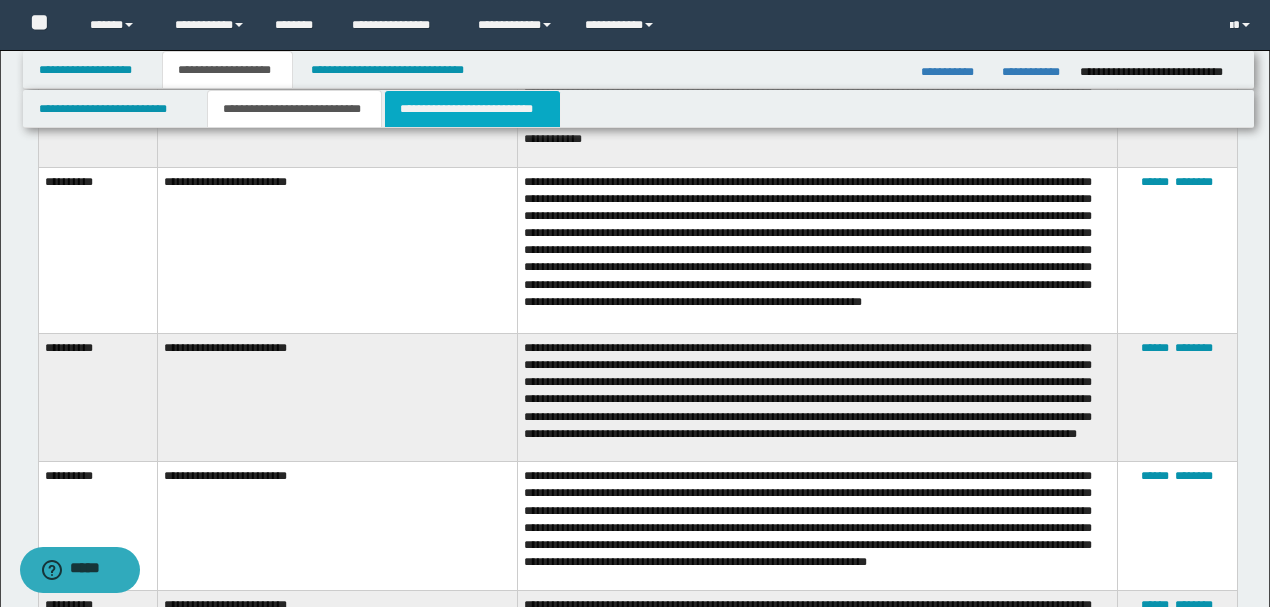 click on "**********" at bounding box center (472, 109) 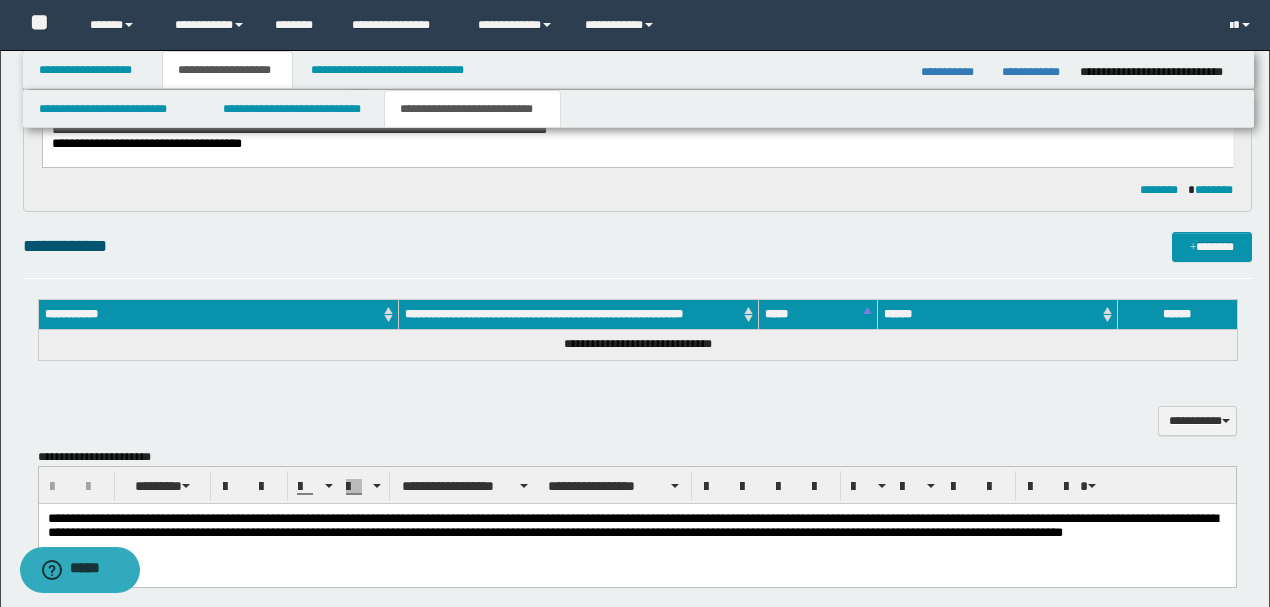 scroll, scrollTop: 222, scrollLeft: 0, axis: vertical 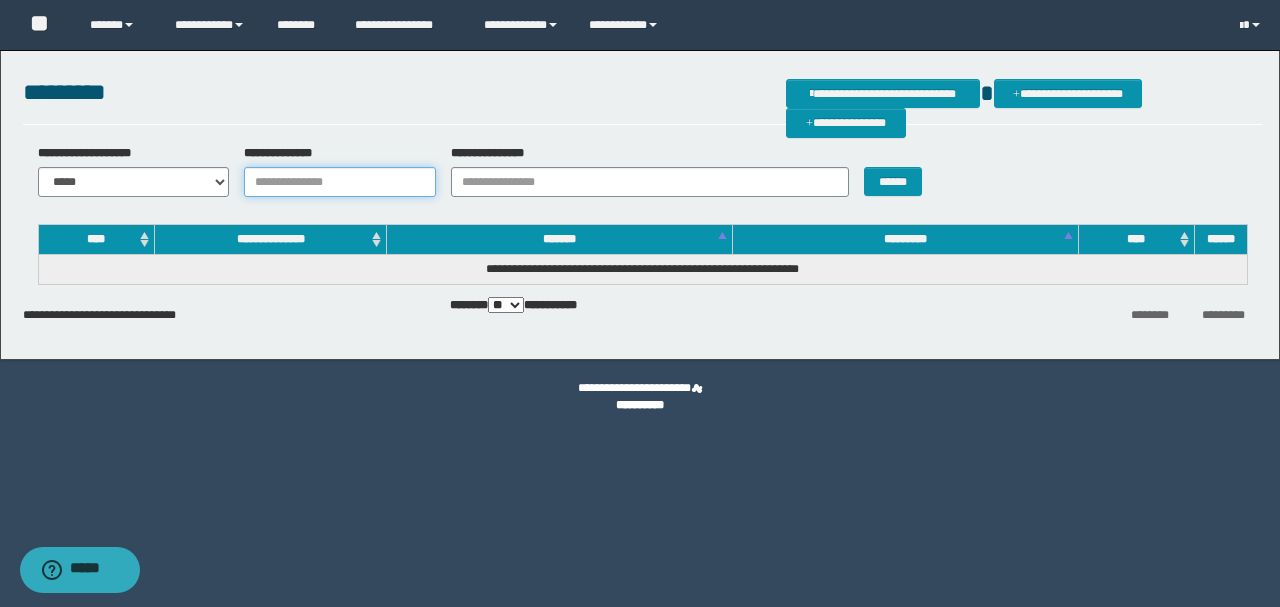 click on "**********" at bounding box center (340, 182) 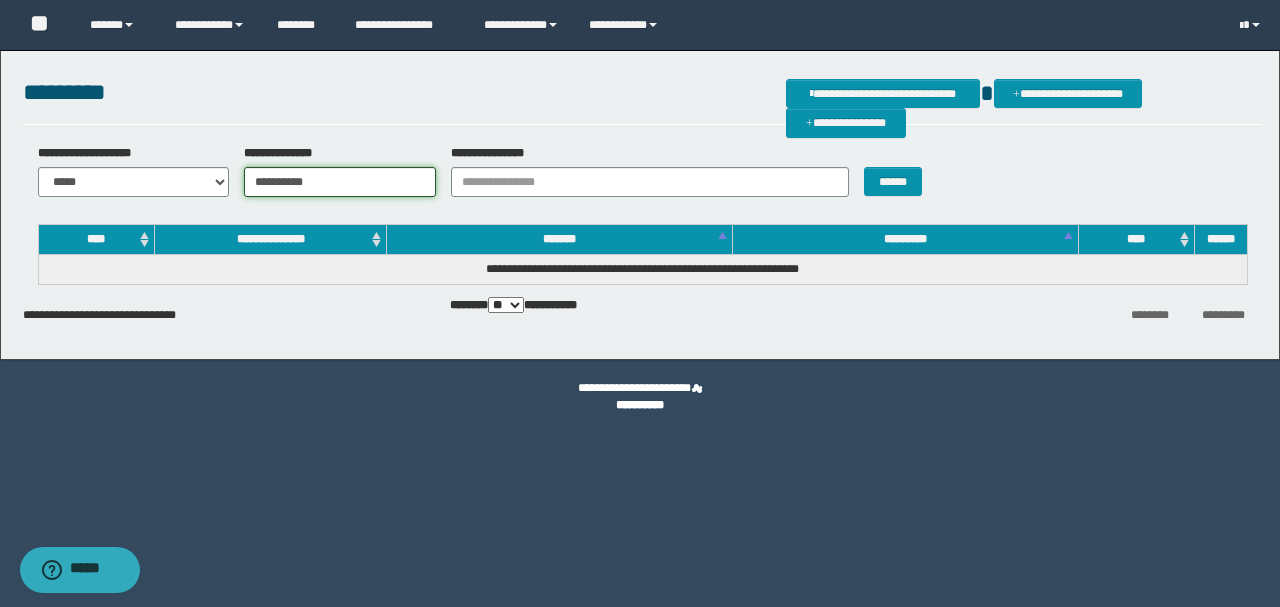 type on "**********" 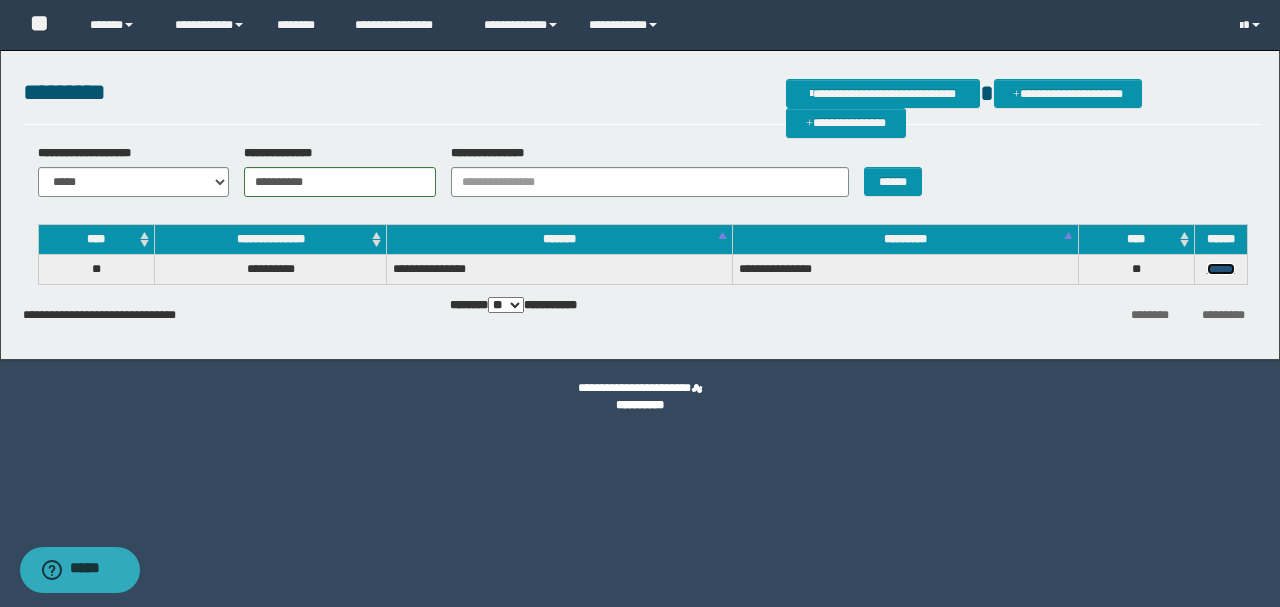 click on "******" at bounding box center (1221, 269) 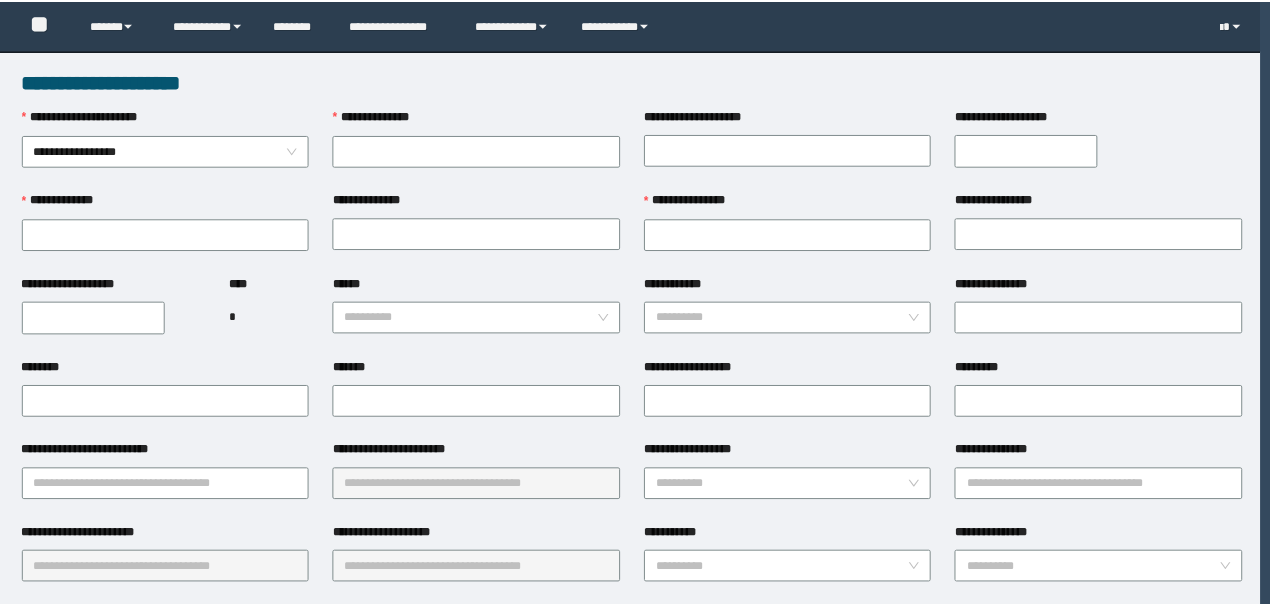 scroll, scrollTop: 0, scrollLeft: 0, axis: both 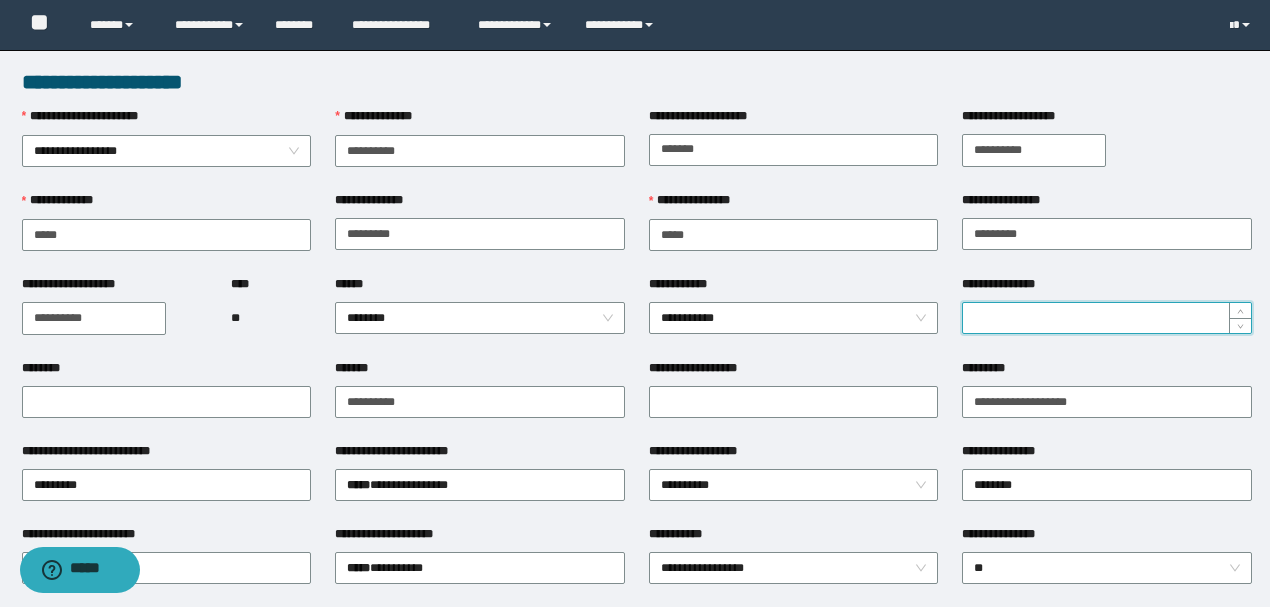 click on "**********" at bounding box center [1107, 318] 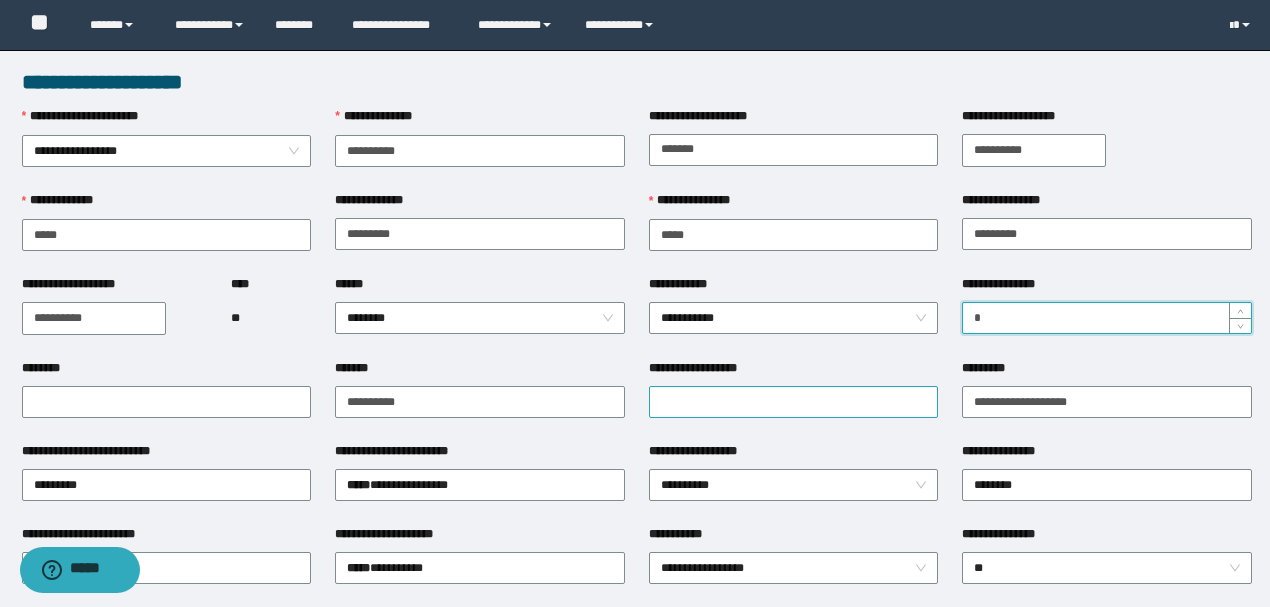 type on "*" 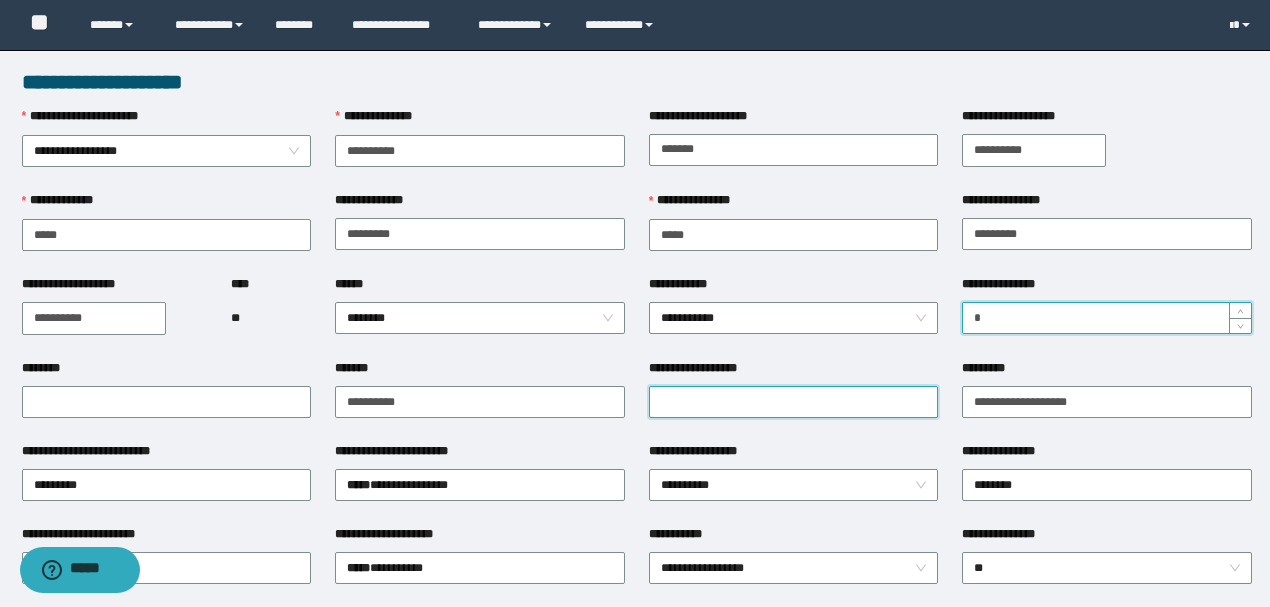 click on "**********" at bounding box center (794, 402) 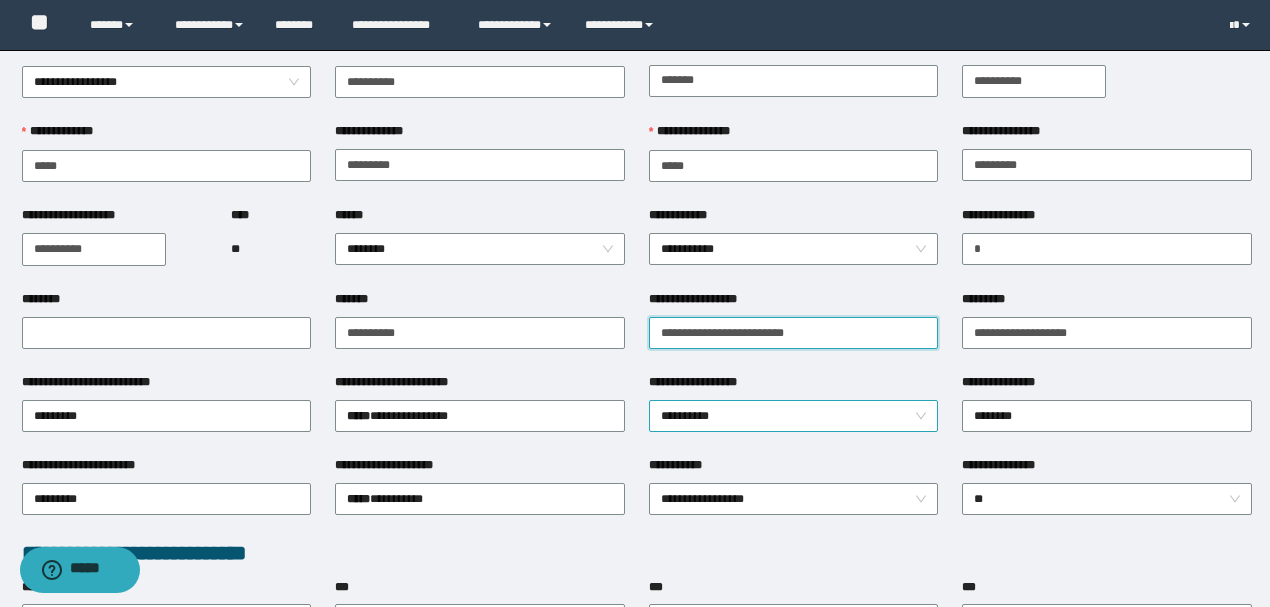 scroll, scrollTop: 111, scrollLeft: 0, axis: vertical 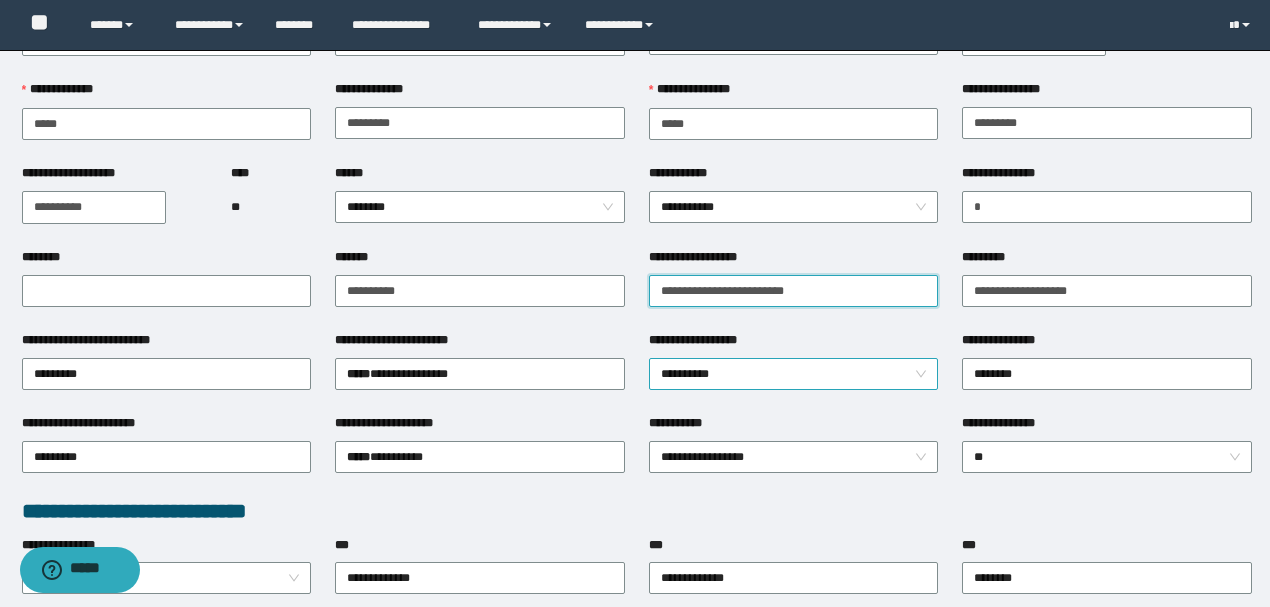 click on "**********" at bounding box center [794, 374] 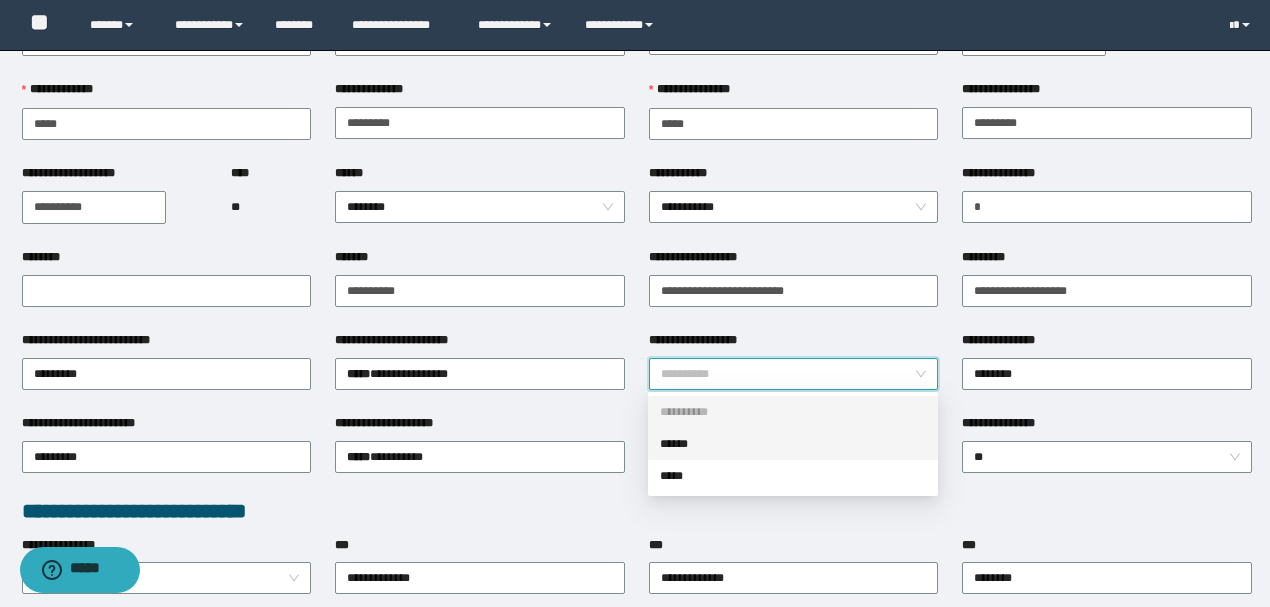 click on "******" at bounding box center (793, 444) 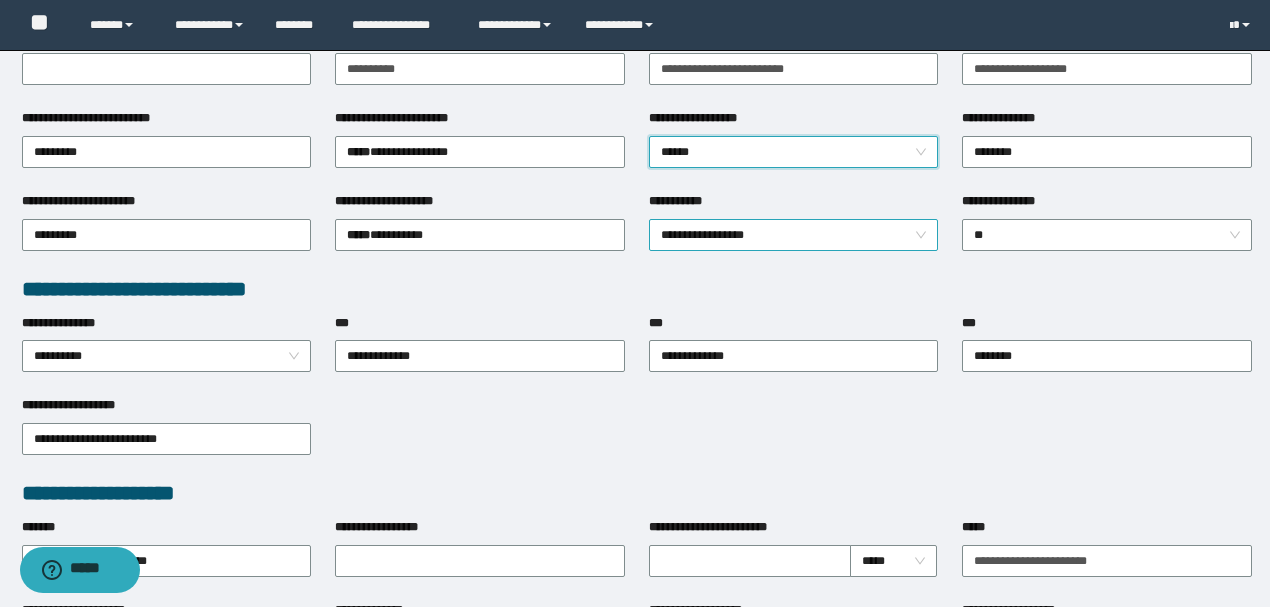 scroll, scrollTop: 444, scrollLeft: 0, axis: vertical 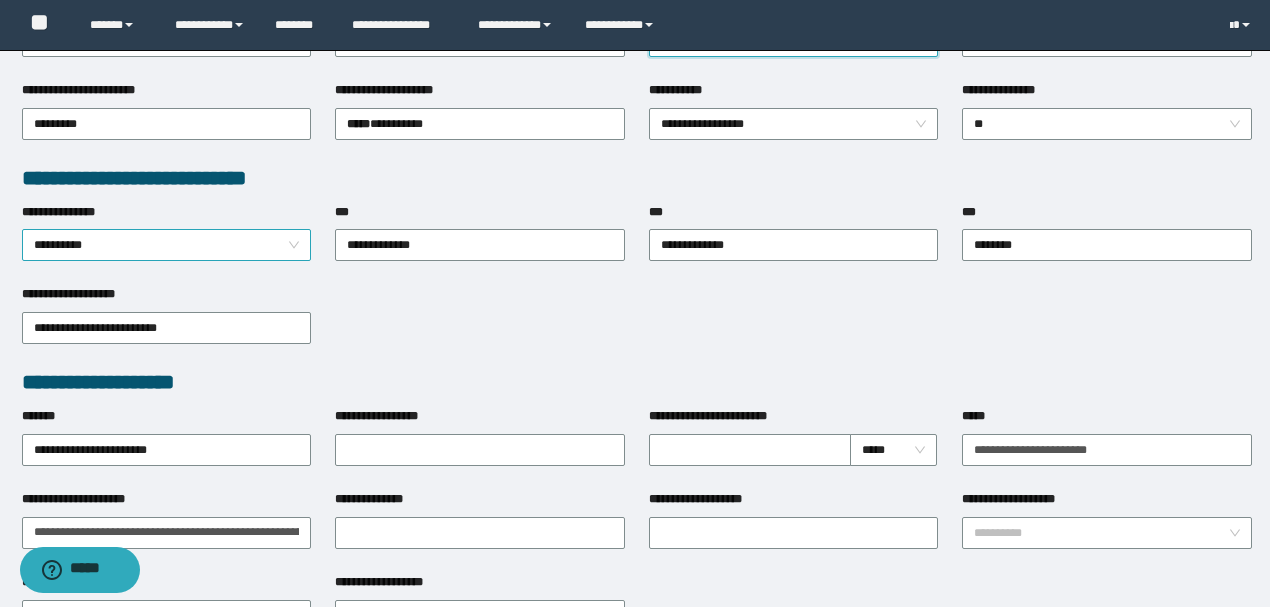 click on "**********" at bounding box center (167, 245) 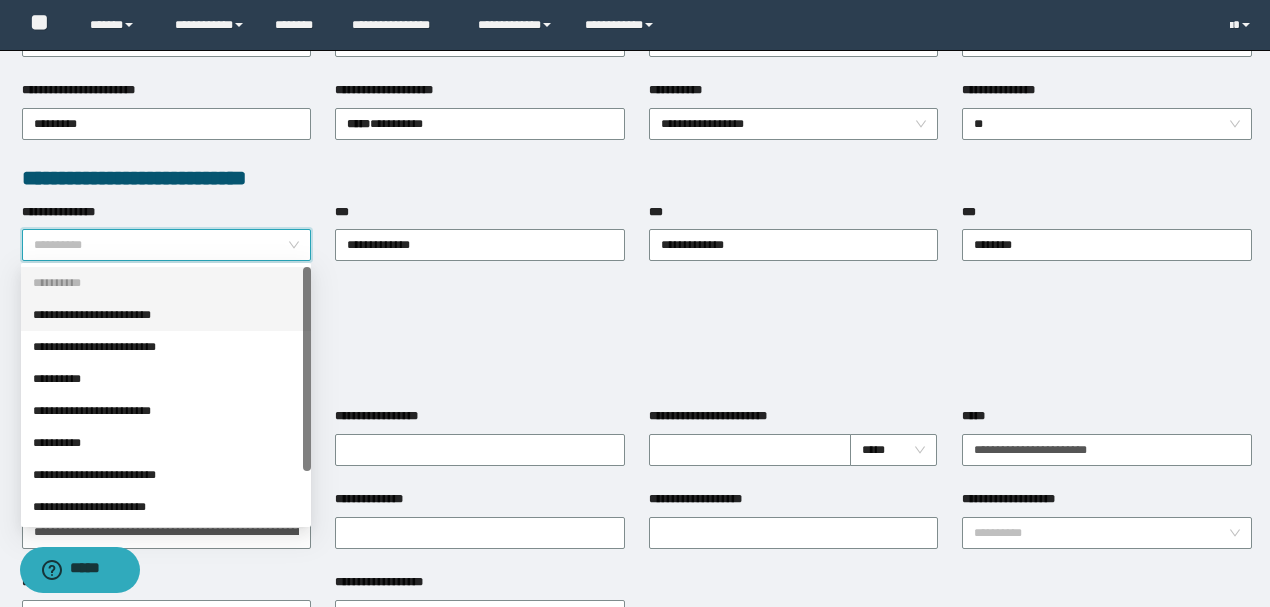 click on "**********" at bounding box center (166, 315) 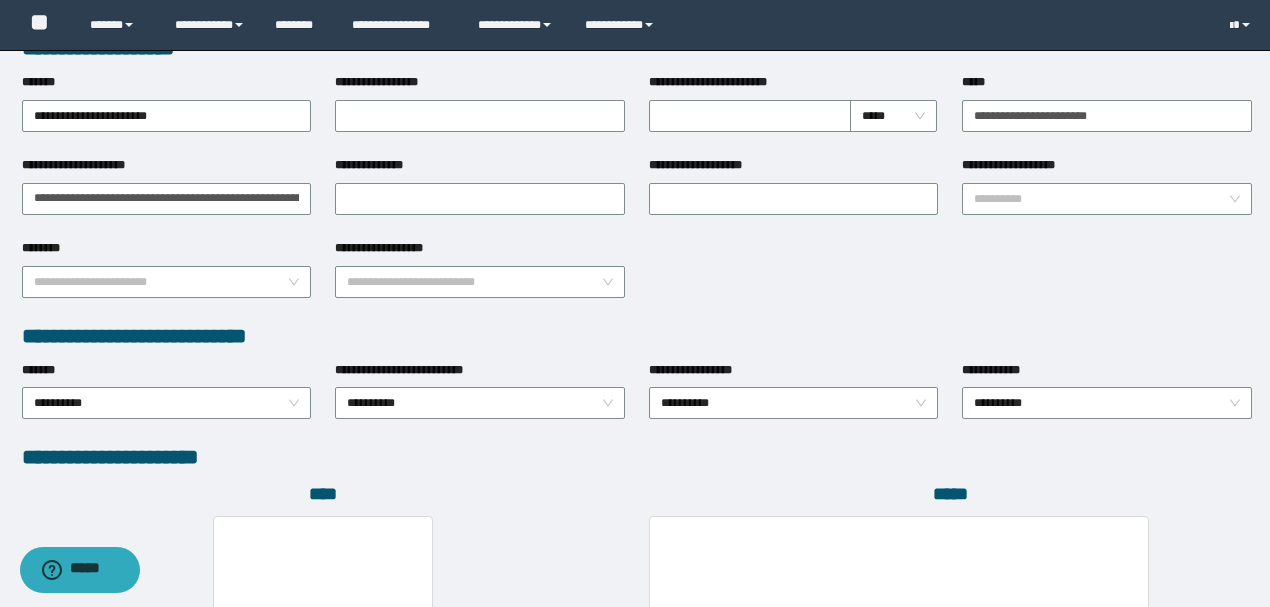 scroll, scrollTop: 888, scrollLeft: 0, axis: vertical 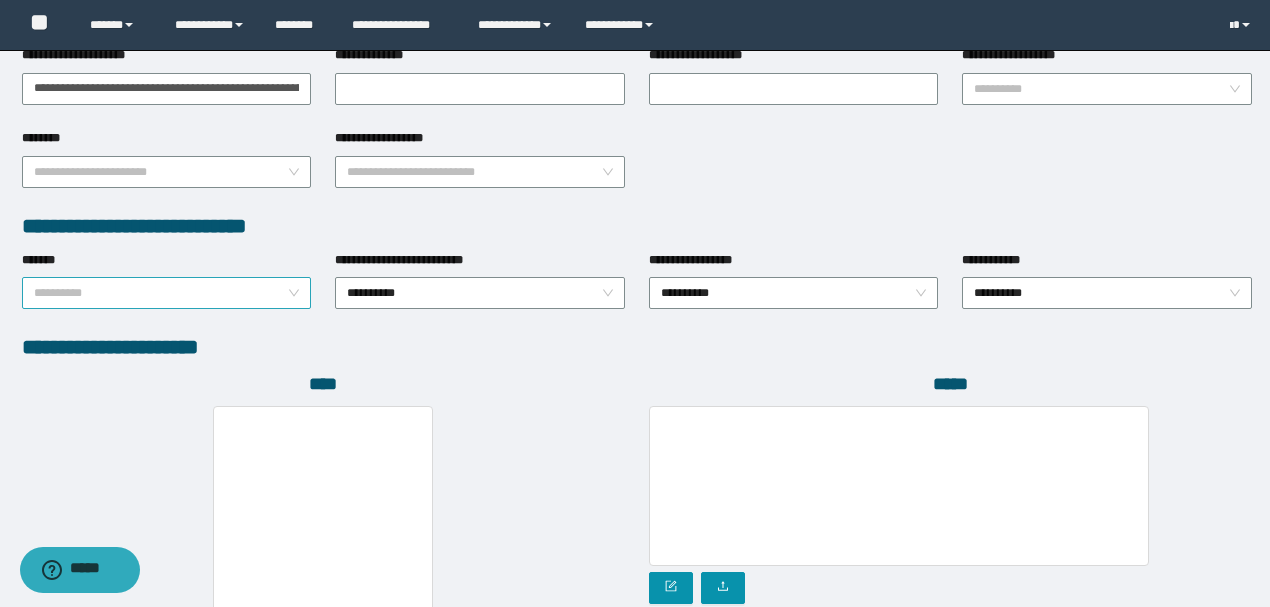 click on "**********" at bounding box center (167, 293) 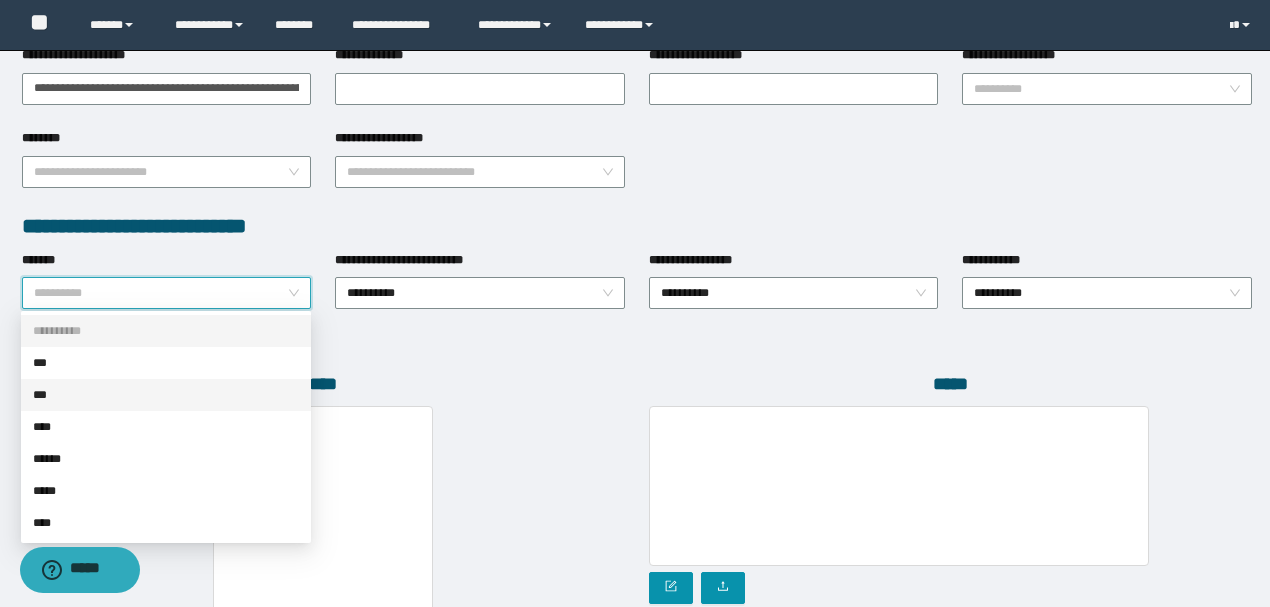 click on "***" at bounding box center (166, 395) 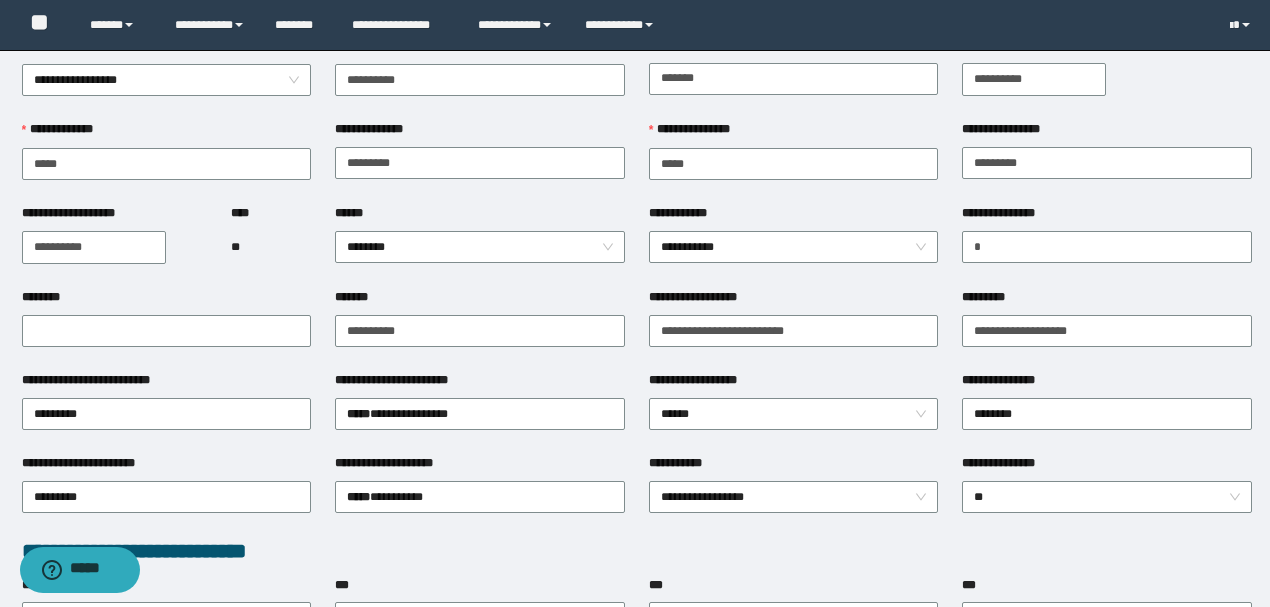 scroll, scrollTop: 0, scrollLeft: 0, axis: both 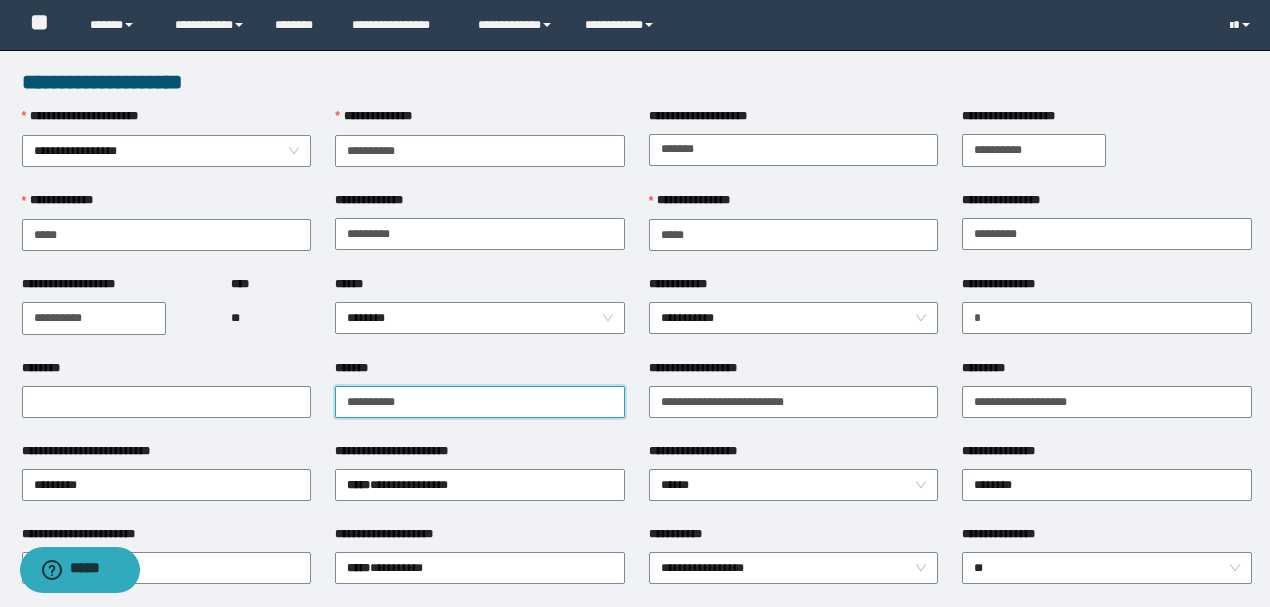 click on "*******" at bounding box center [480, 402] 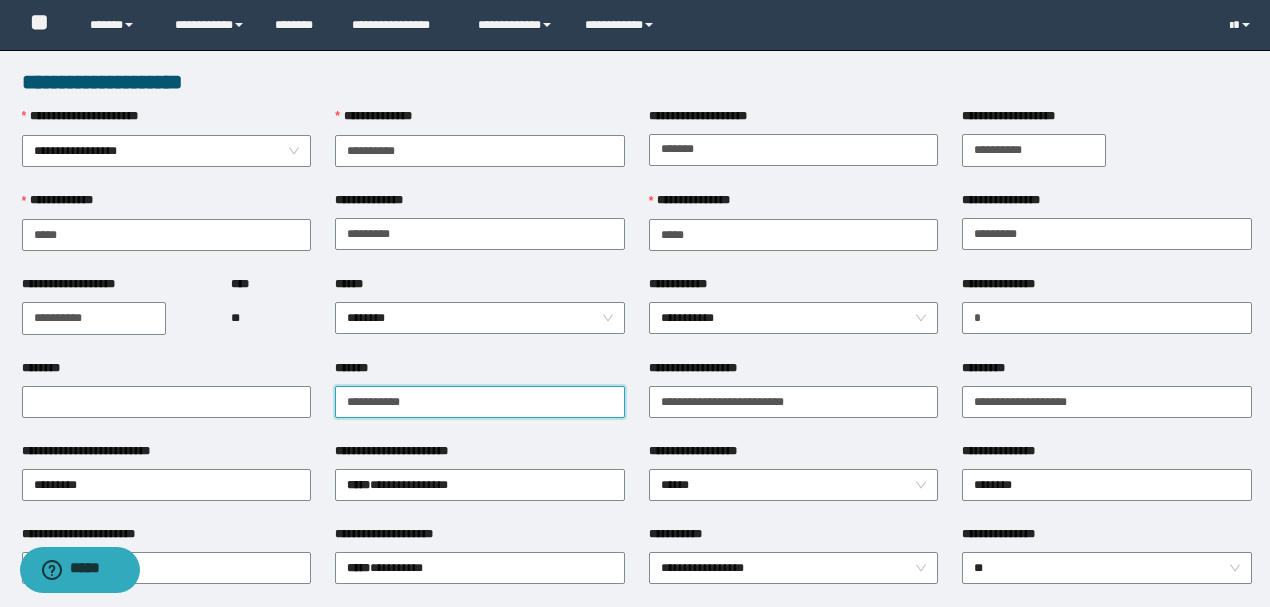 type on "**********" 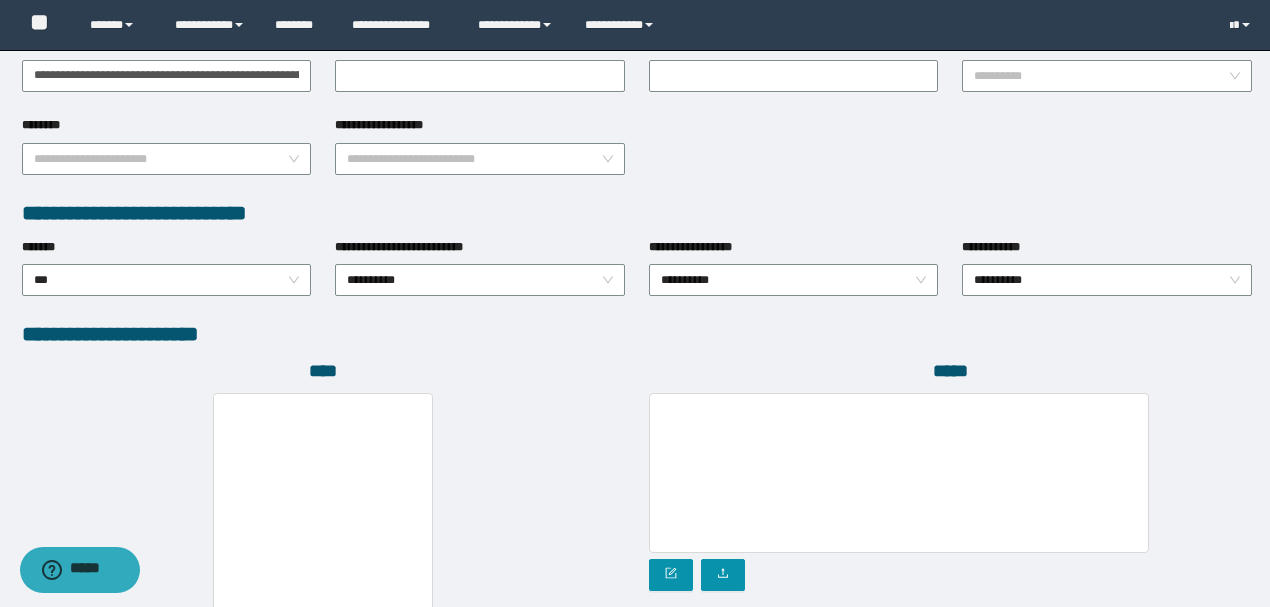 scroll, scrollTop: 1094, scrollLeft: 0, axis: vertical 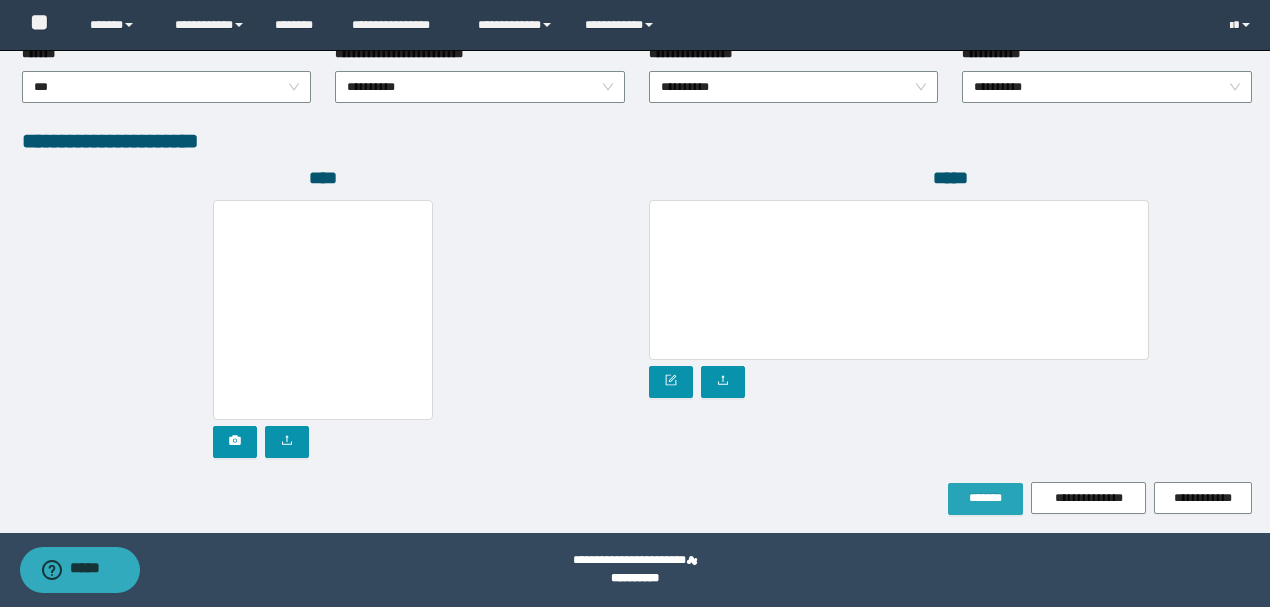 click on "*******" at bounding box center (985, 498) 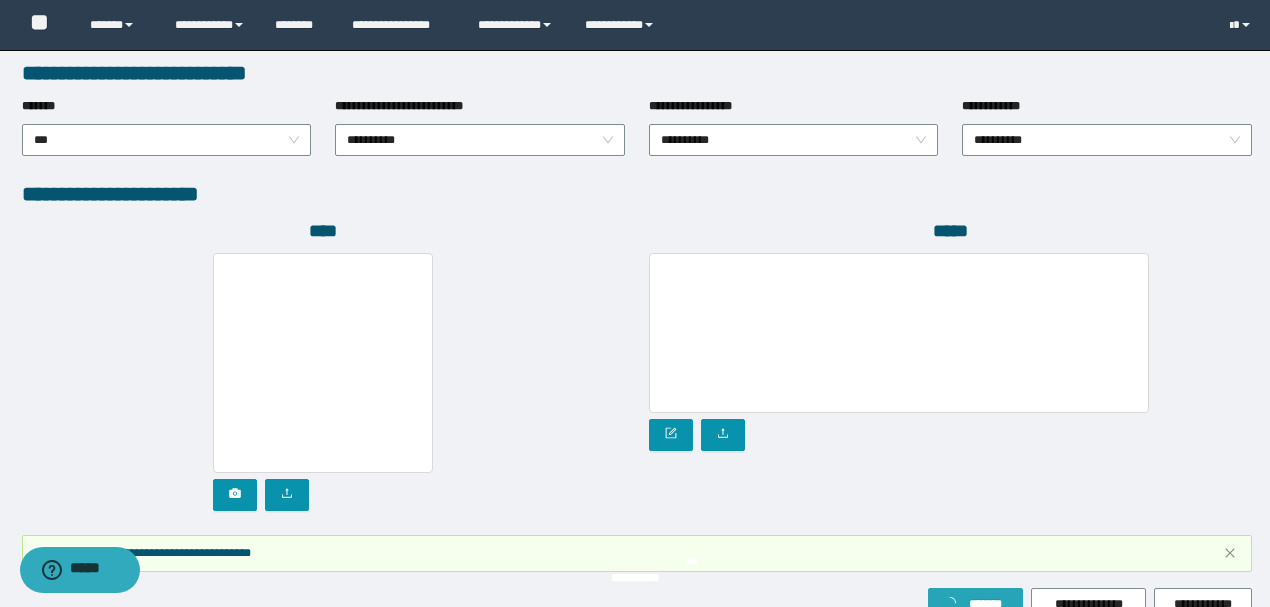 scroll, scrollTop: 1146, scrollLeft: 0, axis: vertical 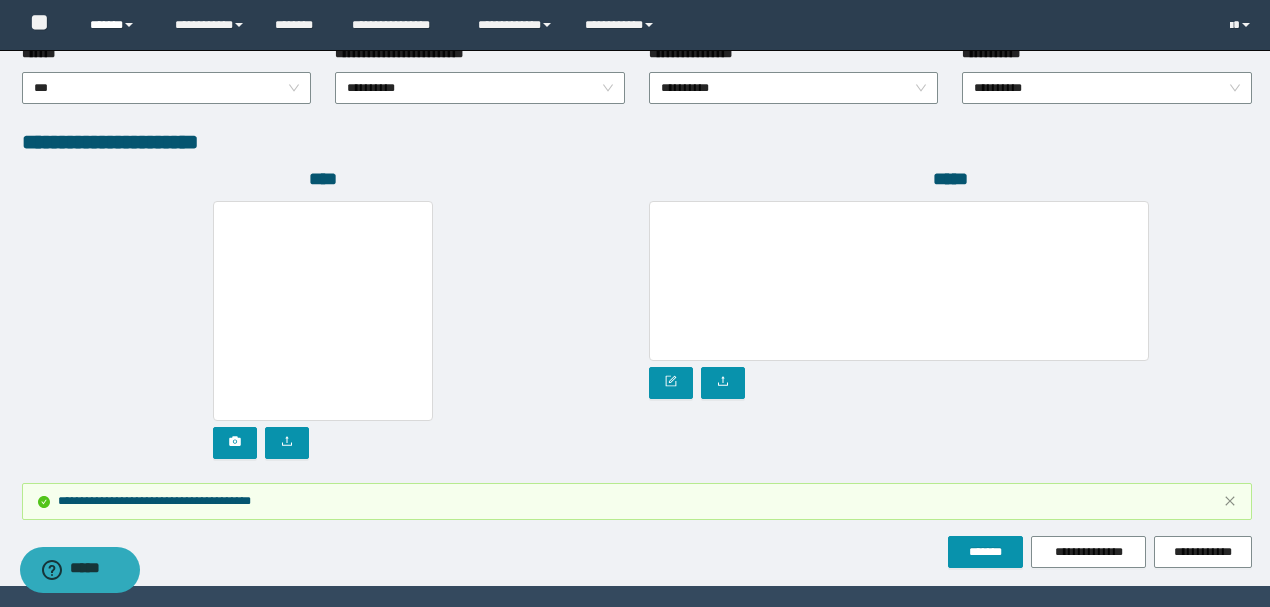 click on "******" at bounding box center (117, 25) 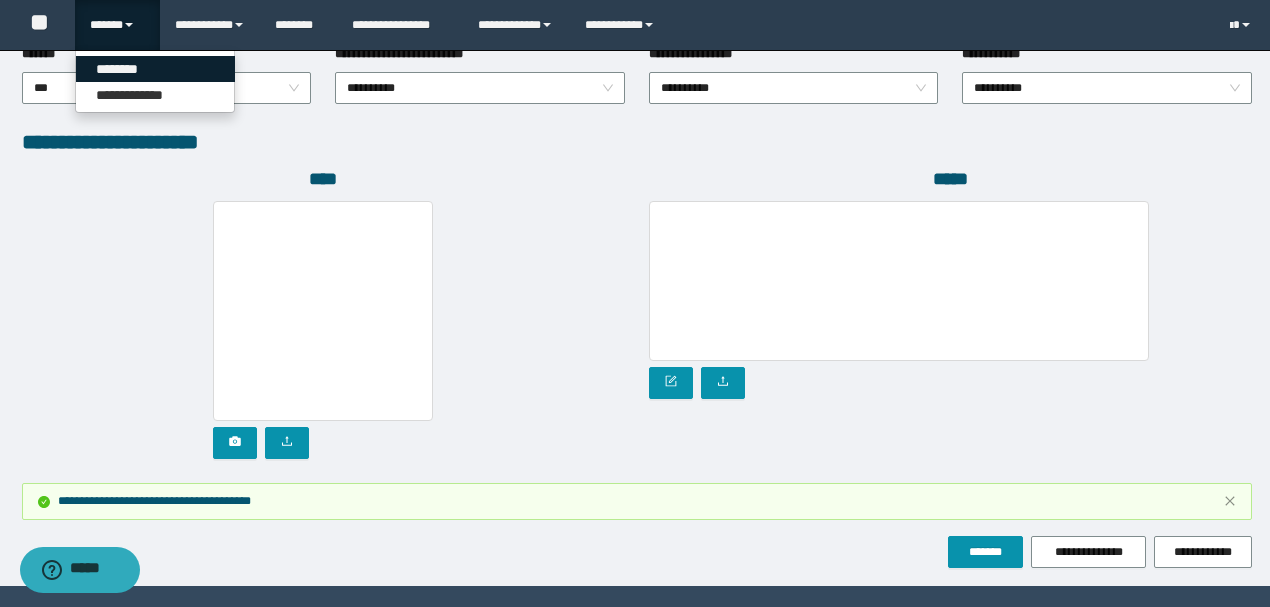click on "********" at bounding box center [155, 69] 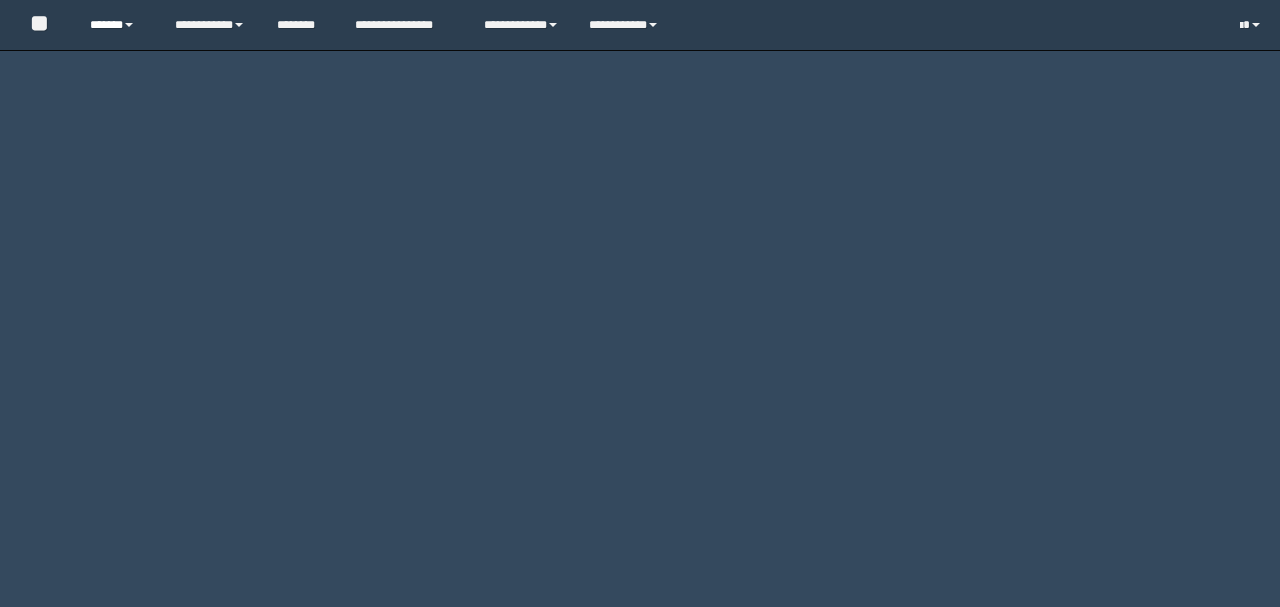 scroll, scrollTop: 0, scrollLeft: 0, axis: both 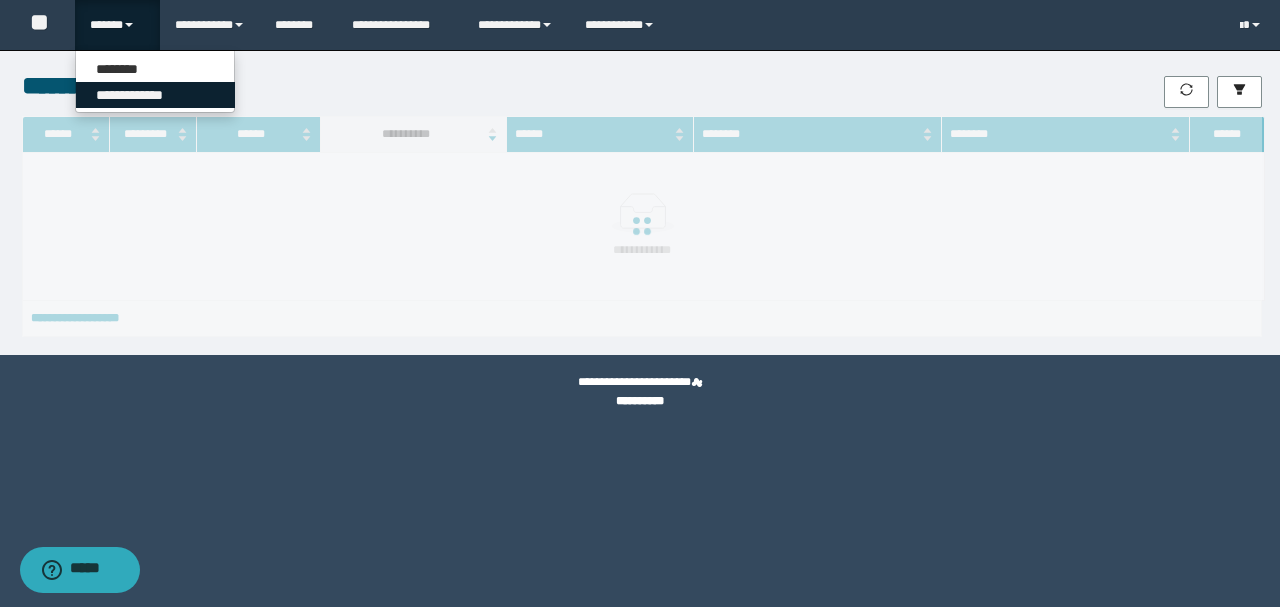 click on "**********" at bounding box center (155, 95) 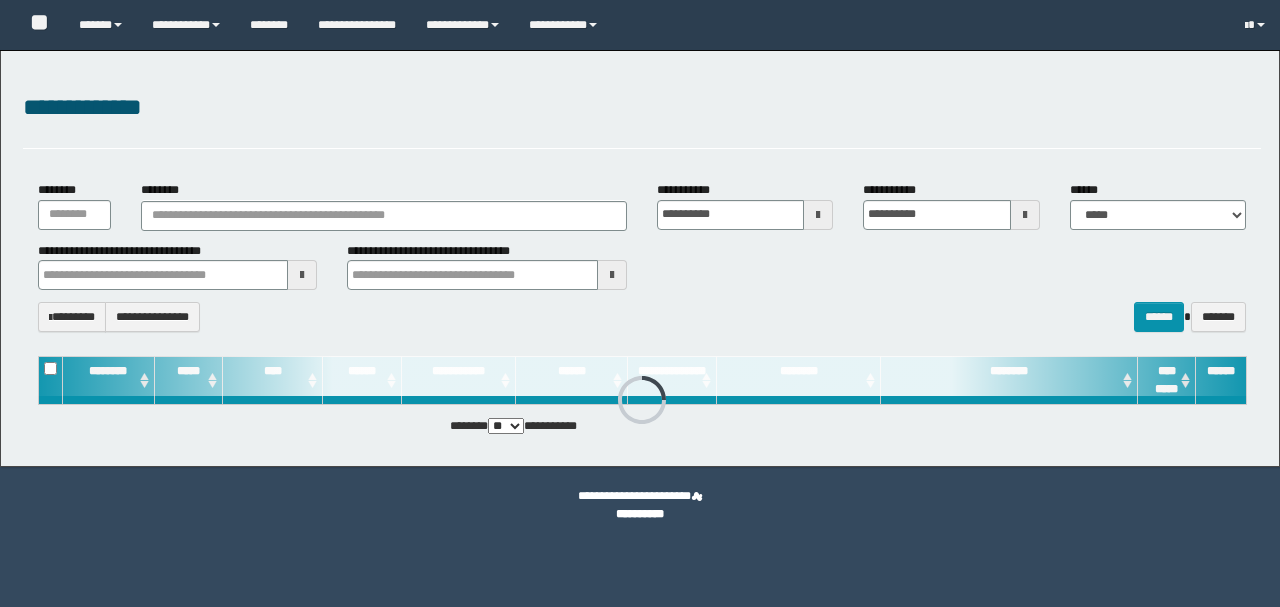 scroll, scrollTop: 0, scrollLeft: 0, axis: both 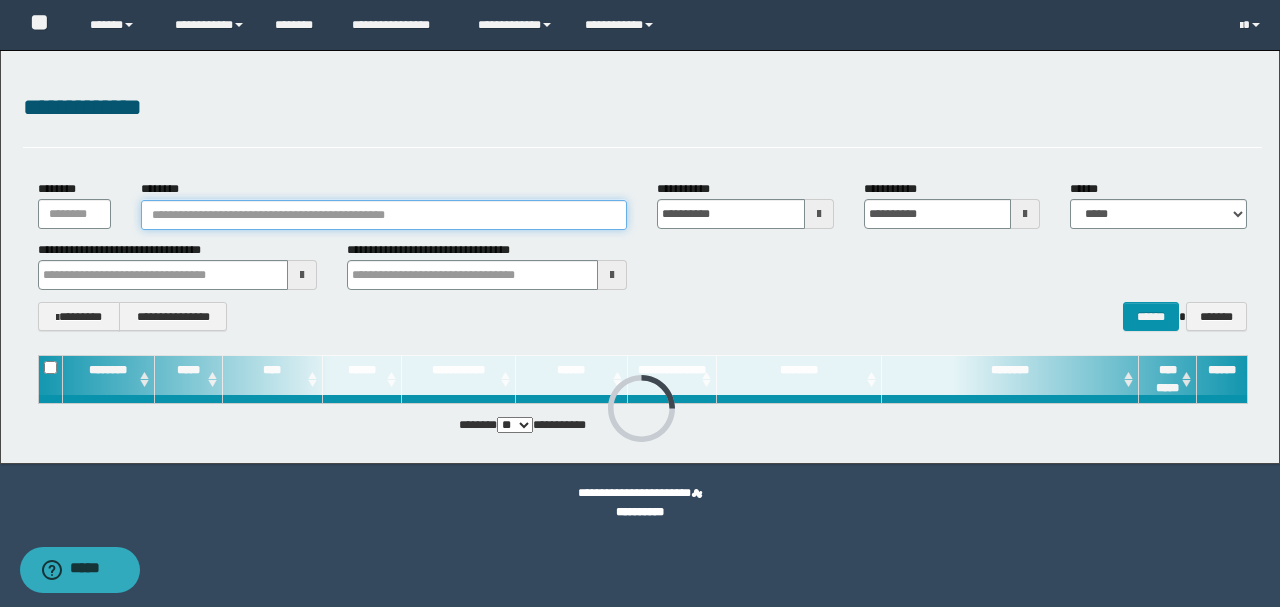 click on "********" at bounding box center (384, 215) 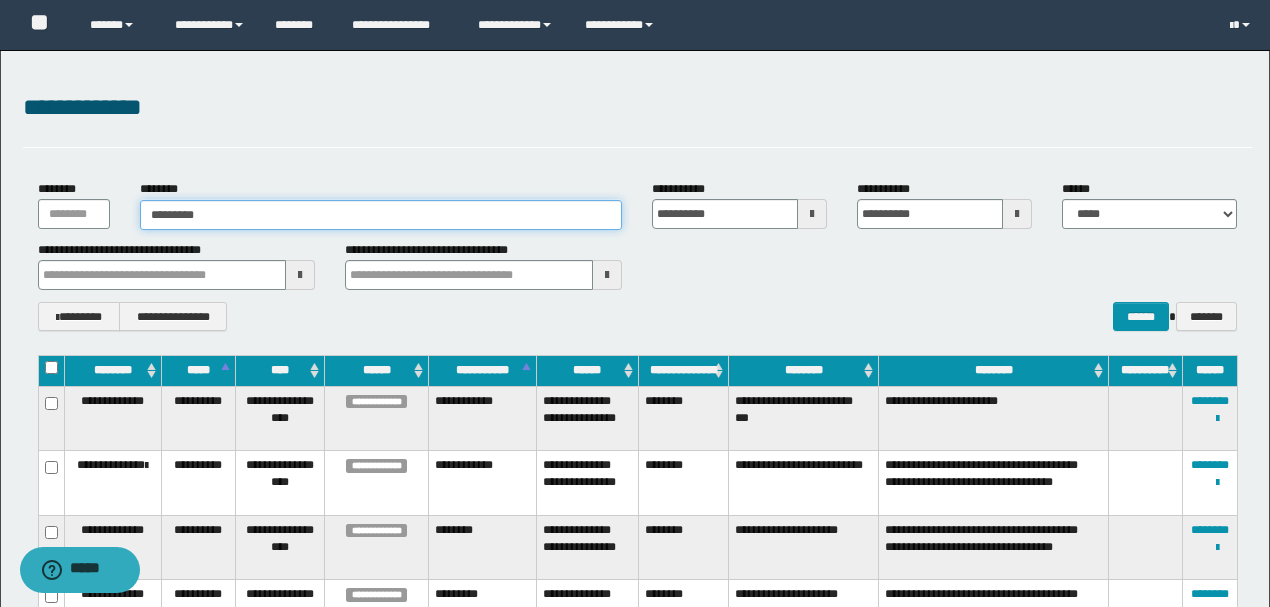 click on "*********" at bounding box center [381, 215] 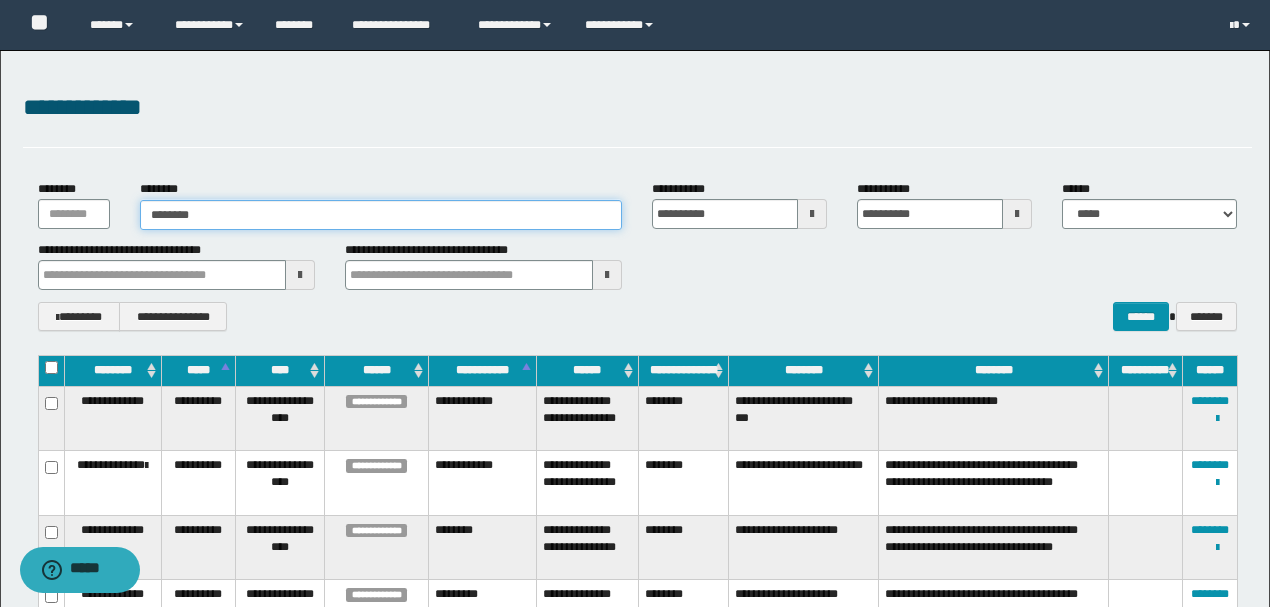 type on "*******" 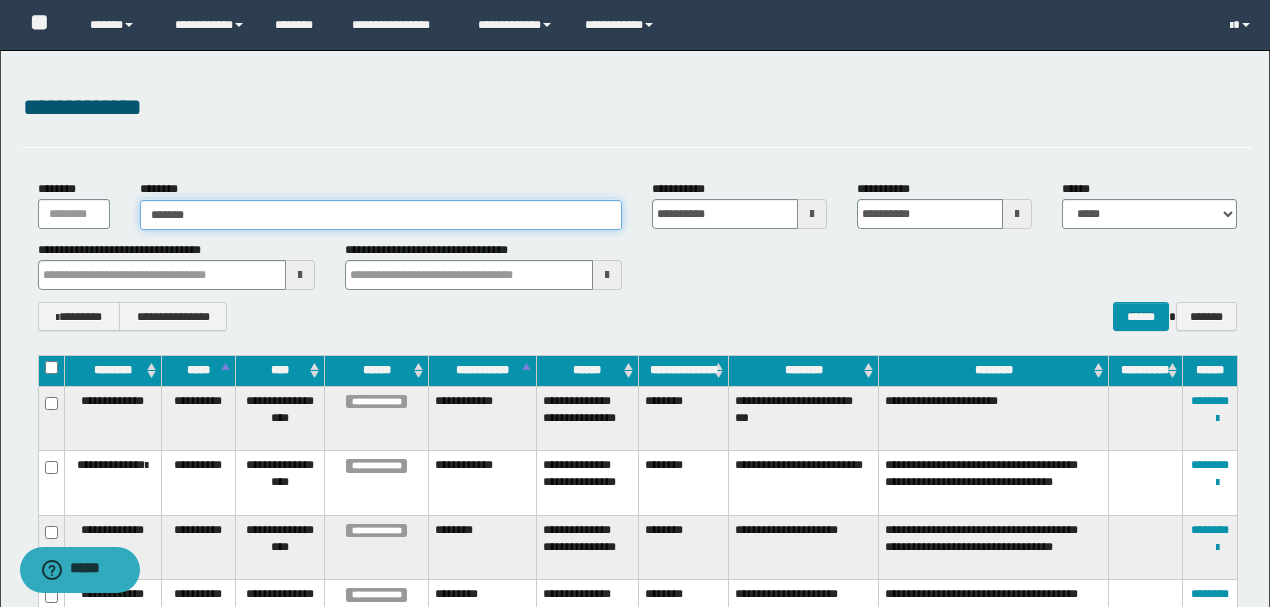 type on "*******" 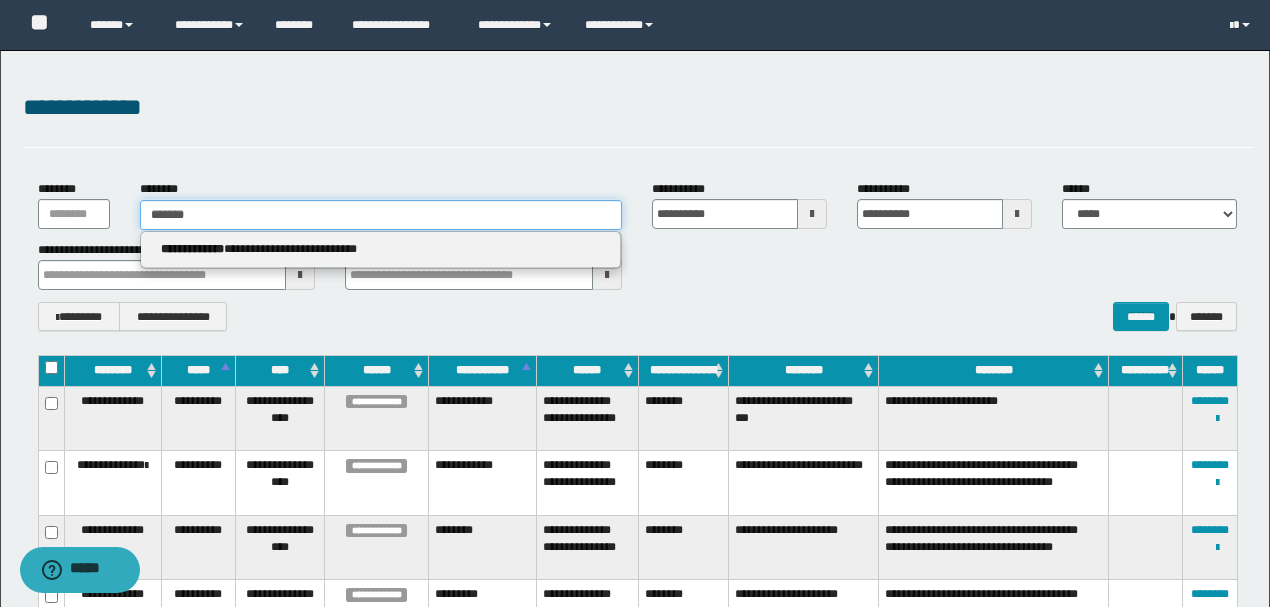 type 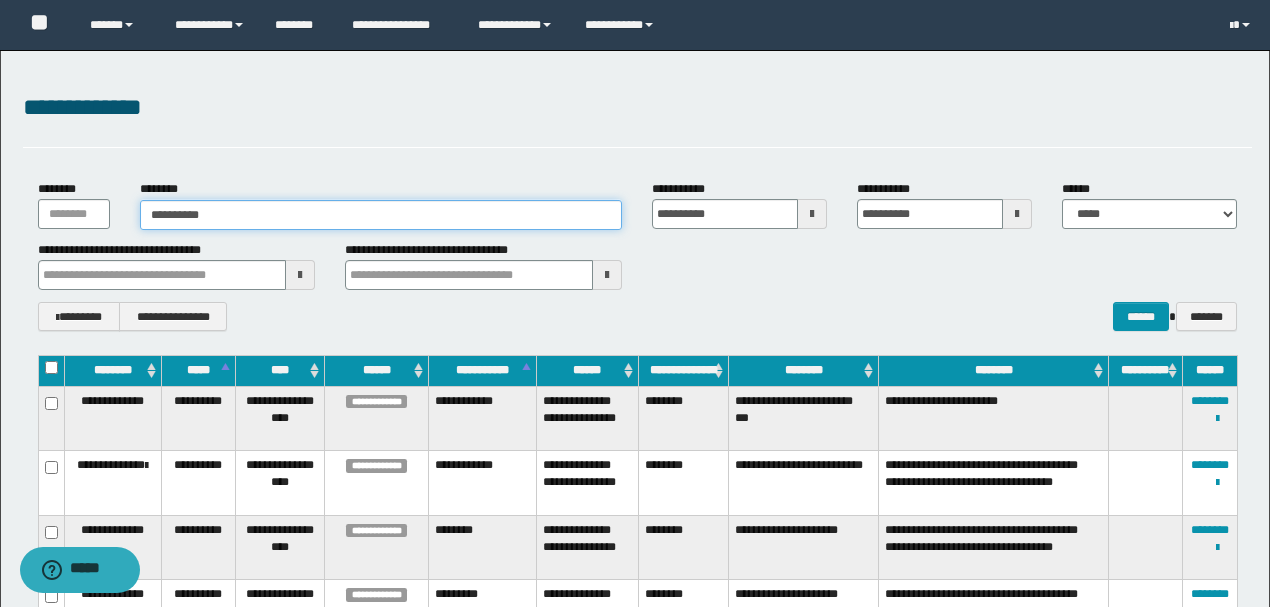 click on "**********" at bounding box center (381, 215) 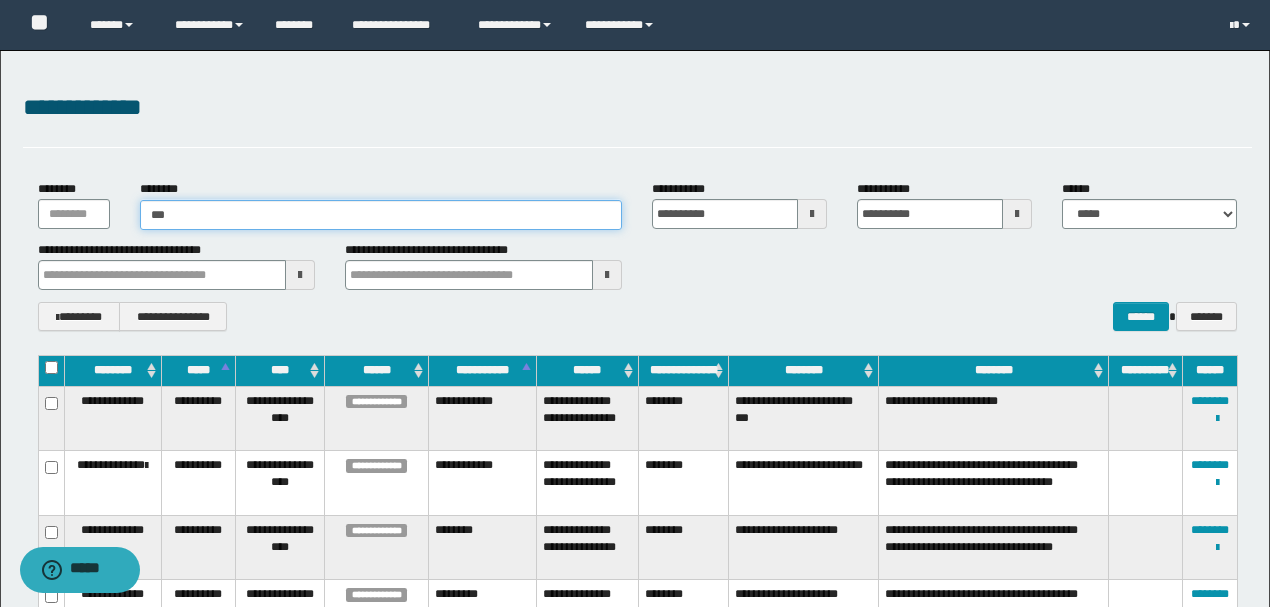 type on "****" 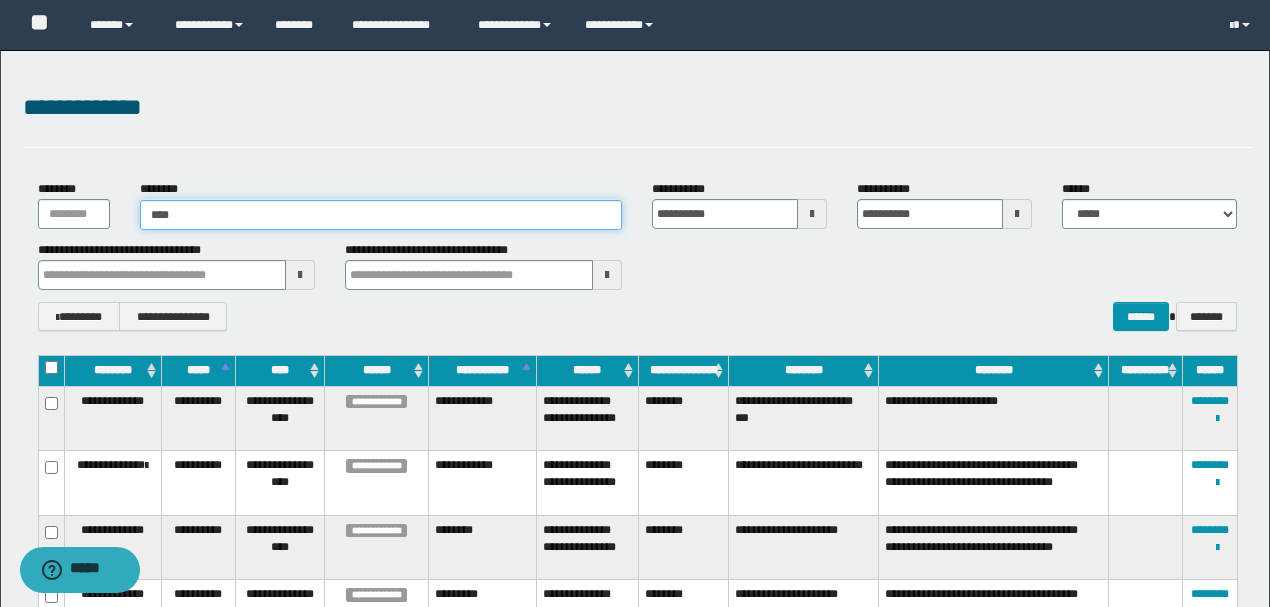 type on "****" 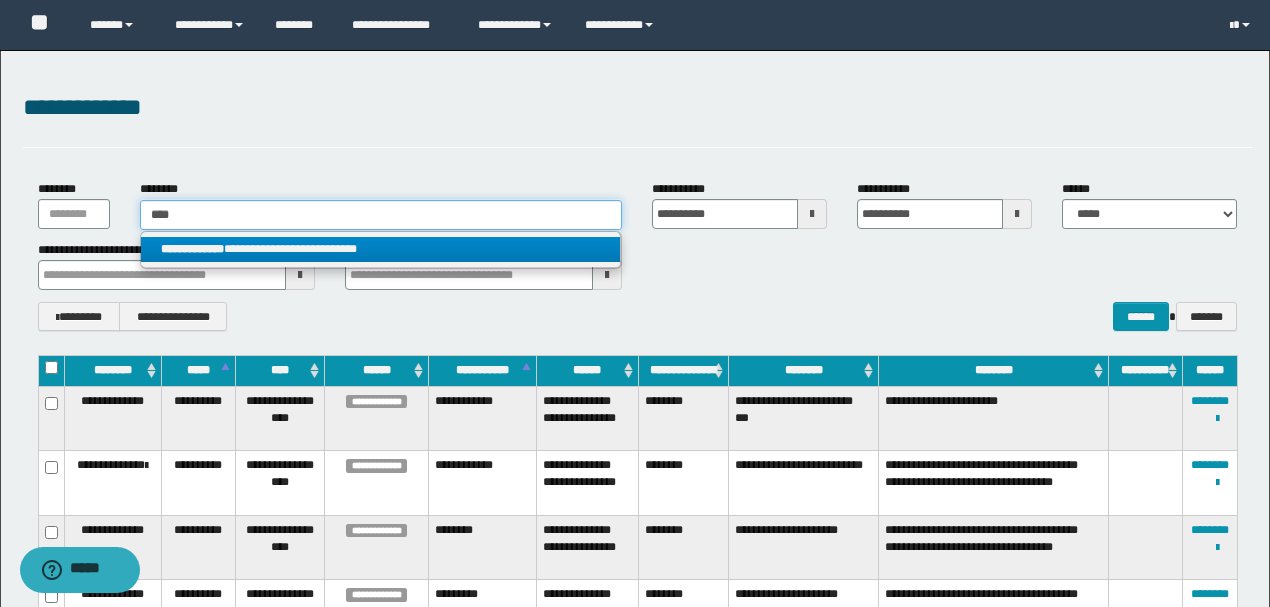 click on "****" at bounding box center [381, 215] 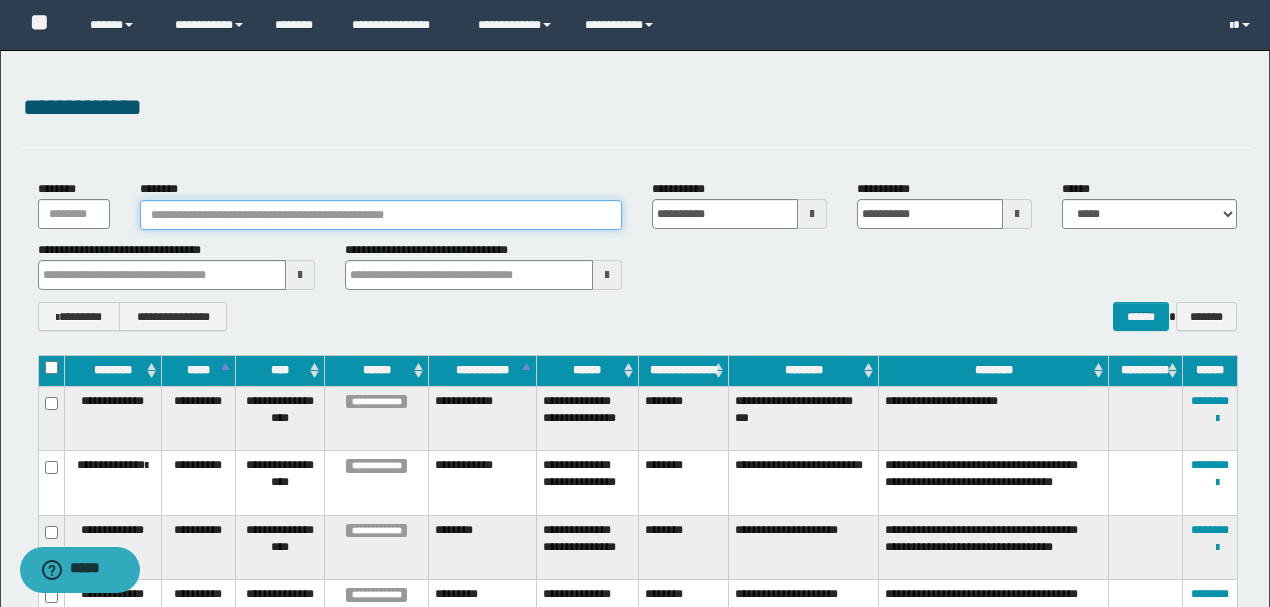 click on "********" at bounding box center [381, 215] 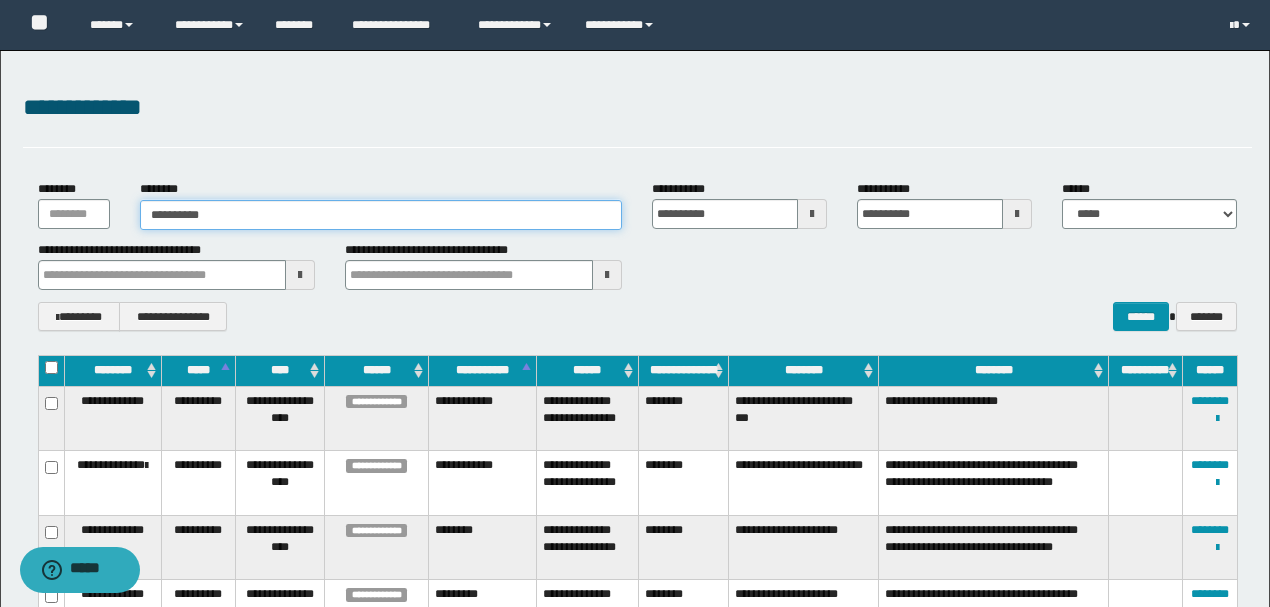 drag, startPoint x: 218, startPoint y: 218, endPoint x: 135, endPoint y: 216, distance: 83.02409 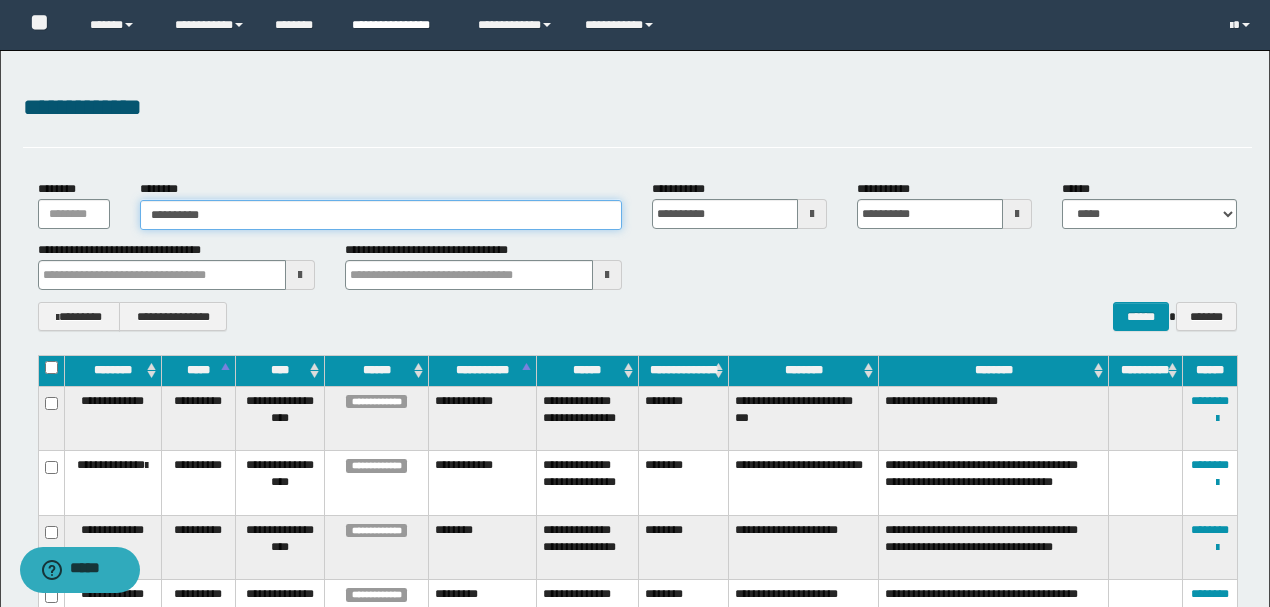 type on "**********" 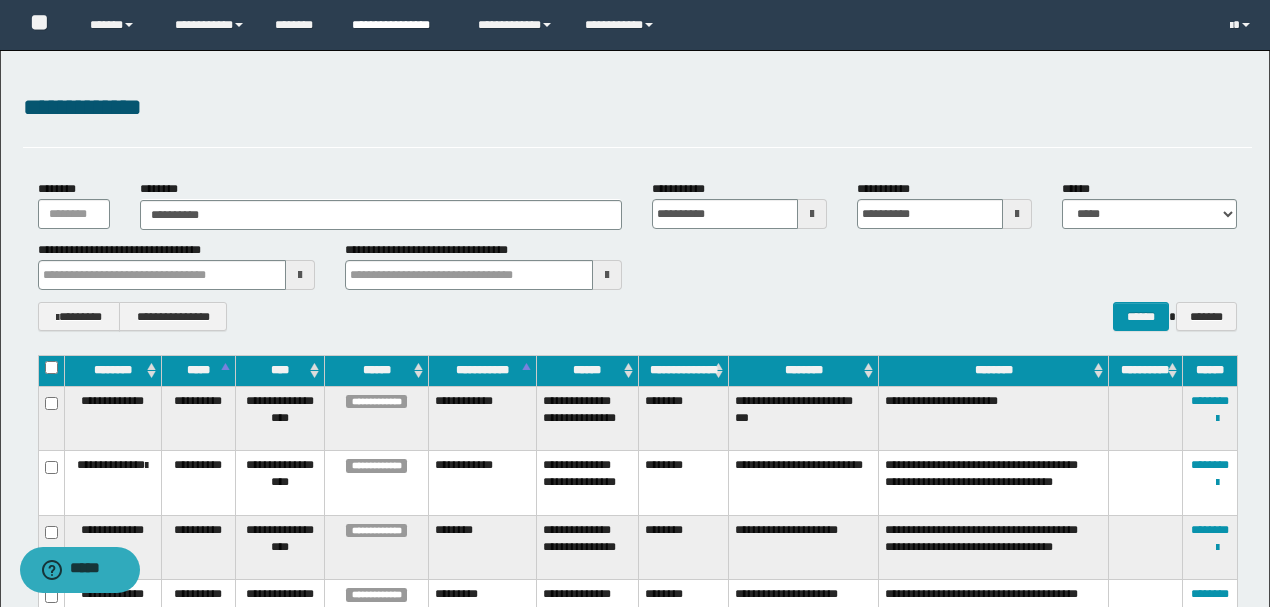 click on "**********" at bounding box center [400, 25] 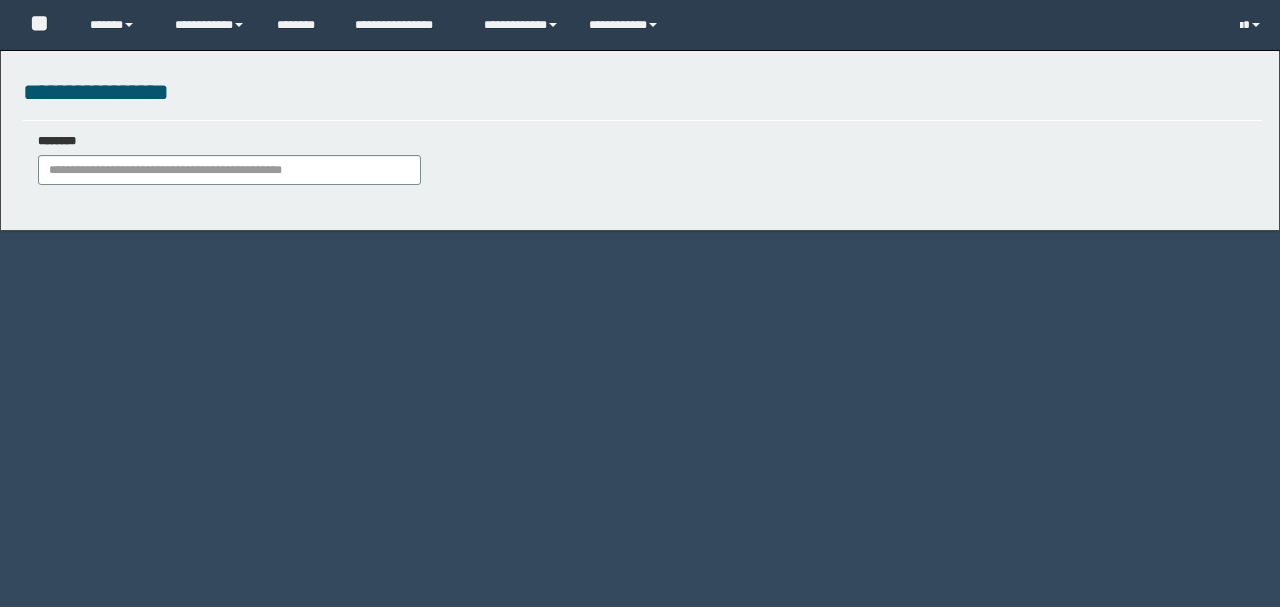 scroll, scrollTop: 0, scrollLeft: 0, axis: both 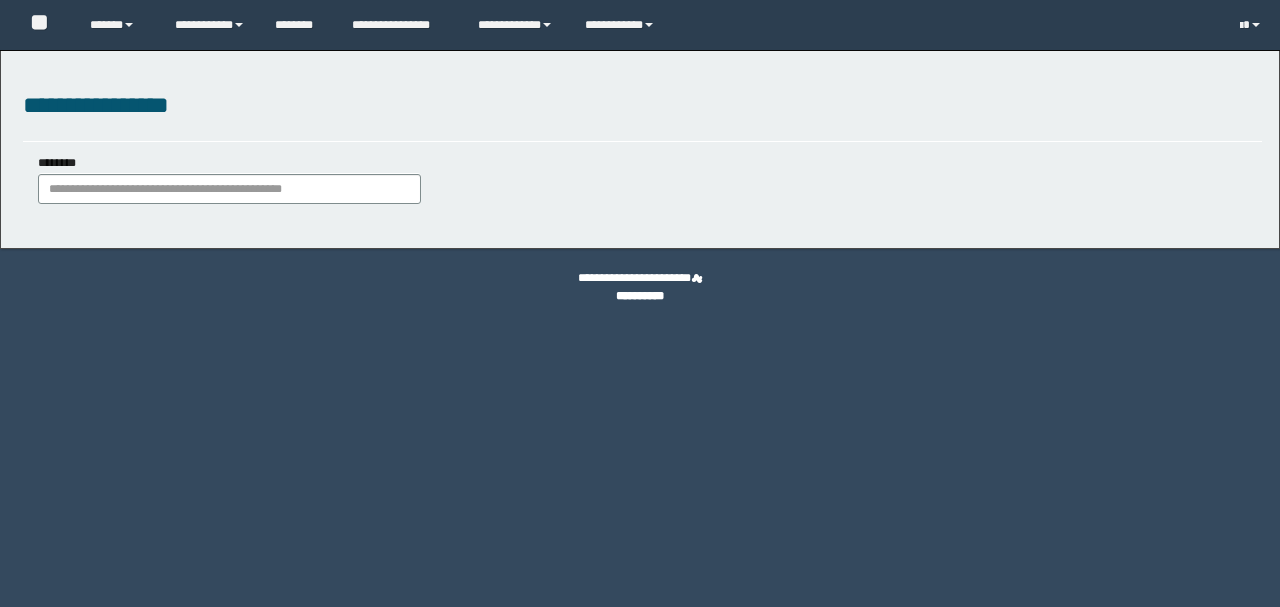 click on "********" at bounding box center (229, 178) 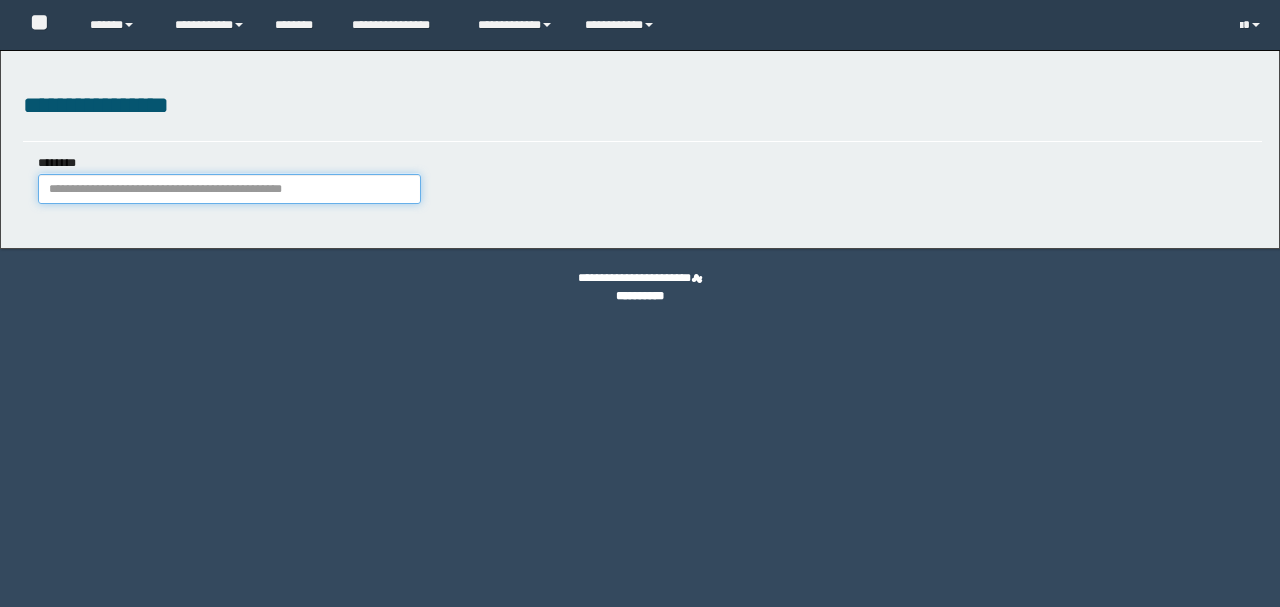 click on "********" at bounding box center (229, 189) 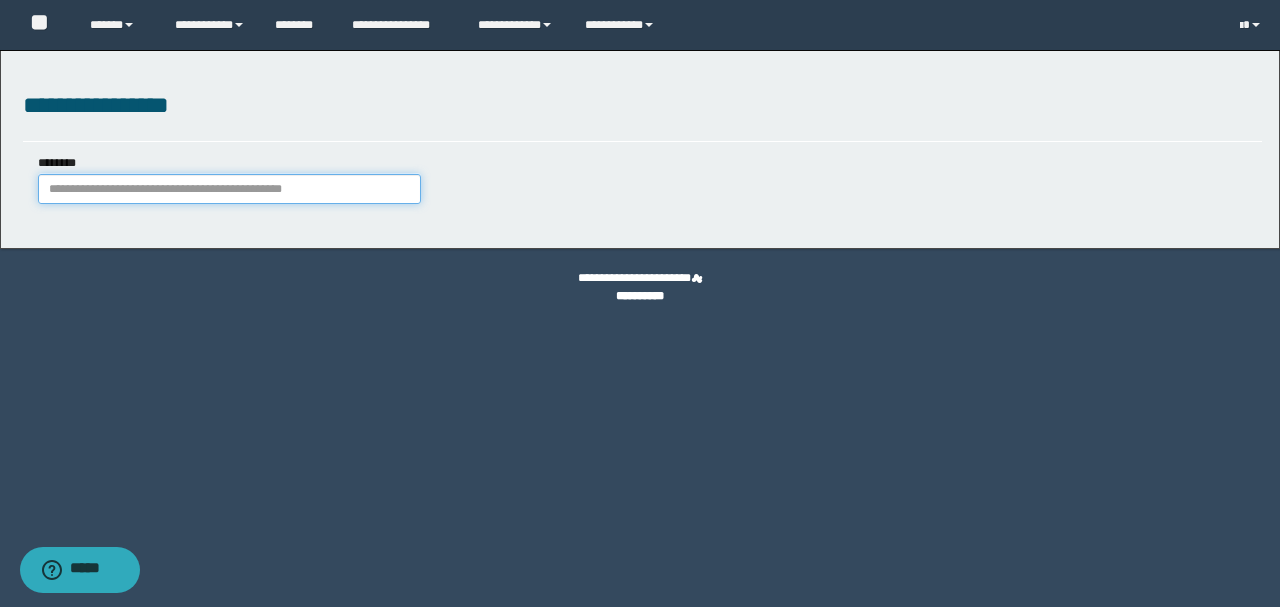 paste on "**********" 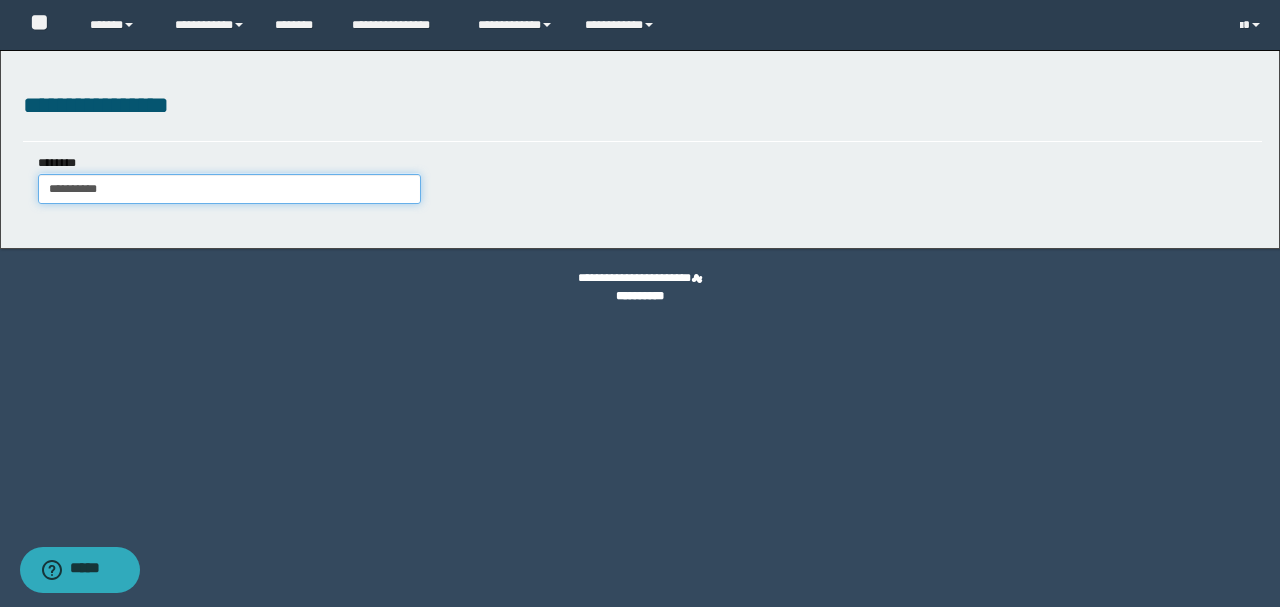 type on "**********" 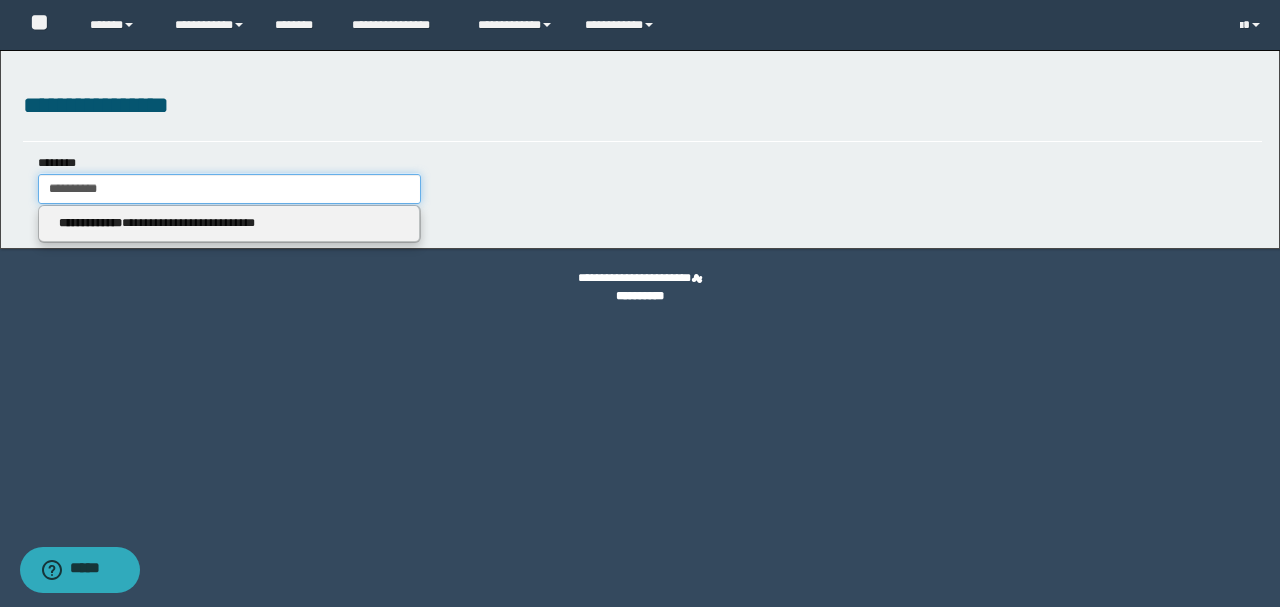 type on "**********" 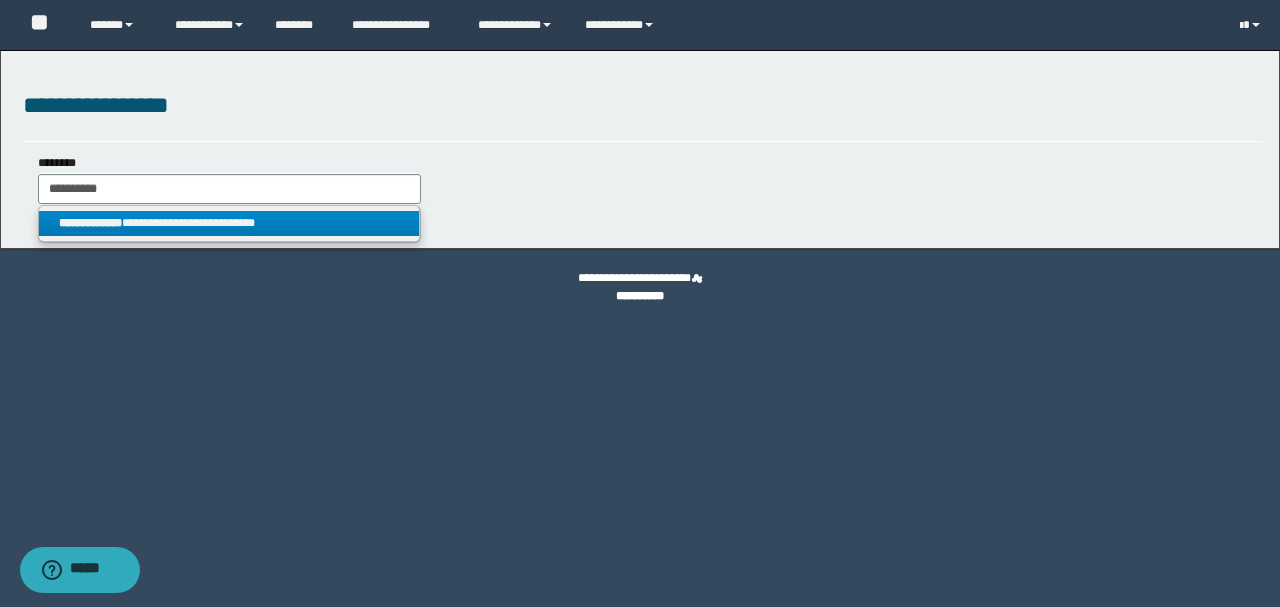 click on "**********" at bounding box center (229, 223) 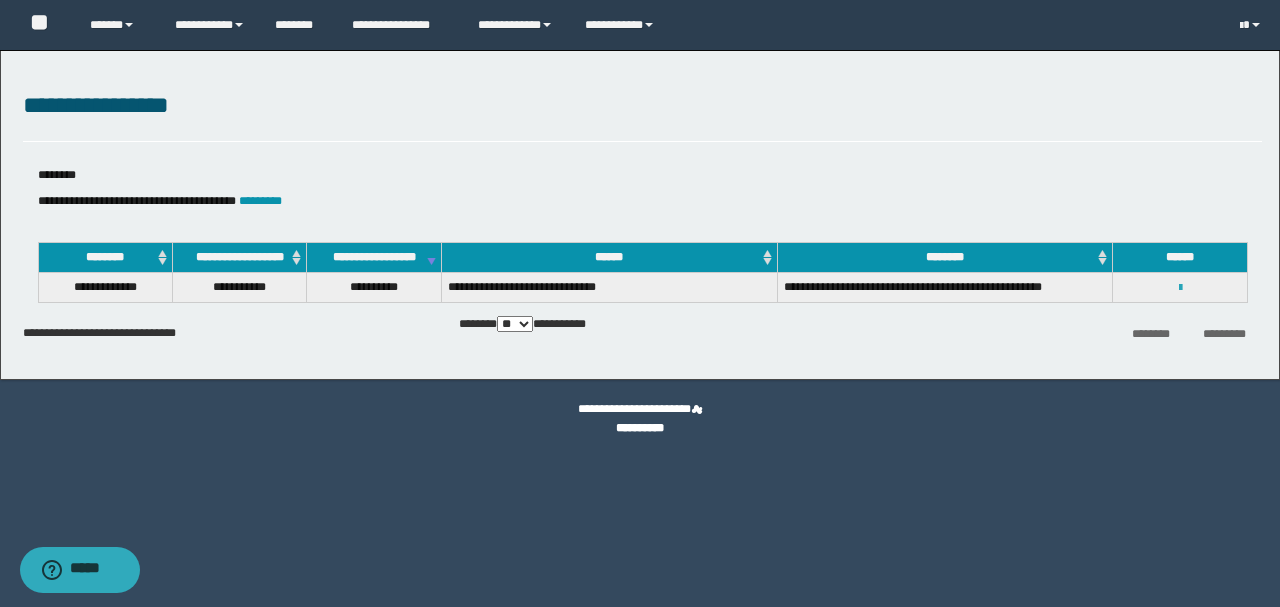 click at bounding box center (1180, 288) 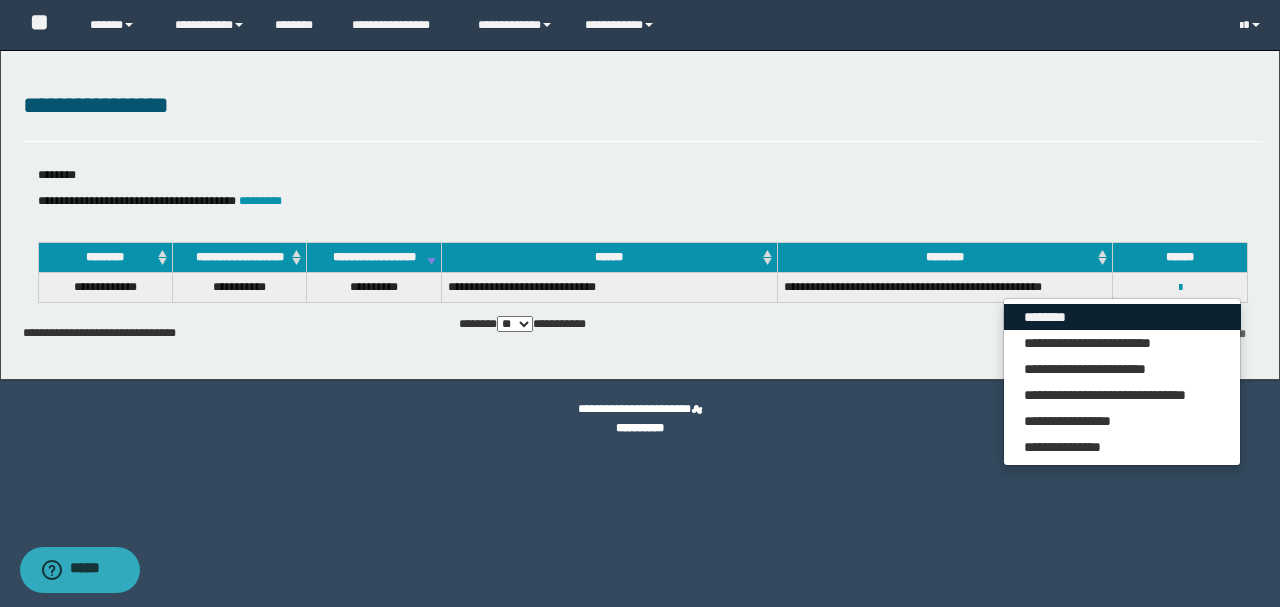 click on "********" at bounding box center (1122, 317) 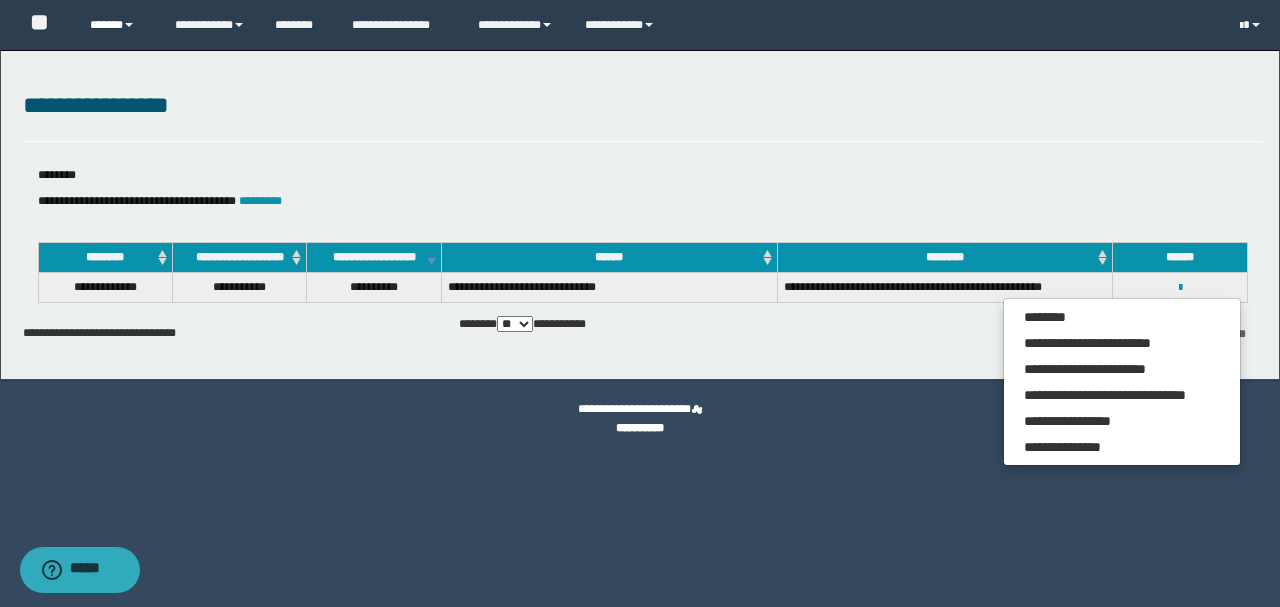 click on "******" at bounding box center [117, 25] 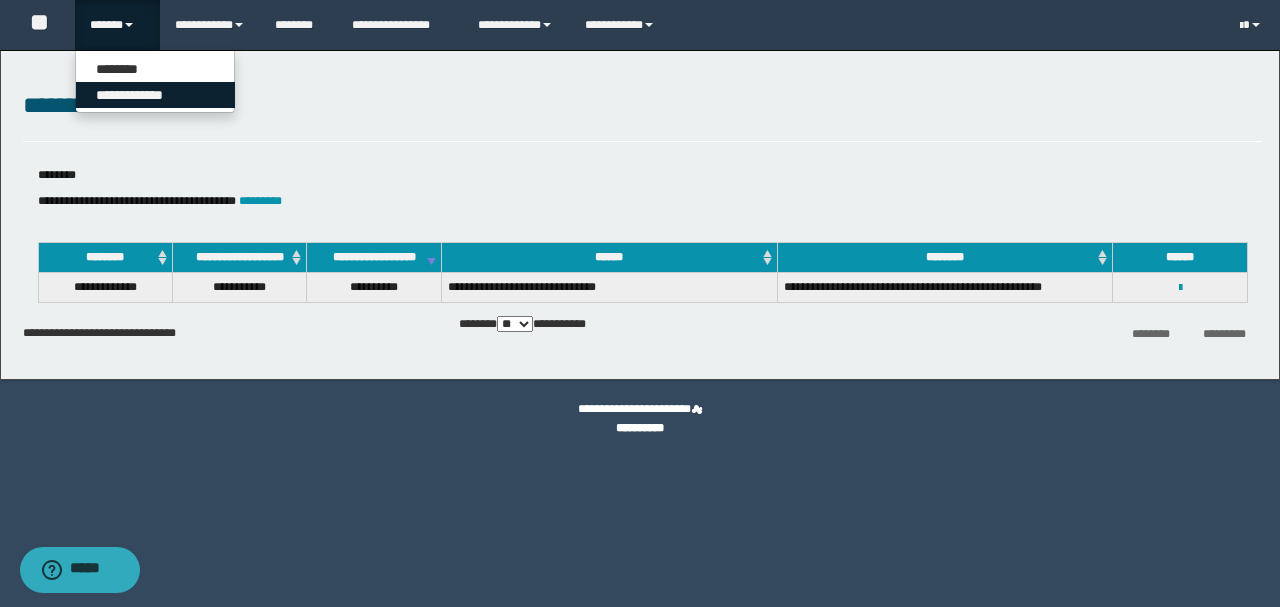 click on "**********" at bounding box center [155, 95] 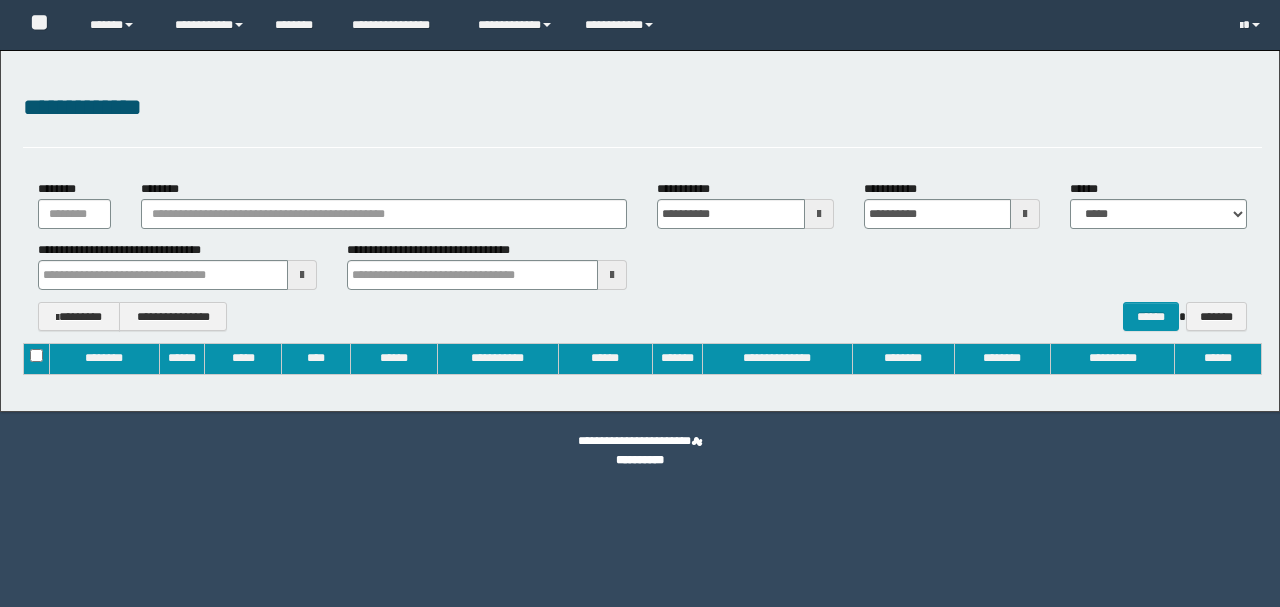 type on "**********" 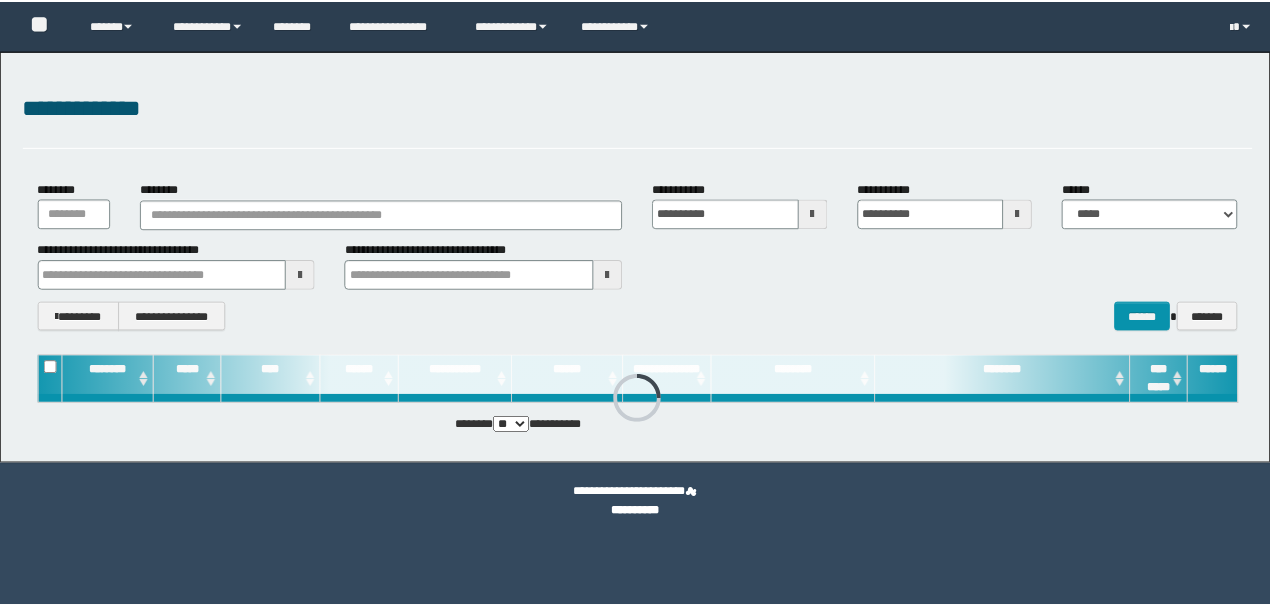 scroll, scrollTop: 0, scrollLeft: 0, axis: both 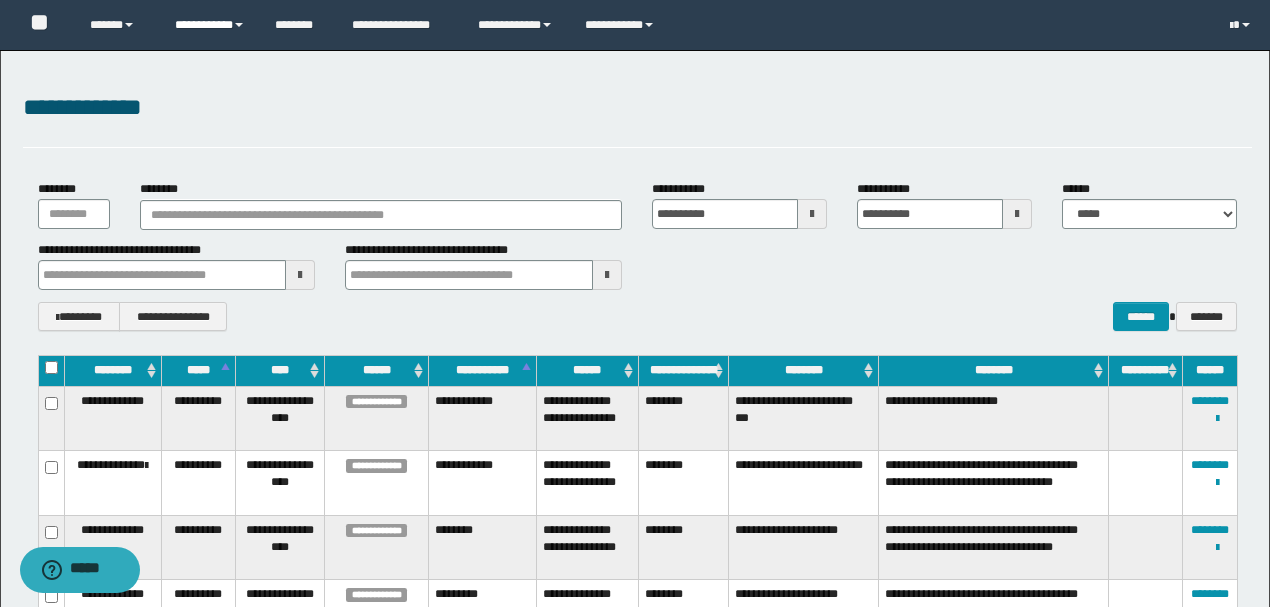 type 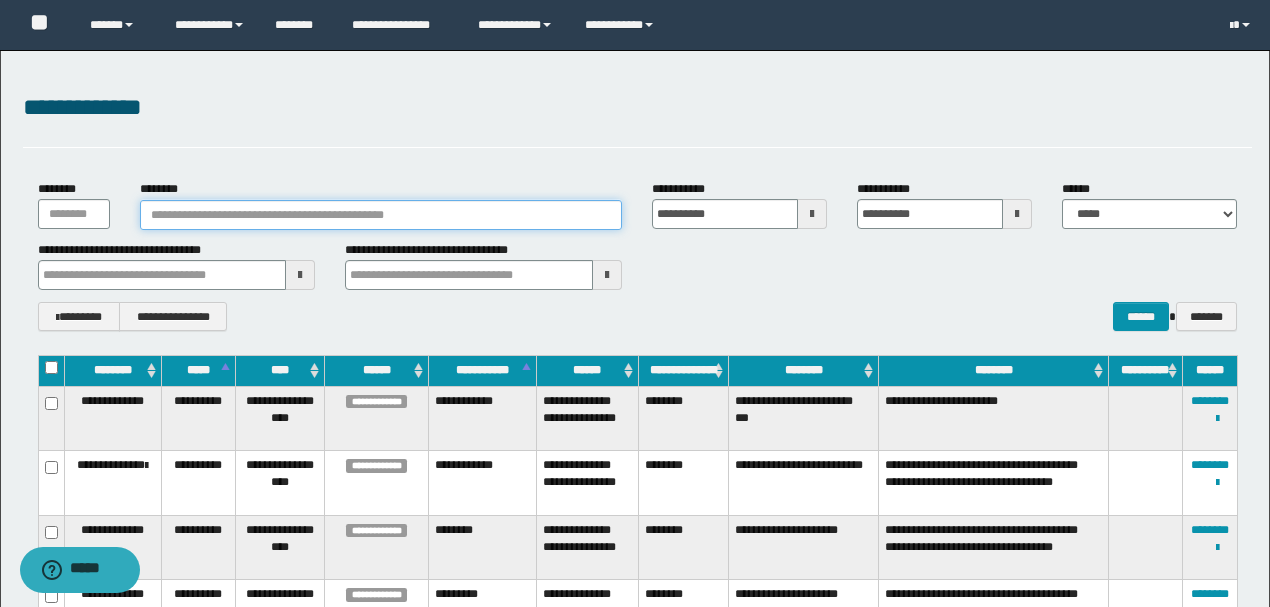 click on "********" at bounding box center (381, 215) 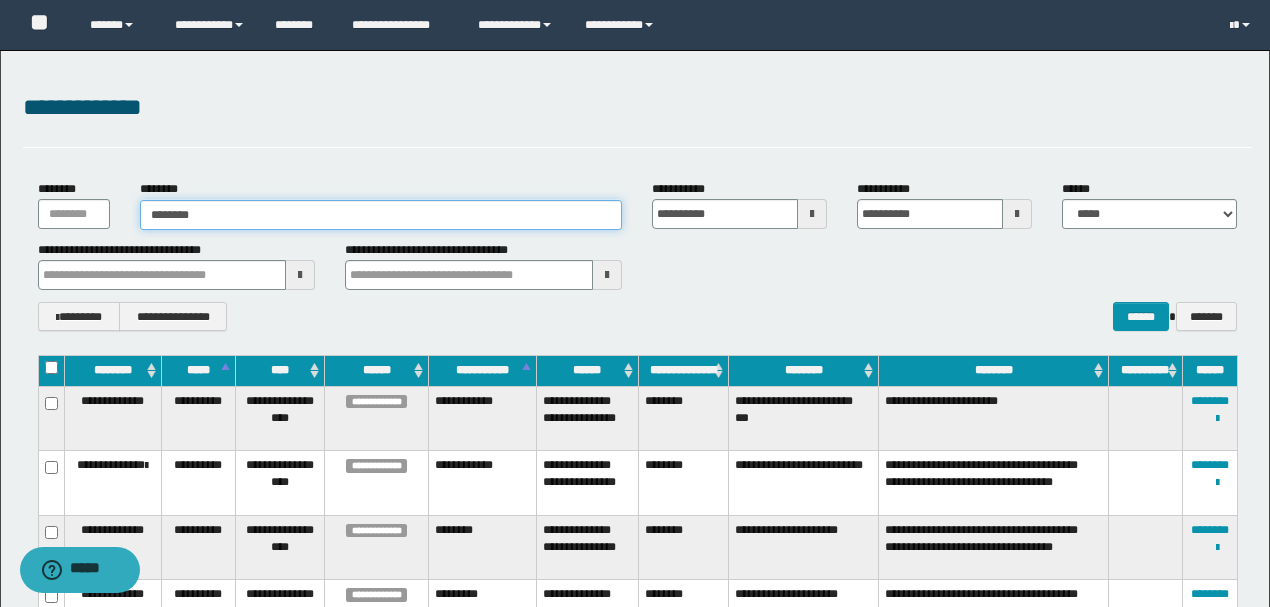 type on "********" 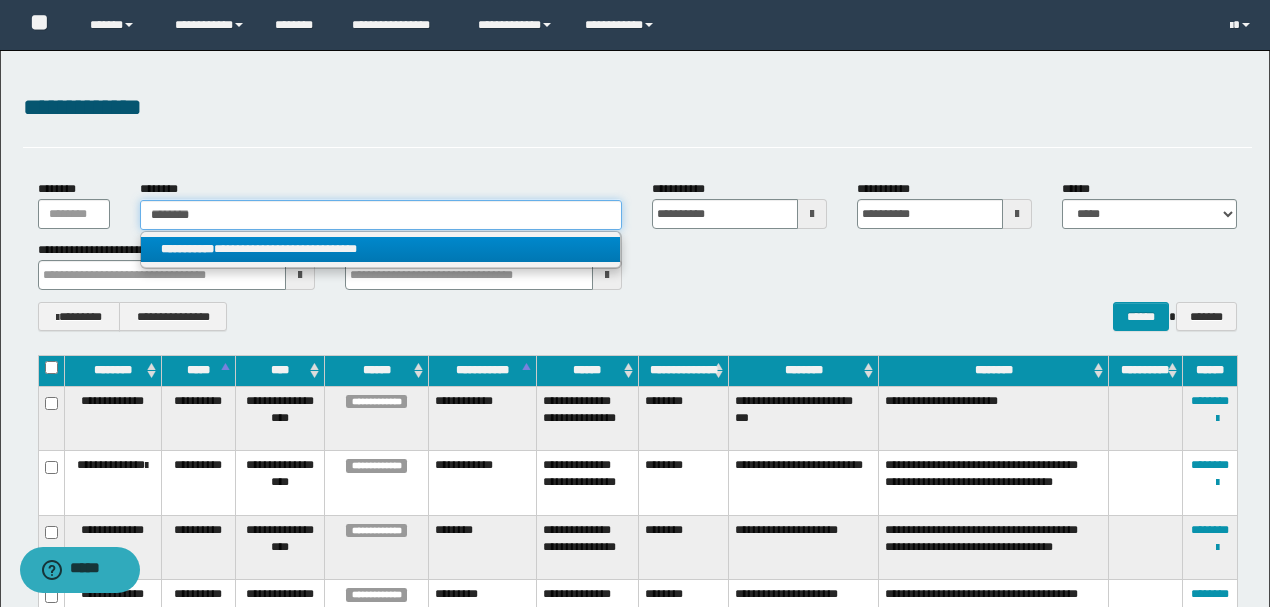 type on "********" 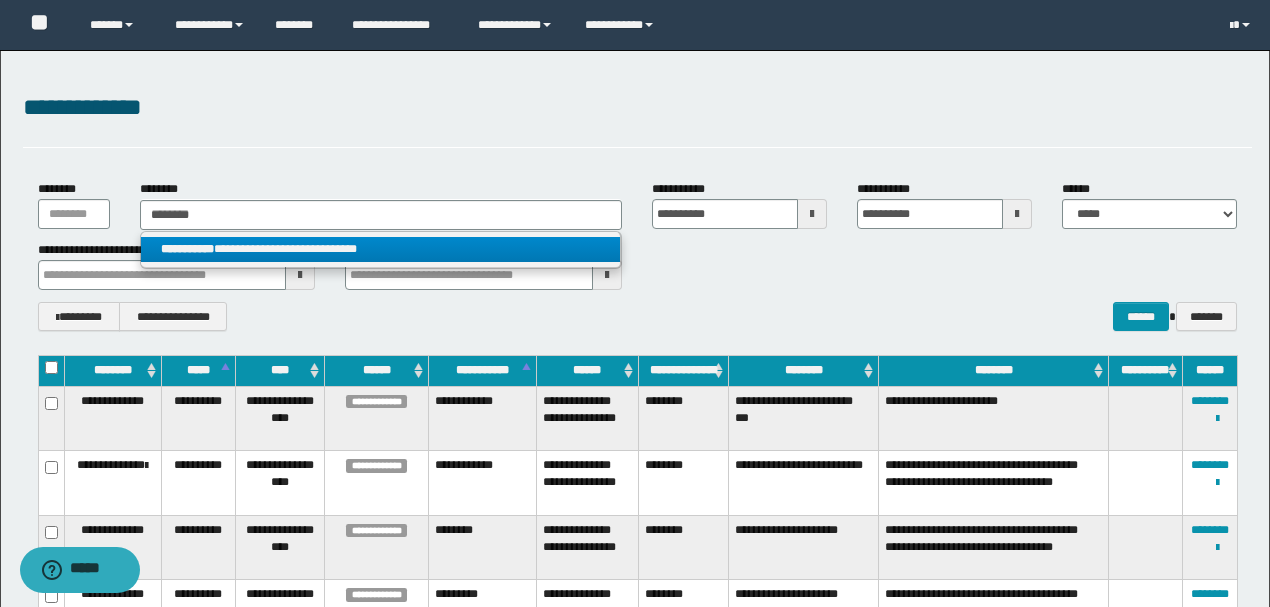 click on "**********" at bounding box center [380, 249] 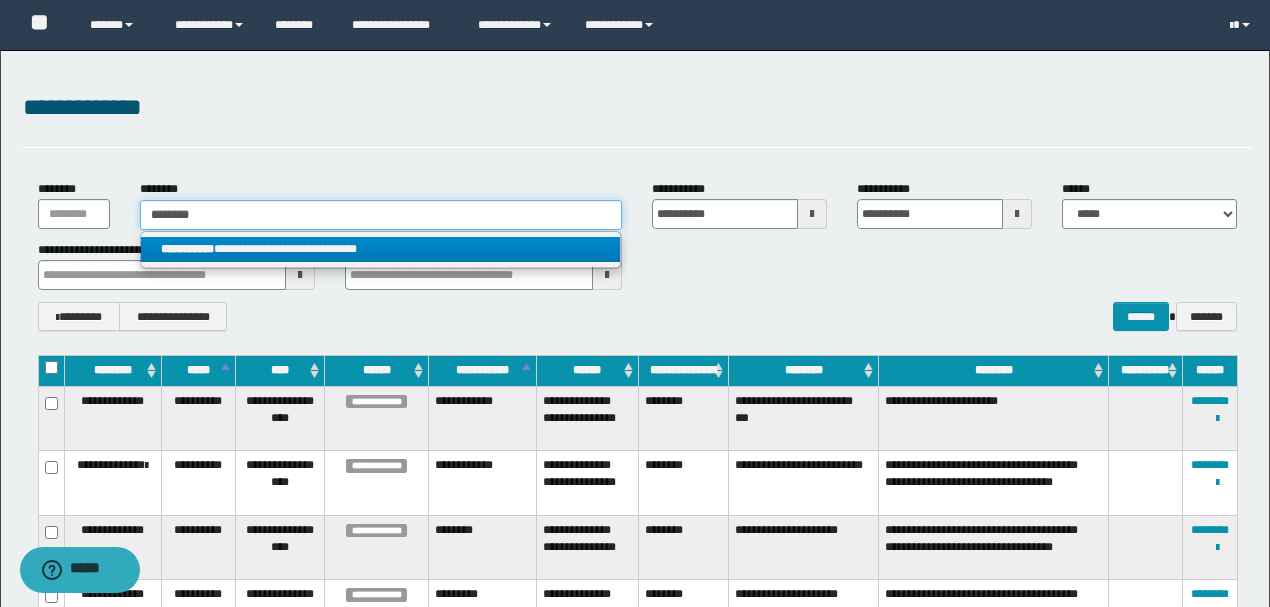 type 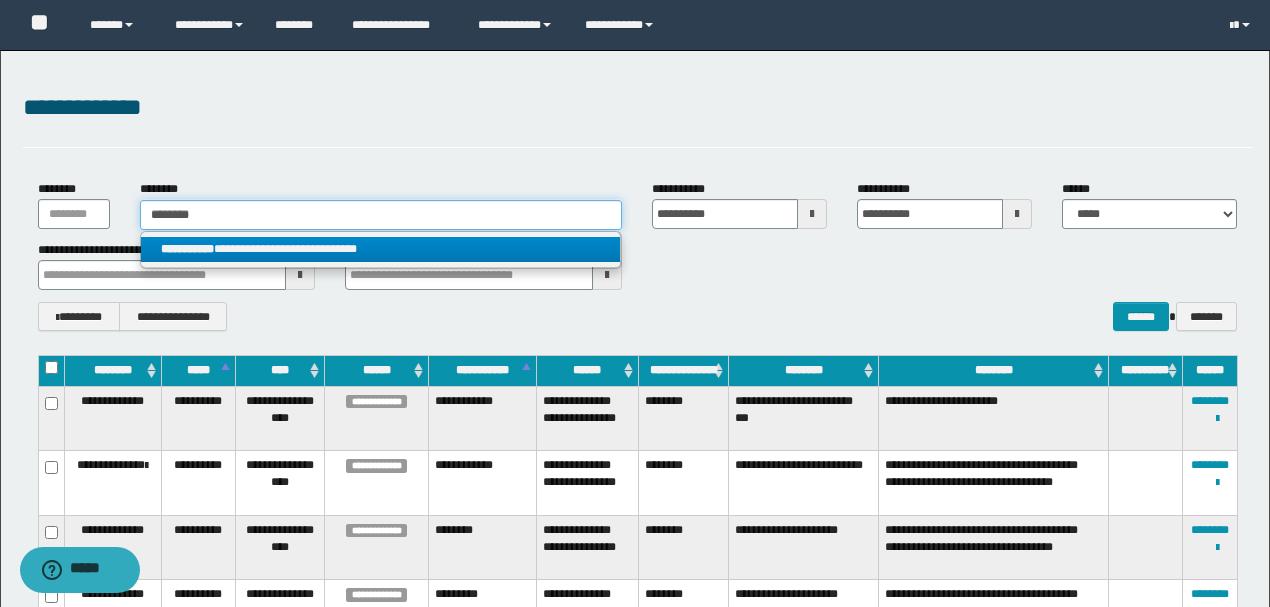 type 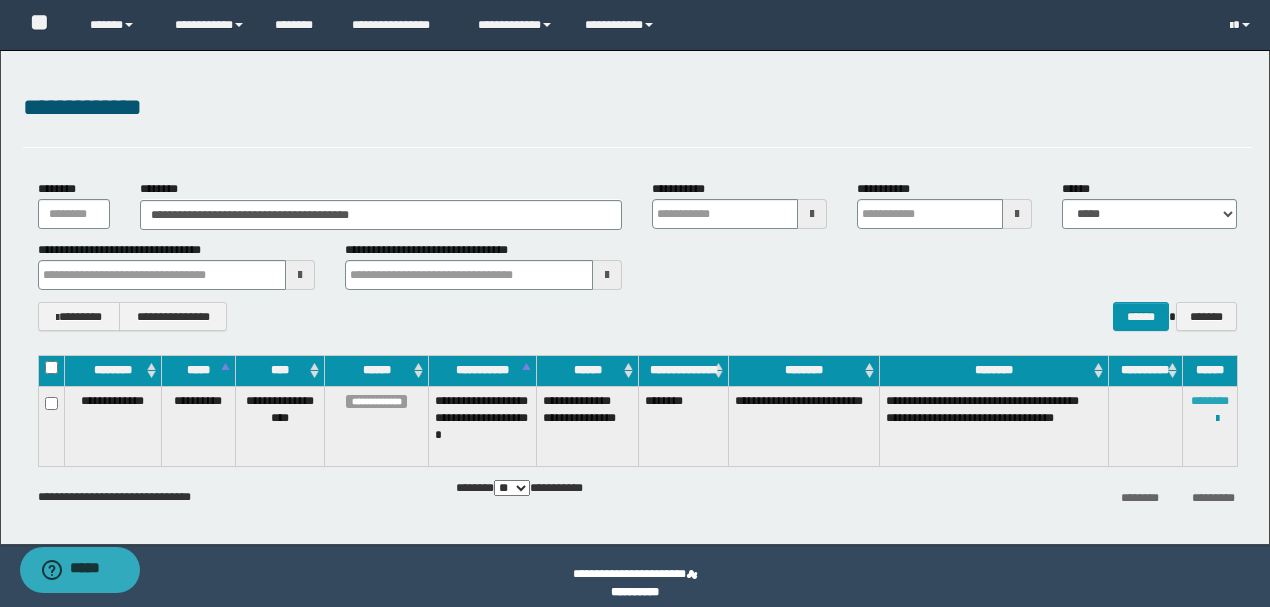 click on "********" at bounding box center [1210, 401] 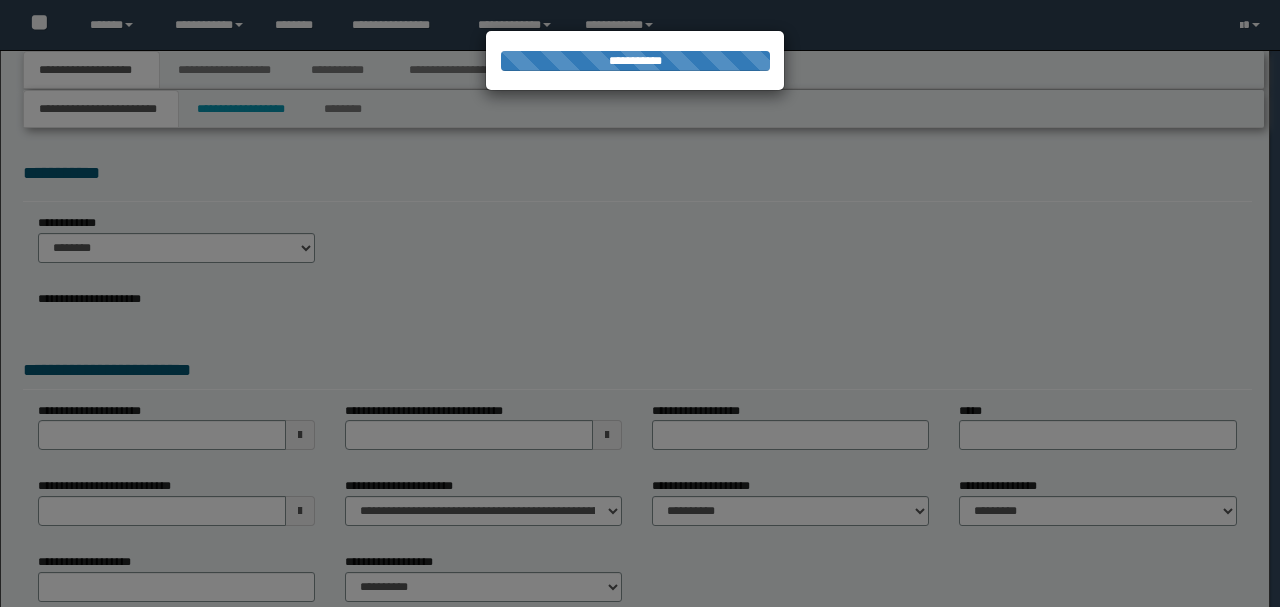 scroll, scrollTop: 0, scrollLeft: 0, axis: both 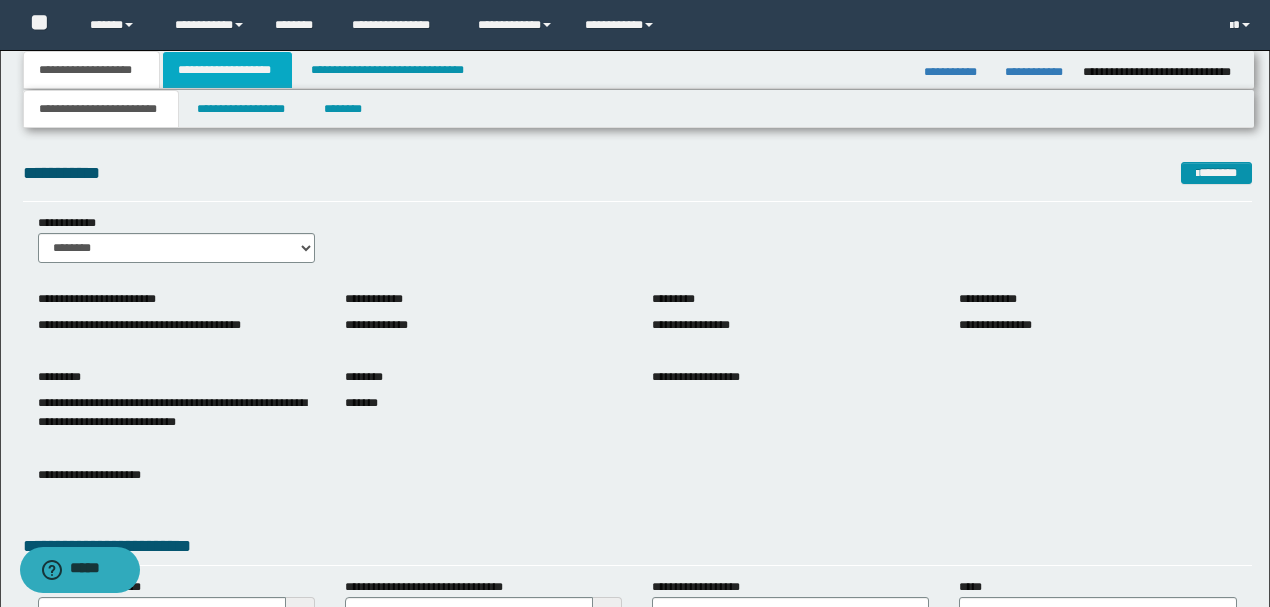 click on "**********" at bounding box center [227, 70] 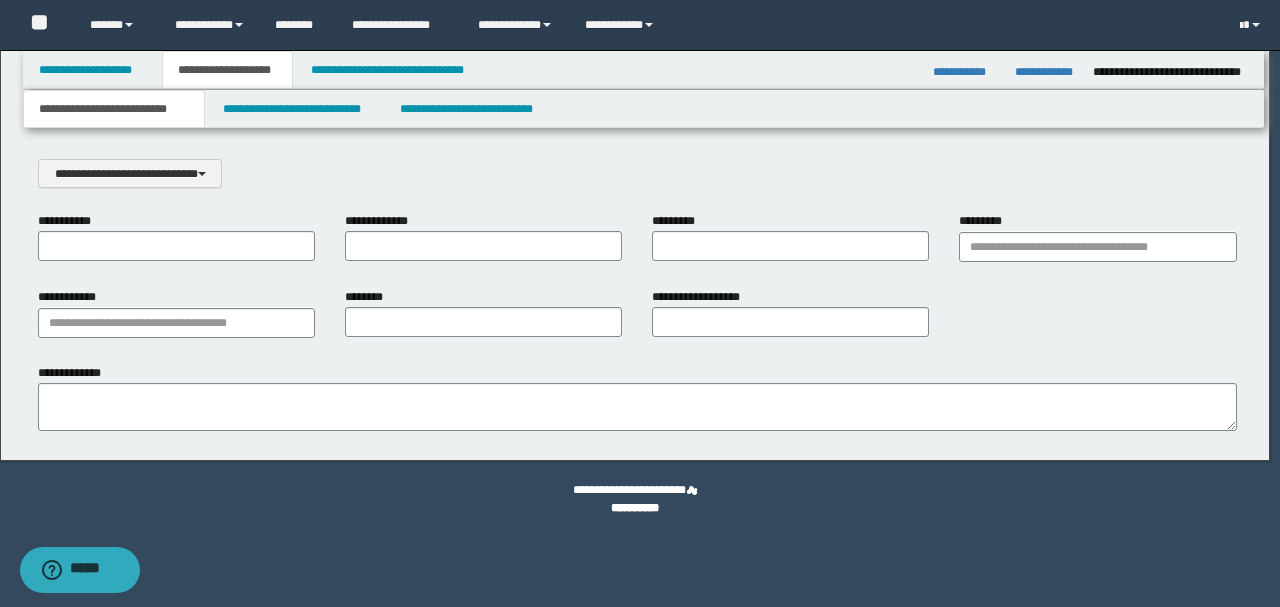 scroll, scrollTop: 0, scrollLeft: 0, axis: both 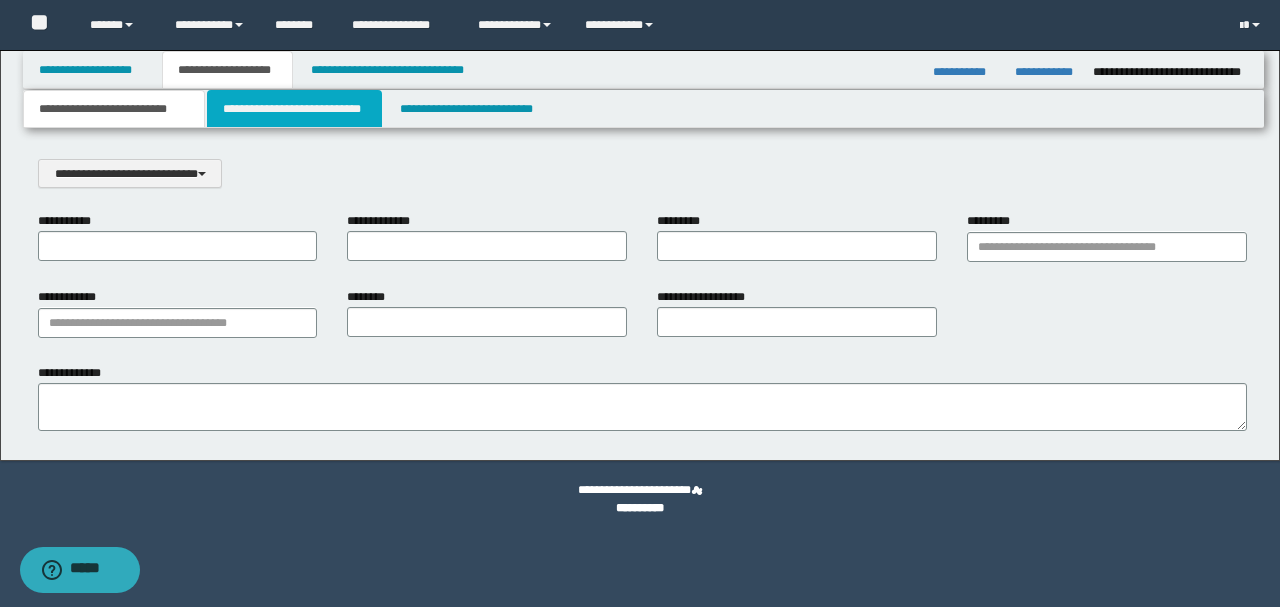 click on "**********" at bounding box center (294, 109) 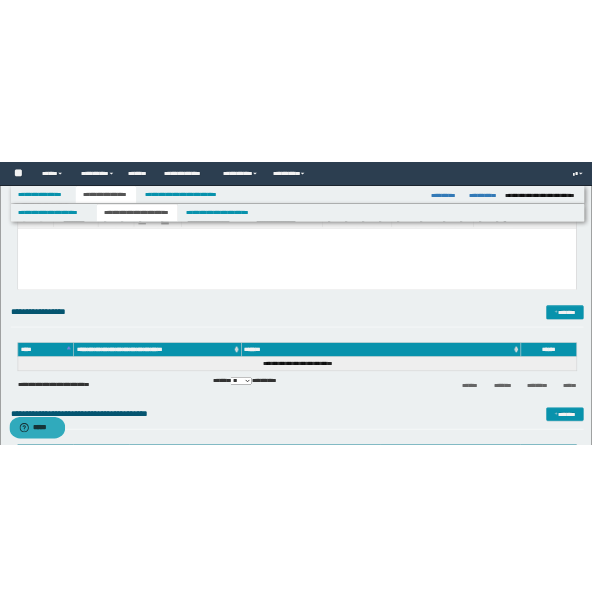 scroll, scrollTop: 333, scrollLeft: 0, axis: vertical 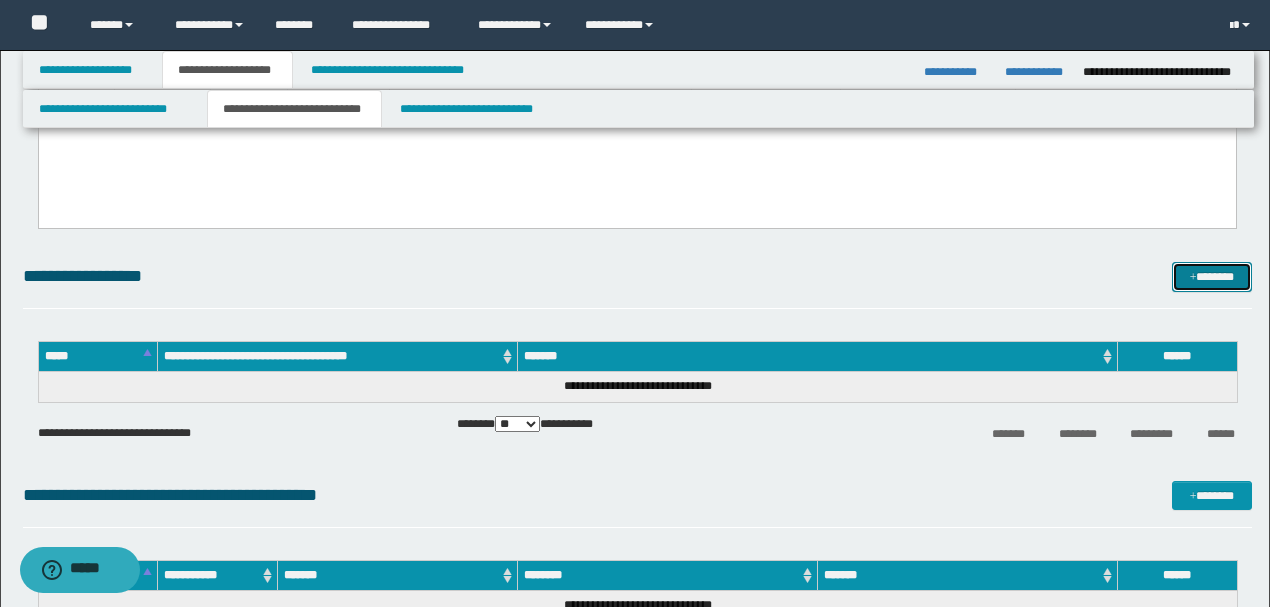 click on "*******" at bounding box center [1211, 276] 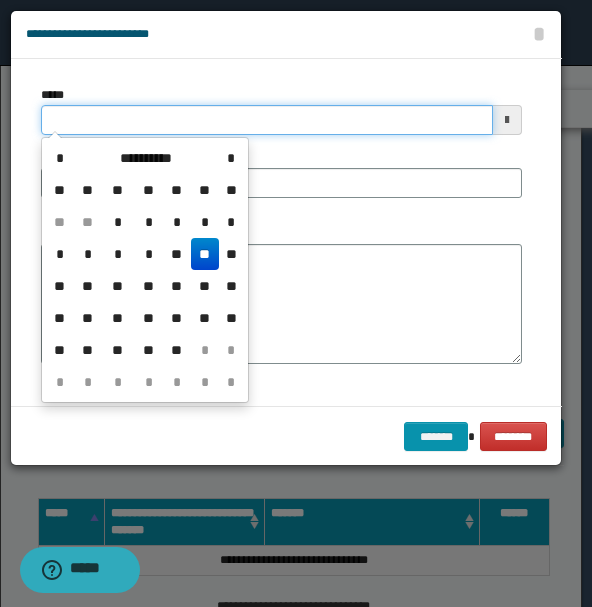 click on "*****" at bounding box center [267, 120] 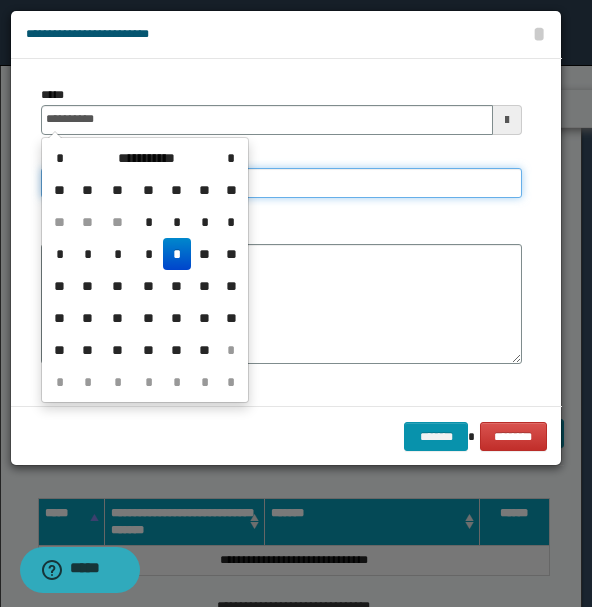 type on "**********" 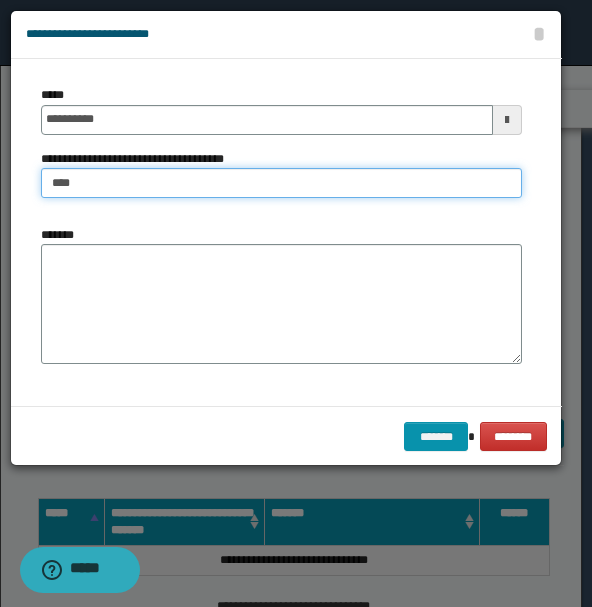 type on "**********" 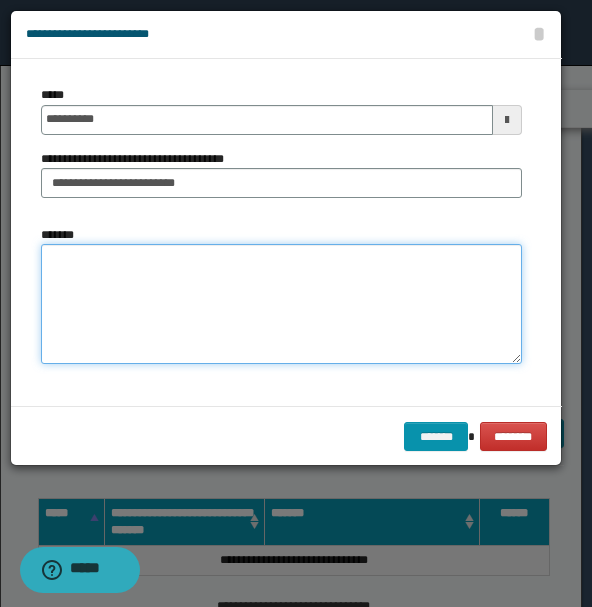 click on "*******" at bounding box center (281, 304) 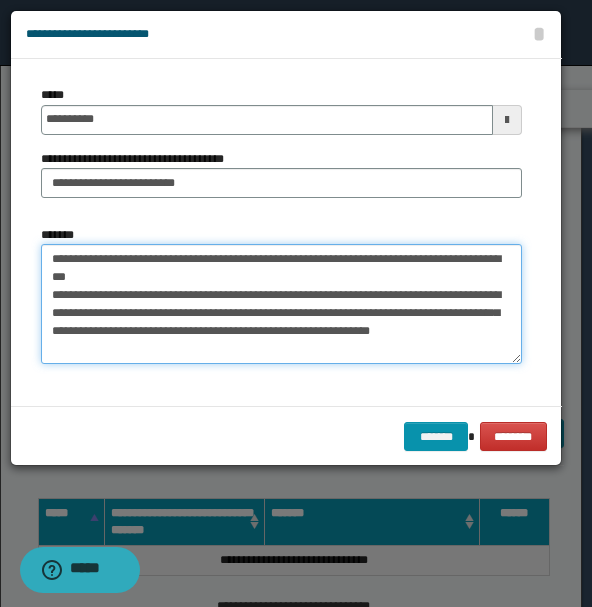 click on "**********" at bounding box center (281, 304) 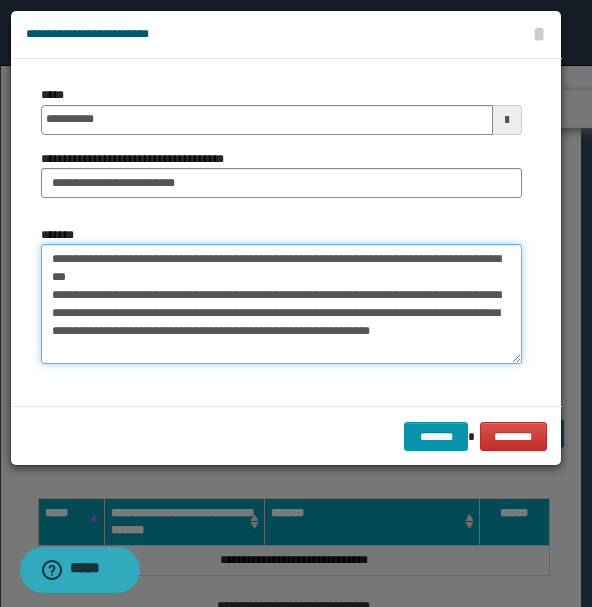 drag, startPoint x: 136, startPoint y: 302, endPoint x: 70, endPoint y: 255, distance: 81.02469 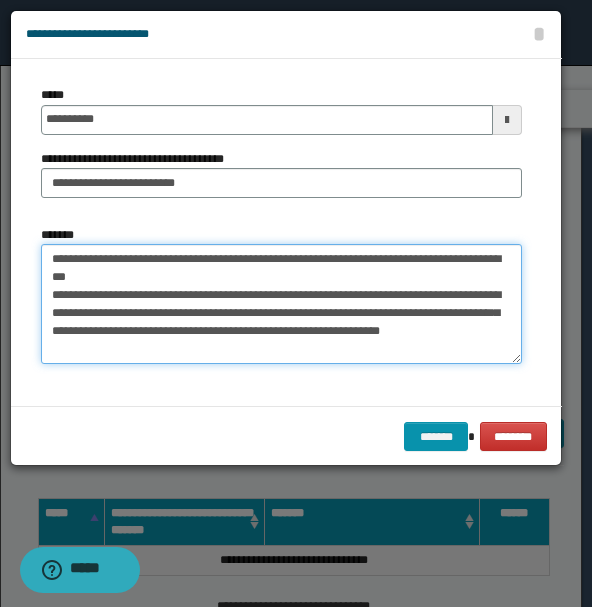 drag, startPoint x: 142, startPoint y: 296, endPoint x: 109, endPoint y: 306, distance: 34.48188 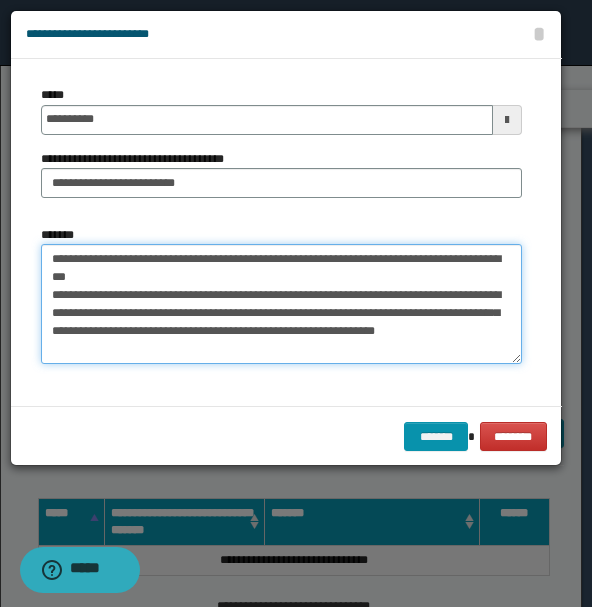 drag, startPoint x: 136, startPoint y: 298, endPoint x: 114, endPoint y: 326, distance: 35.608986 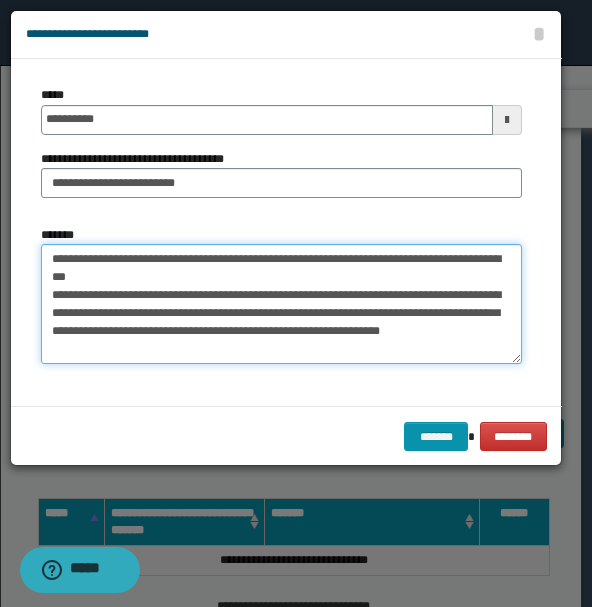 click on "**********" at bounding box center [281, 304] 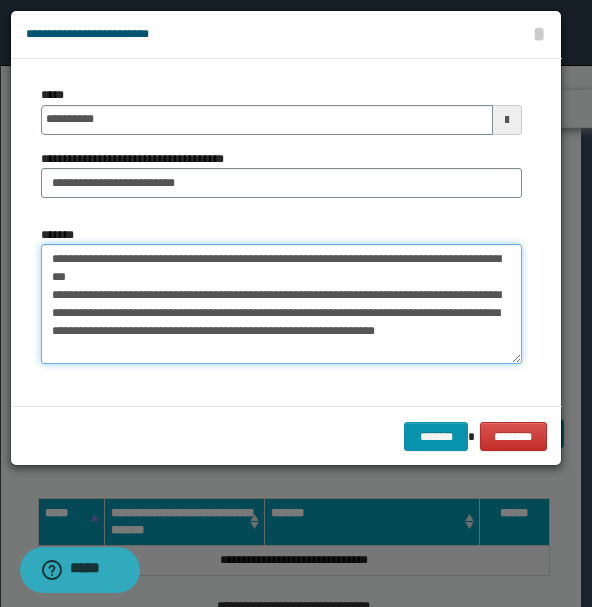 click on "**********" at bounding box center [281, 304] 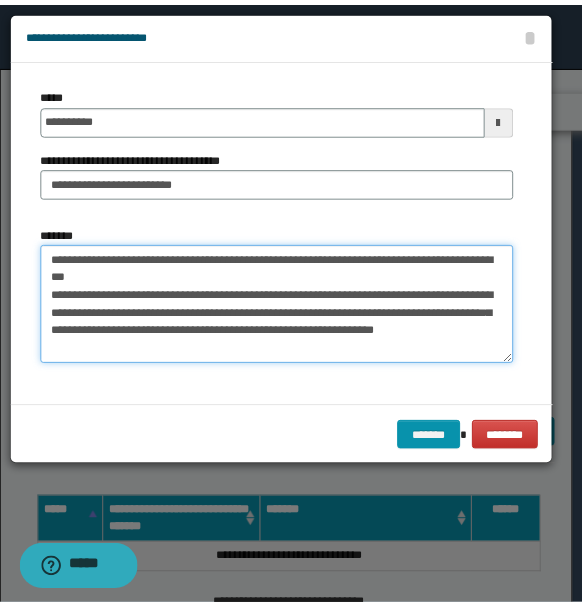 scroll, scrollTop: 0, scrollLeft: 0, axis: both 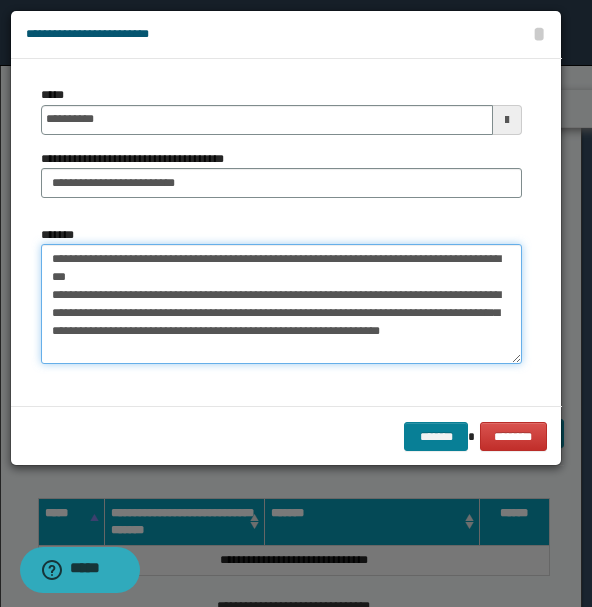 type on "**********" 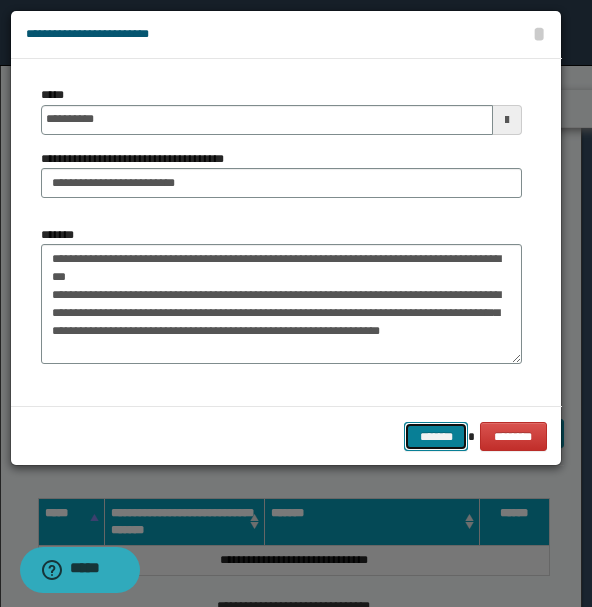 click on "*******" at bounding box center [436, 436] 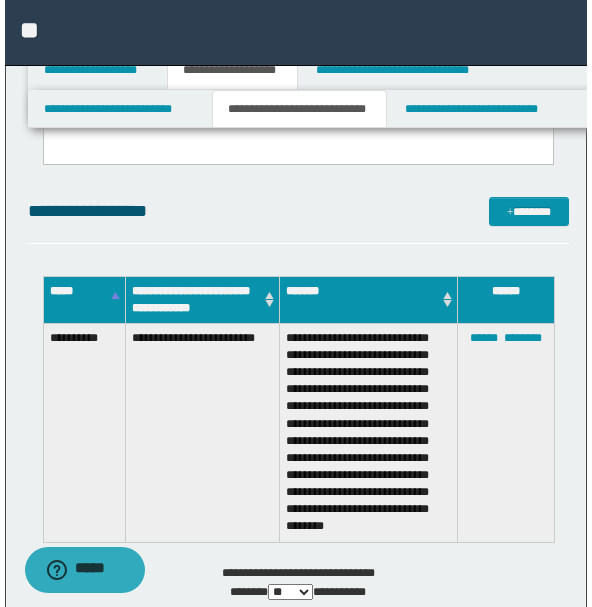 scroll, scrollTop: 444, scrollLeft: 0, axis: vertical 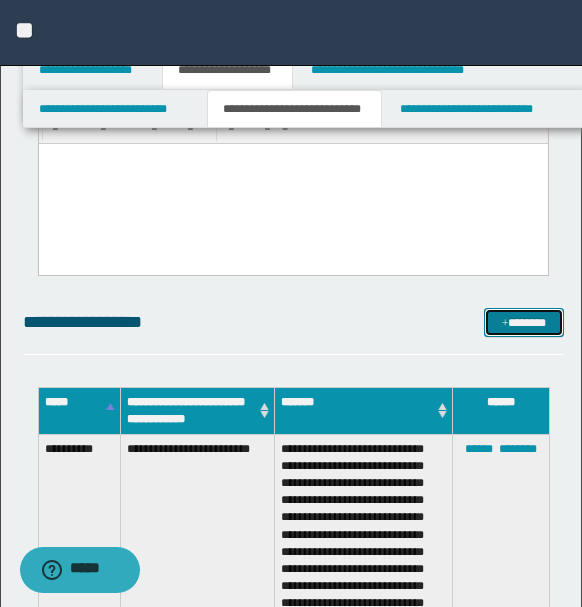 click on "*******" at bounding box center (523, 322) 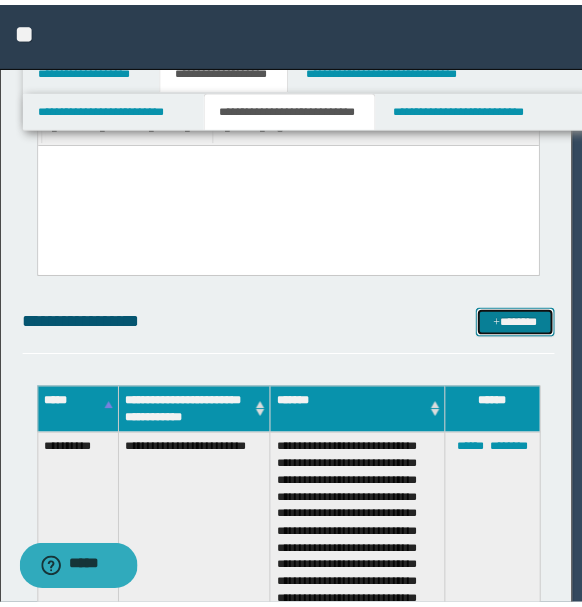 scroll, scrollTop: 0, scrollLeft: 0, axis: both 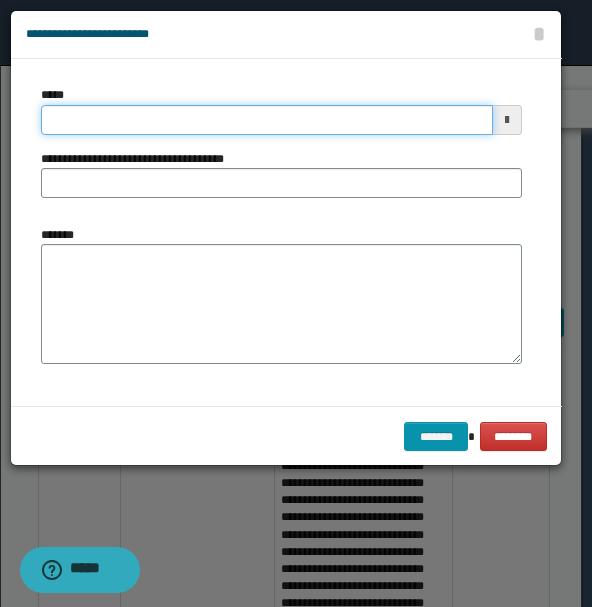 click on "*****" at bounding box center (267, 120) 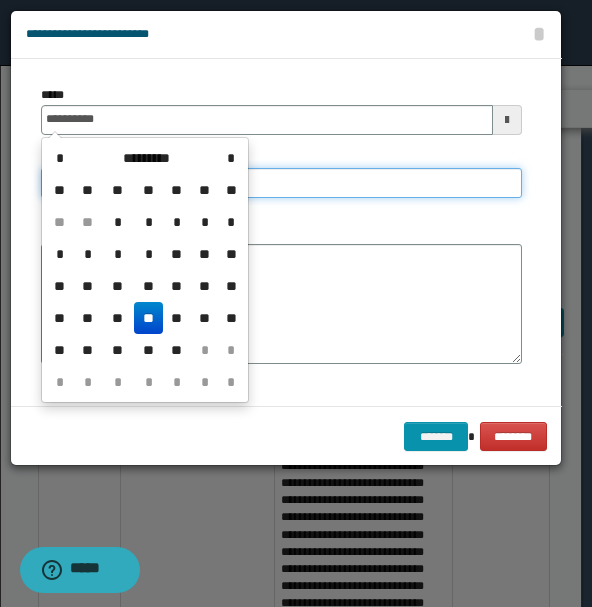 type on "**********" 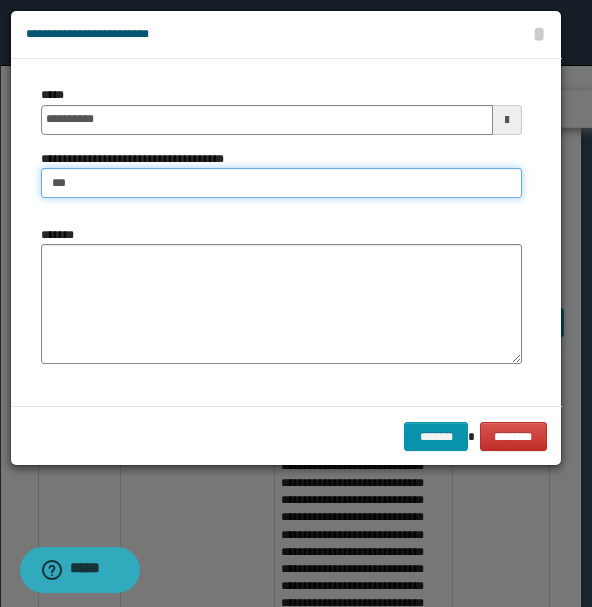 type on "**********" 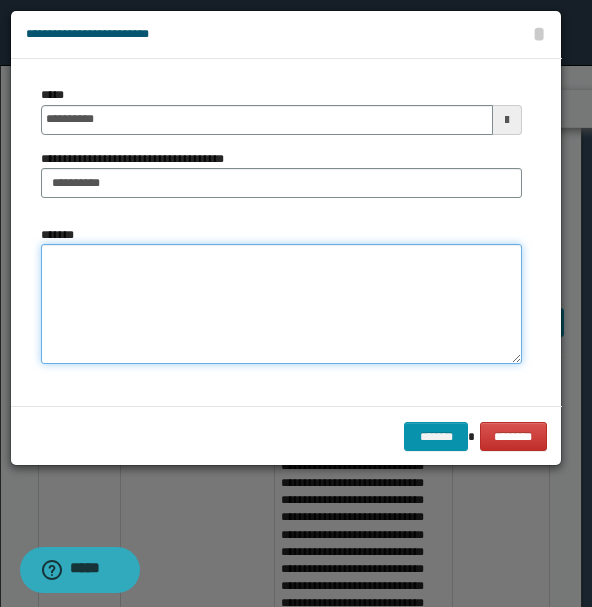click on "*******" at bounding box center [281, 304] 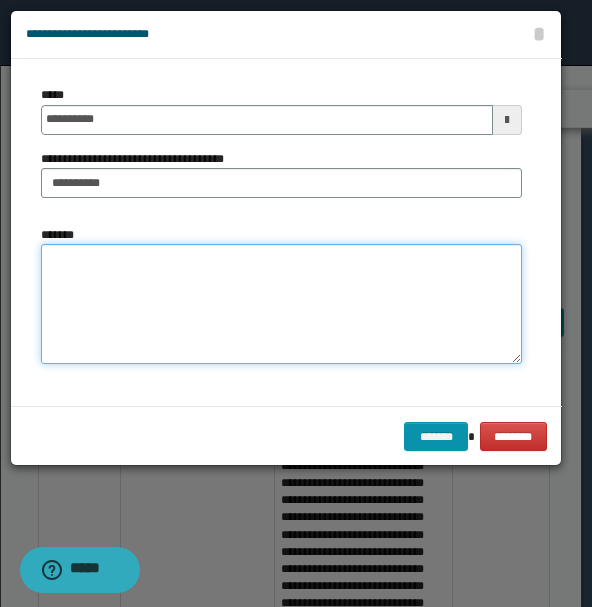 click on "*******" at bounding box center (281, 304) 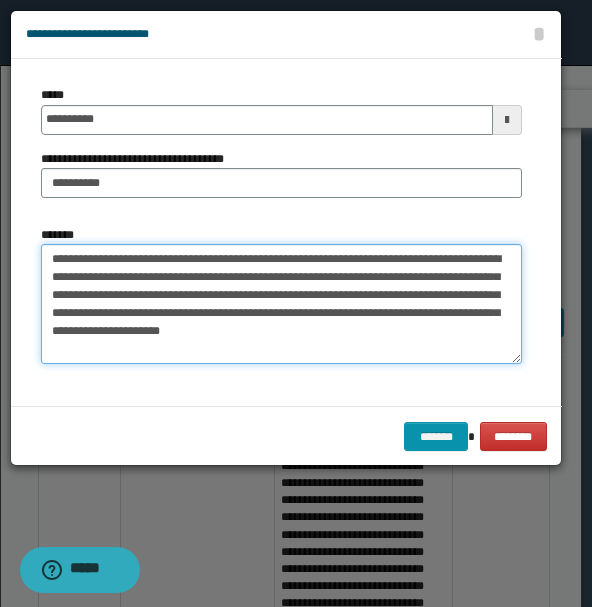 click on "**********" at bounding box center [281, 304] 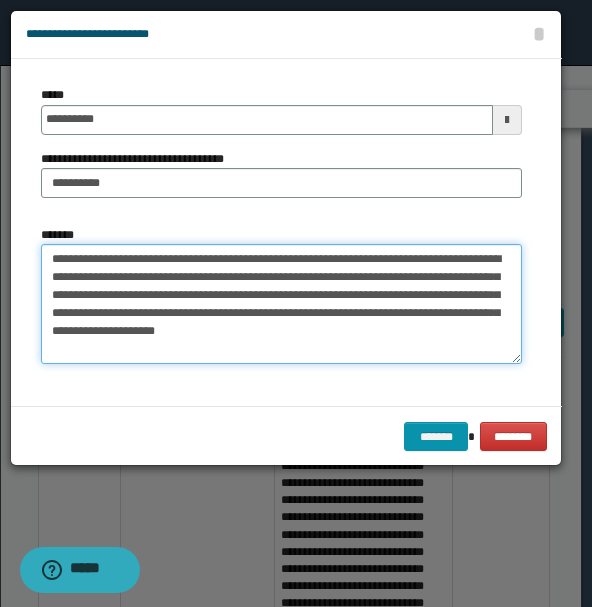 click on "**********" at bounding box center (281, 304) 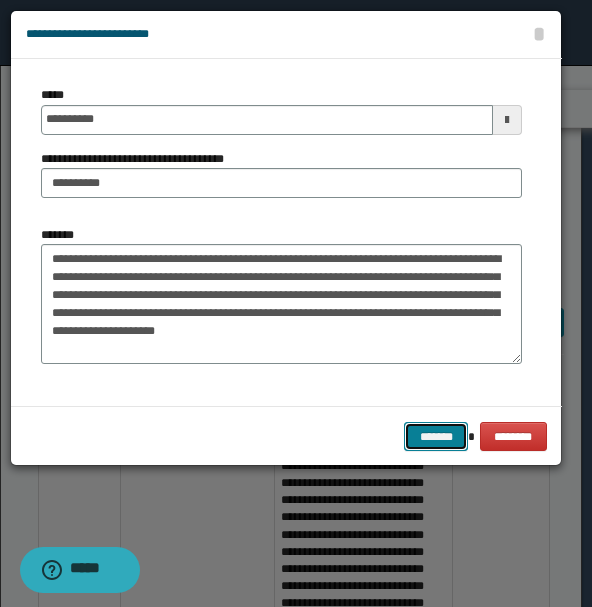 click on "*******" at bounding box center [436, 436] 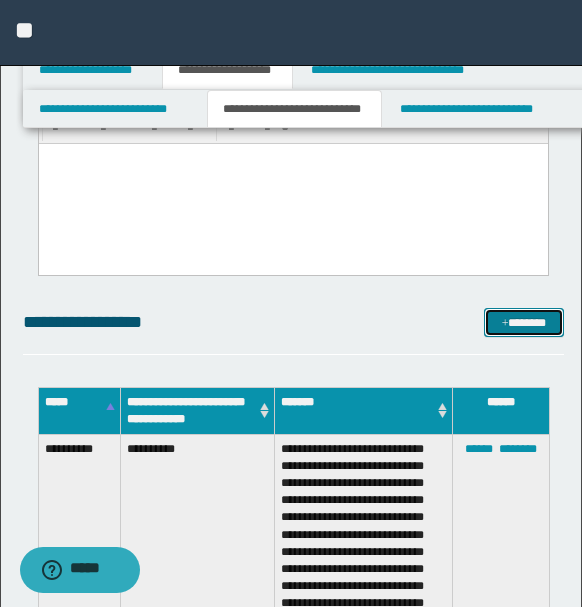 click on "*******" at bounding box center (523, 322) 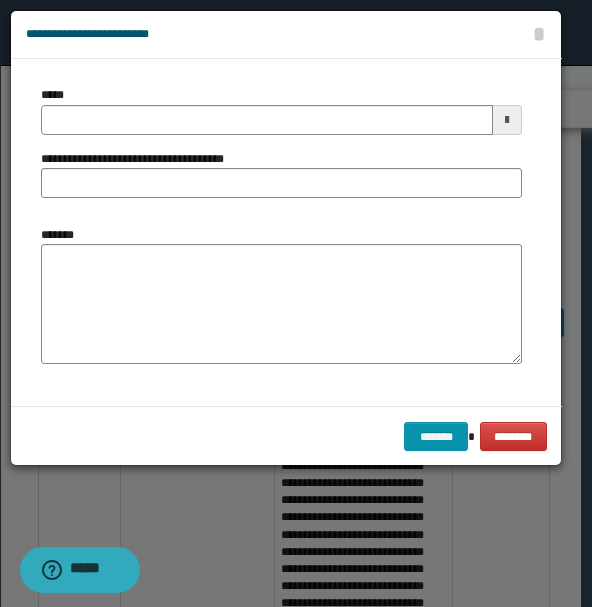 click at bounding box center [296, 303] 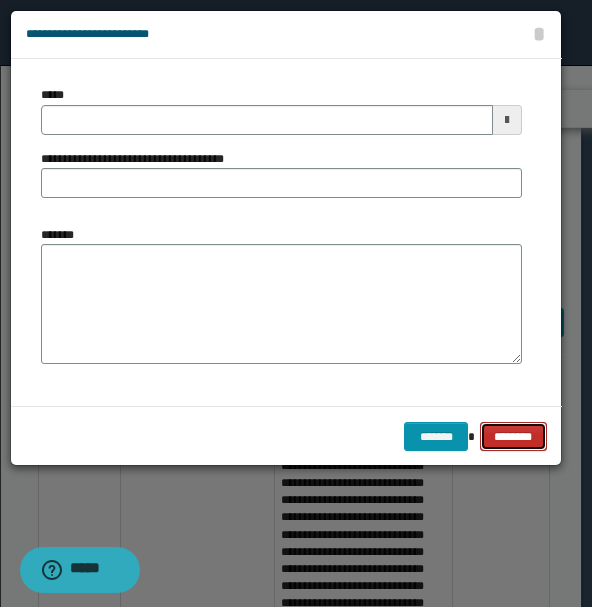click on "********" at bounding box center (513, 436) 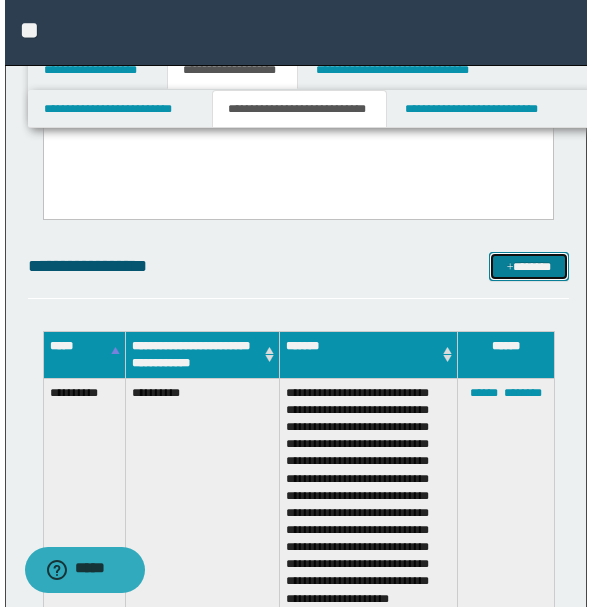 scroll, scrollTop: 444, scrollLeft: 0, axis: vertical 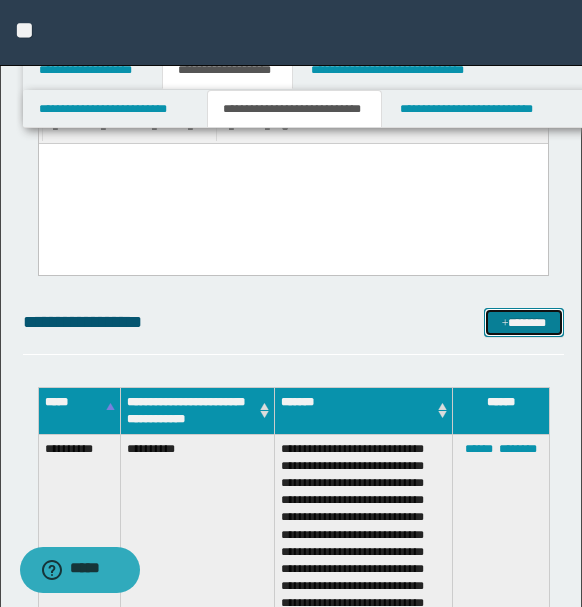 click on "*******" at bounding box center [523, 322] 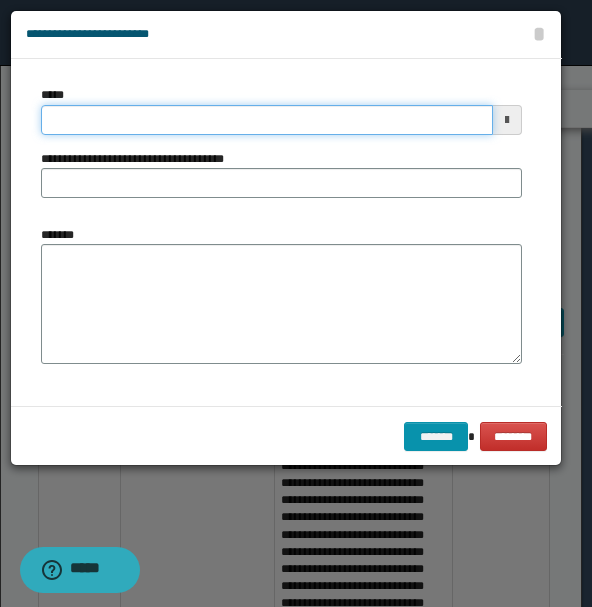 click on "*****" at bounding box center [267, 120] 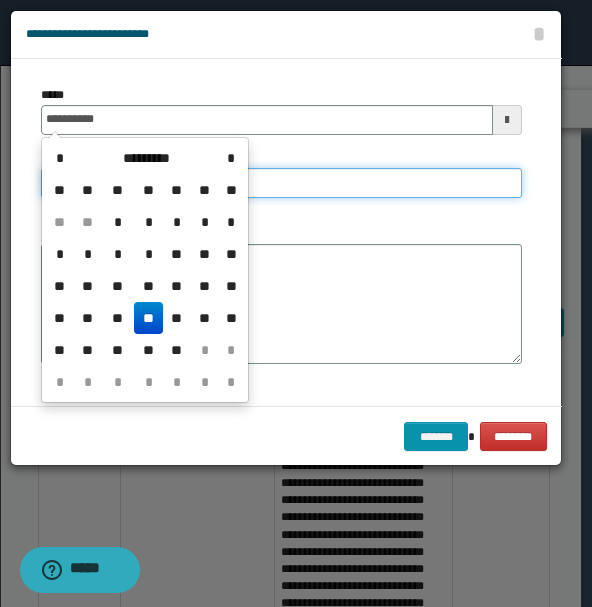 type on "**********" 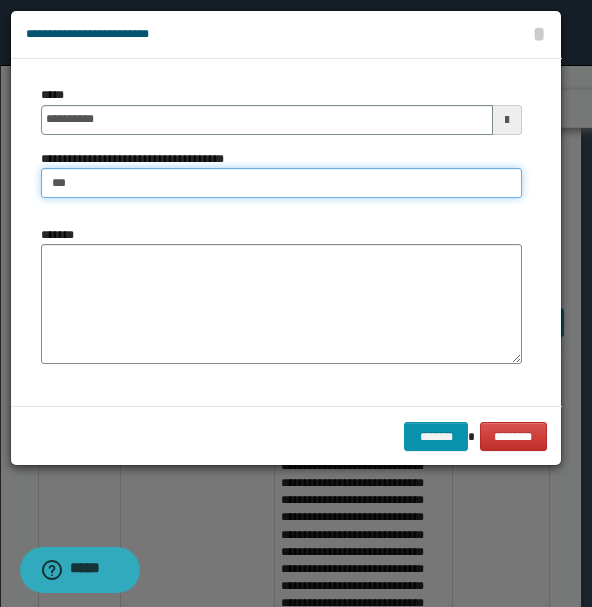 type on "**********" 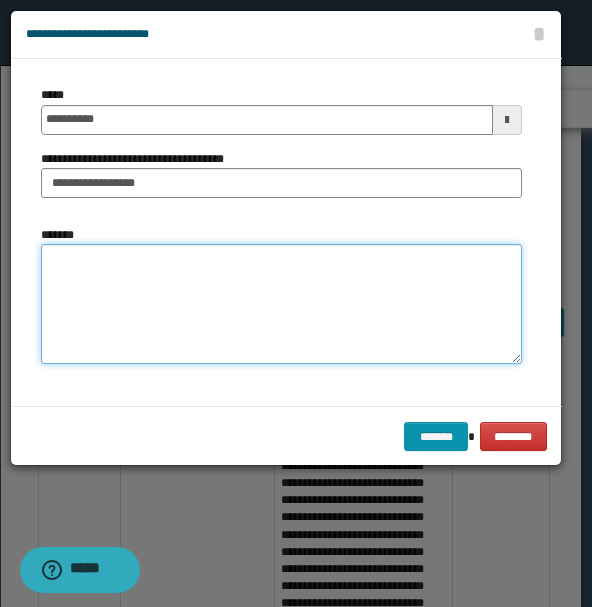 click on "*******" at bounding box center [281, 304] 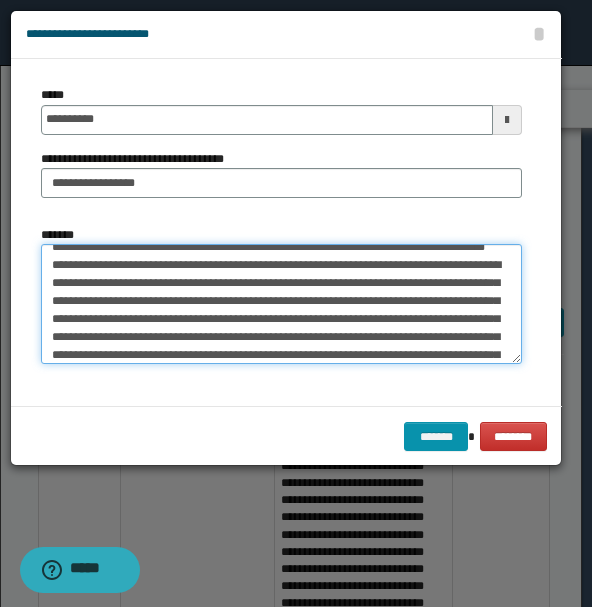 scroll, scrollTop: 0, scrollLeft: 0, axis: both 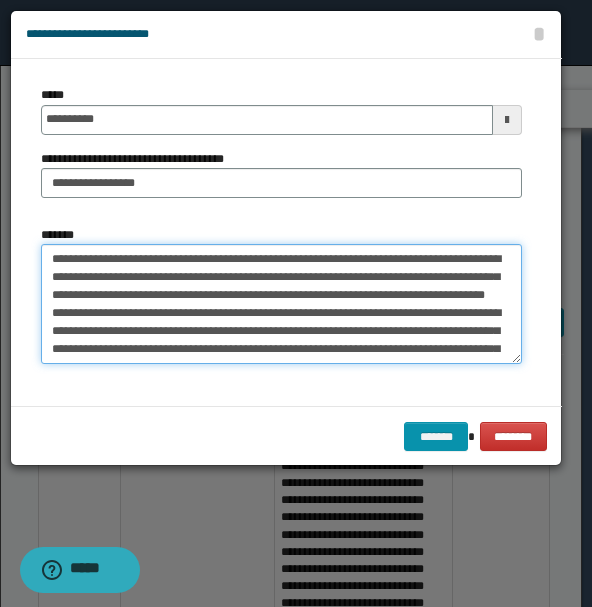 click on "**********" at bounding box center (281, 303) 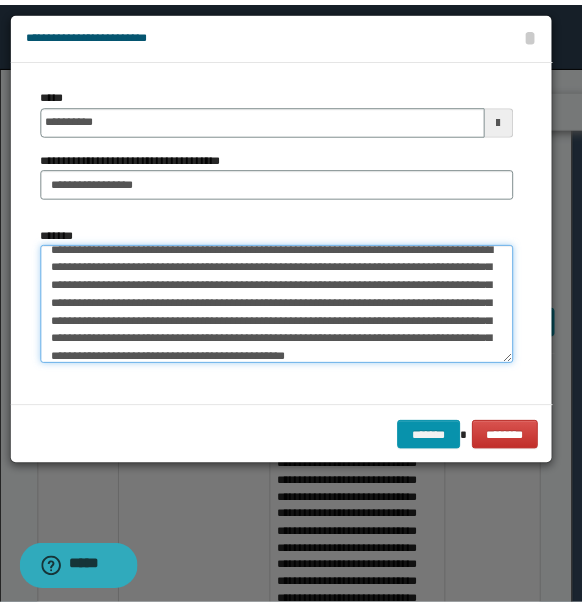 scroll, scrollTop: 111, scrollLeft: 0, axis: vertical 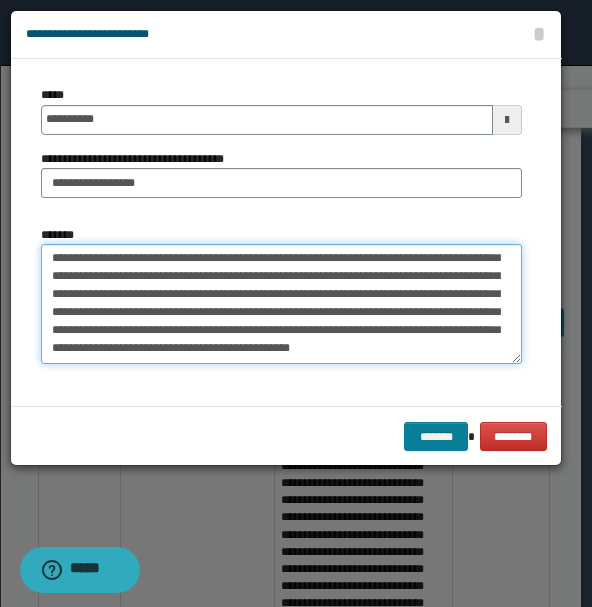 type on "**********" 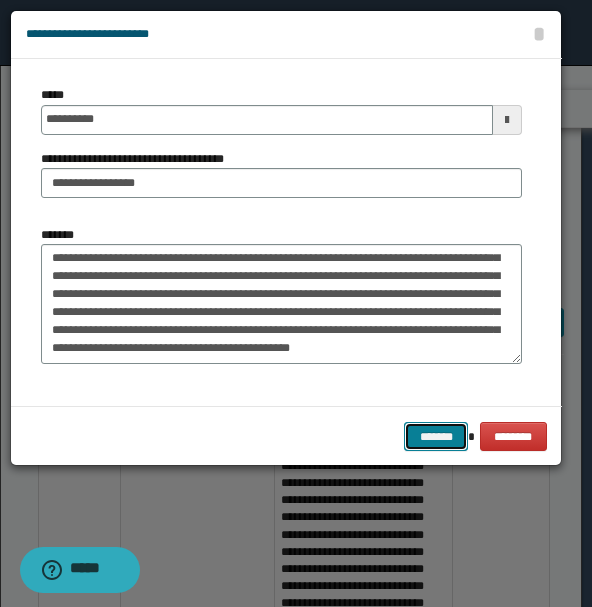 click on "*******" at bounding box center [436, 436] 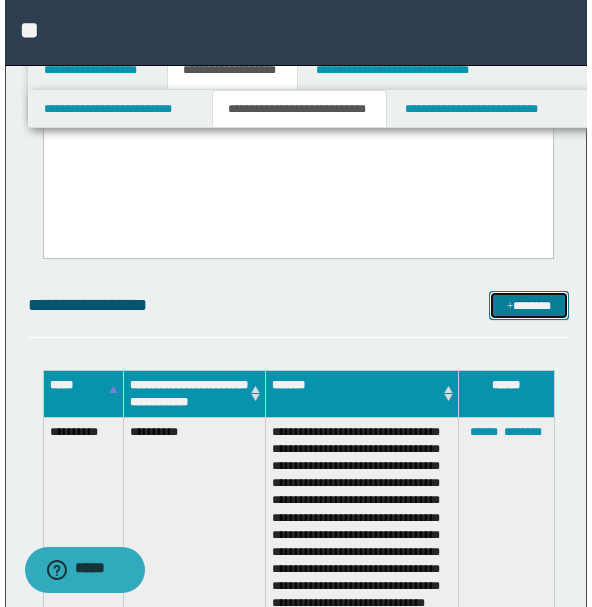 scroll, scrollTop: 444, scrollLeft: 0, axis: vertical 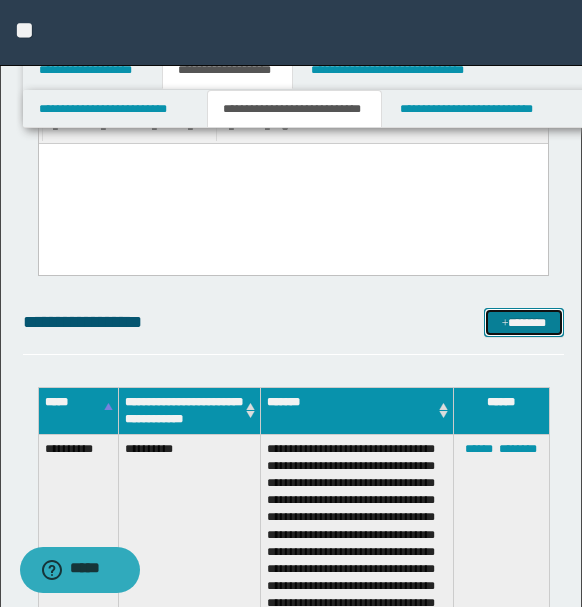 click at bounding box center [505, 324] 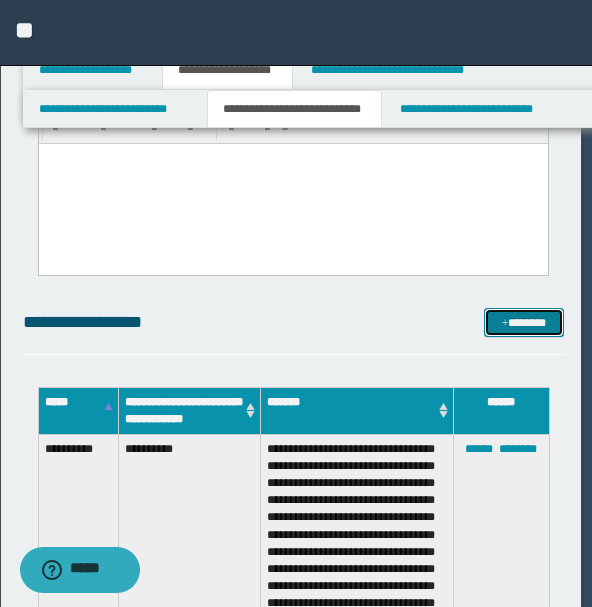 scroll, scrollTop: 0, scrollLeft: 0, axis: both 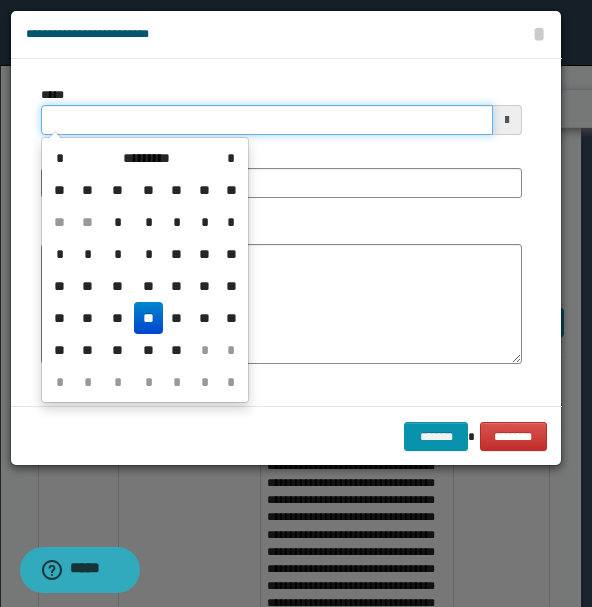 click on "*****" at bounding box center (267, 120) 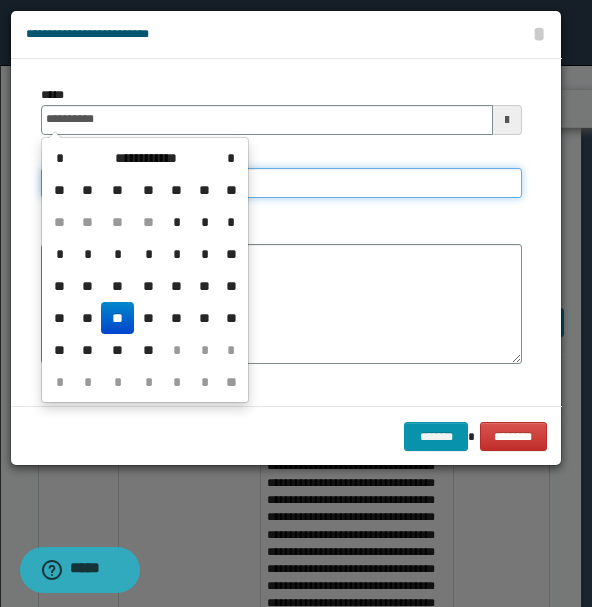 type on "**********" 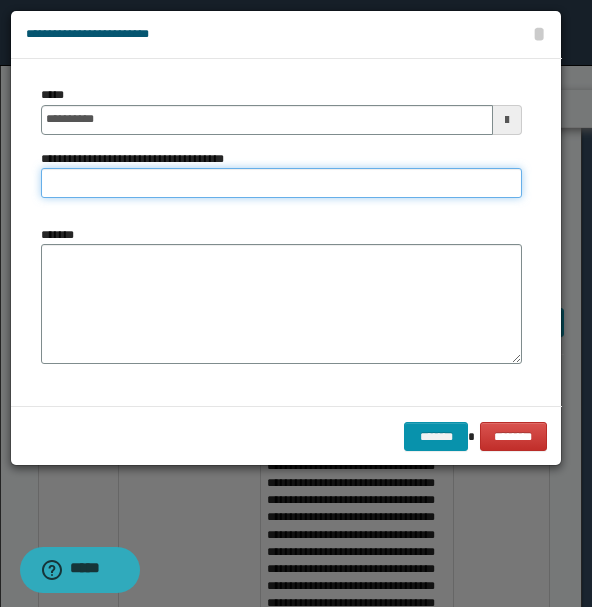 click on "**********" at bounding box center [281, 183] 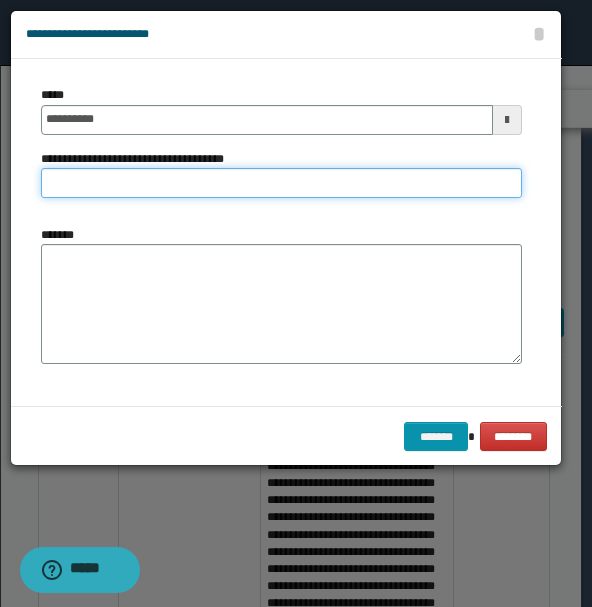 type on "**********" 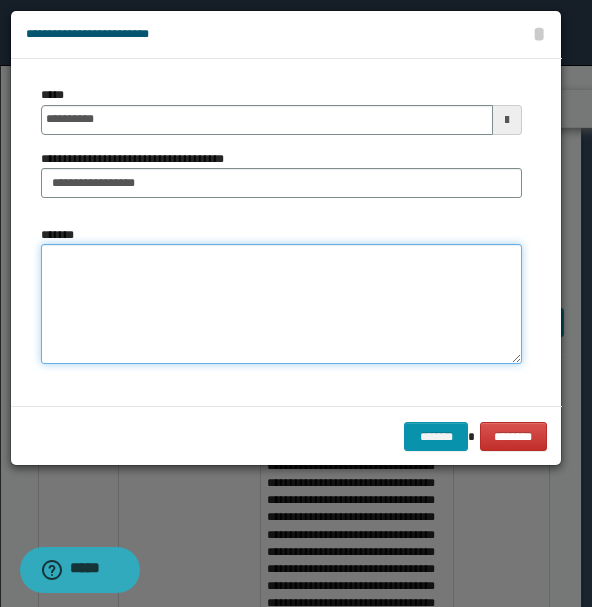 click on "*******" at bounding box center (281, 303) 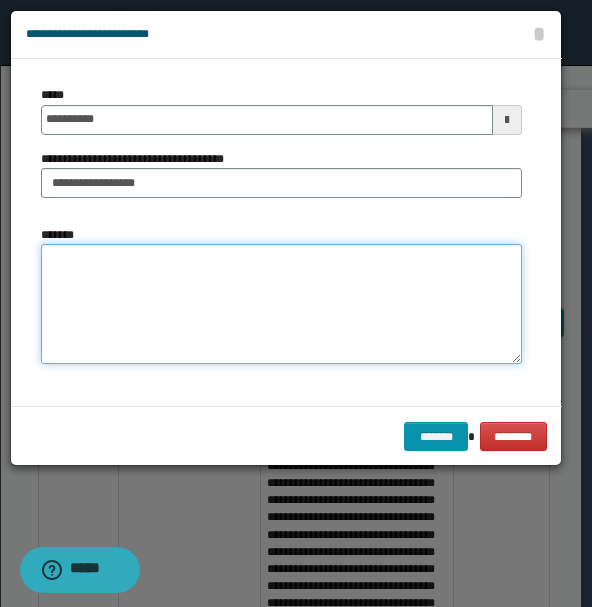 click on "*******" at bounding box center [281, 303] 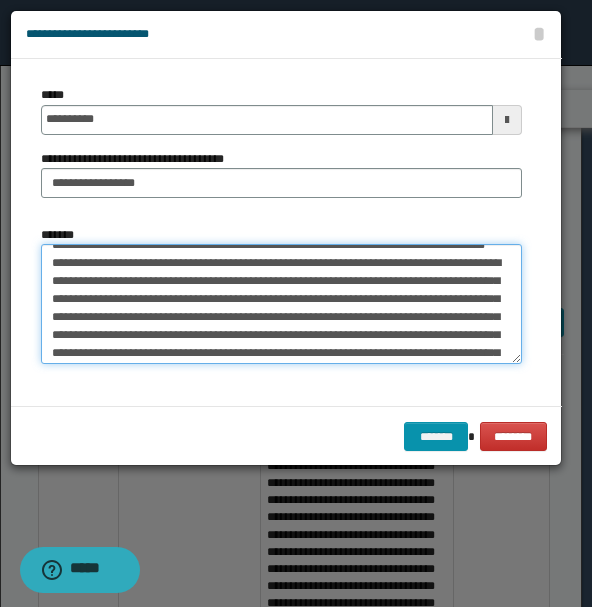 scroll, scrollTop: 0, scrollLeft: 0, axis: both 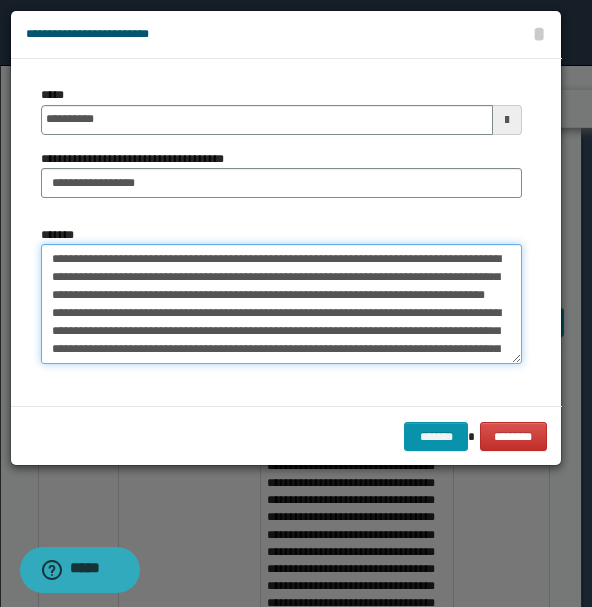 click on "**********" at bounding box center (281, 303) 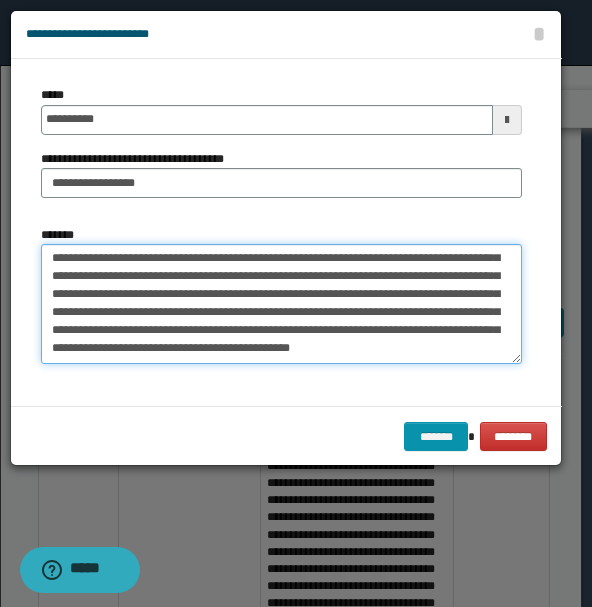 scroll, scrollTop: 126, scrollLeft: 0, axis: vertical 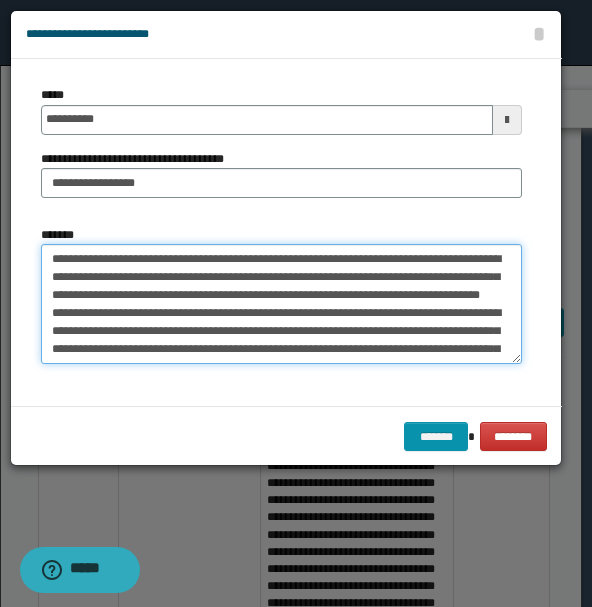 drag, startPoint x: 96, startPoint y: 315, endPoint x: 19, endPoint y: 210, distance: 130.20752 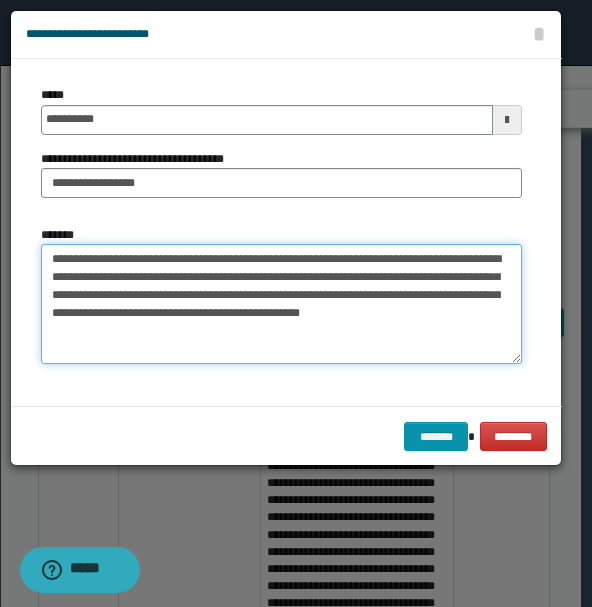 click on "**********" at bounding box center [281, 303] 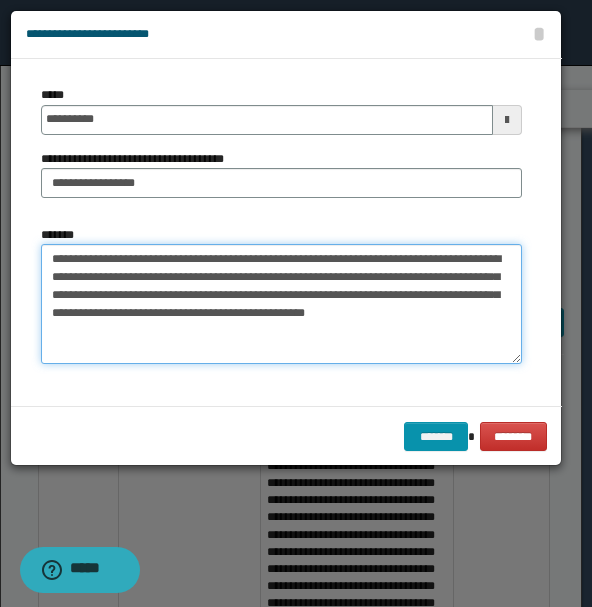 click on "**********" at bounding box center [281, 303] 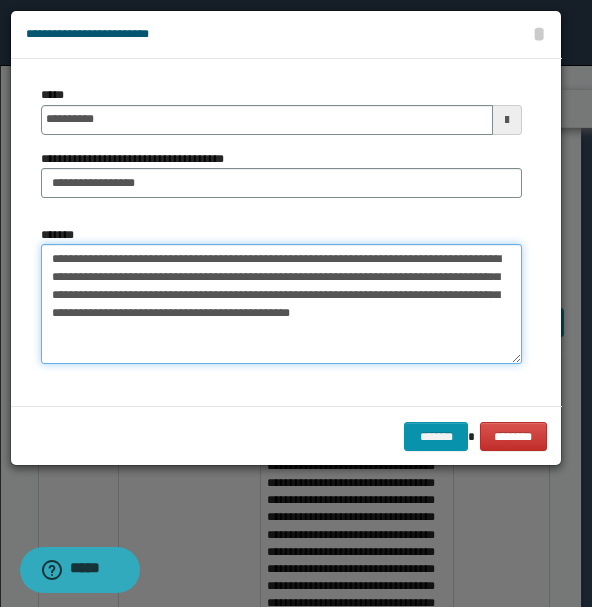 click on "**********" at bounding box center [281, 303] 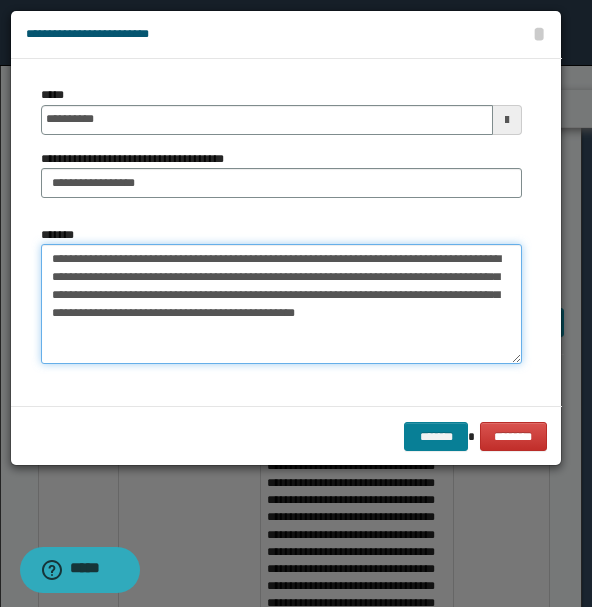type on "**********" 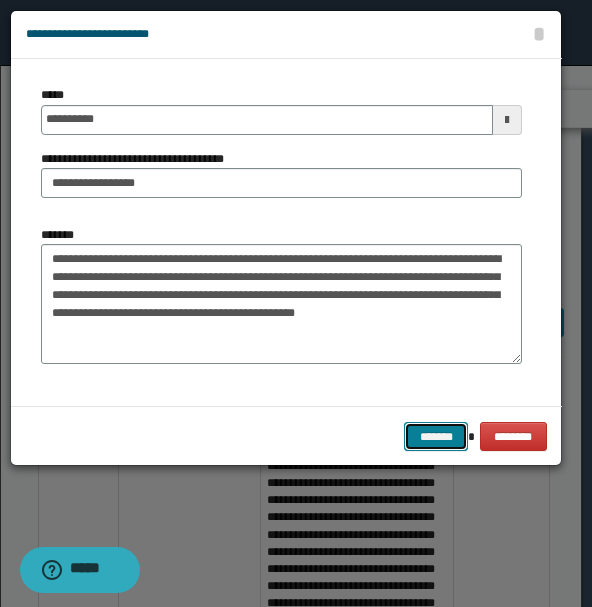 click on "*******" at bounding box center [436, 436] 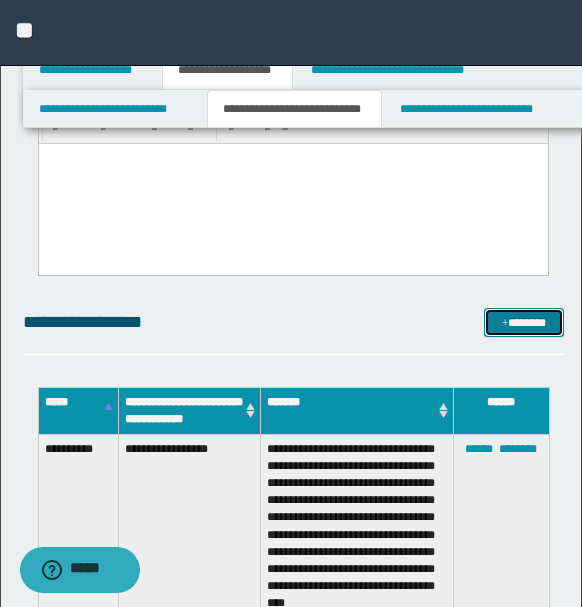 click on "*******" at bounding box center (523, 322) 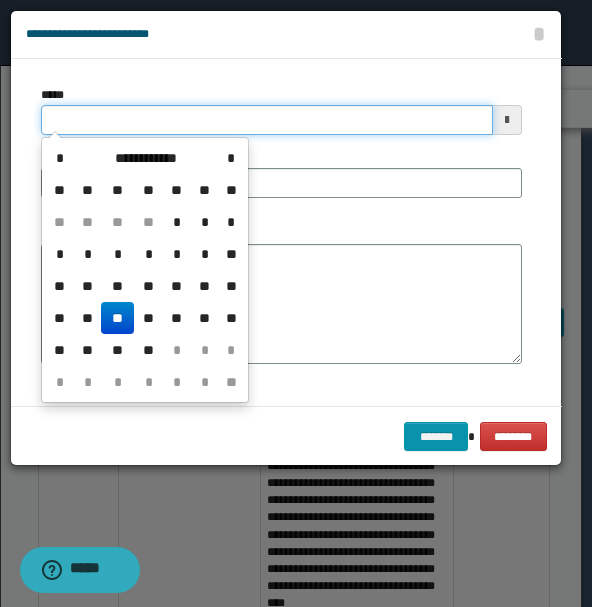 click on "*****" at bounding box center (267, 120) 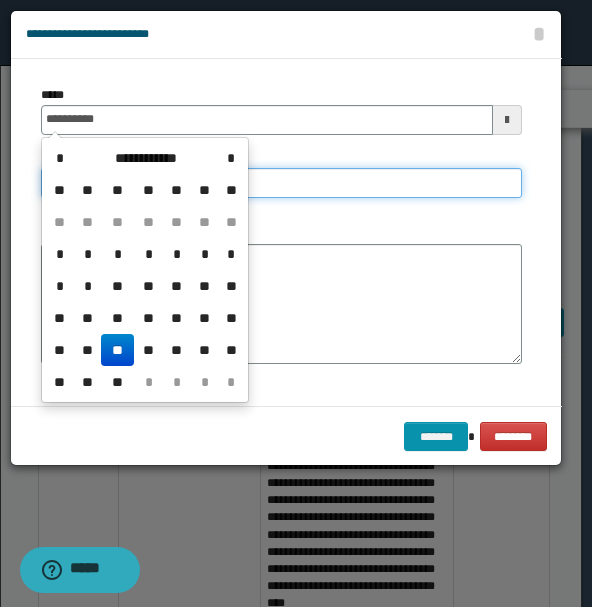 type on "**********" 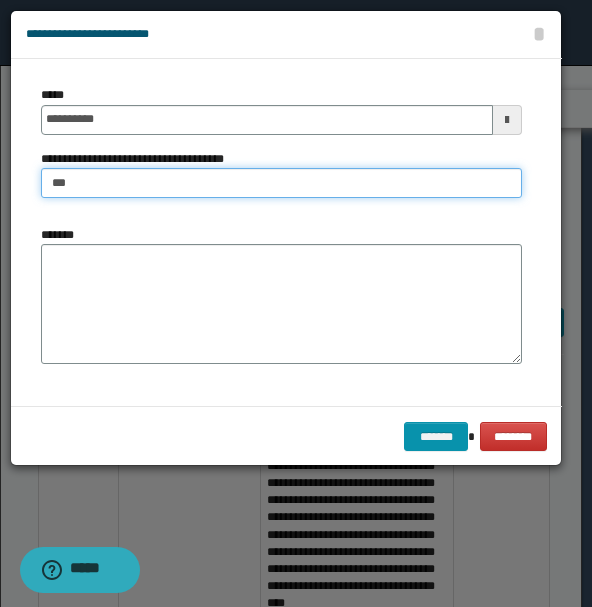 type on "**********" 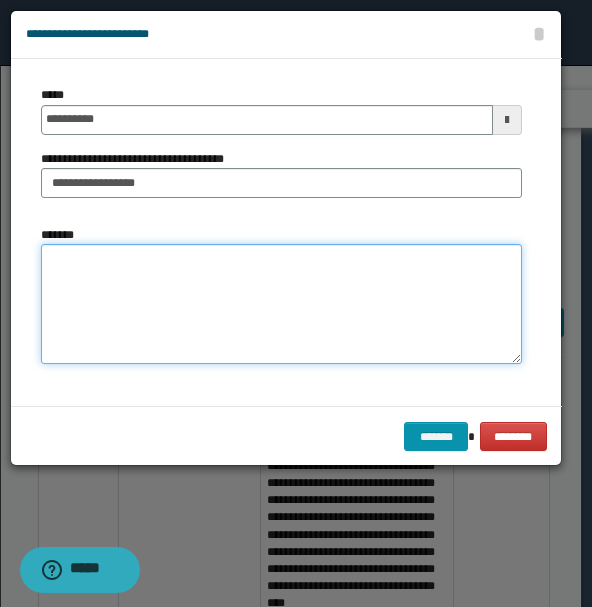 click on "*******" at bounding box center [281, 303] 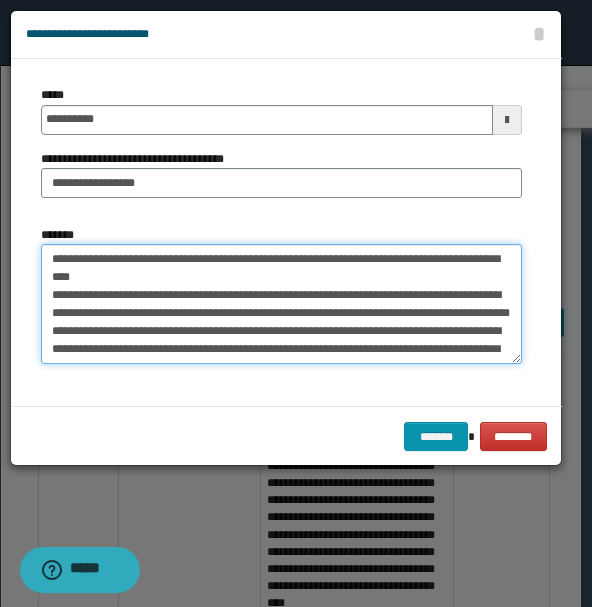 scroll, scrollTop: 0, scrollLeft: 0, axis: both 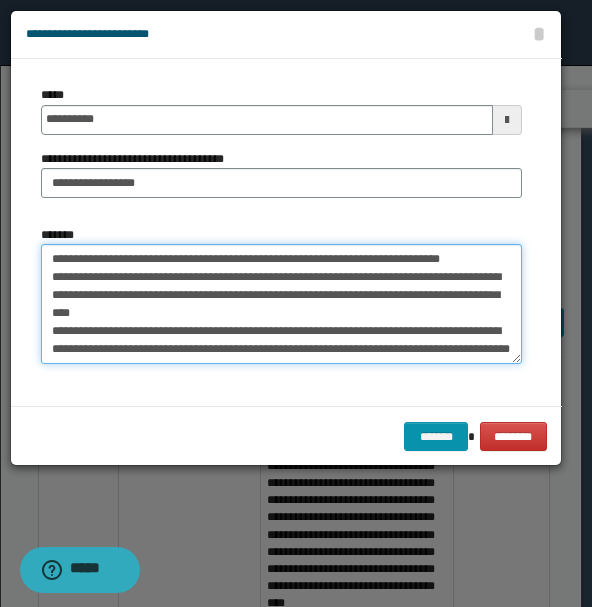 click on "**********" at bounding box center (281, 303) 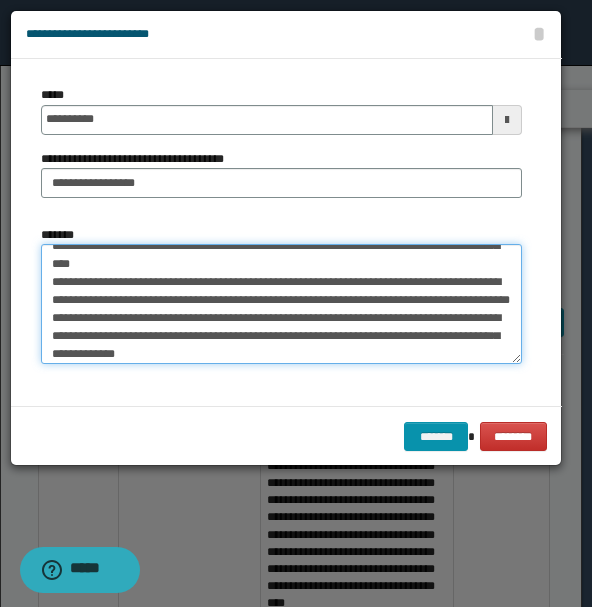 scroll, scrollTop: 90, scrollLeft: 0, axis: vertical 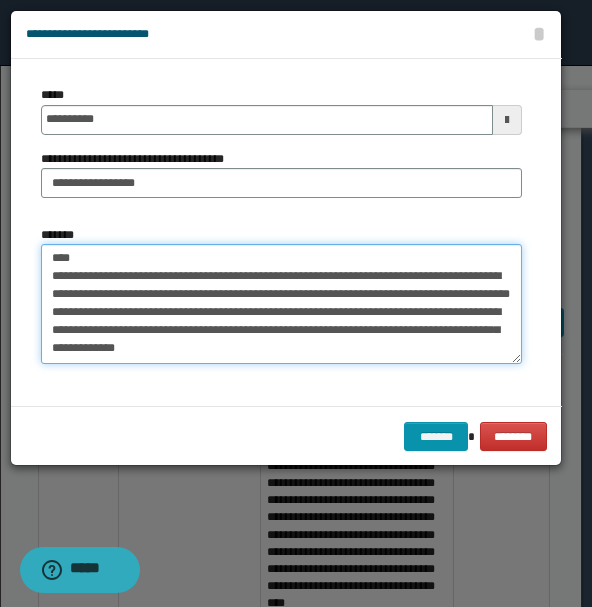 click on "**********" at bounding box center (281, 303) 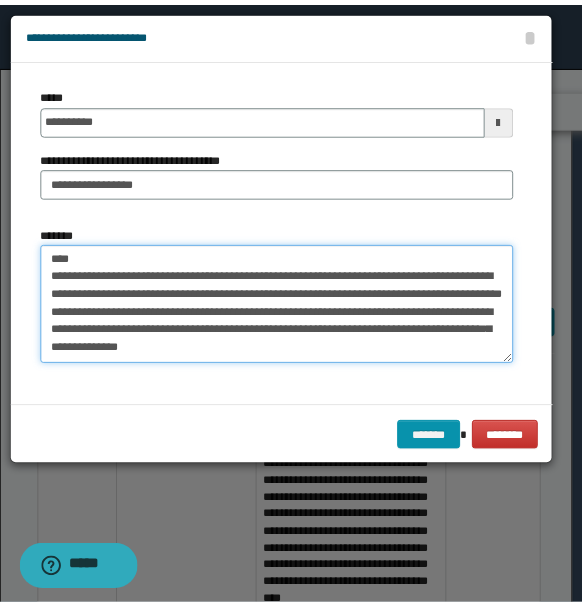 scroll, scrollTop: 90, scrollLeft: 0, axis: vertical 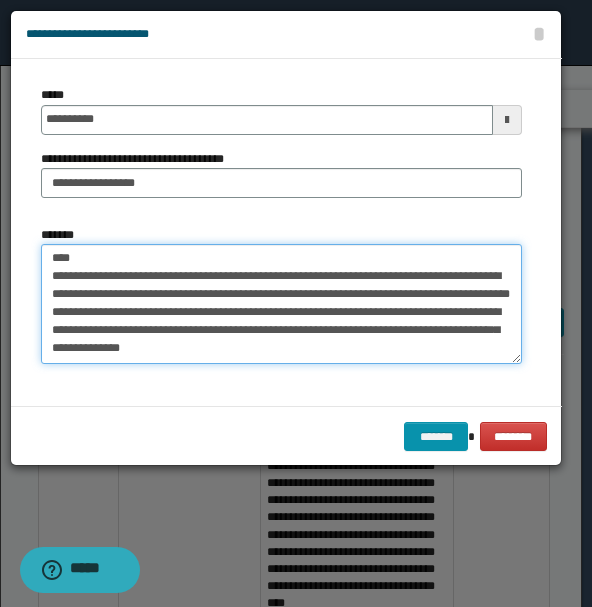 click on "**********" at bounding box center (281, 303) 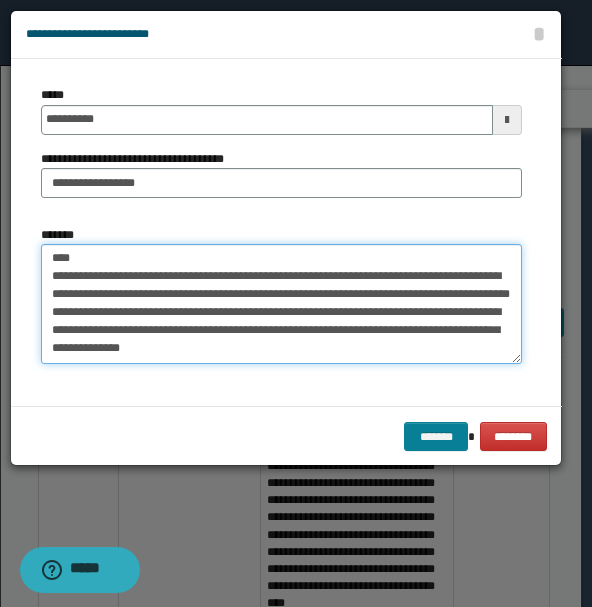 type on "**********" 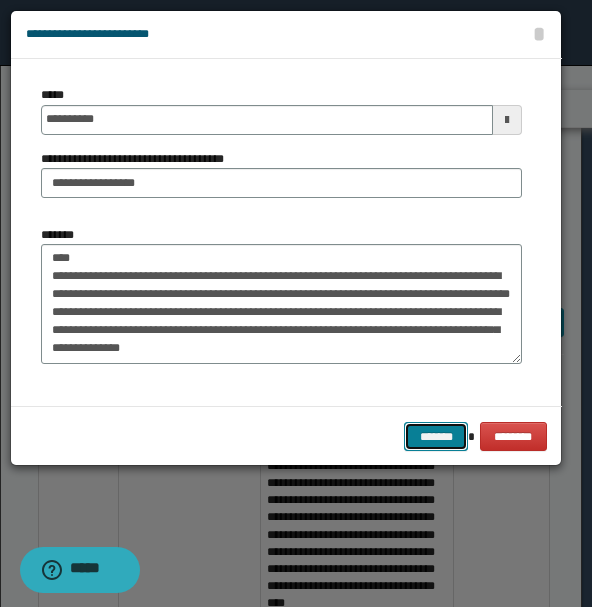 click on "*******" at bounding box center (436, 436) 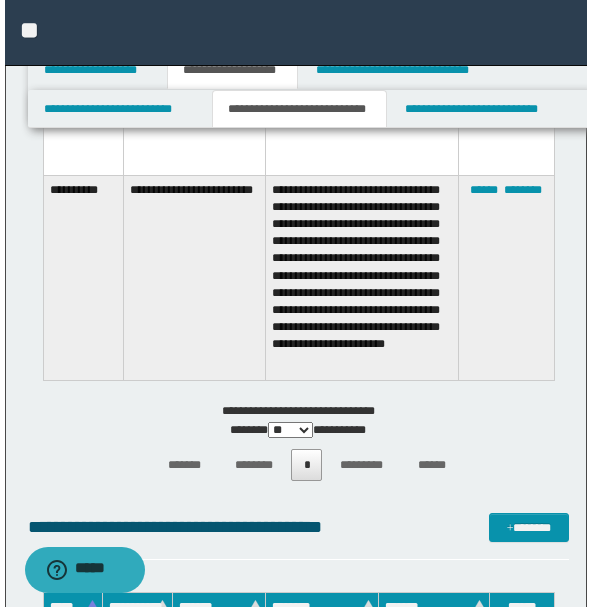 scroll, scrollTop: 2333, scrollLeft: 0, axis: vertical 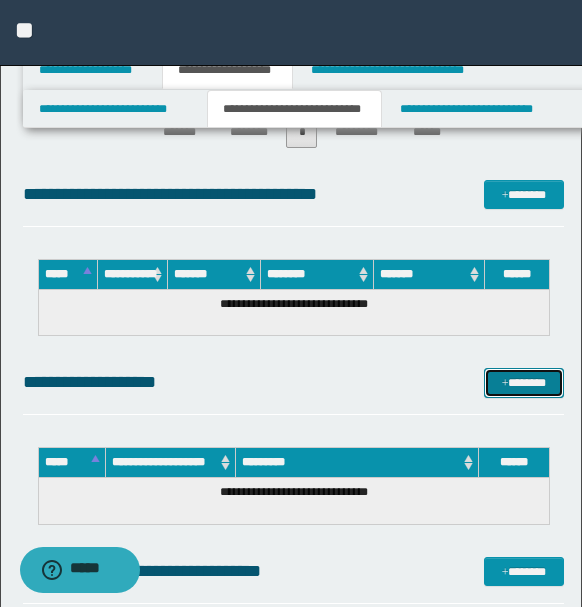 click on "*******" at bounding box center [523, 382] 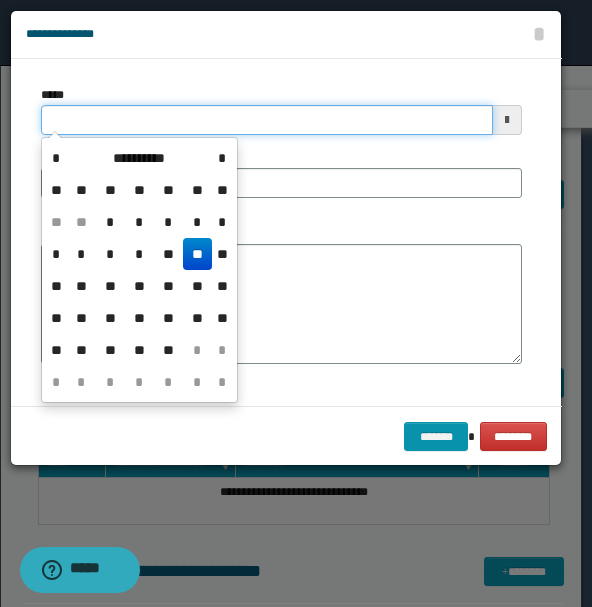 click on "*****" at bounding box center (267, 120) 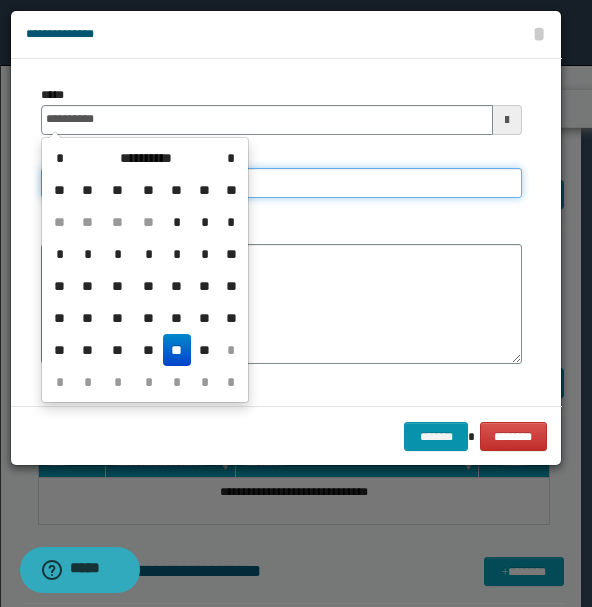type on "**********" 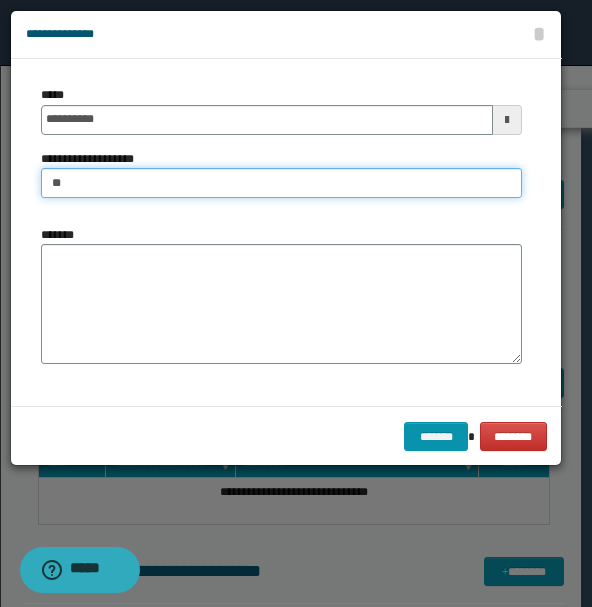 type on "*" 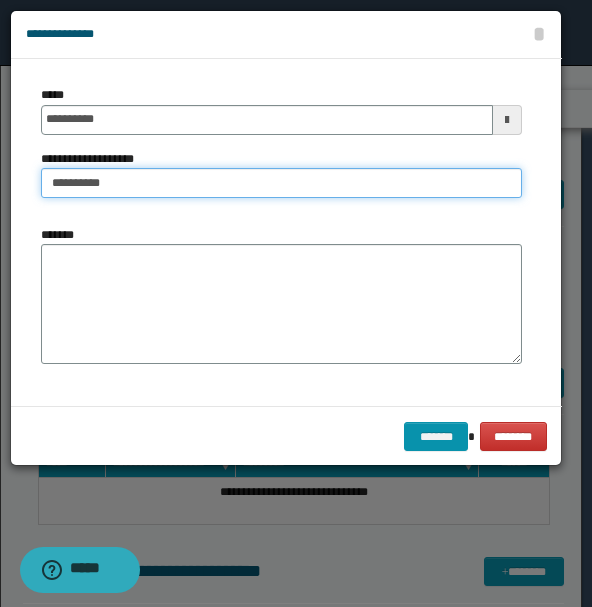 type on "*********" 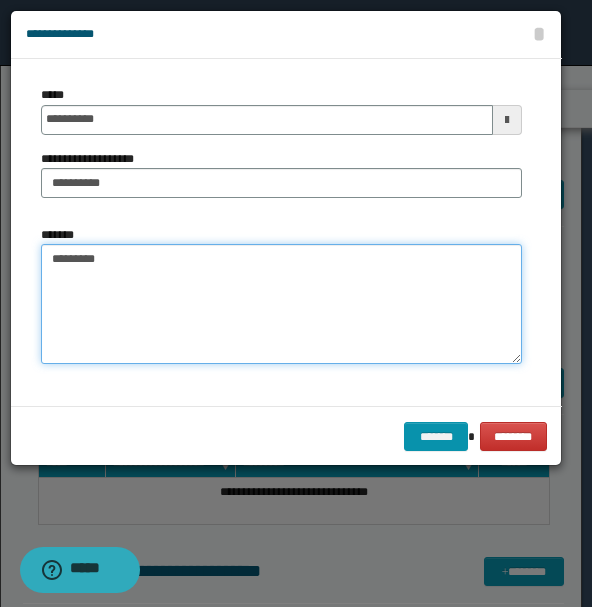 click on "********" at bounding box center [281, 304] 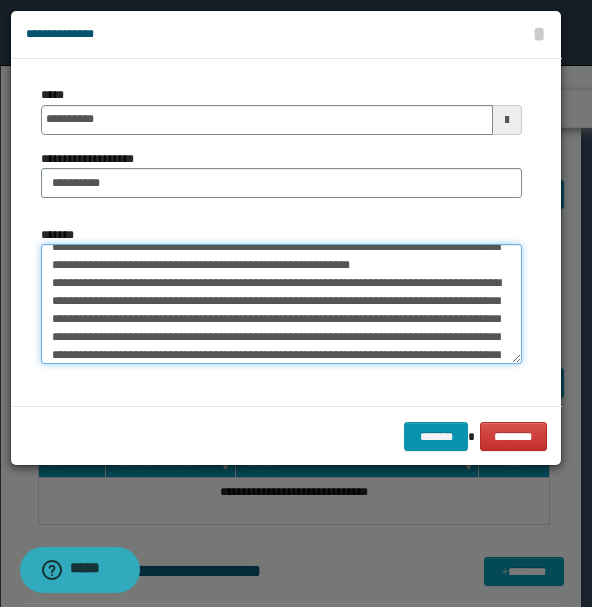 scroll, scrollTop: 0, scrollLeft: 0, axis: both 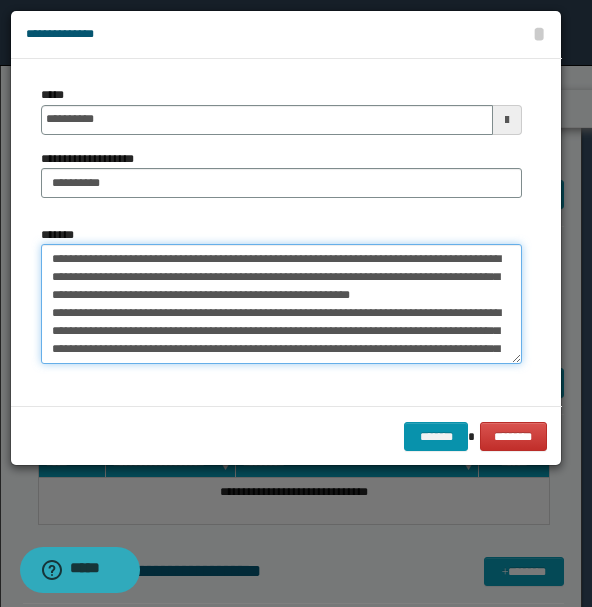 click on "*******" at bounding box center (281, 303) 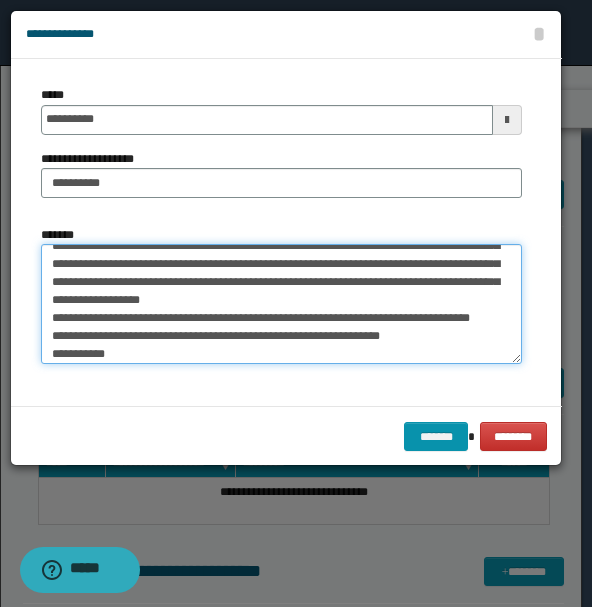 scroll, scrollTop: 180, scrollLeft: 0, axis: vertical 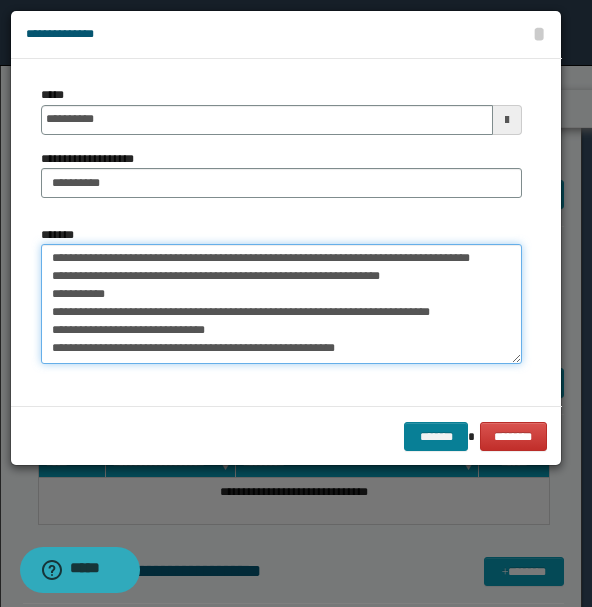 type on "**********" 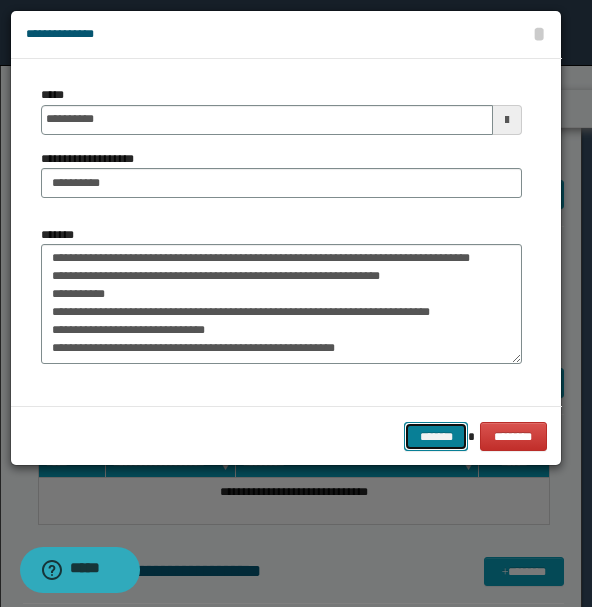 click on "*******" at bounding box center (436, 436) 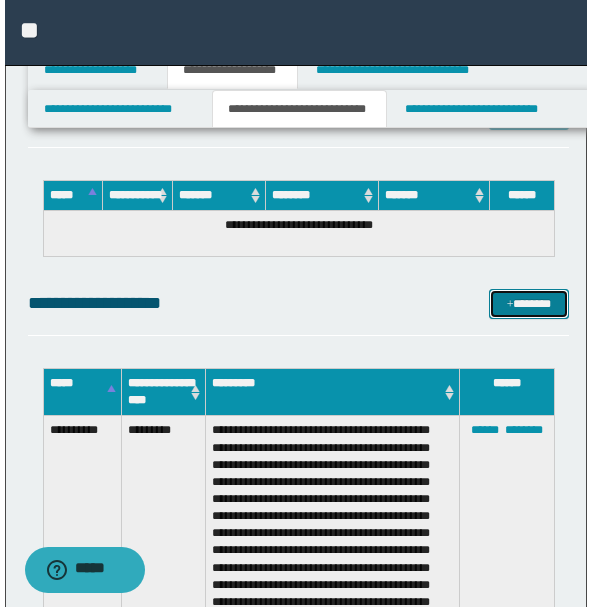 scroll, scrollTop: 2444, scrollLeft: 0, axis: vertical 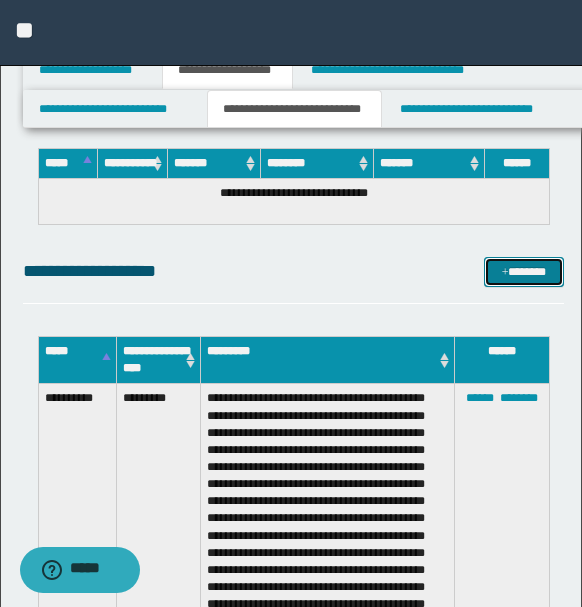 click on "*******" at bounding box center [523, 271] 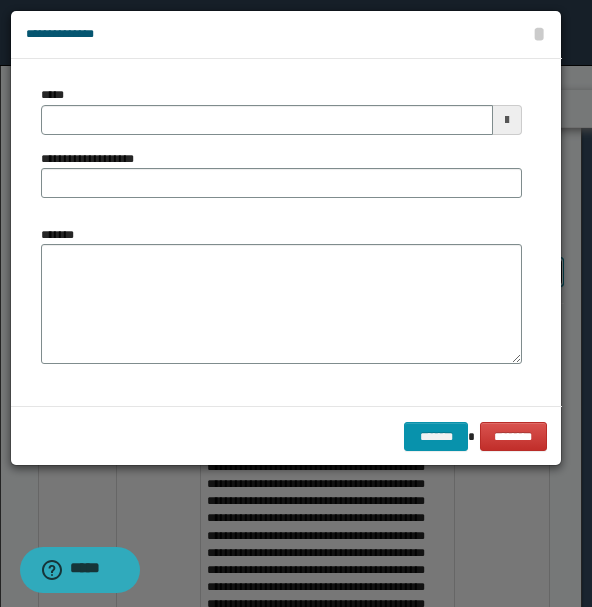 scroll, scrollTop: 0, scrollLeft: 0, axis: both 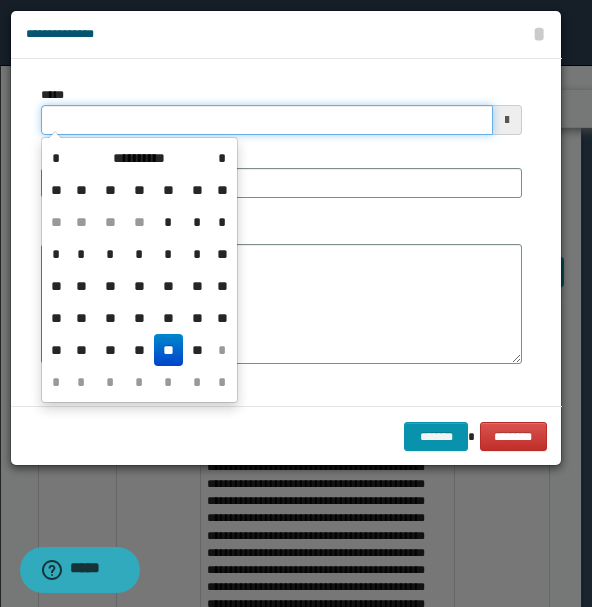 click on "*****" at bounding box center (267, 120) 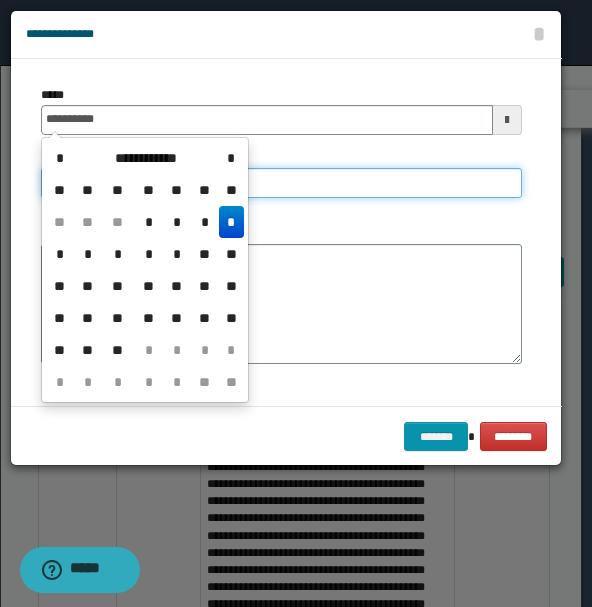 type on "**********" 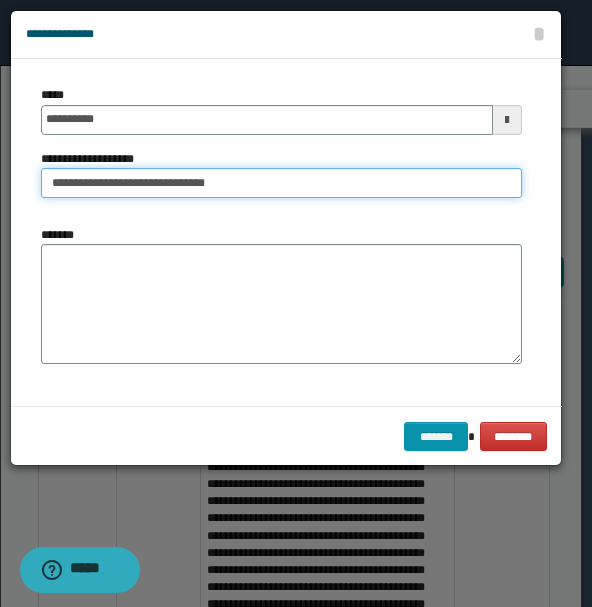 type on "**********" 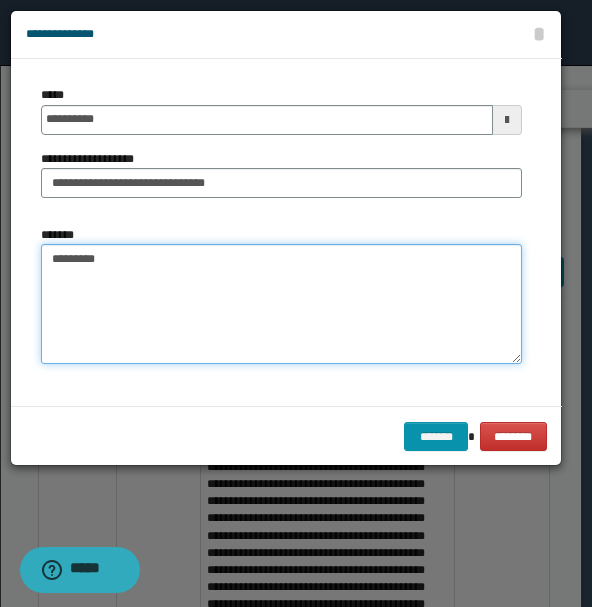 click on "********" at bounding box center [281, 303] 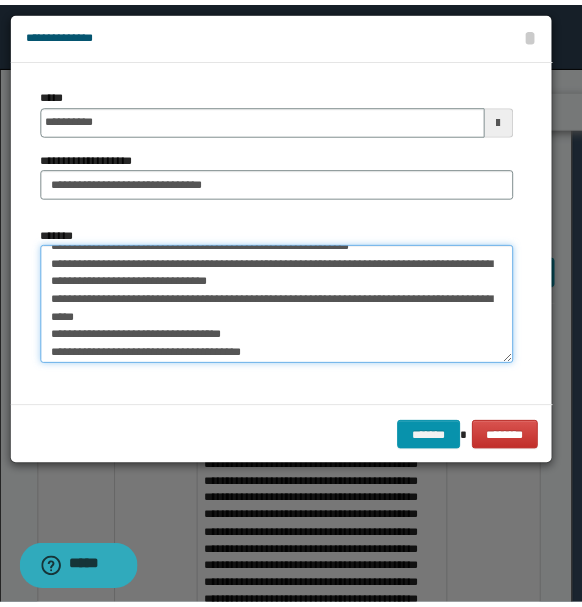 scroll, scrollTop: 18, scrollLeft: 0, axis: vertical 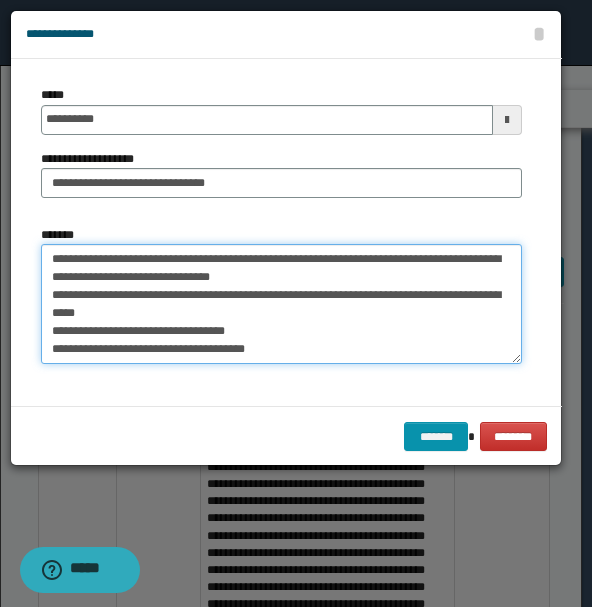 click on "**********" at bounding box center [281, 303] 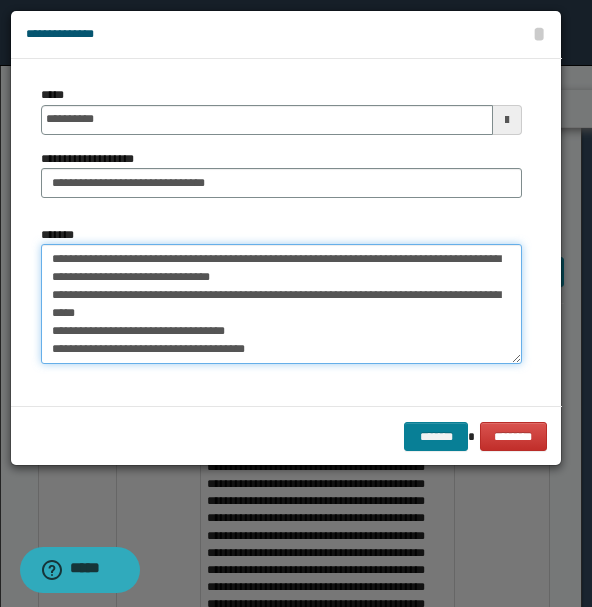 type on "**********" 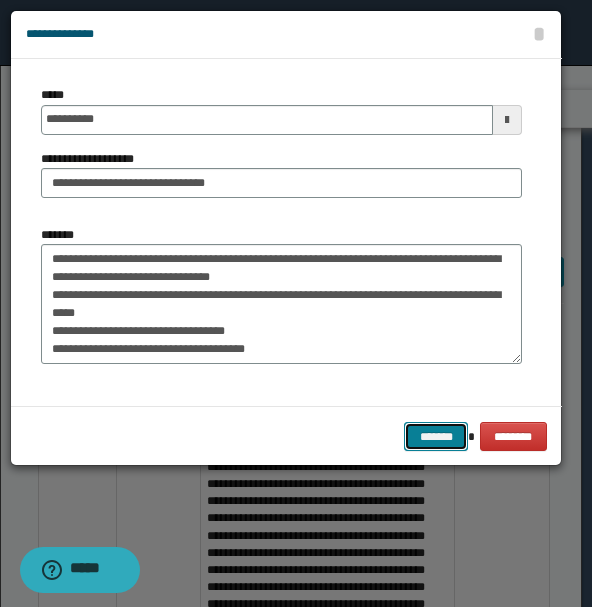 click on "*******" at bounding box center (436, 436) 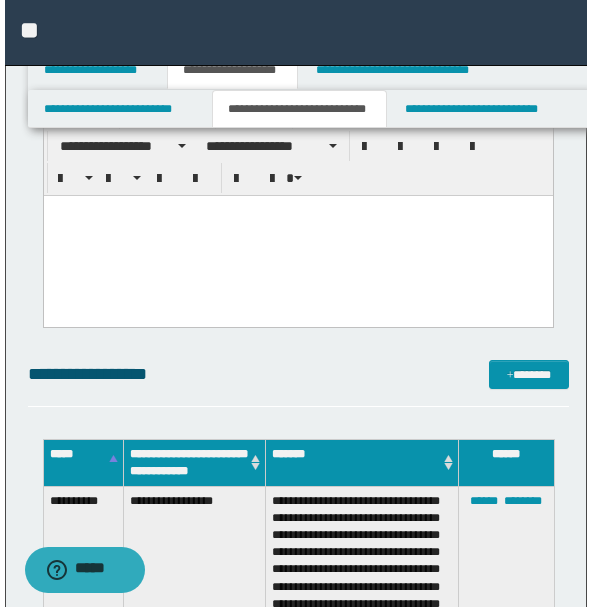 scroll, scrollTop: 333, scrollLeft: 0, axis: vertical 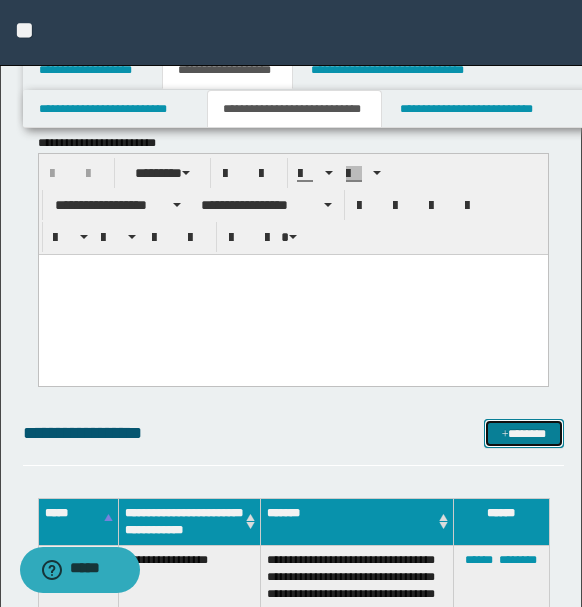 click on "*******" at bounding box center (523, 433) 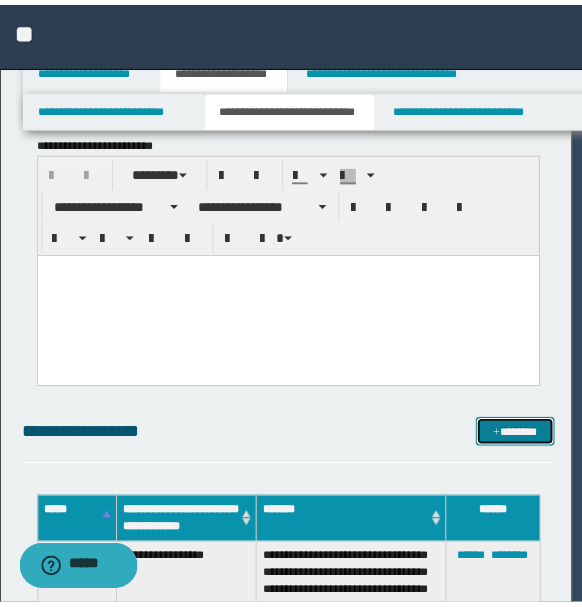 scroll, scrollTop: 0, scrollLeft: 0, axis: both 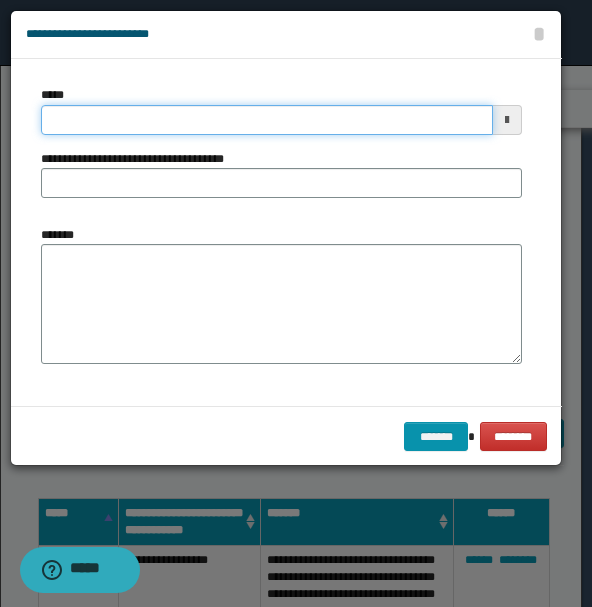 click on "*****" at bounding box center (267, 120) 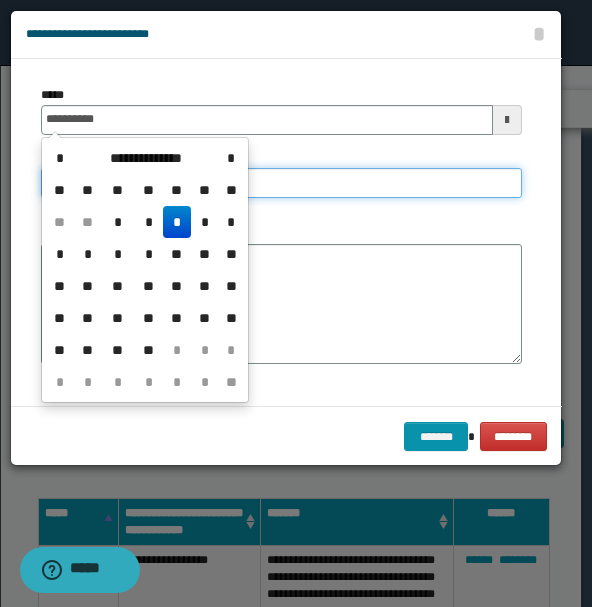 type on "**********" 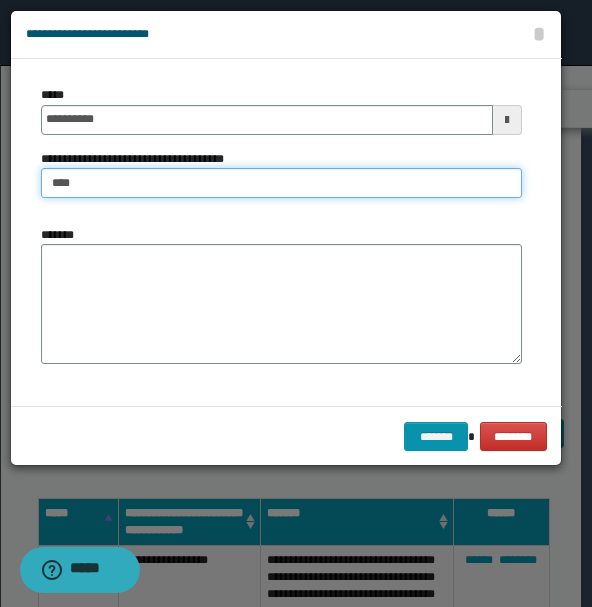 type on "**********" 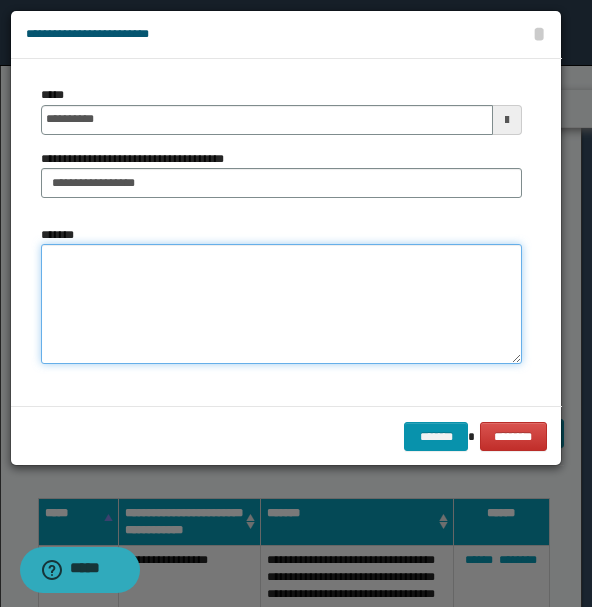 click on "*******" at bounding box center (281, 303) 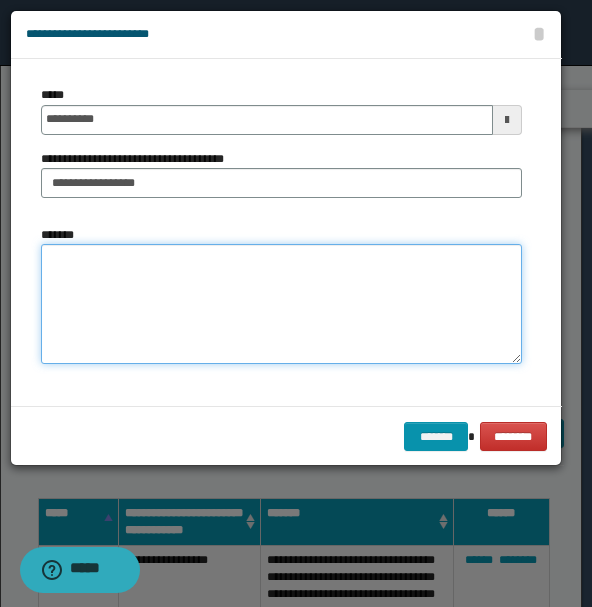 click on "*******" at bounding box center [281, 303] 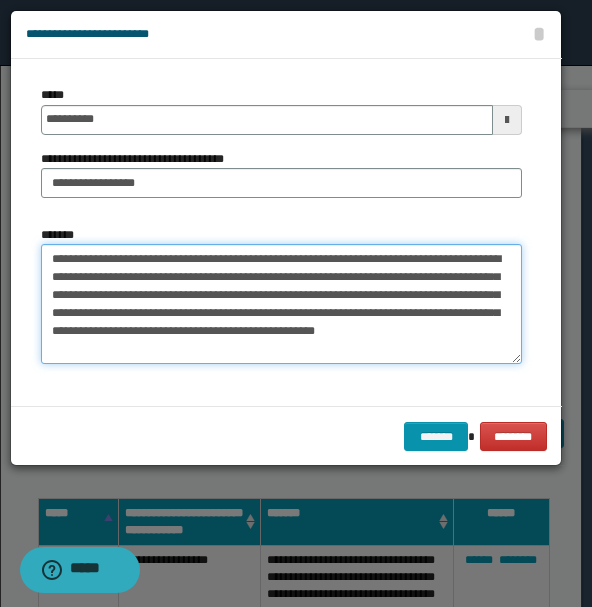 drag, startPoint x: 70, startPoint y: 259, endPoint x: 54, endPoint y: 259, distance: 16 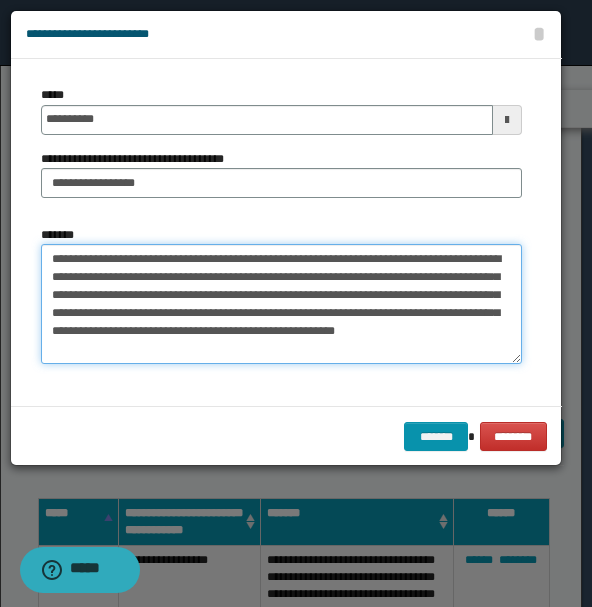 drag, startPoint x: 111, startPoint y: 298, endPoint x: 166, endPoint y: 287, distance: 56.089214 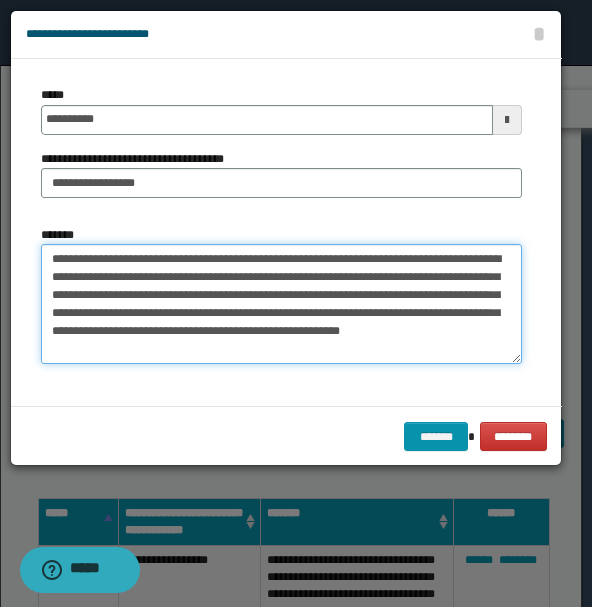 click on "**********" at bounding box center (281, 303) 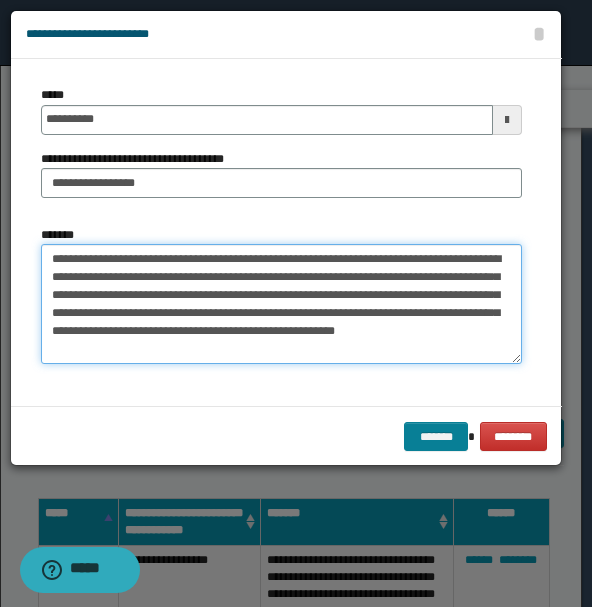 type on "**********" 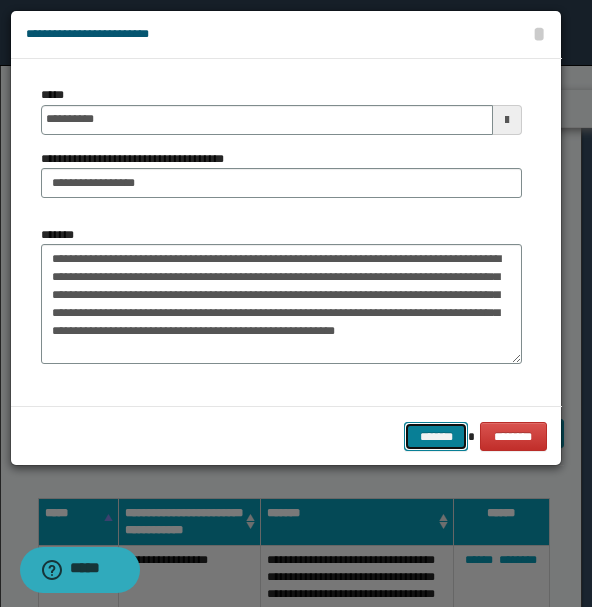 click on "*******" at bounding box center (436, 436) 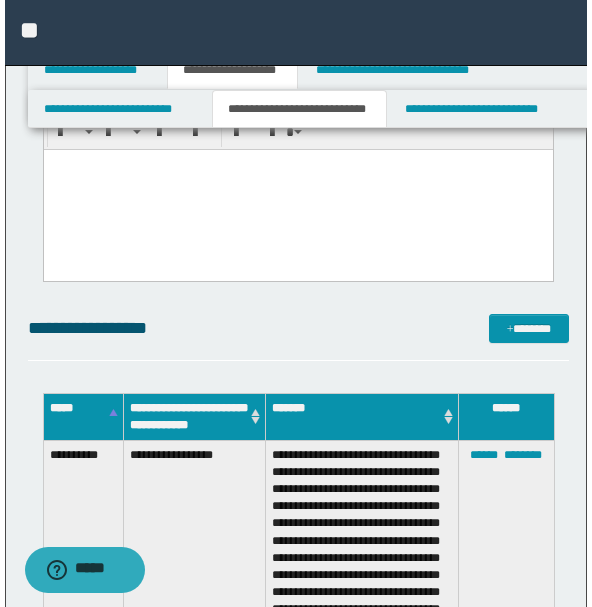 scroll, scrollTop: 471, scrollLeft: 0, axis: vertical 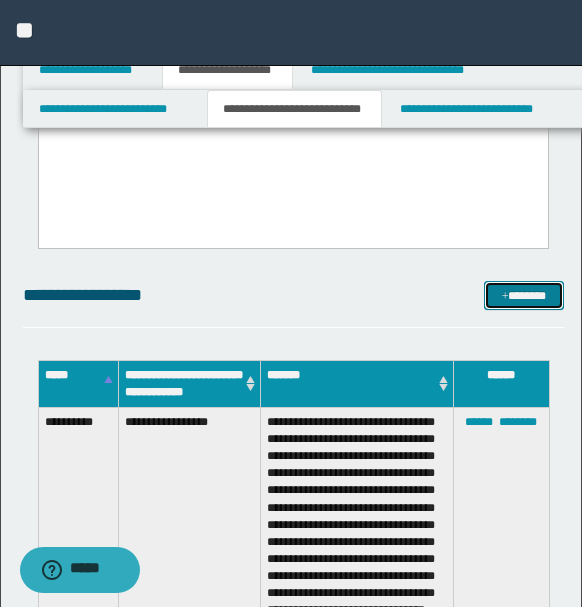 click on "*******" at bounding box center (523, 295) 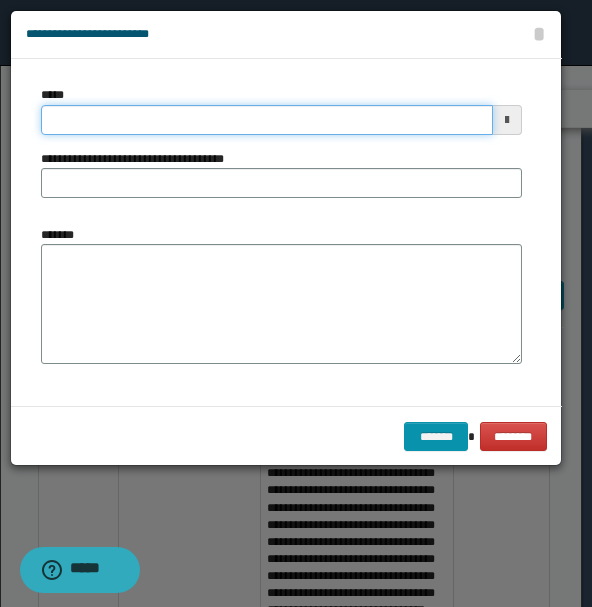 click on "*****" at bounding box center [267, 120] 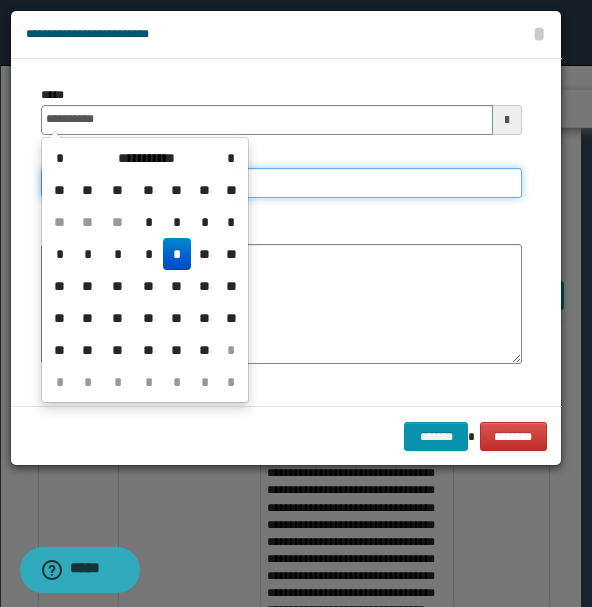 type on "**********" 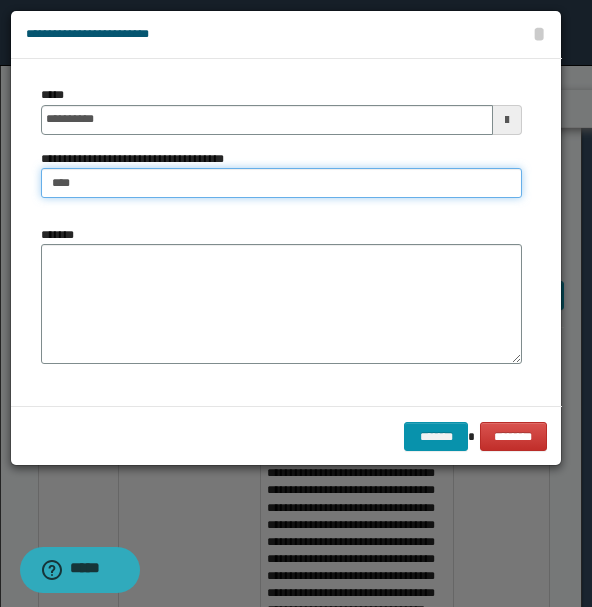 type on "**********" 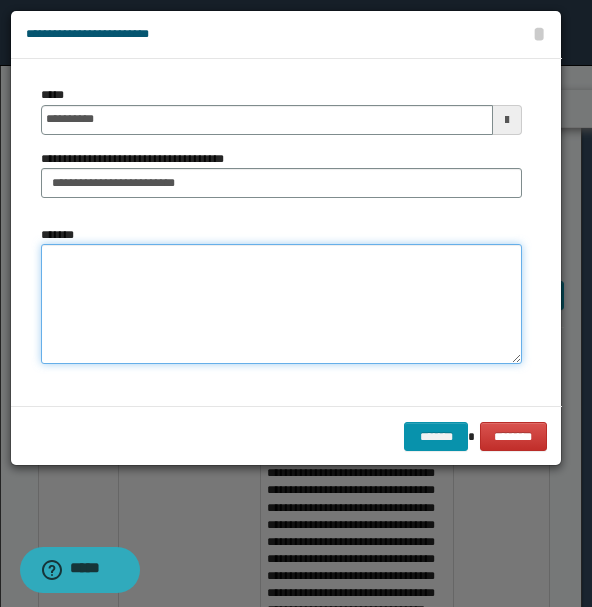 click on "*******" at bounding box center [281, 303] 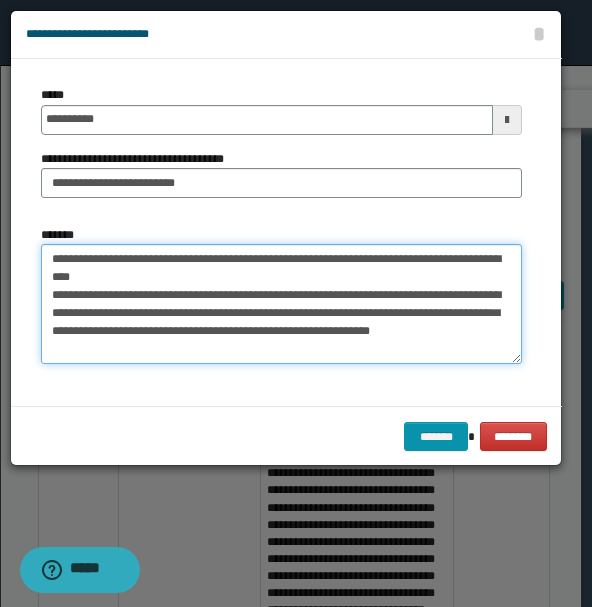 click on "**********" at bounding box center (281, 303) 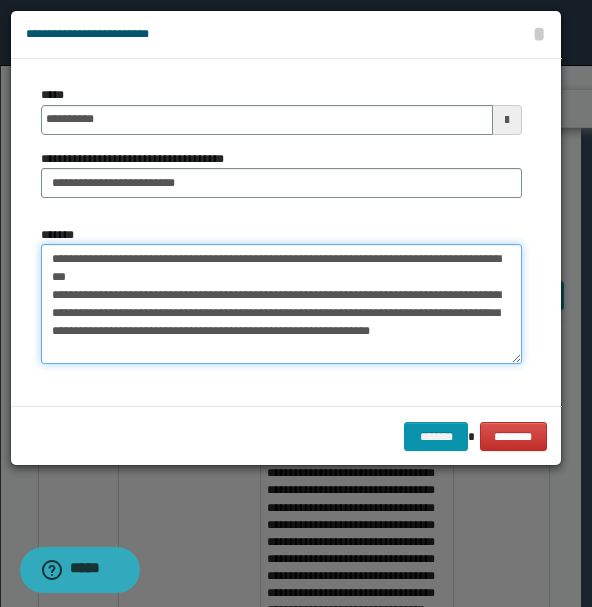 drag, startPoint x: 56, startPoint y: 279, endPoint x: 158, endPoint y: 260, distance: 103.75452 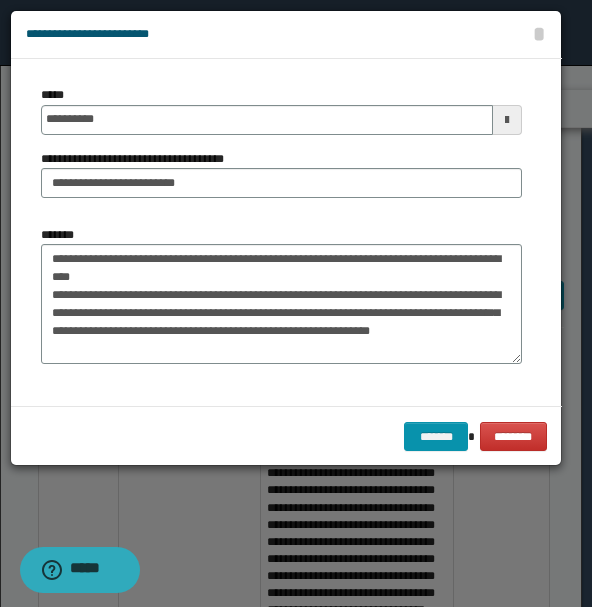 drag, startPoint x: 288, startPoint y: 334, endPoint x: 304, endPoint y: 72, distance: 262.4881 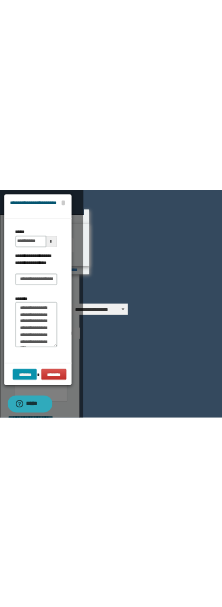 scroll, scrollTop: 628, scrollLeft: 0, axis: vertical 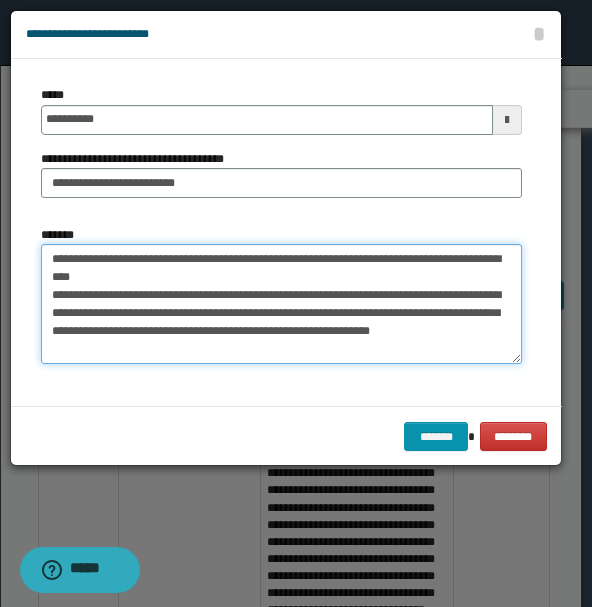 drag, startPoint x: 332, startPoint y: 294, endPoint x: 302, endPoint y: 308, distance: 33.105892 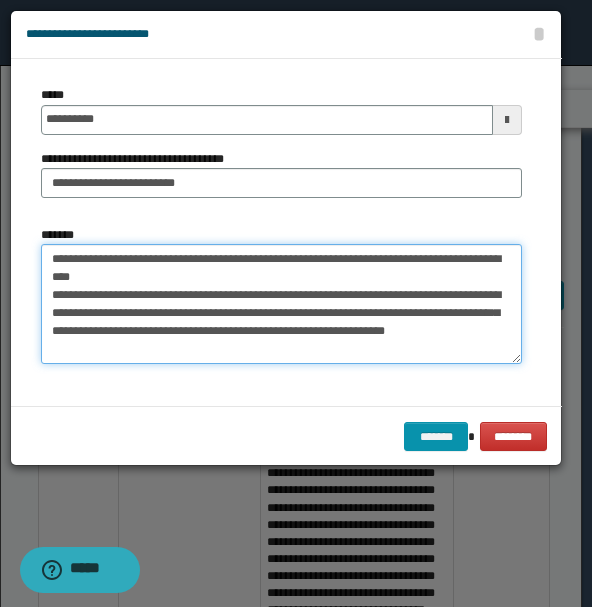 click on "**********" at bounding box center [281, 303] 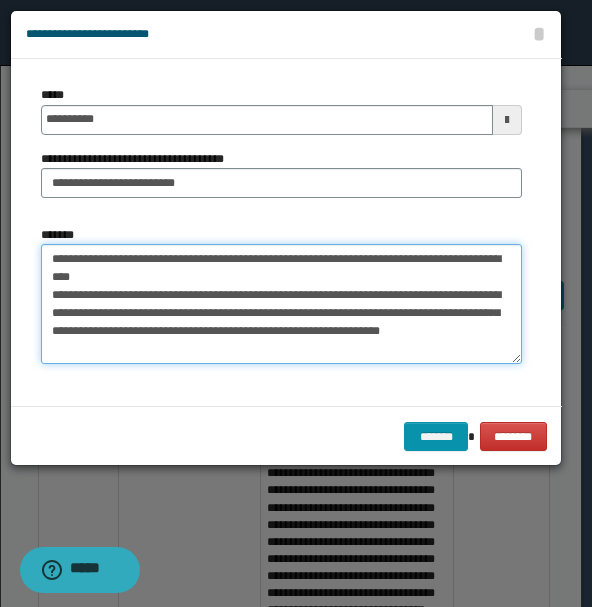 click on "**********" at bounding box center [281, 303] 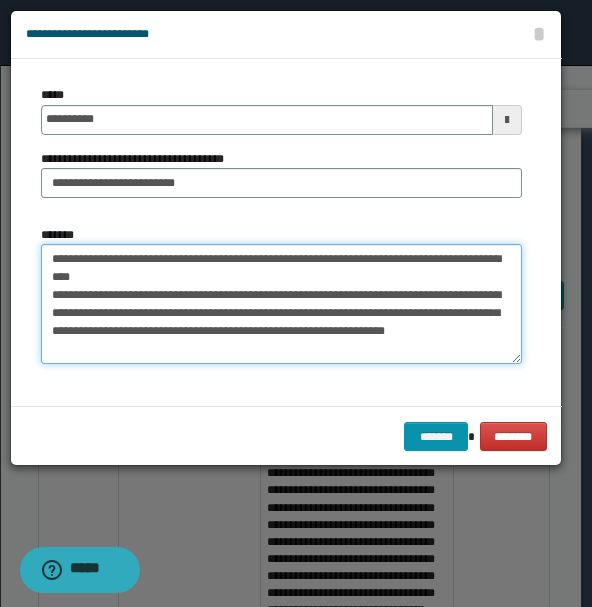 click on "**********" at bounding box center [281, 303] 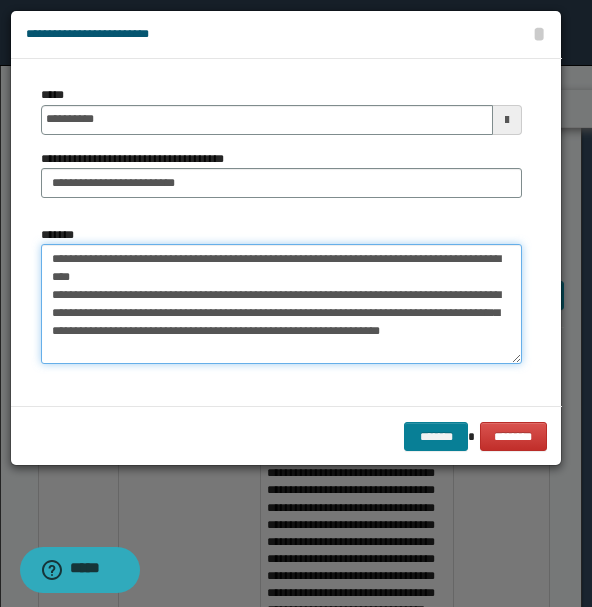 type on "**********" 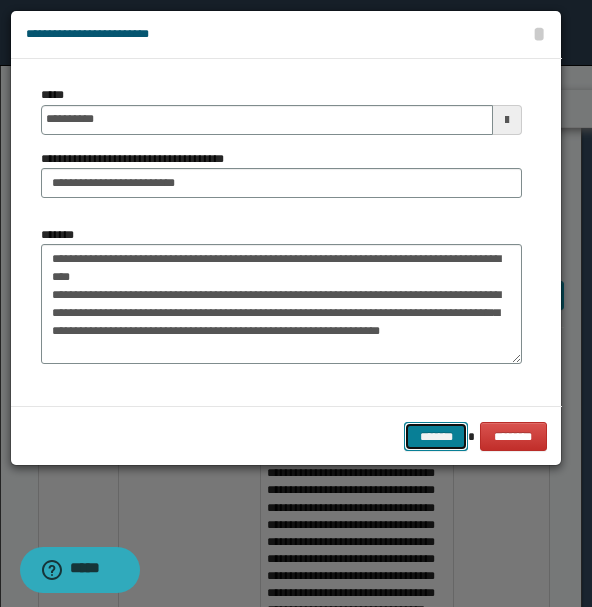 click on "*******" at bounding box center (436, 436) 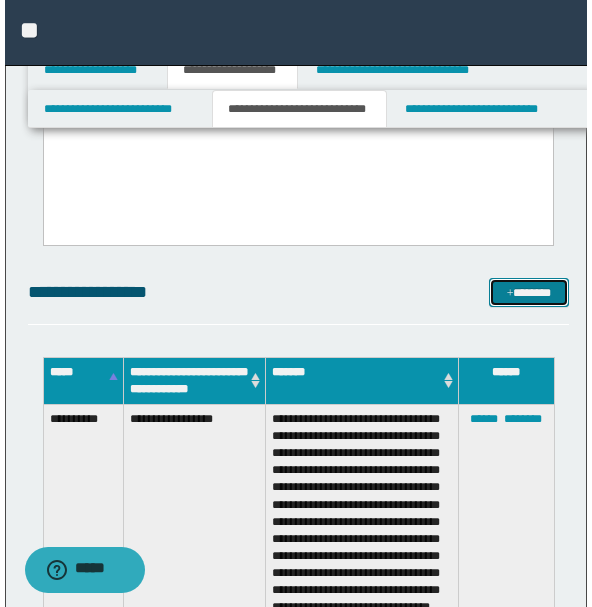 scroll, scrollTop: 471, scrollLeft: 0, axis: vertical 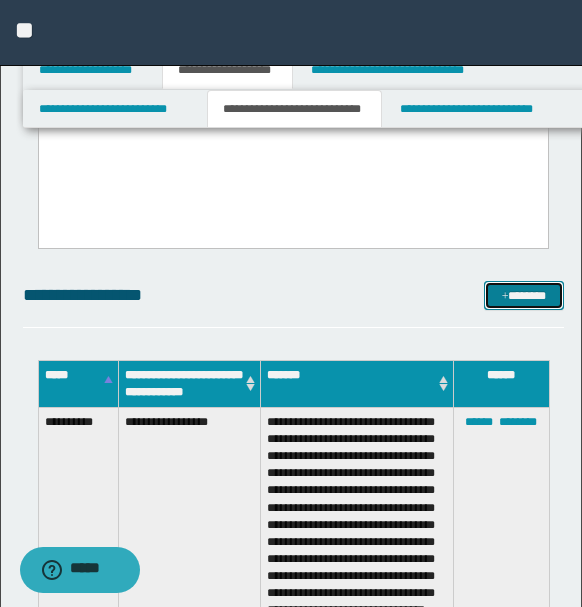 click on "*******" at bounding box center [523, 295] 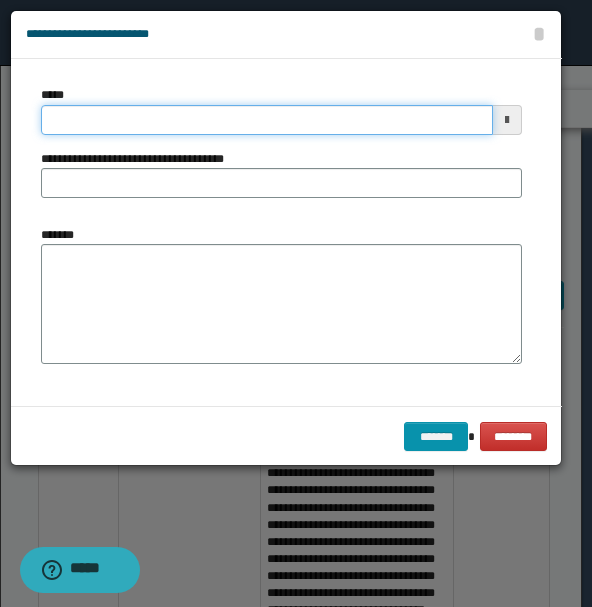 click on "*****" at bounding box center (267, 120) 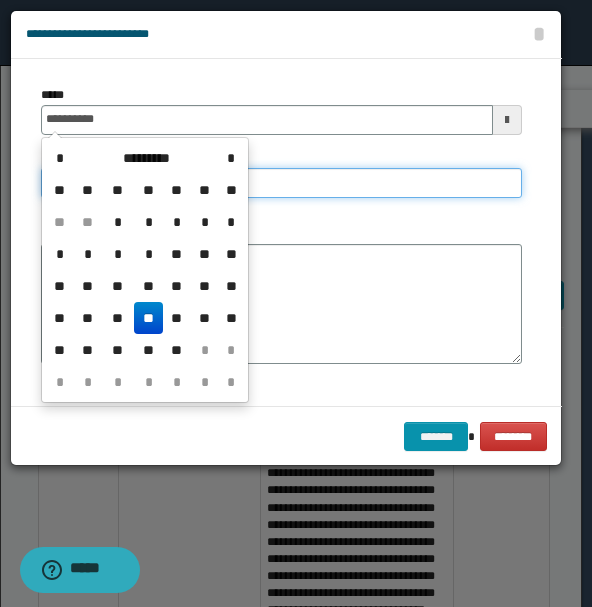 type on "**********" 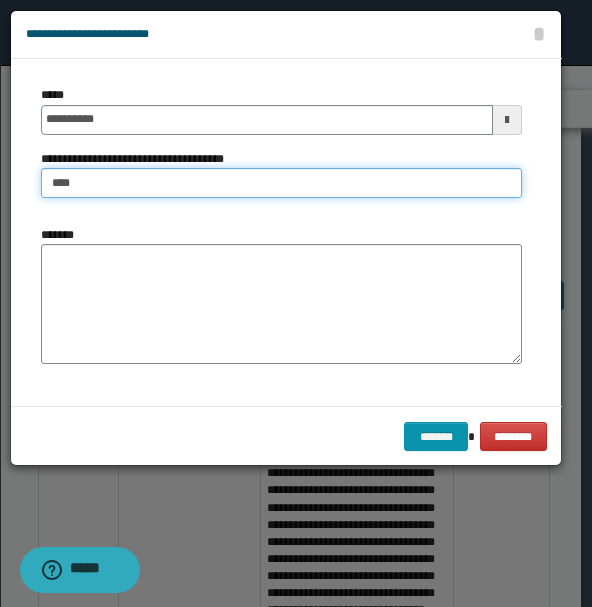 type on "**********" 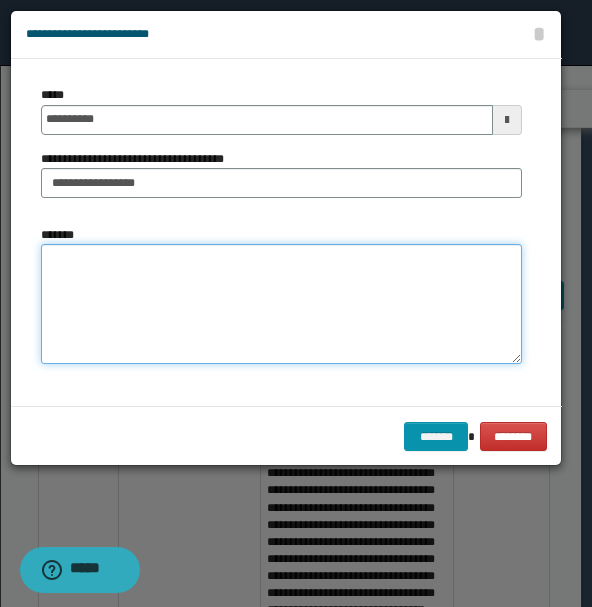 paste on "**********" 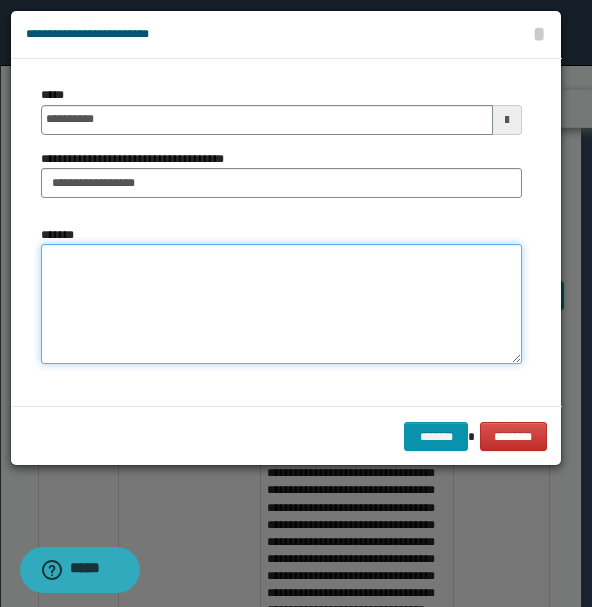 scroll, scrollTop: 0, scrollLeft: 0, axis: both 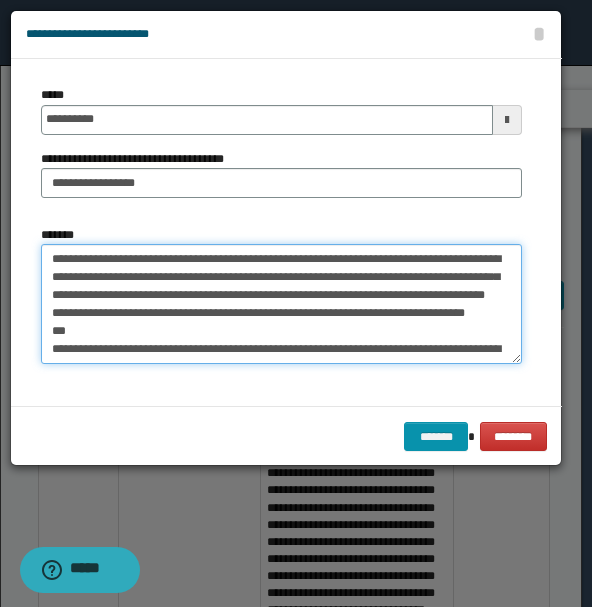 click on "**********" at bounding box center (281, 303) 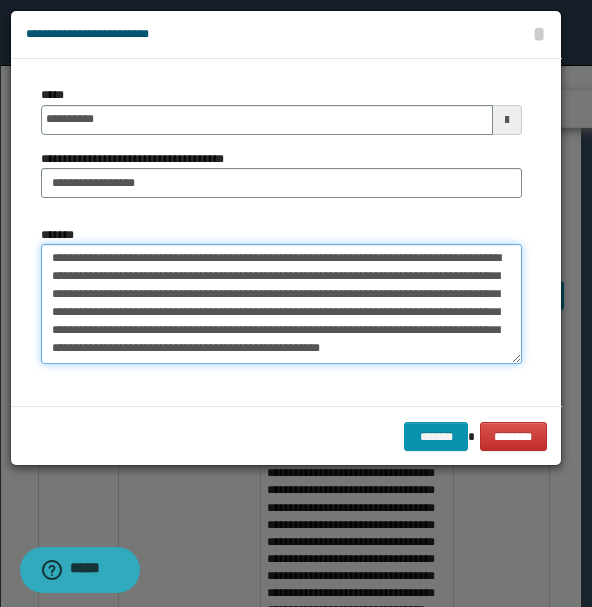 scroll, scrollTop: 0, scrollLeft: 0, axis: both 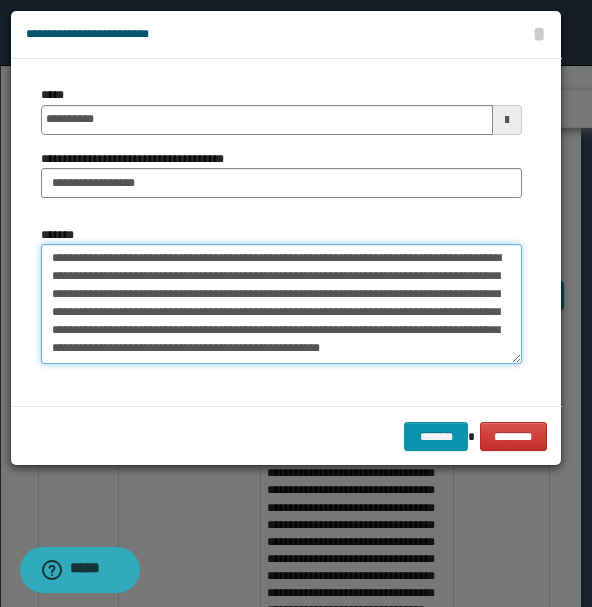 click on "**********" at bounding box center [281, 303] 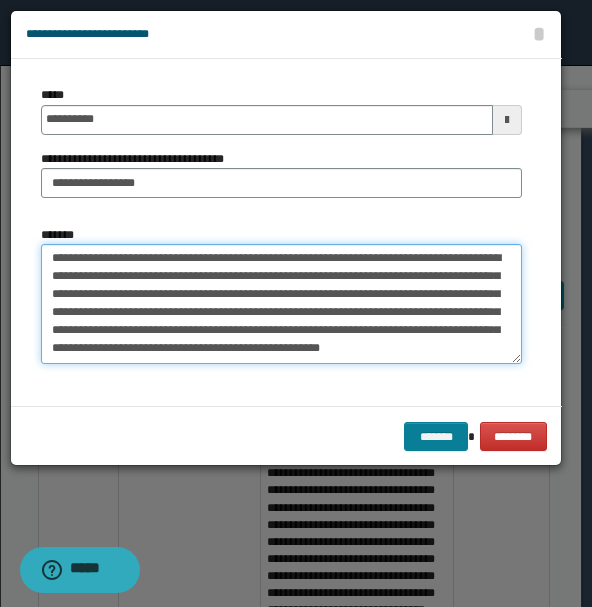 type on "**********" 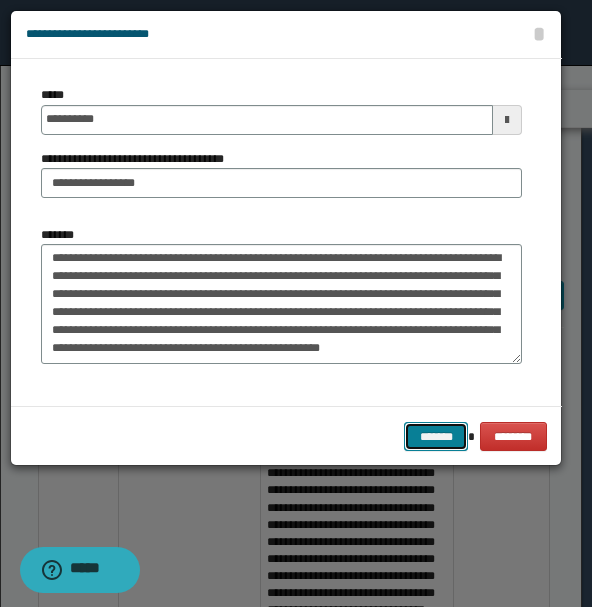 click on "*******" at bounding box center [436, 436] 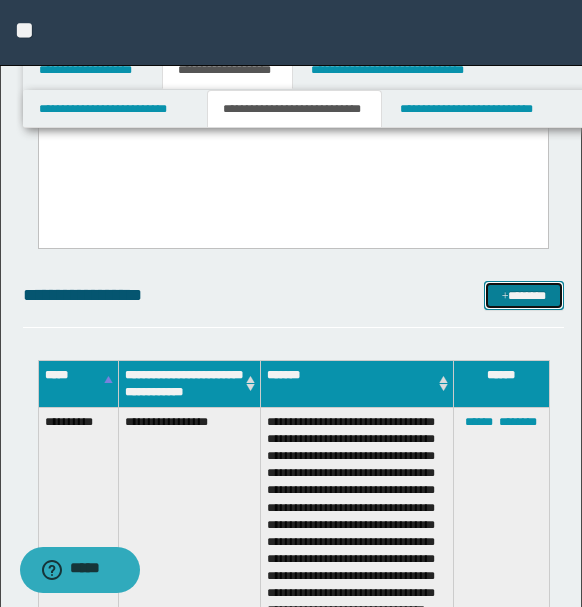 click on "*******" at bounding box center (523, 295) 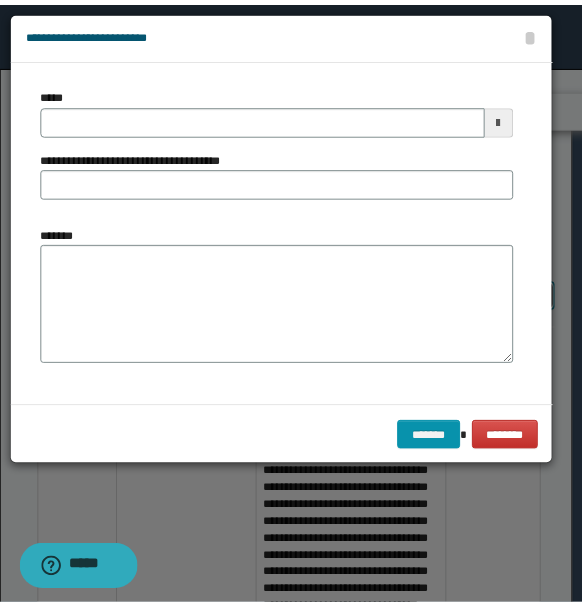 scroll, scrollTop: 0, scrollLeft: 0, axis: both 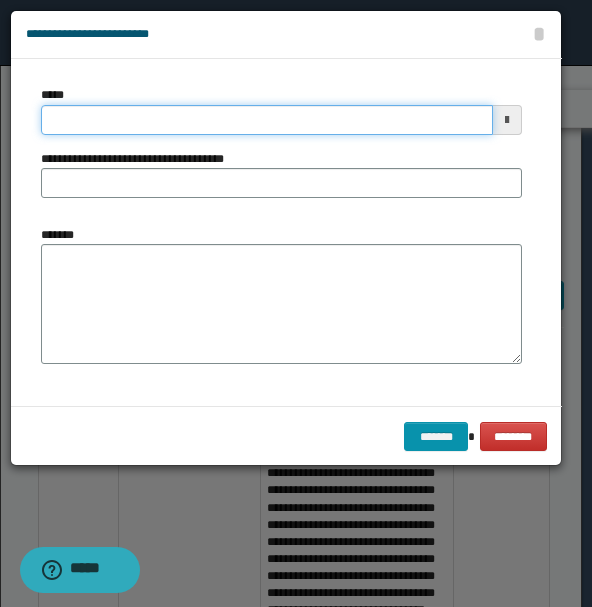click on "*****" at bounding box center (267, 120) 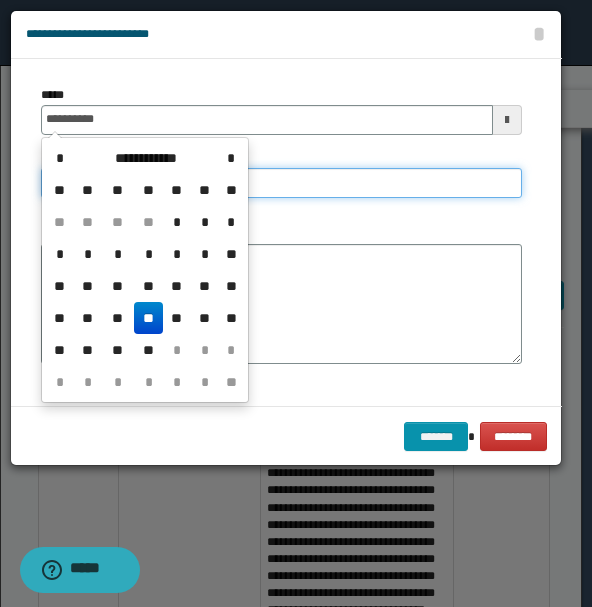 type on "**********" 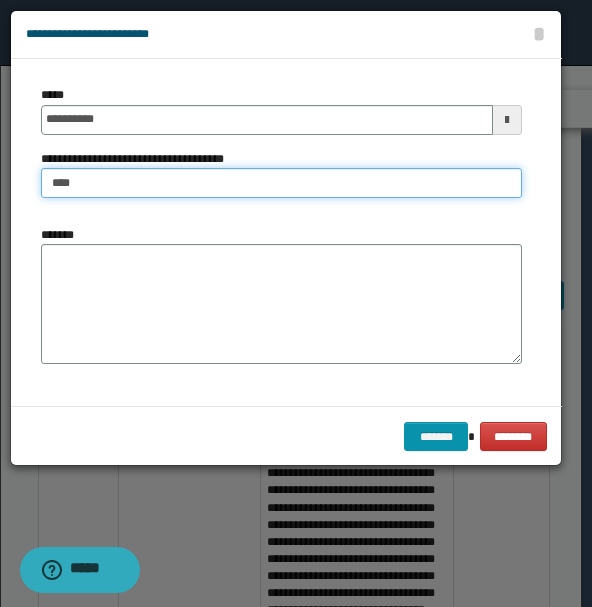 type on "**********" 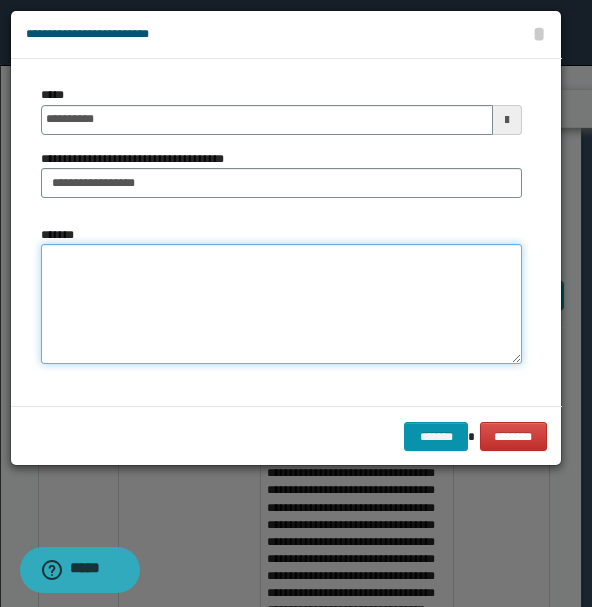 click on "*******" at bounding box center [281, 303] 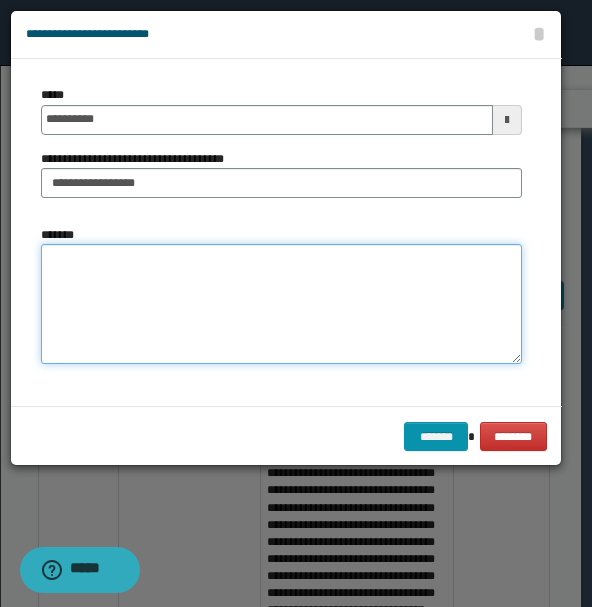 click on "*******" at bounding box center [281, 303] 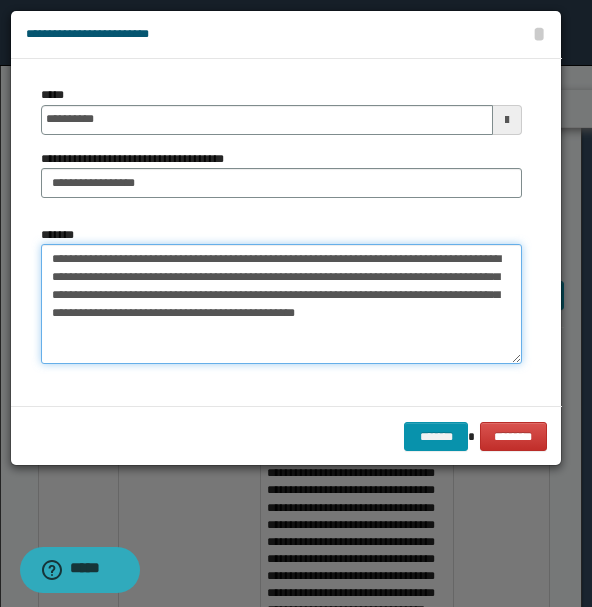 click on "**********" at bounding box center (281, 303) 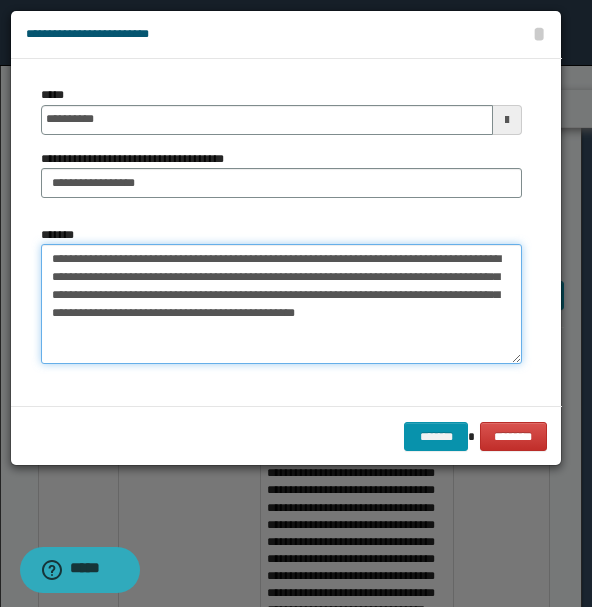click on "**********" at bounding box center [281, 303] 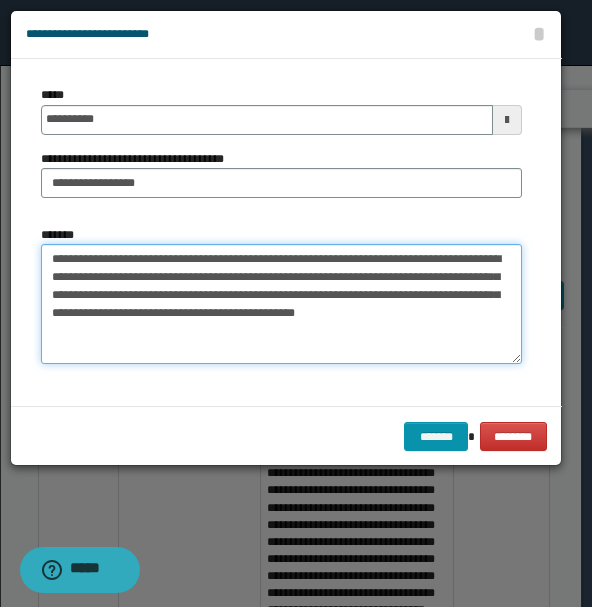 click on "**********" at bounding box center (281, 303) 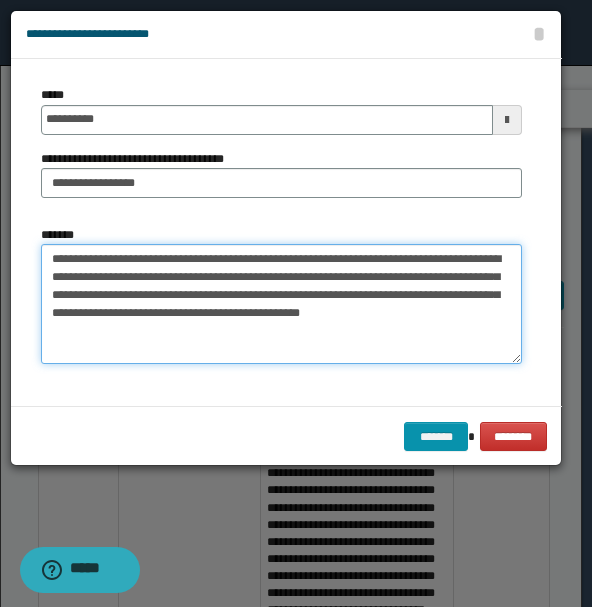 click on "**********" at bounding box center (281, 303) 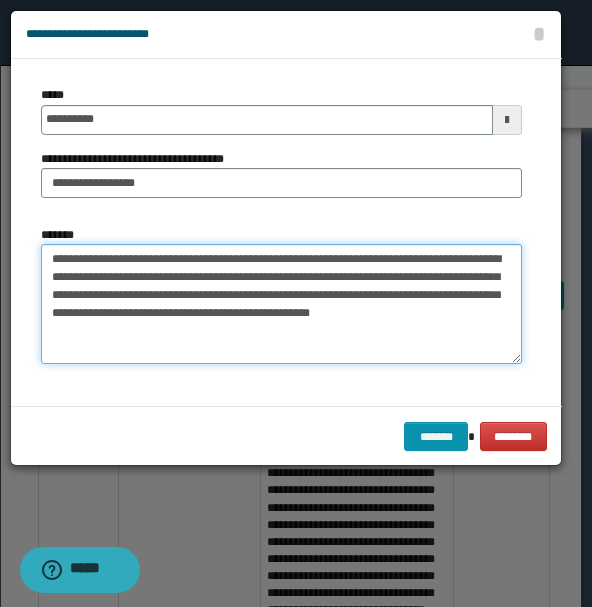 click on "**********" at bounding box center [281, 303] 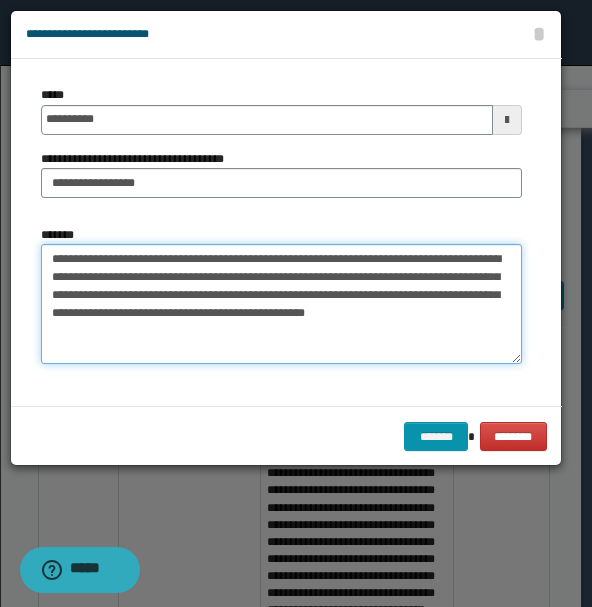 click on "**********" at bounding box center [281, 303] 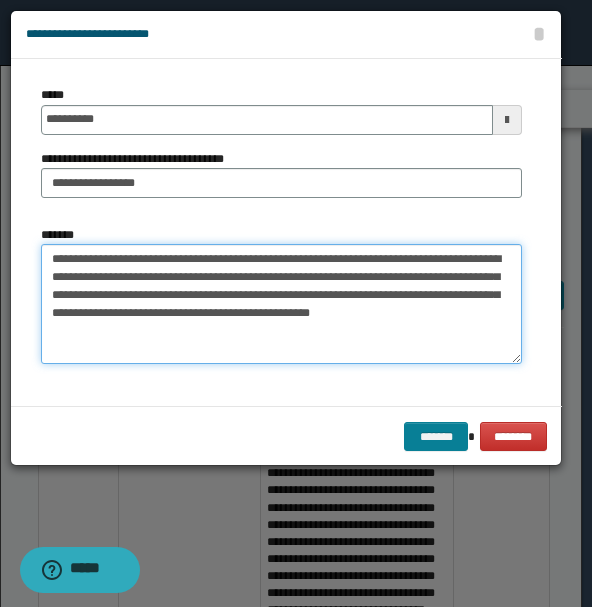 type on "**********" 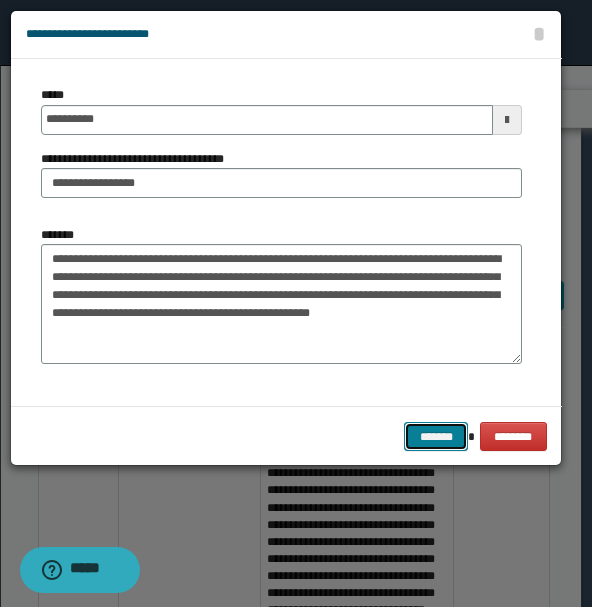 click on "*******" at bounding box center [436, 436] 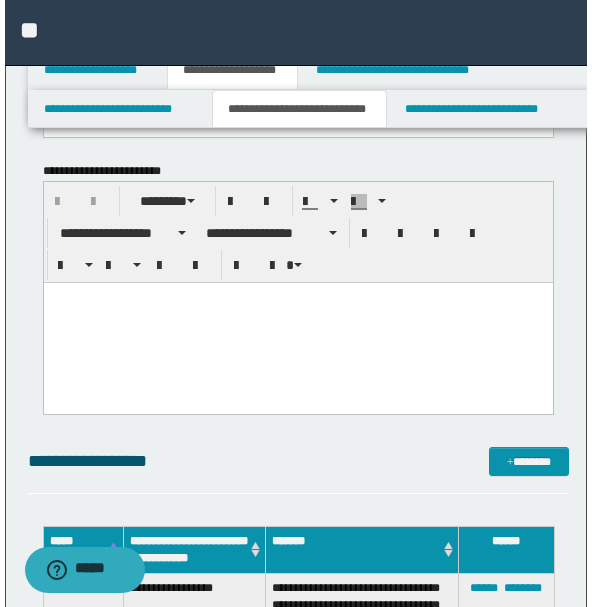 scroll, scrollTop: 248, scrollLeft: 0, axis: vertical 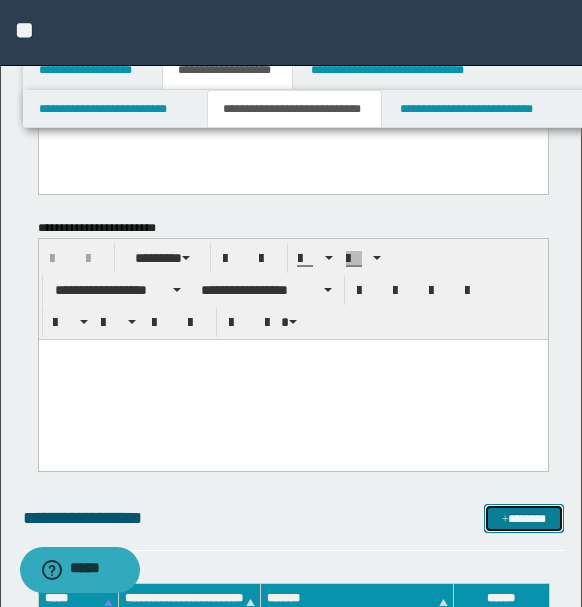 click on "*******" at bounding box center [523, 518] 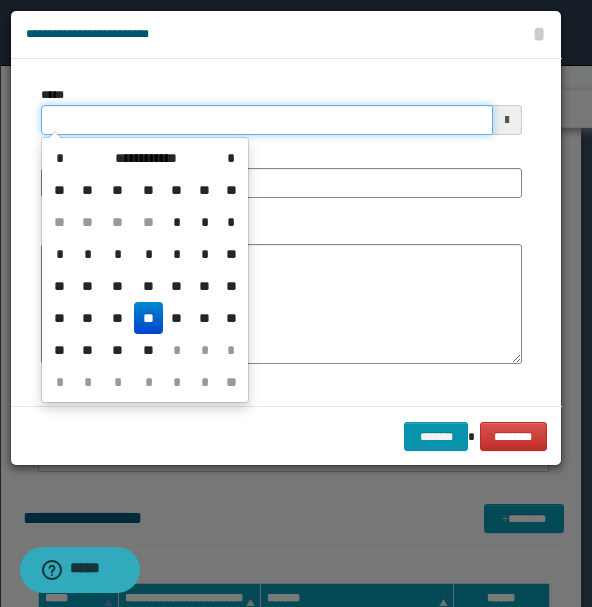 click on "*****" at bounding box center (267, 120) 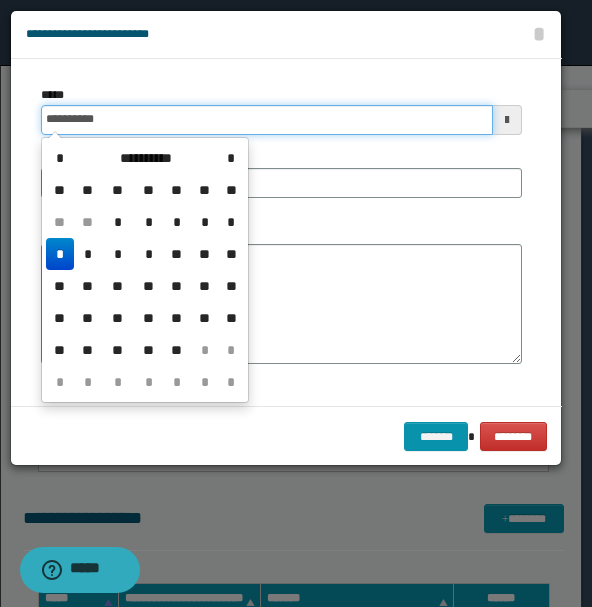 type on "**********" 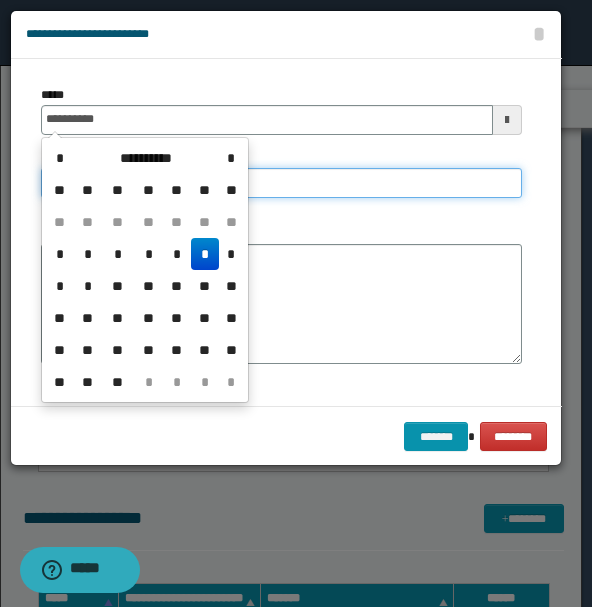 type on "**********" 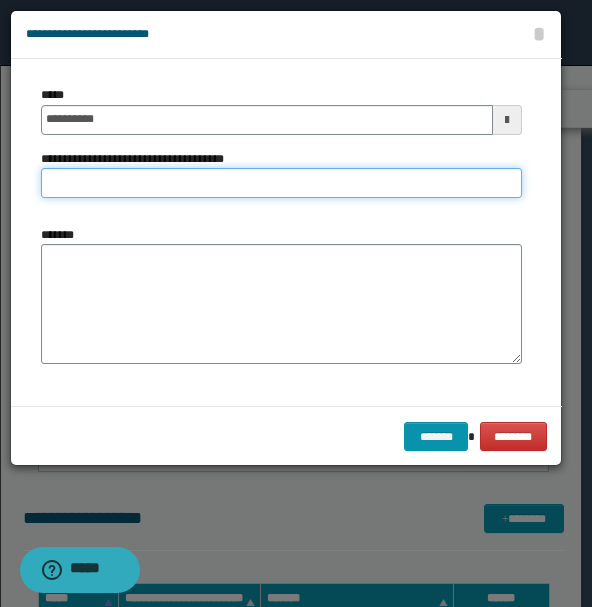 click on "**********" at bounding box center [281, 183] 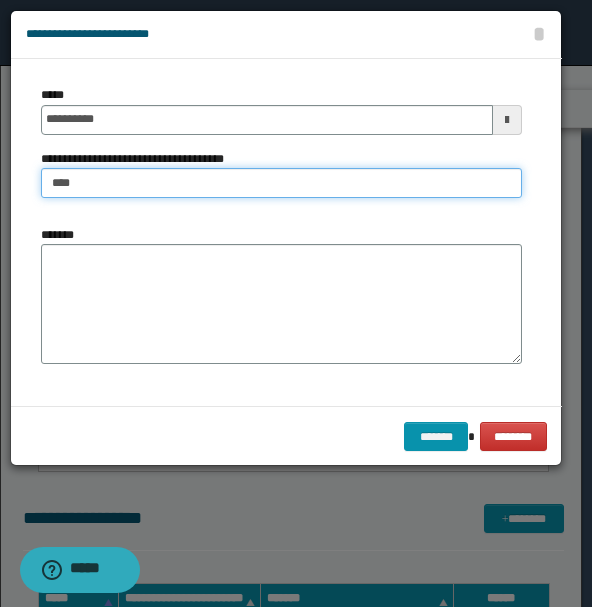 type on "**********" 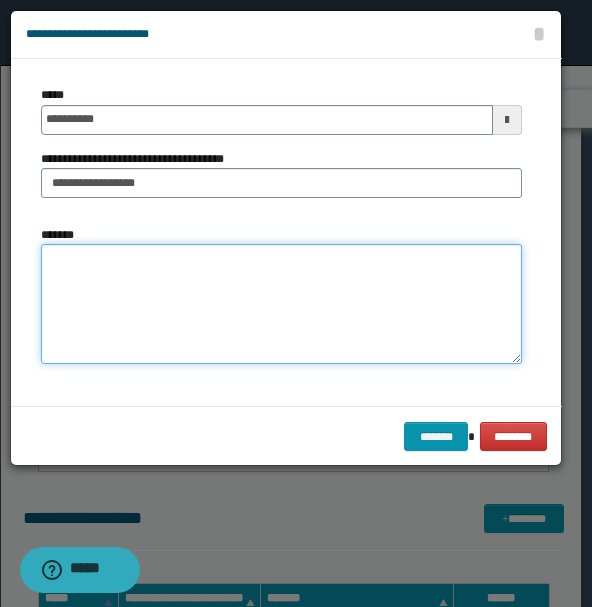 click on "*******" at bounding box center (281, 303) 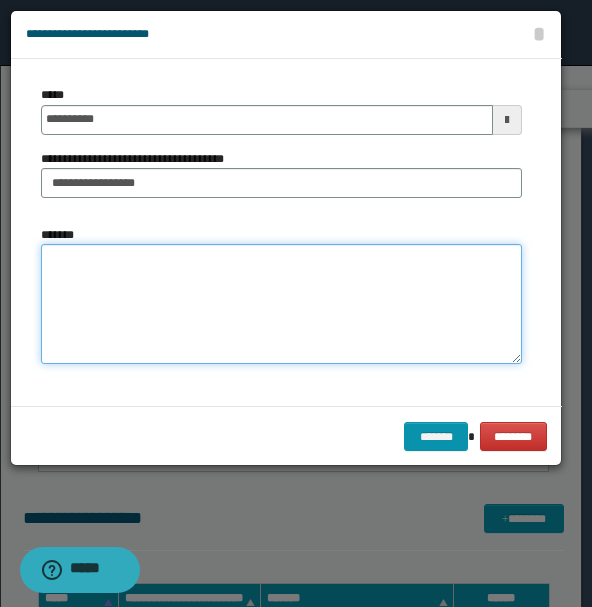 click on "*******" at bounding box center [281, 303] 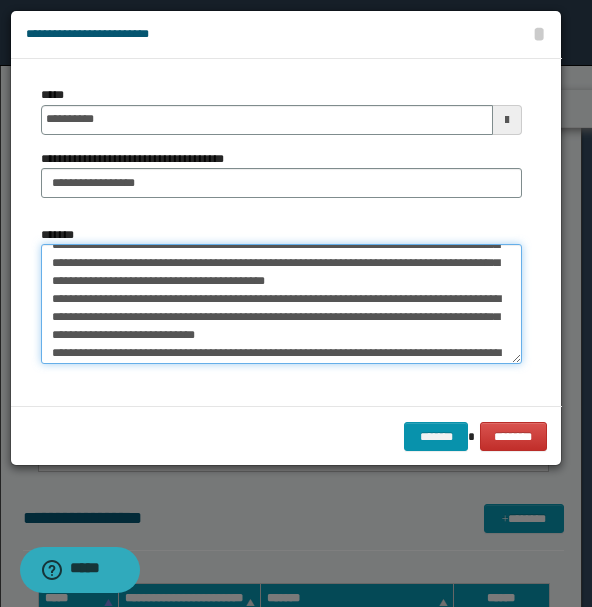 scroll, scrollTop: 0, scrollLeft: 0, axis: both 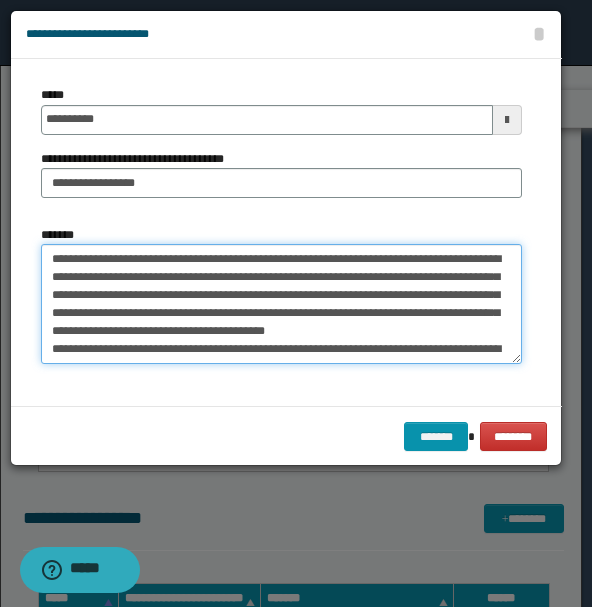 click on "**********" at bounding box center (281, 303) 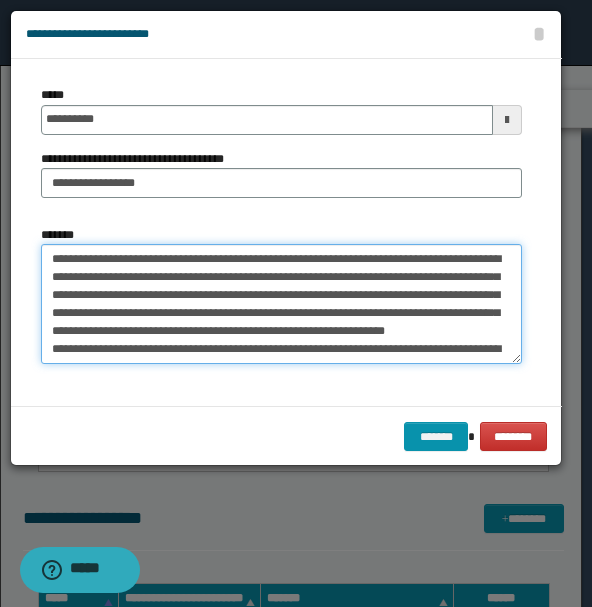 click on "**********" at bounding box center [281, 303] 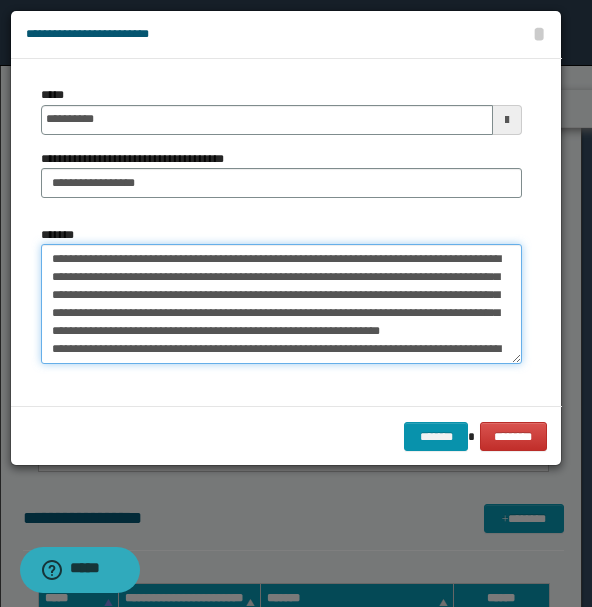 click on "**********" at bounding box center (281, 303) 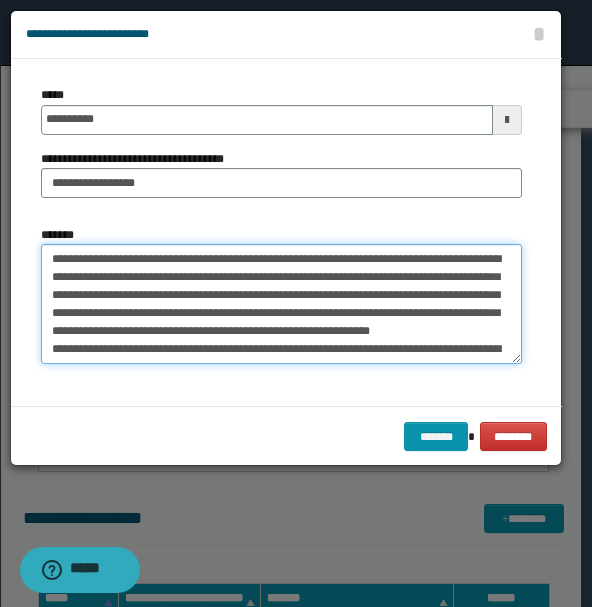 click on "**********" at bounding box center (281, 303) 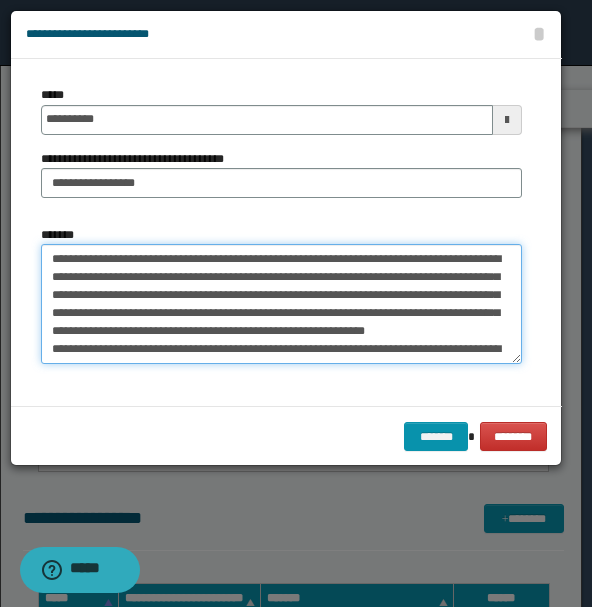 drag, startPoint x: 397, startPoint y: 318, endPoint x: 366, endPoint y: 306, distance: 33.24154 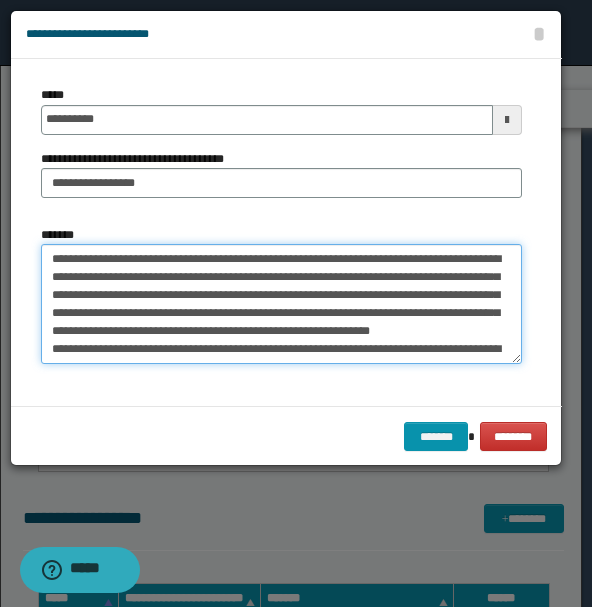click on "**********" at bounding box center (281, 303) 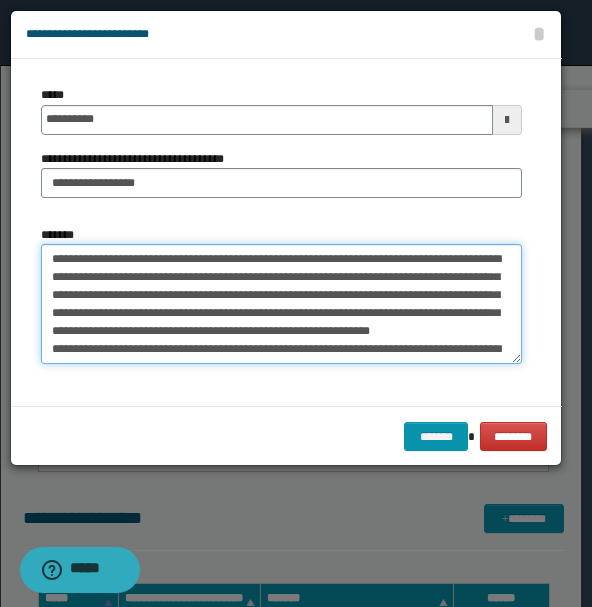 click on "**********" at bounding box center [281, 303] 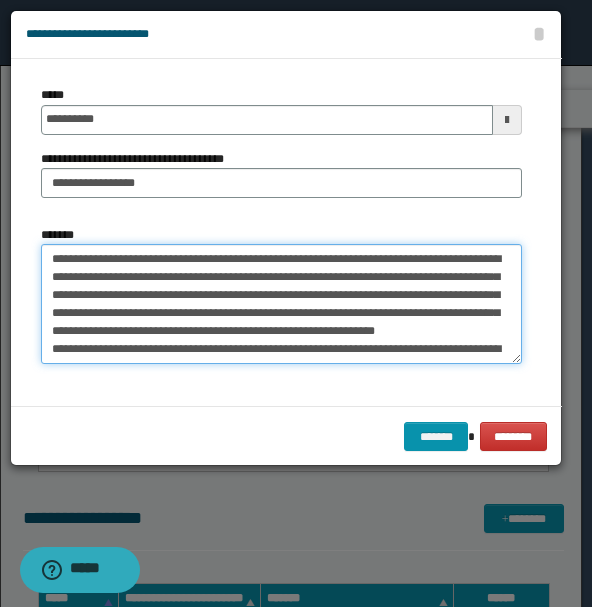 click on "**********" at bounding box center (281, 303) 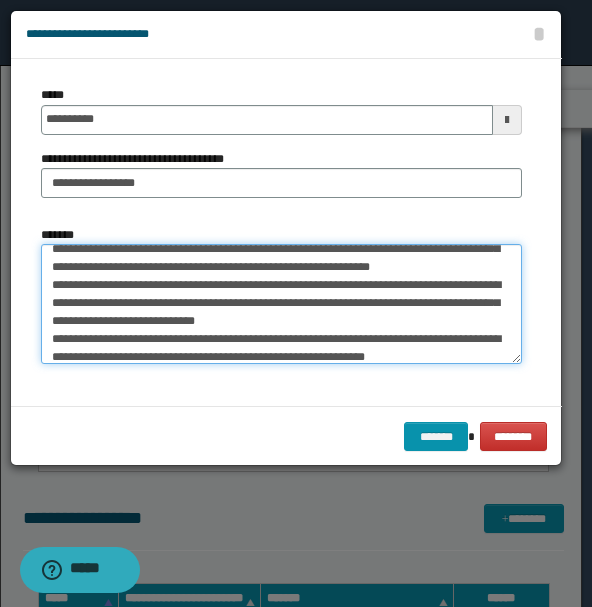 scroll, scrollTop: 108, scrollLeft: 0, axis: vertical 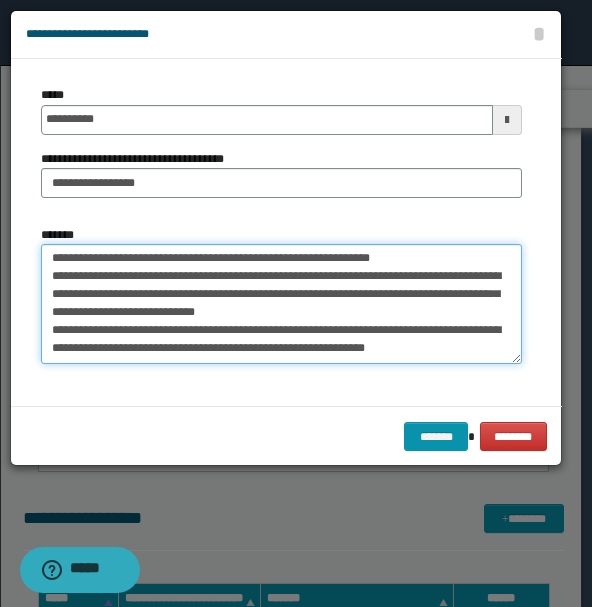 click on "**********" at bounding box center [281, 303] 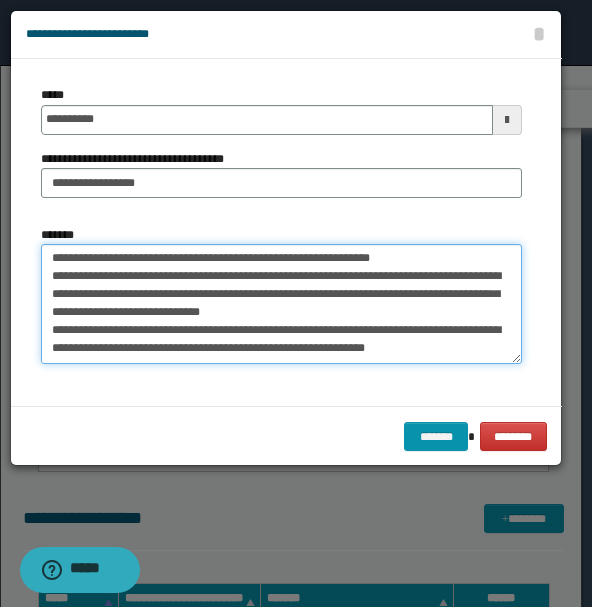 click on "**********" at bounding box center (281, 303) 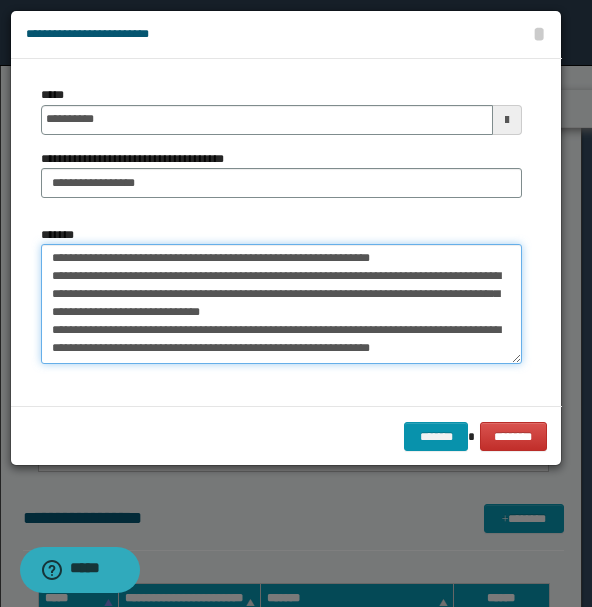 click on "**********" at bounding box center (281, 303) 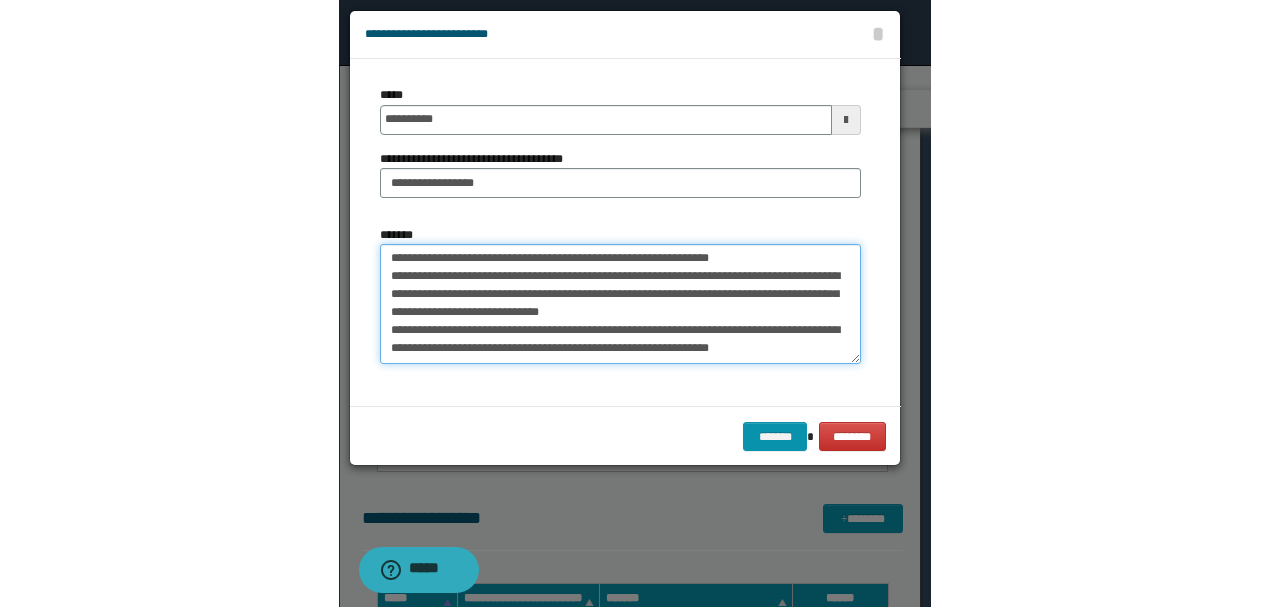 scroll, scrollTop: 0, scrollLeft: 0, axis: both 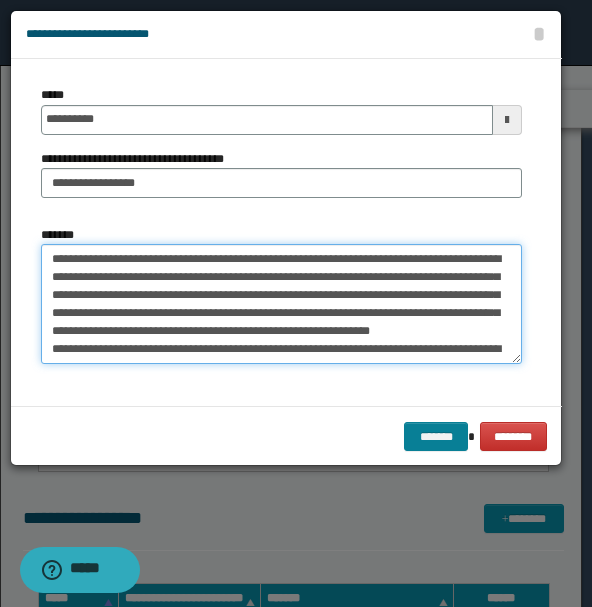 type on "**********" 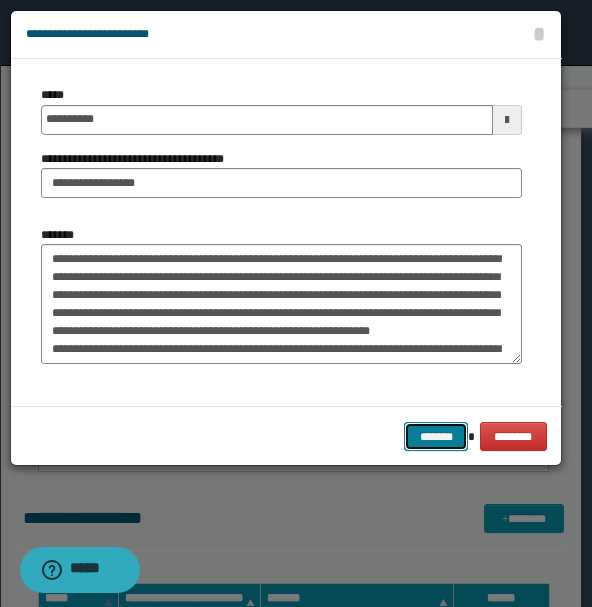click on "*******" at bounding box center (436, 436) 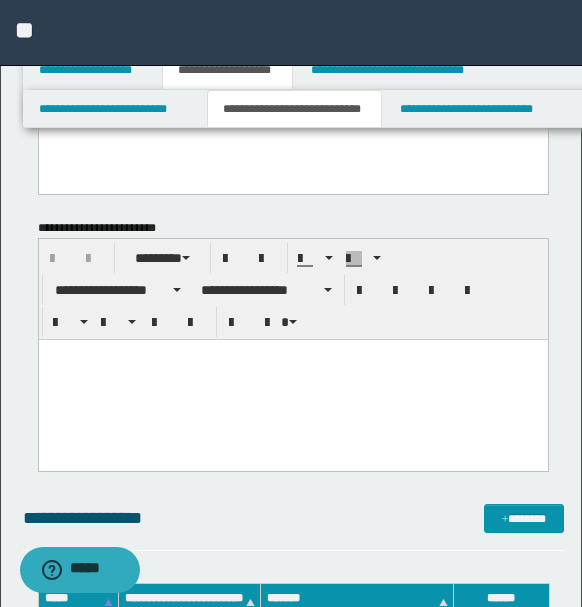 click at bounding box center [292, 379] 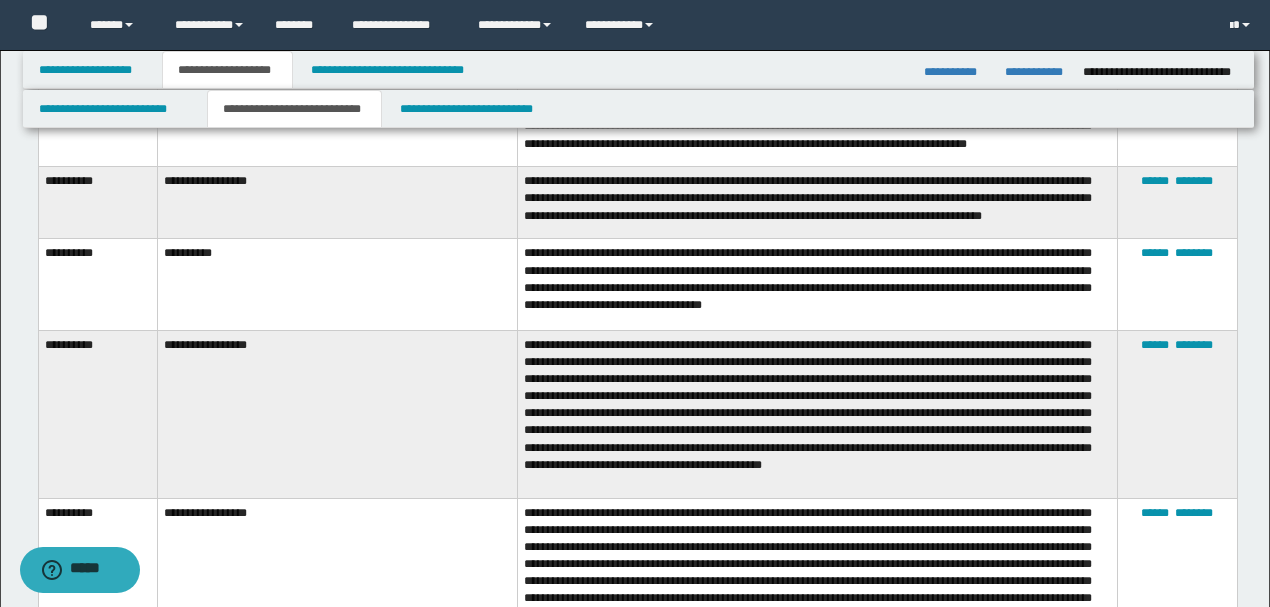 scroll, scrollTop: 666, scrollLeft: 0, axis: vertical 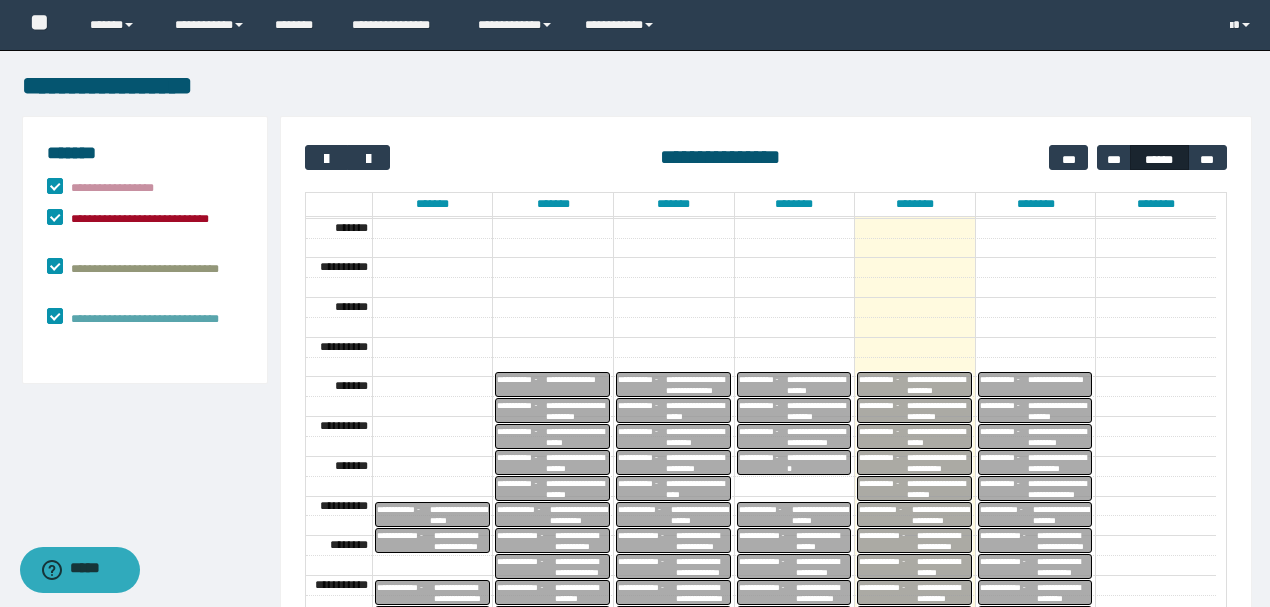 click on "**********" at bounding box center [938, 385] 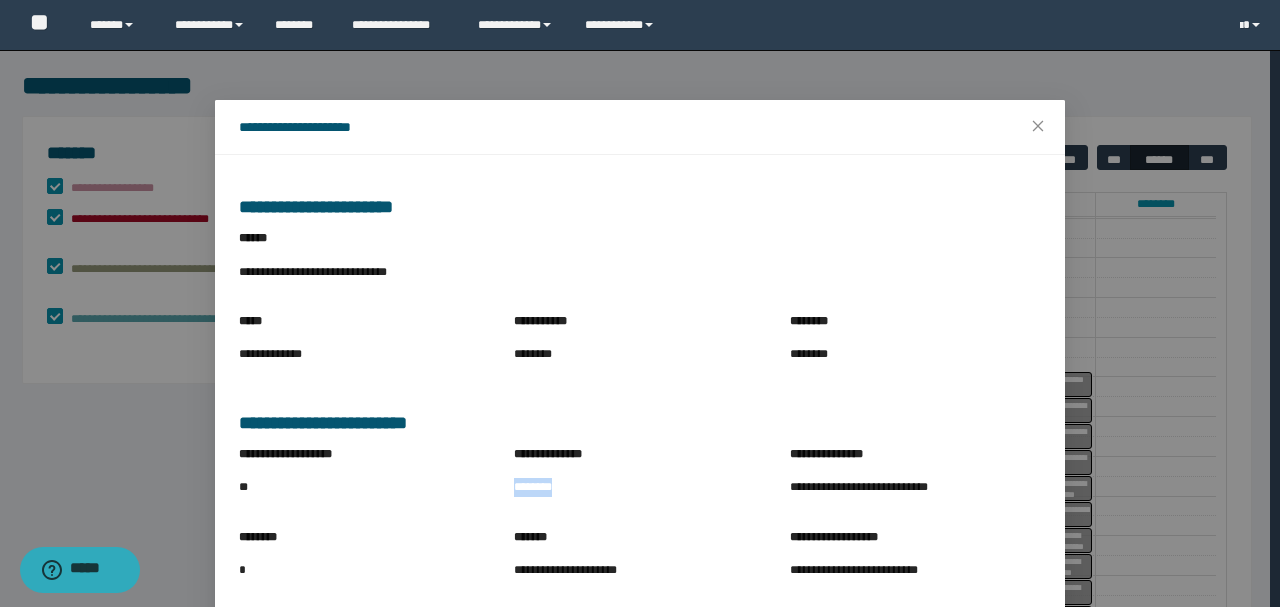 drag, startPoint x: 504, startPoint y: 492, endPoint x: 583, endPoint y: 498, distance: 79.22752 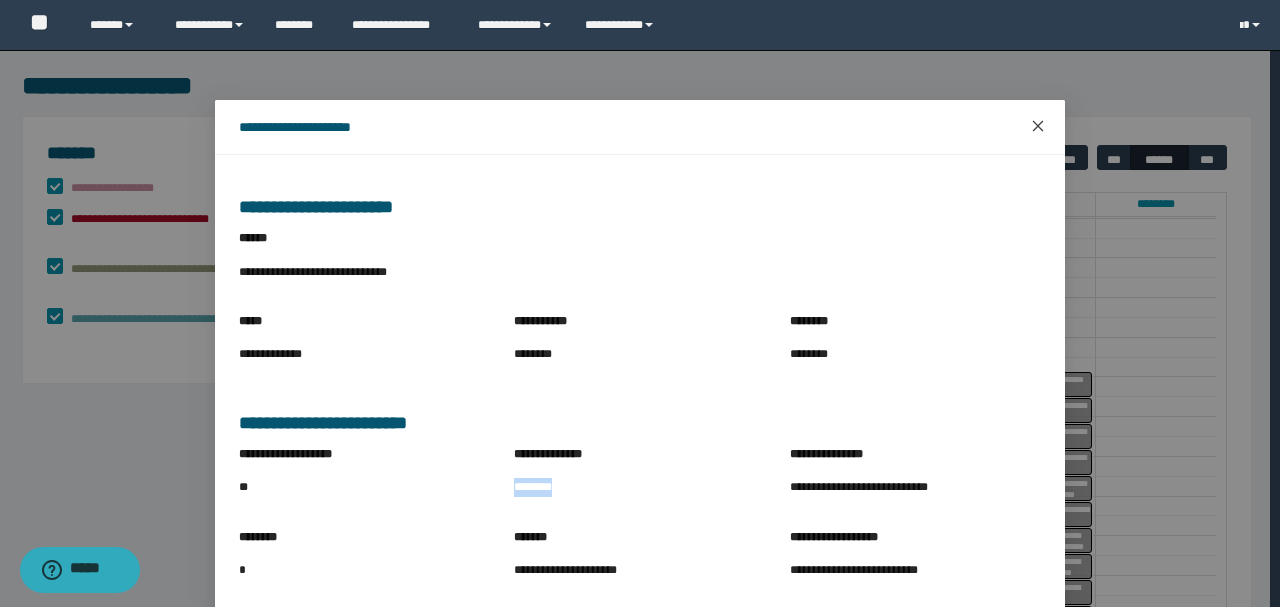 click 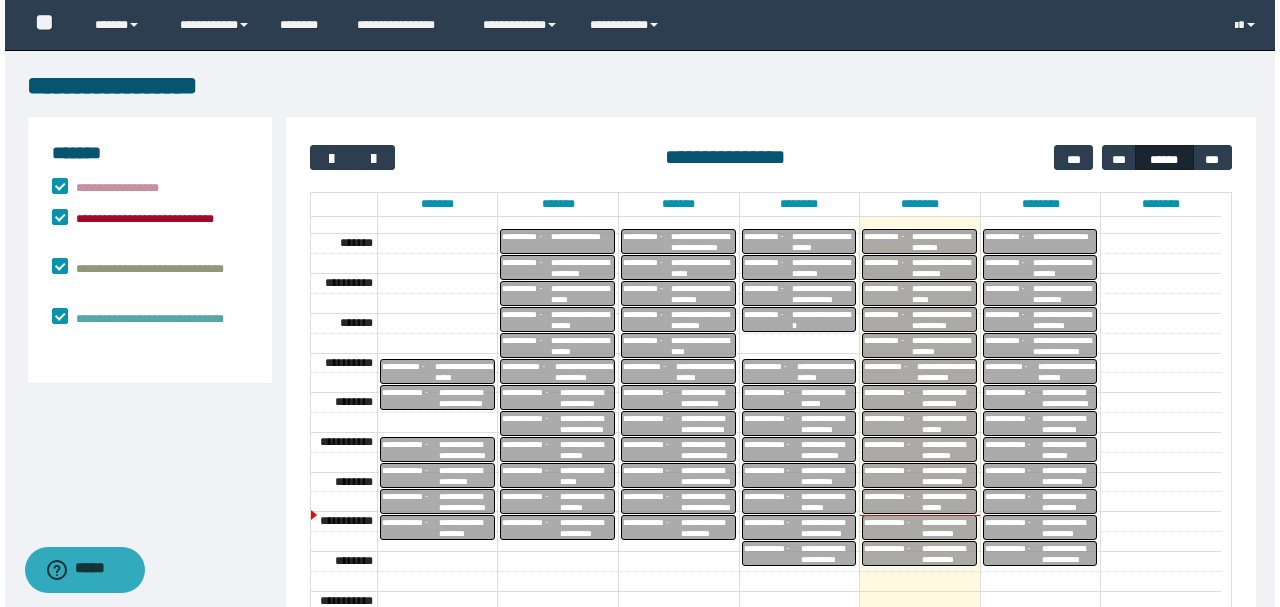 scroll, scrollTop: 268, scrollLeft: 0, axis: vertical 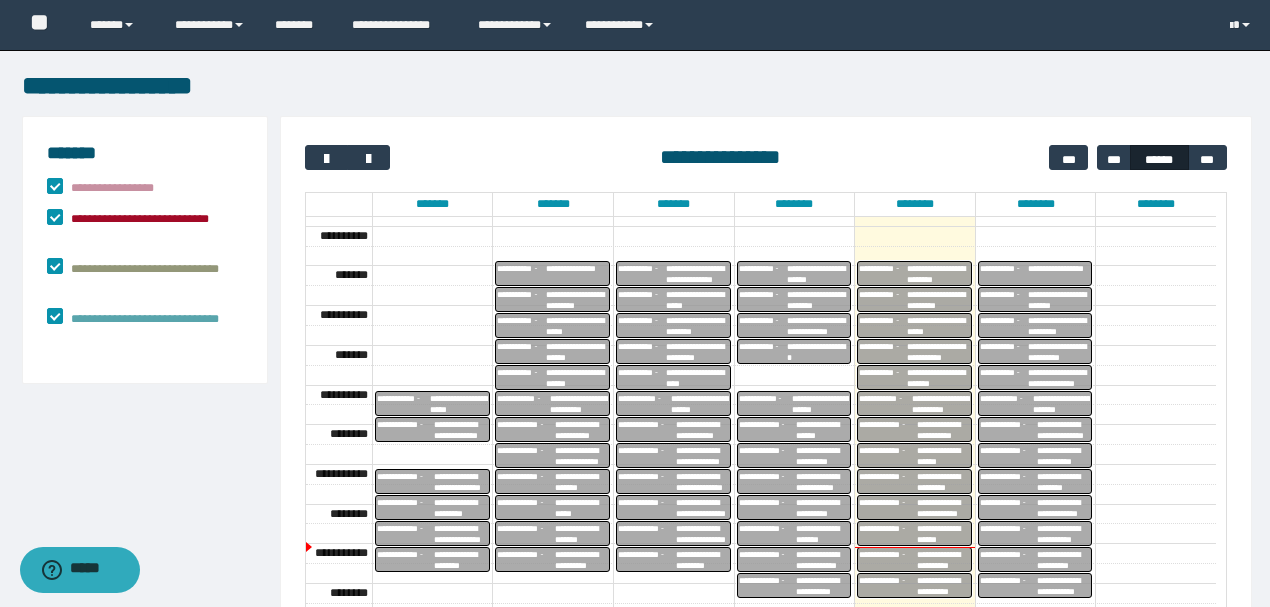 click on "**********" at bounding box center [938, 300] 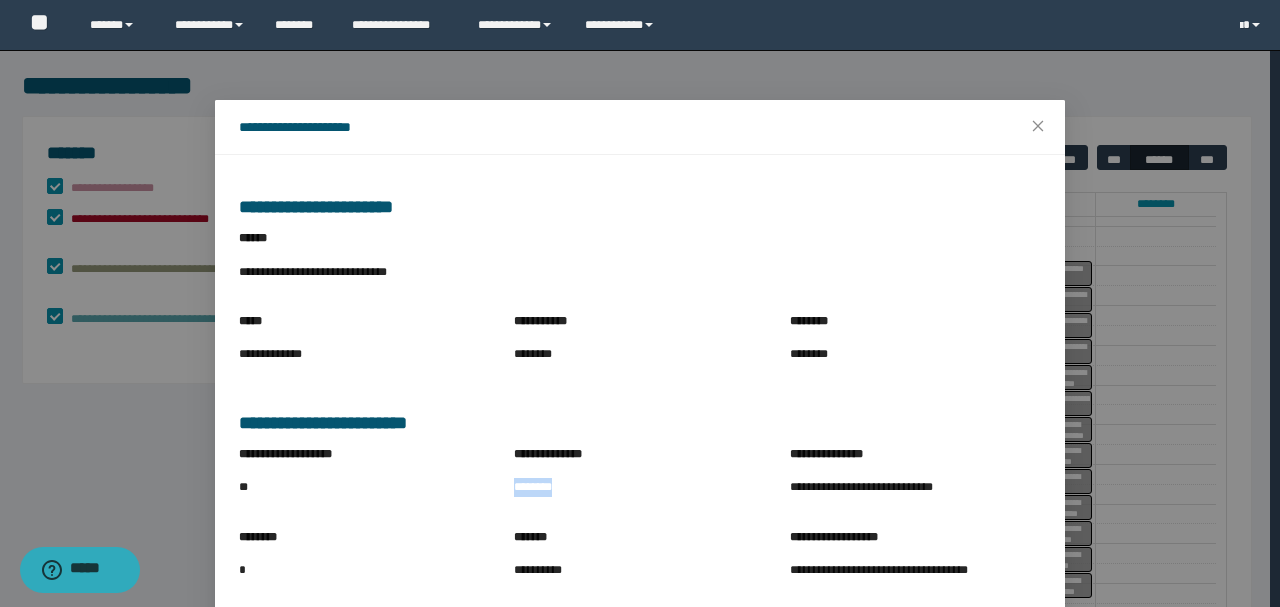 drag, startPoint x: 506, startPoint y: 480, endPoint x: 586, endPoint y: 504, distance: 83.52245 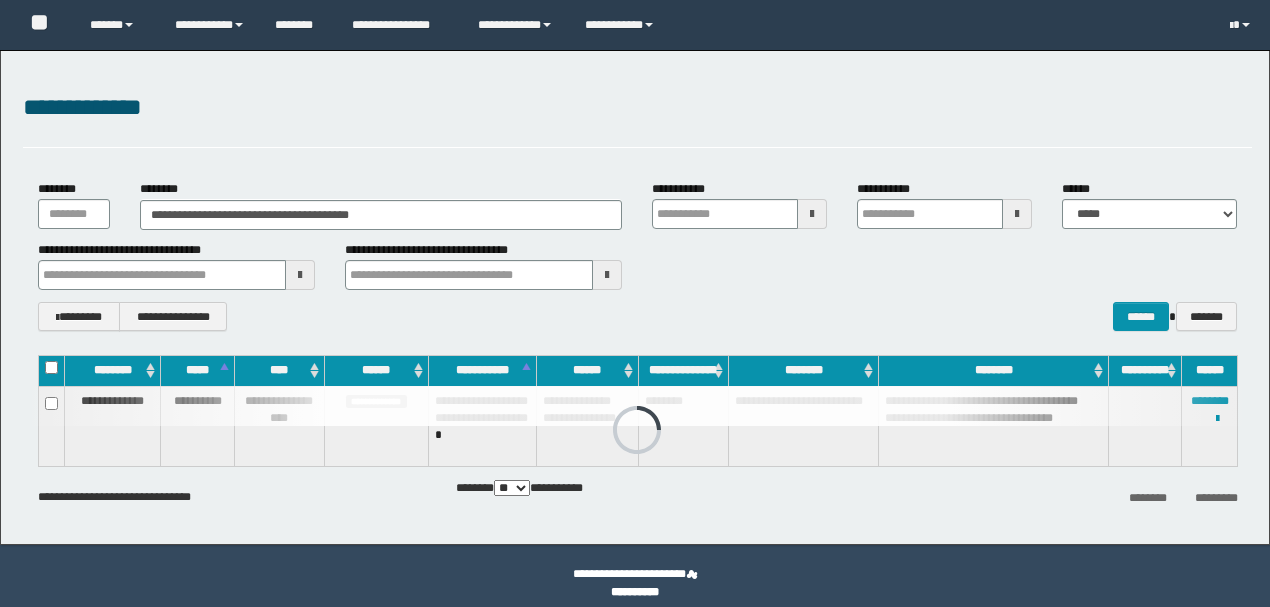 scroll, scrollTop: 0, scrollLeft: 0, axis: both 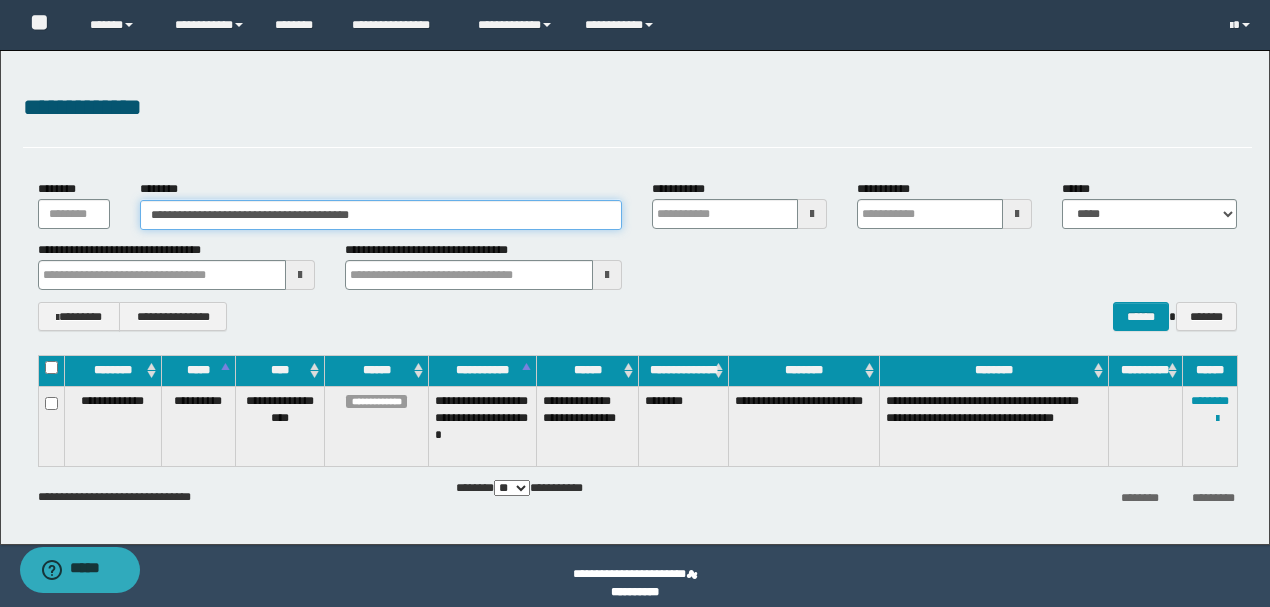 click on "**********" at bounding box center (381, 215) 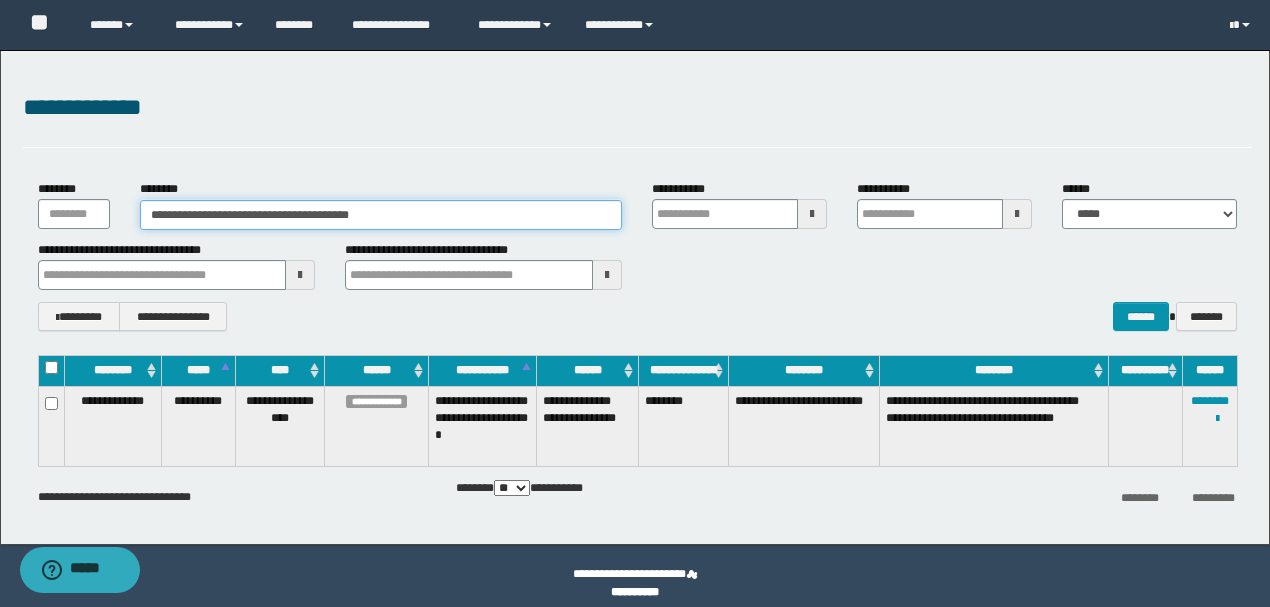 click on "**********" at bounding box center [381, 215] 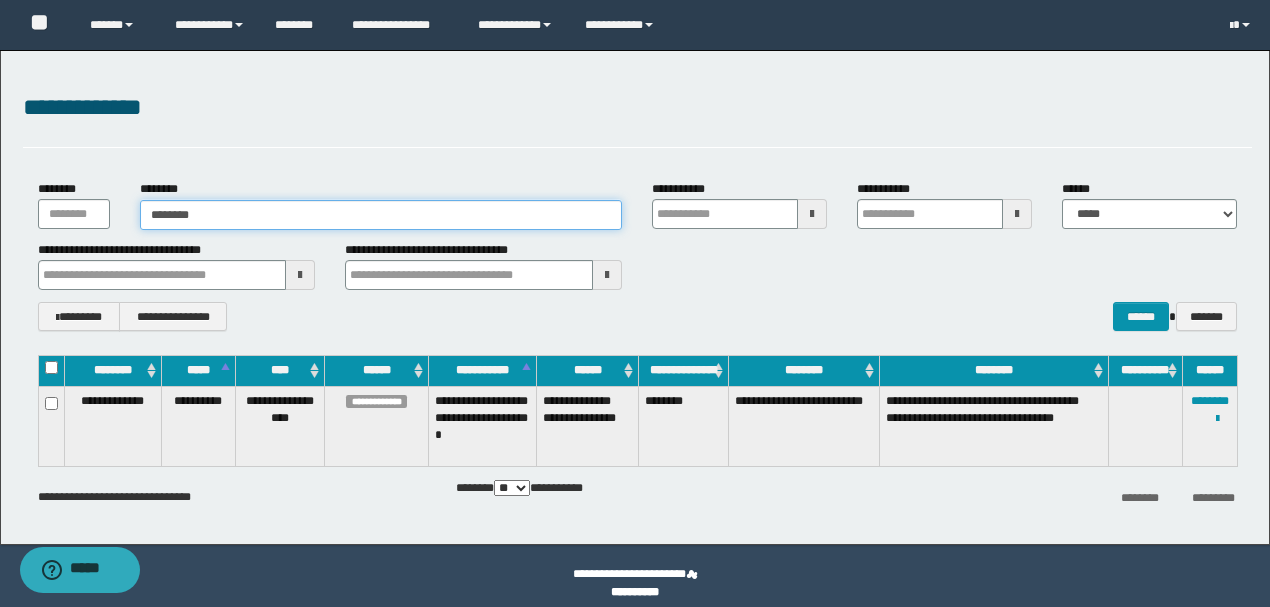 type on "********" 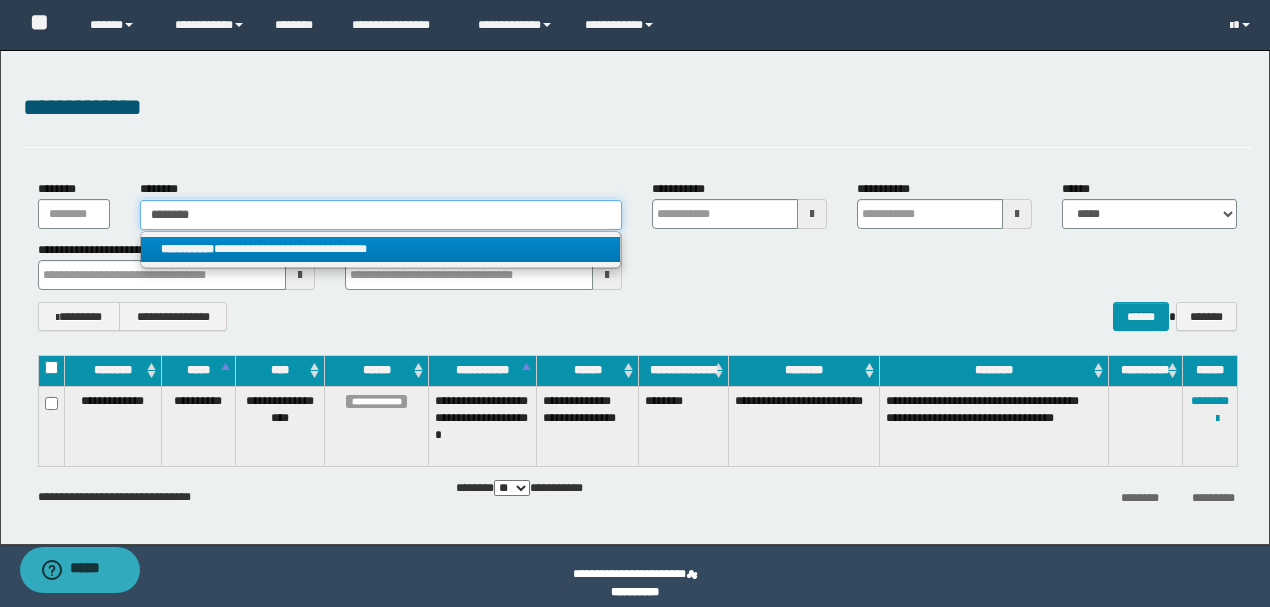 type on "********" 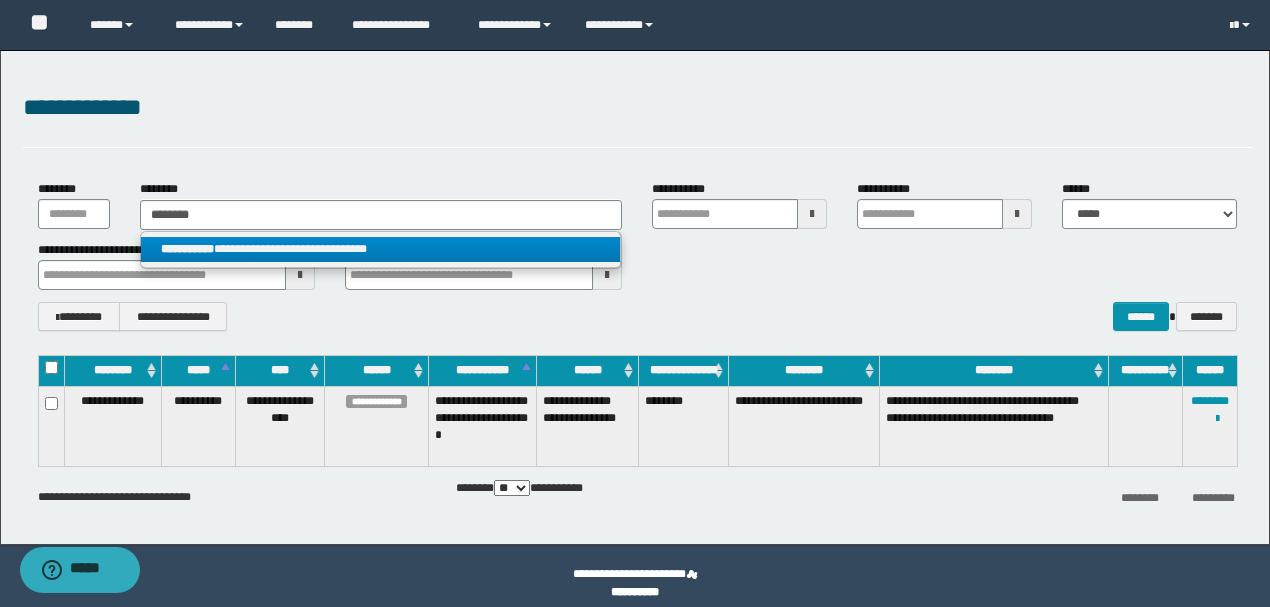 click on "**********" at bounding box center (380, 249) 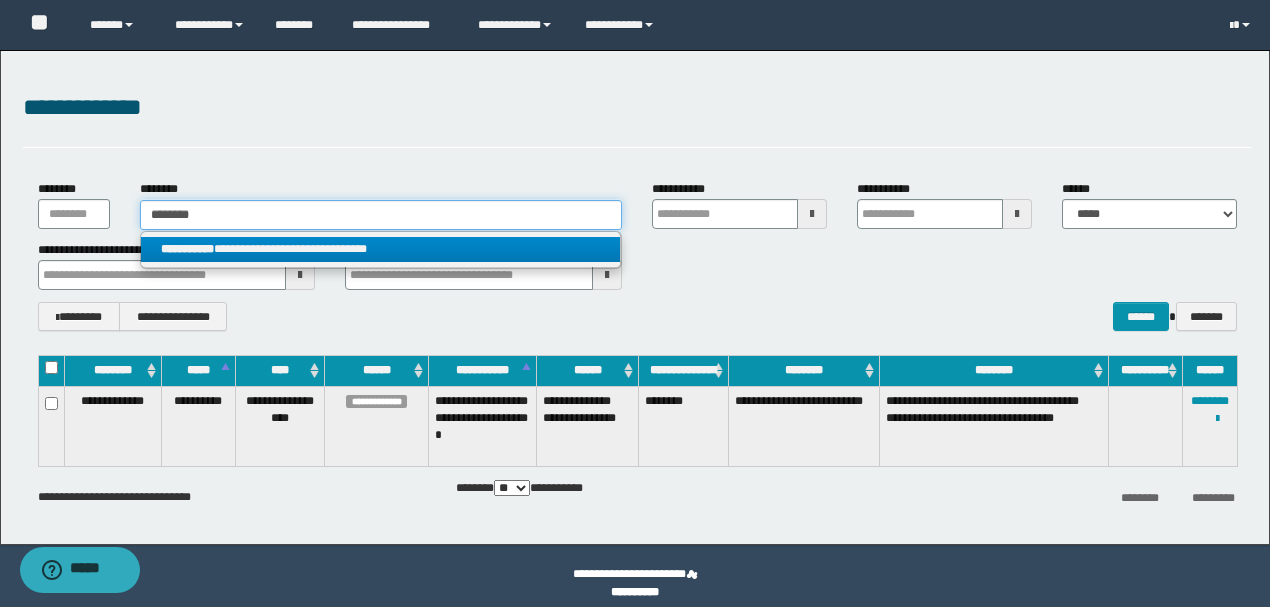 type 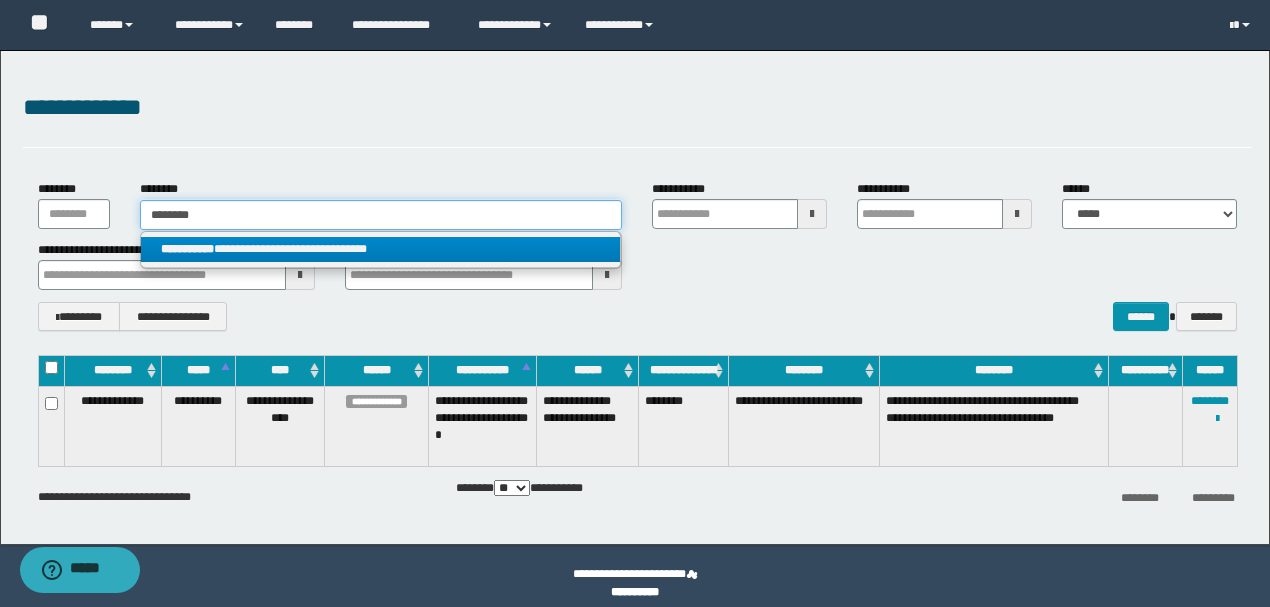 type on "**********" 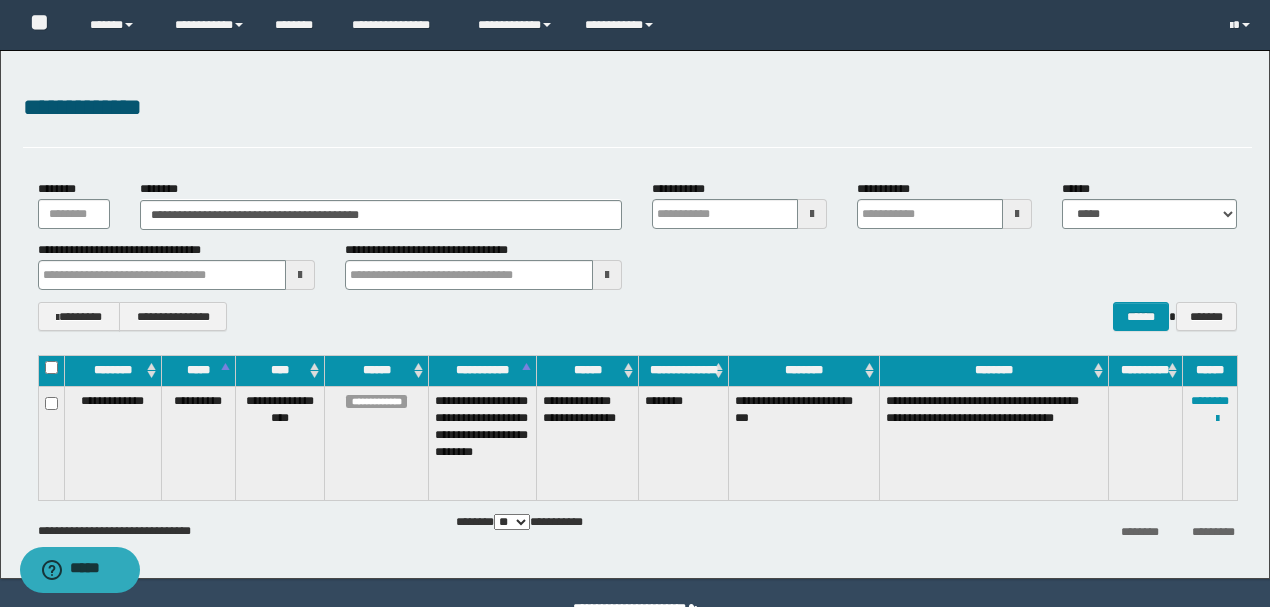 click on "**********" at bounding box center [1210, 443] 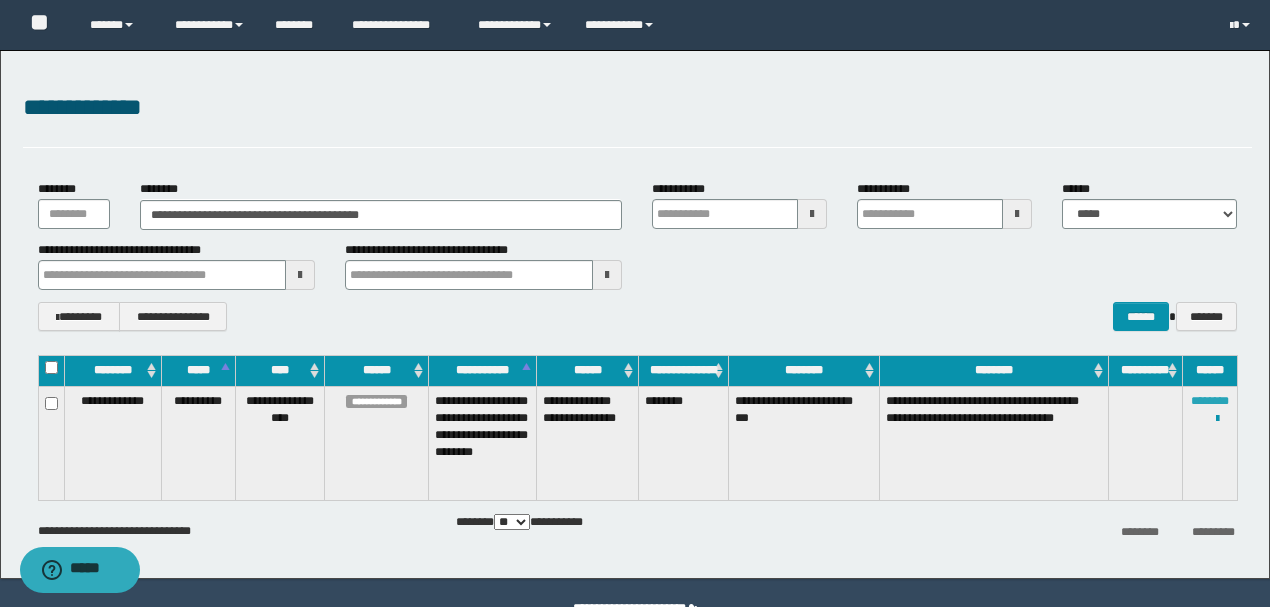 click on "********" at bounding box center (1210, 401) 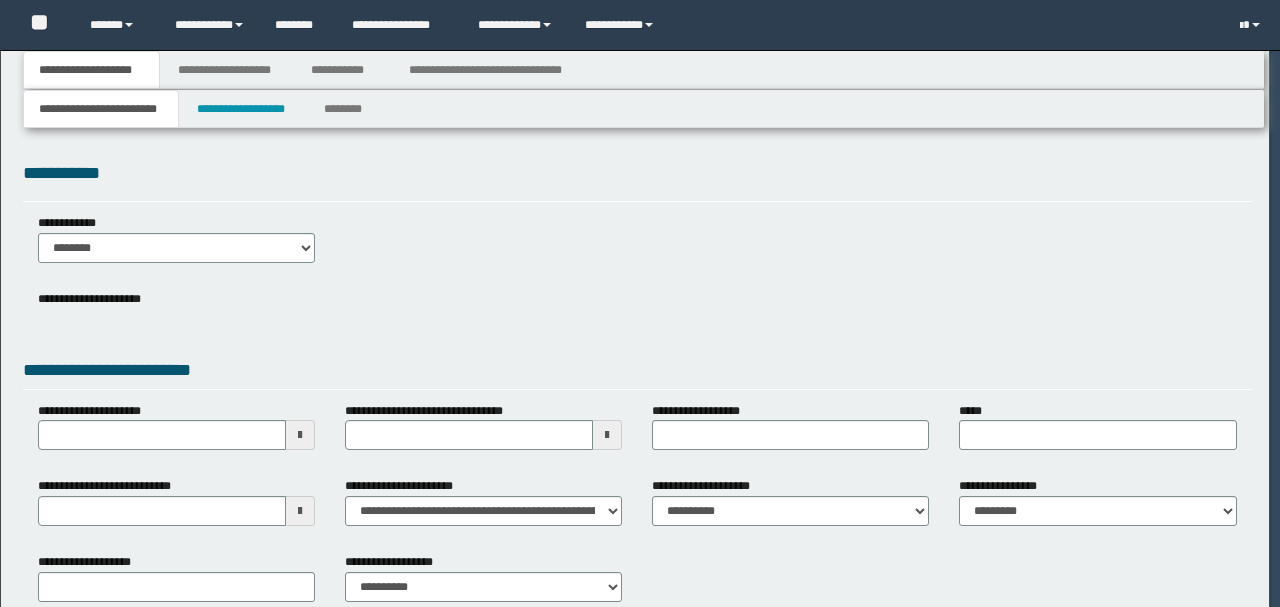 scroll, scrollTop: 0, scrollLeft: 0, axis: both 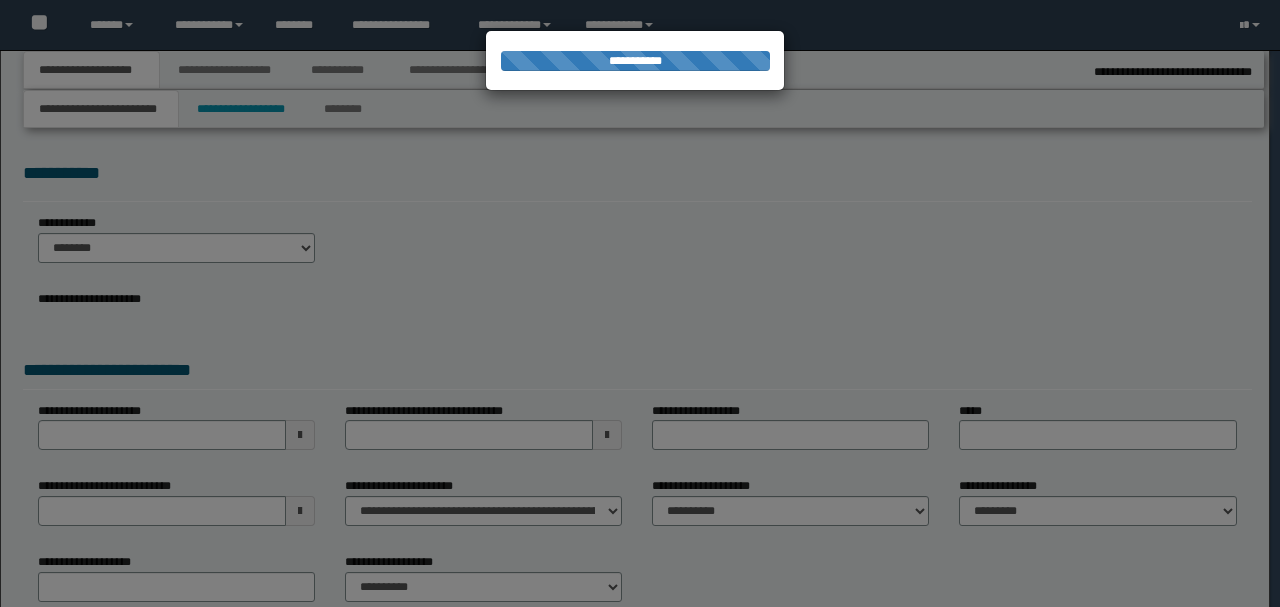 type on "**********" 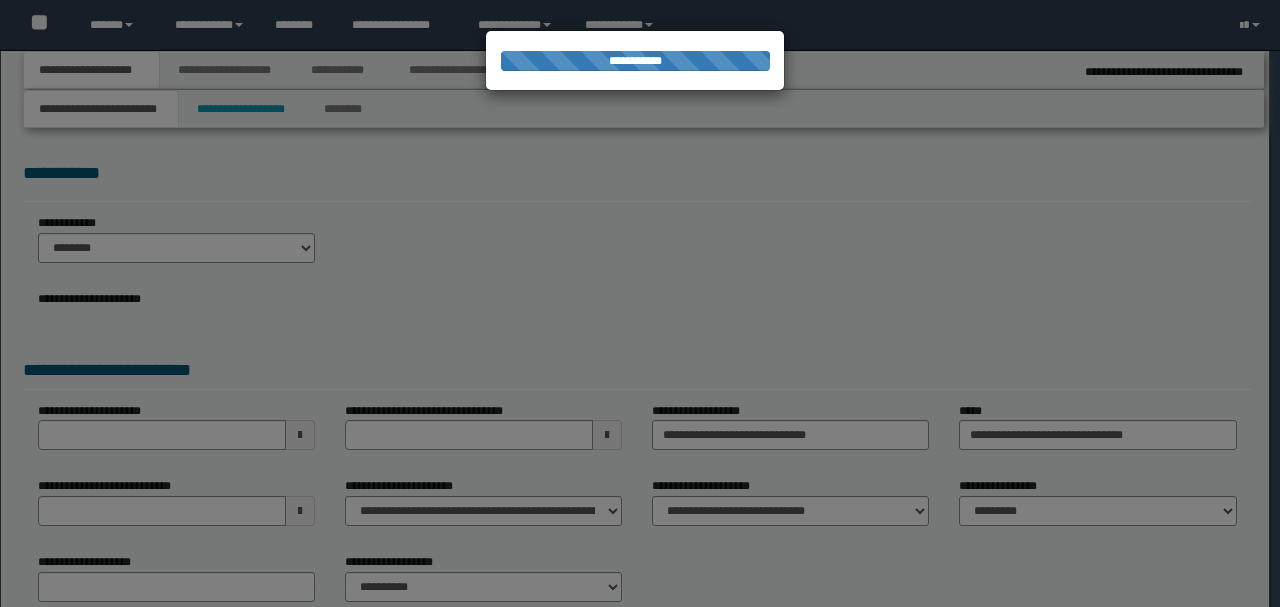 scroll, scrollTop: 0, scrollLeft: 0, axis: both 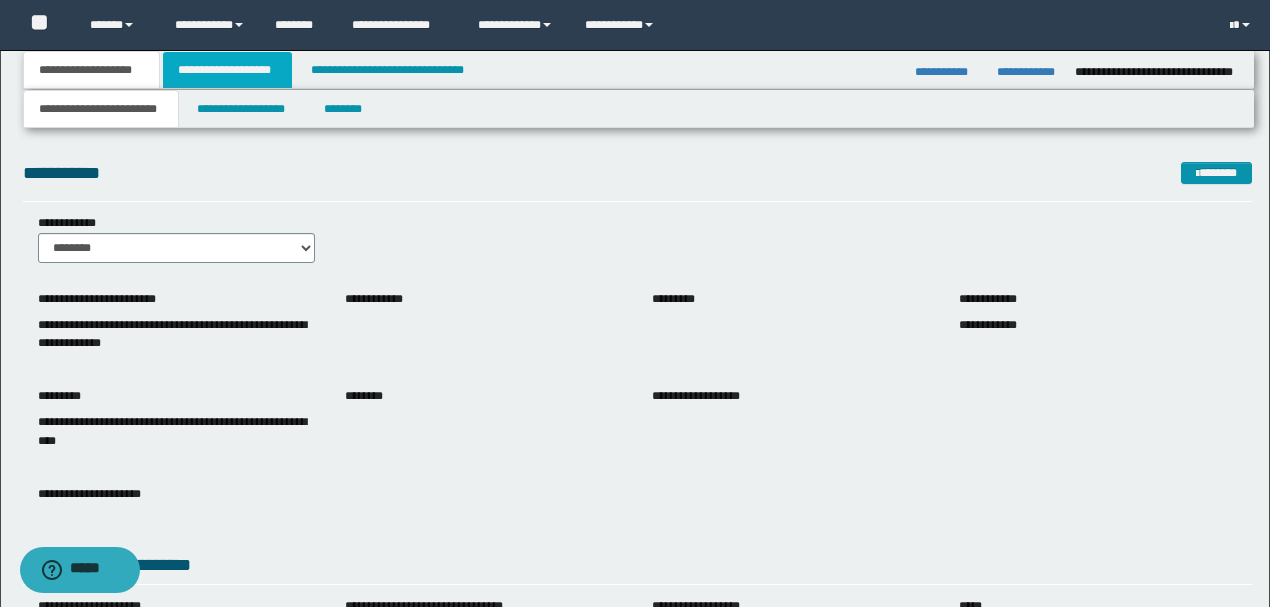 click on "**********" at bounding box center (227, 70) 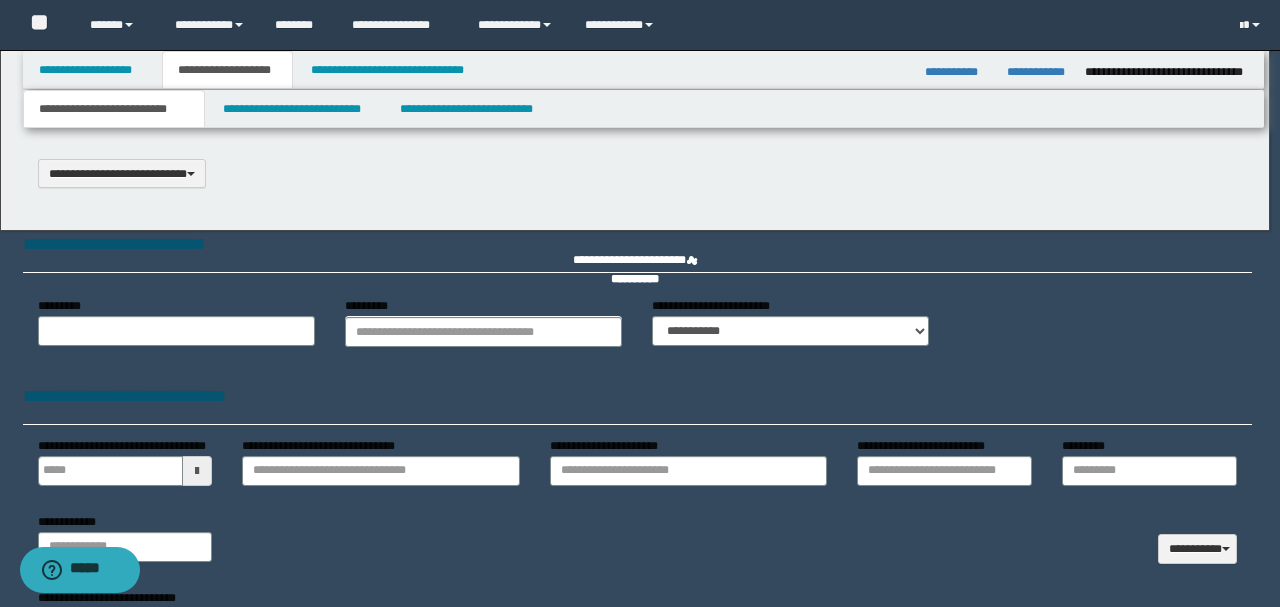 scroll, scrollTop: 0, scrollLeft: 0, axis: both 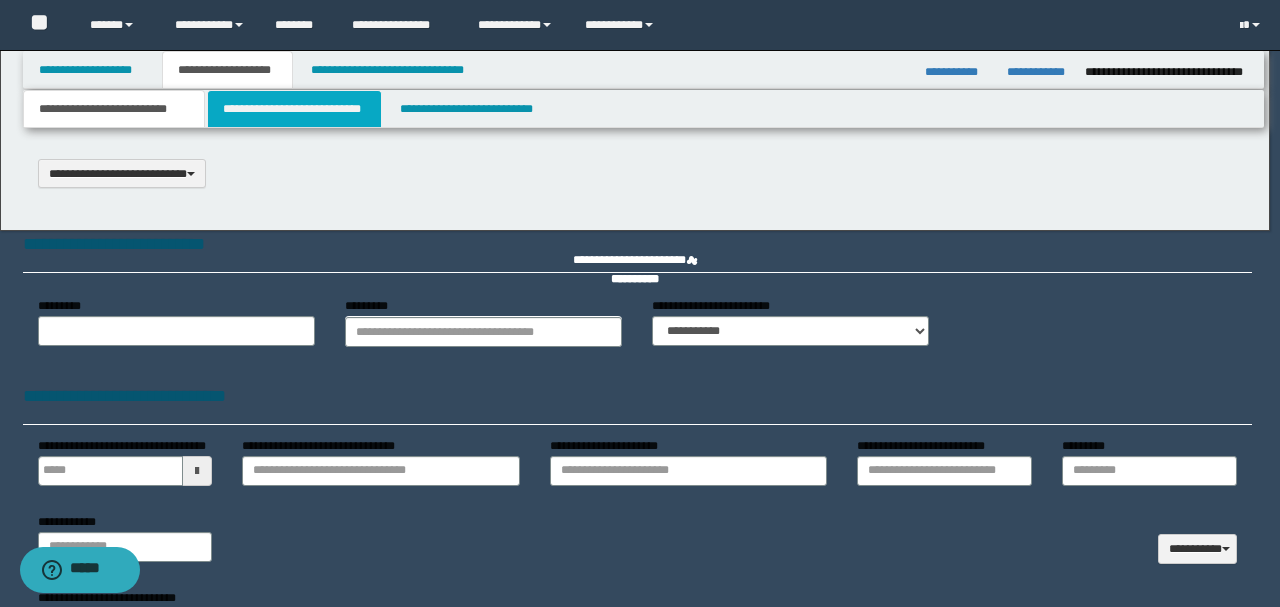 select on "*" 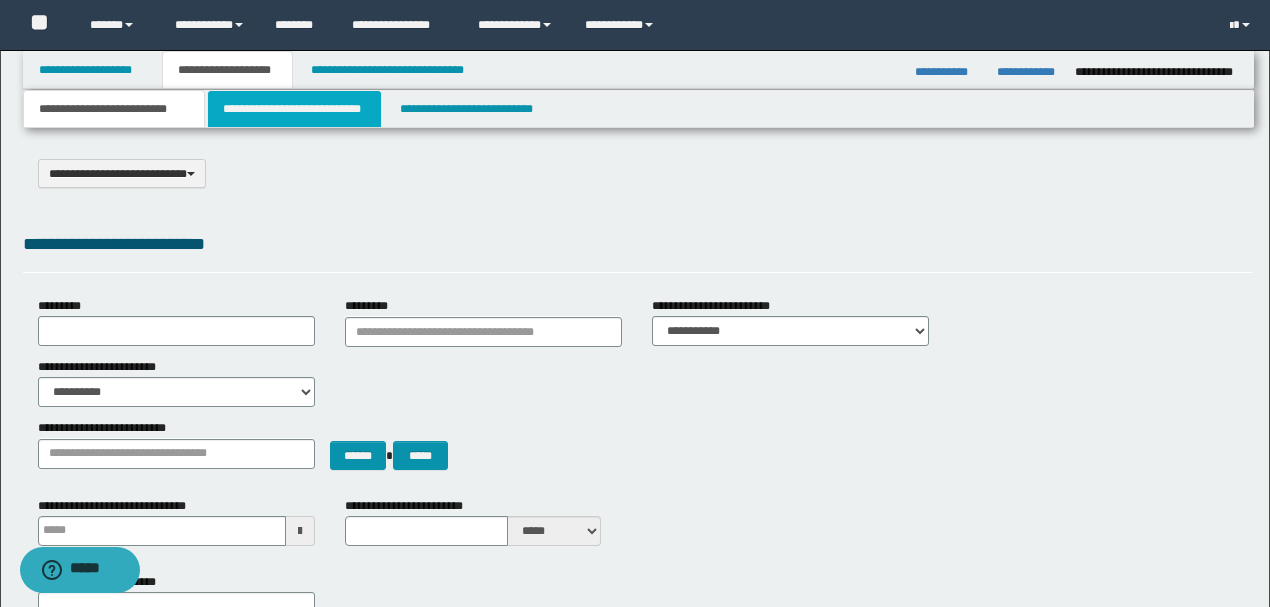 click on "**********" at bounding box center (294, 109) 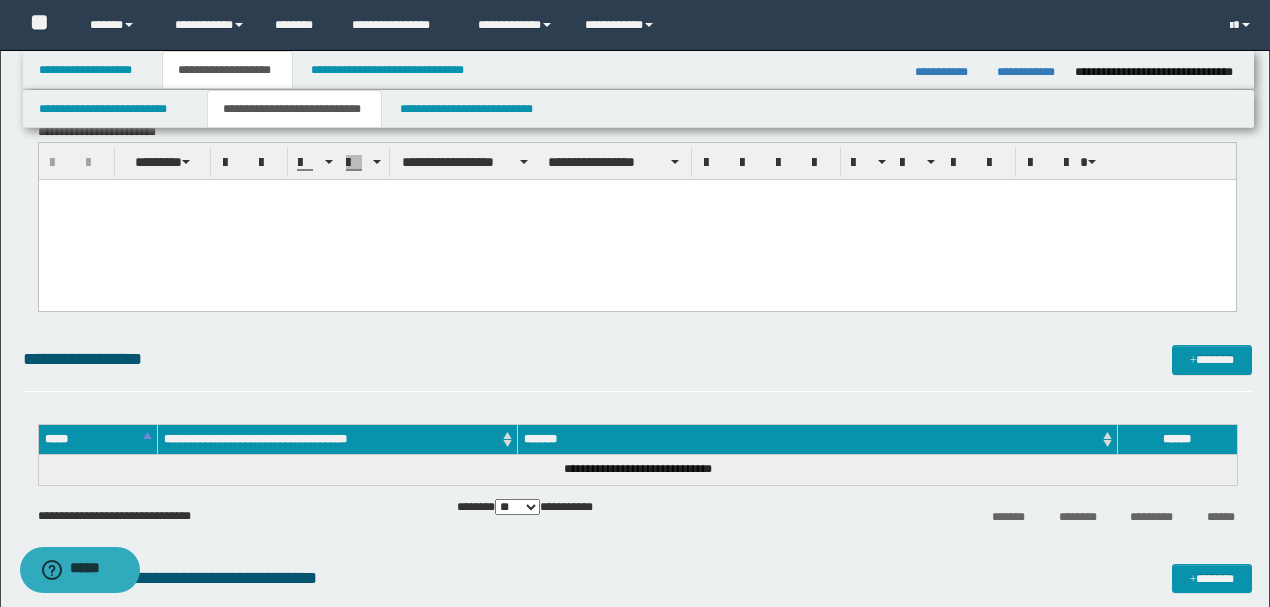 scroll, scrollTop: 333, scrollLeft: 0, axis: vertical 